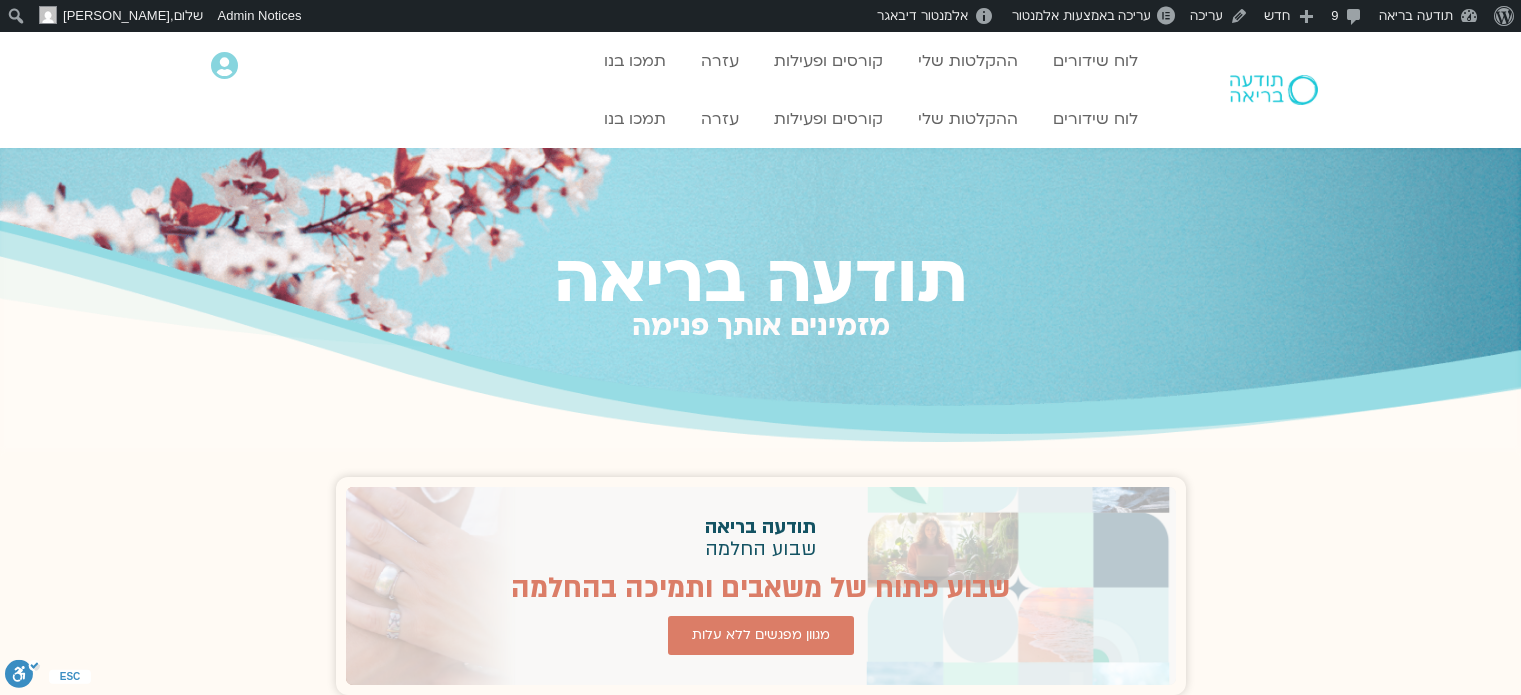 scroll, scrollTop: 0, scrollLeft: 0, axis: both 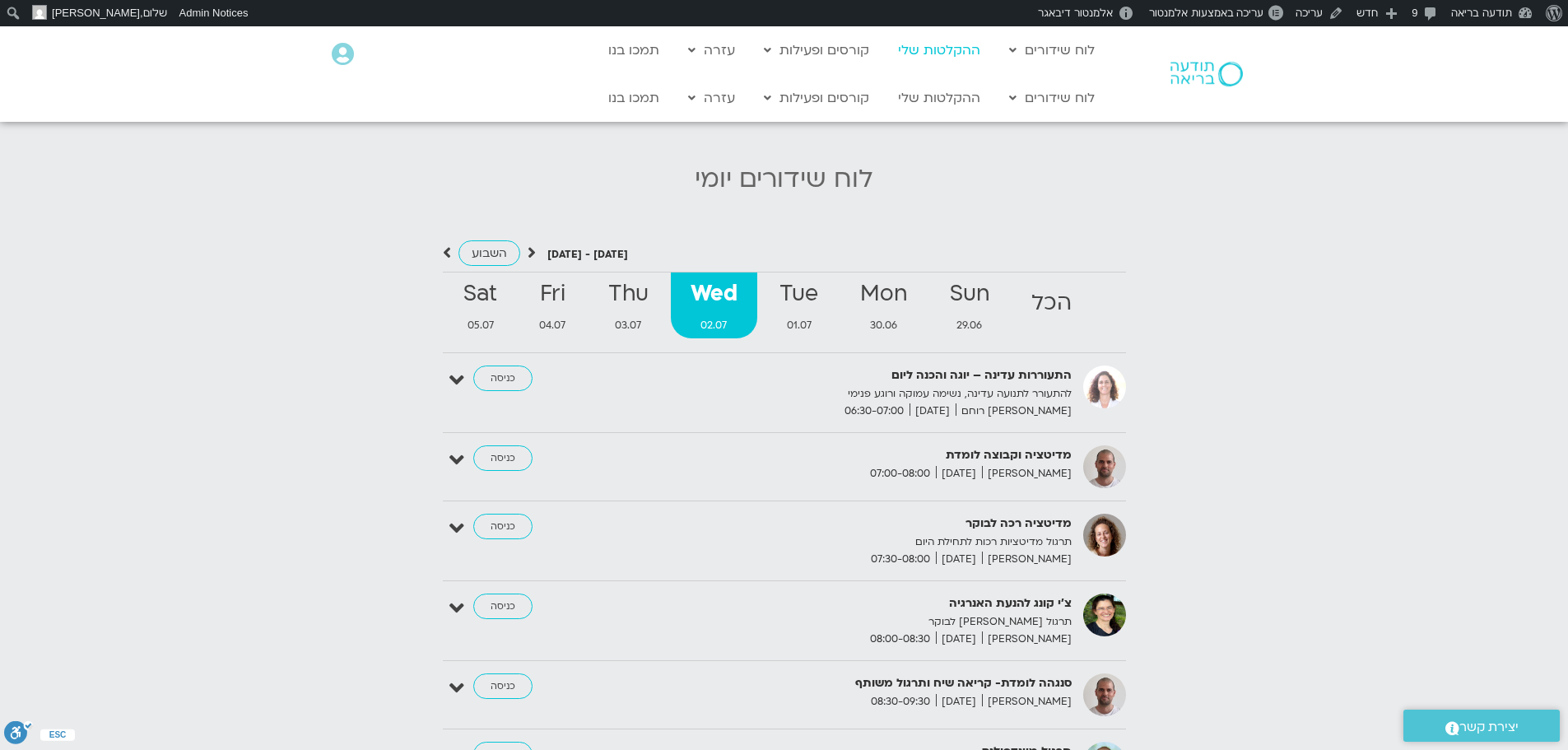 click on "ההקלטות שלי" at bounding box center [939, 50] 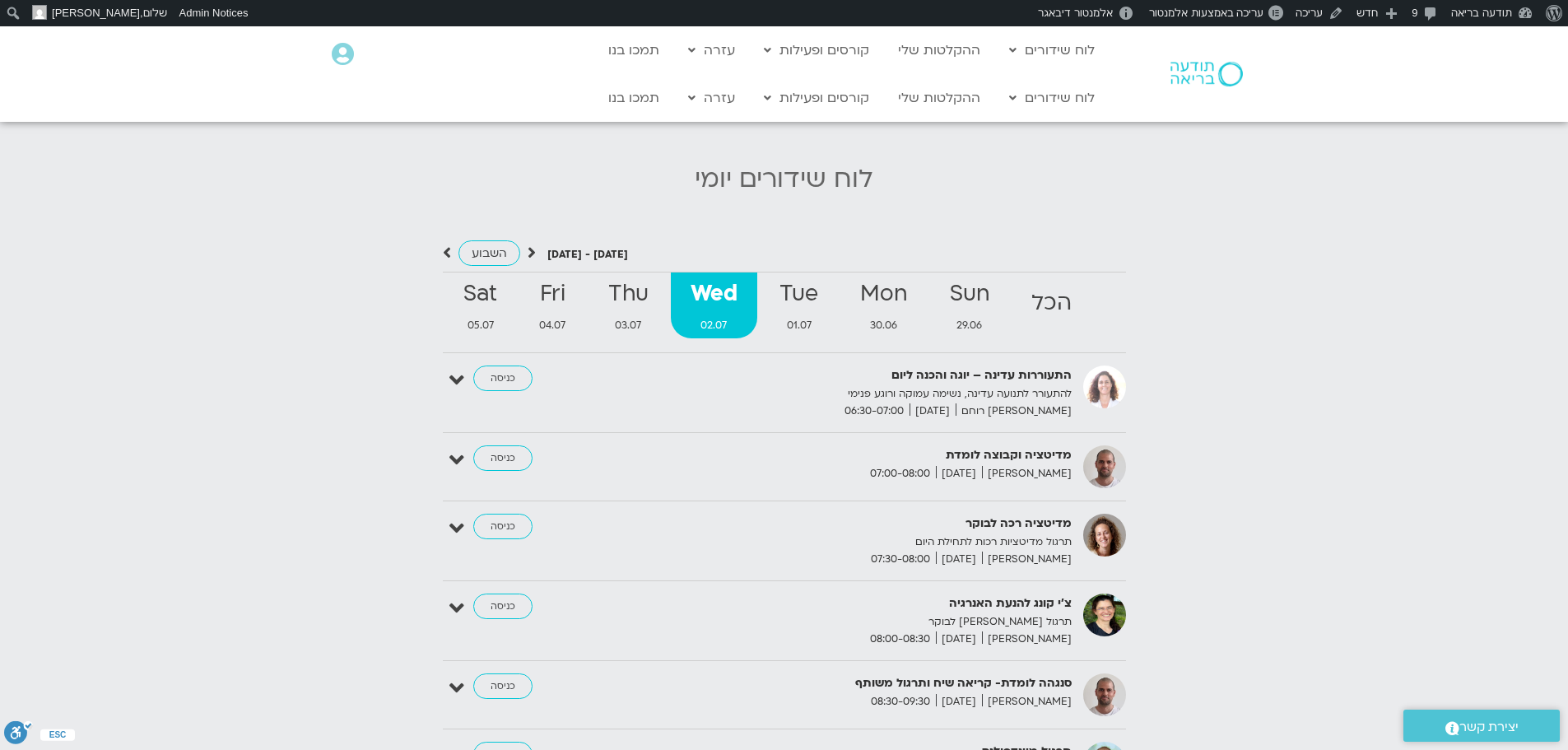 click on "התעוררות עדינה – יוגה והכנה ליום" at bounding box center (870, 375) 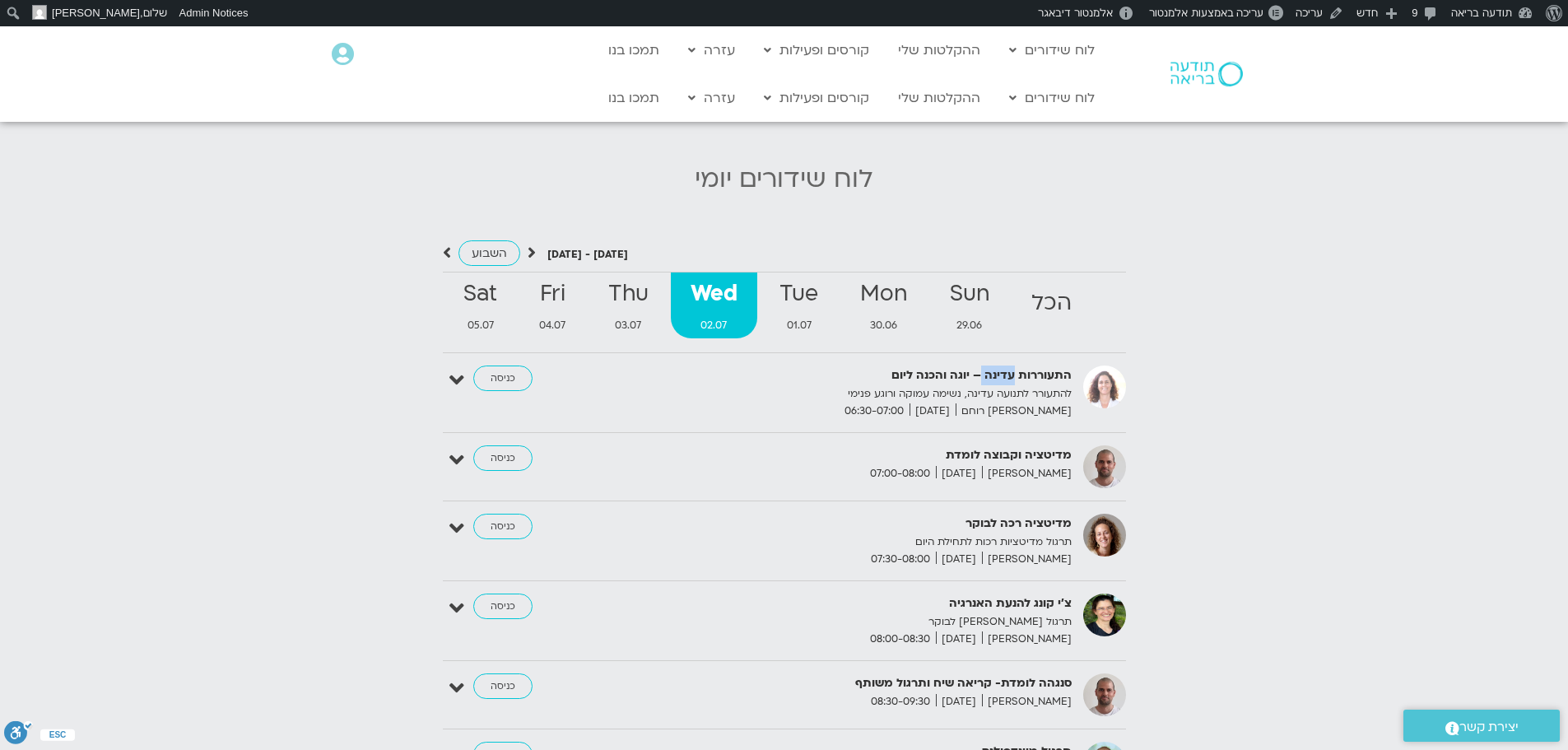 click on "התעוררות עדינה – יוגה והכנה ליום" at bounding box center [870, 375] 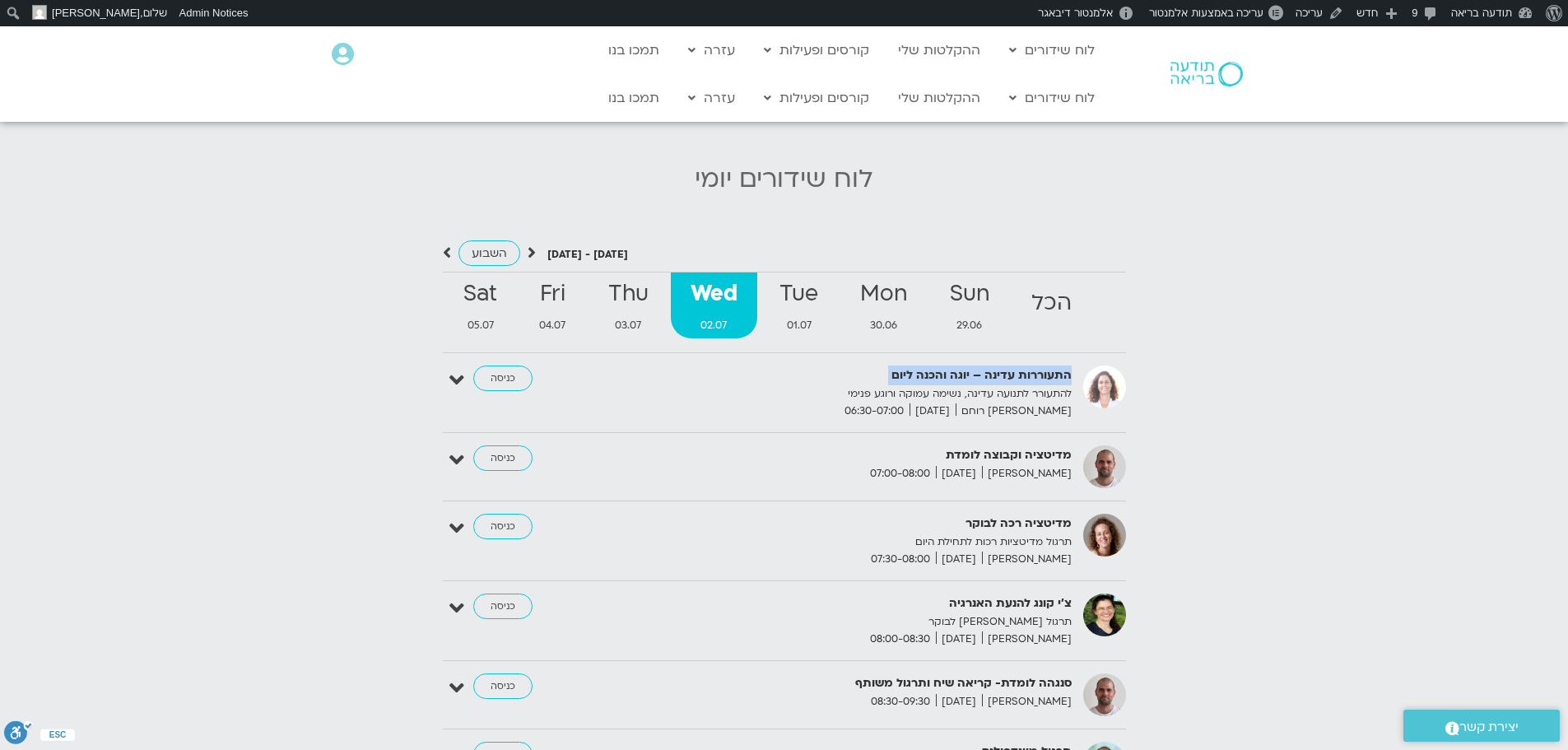 click on "התעוררות עדינה – יוגה והכנה ליום" at bounding box center [870, 375] 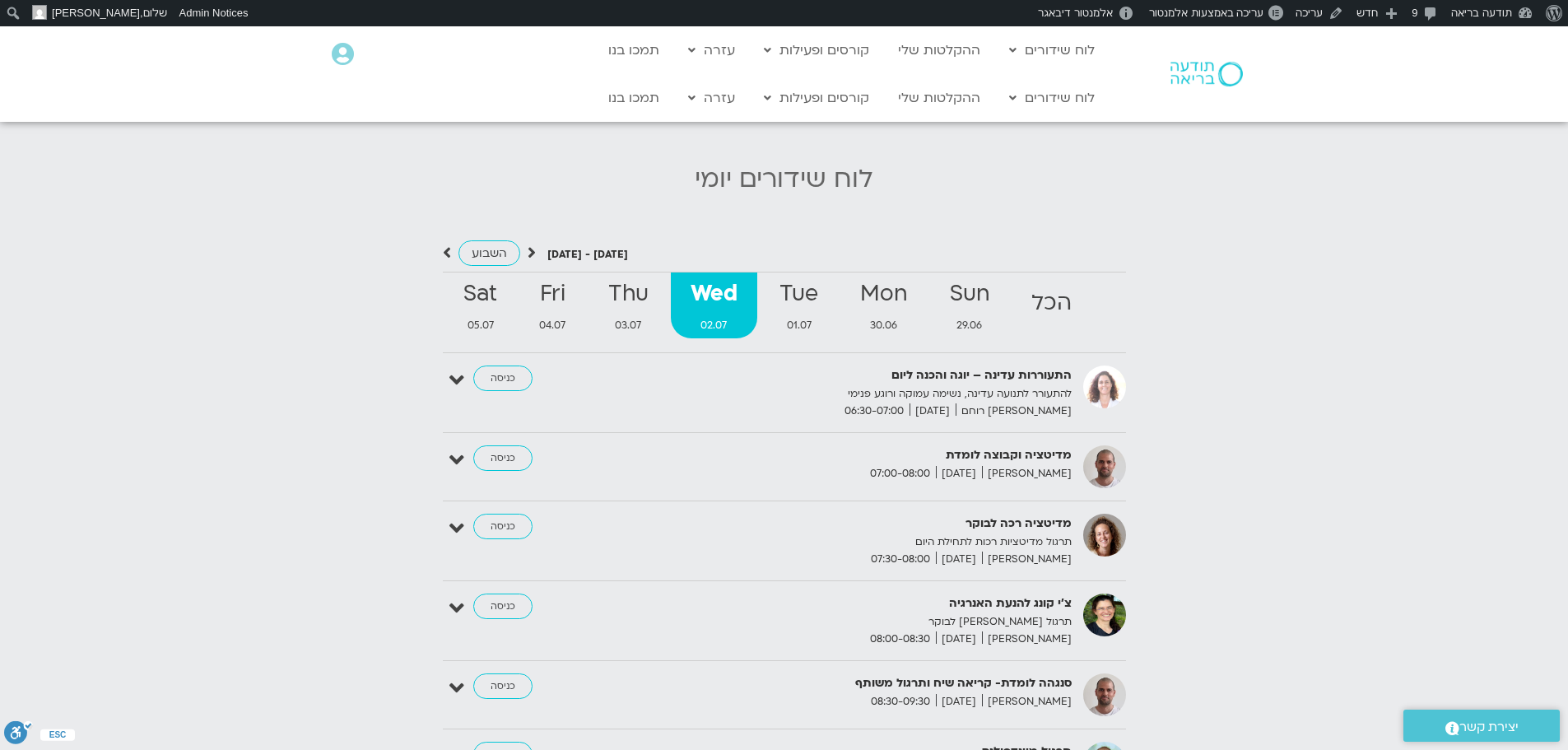 click on "[PERSON_NAME] רוחם" at bounding box center (1013, 411) 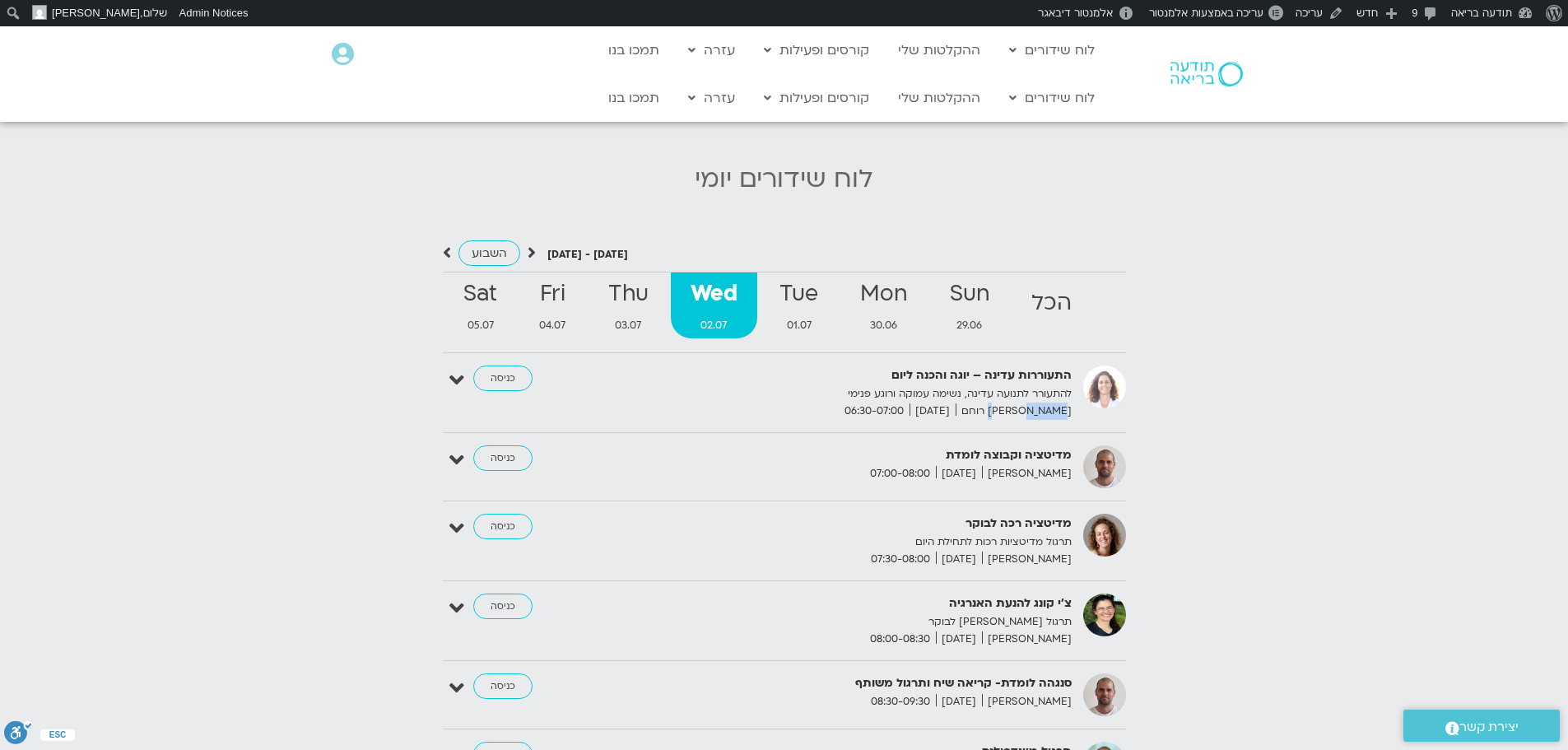 click on "[PERSON_NAME] רוחם" at bounding box center (1013, 411) 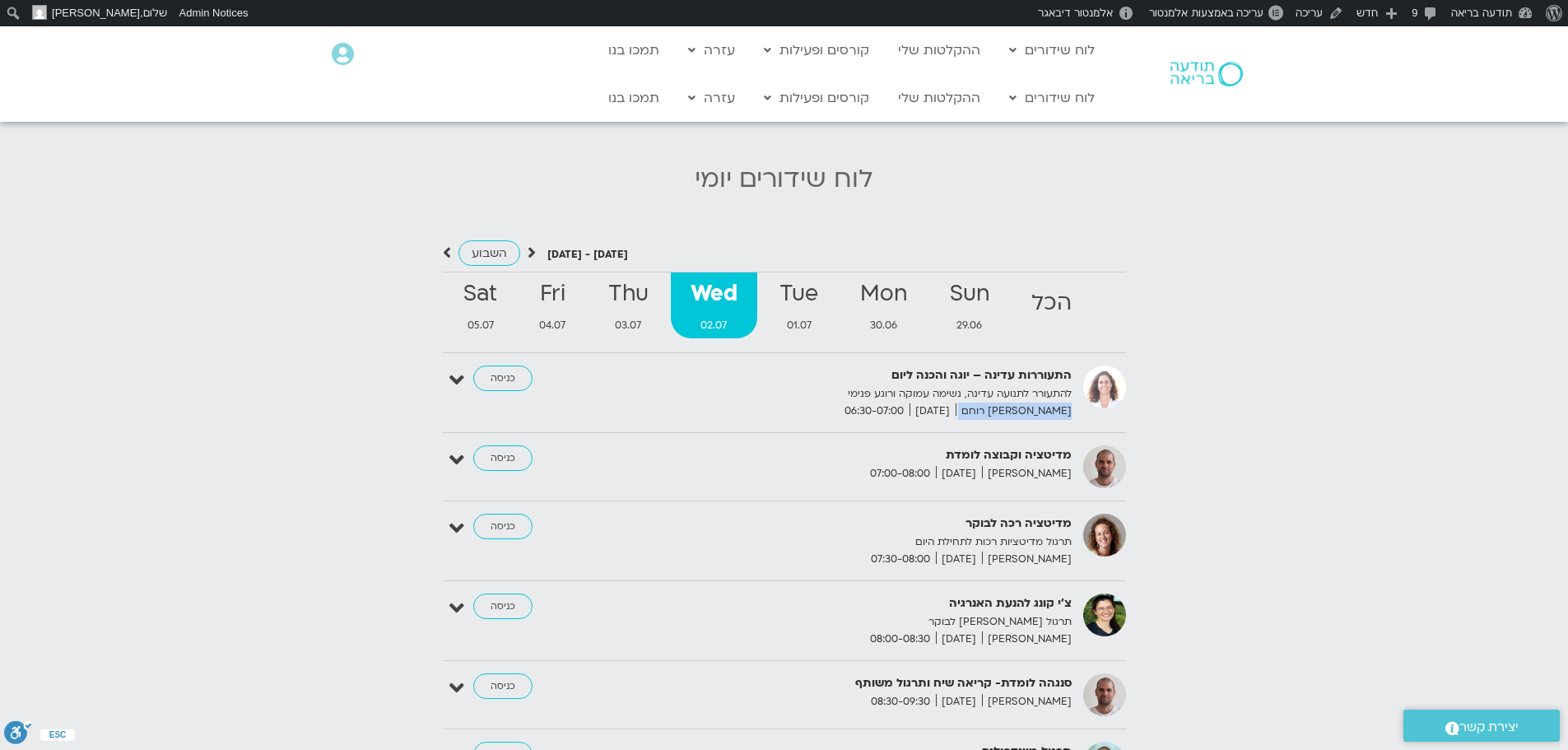 click on "[PERSON_NAME] רוחם" at bounding box center (1013, 411) 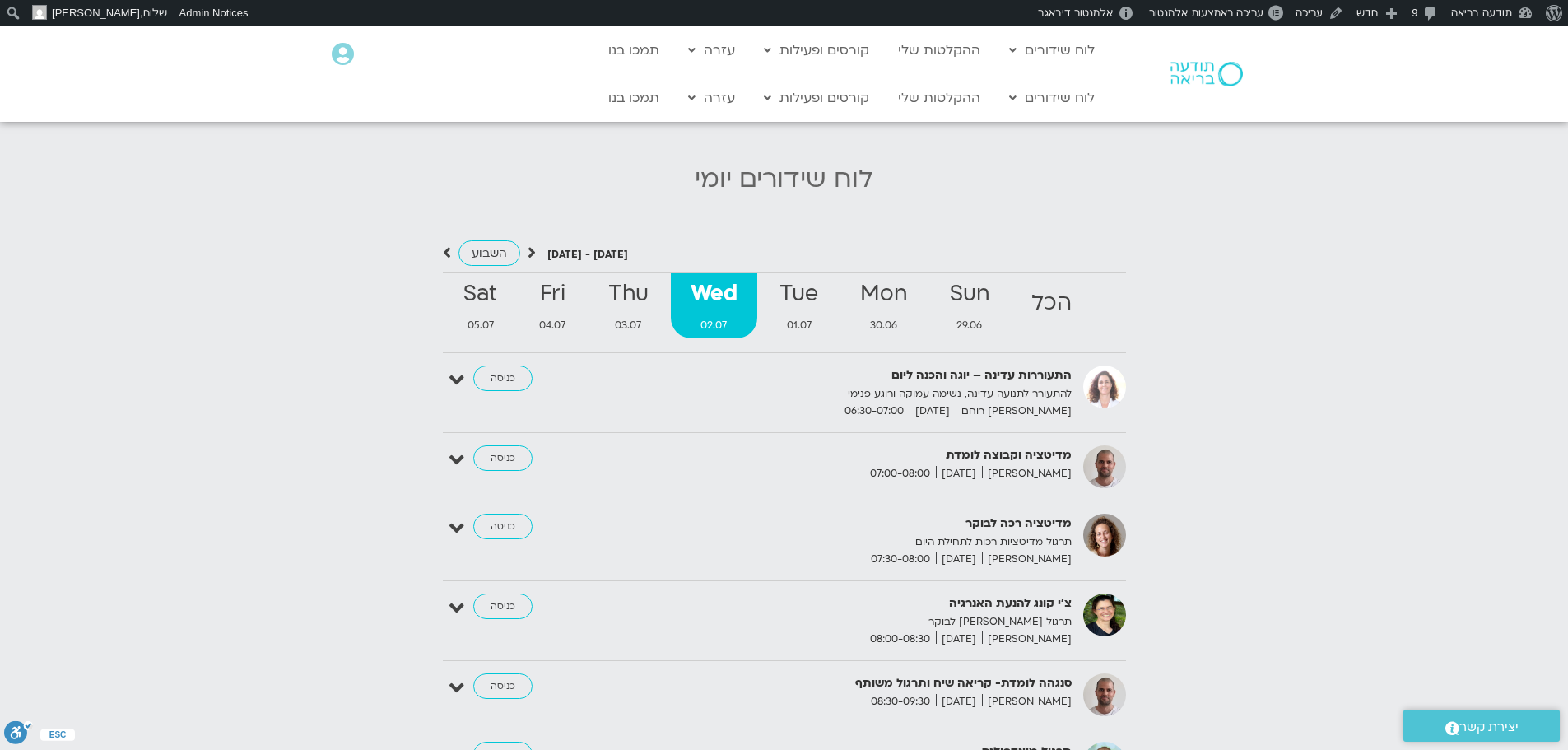 click on "מדיטציה רכה לבוקר" at bounding box center [870, 524] 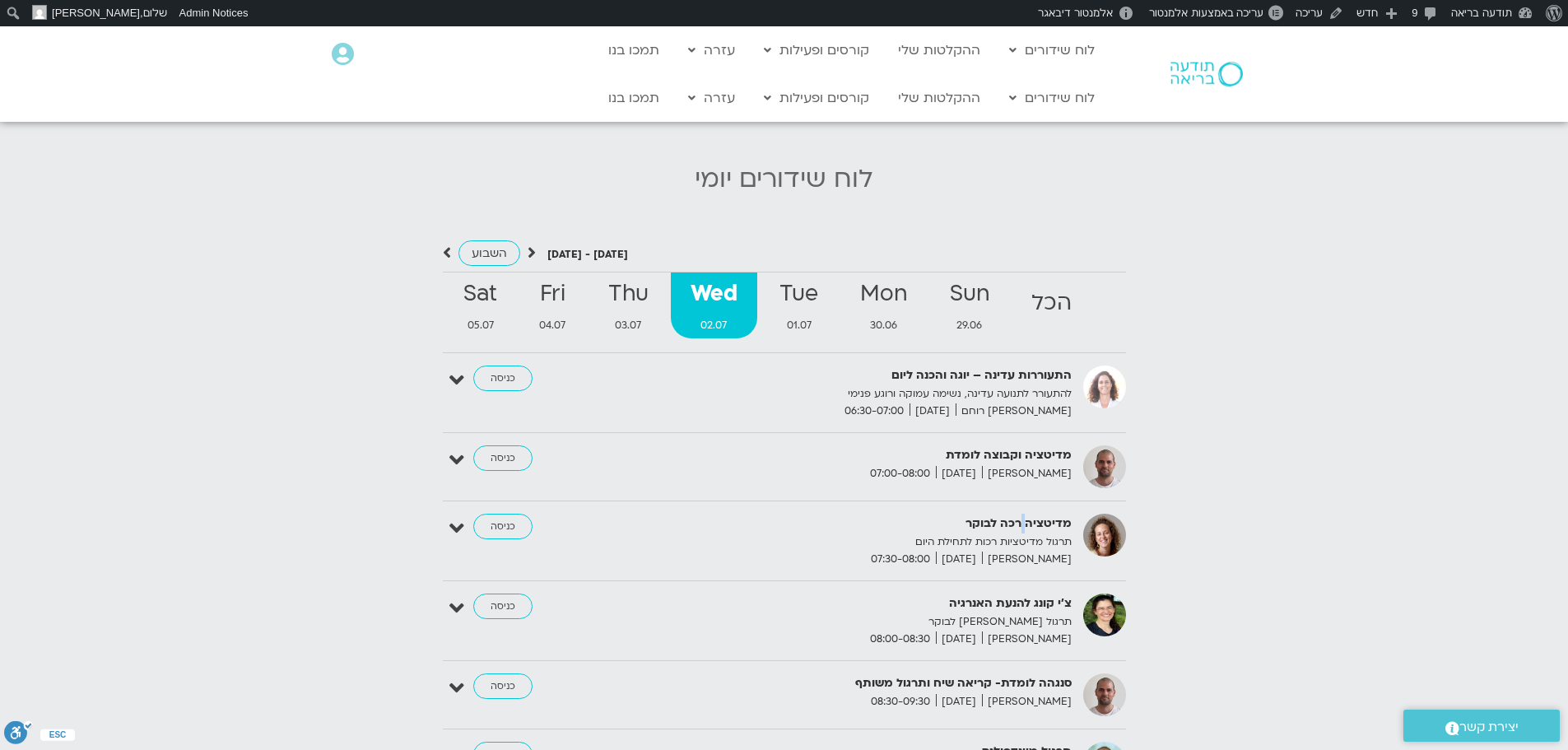 click on "מדיטציה רכה לבוקר" at bounding box center (870, 524) 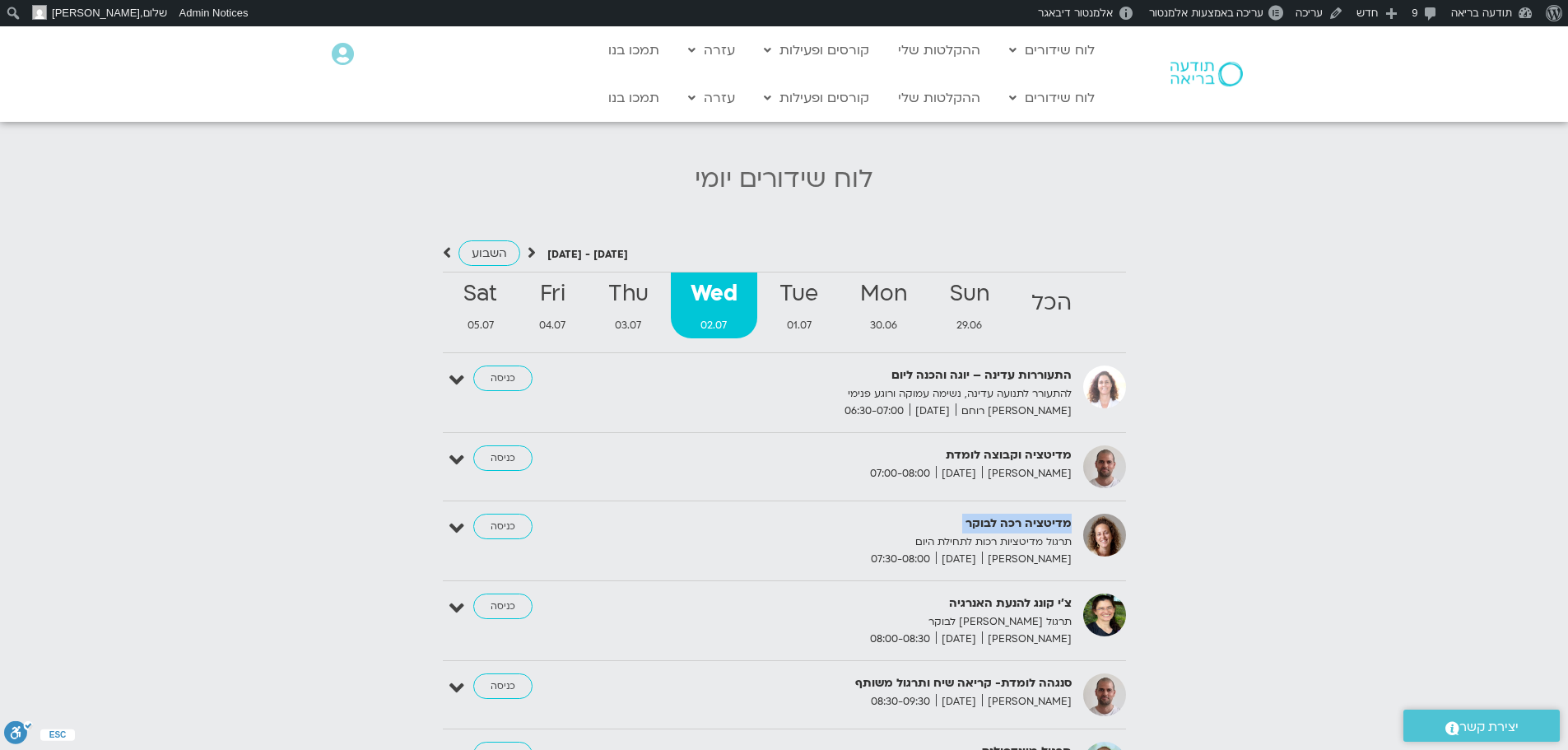 click on "מדיטציה רכה לבוקר" at bounding box center (870, 524) 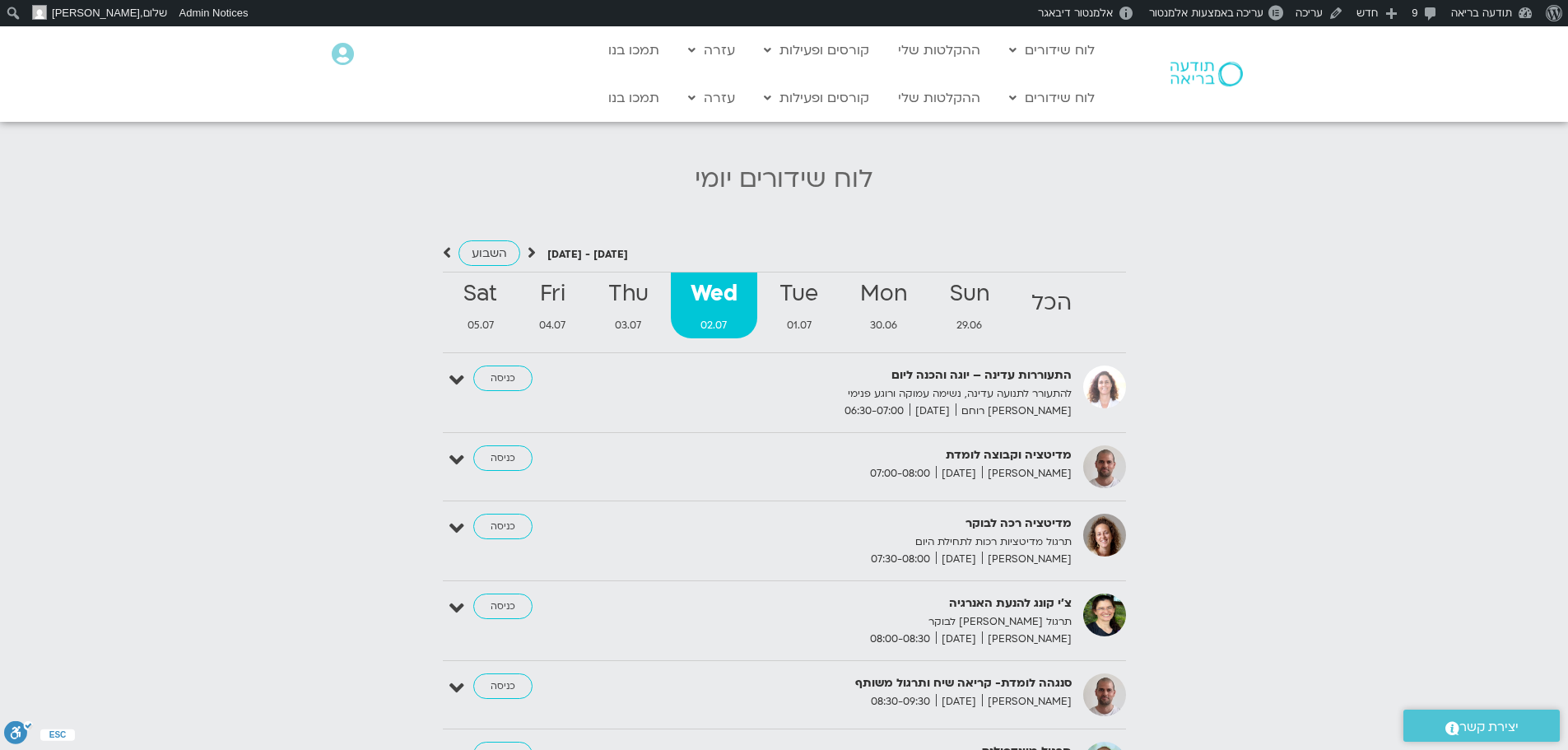 click on "מדיטציה רכה לבוקר" at bounding box center (870, 524) 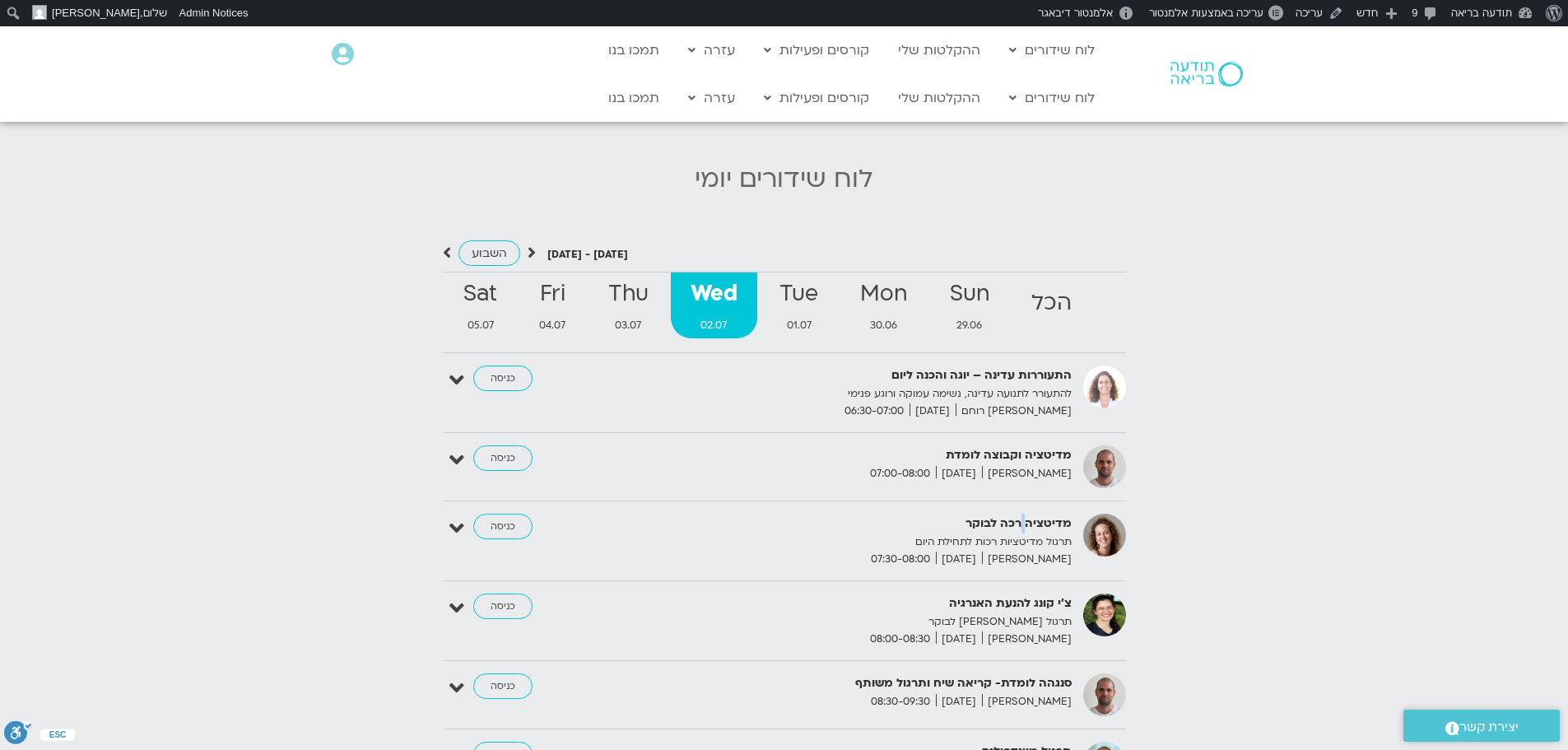 click on "מדיטציה רכה לבוקר" at bounding box center [870, 524] 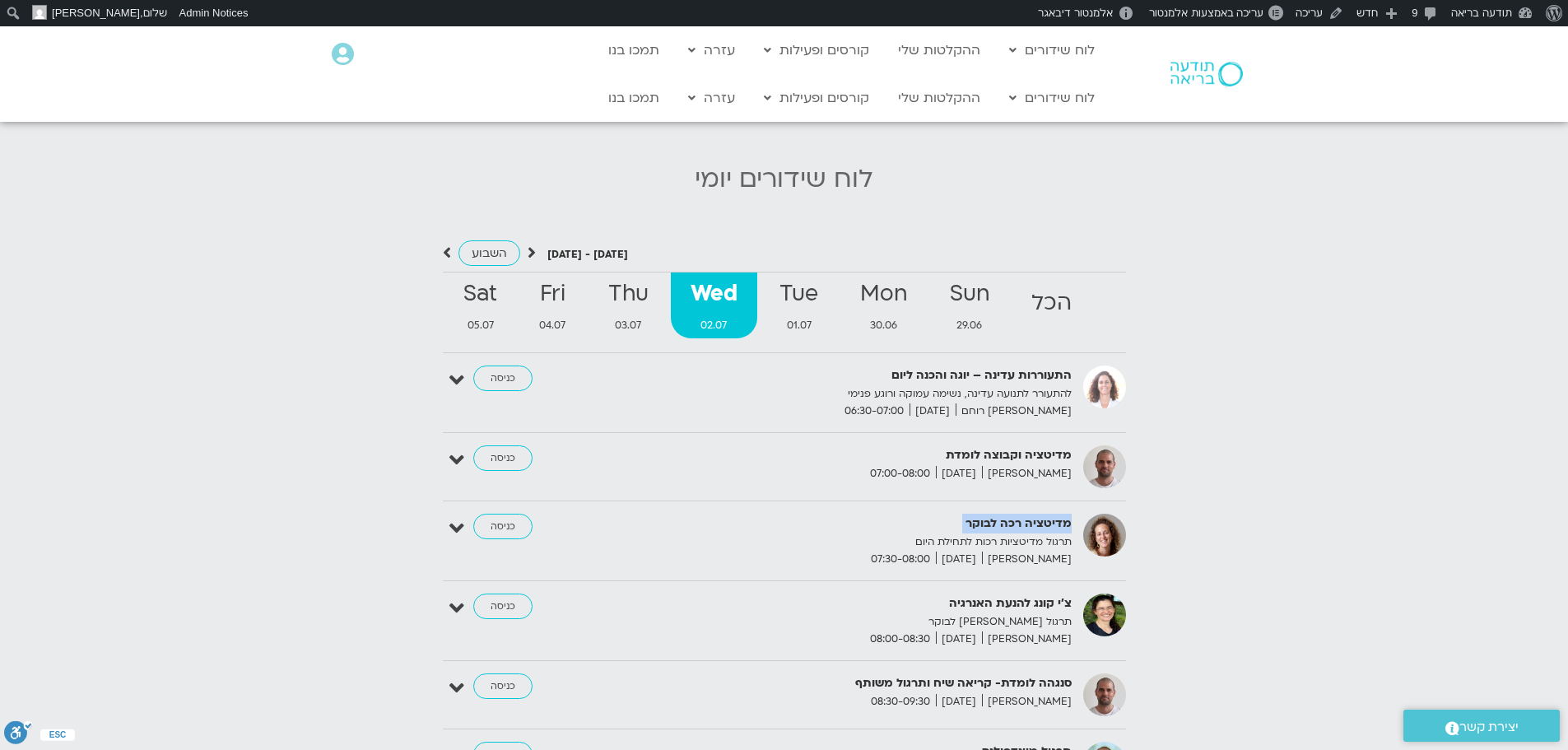 click on "מדיטציה רכה לבוקר" at bounding box center [870, 524] 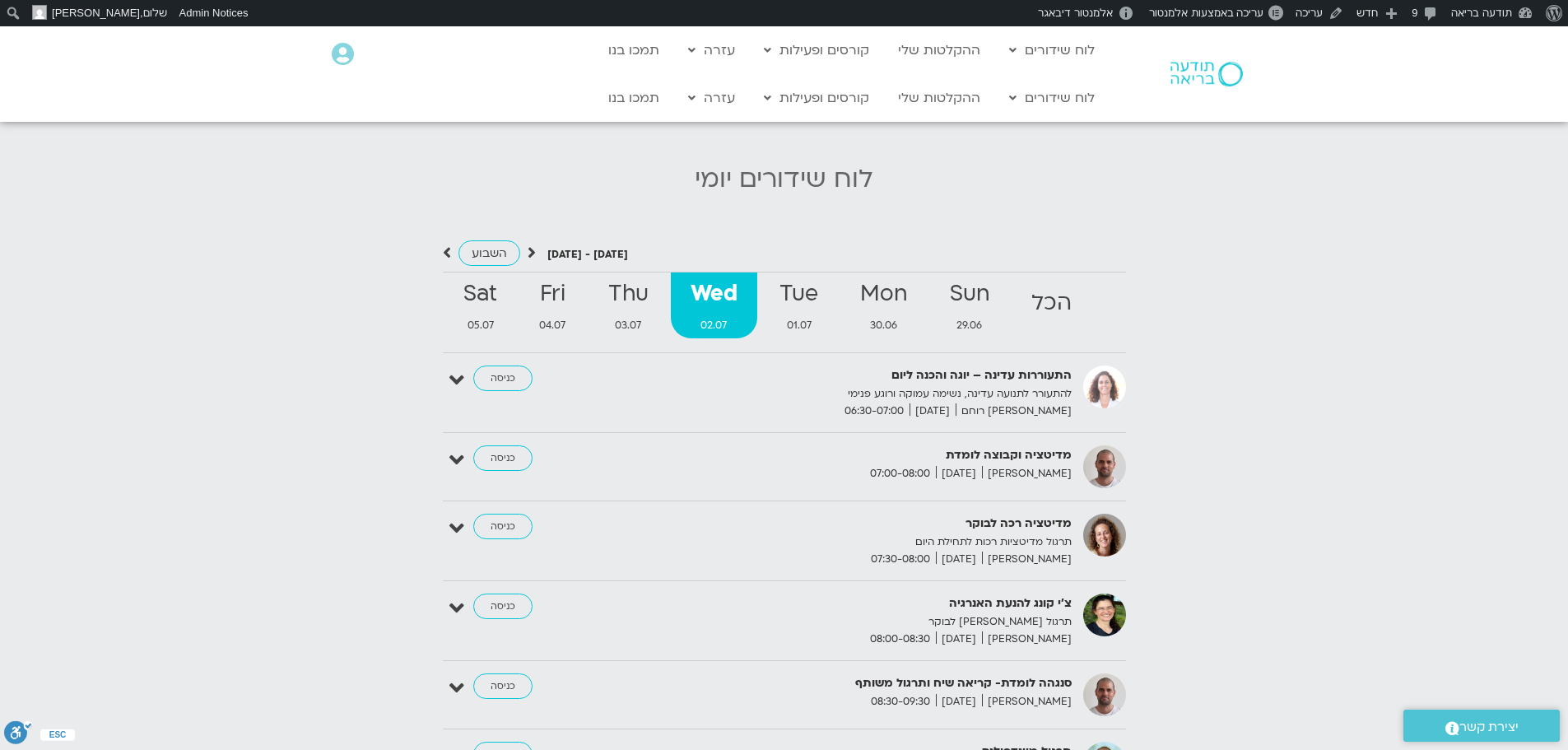 click on "[PERSON_NAME]" at bounding box center [1026, 559] 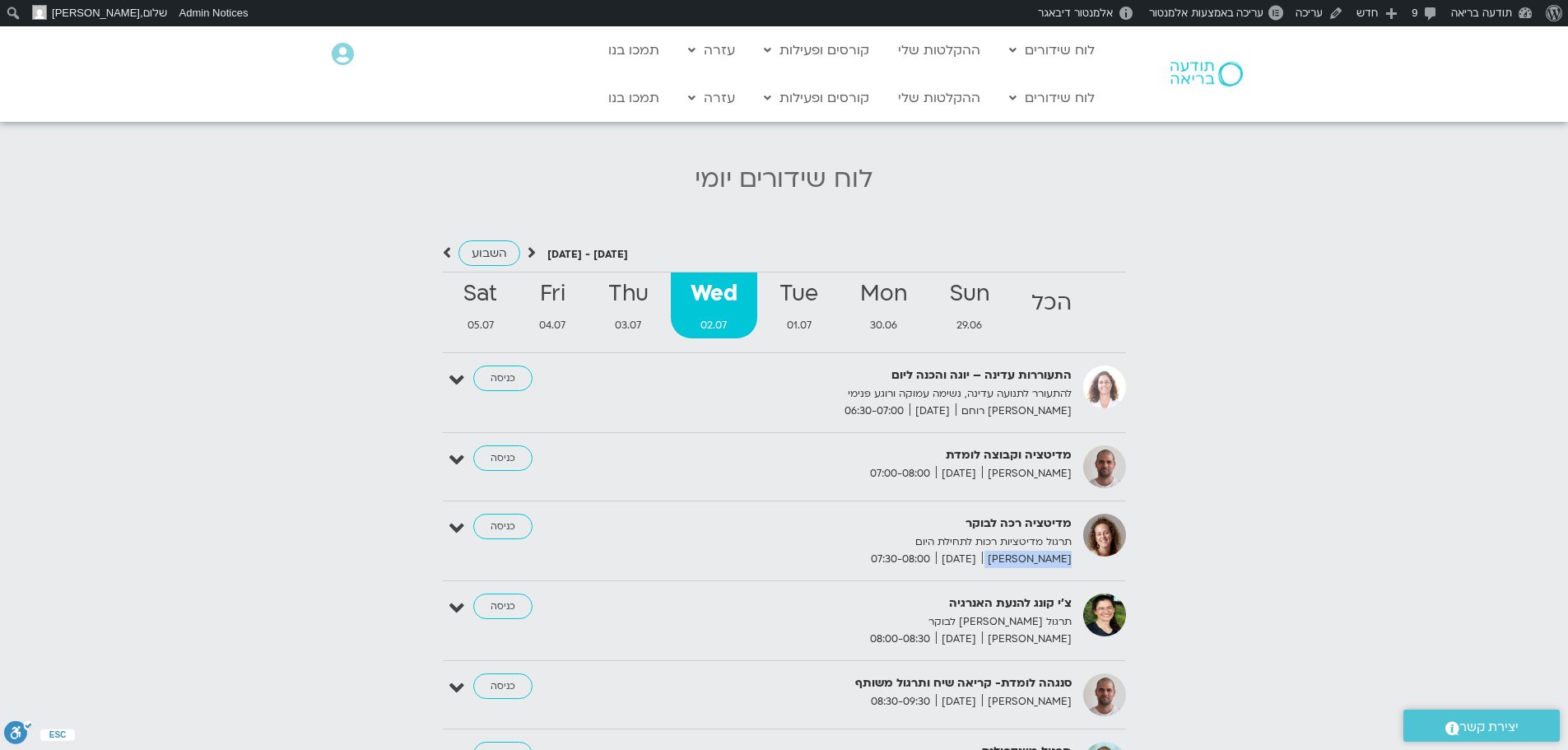 click on "[PERSON_NAME]" at bounding box center [1026, 559] 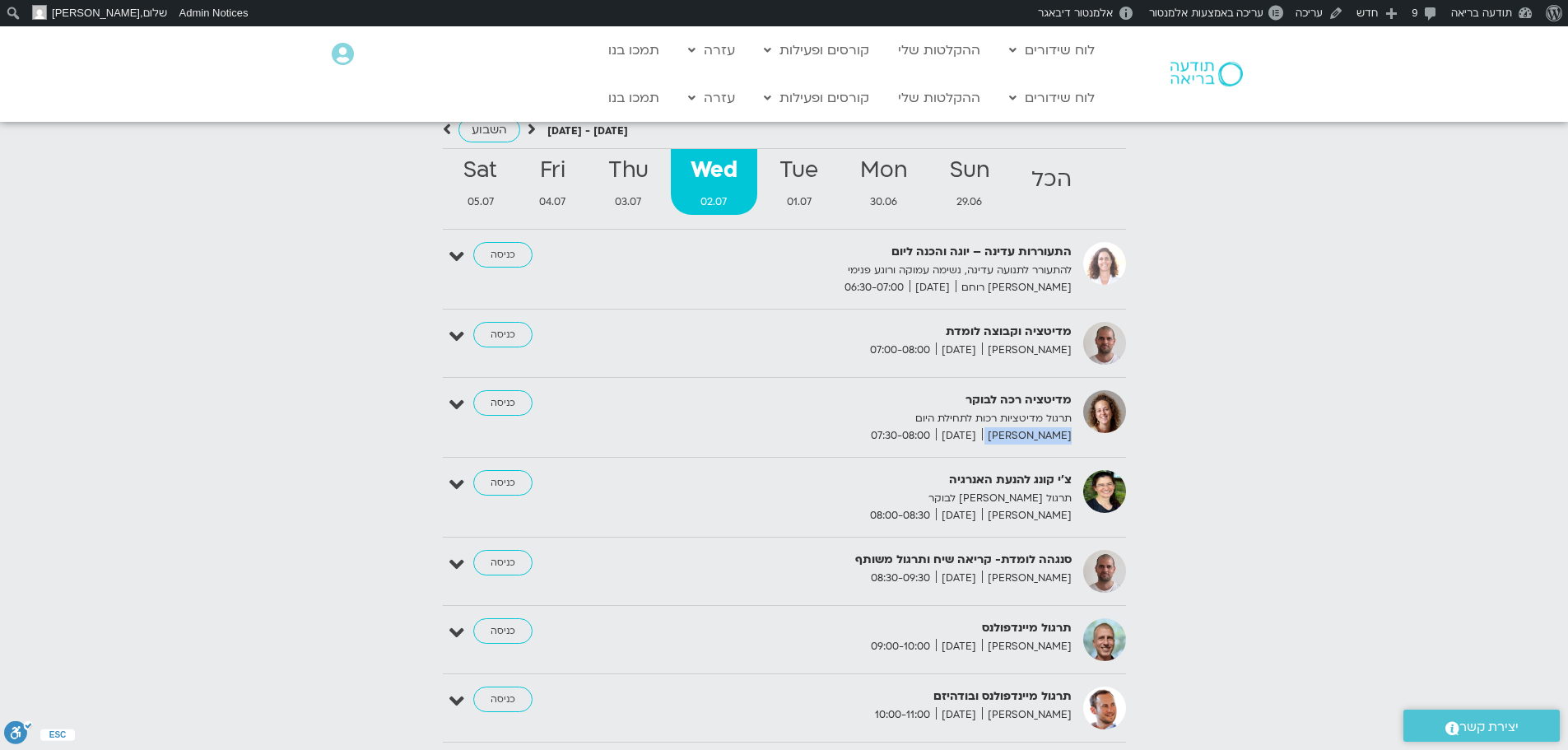 scroll, scrollTop: 1976, scrollLeft: 0, axis: vertical 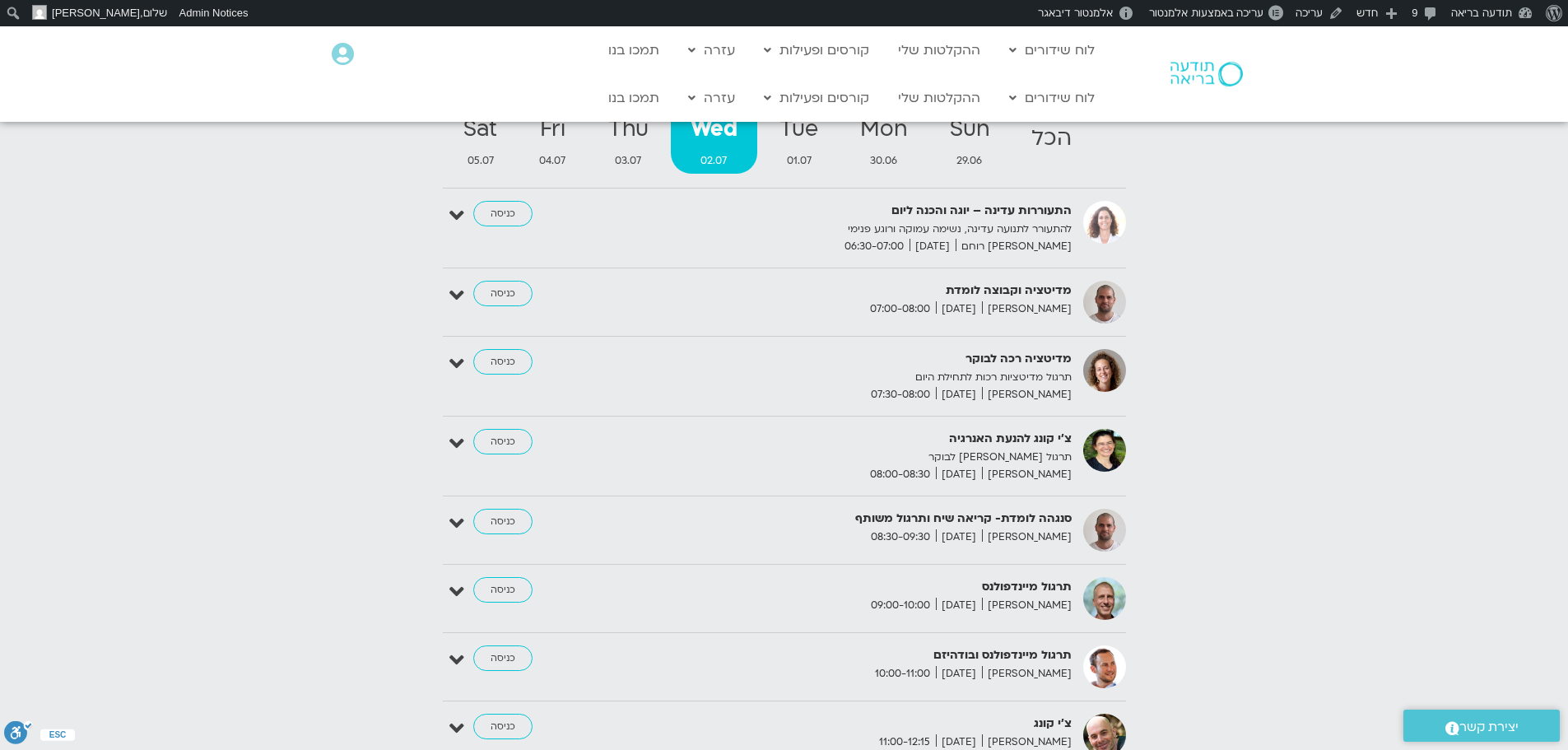 click on "רונית מלכין" at bounding box center [1026, 474] 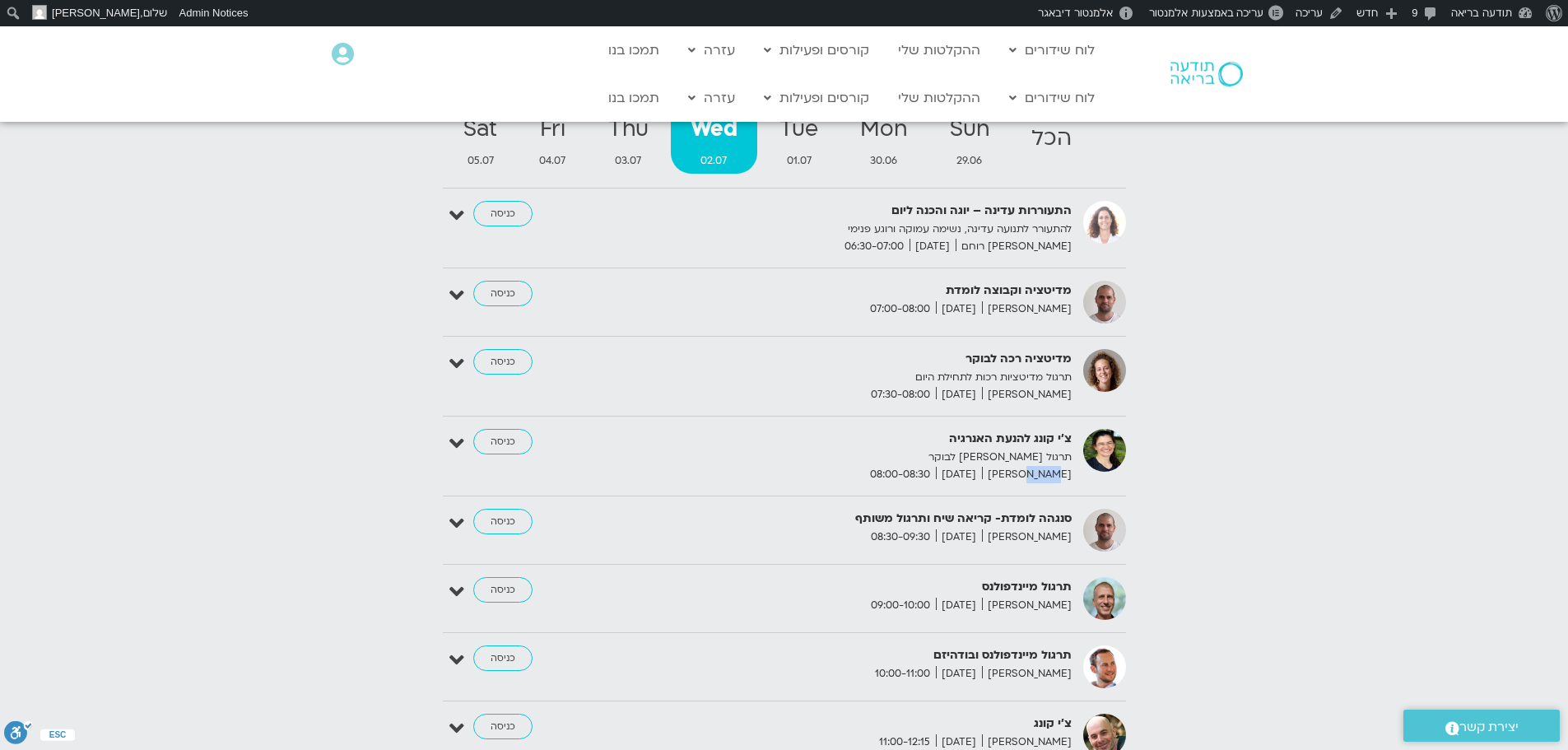 click on "רונית מלכין" at bounding box center (1026, 474) 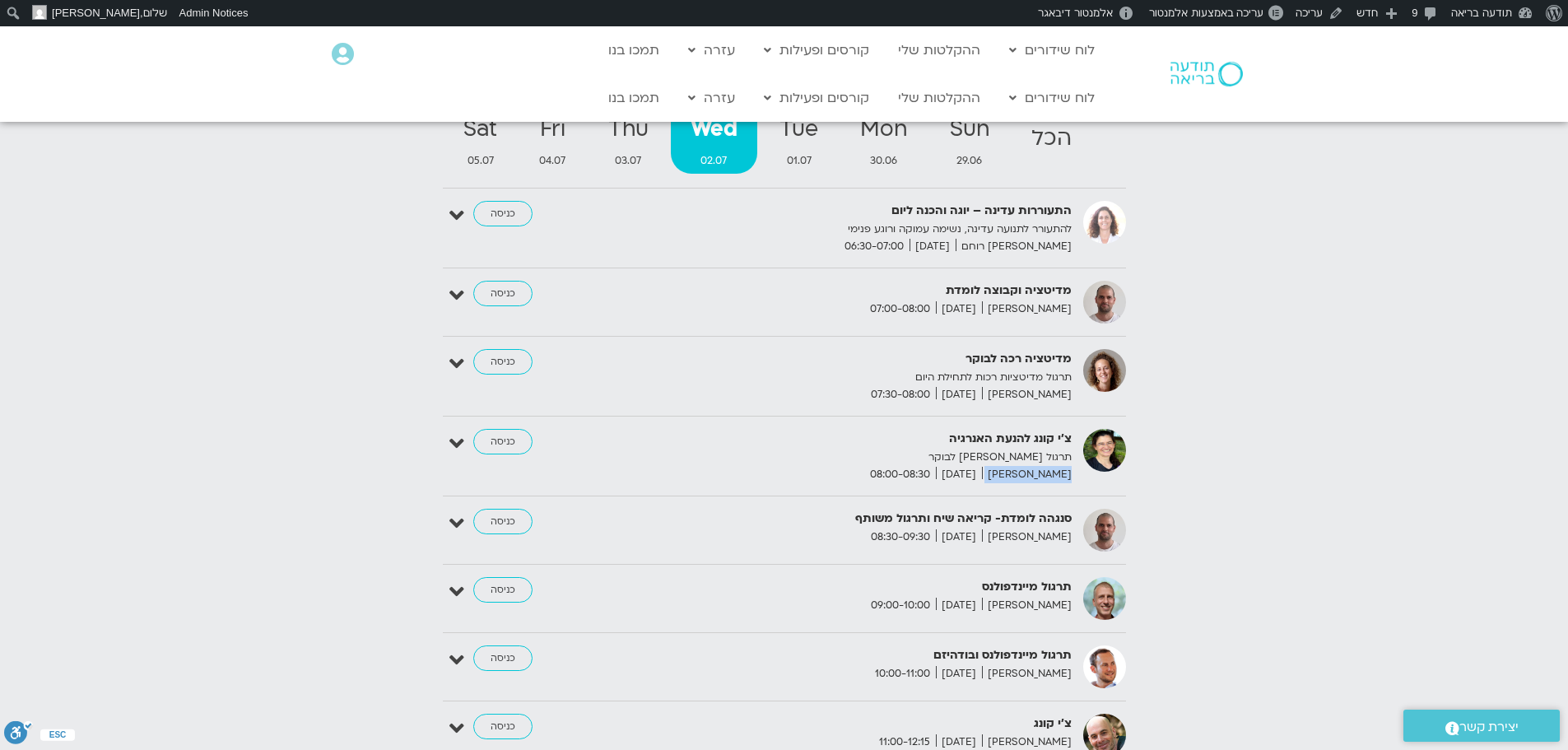 click on "רונית מלכין" at bounding box center (1026, 474) 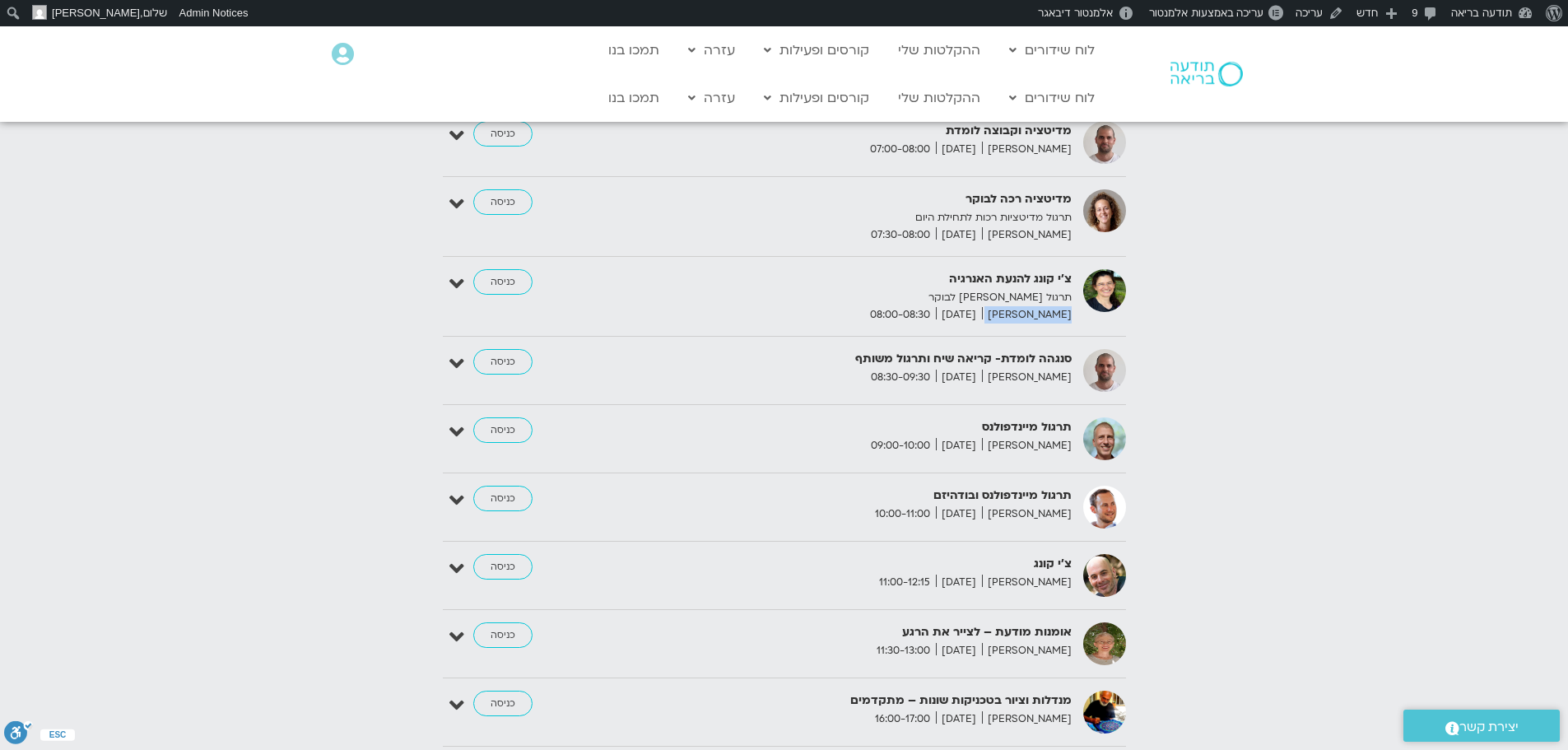 scroll, scrollTop: 2141, scrollLeft: 0, axis: vertical 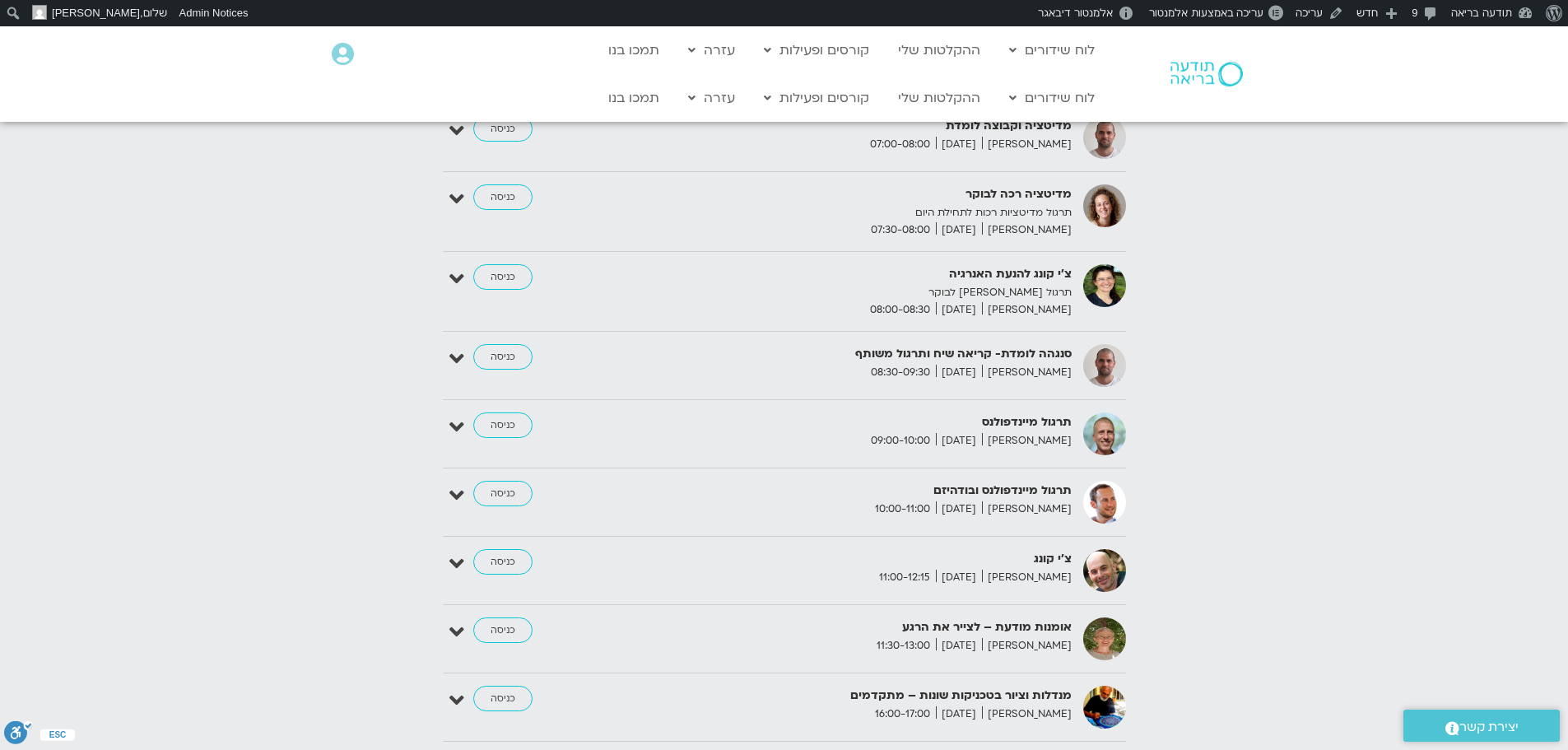 click on "תרגול מיינדפולנס" at bounding box center [870, 422] 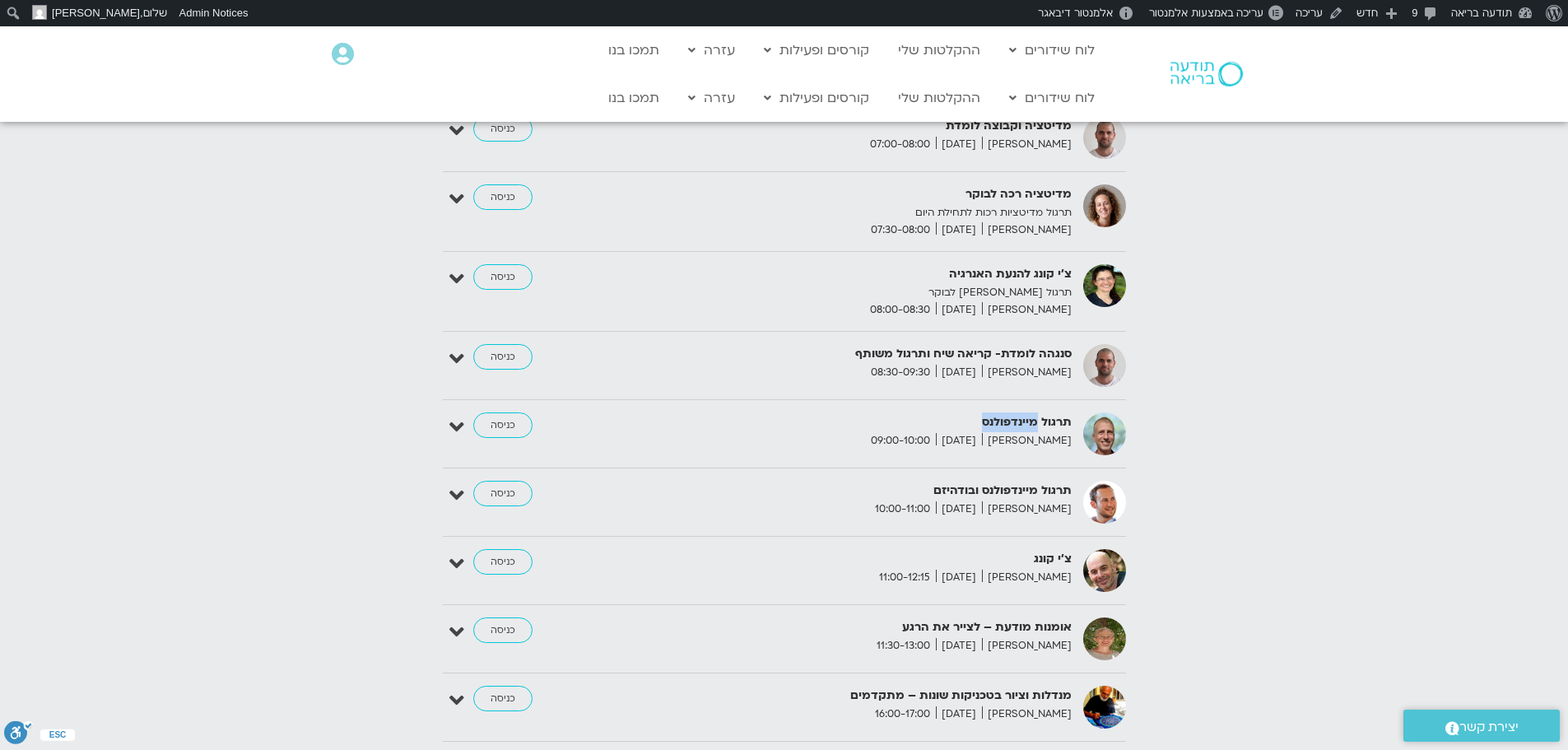 click on "תרגול מיינדפולנס" at bounding box center [870, 422] 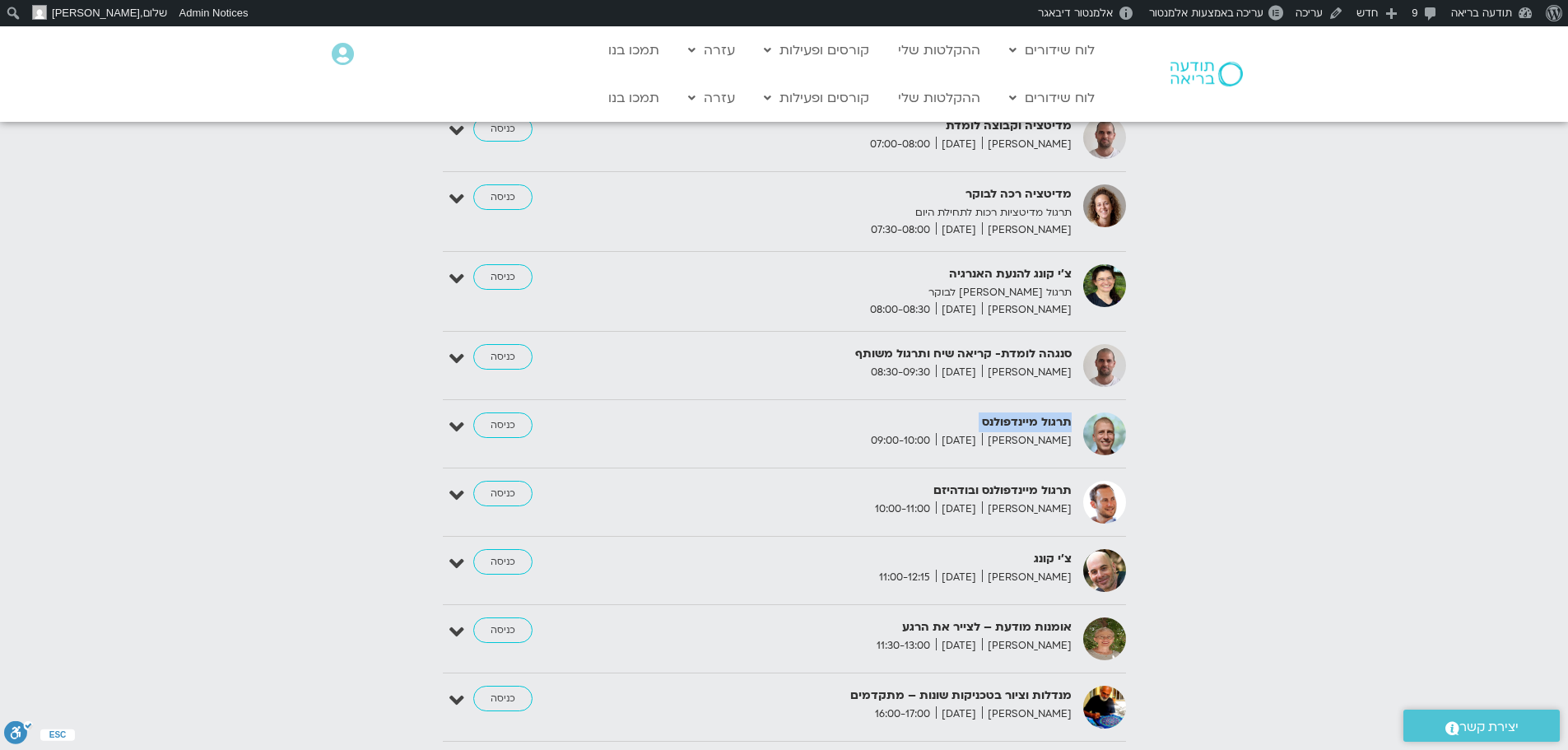 click on "תרגול מיינדפולנס" at bounding box center (870, 422) 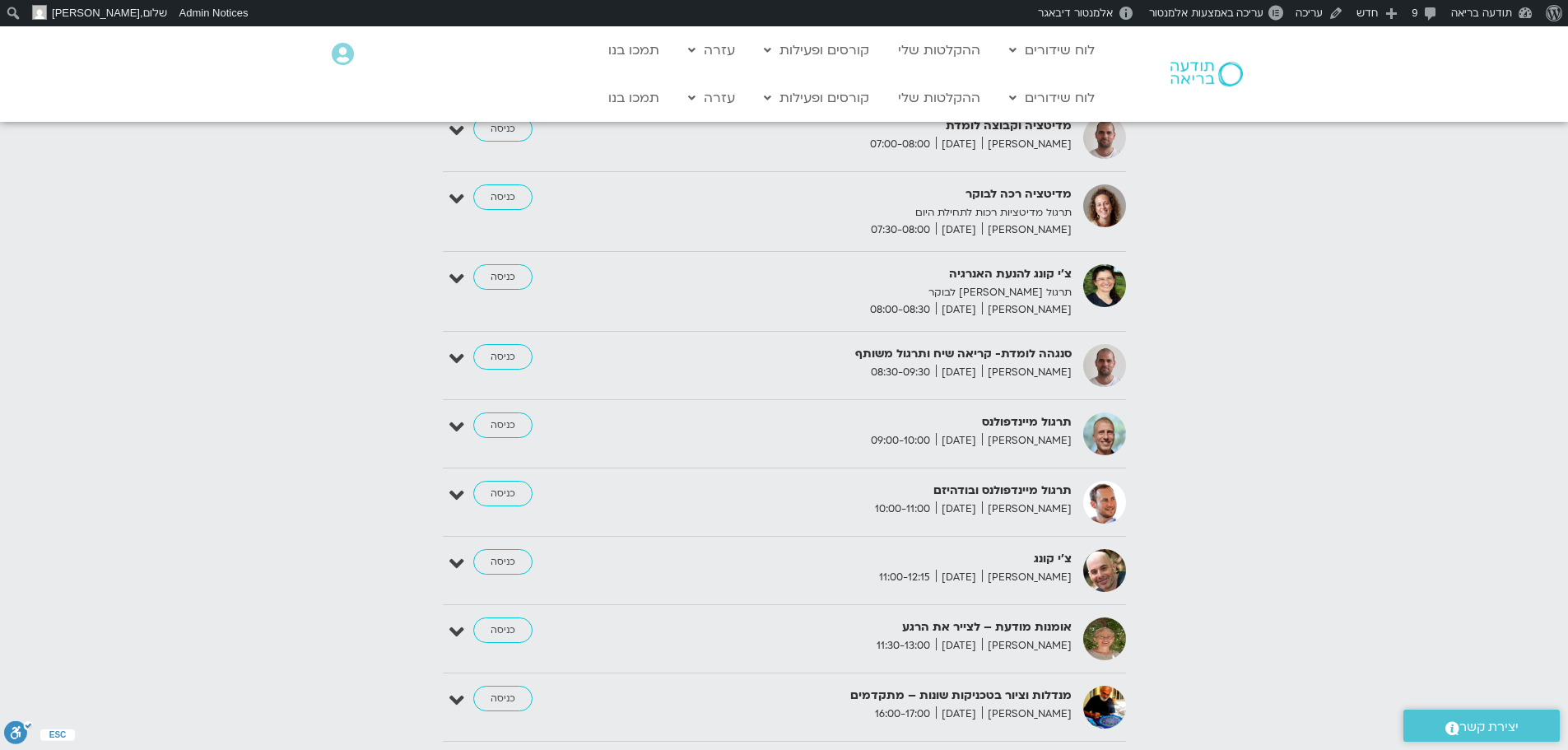 click on "ניב אידלמן" at bounding box center (1026, 440) 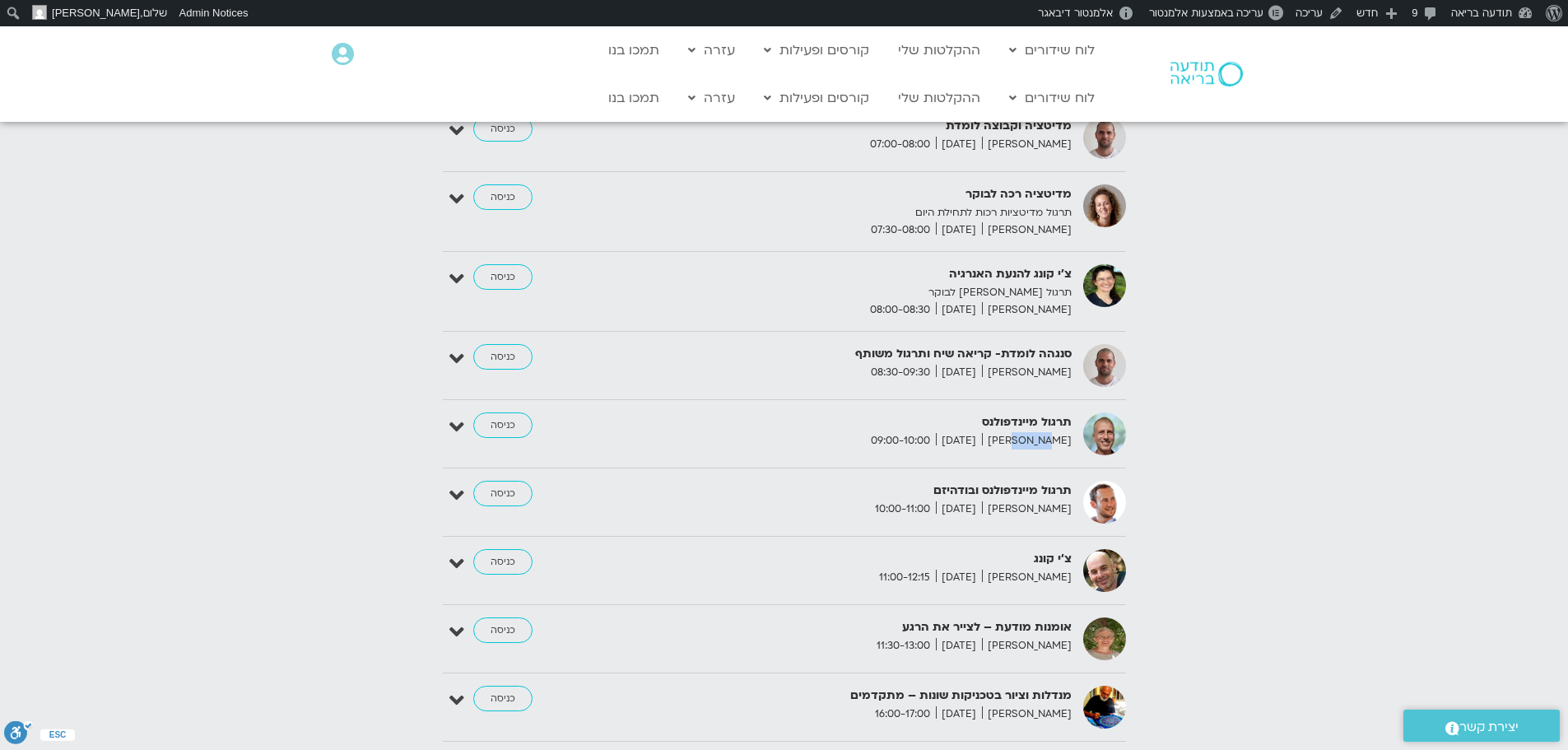 click on "ניב אידלמן" at bounding box center (1026, 440) 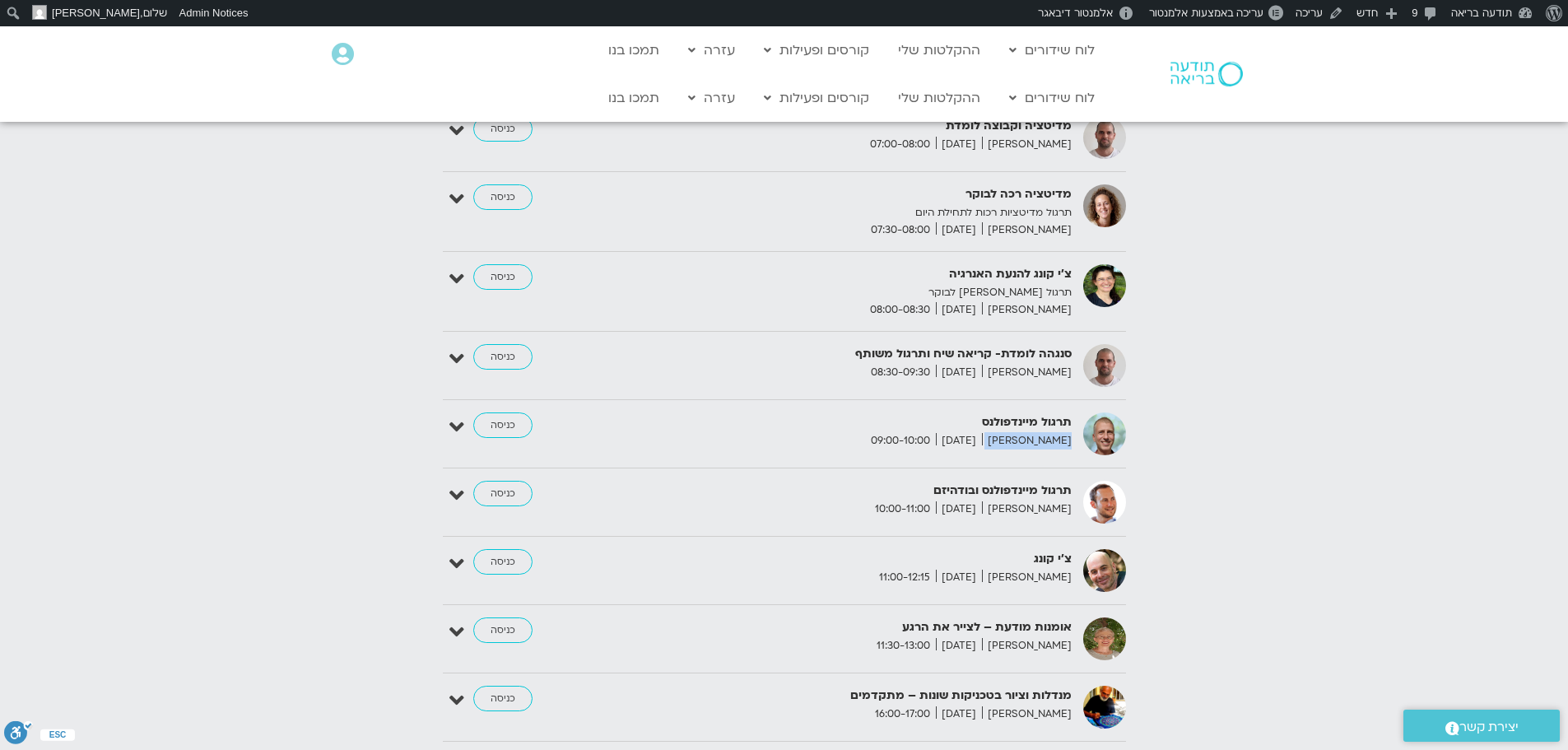click on "ניב אידלמן" at bounding box center (1026, 440) 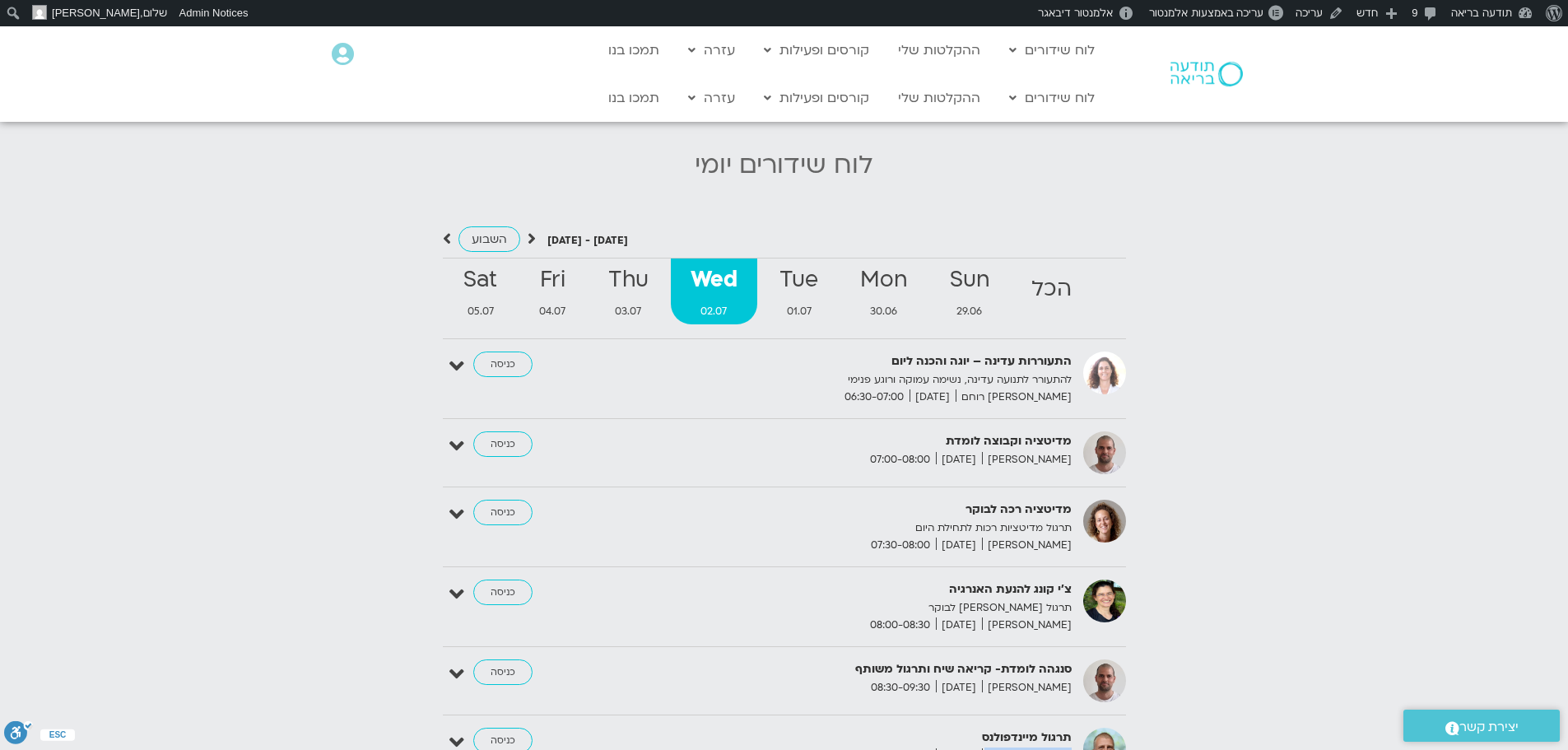 scroll, scrollTop: 1811, scrollLeft: 0, axis: vertical 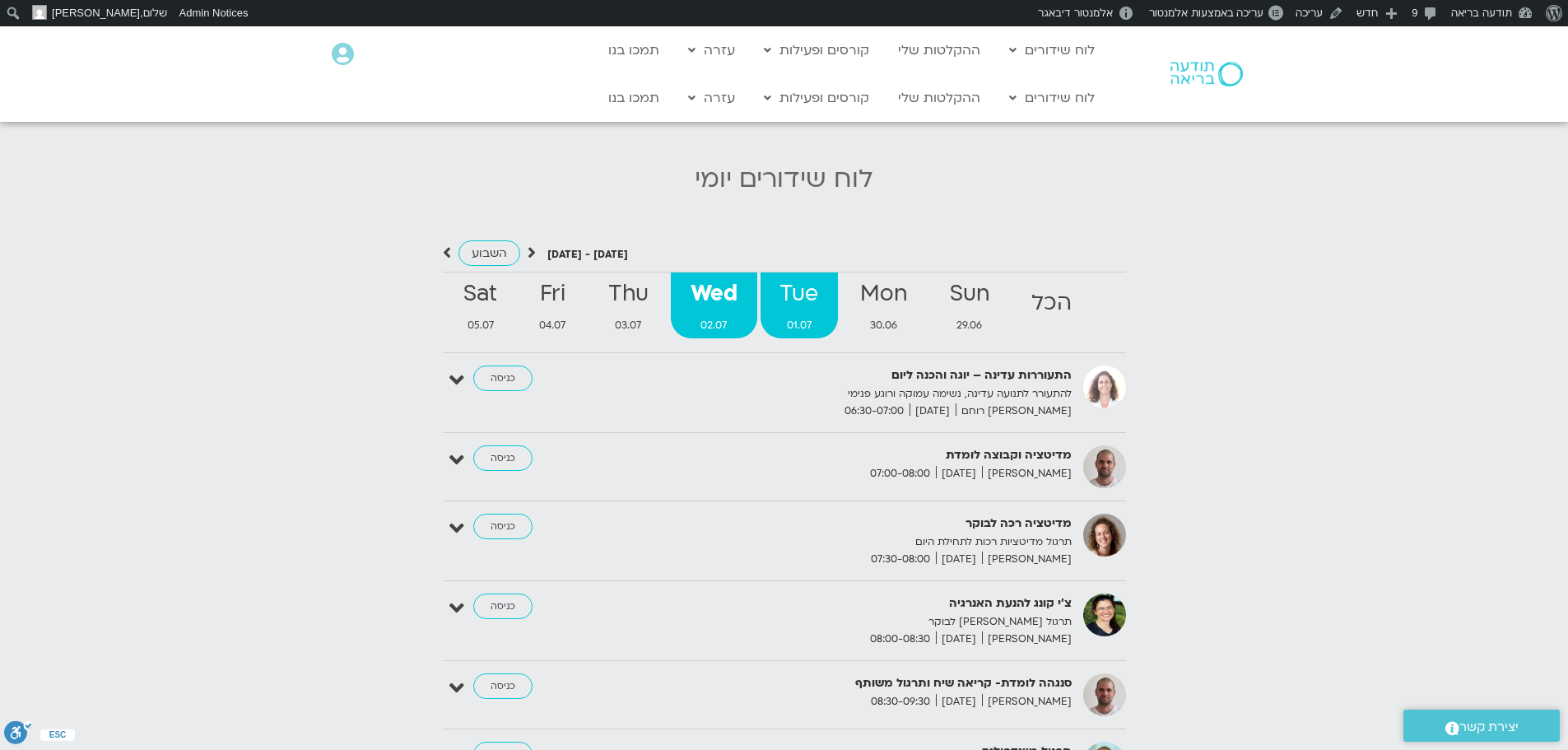 click on "01.07" at bounding box center (799, 325) 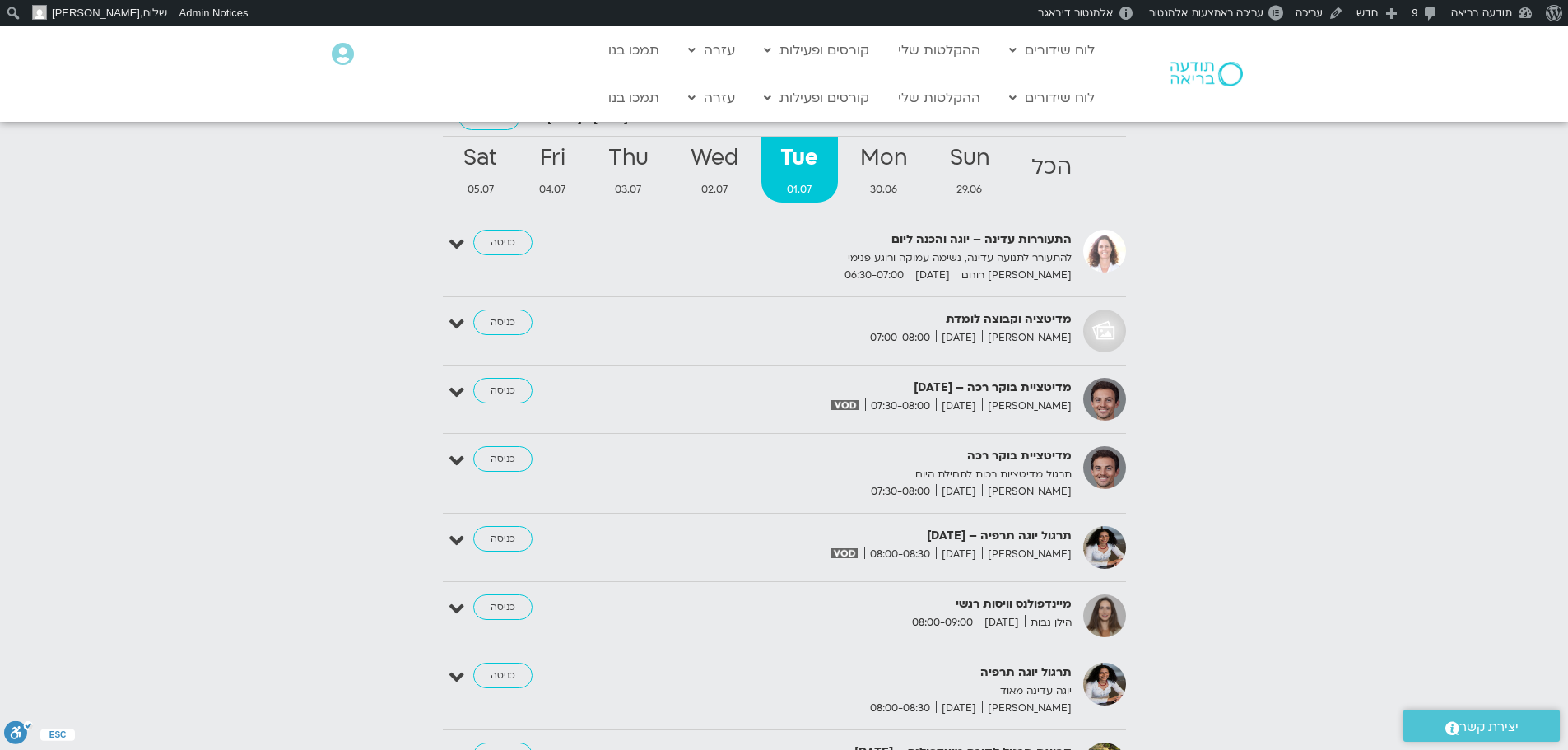 scroll, scrollTop: 1729, scrollLeft: 0, axis: vertical 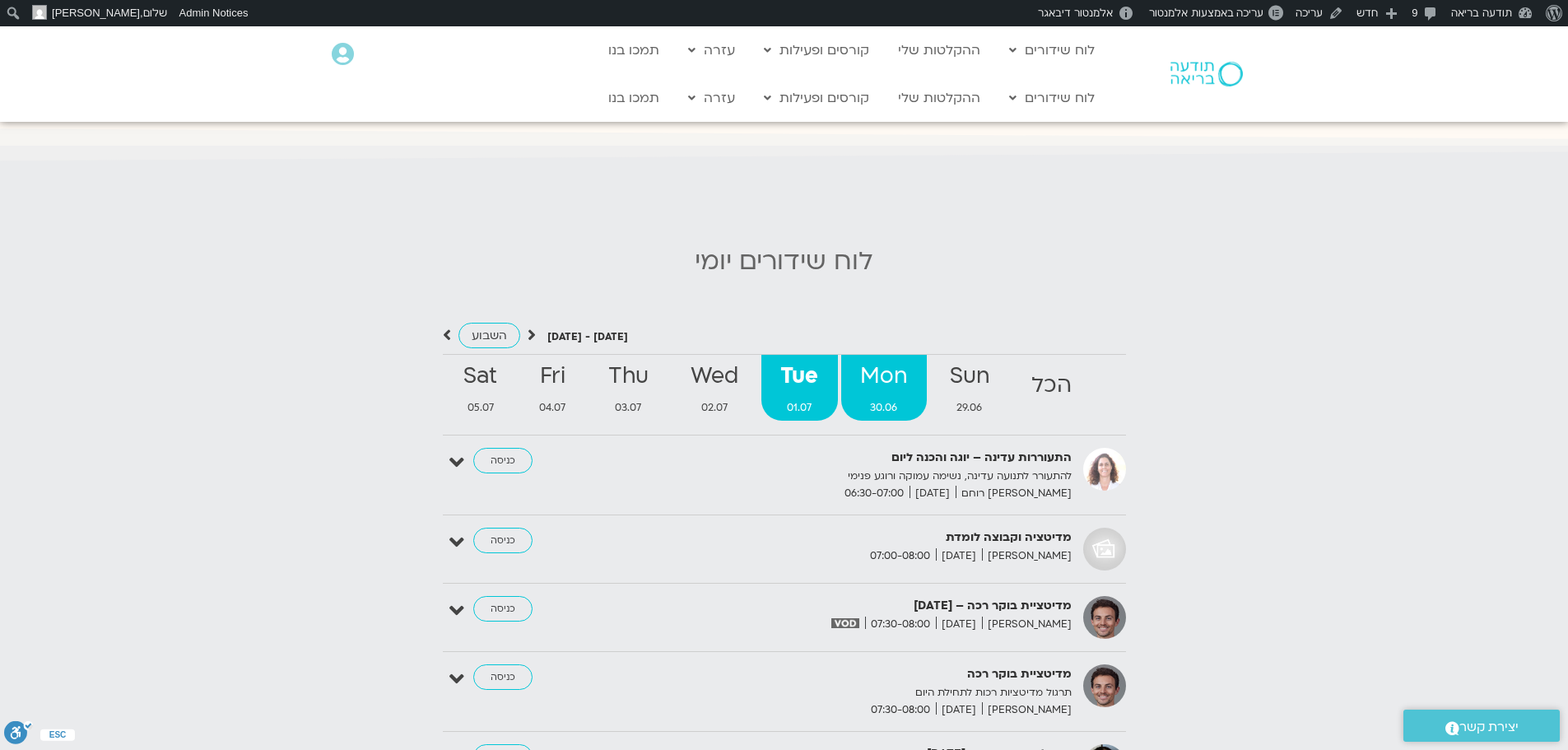 click on "Mon" at bounding box center [884, 376] 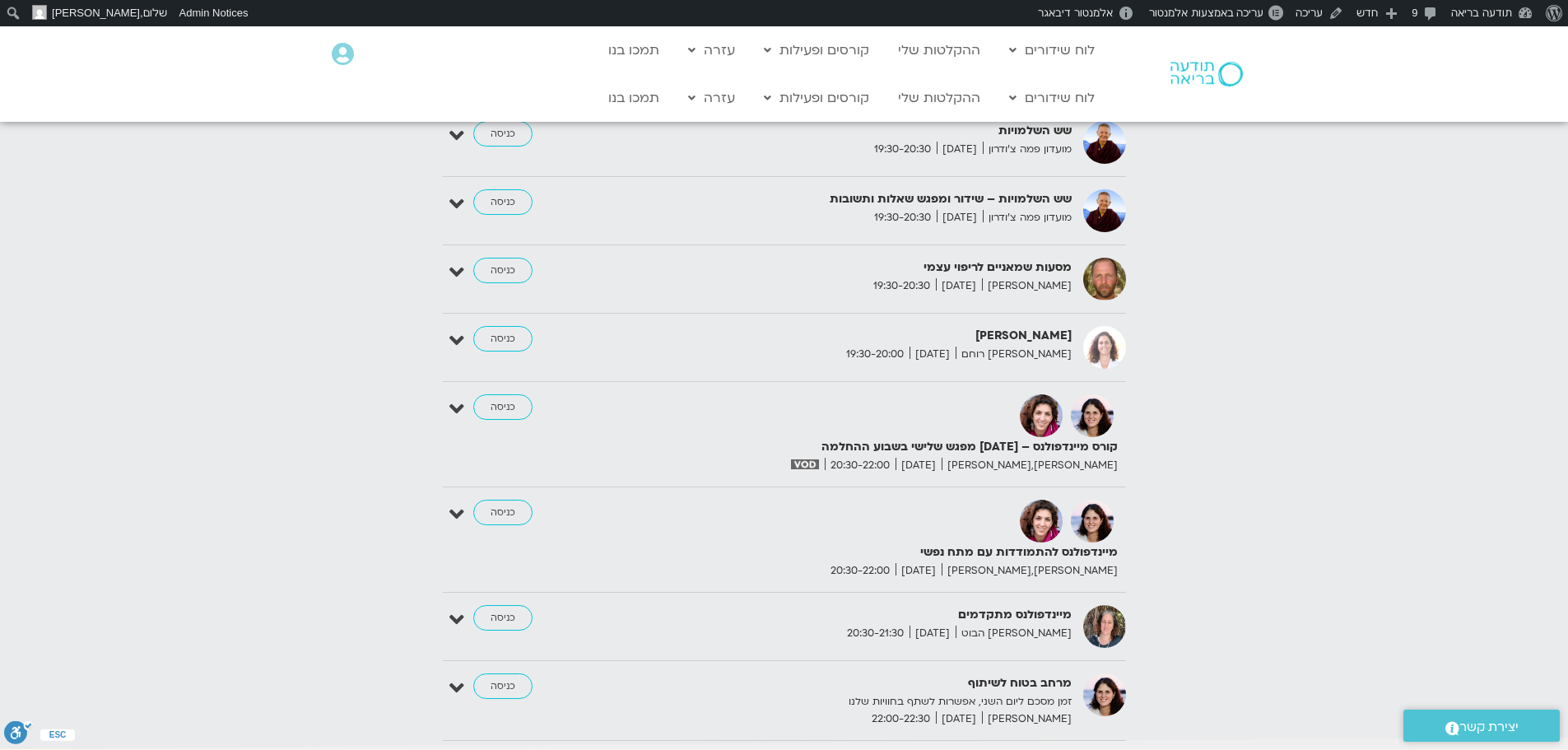 scroll, scrollTop: 3128, scrollLeft: 0, axis: vertical 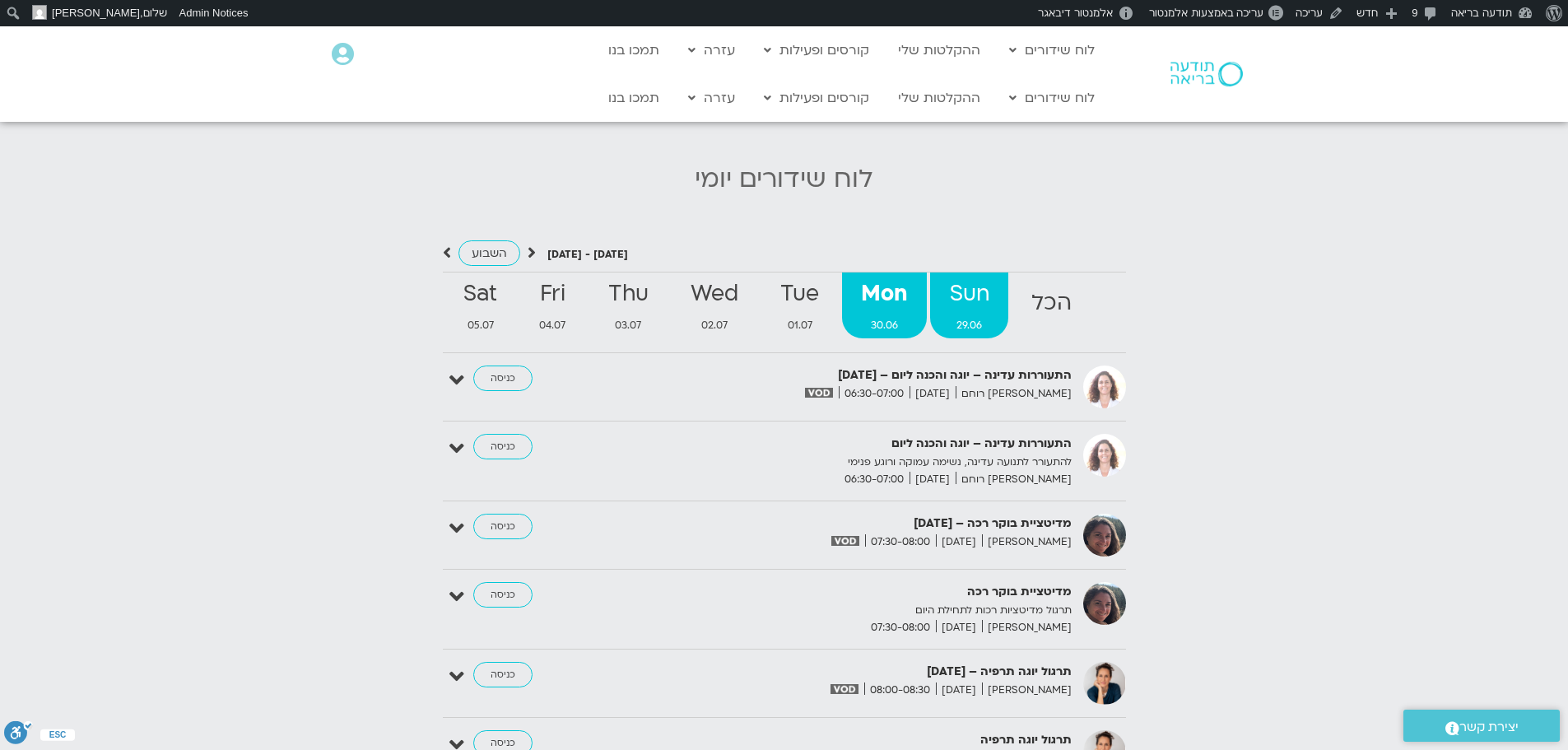 click on "Sun" at bounding box center (969, 294) 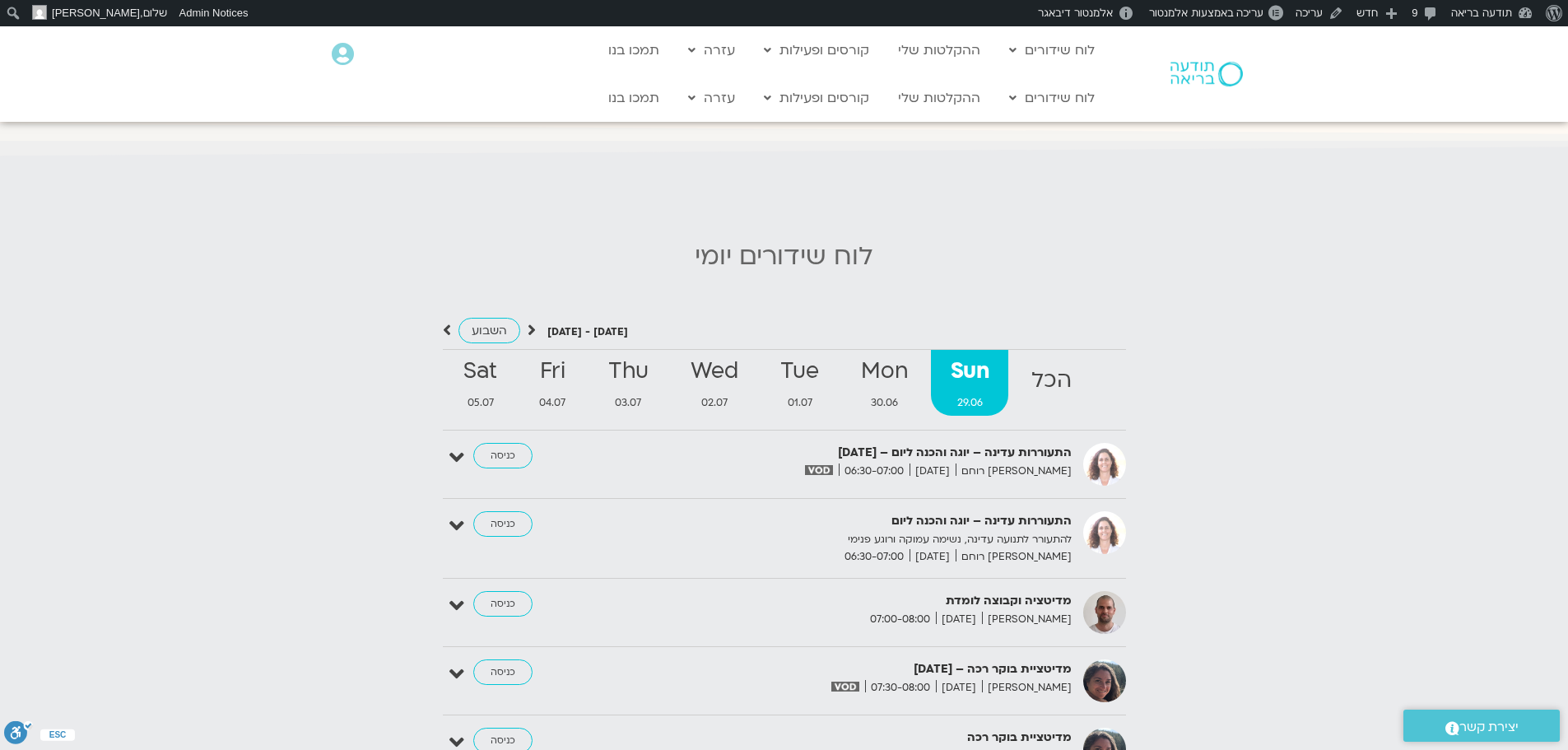 scroll, scrollTop: 1729, scrollLeft: 0, axis: vertical 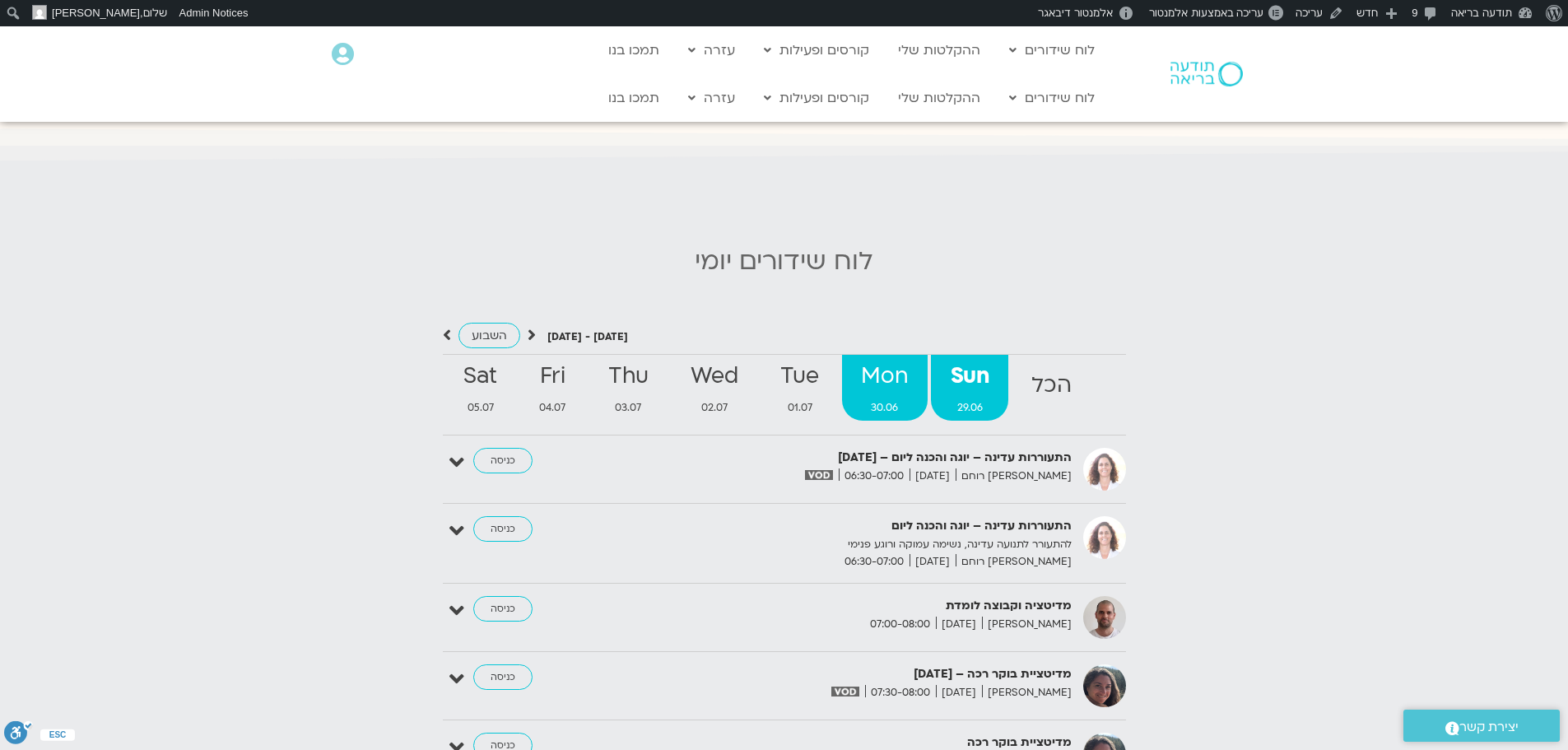 click on "Mon" at bounding box center [885, 376] 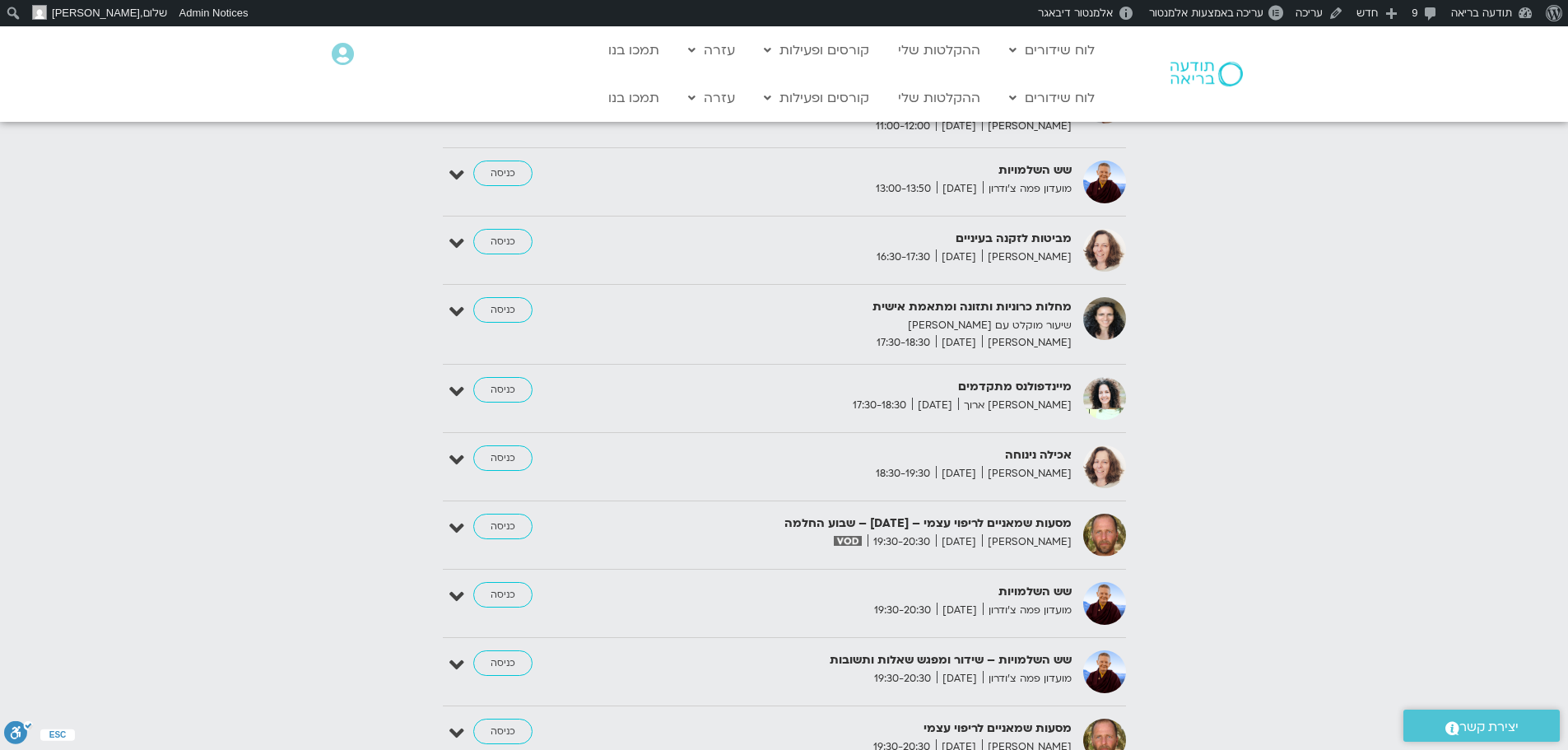 scroll, scrollTop: 2717, scrollLeft: 0, axis: vertical 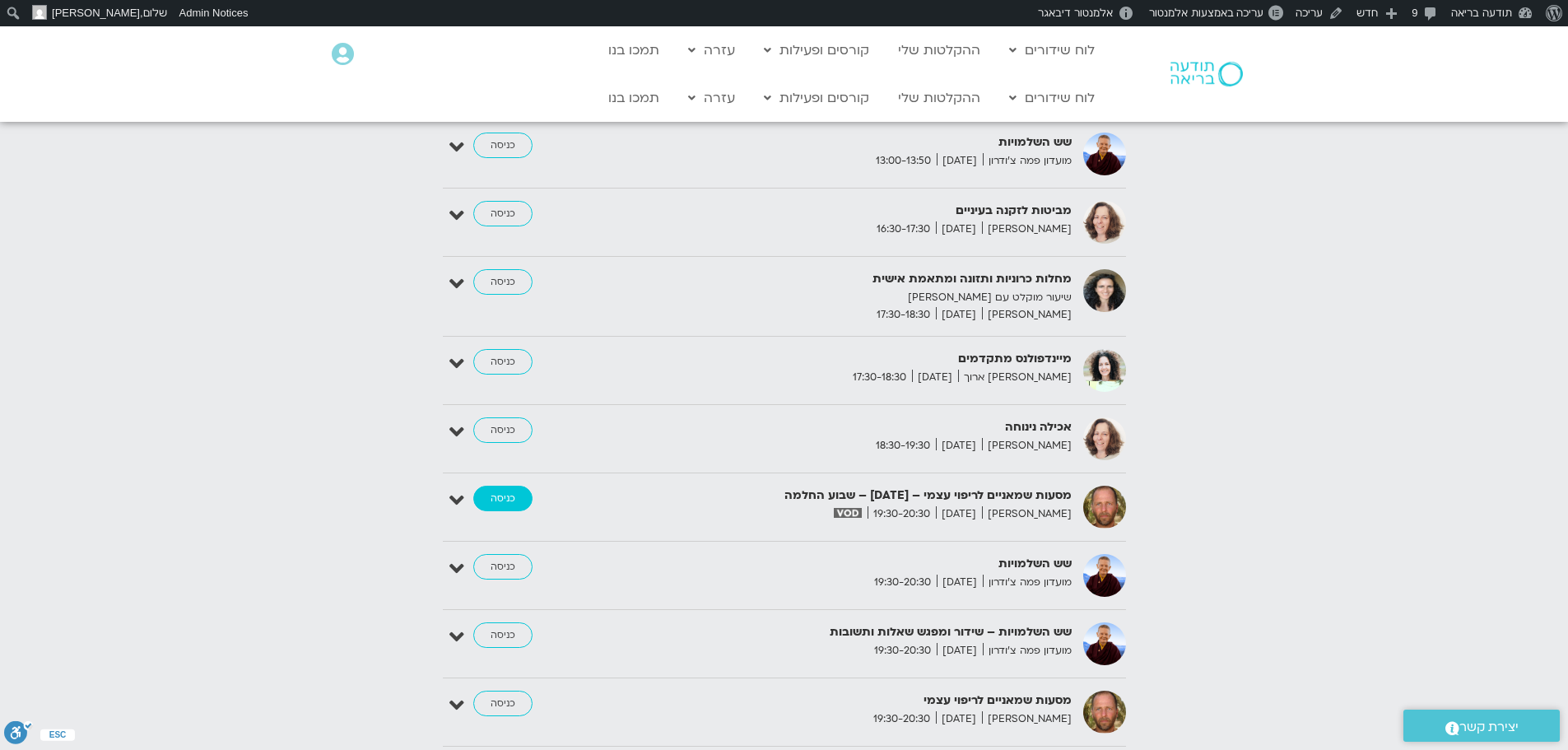 click on "כניסה" at bounding box center [503, 499] 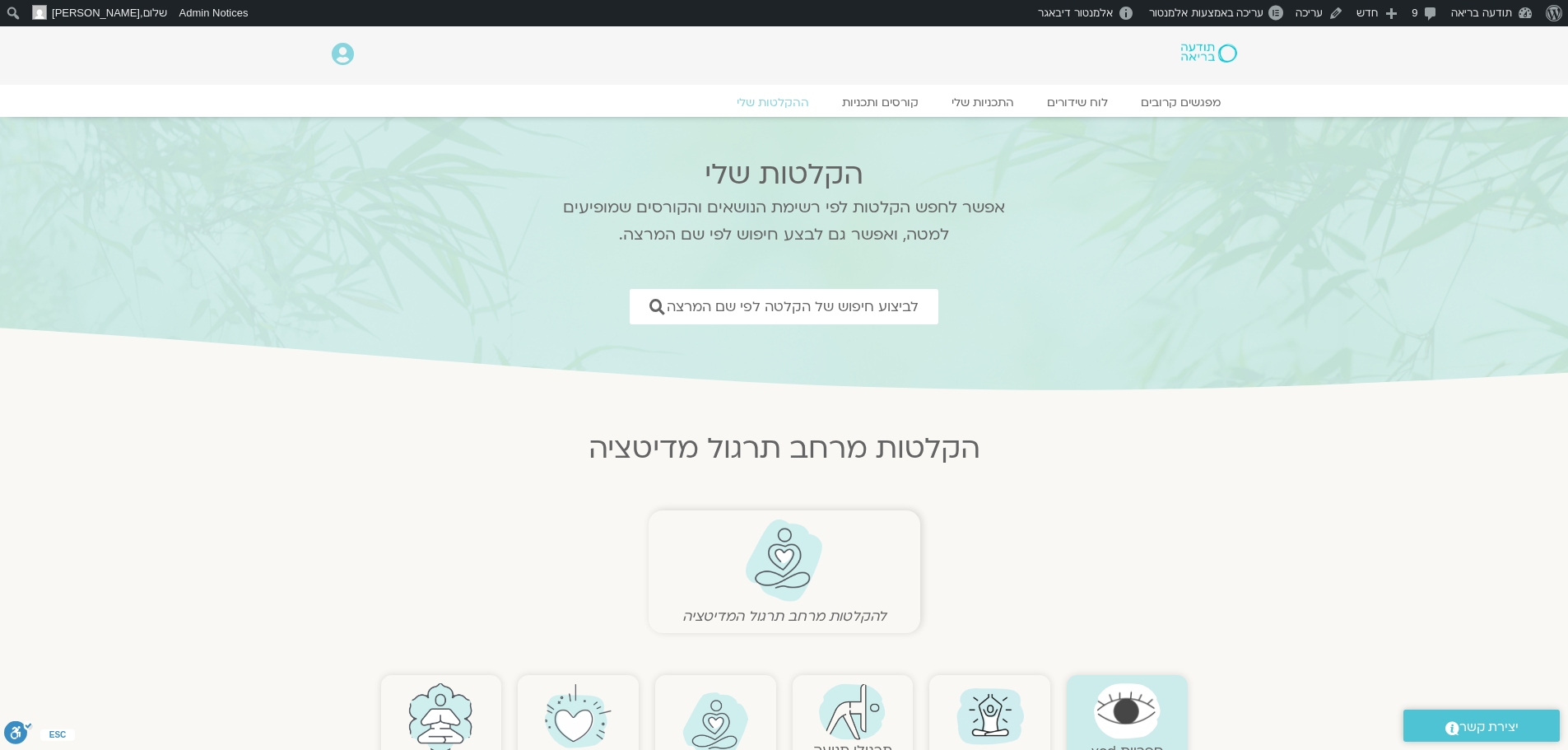 scroll, scrollTop: 0, scrollLeft: 0, axis: both 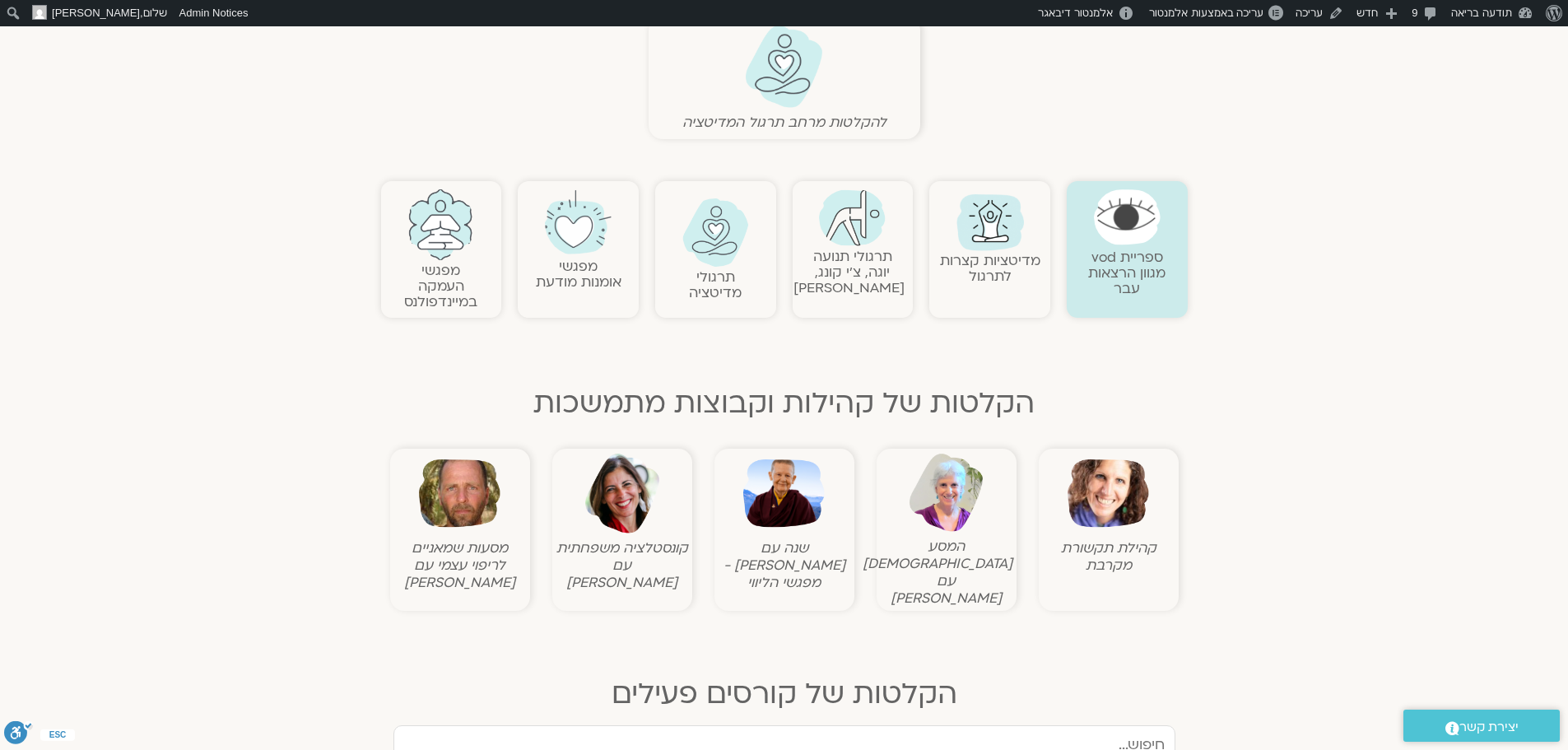 click at bounding box center (784, 67) 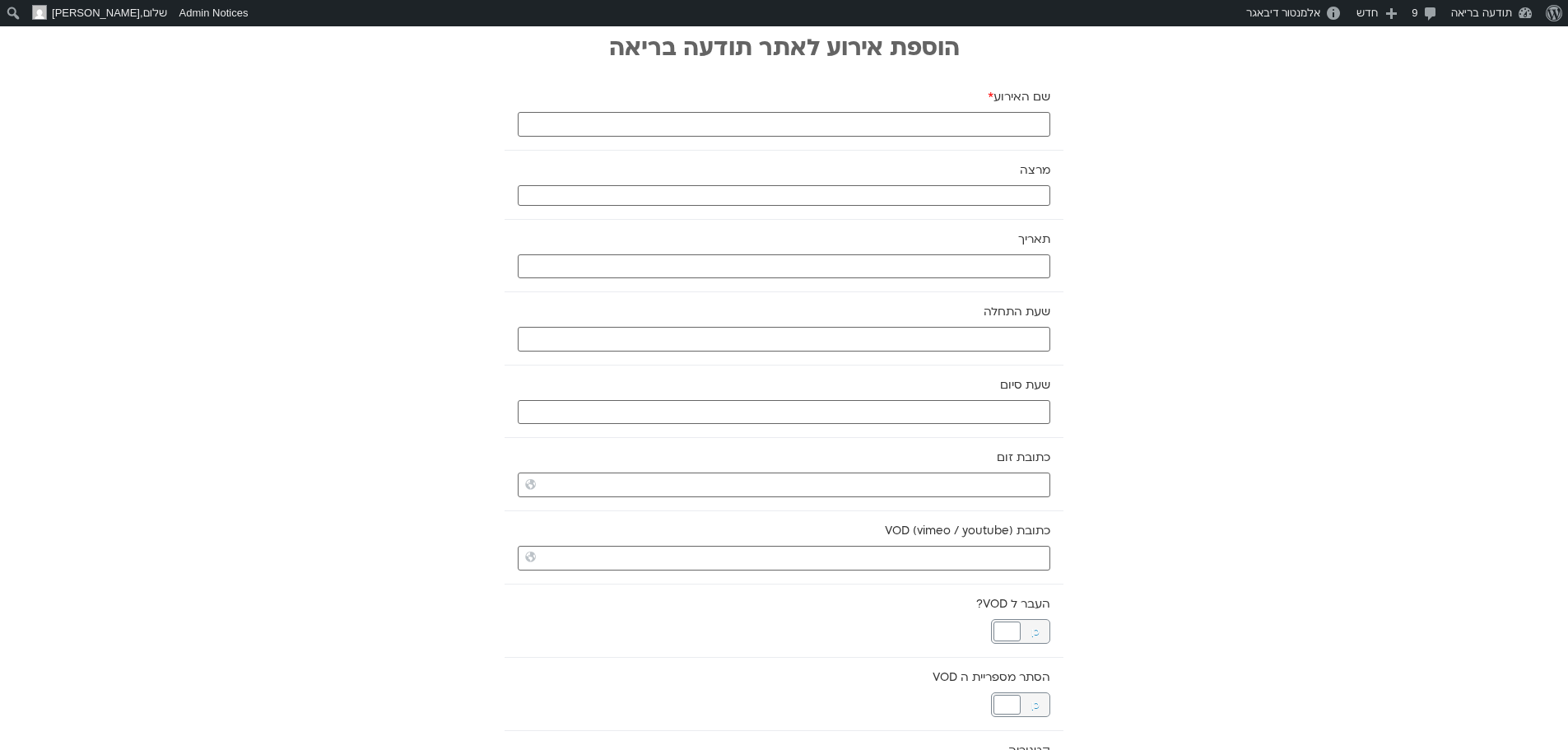 scroll, scrollTop: 0, scrollLeft: 0, axis: both 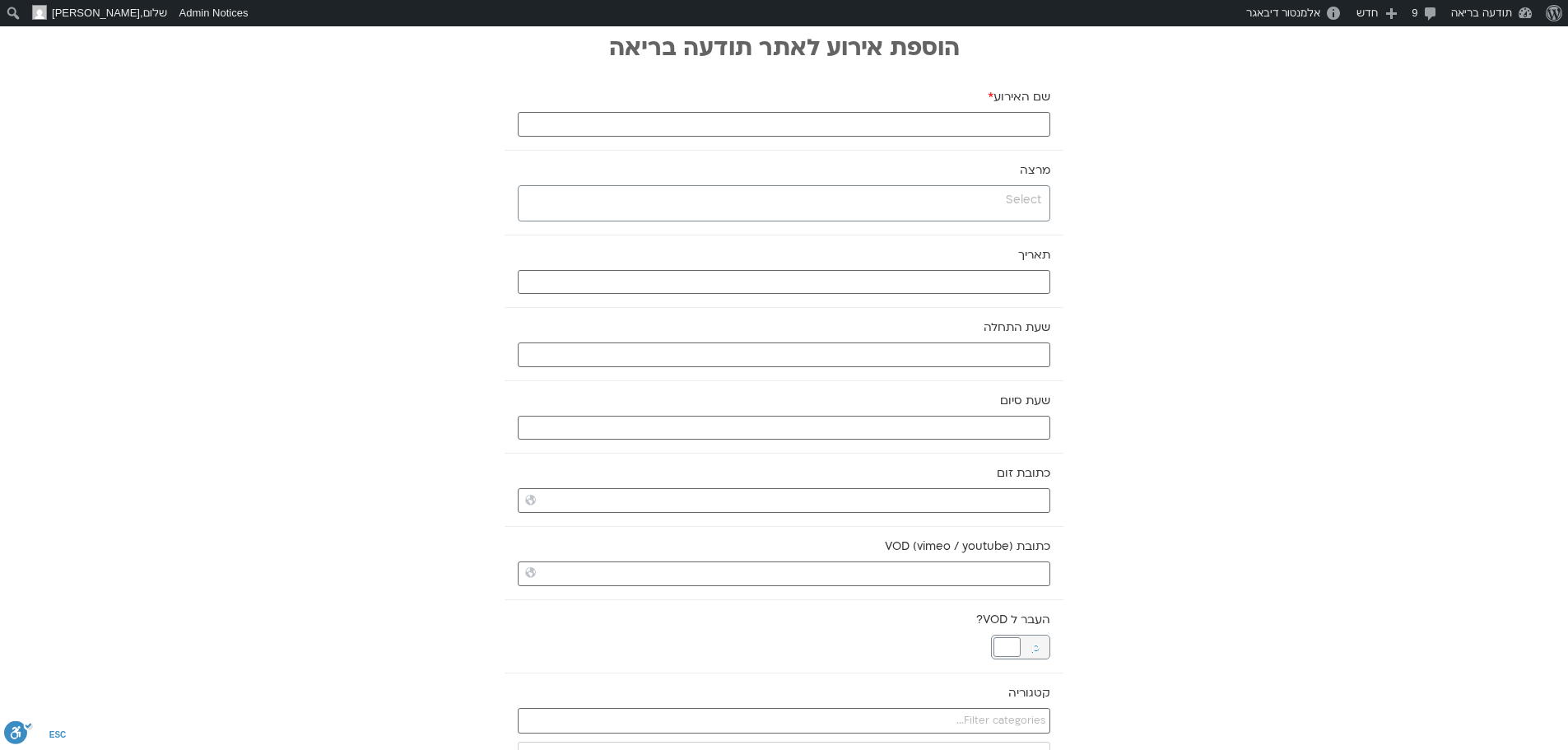 click on "שם האירוע  *" at bounding box center (784, 114) 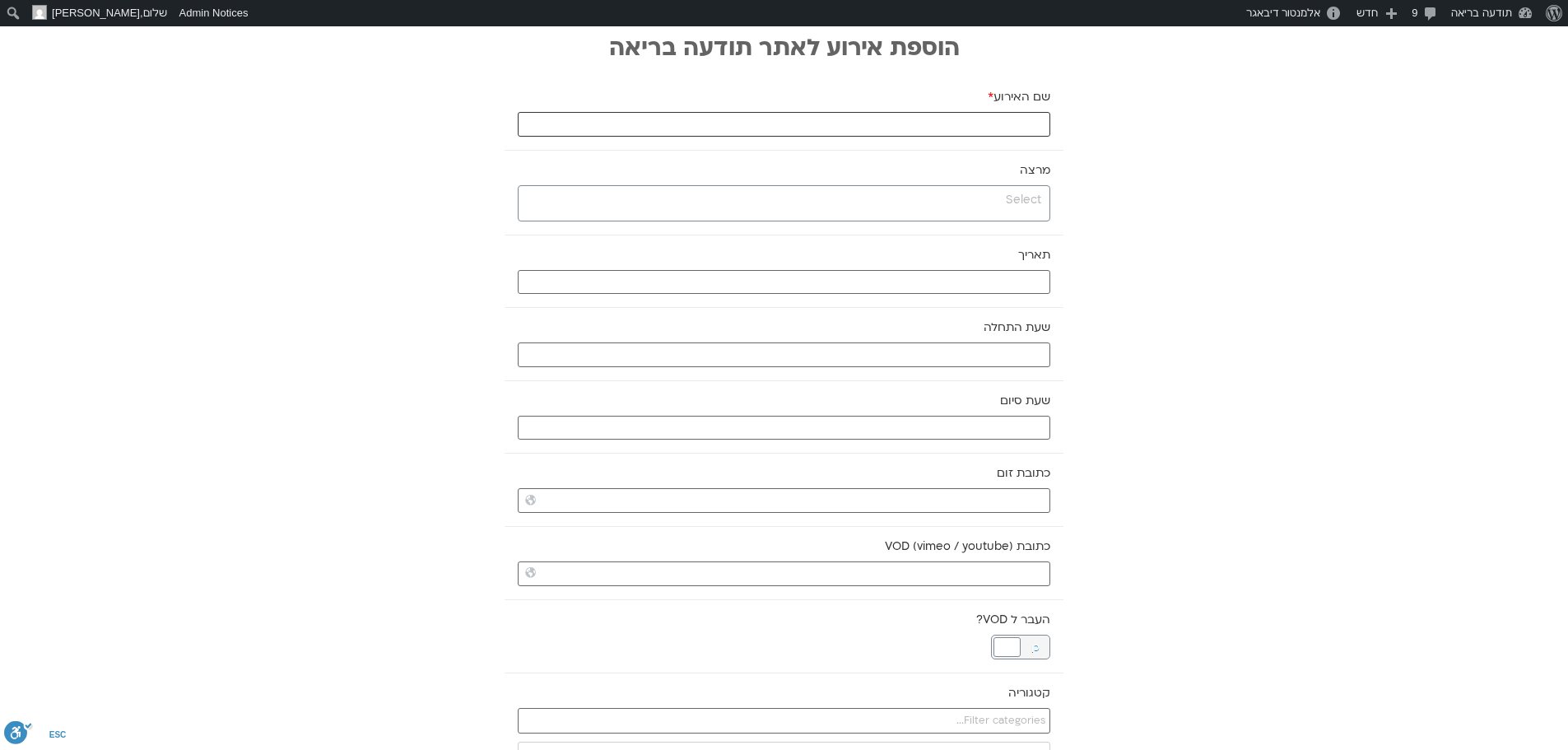 click on "שם האירוע  *" at bounding box center (784, 124) 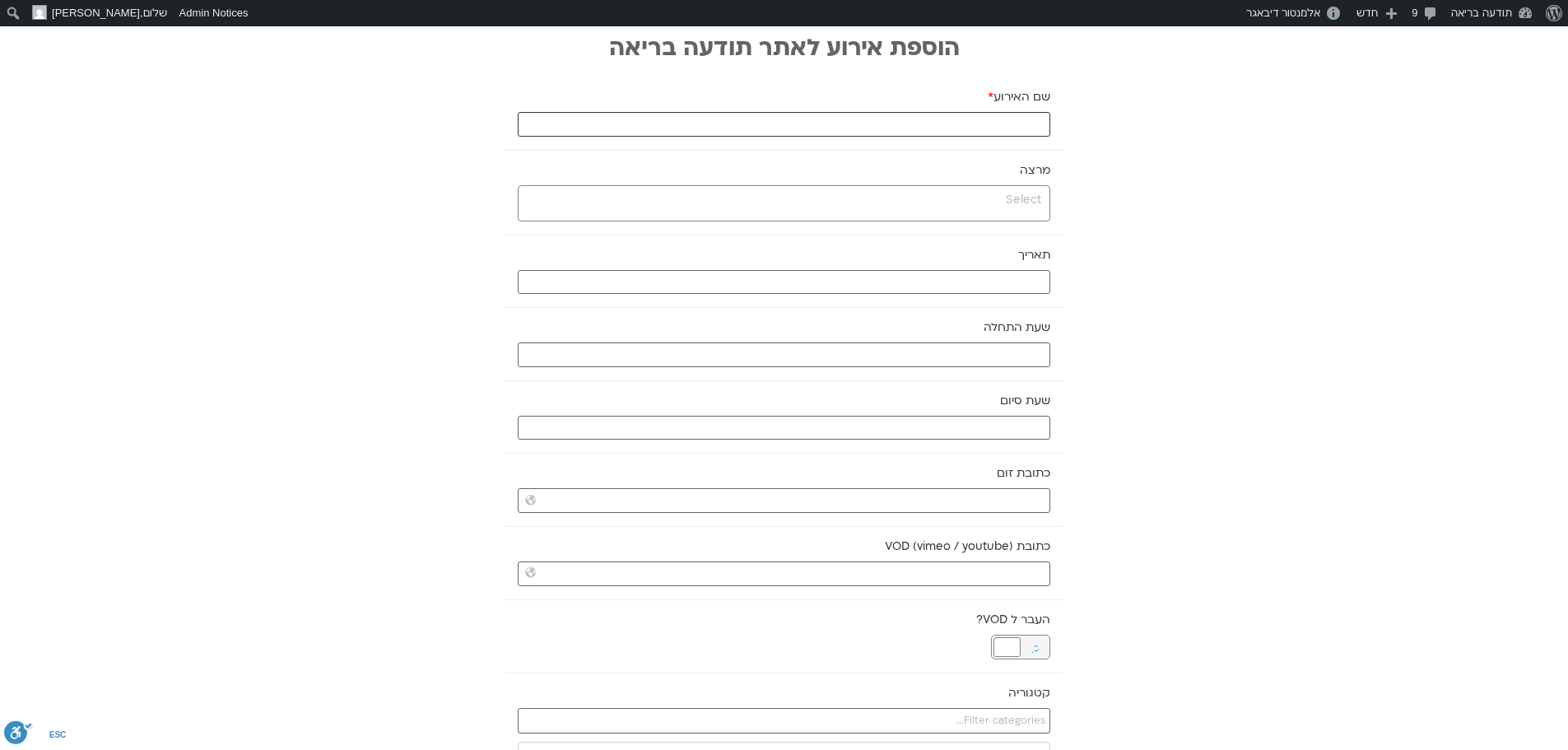 paste on "התעוררות עדינה – יוגה והכנה ליום" 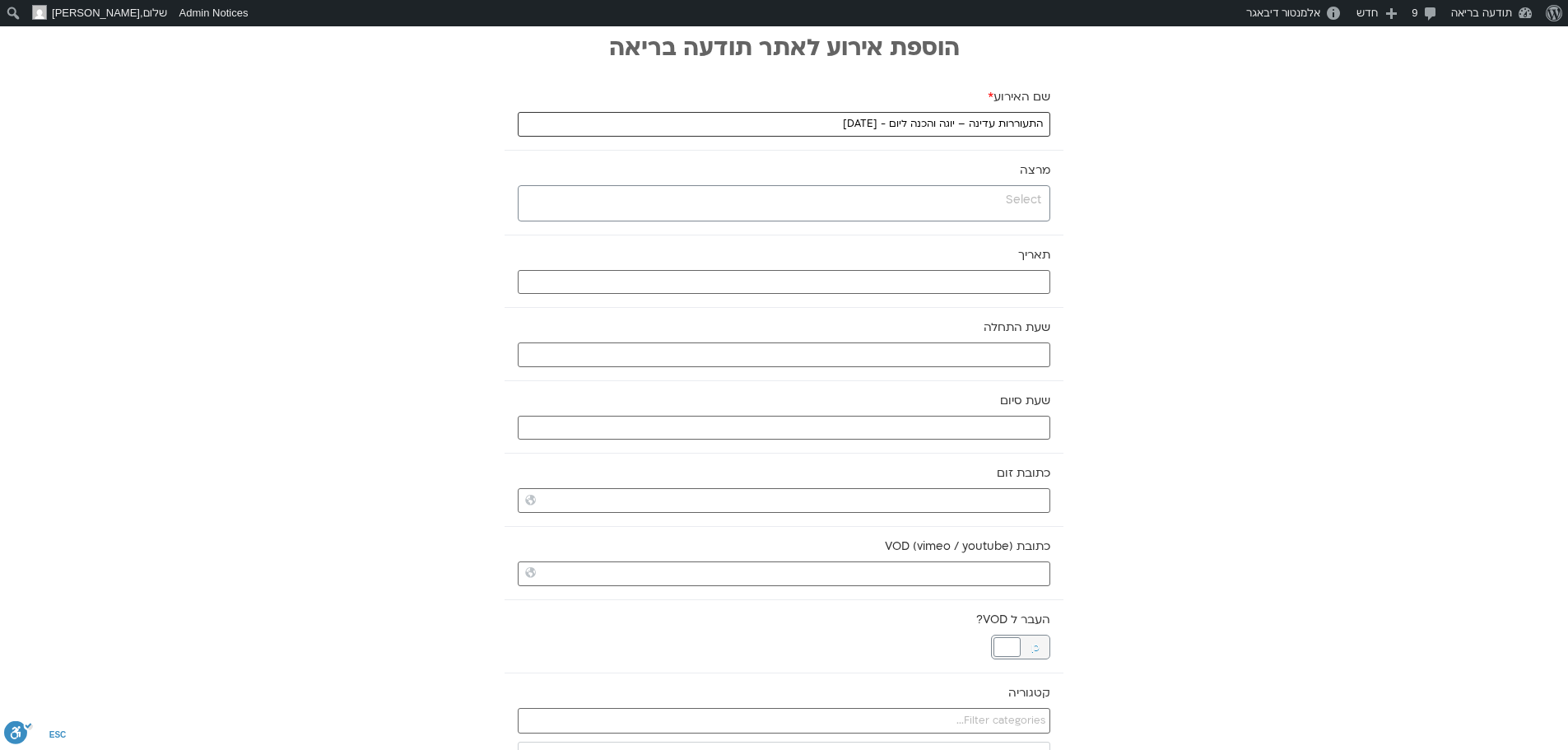 type on "התעוררות עדינה – יוגה והכנה ליום - 02.07.25" 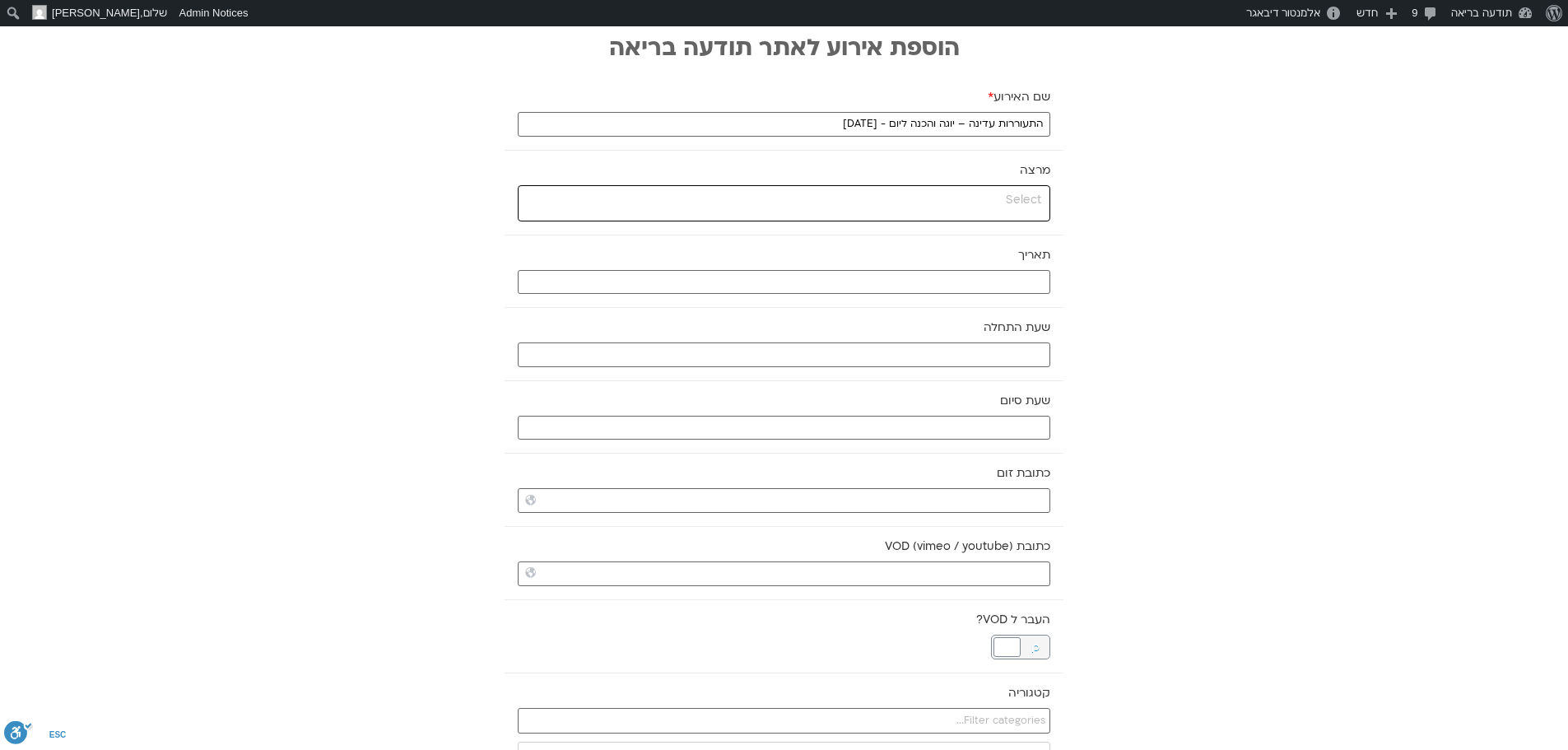 click at bounding box center [782, 200] 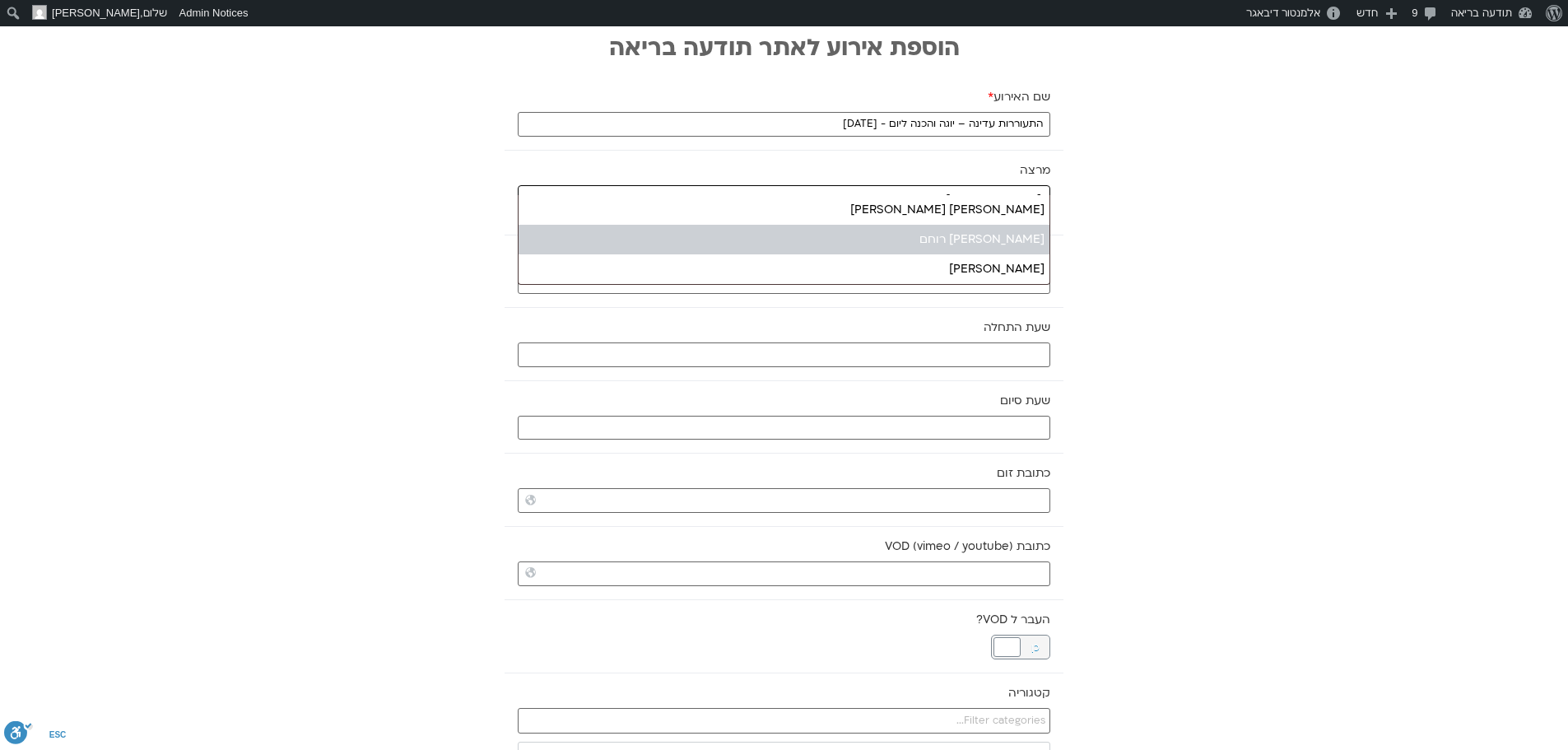 type on "אורנה" 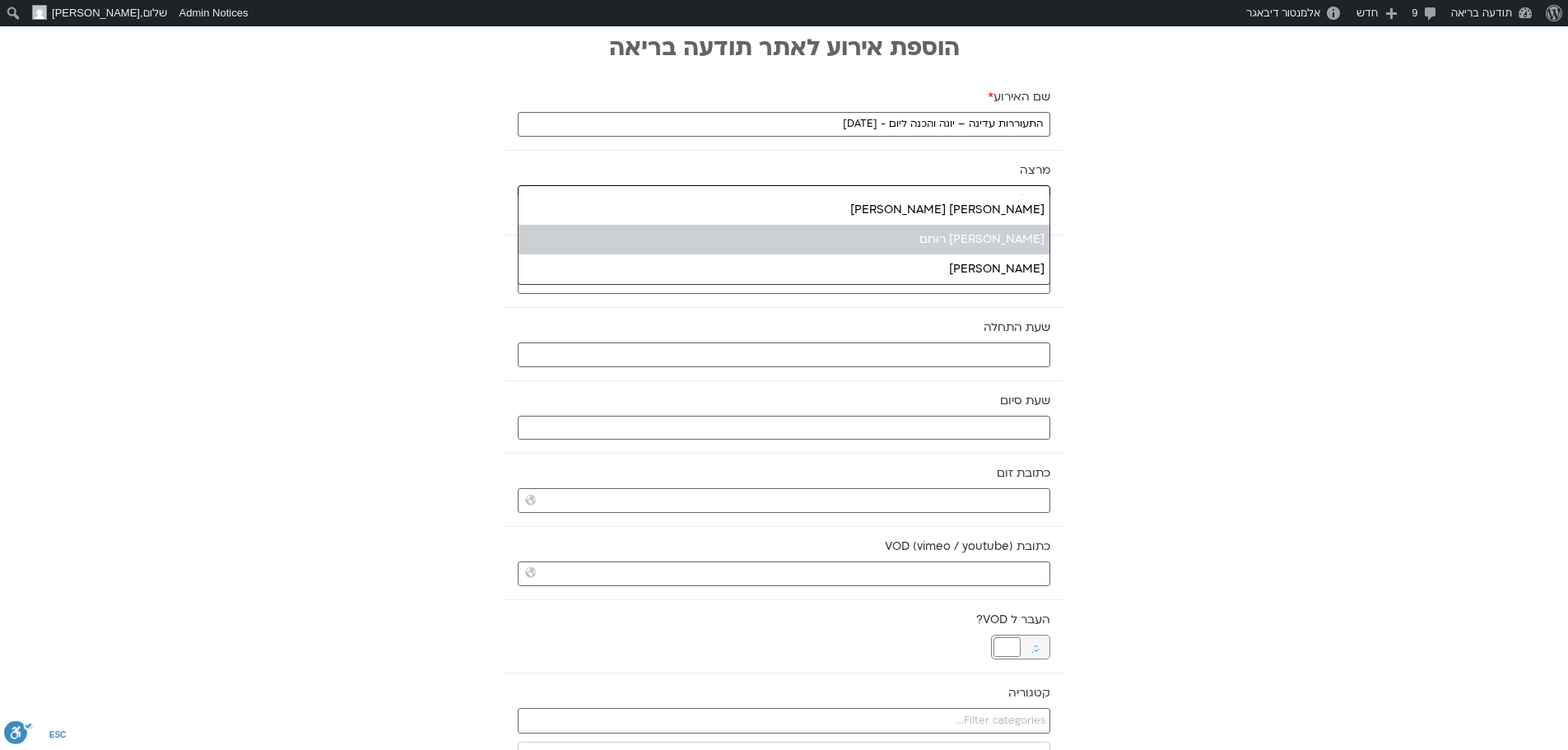 select on "*****" 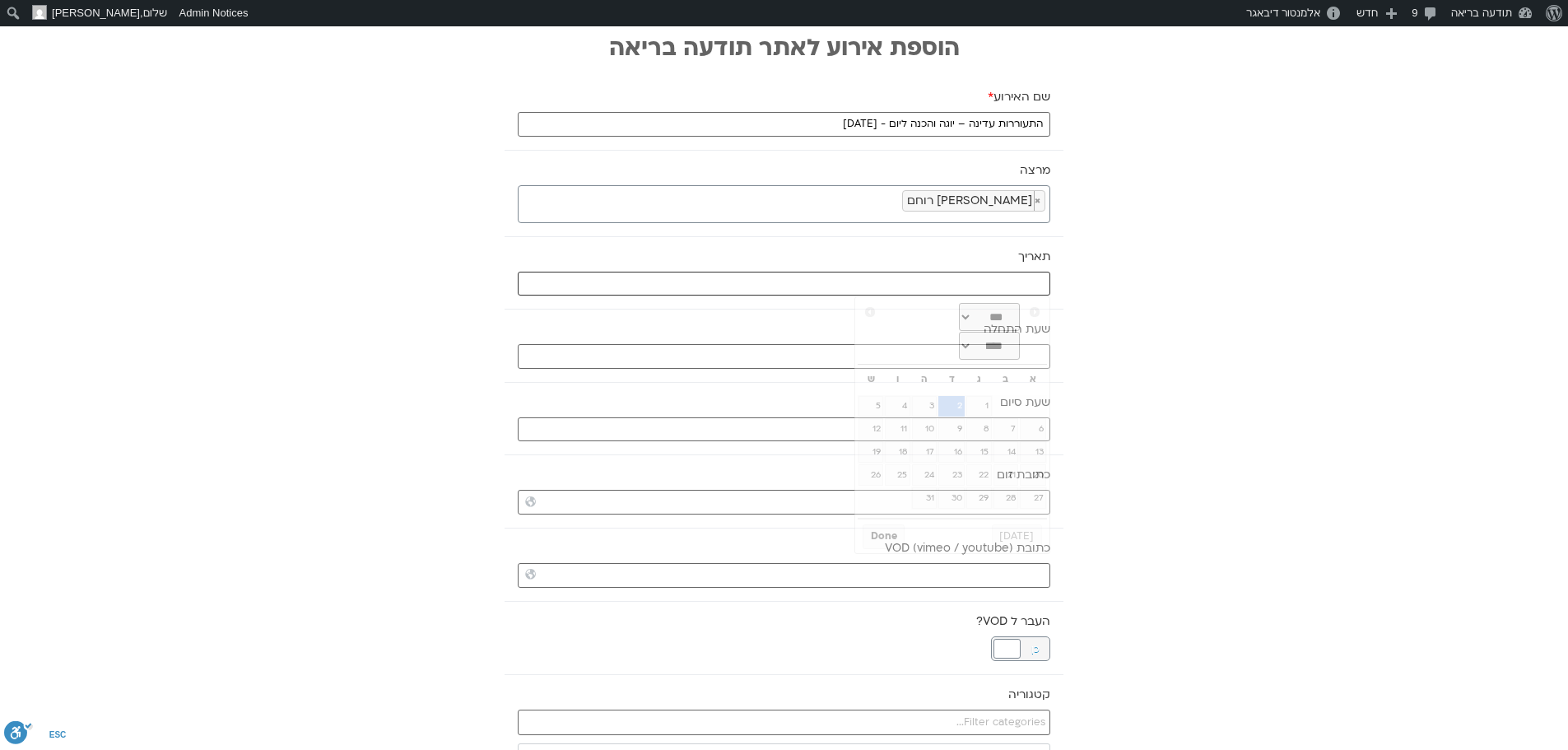 click at bounding box center (784, 284) 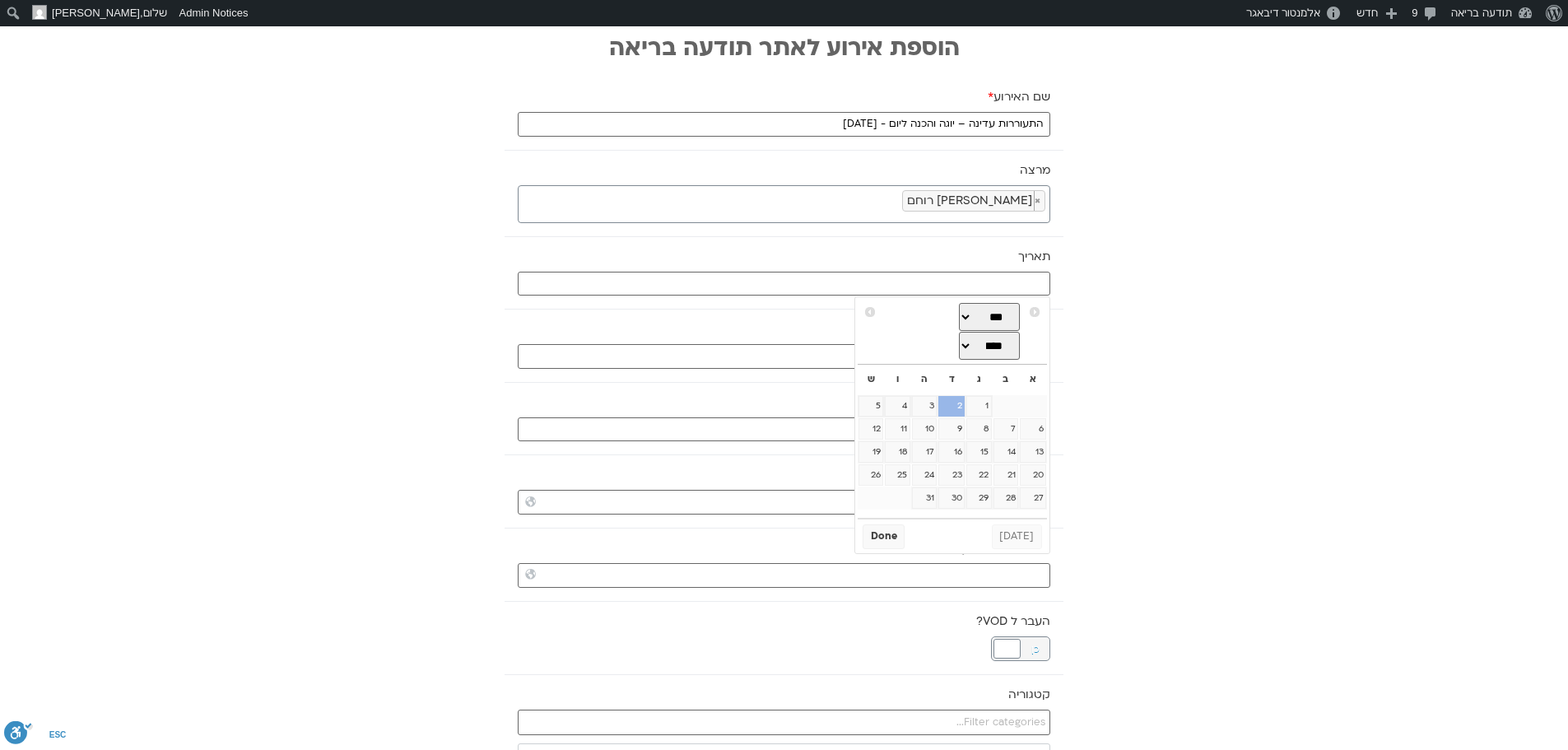 click on "2" at bounding box center [952, 407] 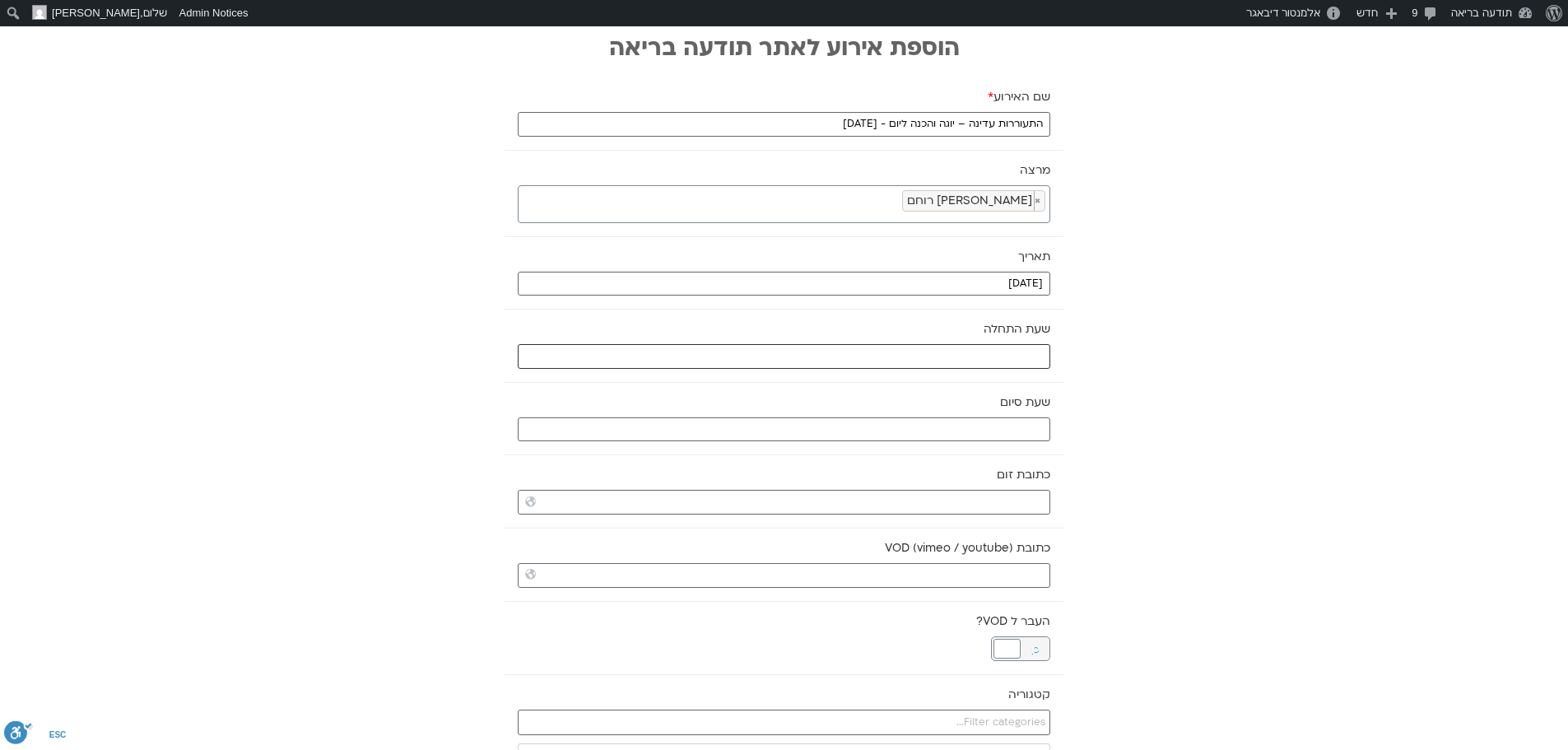 click at bounding box center [784, 356] 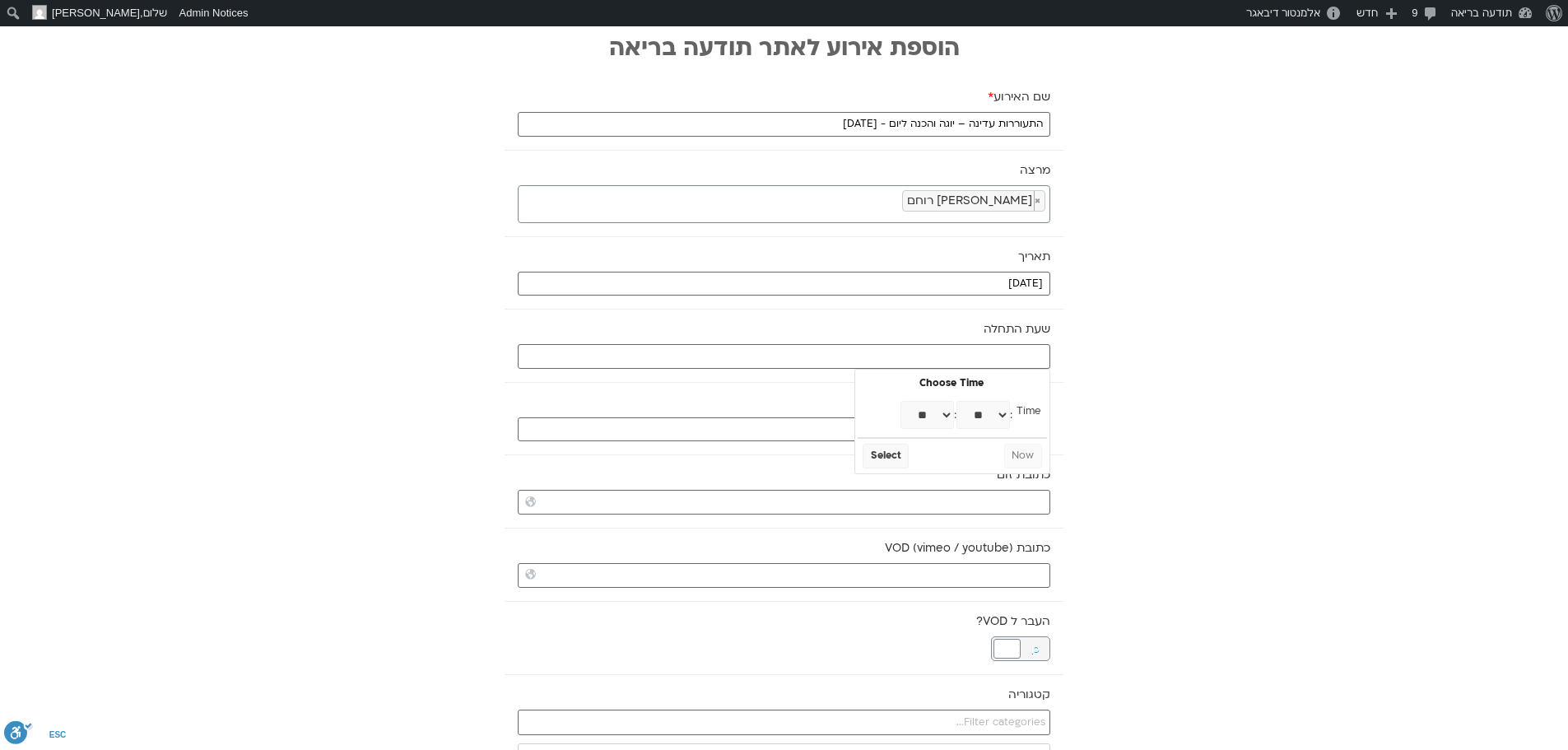 click on "** ** ** ** ** ** ** ** ** ** ** ** ** ** ** ** ** ** ** ** ** ** ** **" at bounding box center [927, 415] 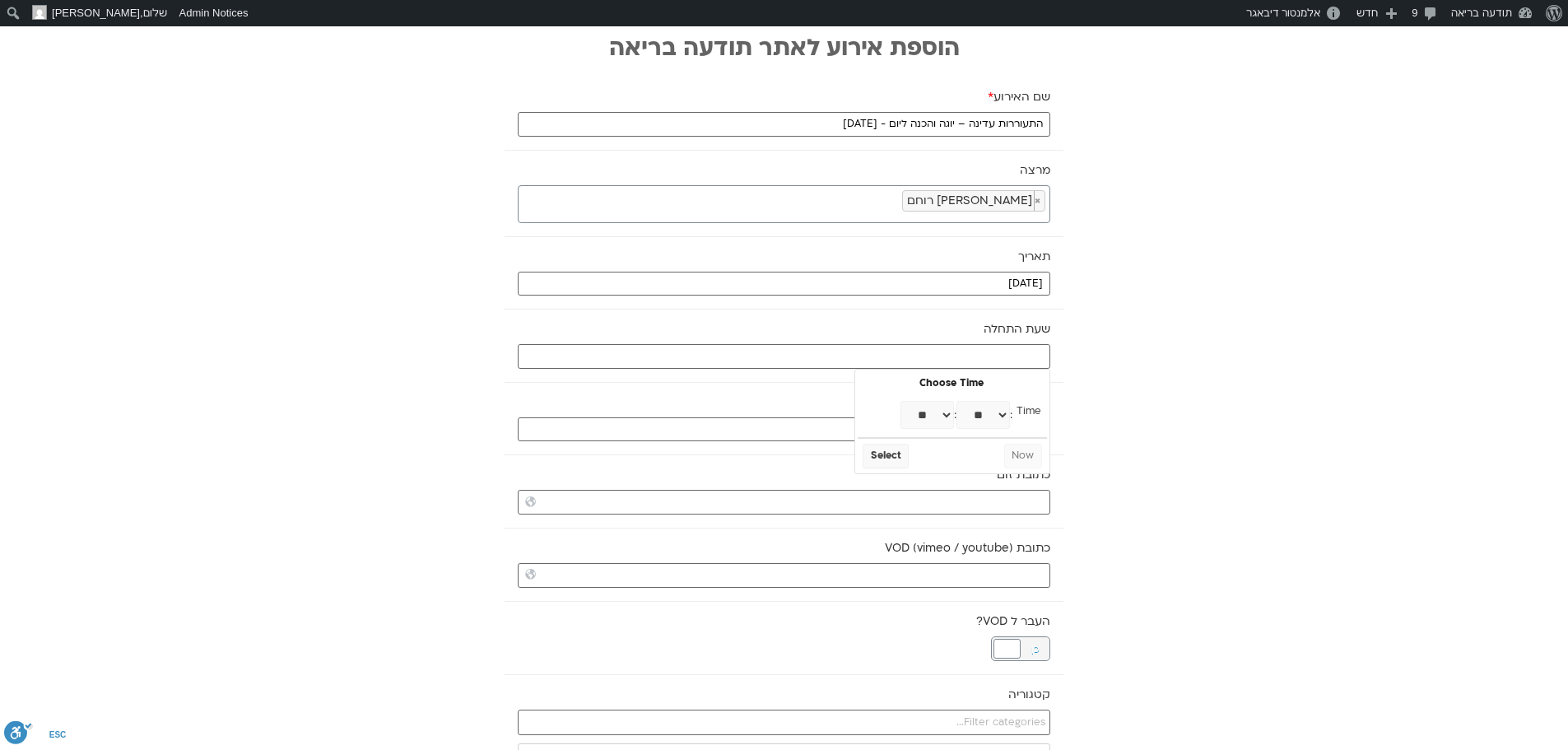 type on "06:00" 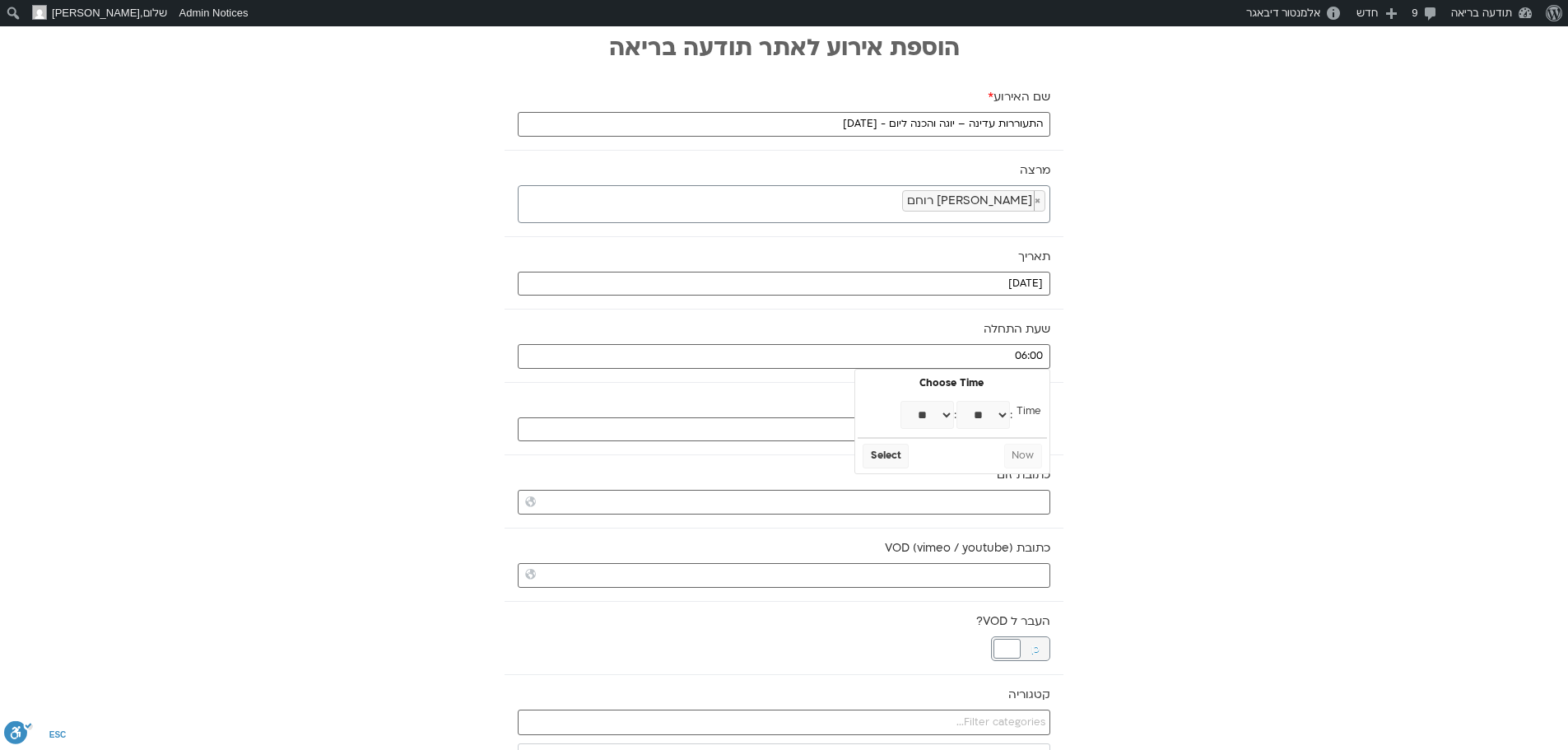select on "*" 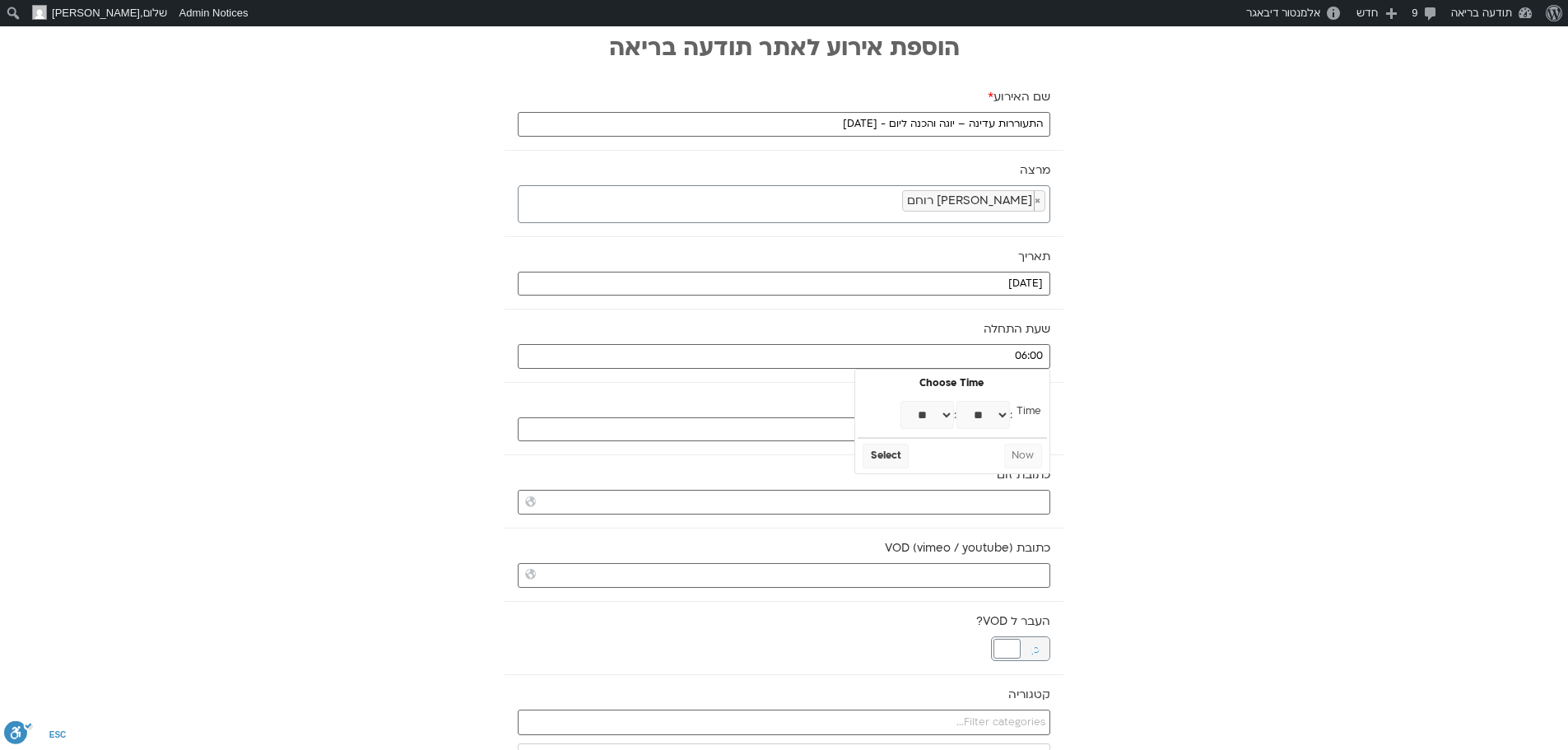 select on "*" 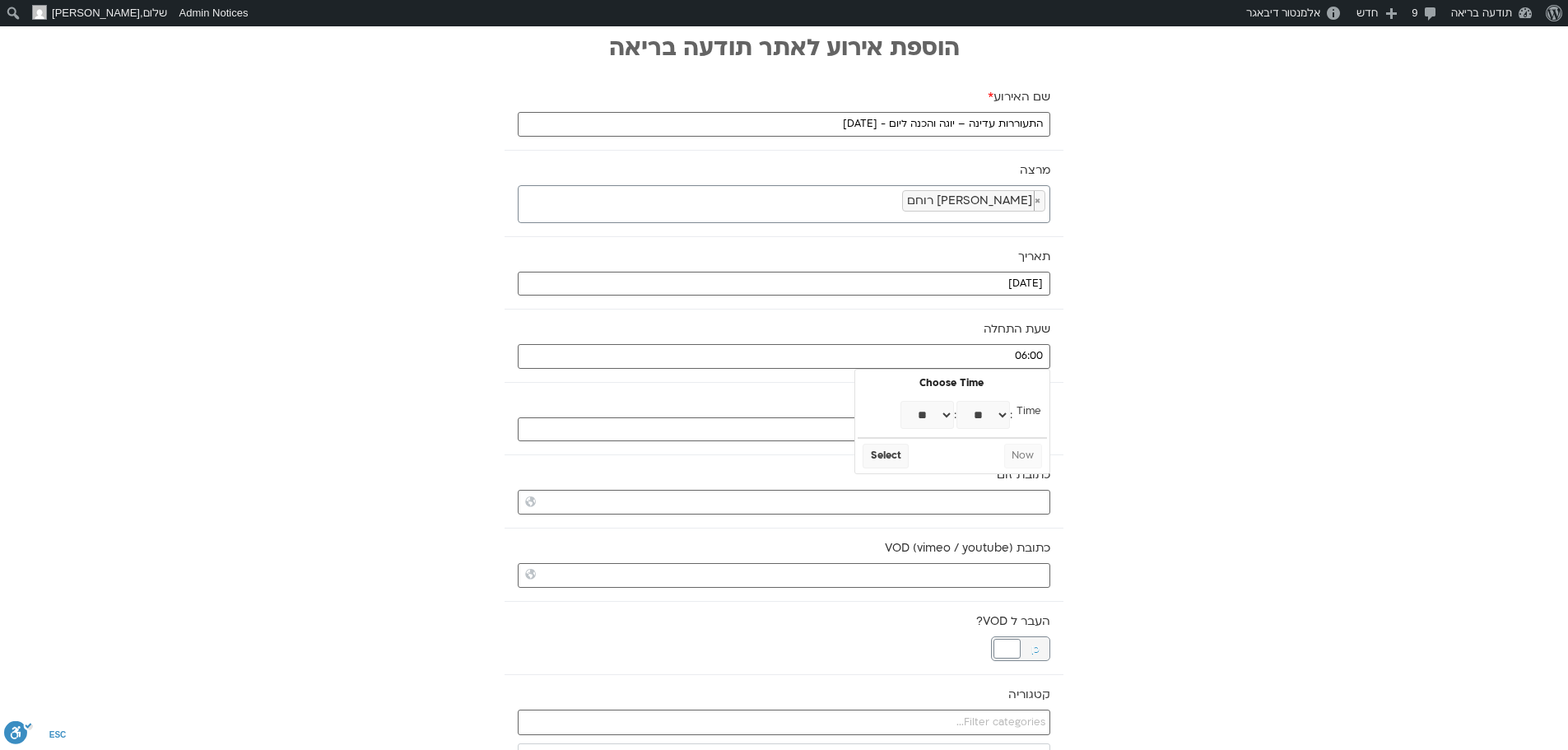 select on "**" 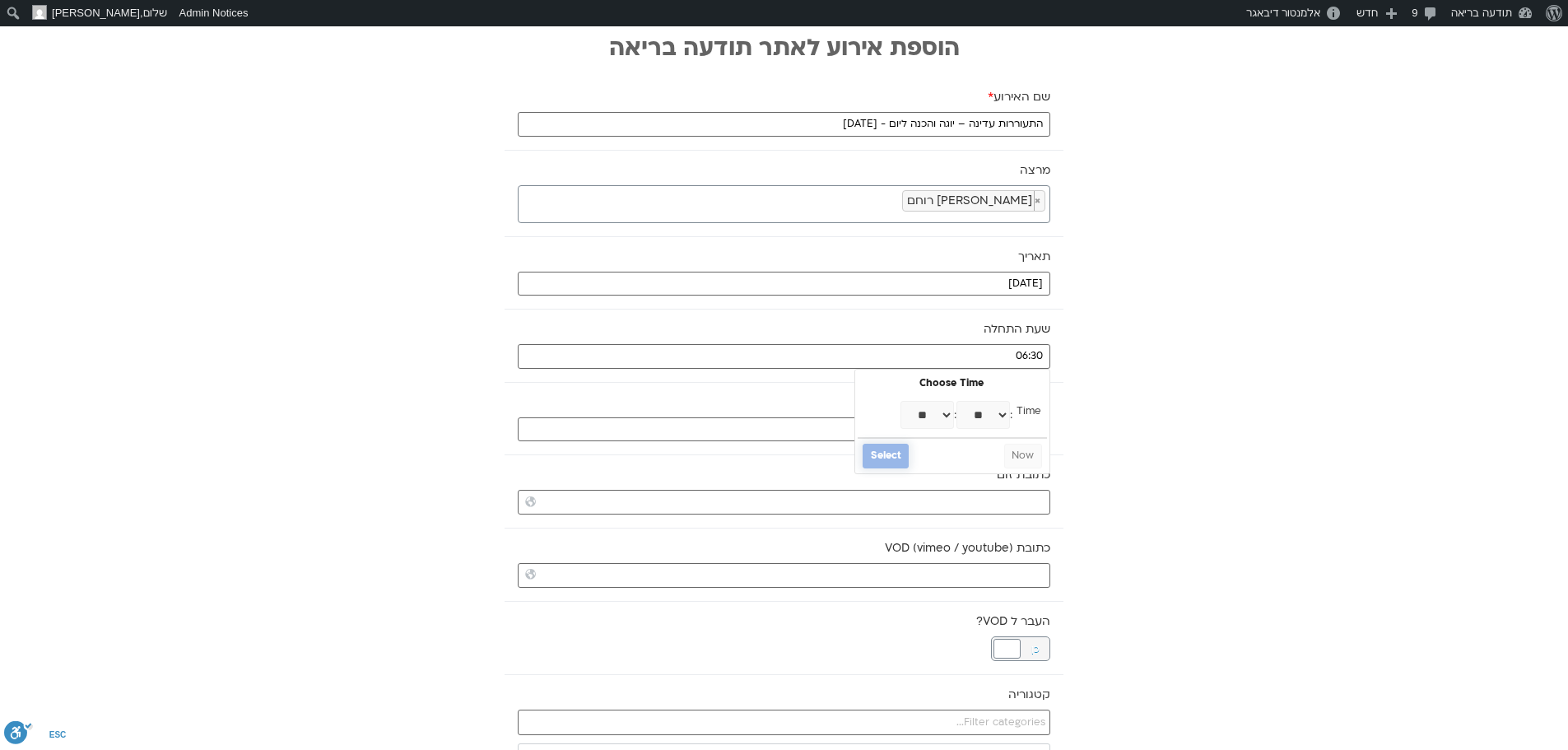 click on "Select" at bounding box center (886, 456) 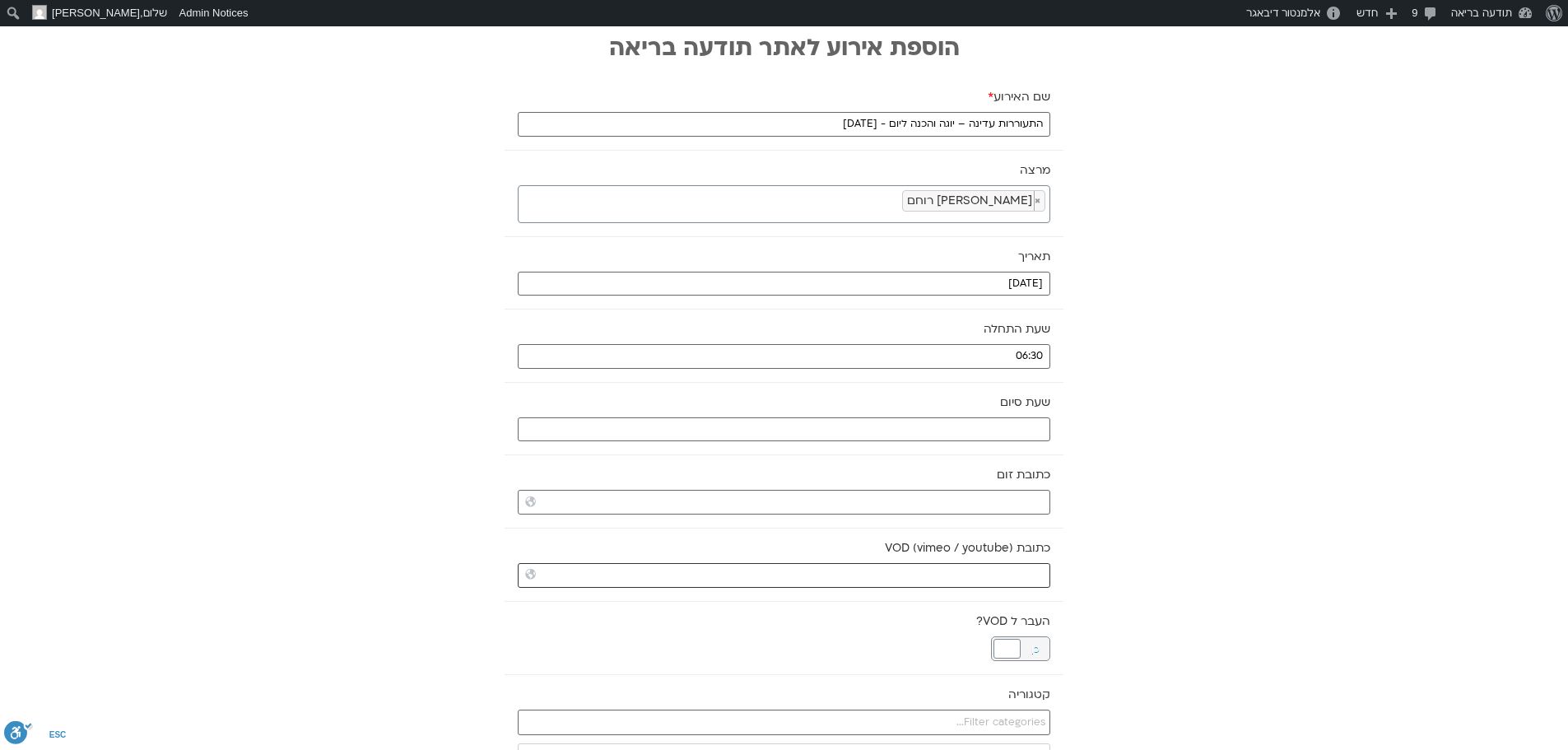 click on "כתובת VOD (vimeo / youtube)" at bounding box center (784, 575) 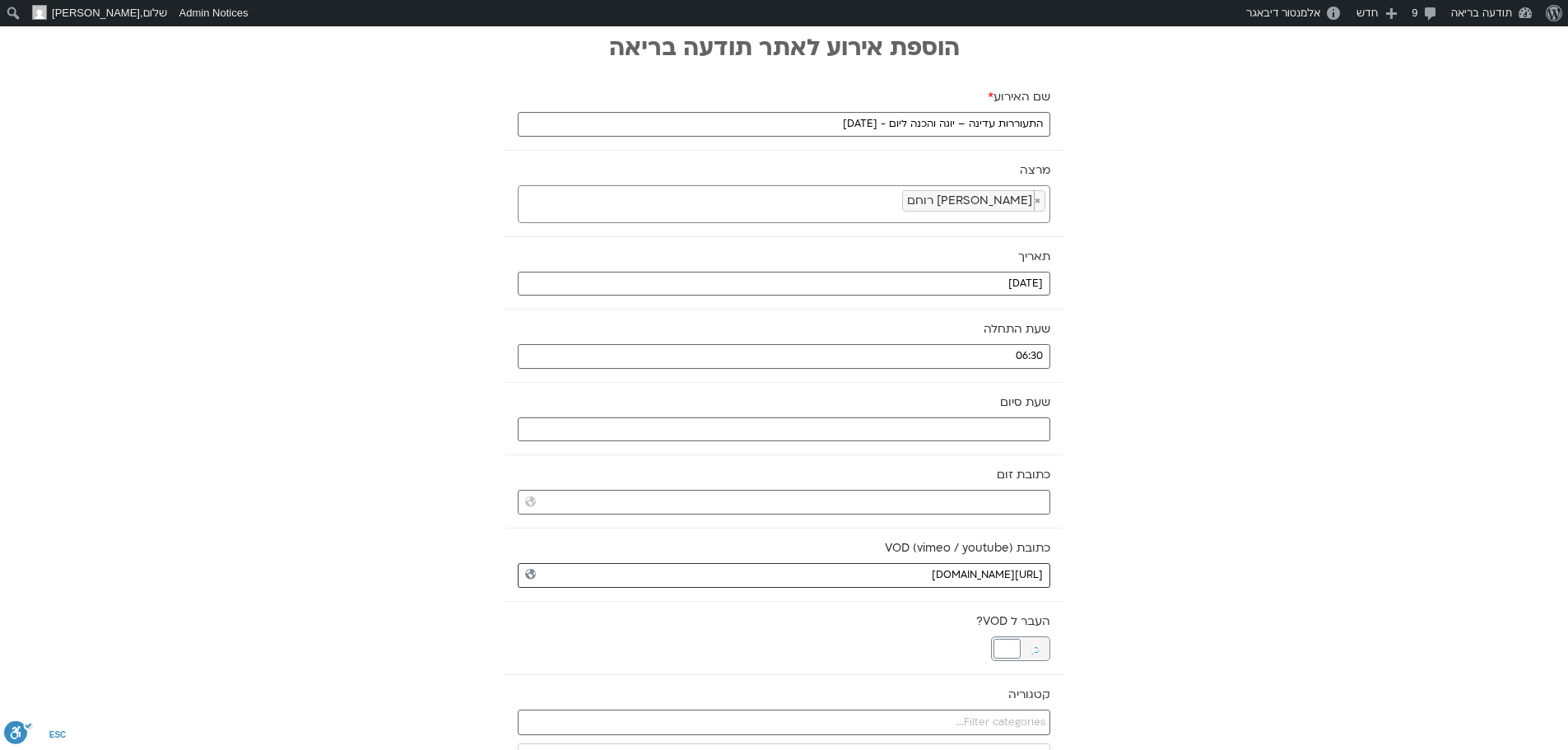 type on "https://vimeo.com/1098067304?share=copy" 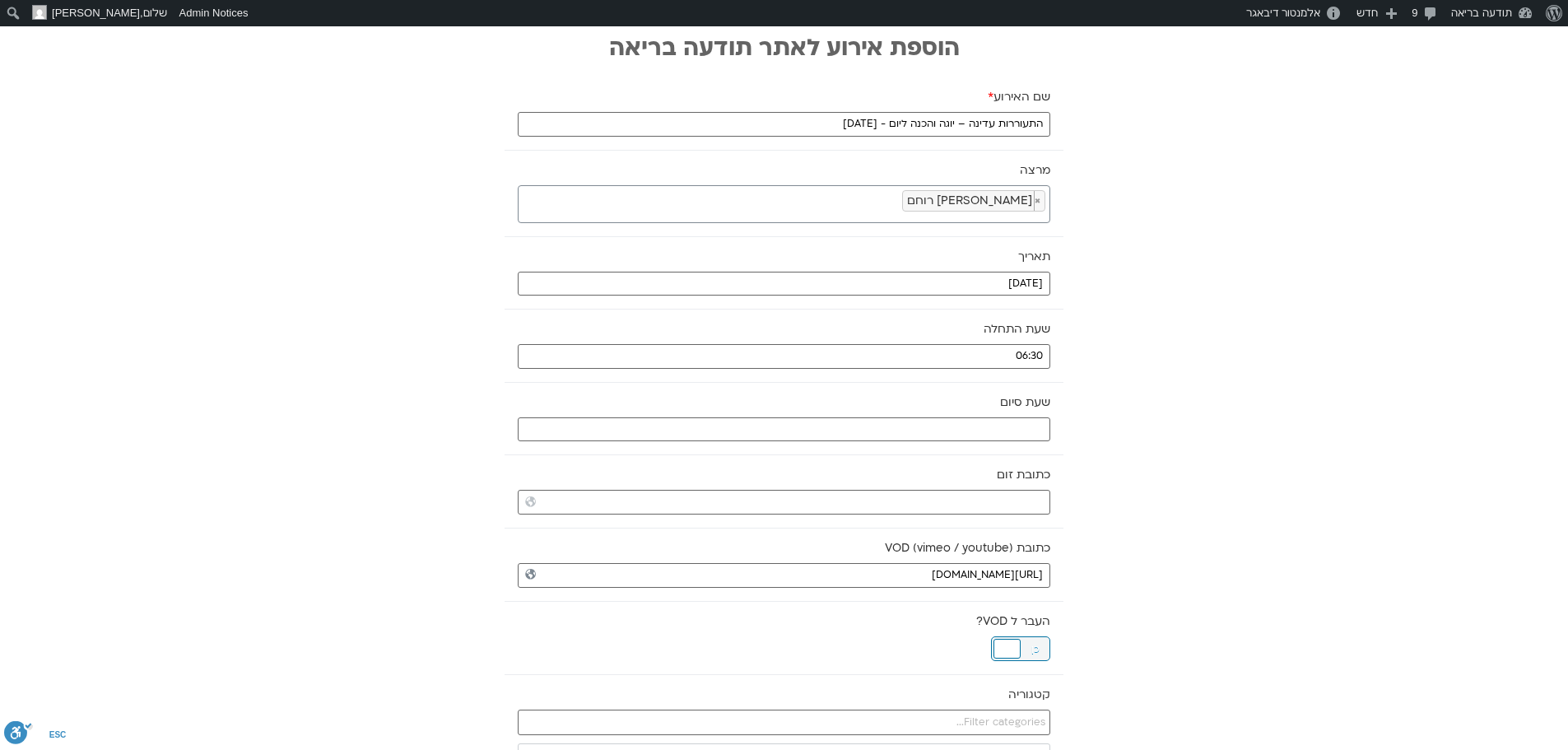 click on "כן" at bounding box center [1035, 649] 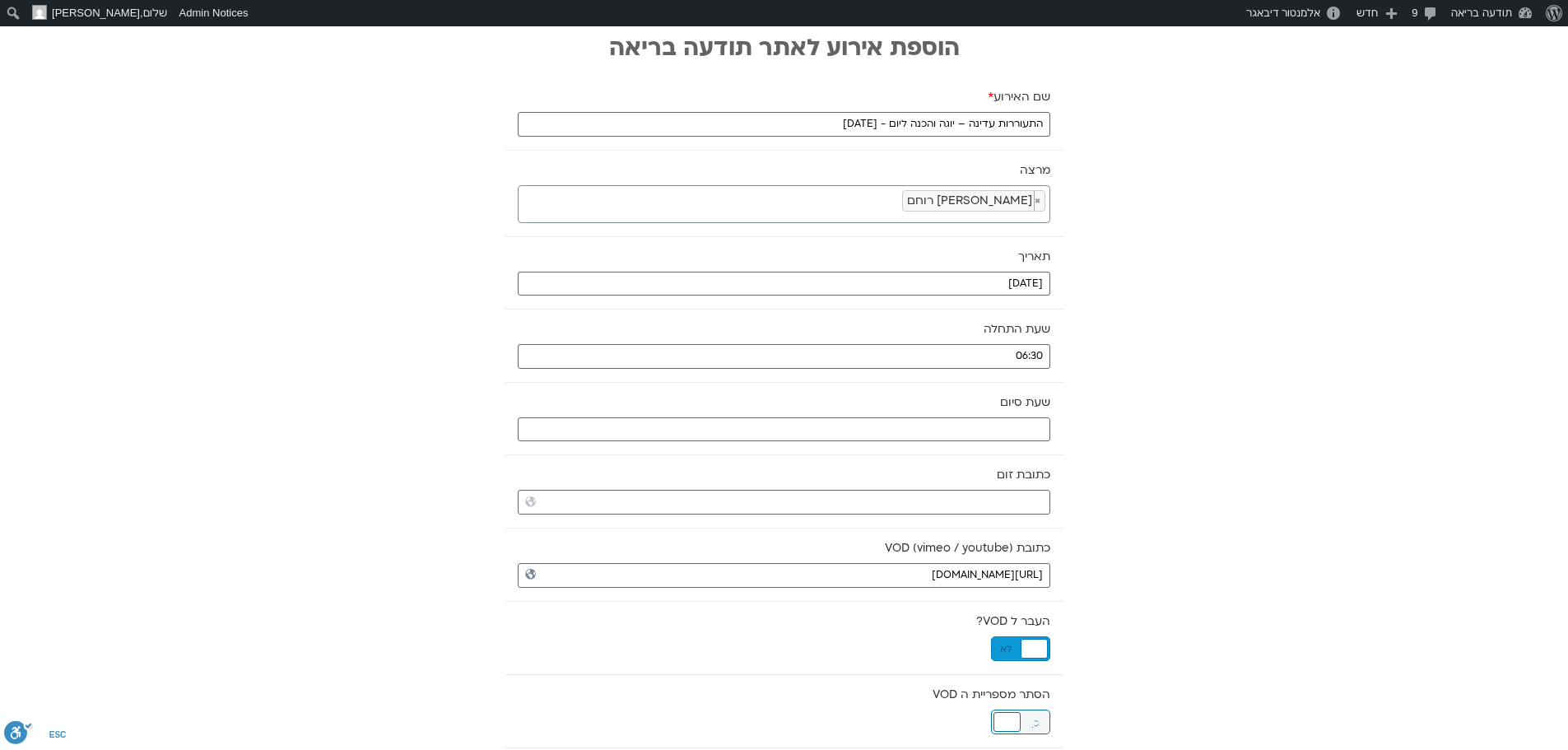 click at bounding box center (1007, 722) 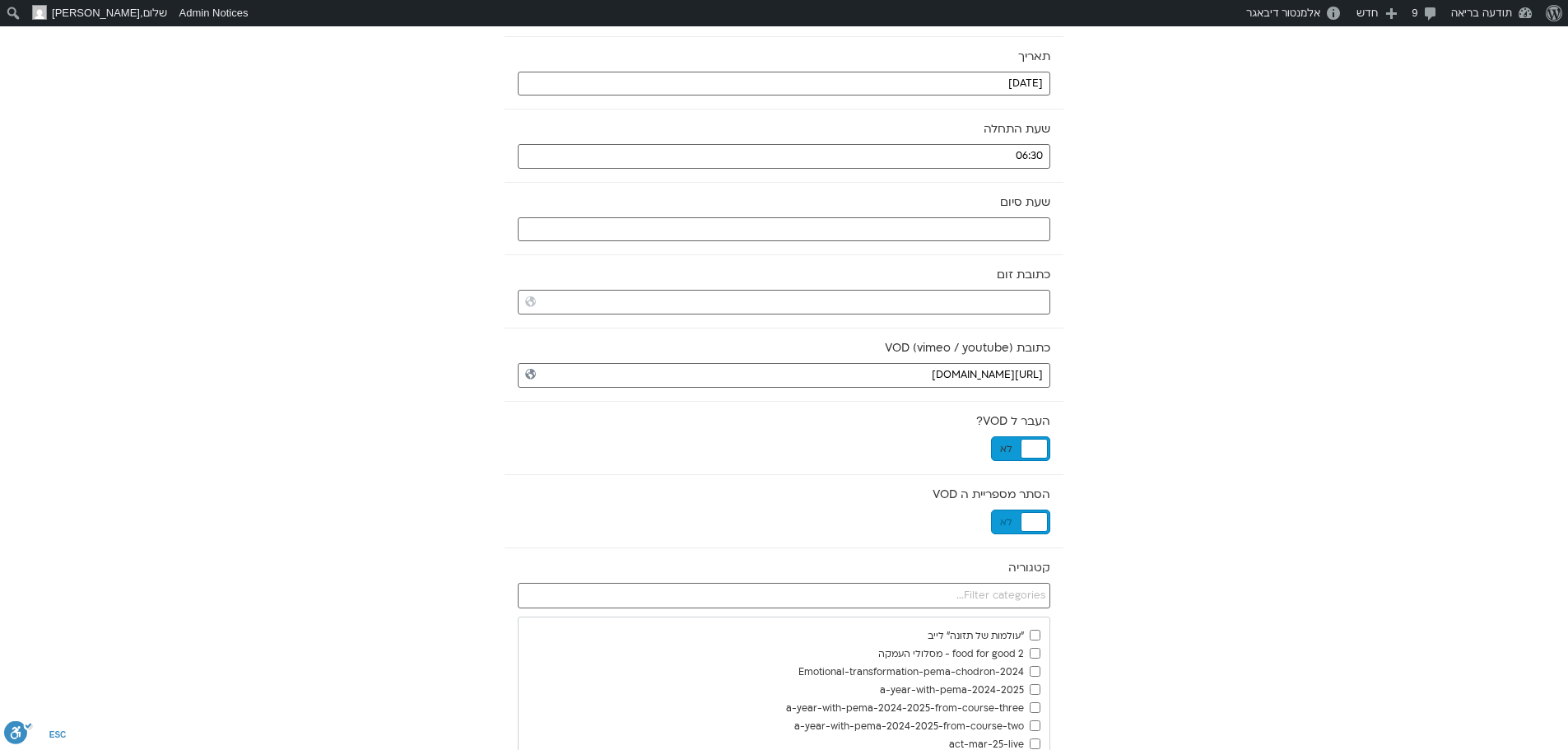 scroll, scrollTop: 247, scrollLeft: 0, axis: vertical 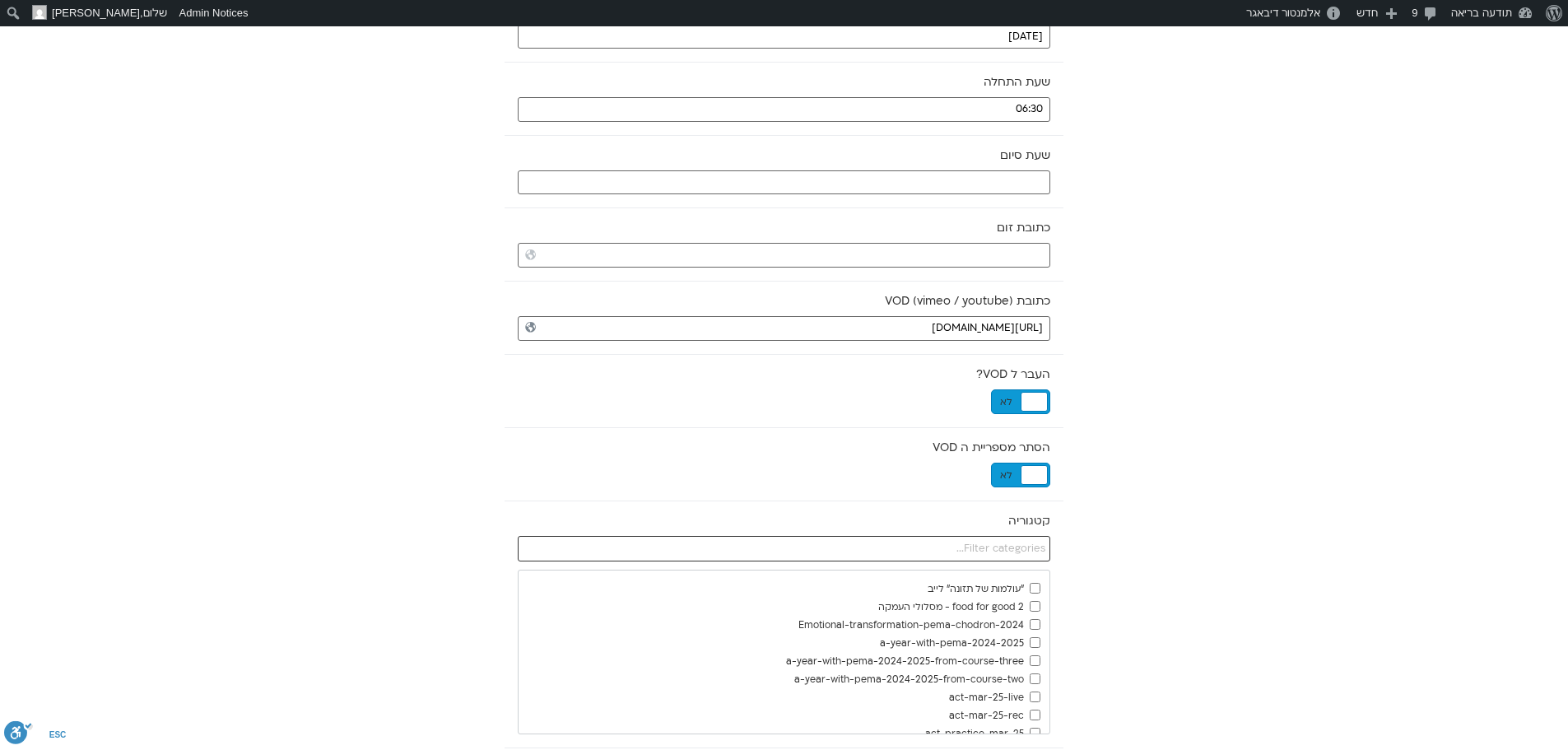 click at bounding box center (784, 549) 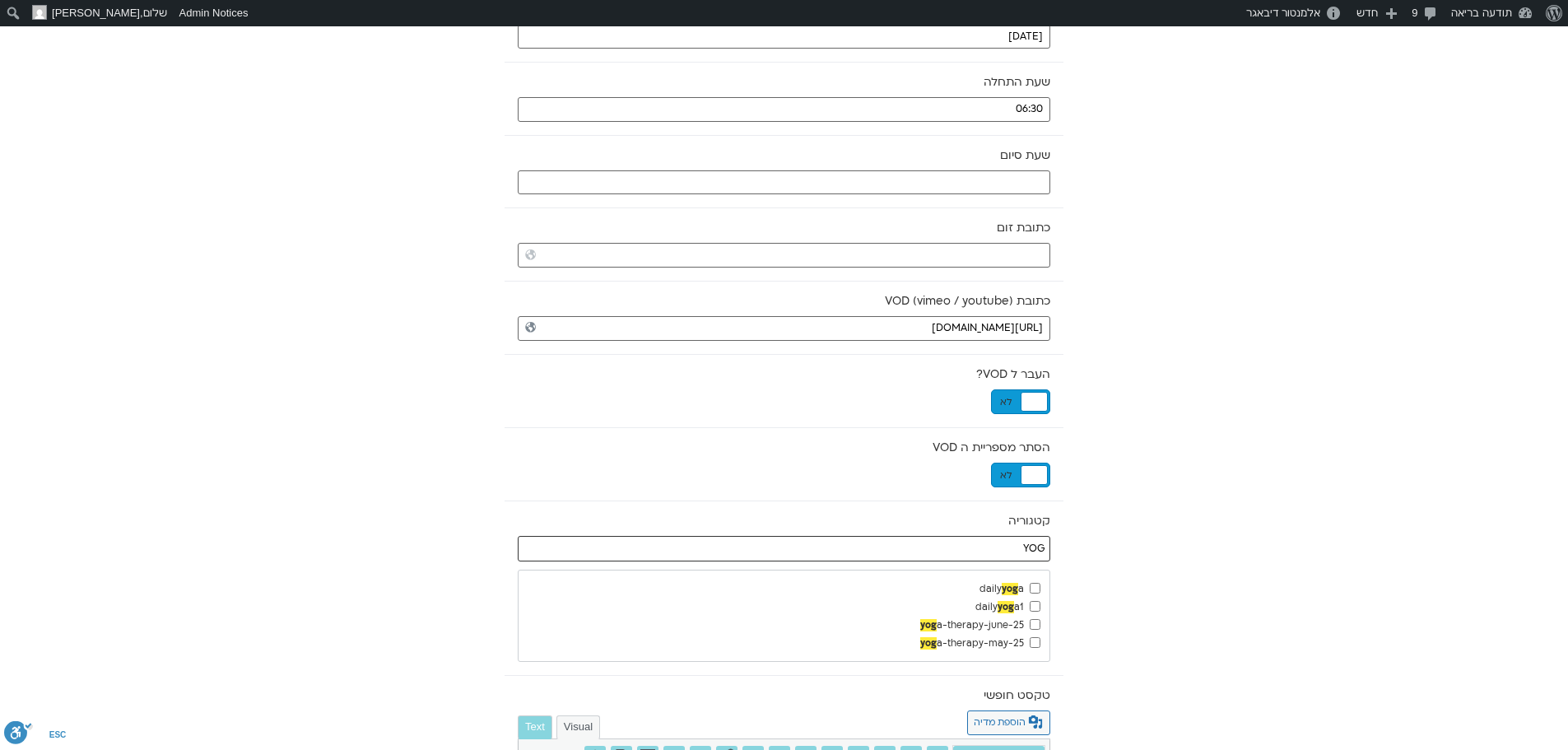 type on "YOG" 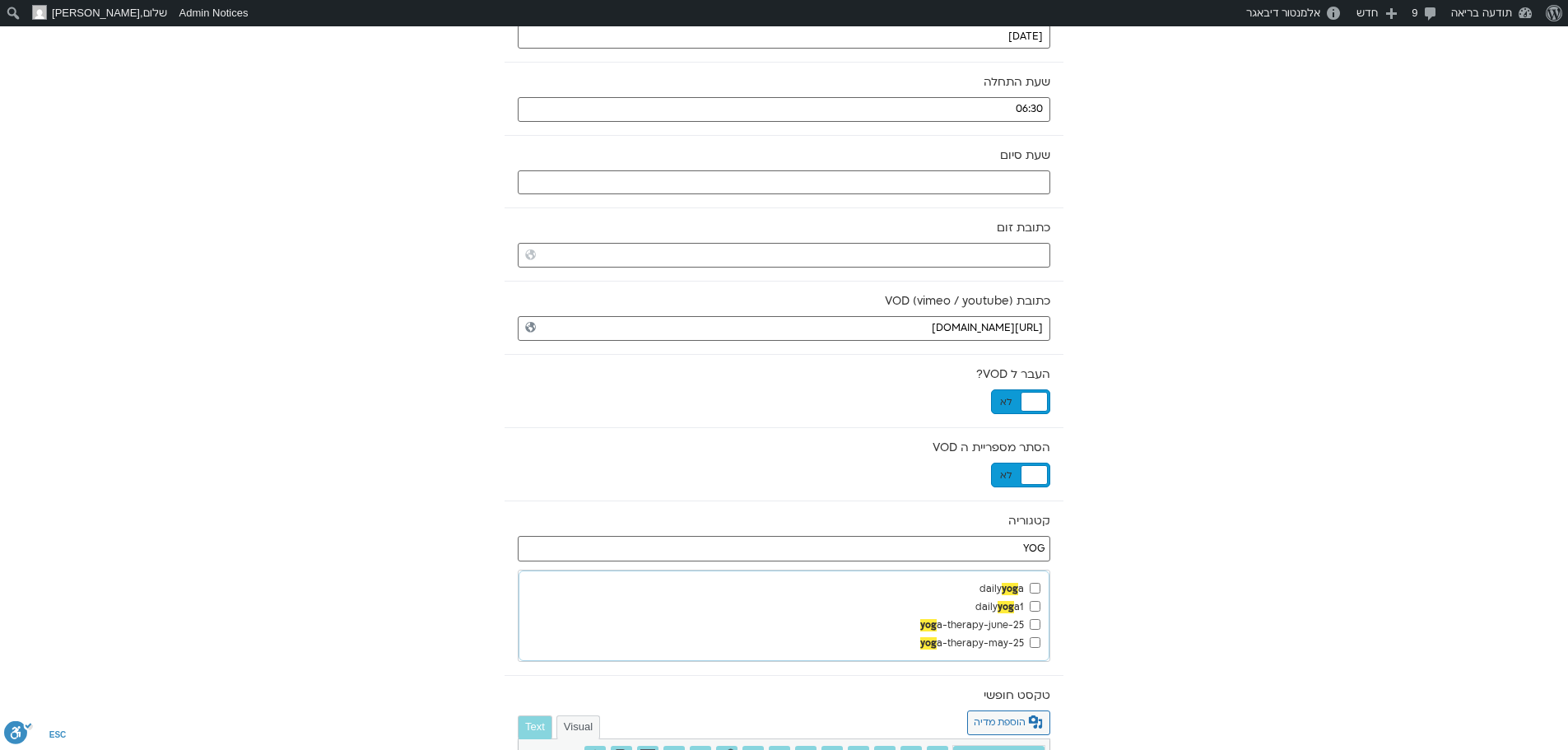 scroll, scrollTop: 0, scrollLeft: 0, axis: both 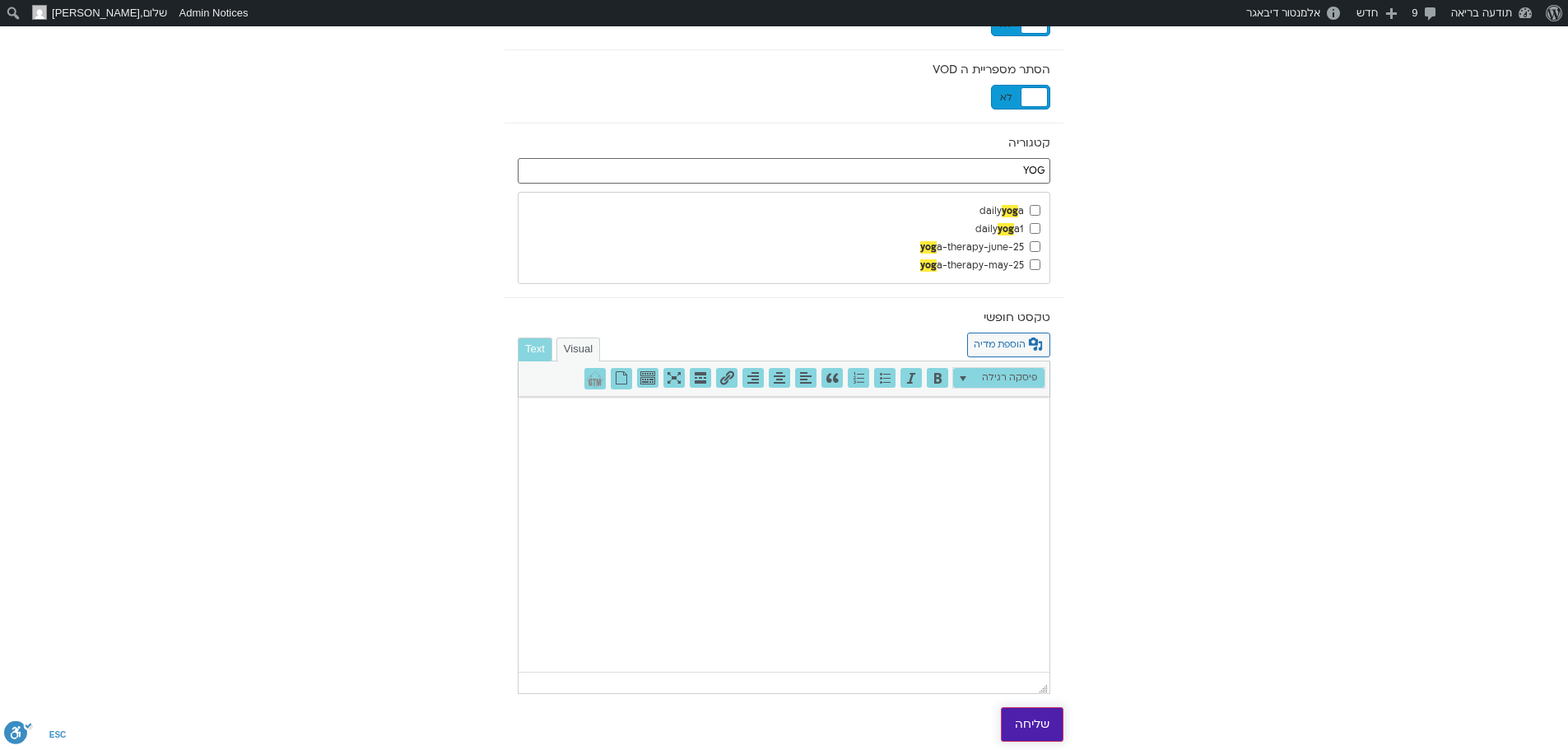 click on "שליחה" at bounding box center (1032, 724) 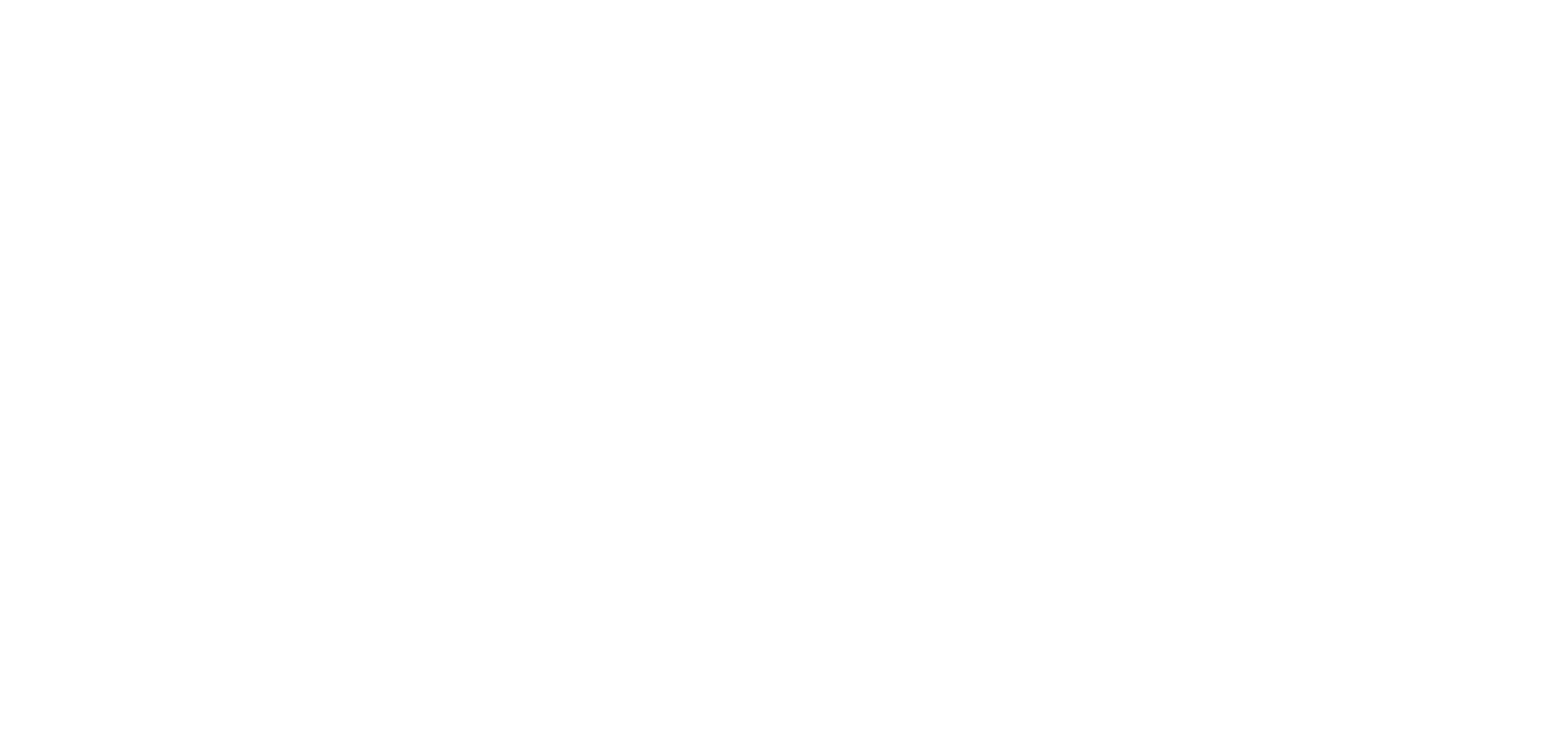 scroll, scrollTop: 0, scrollLeft: 0, axis: both 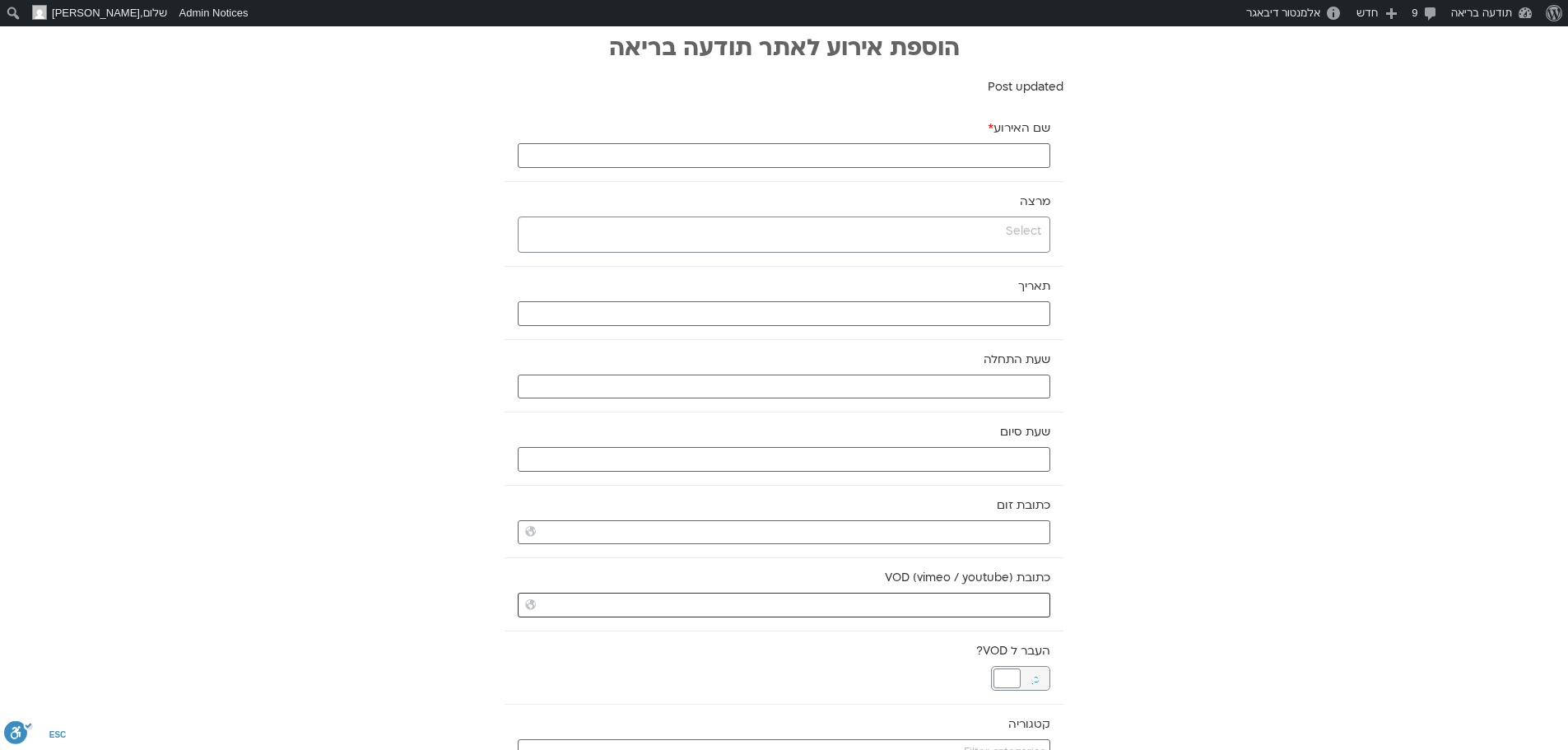 click on "כתובת VOD (vimeo / youtube)" at bounding box center (784, 605) 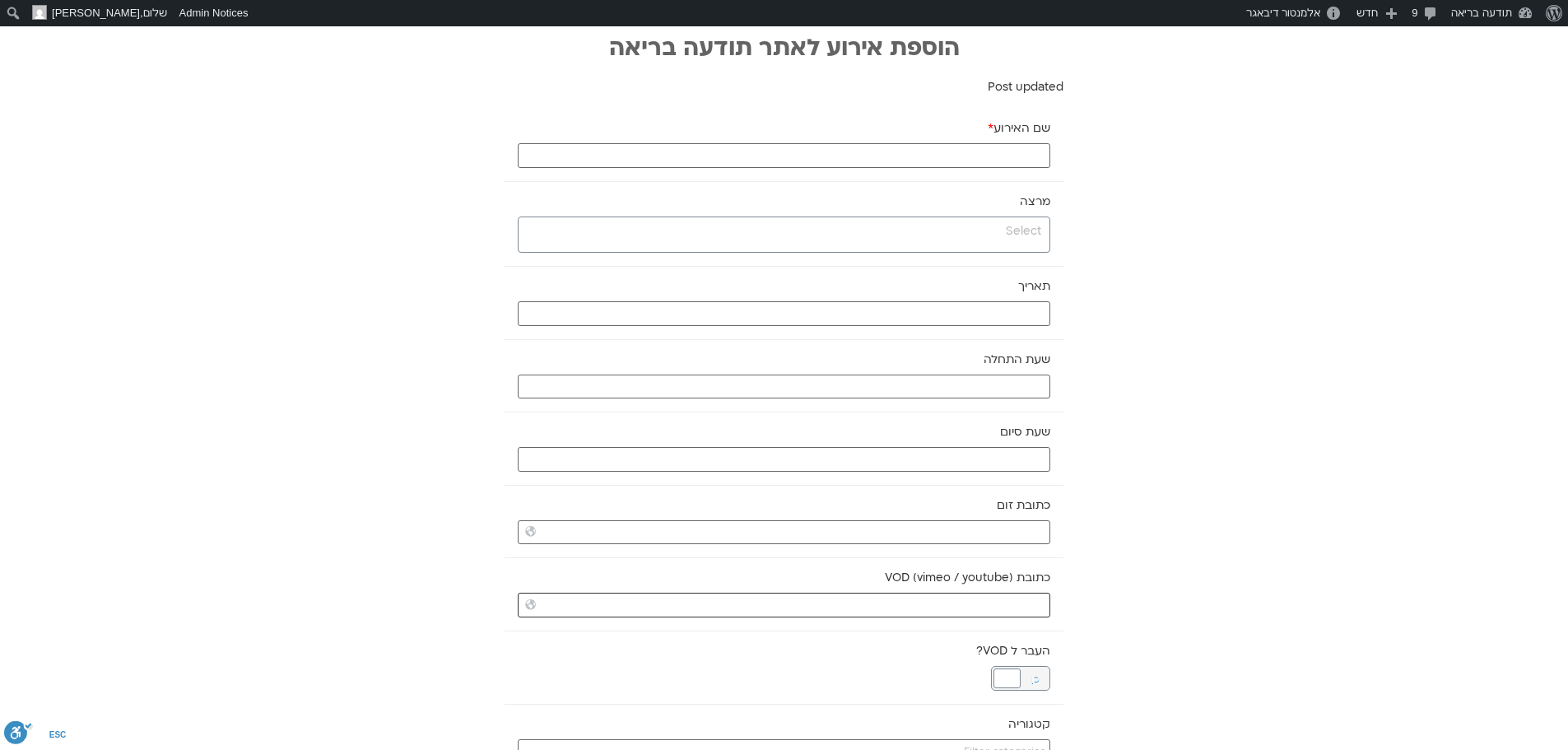 paste on "https://vimeo.com/1098073926?share=copy" 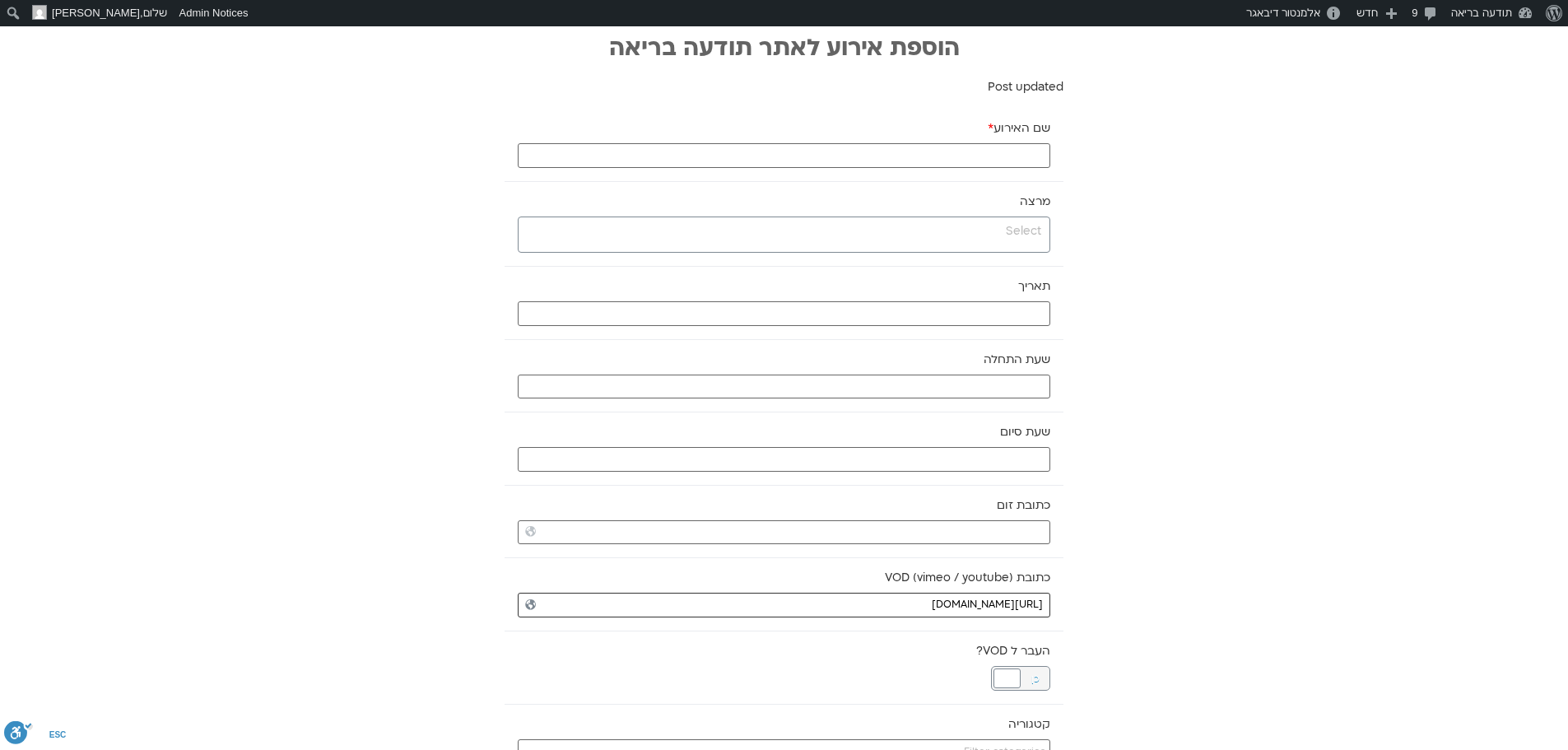 type on "https://vimeo.com/1098073926?share=copy" 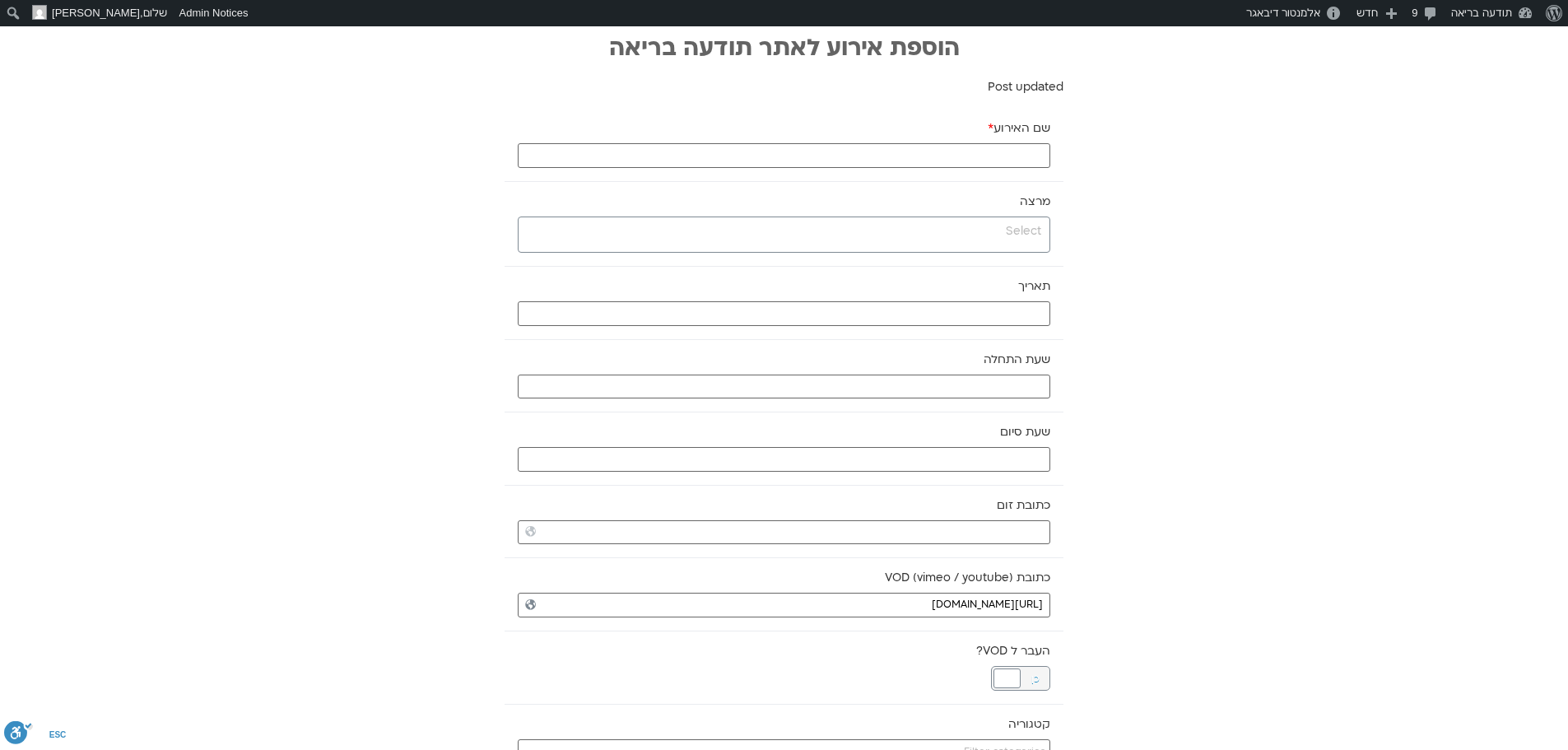 click at bounding box center [782, 231] 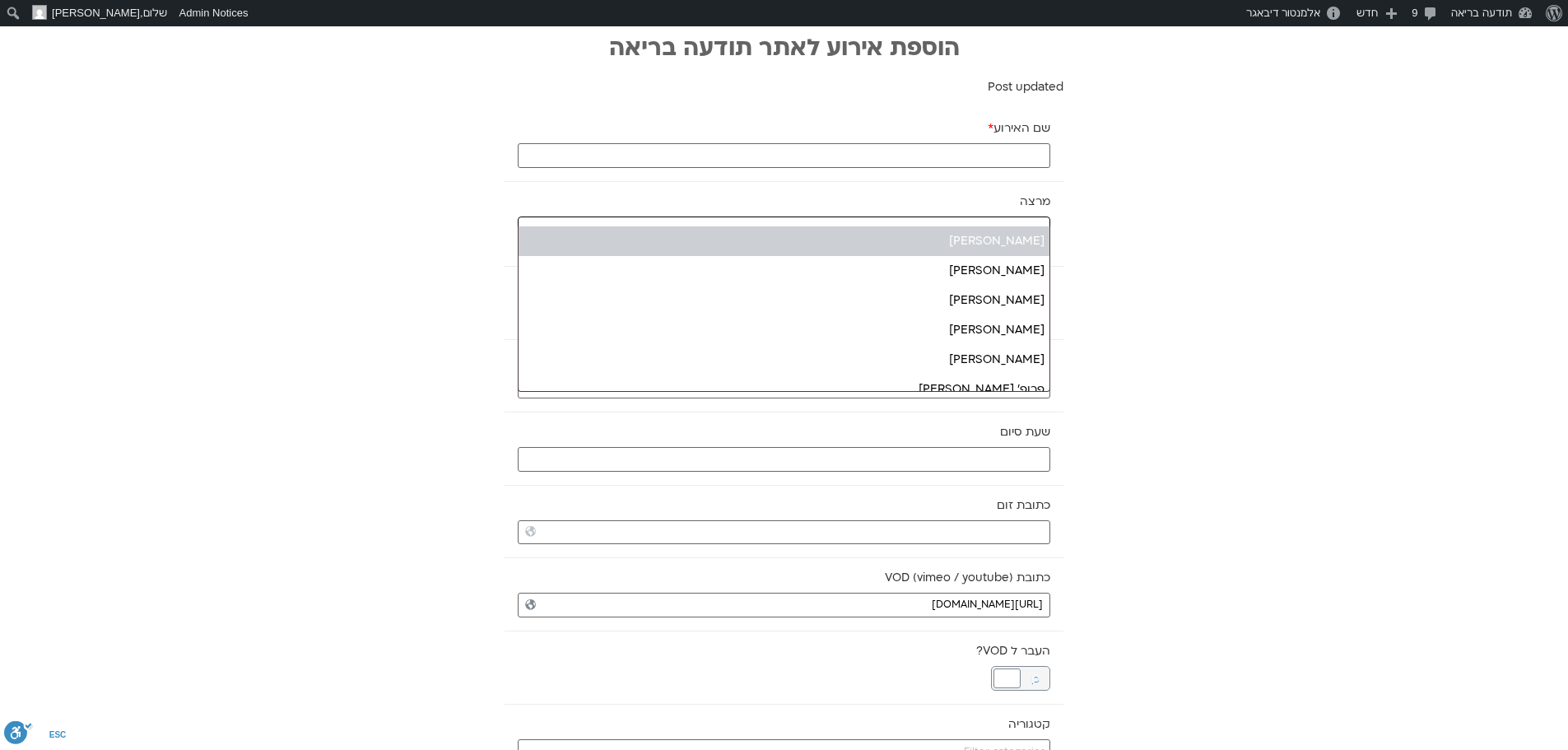 type on "אופ" 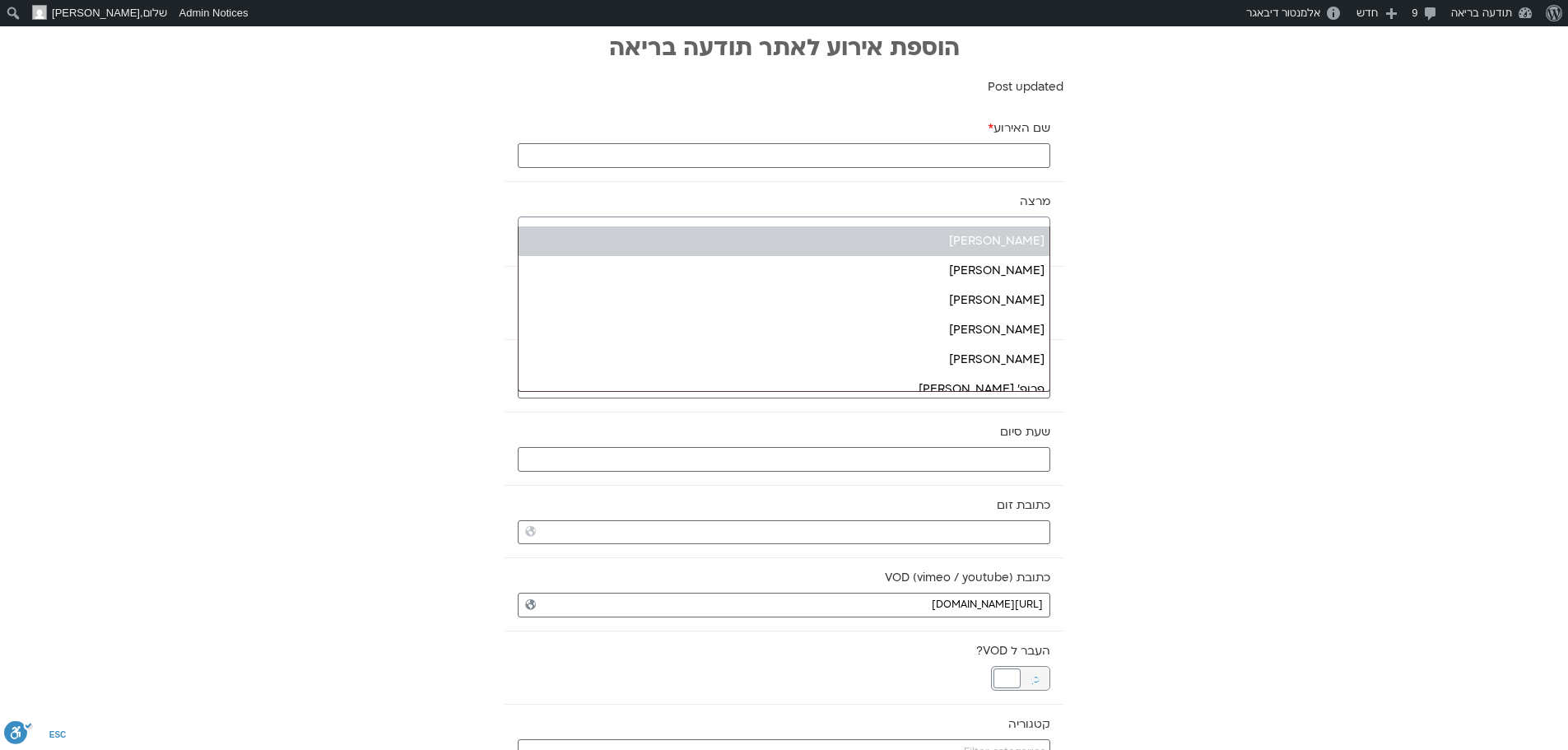 type 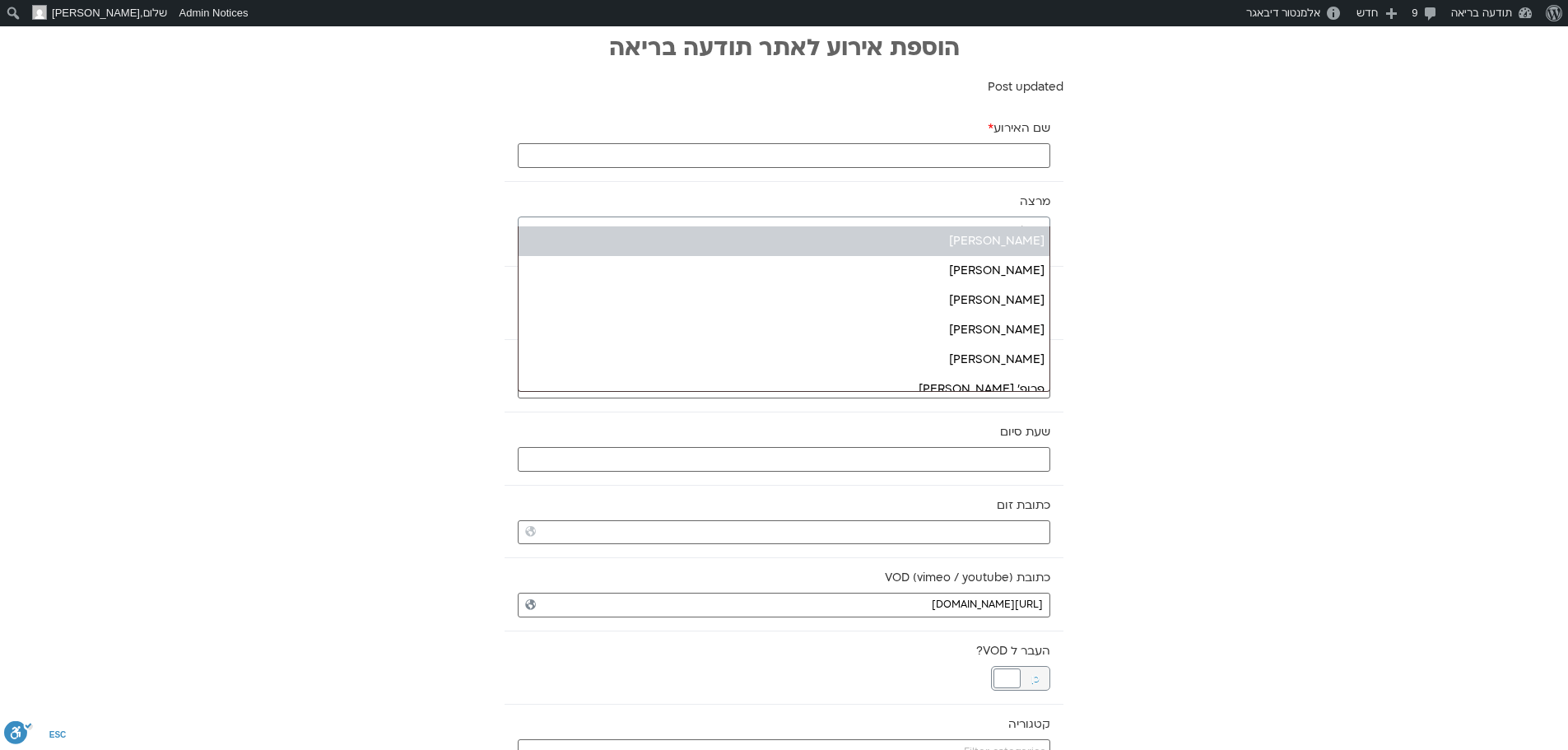 select on "******" 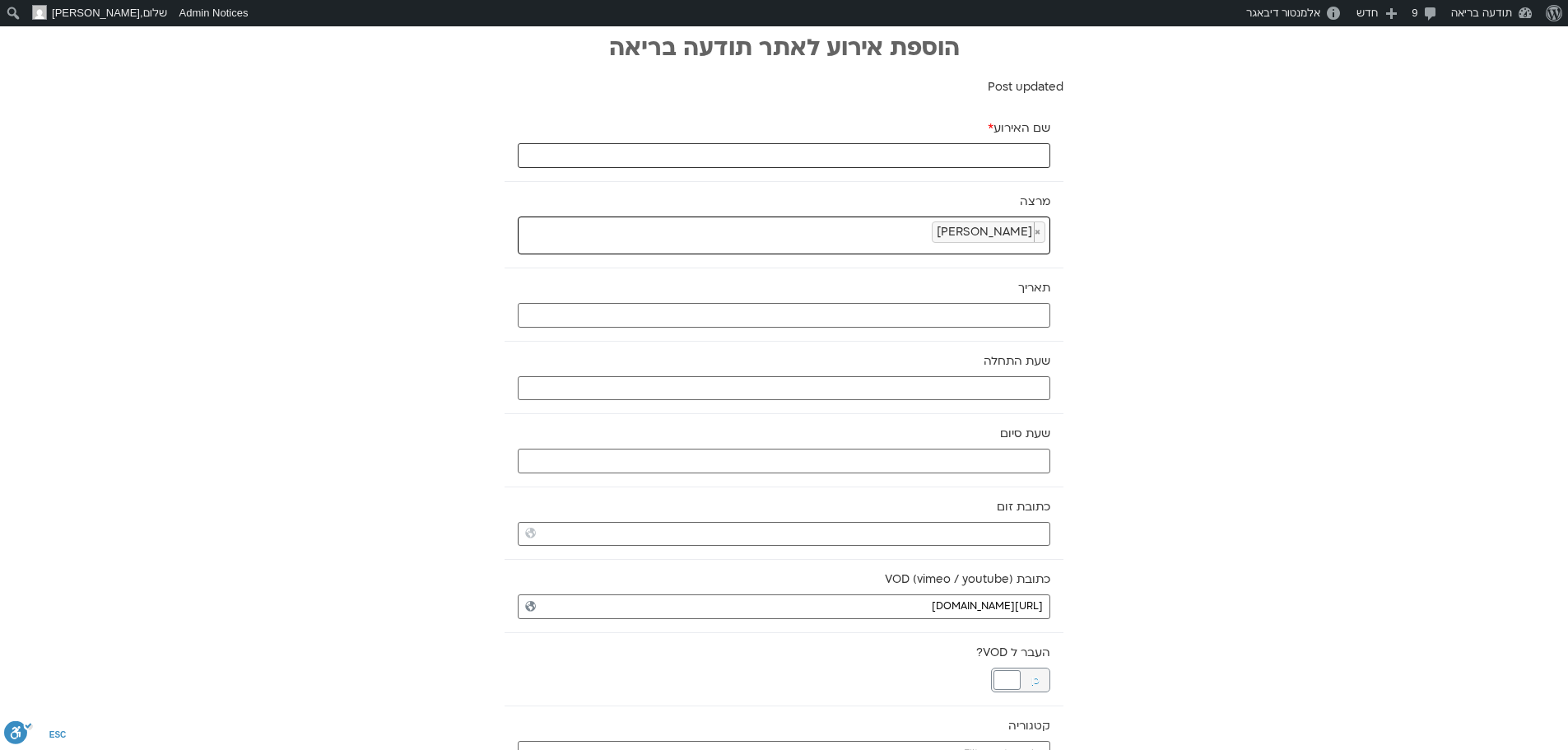 click on "שם האירוע  *" at bounding box center (784, 156) 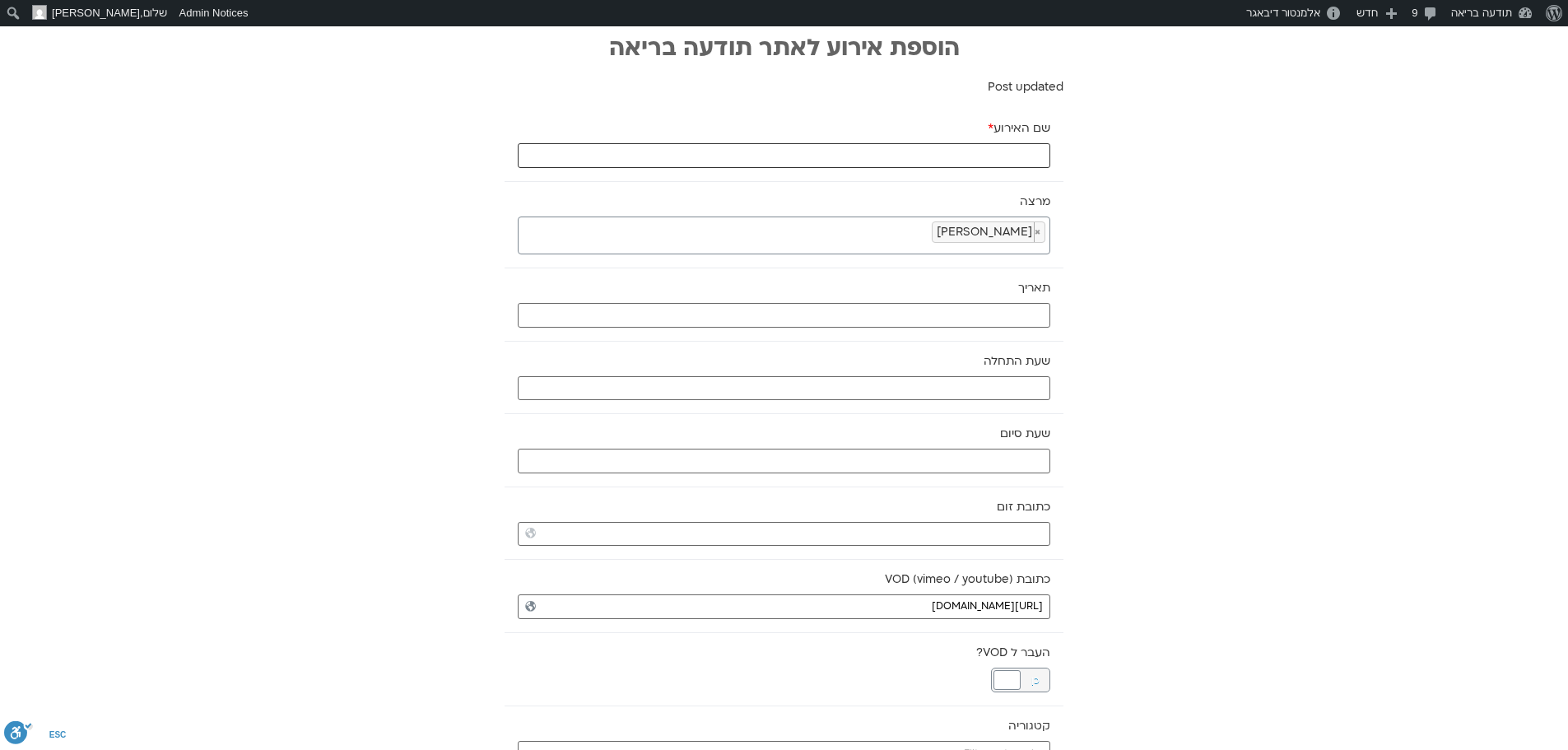 paste on "מדיטציה רכה לבוקר" 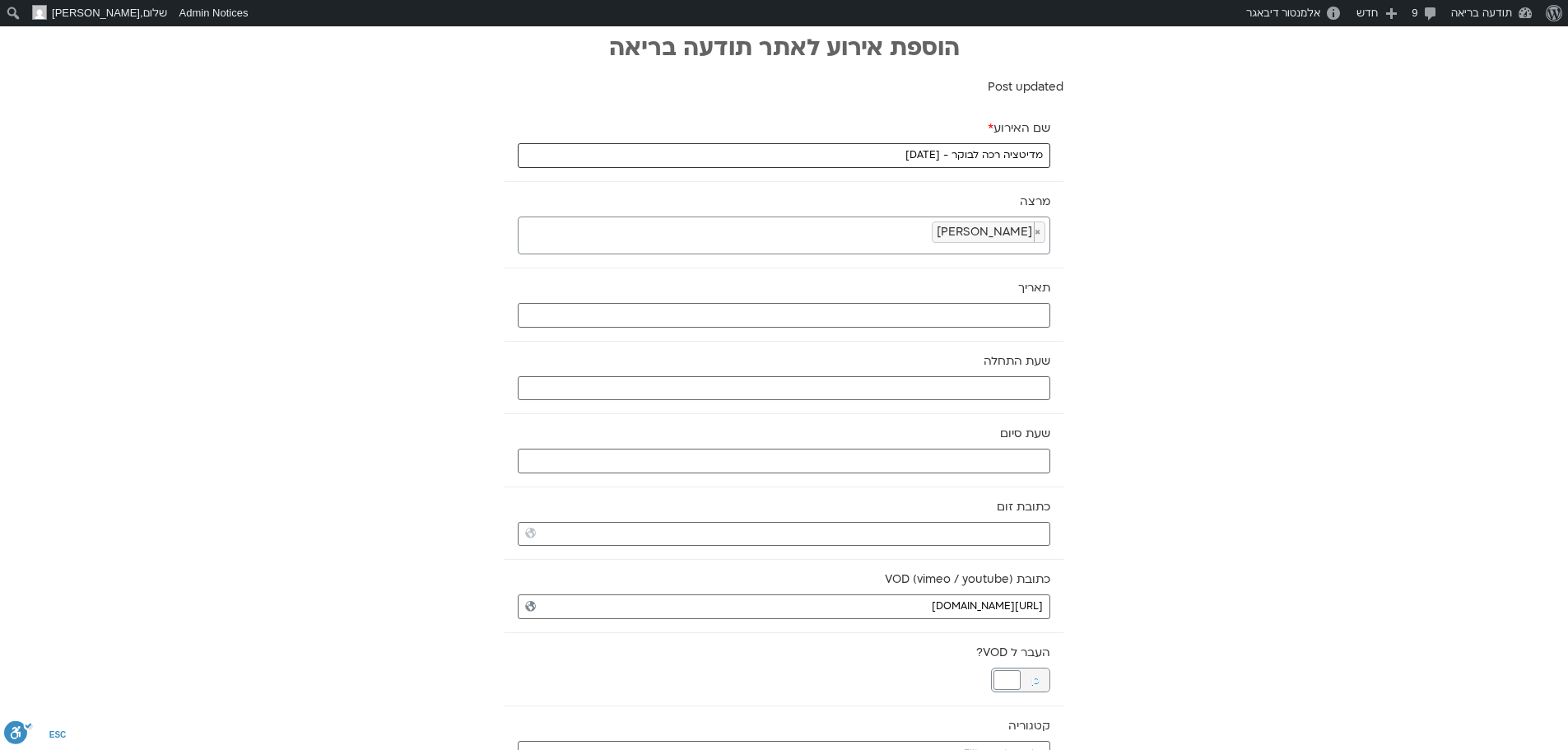 type on "מדיטציה רכה לבוקר - 2.7.25" 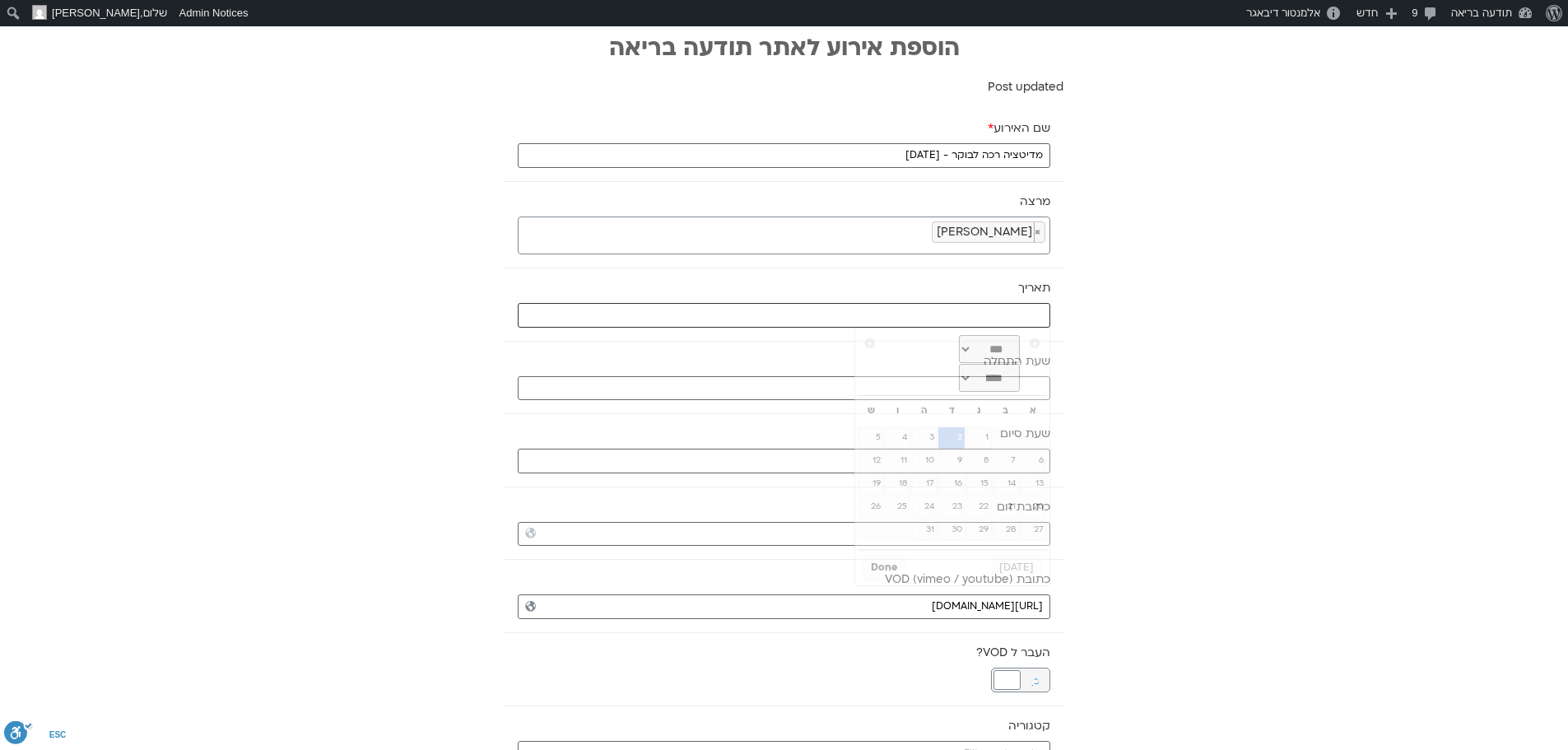 click at bounding box center (784, 315) 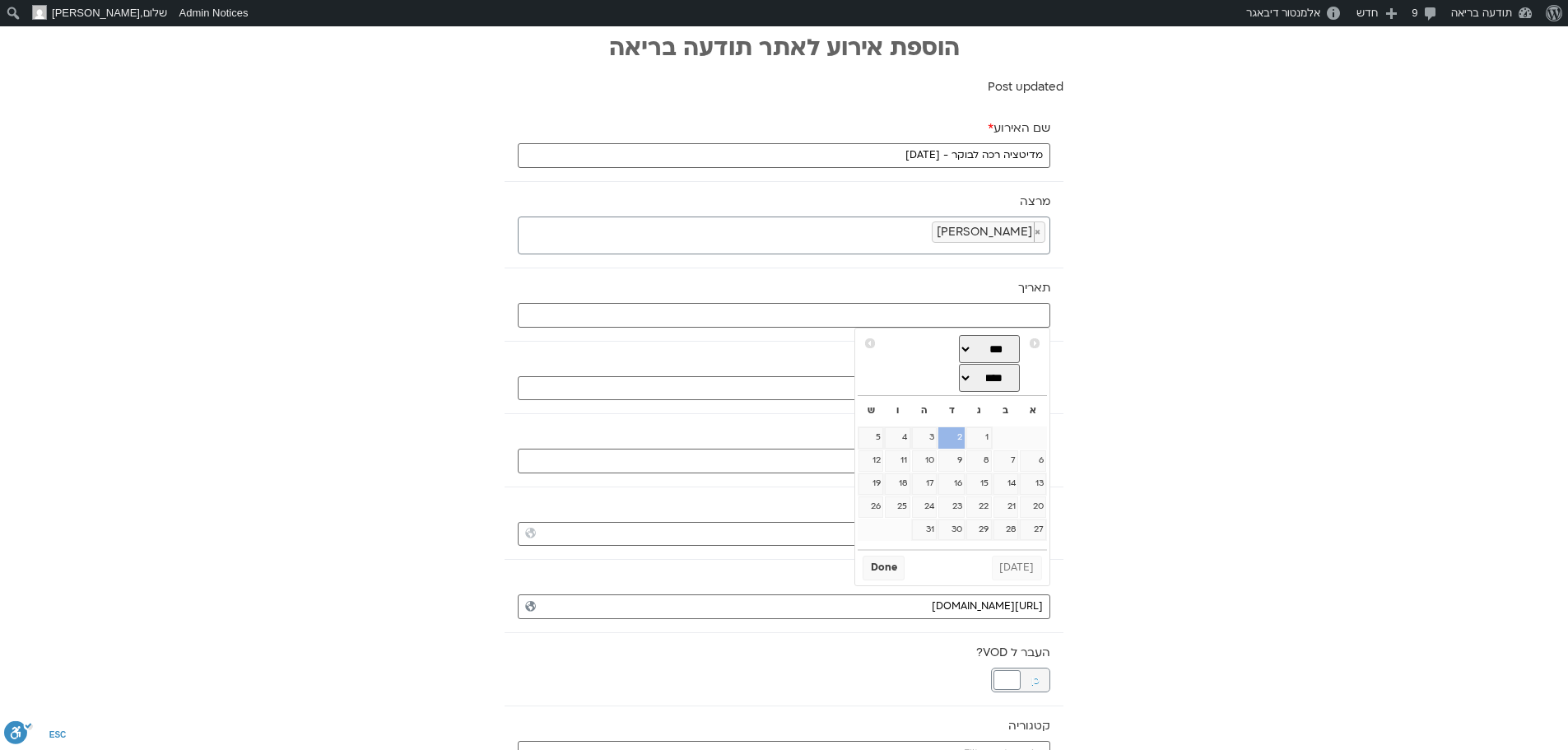 click on "2" at bounding box center (952, 438) 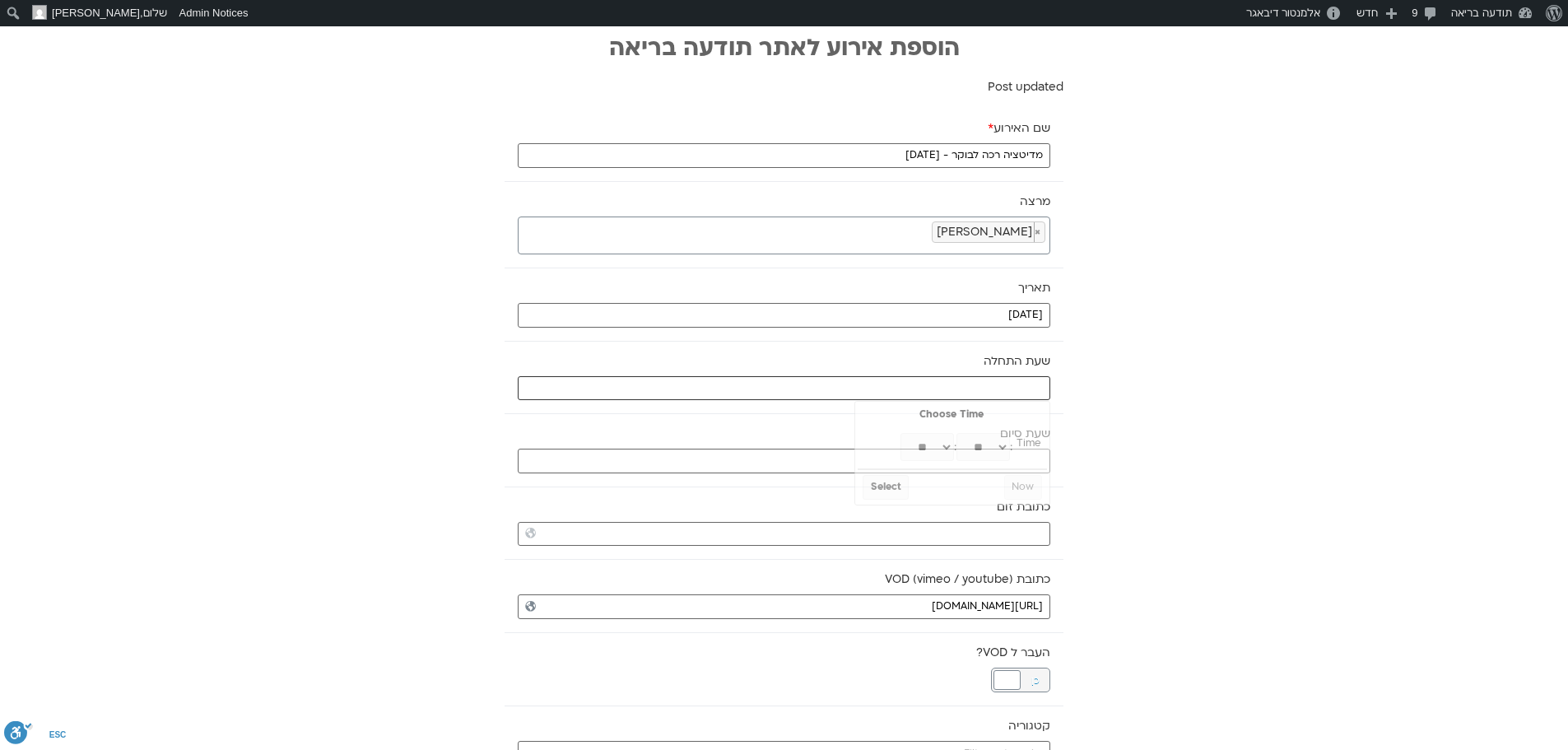 click at bounding box center (784, 389) 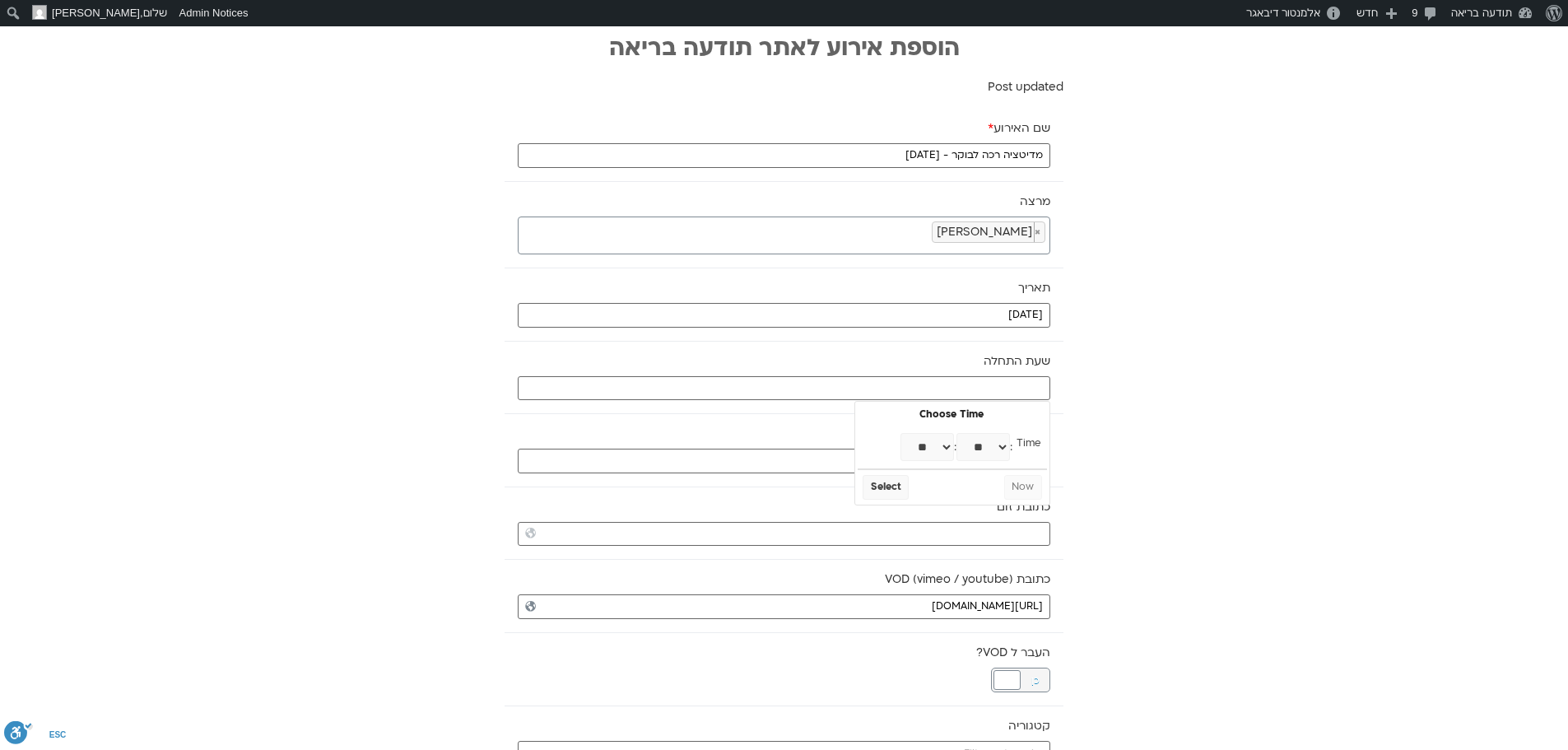 click on "** ** ** ** ** ** ** ** ** ** ** ** ** ** ** ** ** ** ** ** ** ** ** **" at bounding box center [927, 447] 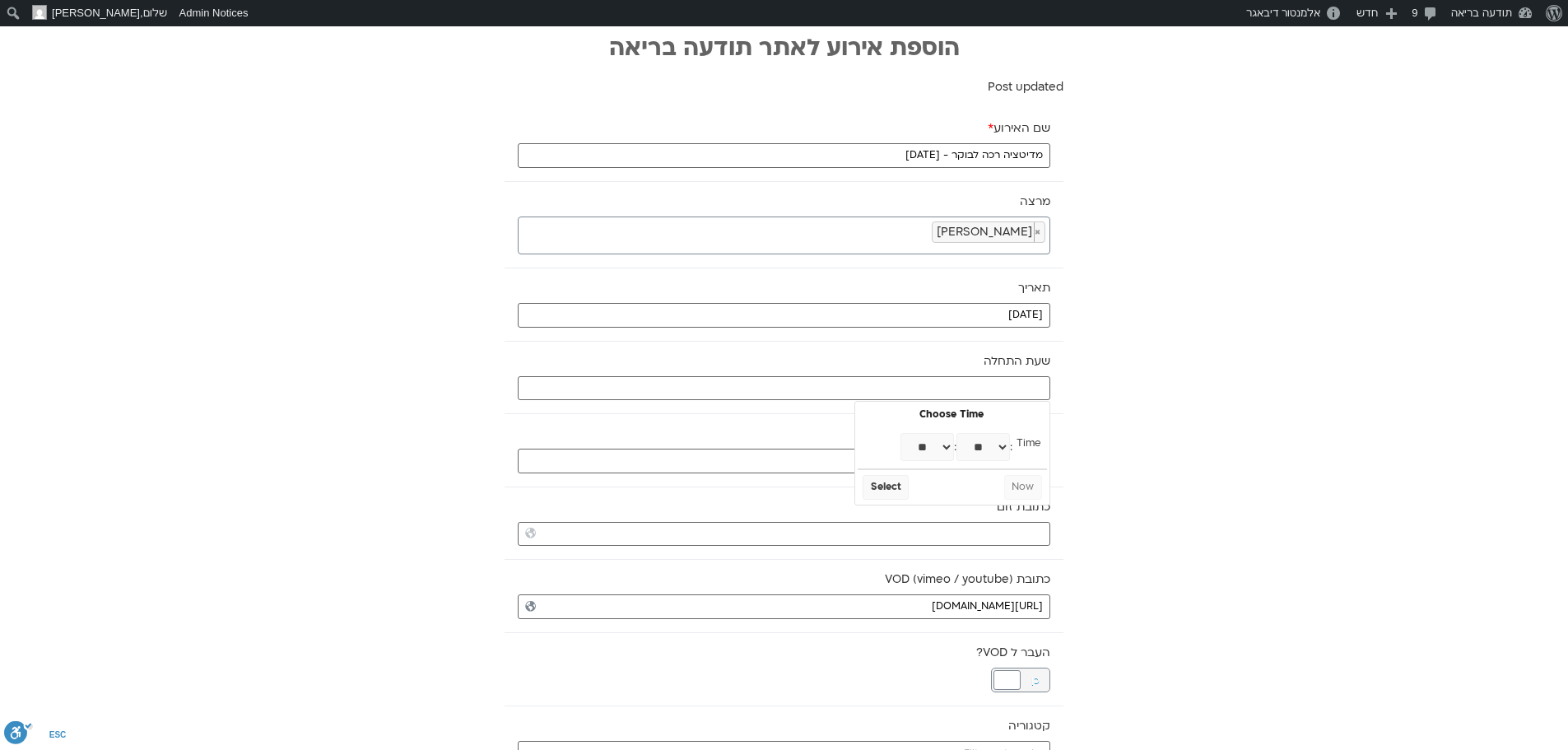 type on "07:00" 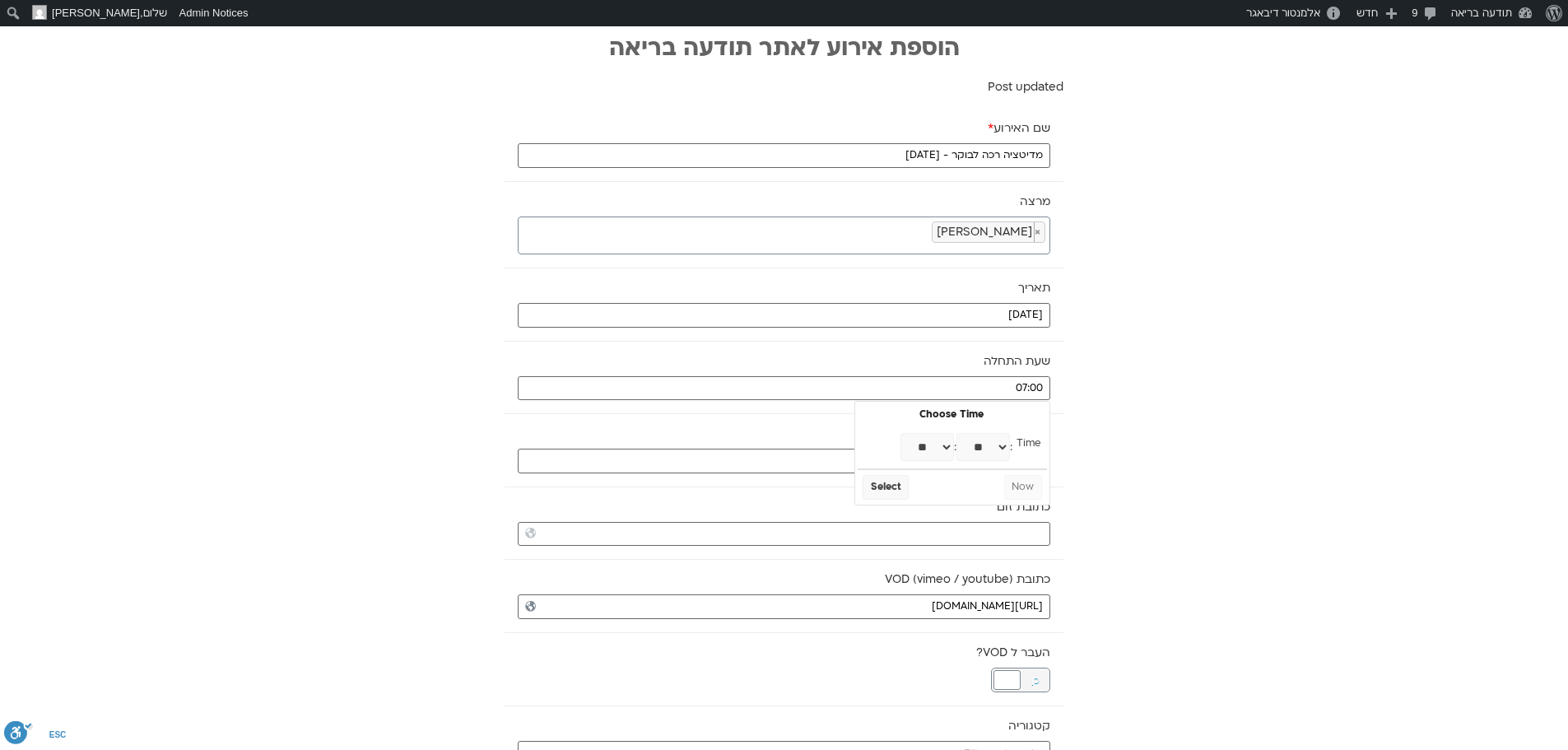 select on "*" 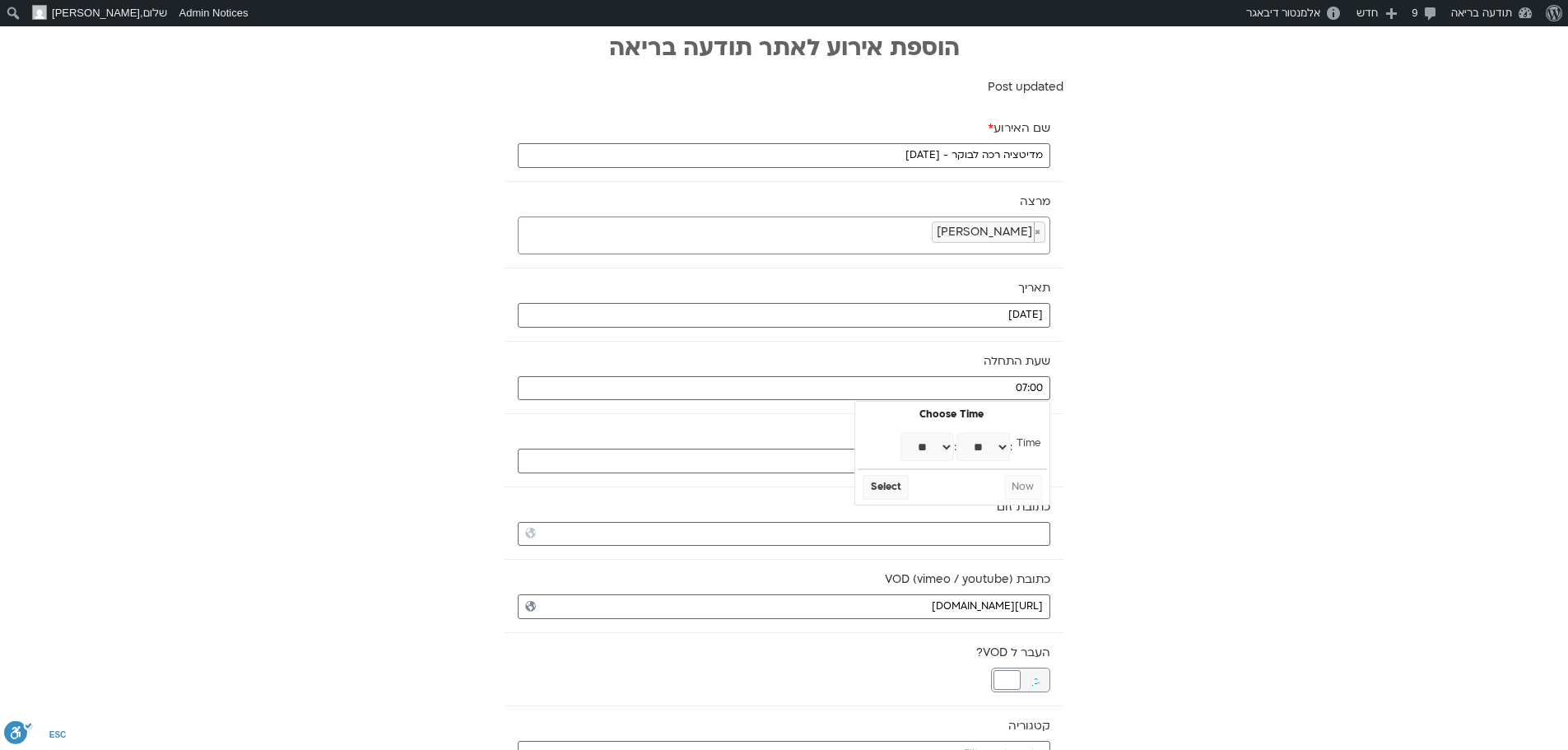 click on "** ** ** ** ** ** ** ** ** ** ** ** ** ** ** ** ** ** ** ** ** ** ** ** ** ** ** ** ** ** ** ** ** ** ** ** ** ** ** ** ** ** ** ** ** ** ** ** ** ** ** ** ** ** ** ** ** ** ** **" at bounding box center (983, 447) 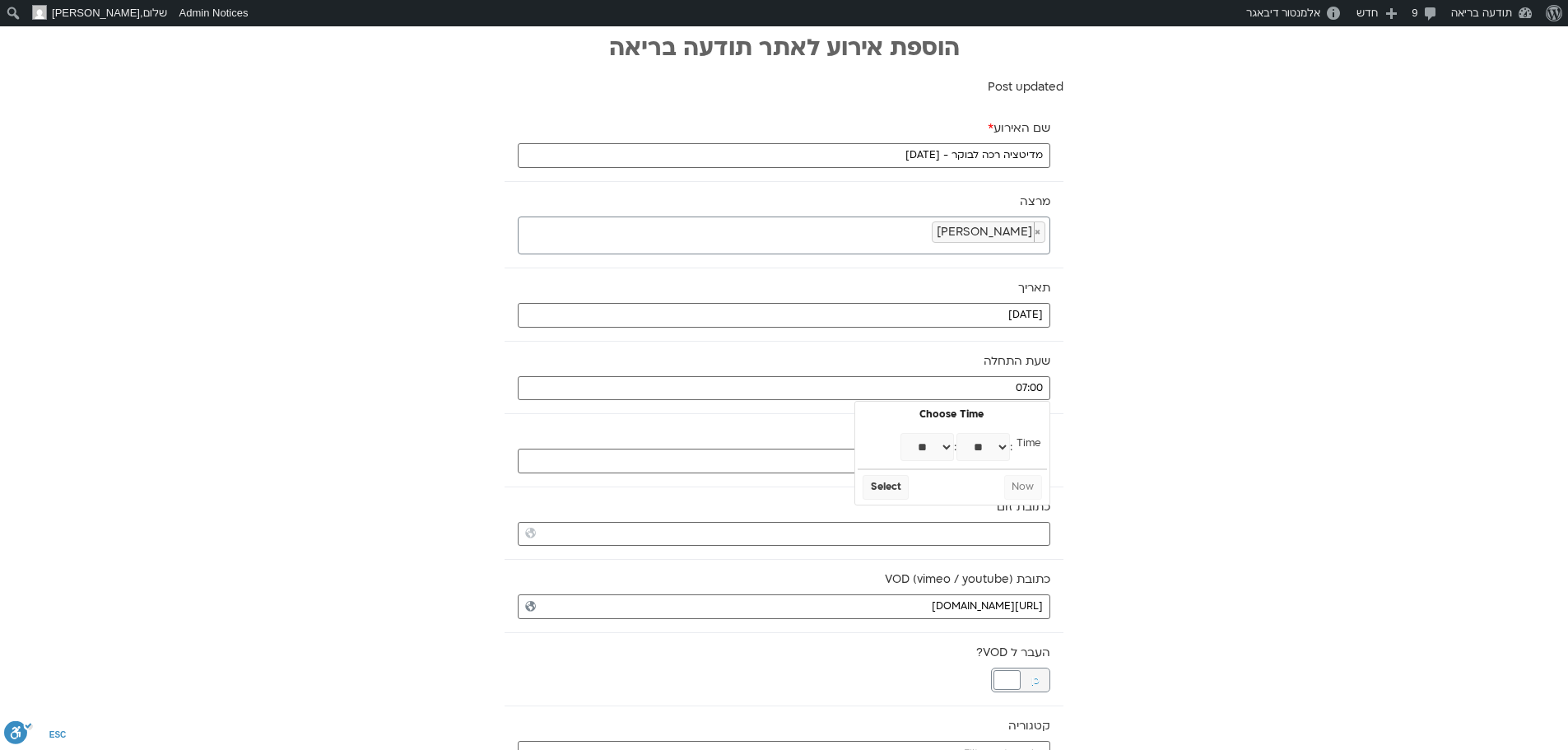 type on "07:30" 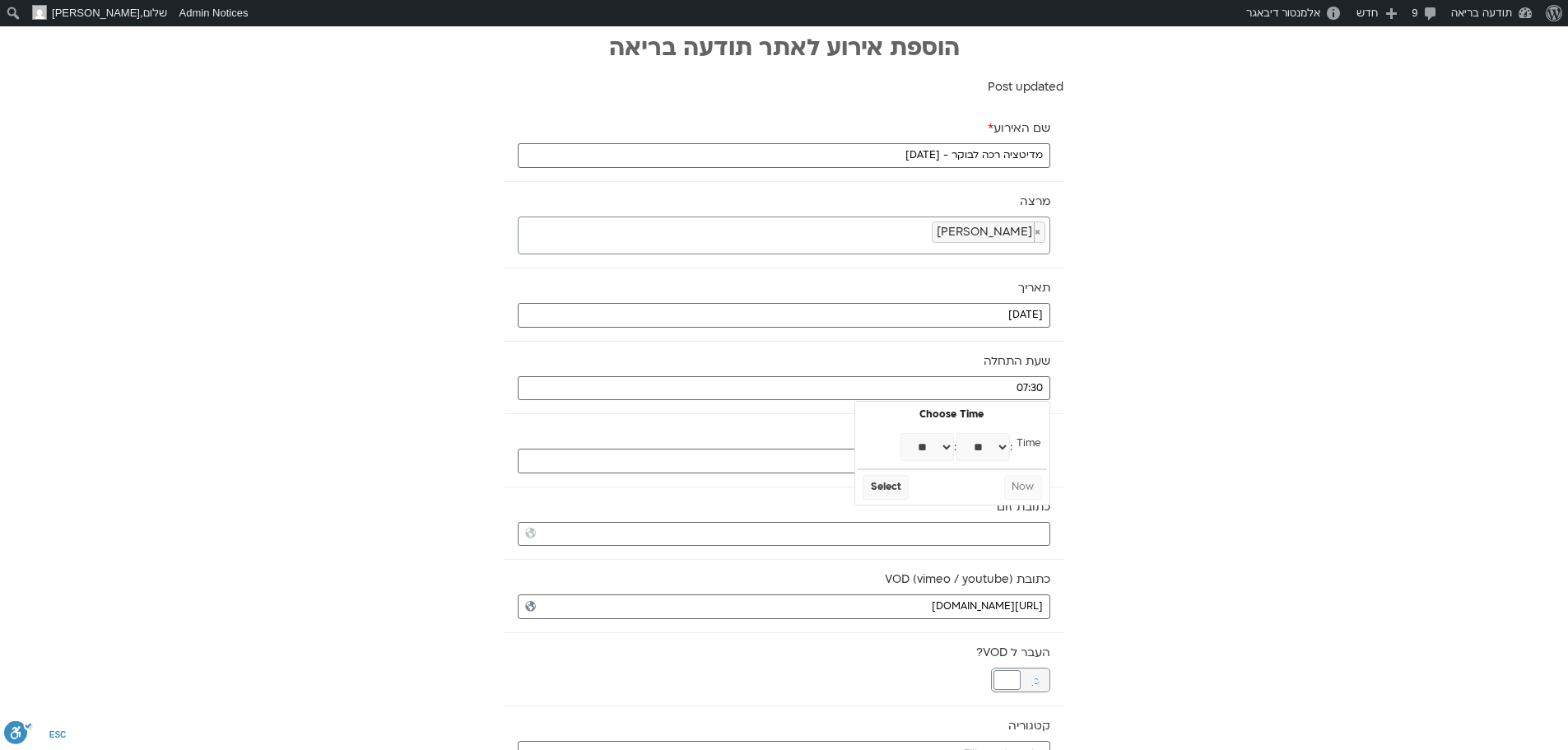select on "*" 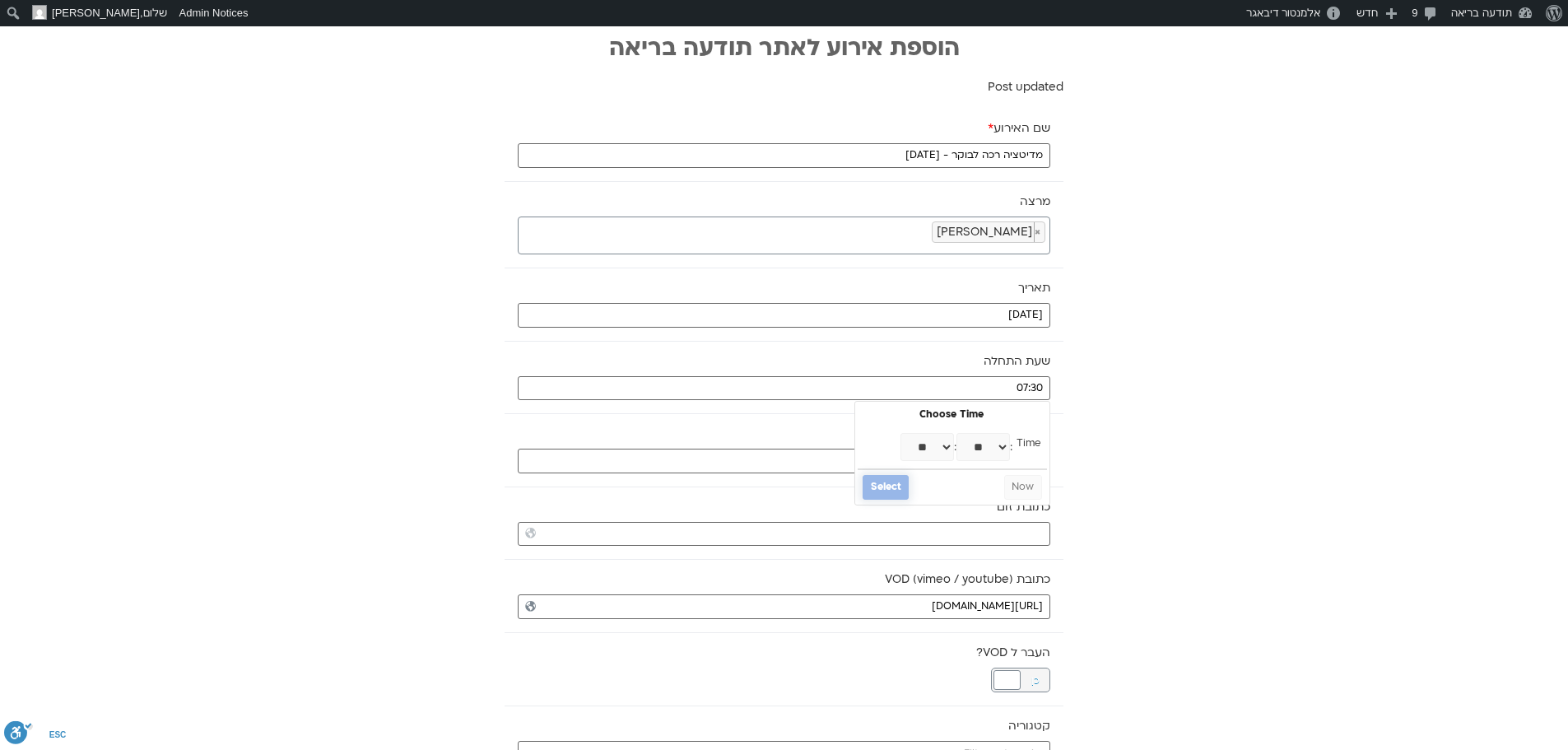 click on "Select" at bounding box center (886, 487) 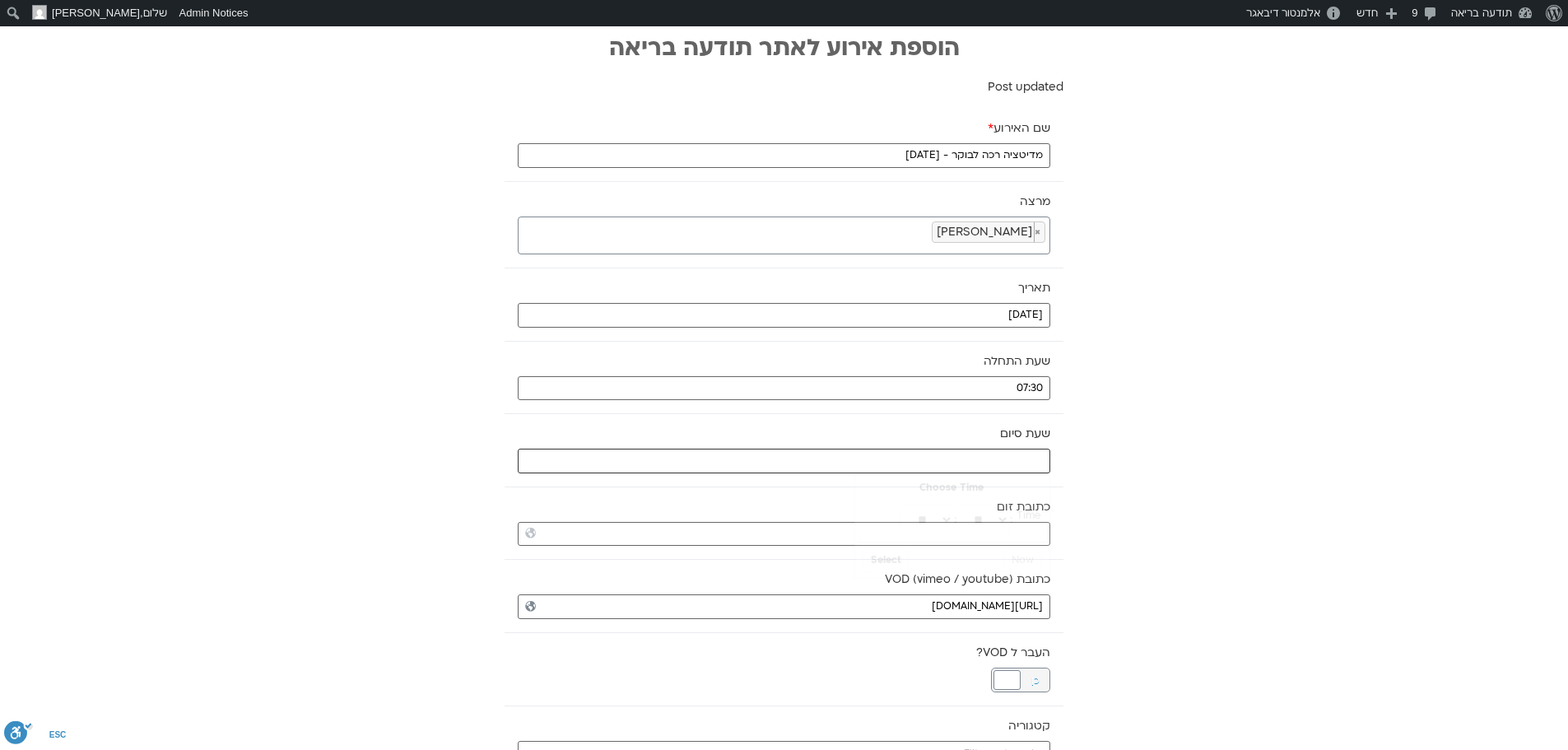 click at bounding box center (784, 461) 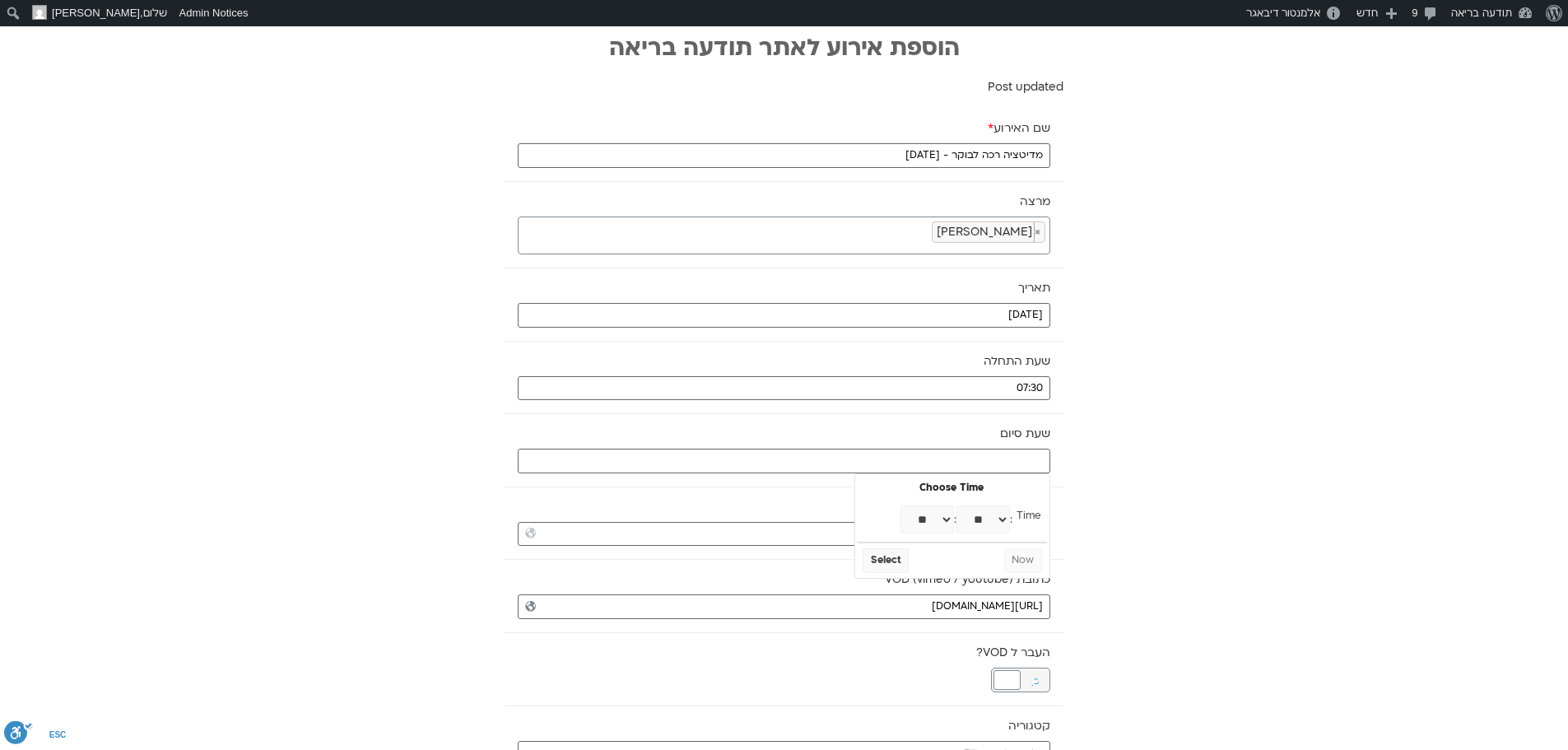 click on "** ** ** ** ** ** ** ** ** ** ** ** ** ** ** ** ** ** ** ** ** ** ** **" at bounding box center [927, 519] 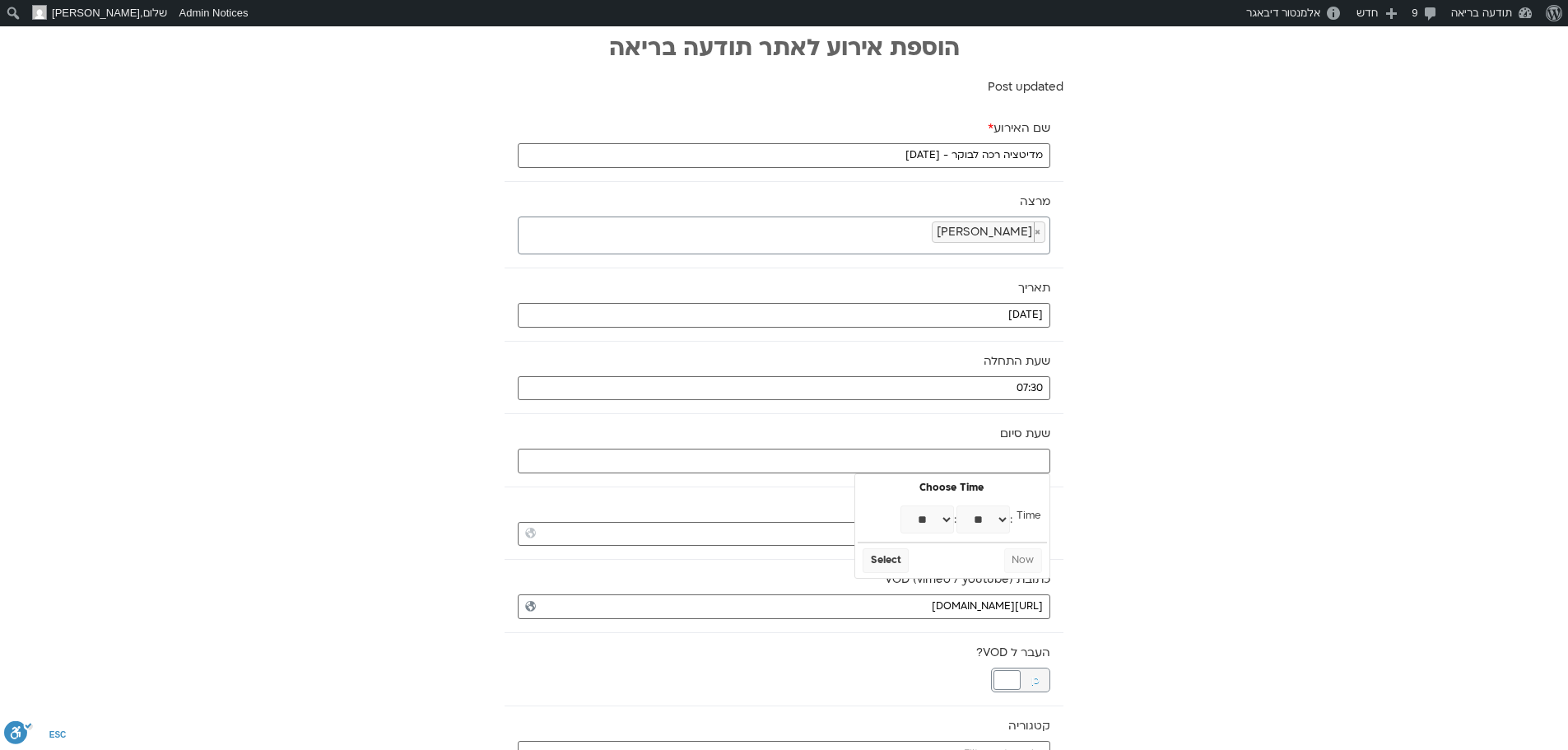 type on "08:00" 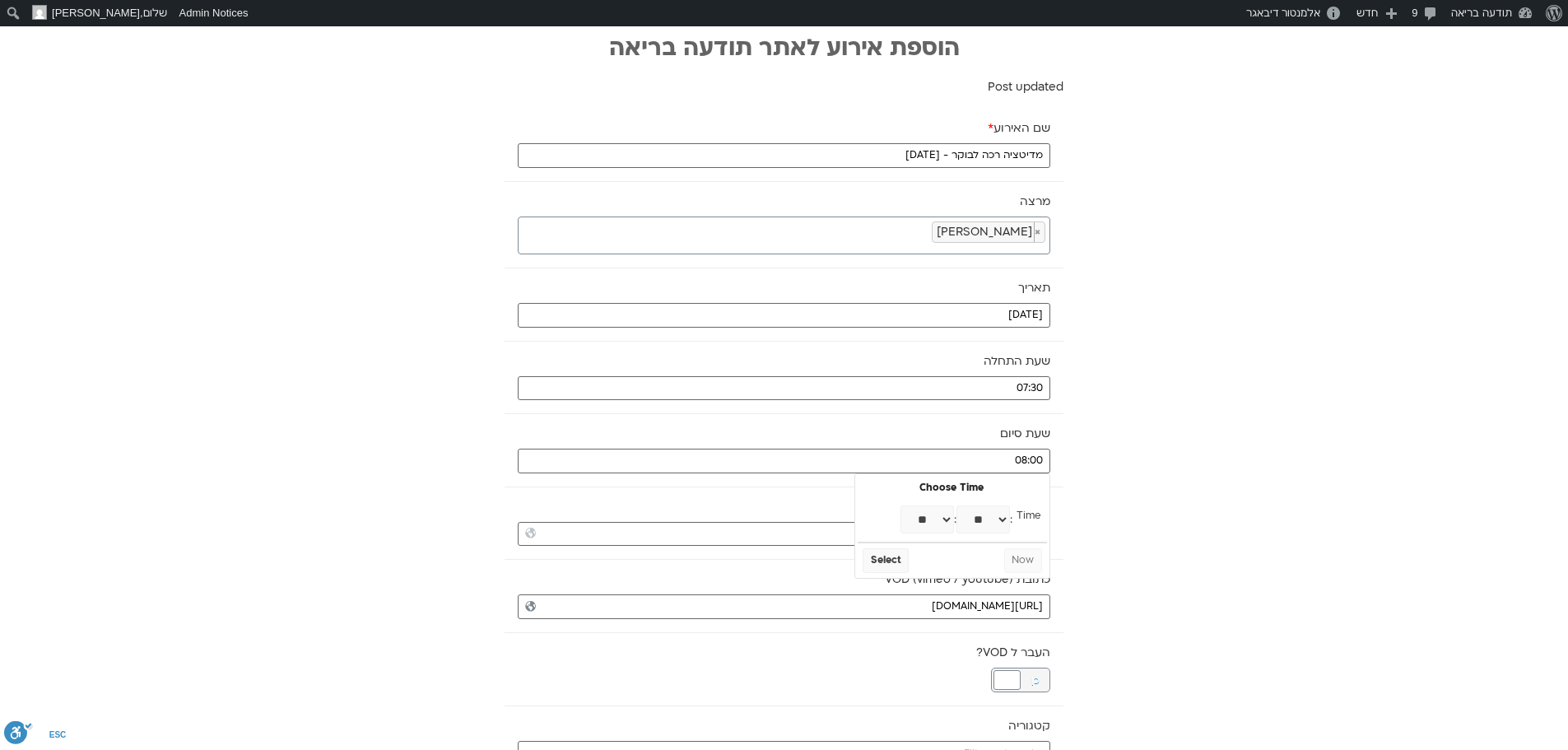 select on "*" 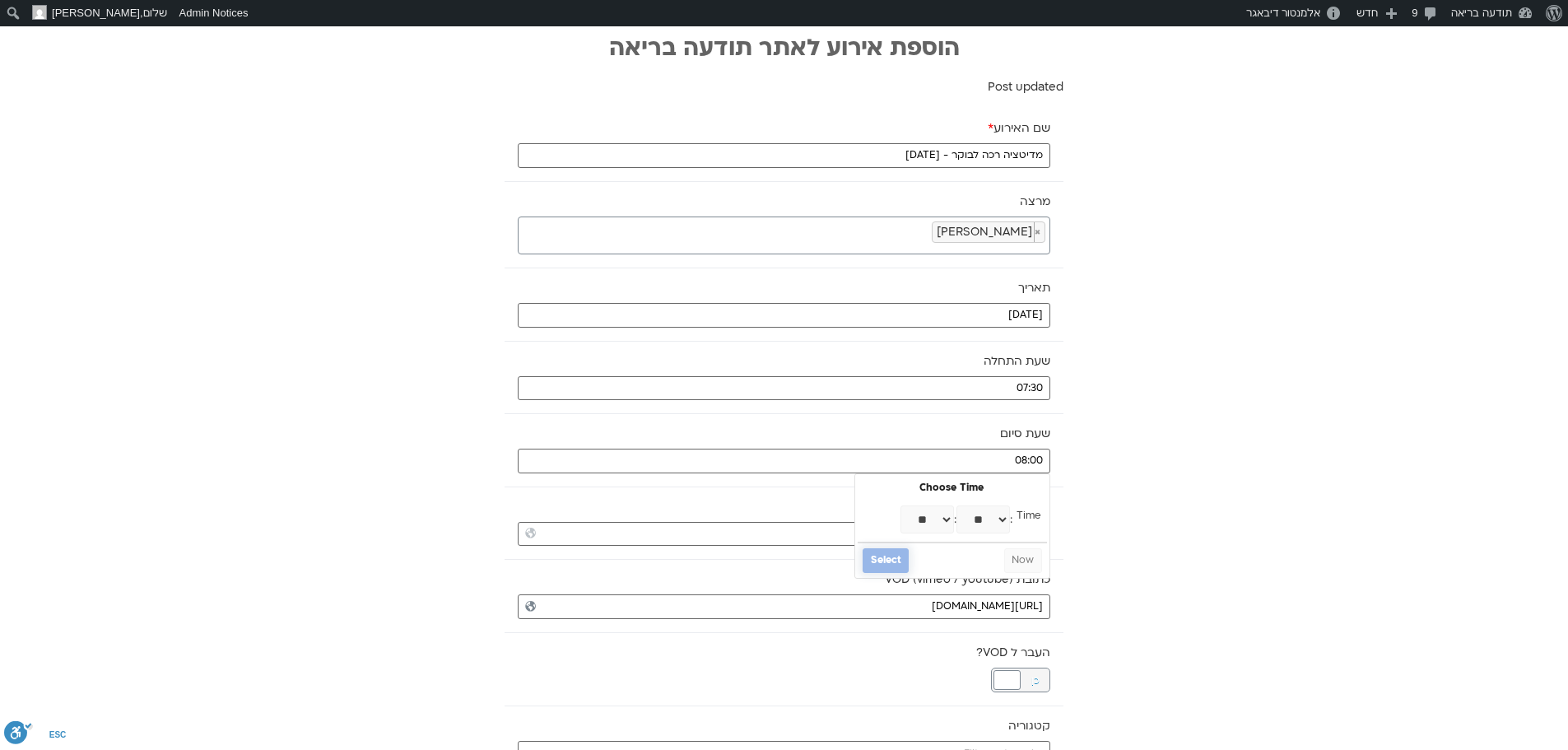click on "Select" at bounding box center (886, 561) 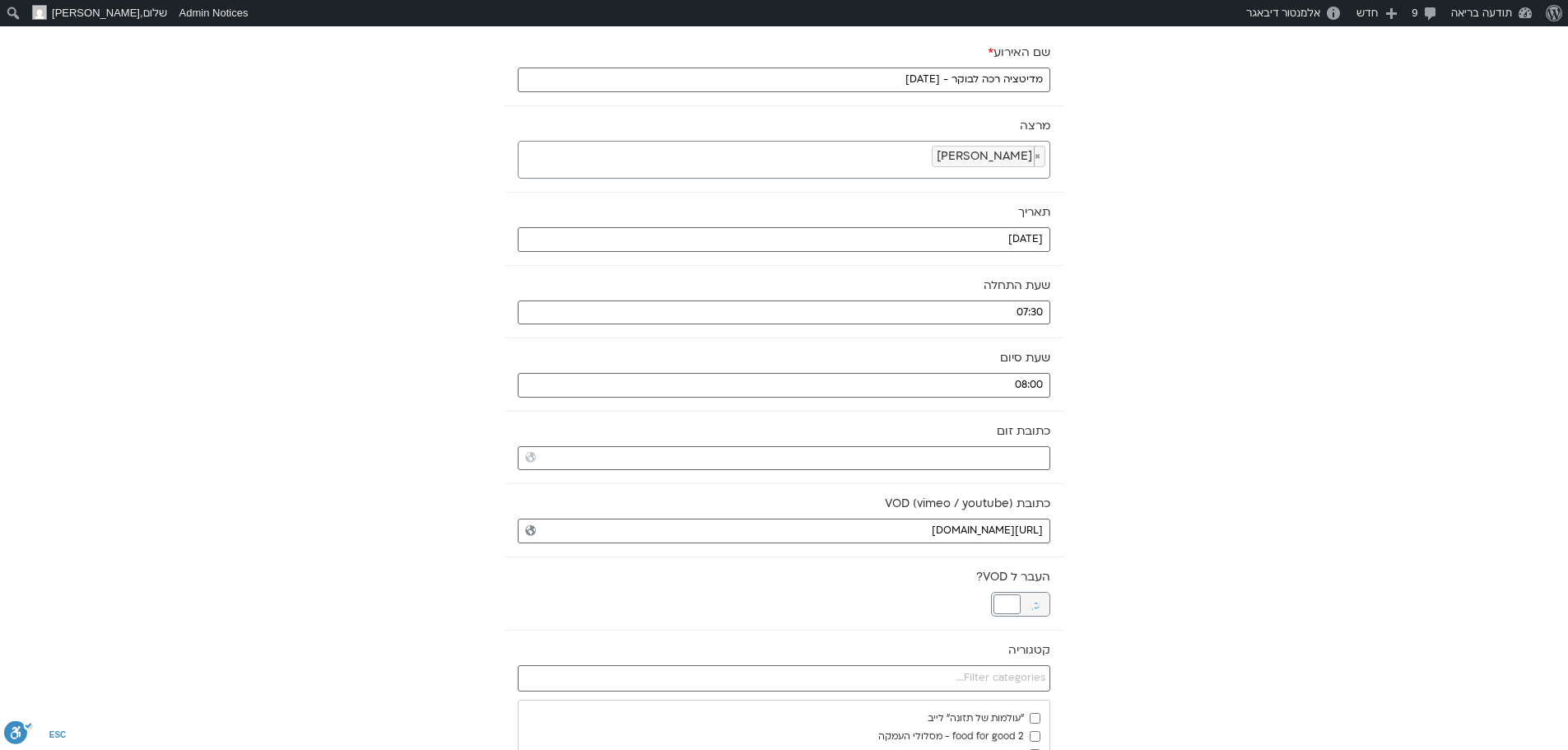 scroll, scrollTop: 329, scrollLeft: 0, axis: vertical 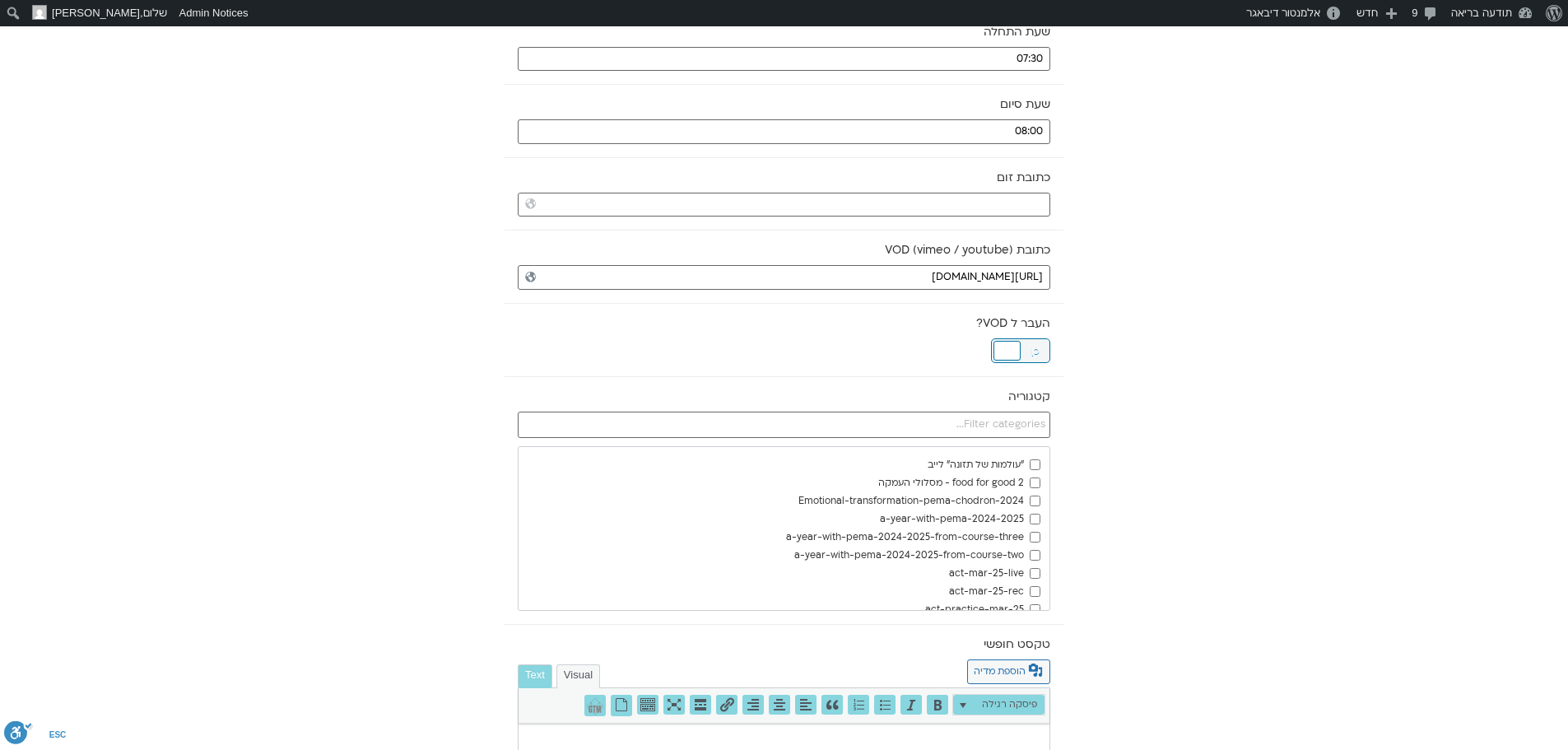 click on "לא" at bounding box center [1006, 351] 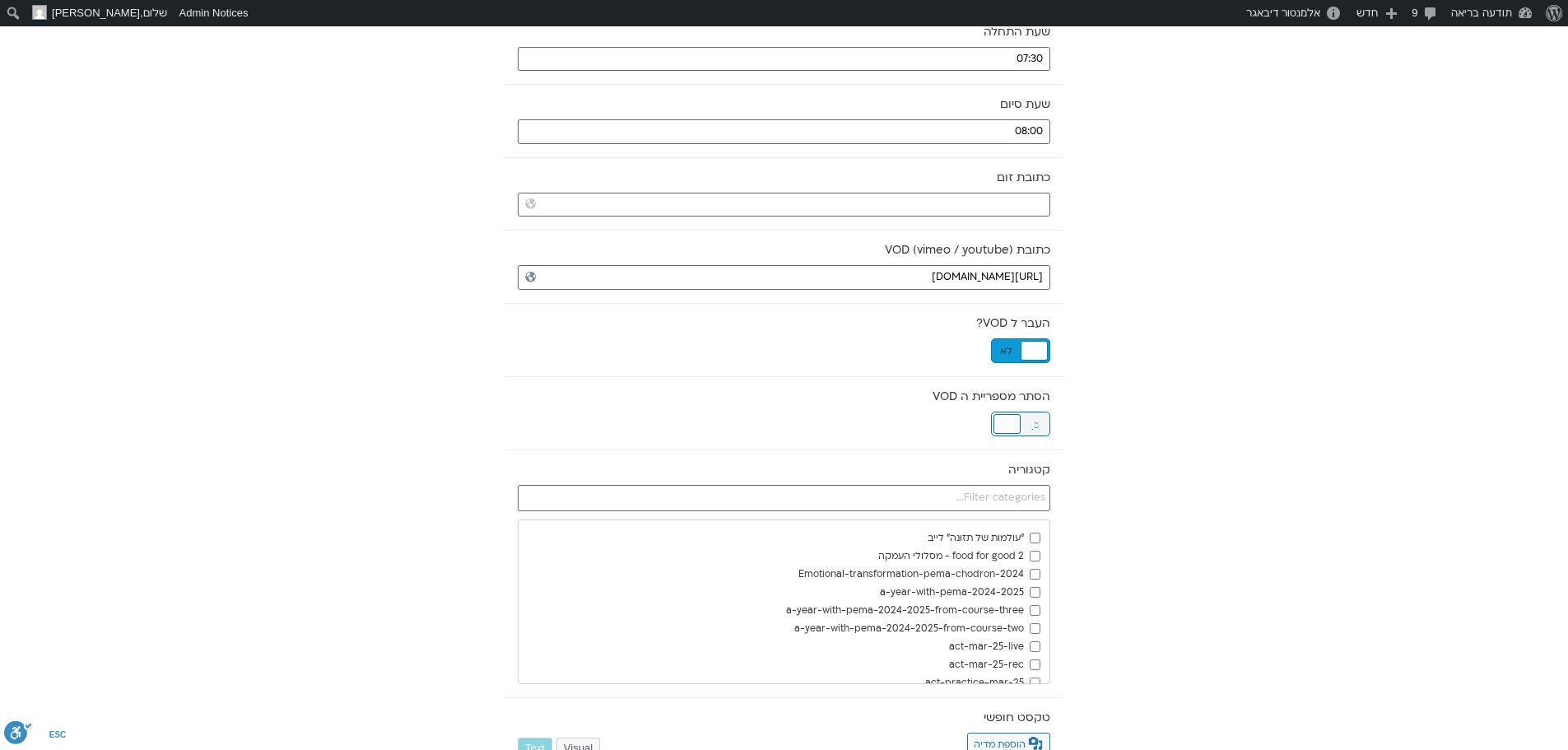 click at bounding box center [1007, 424] 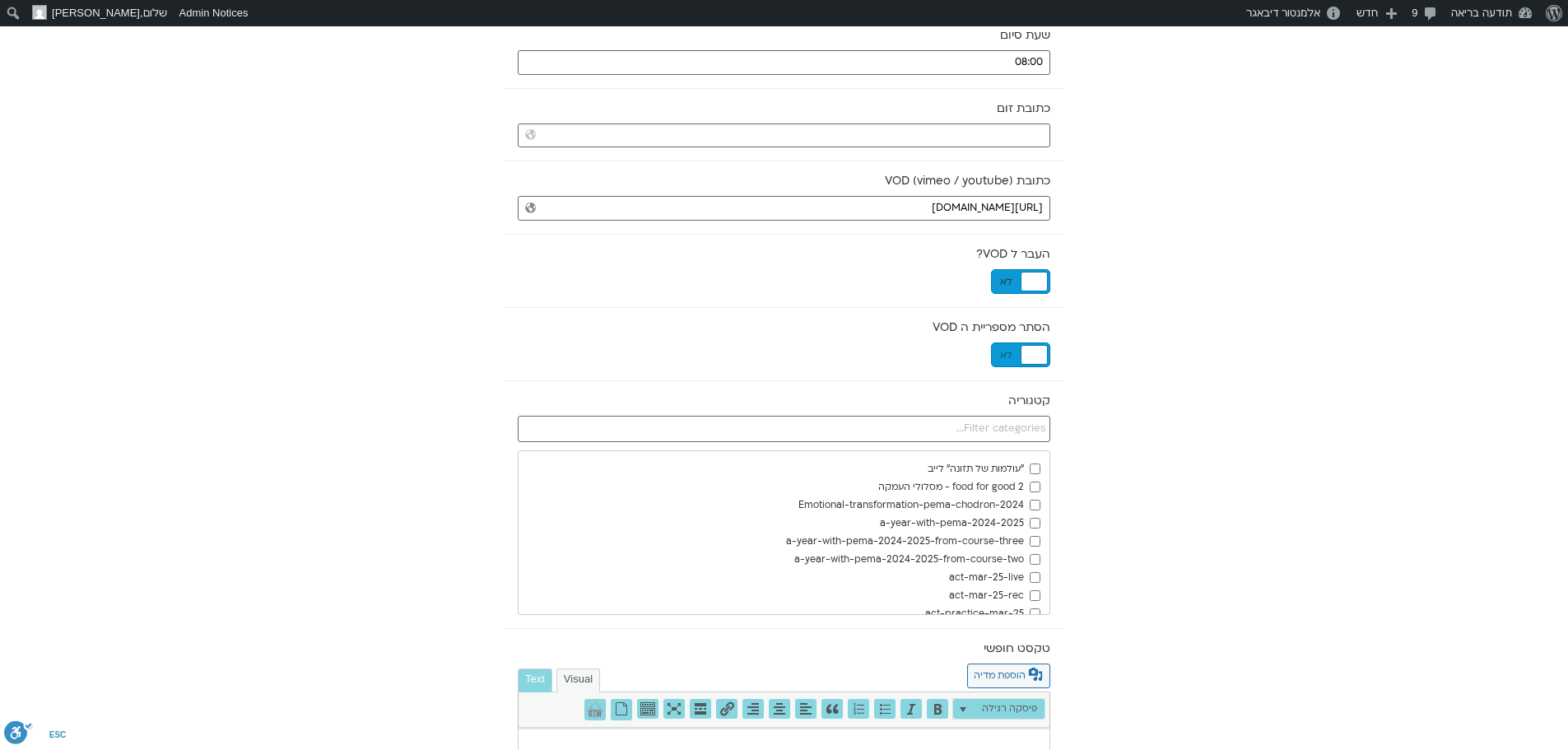 scroll, scrollTop: 494, scrollLeft: 0, axis: vertical 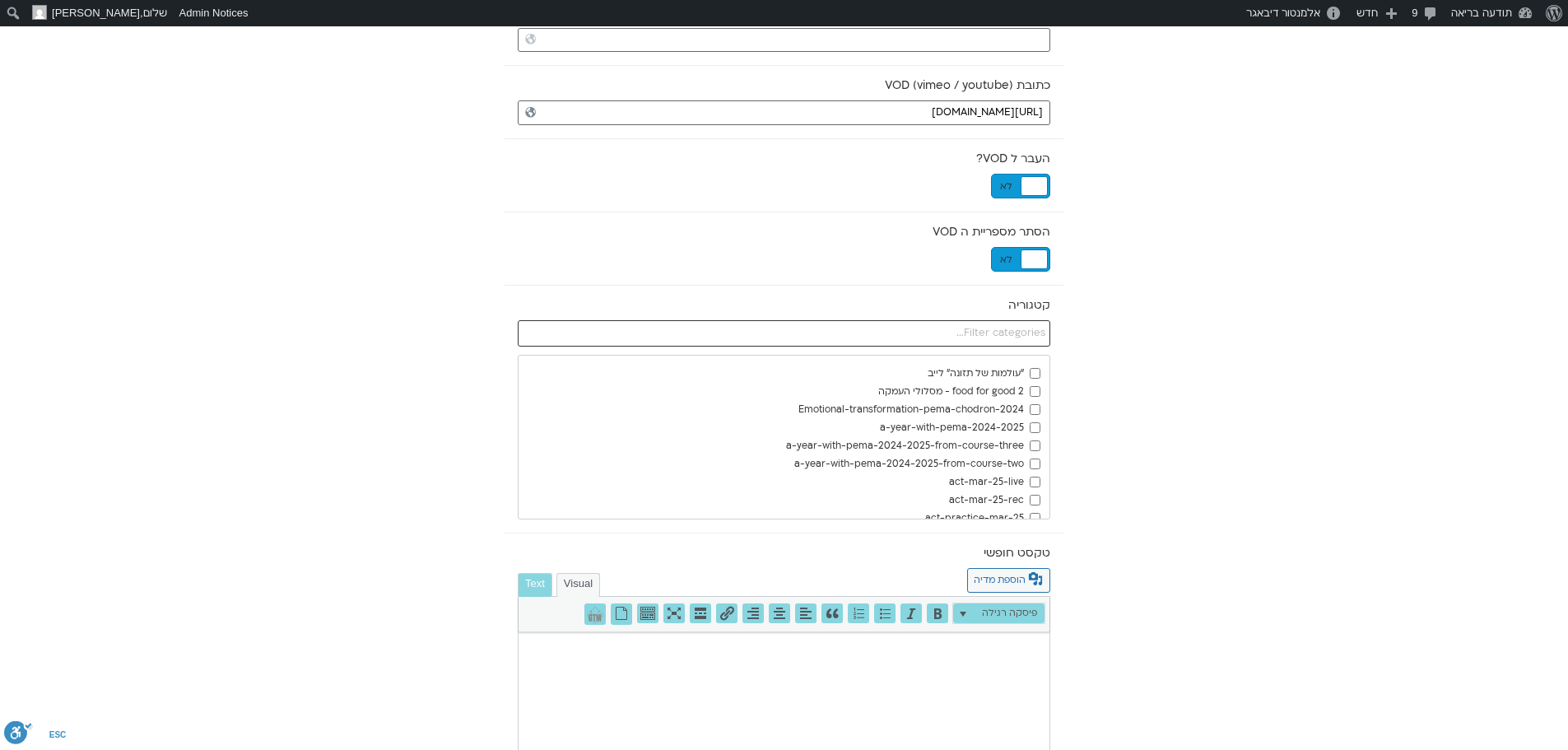 click at bounding box center (784, 333) 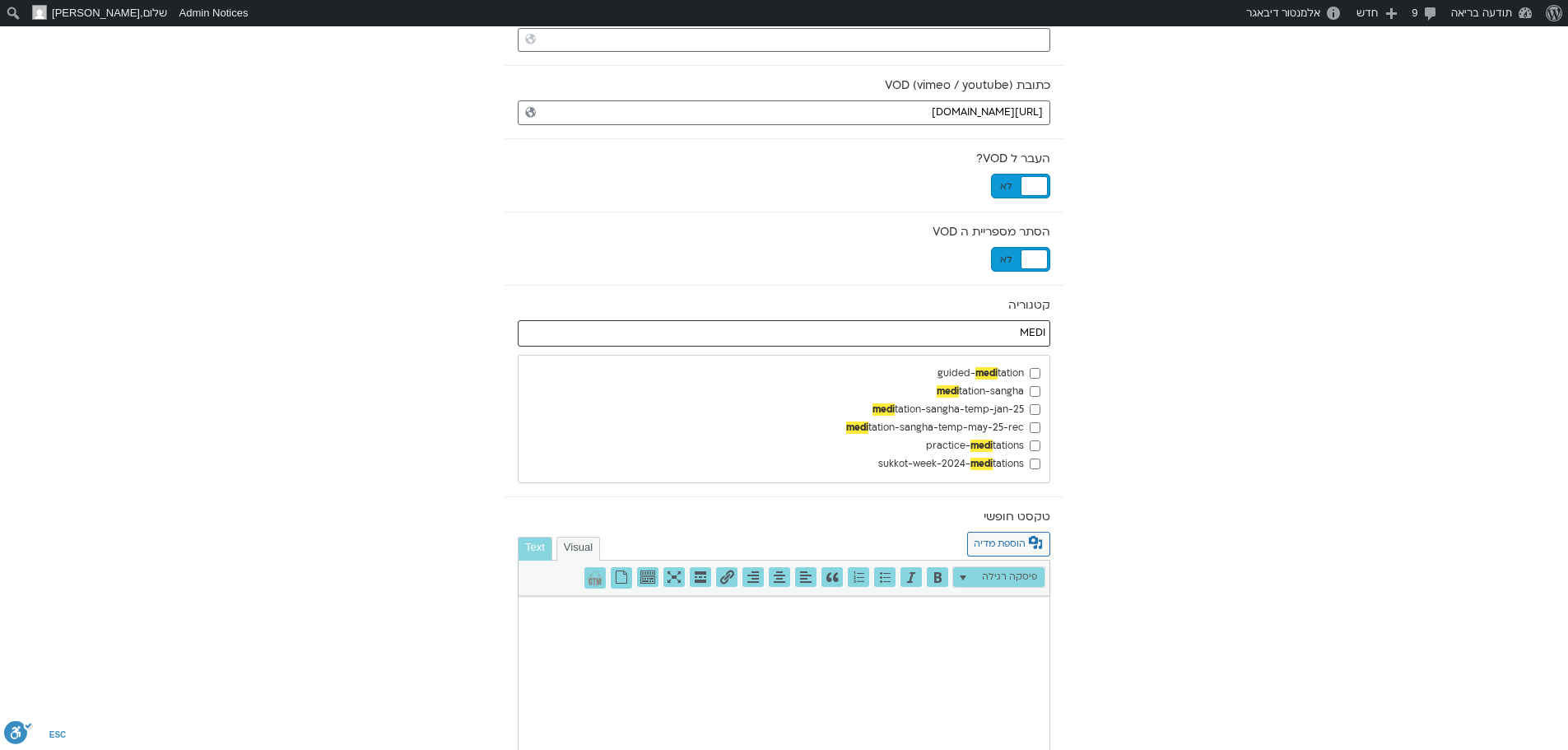 type on "MEDI" 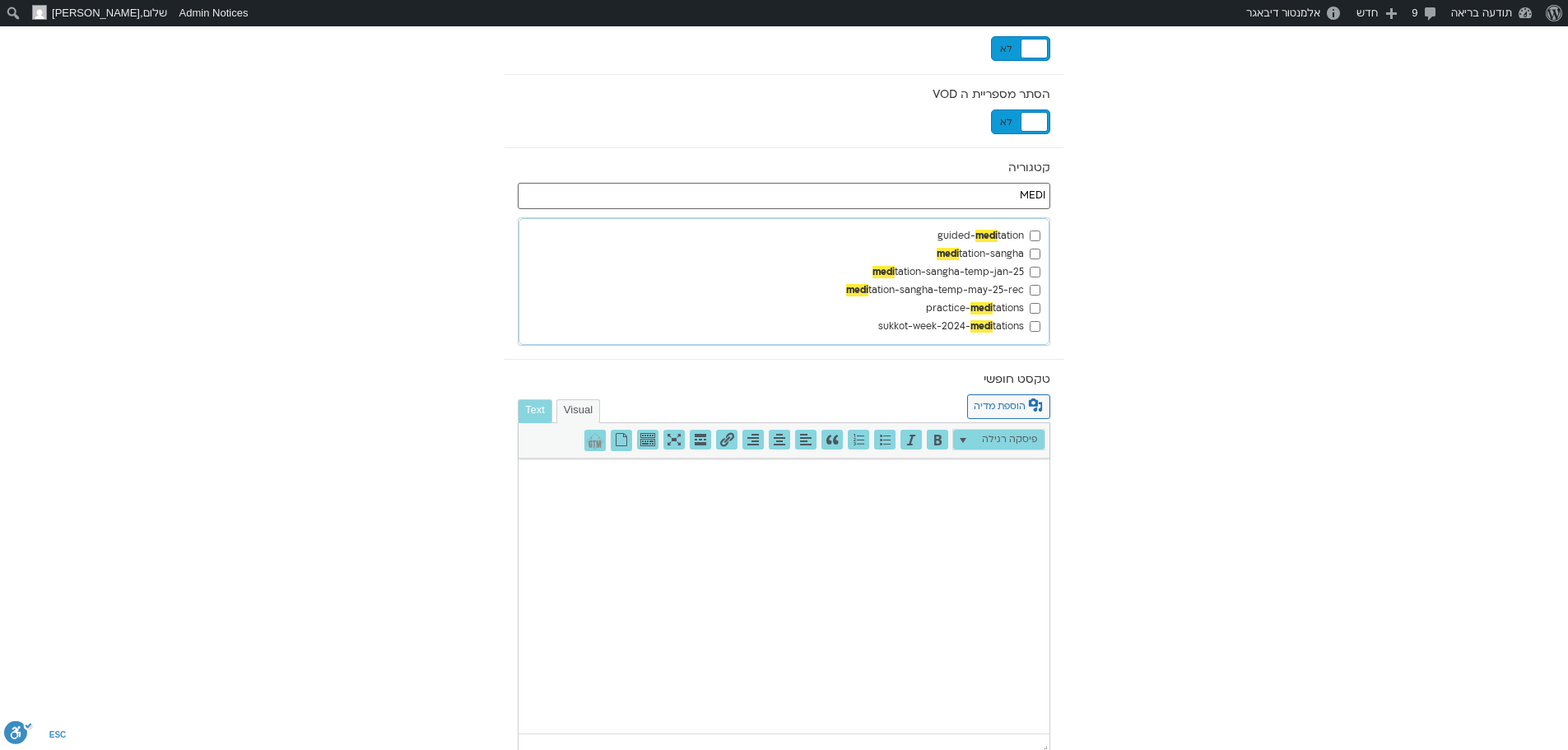 scroll, scrollTop: 693, scrollLeft: 0, axis: vertical 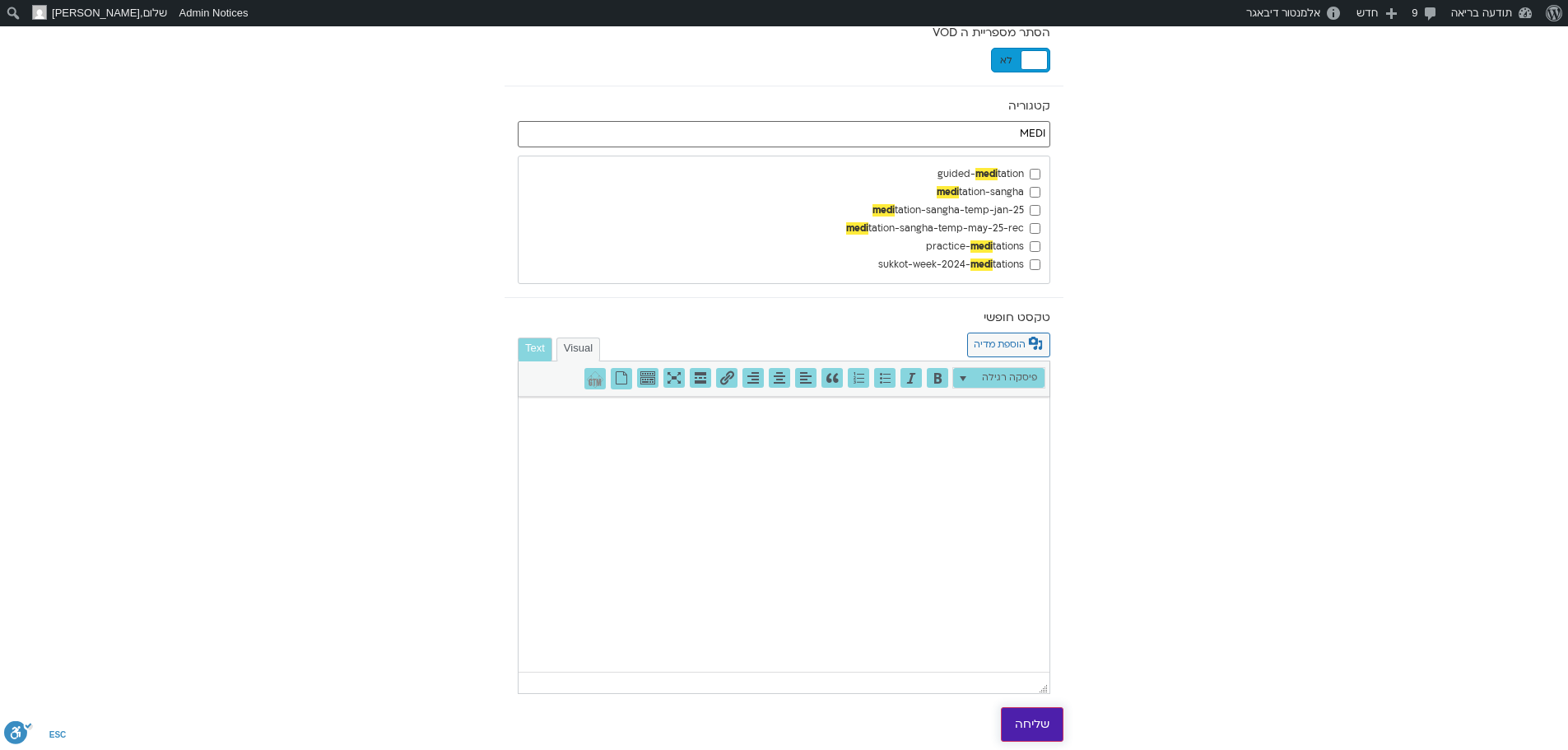 click on "שליחה" at bounding box center [1032, 724] 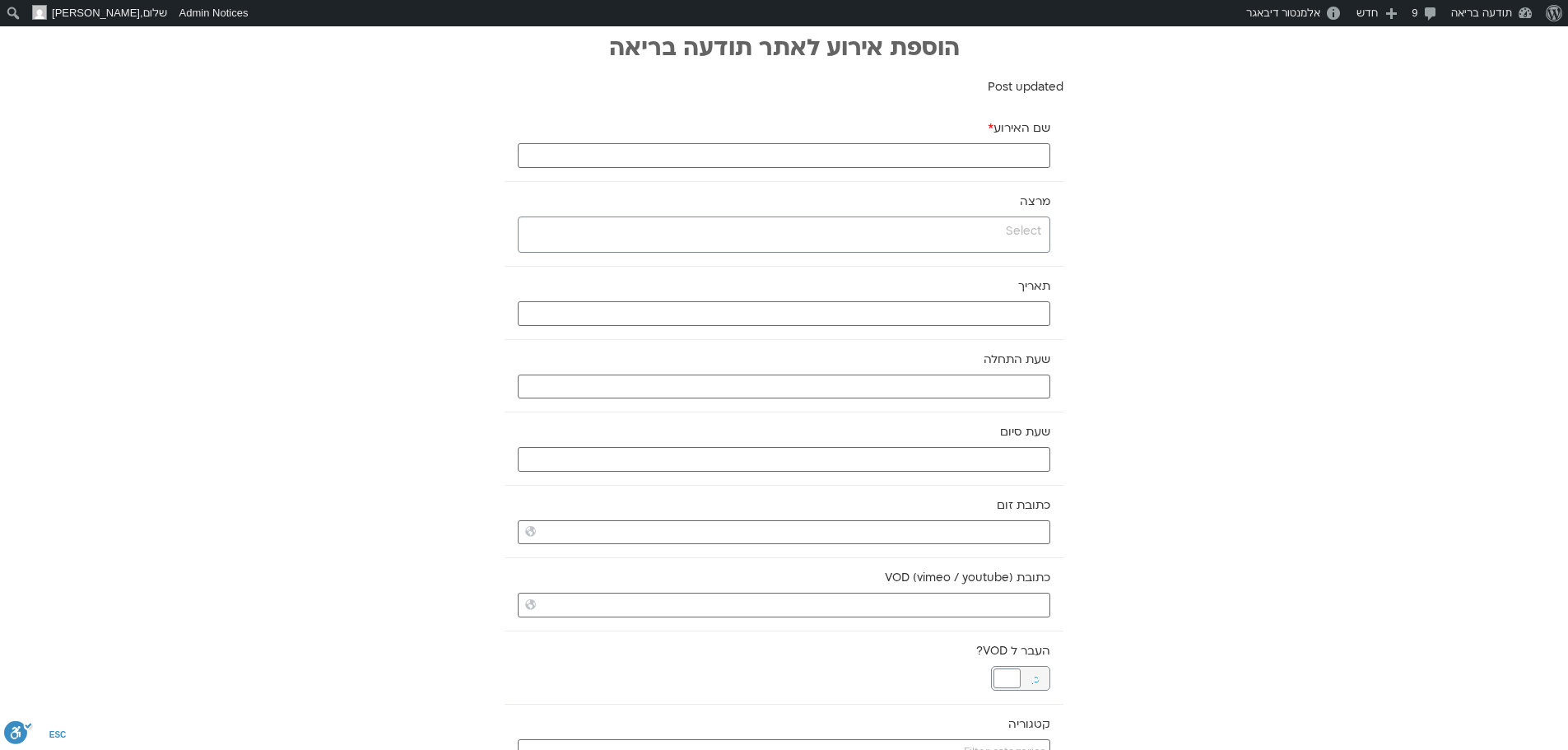 scroll, scrollTop: 0, scrollLeft: 0, axis: both 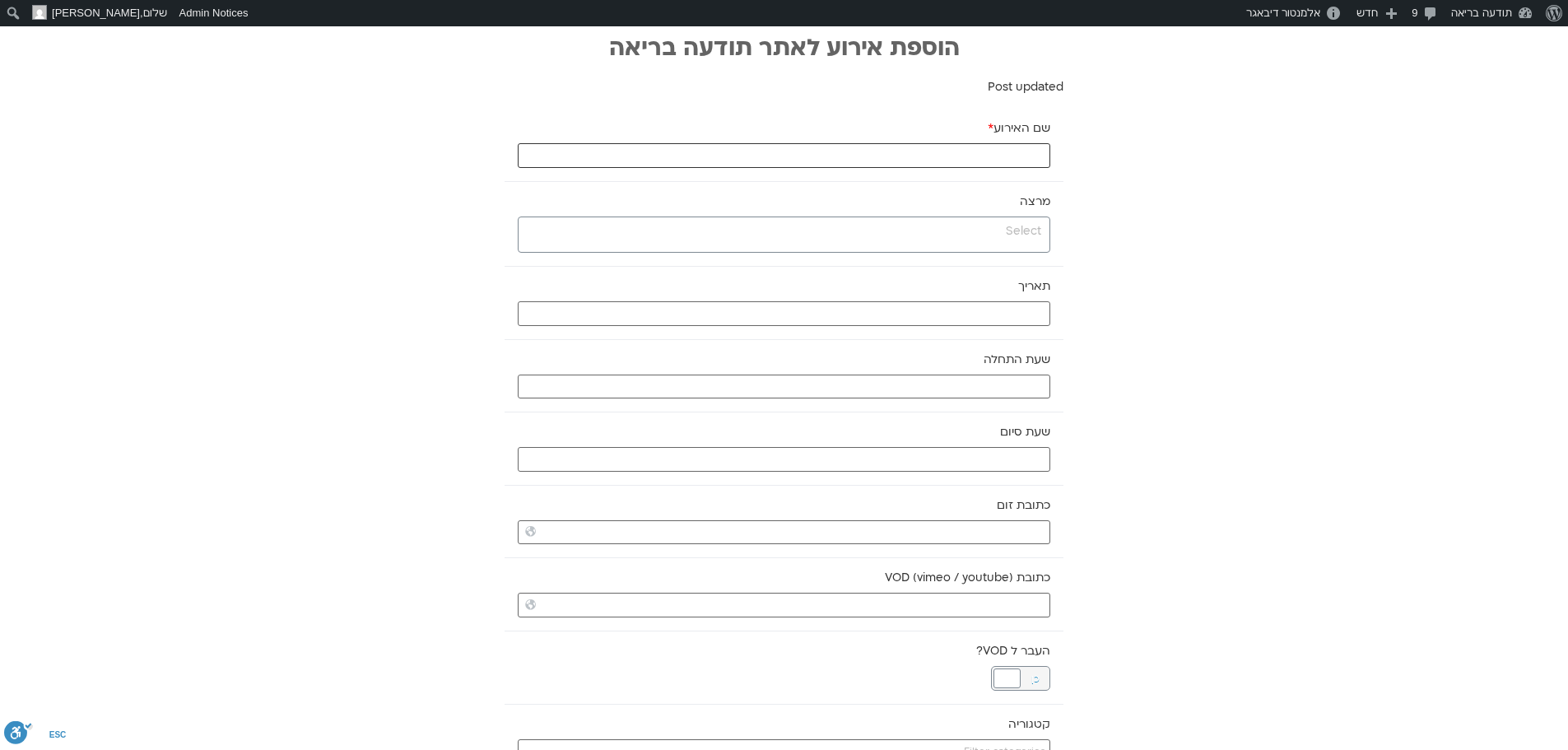 click on "שם האירוע  *" at bounding box center [784, 156] 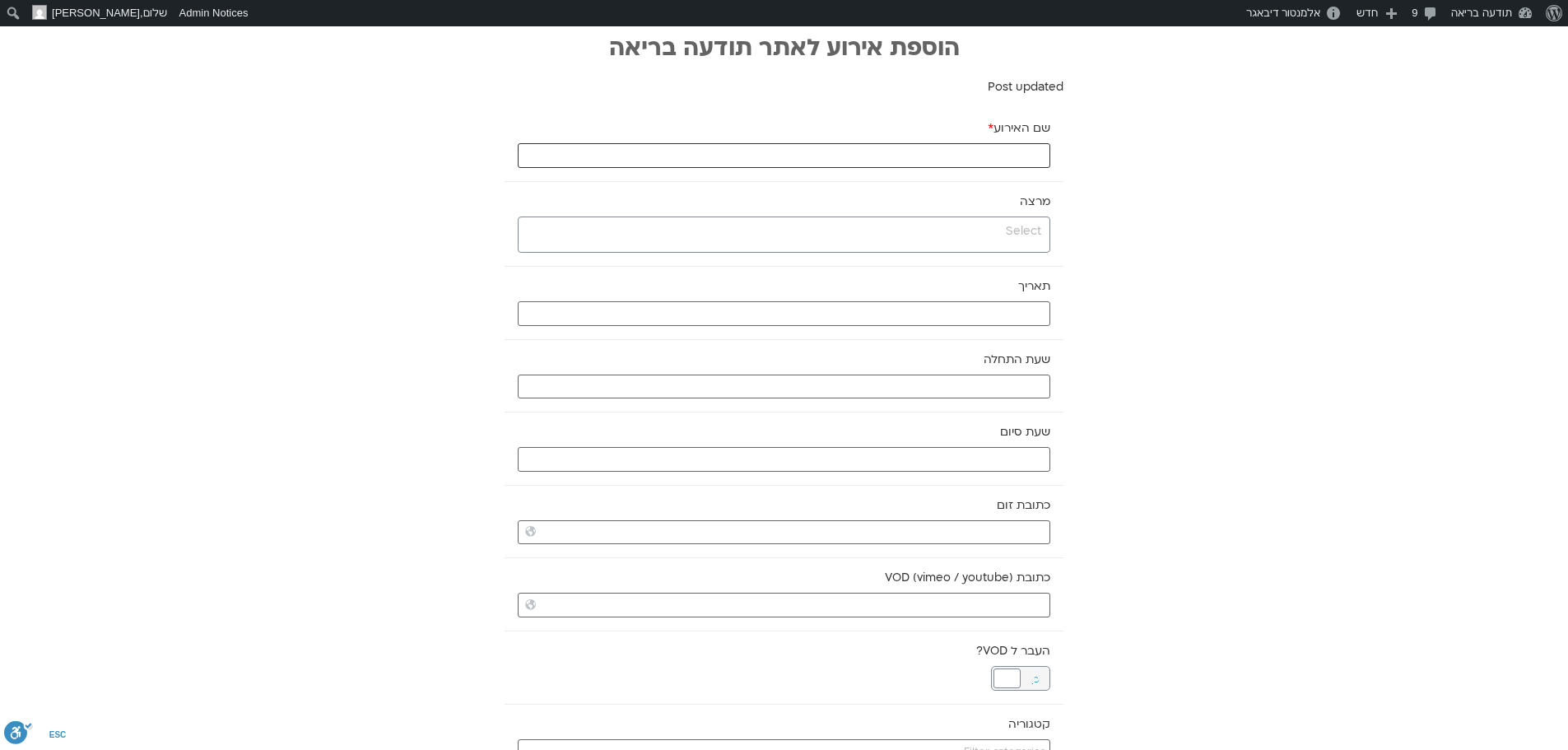 paste on "שיעור בהתכווננות להחלמה - שחרור של פחד, מתח וטראומה" 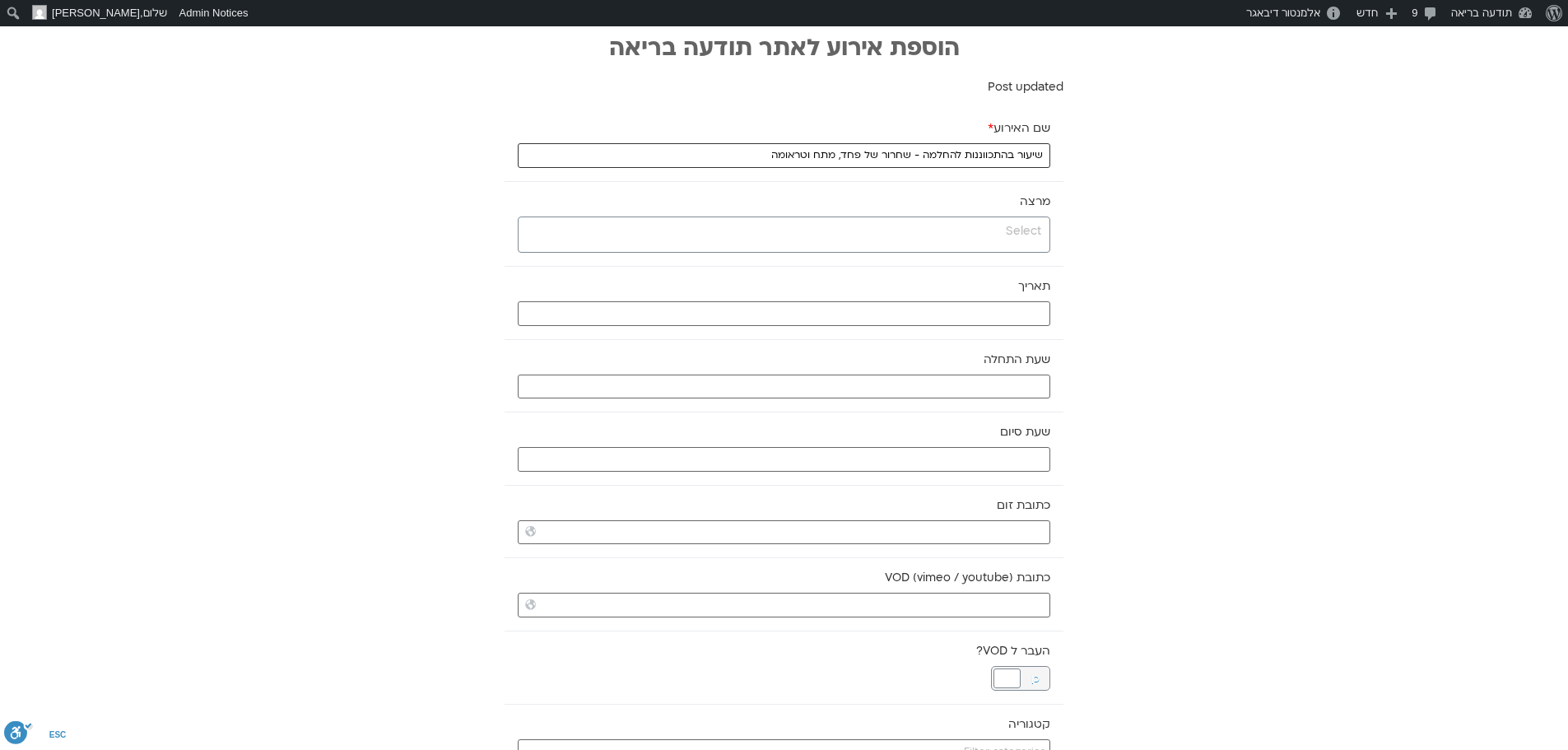 type on "שיעור בהתכווננות להחלמה - שחרור של פחד, מתח וטראומה" 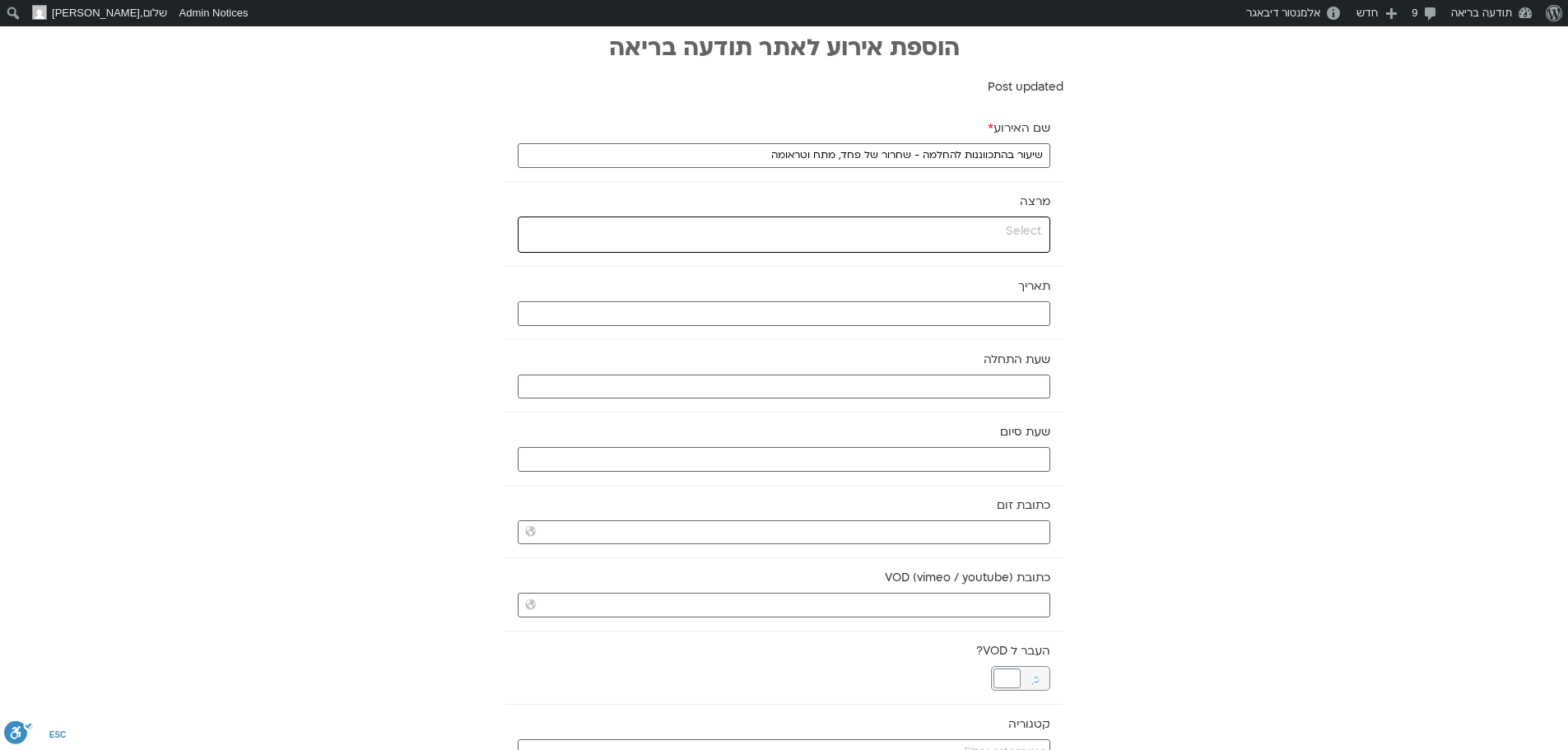 click at bounding box center (782, 231) 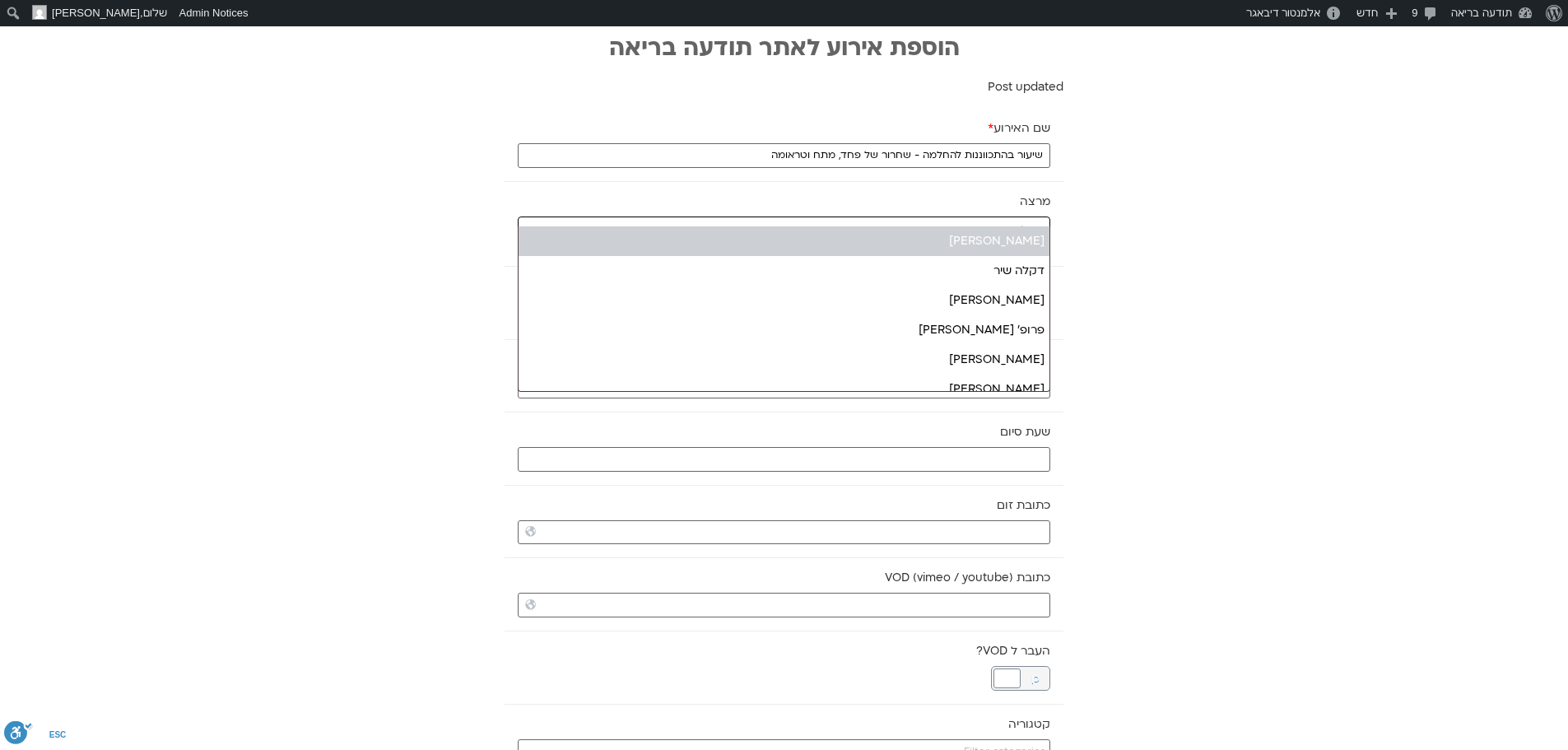 select on "******" 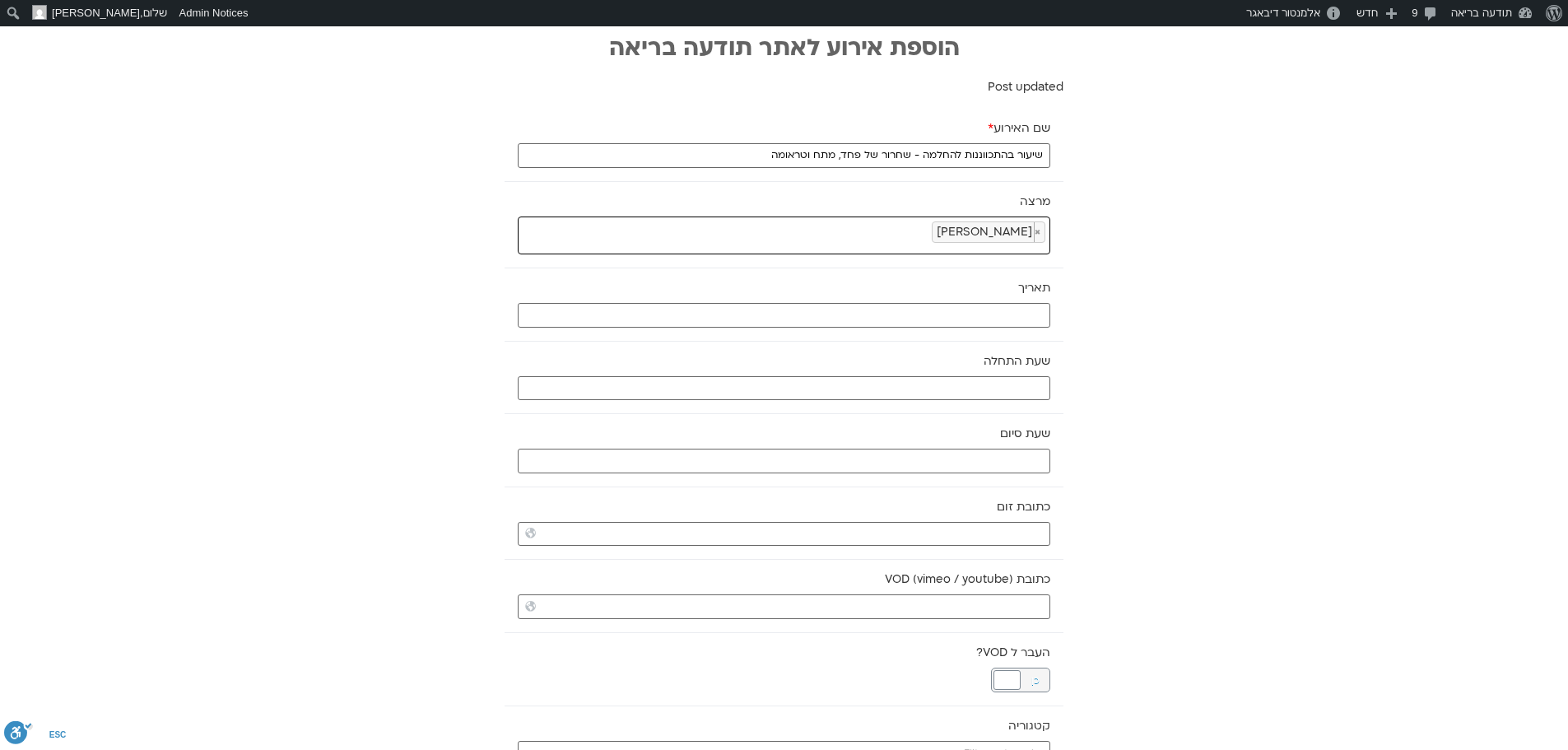 click on "× [PERSON_NAME]" at bounding box center [989, 232] 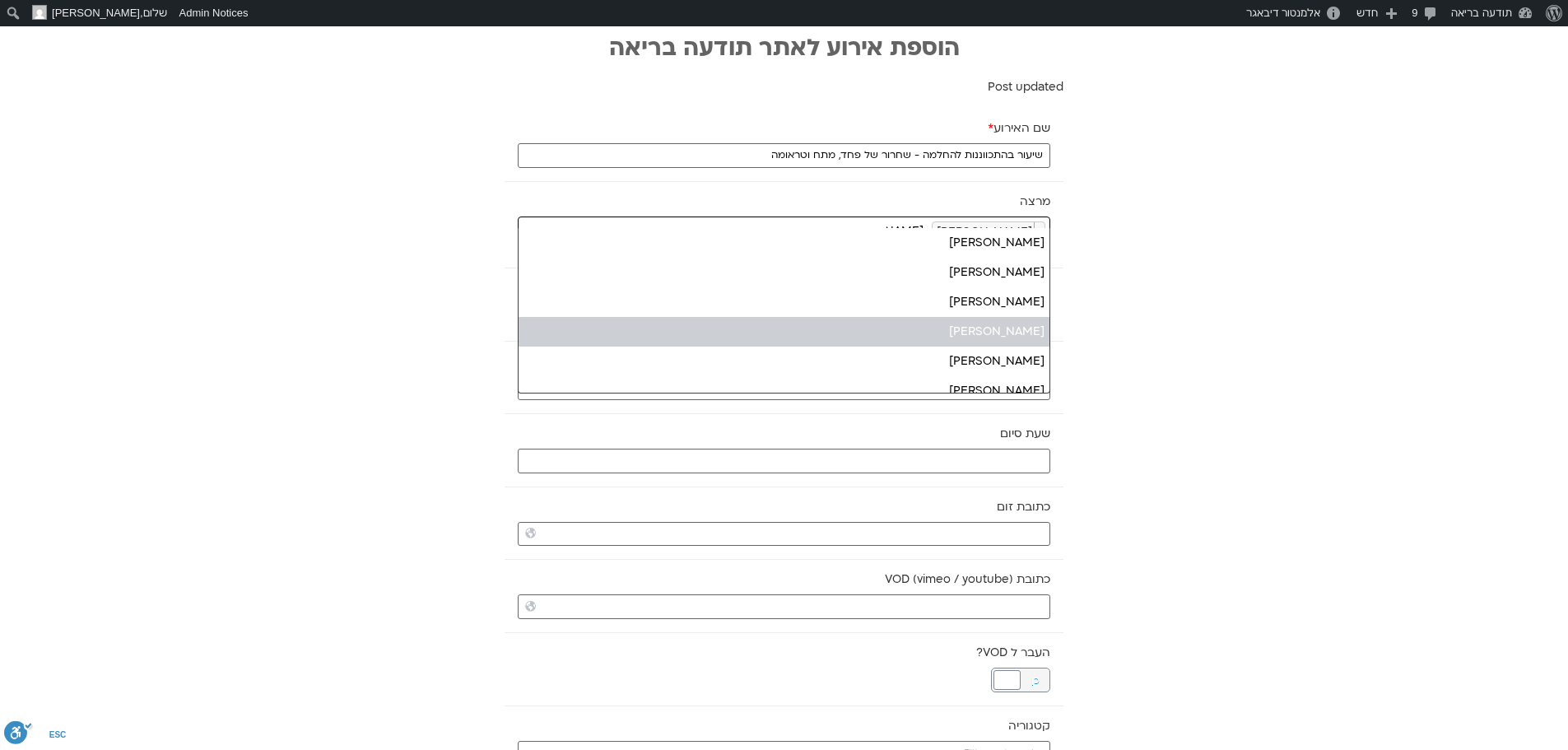 type on "[PERSON_NAME]" 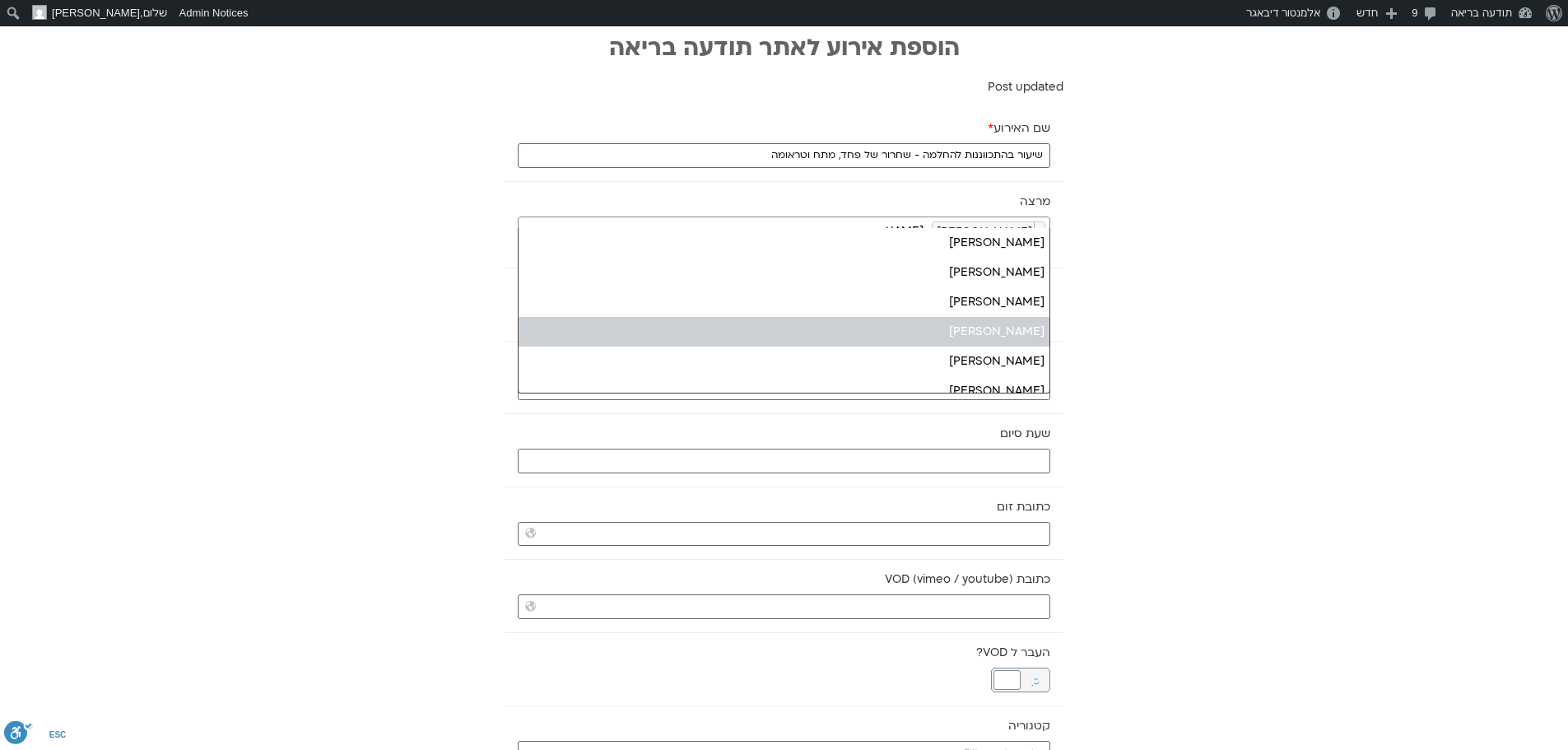 type 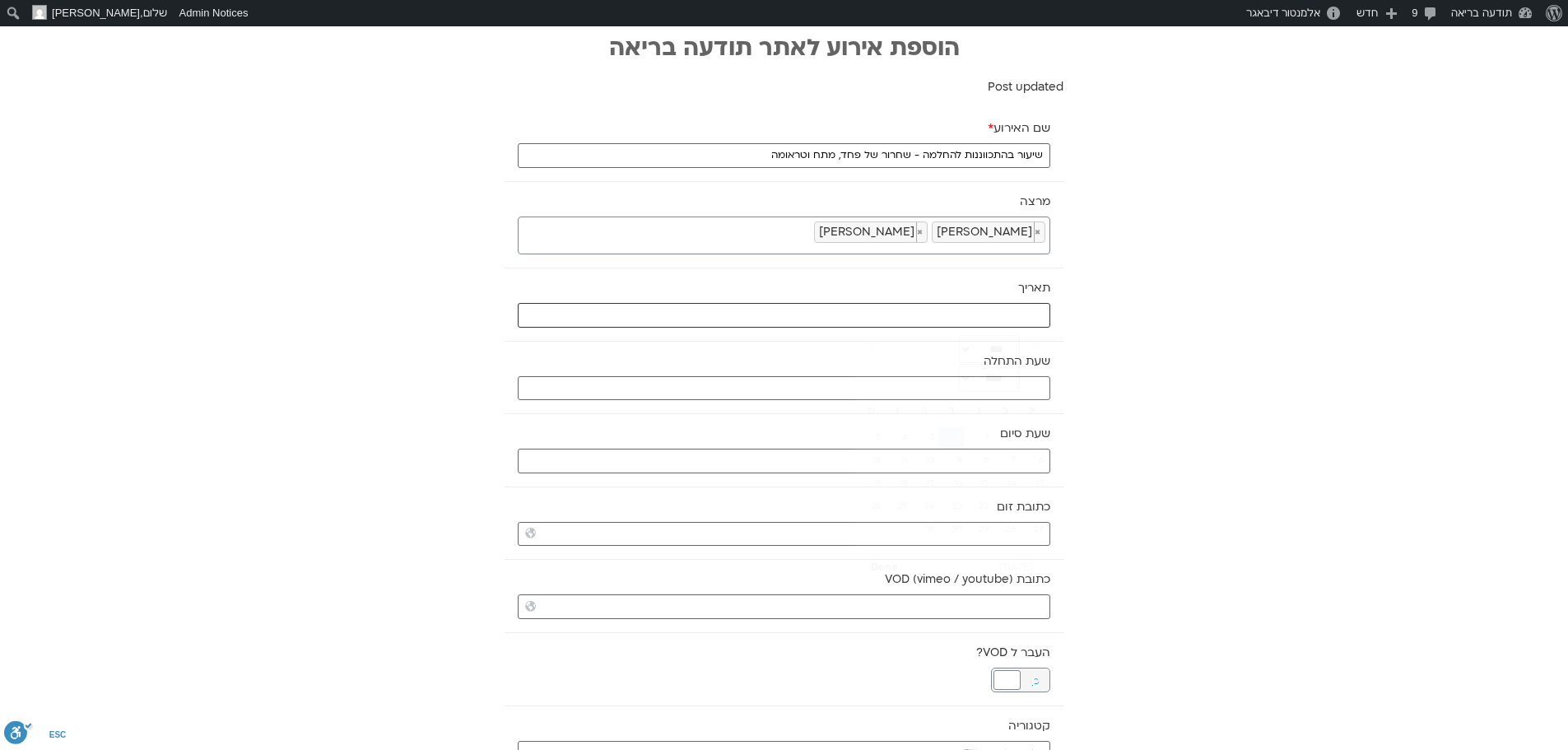 click at bounding box center [784, 315] 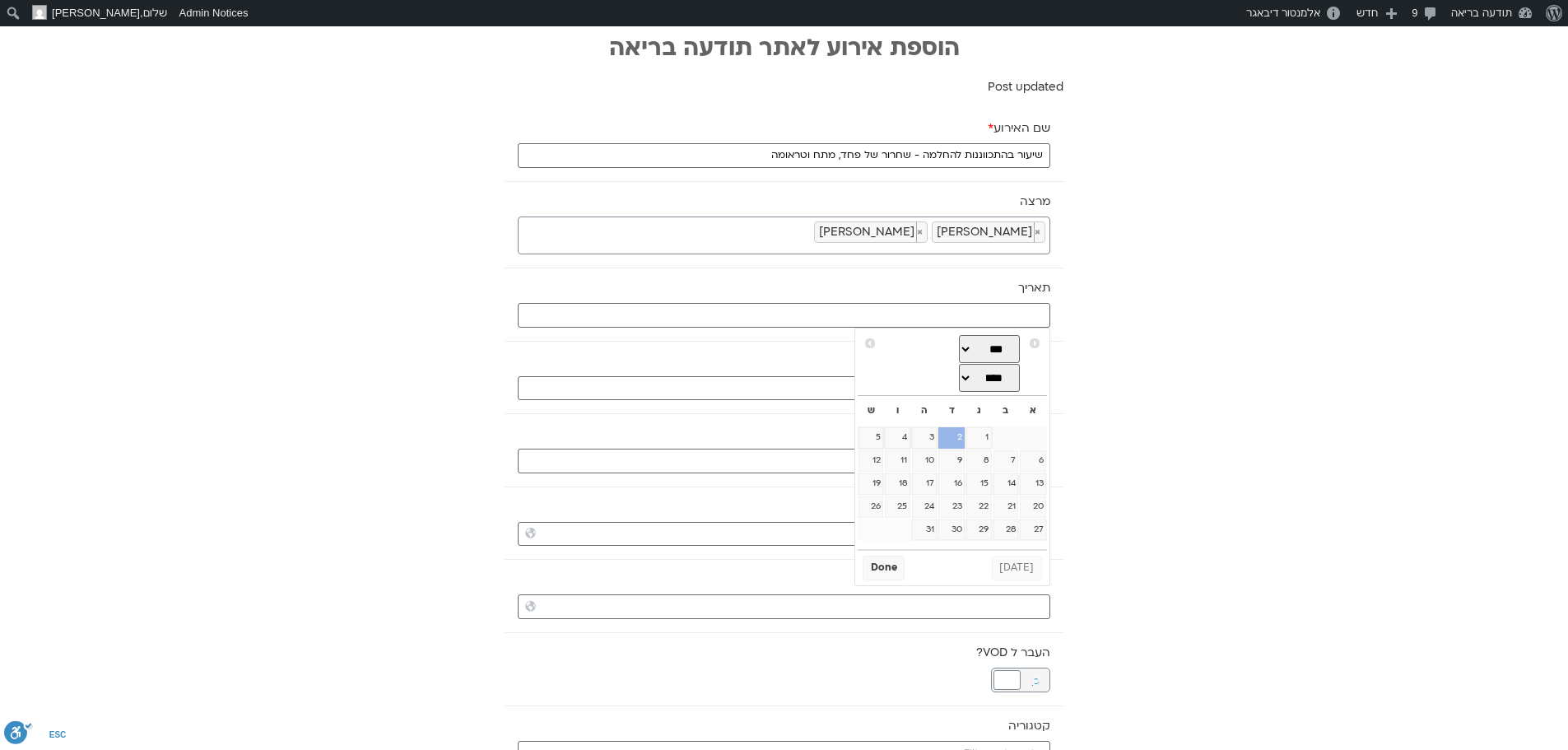 click on "2" at bounding box center (952, 438) 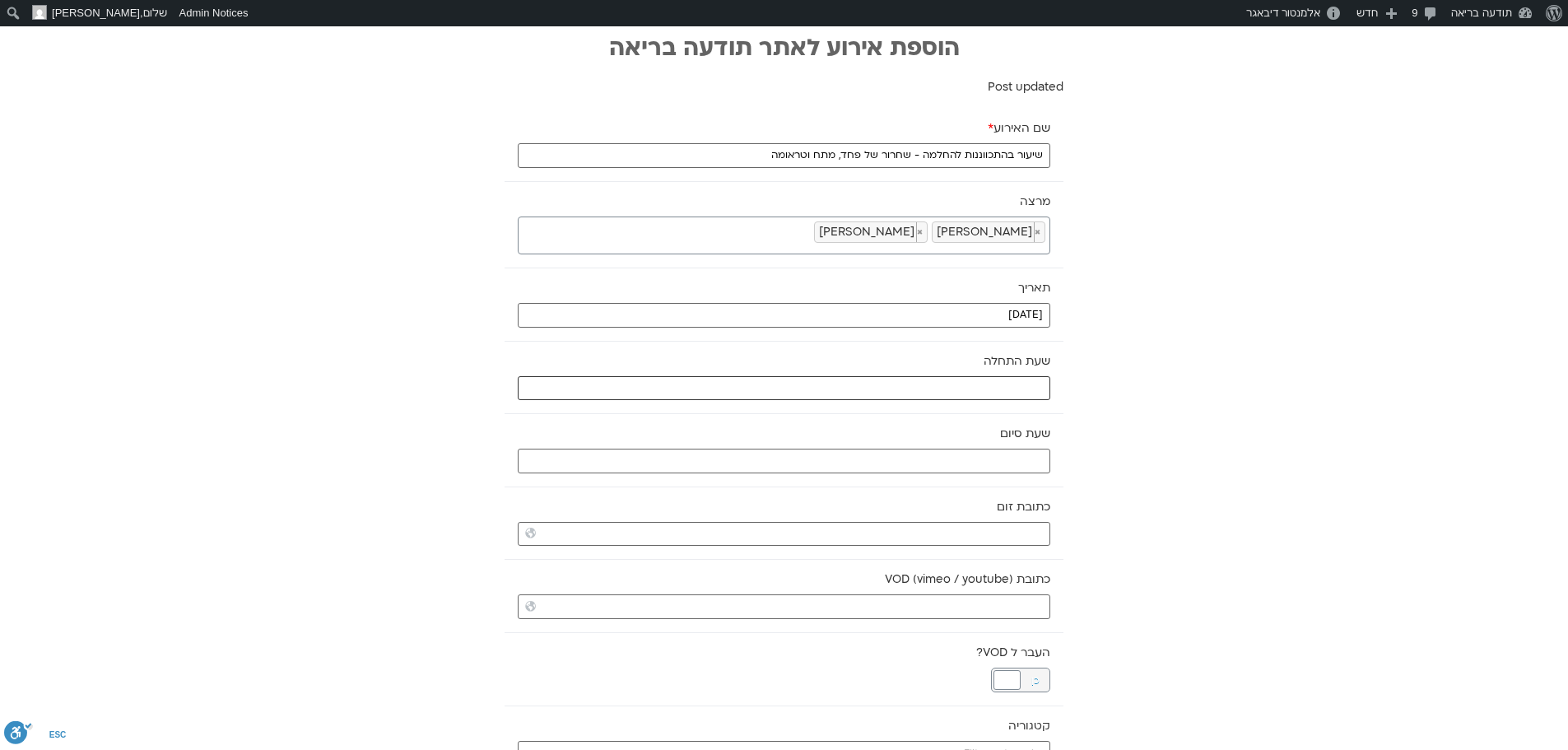 click at bounding box center [784, 389] 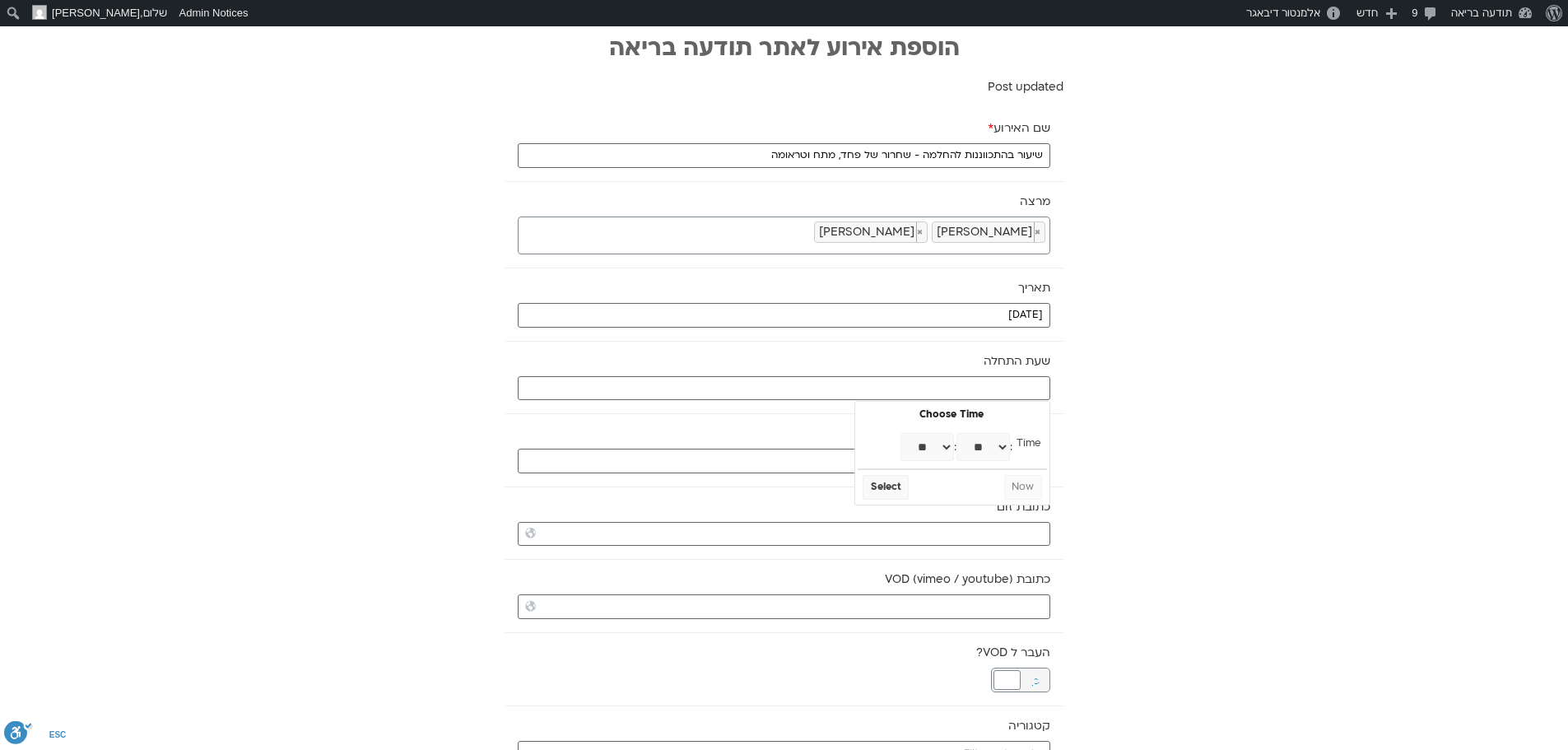 click on "** ** ** ** ** ** ** ** ** ** ** ** ** ** ** ** ** ** ** ** ** ** ** **" at bounding box center [927, 447] 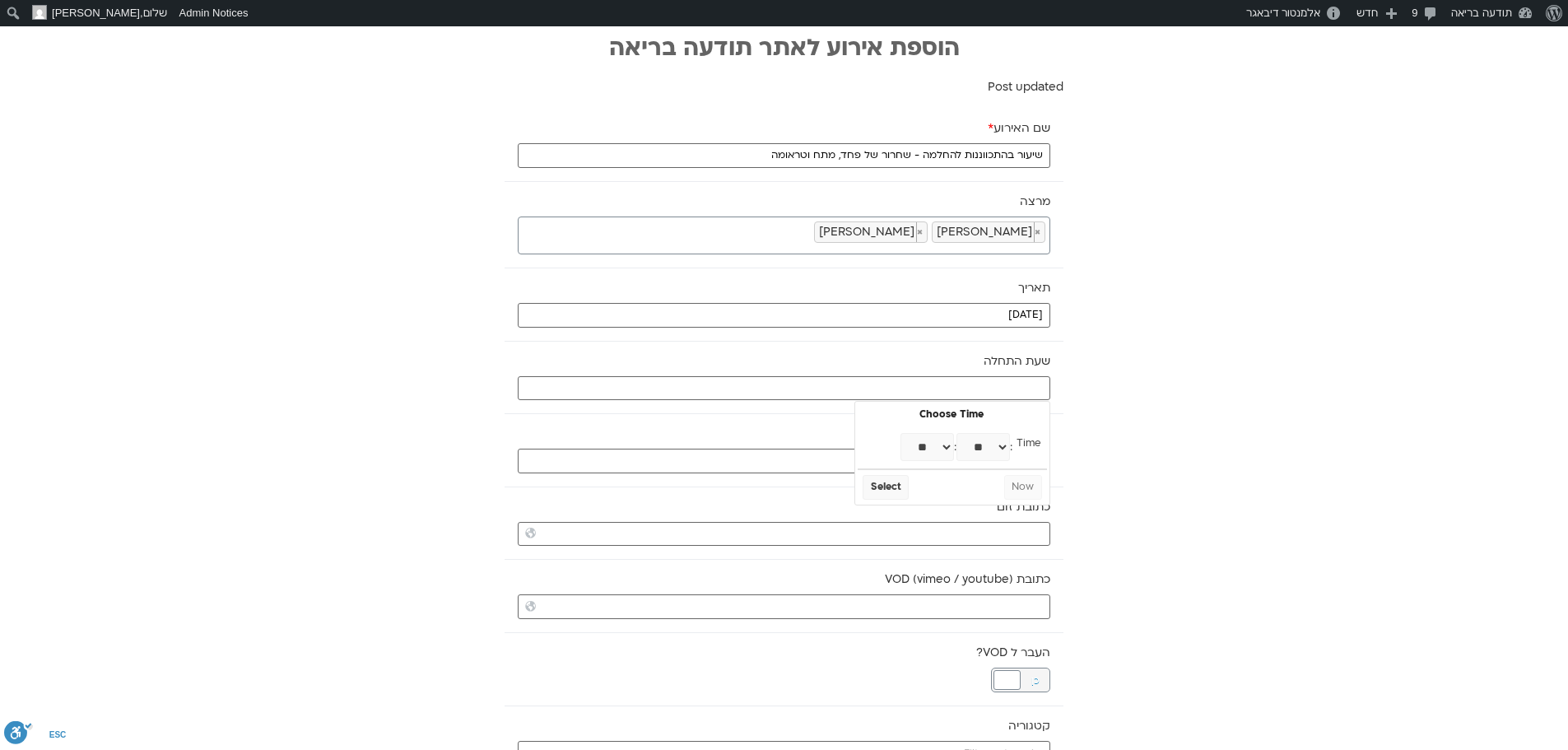 type on "08:00" 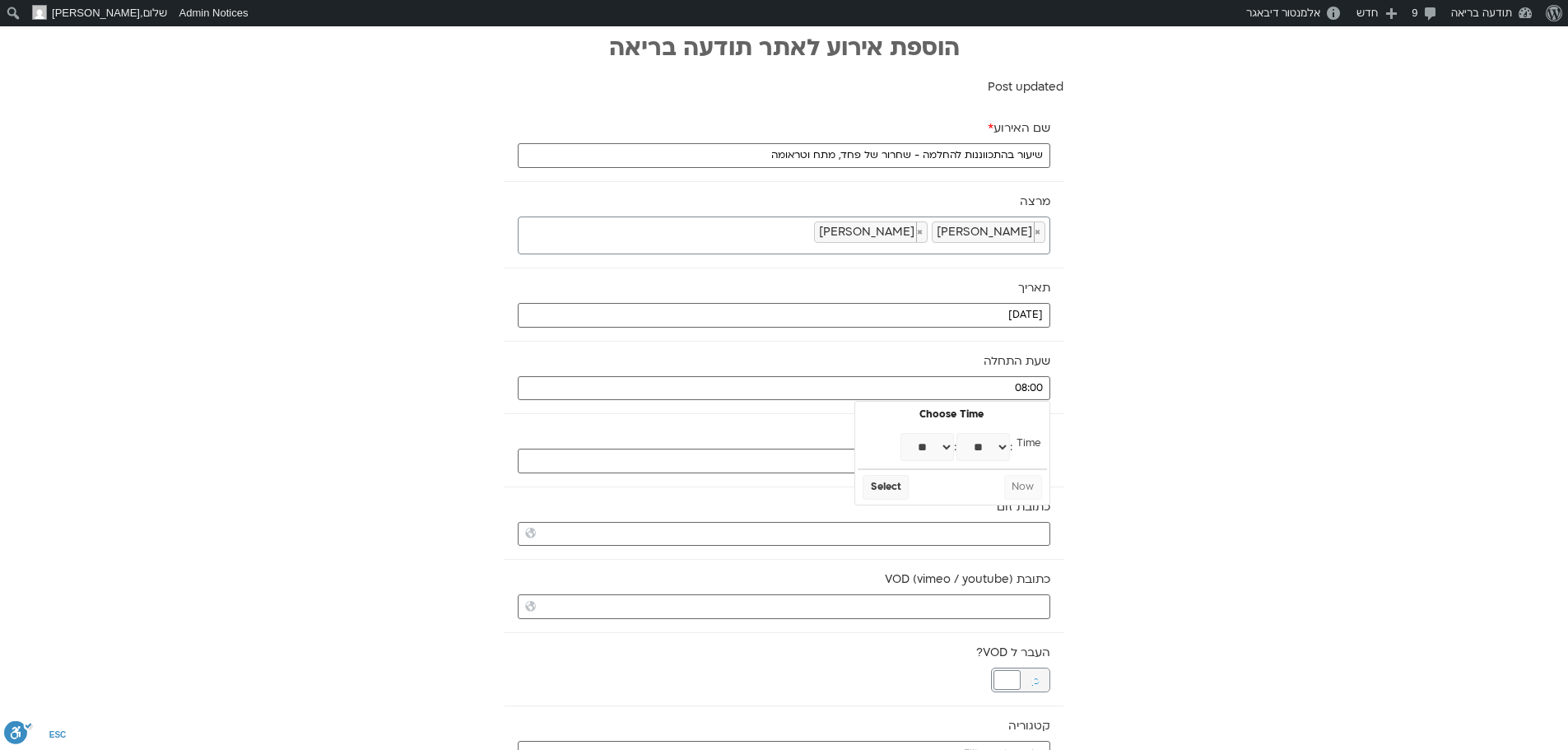 select on "*" 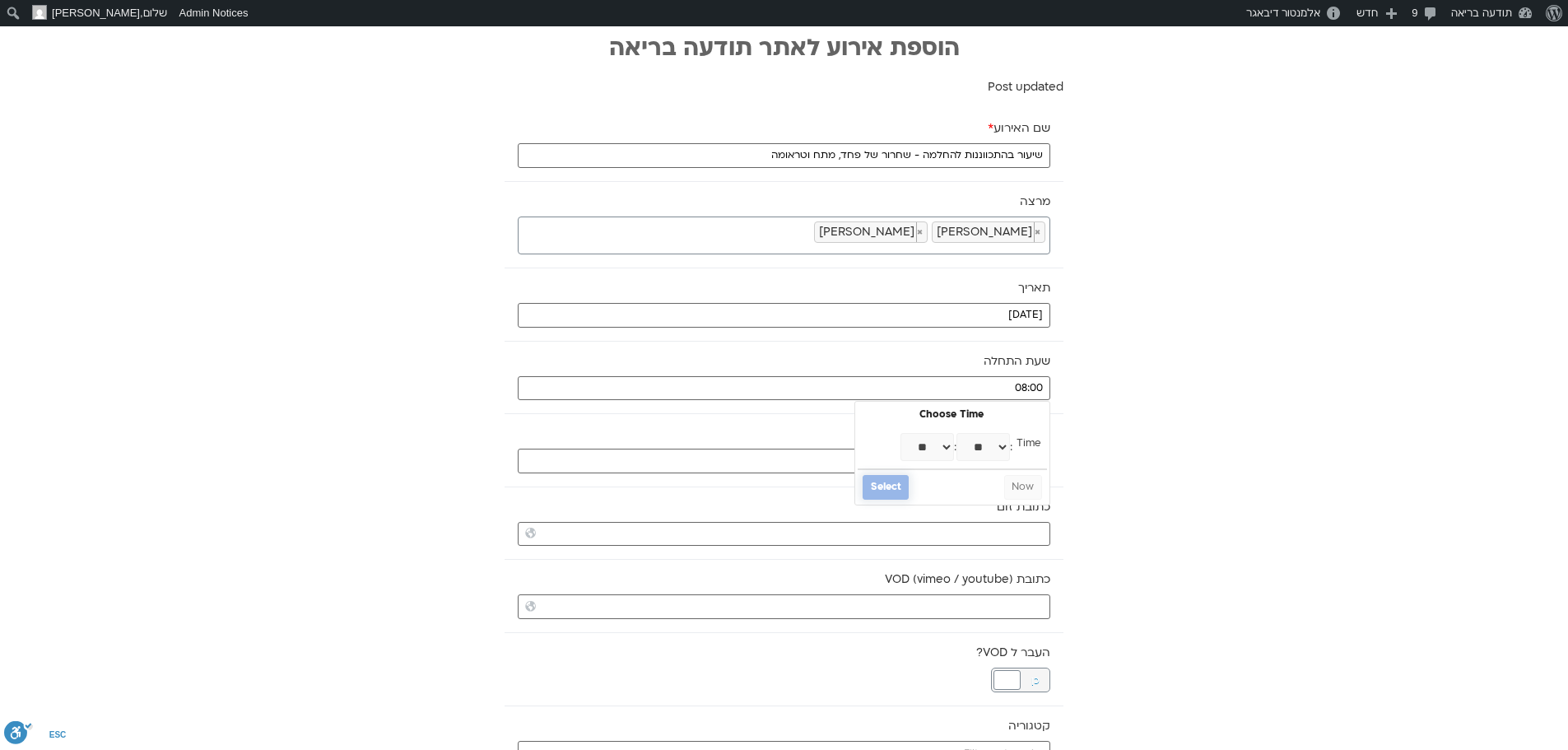 click on "Select" at bounding box center (886, 487) 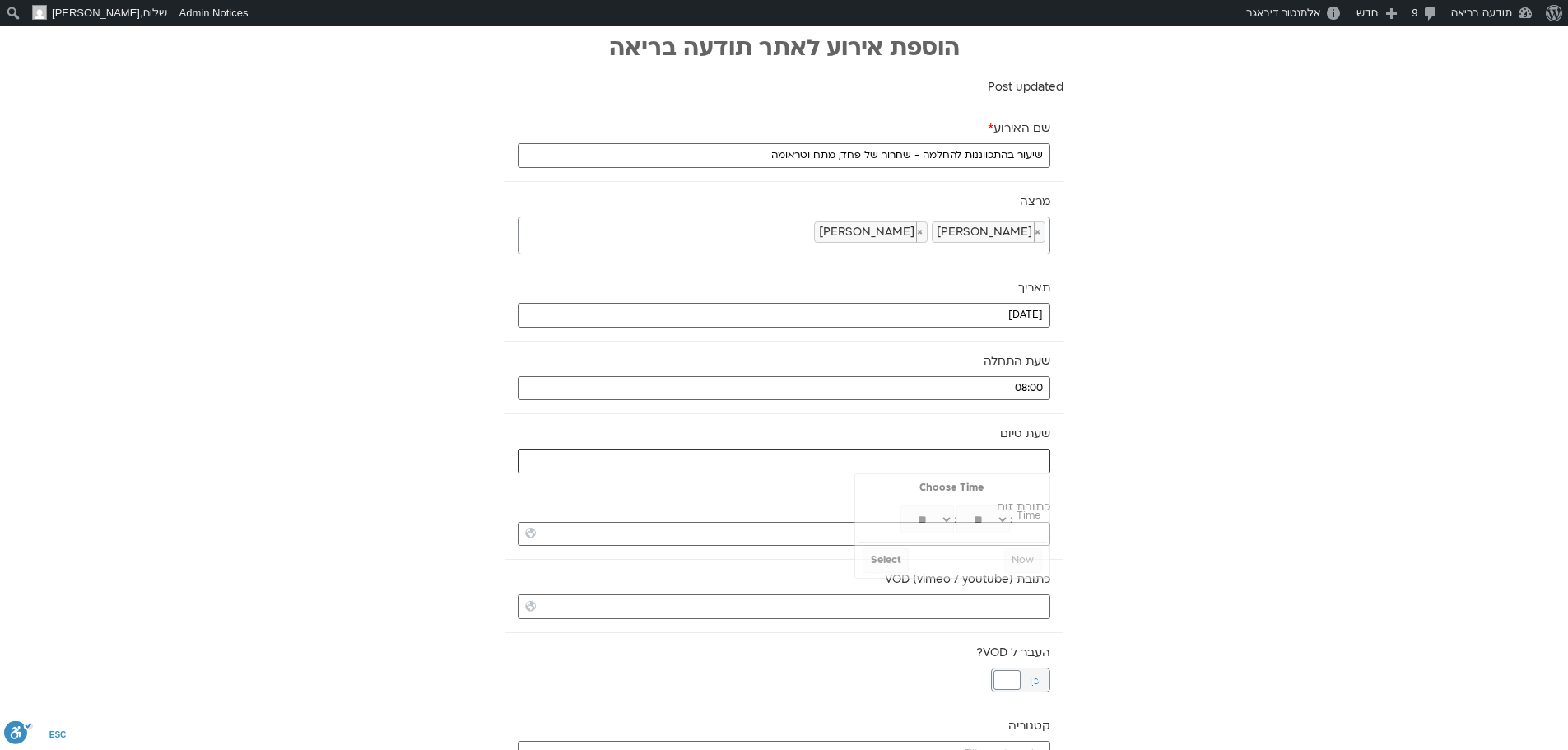 click at bounding box center [784, 461] 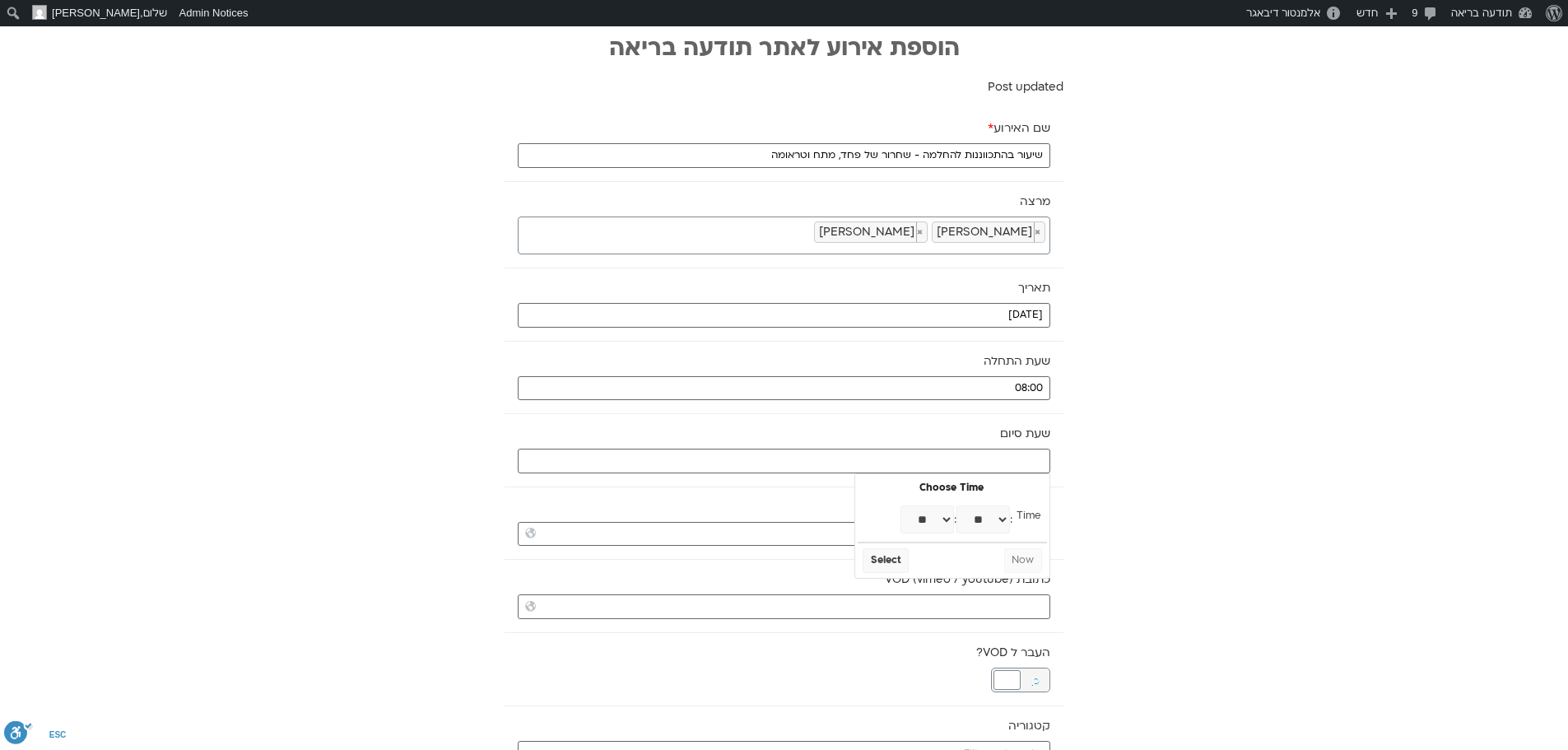 click on "** ** ** ** ** ** ** ** ** ** ** ** ** ** ** ** ** ** ** ** ** ** ** **" at bounding box center (927, 519) 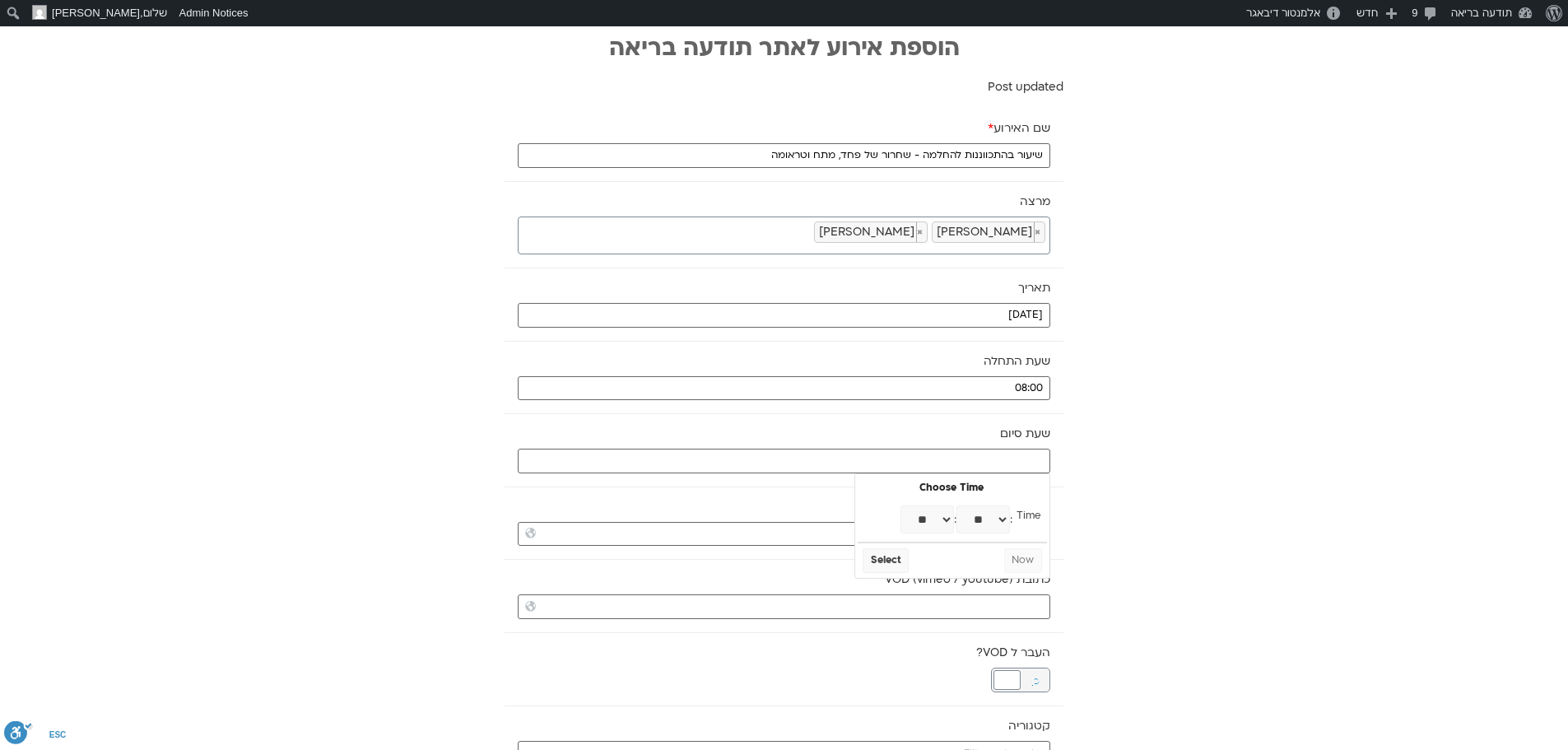 type on "08:00" 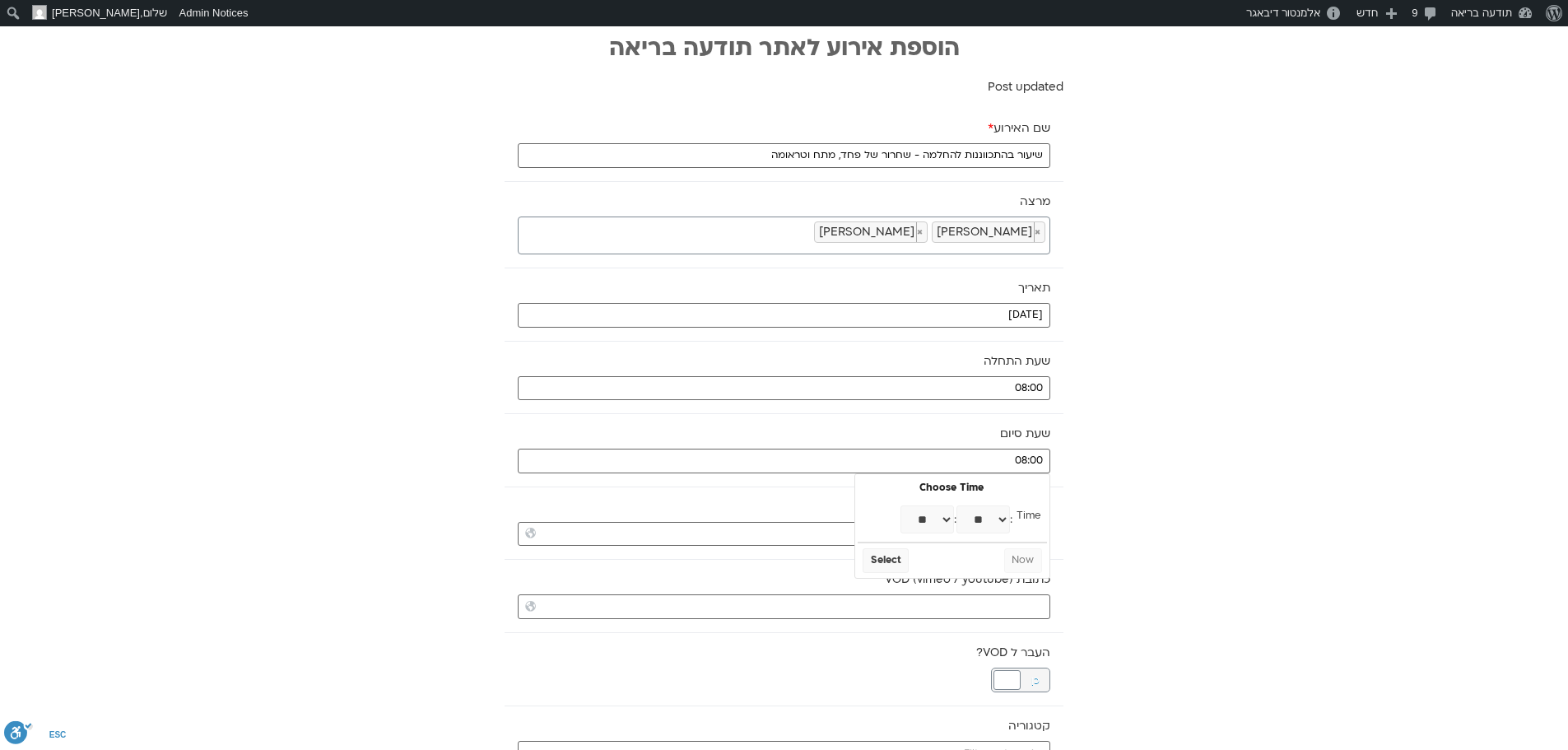 select on "*" 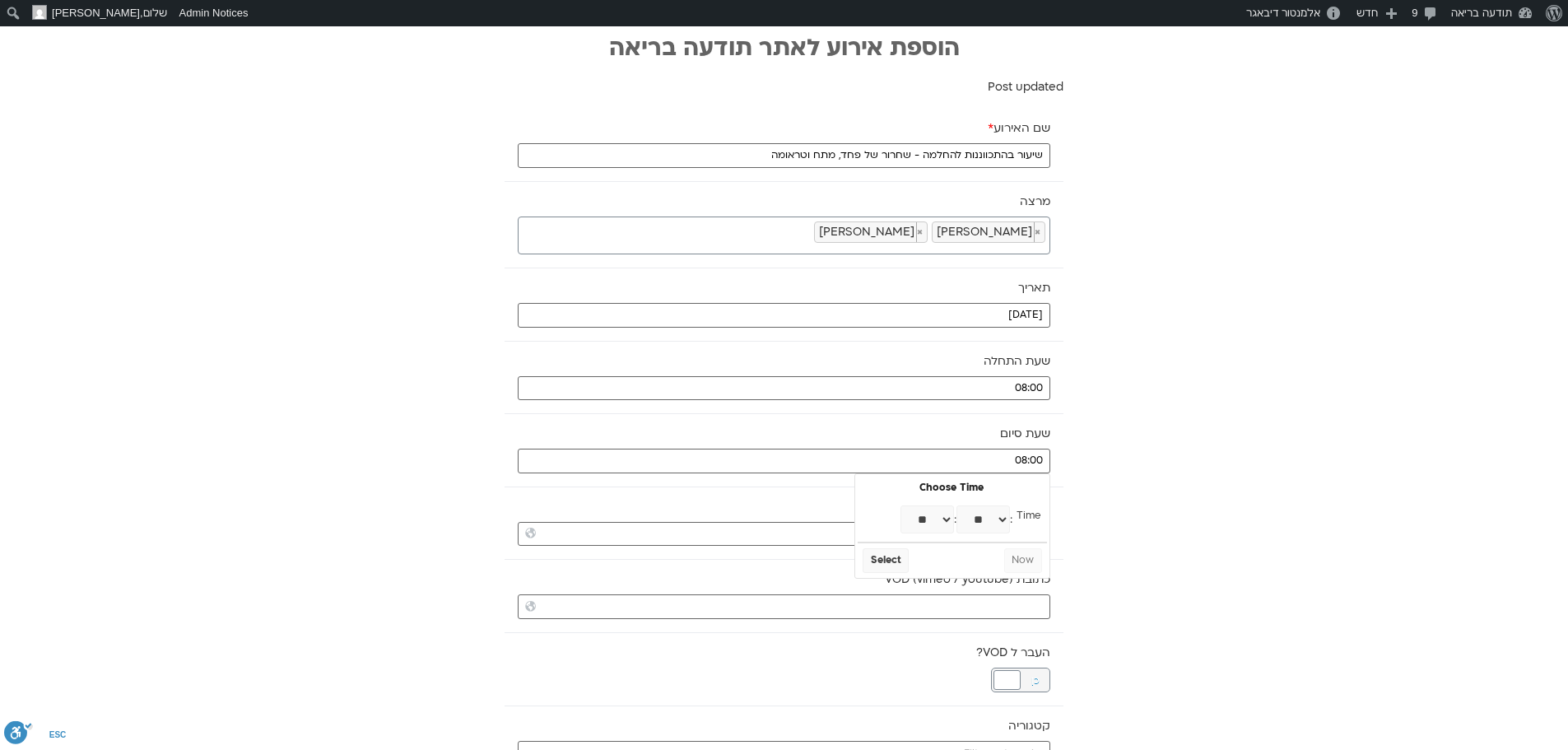 click on "** ** ** ** ** ** ** ** ** ** ** ** ** ** ** ** ** ** ** ** ** ** ** ** ** ** ** ** ** ** ** ** ** ** ** ** ** ** ** ** ** ** ** ** ** ** ** ** ** ** ** ** ** ** ** ** ** ** ** **" at bounding box center (983, 519) 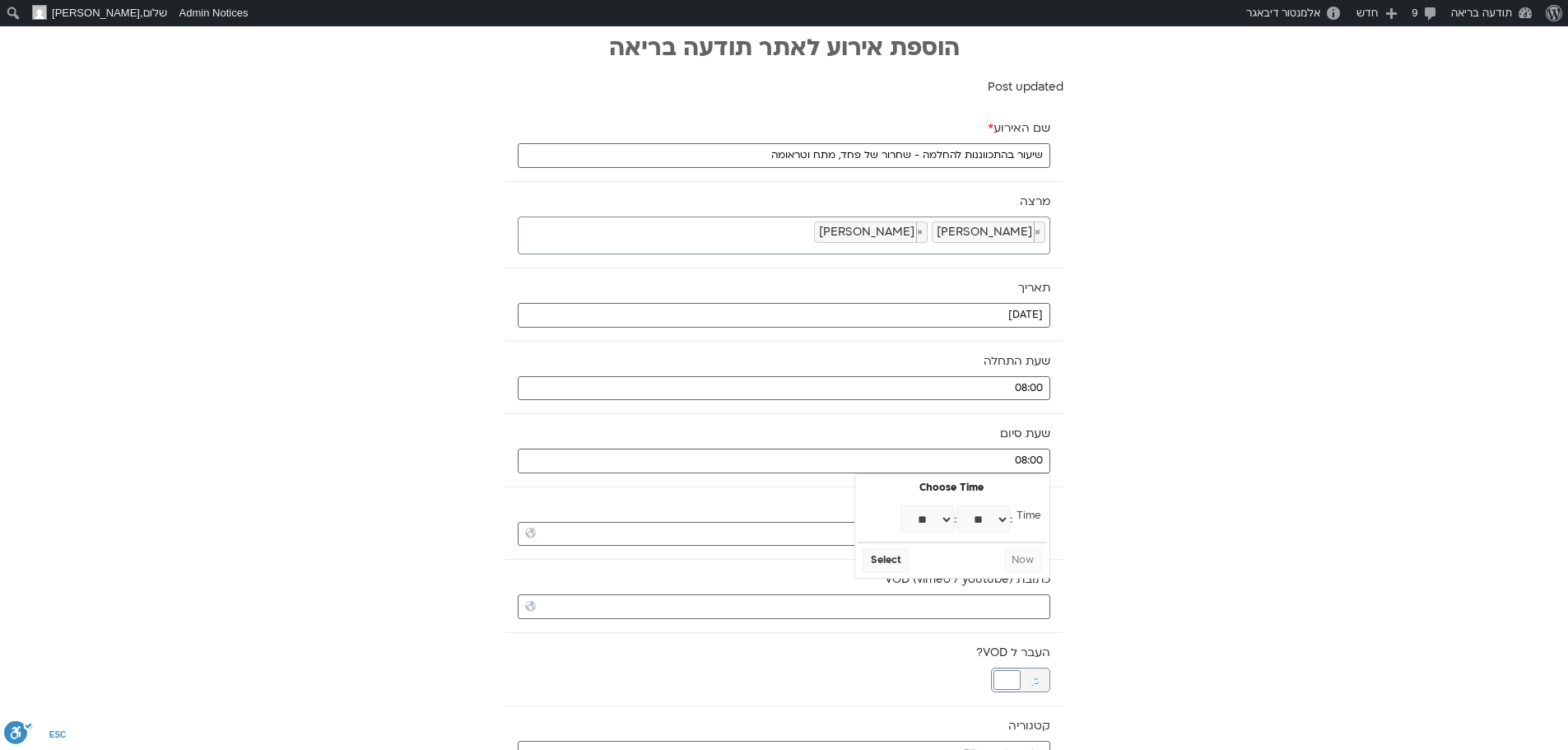 type on "08:30" 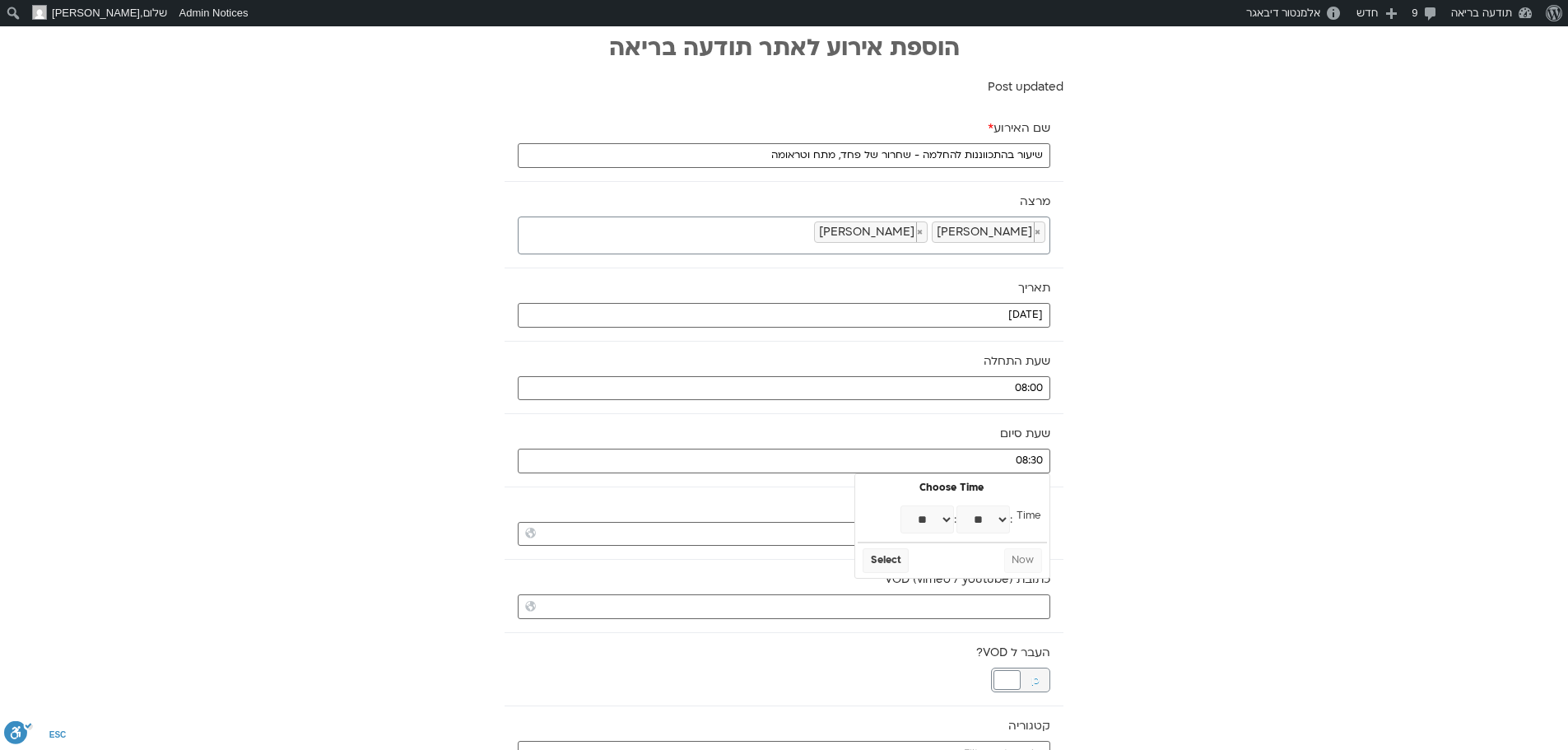 select on "*" 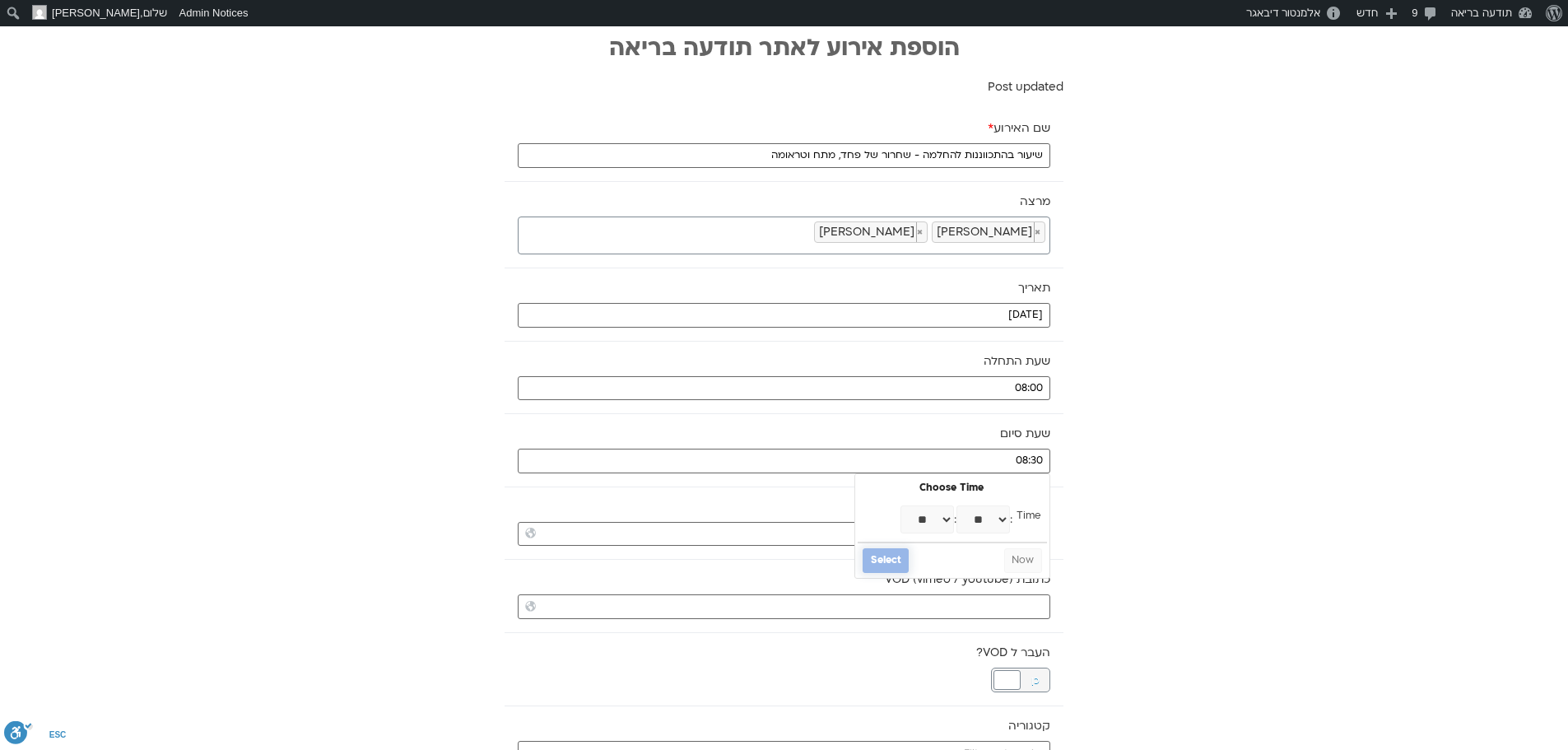 click on "Select" at bounding box center [886, 561] 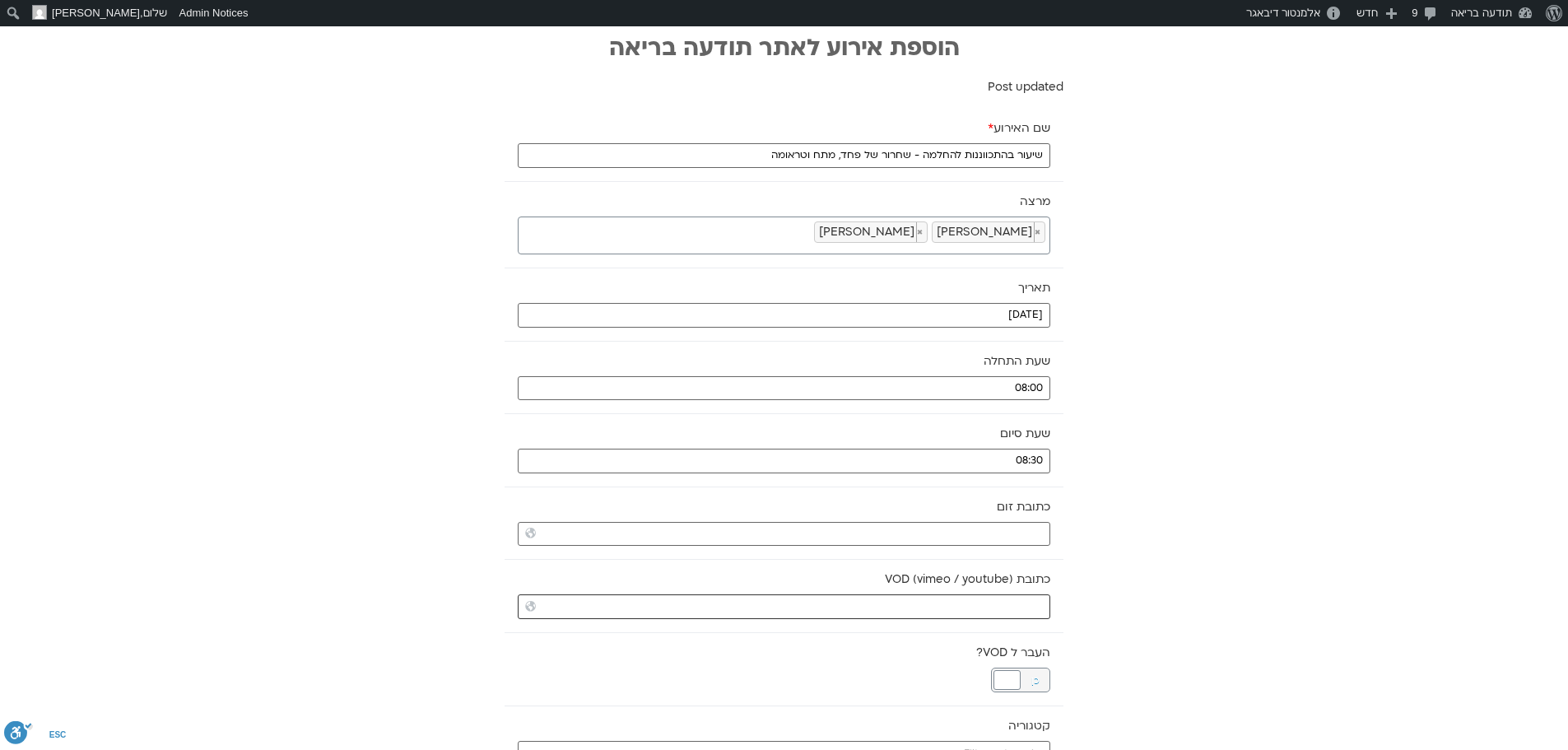 click on "כתובת VOD (vimeo / youtube)" at bounding box center [784, 607] 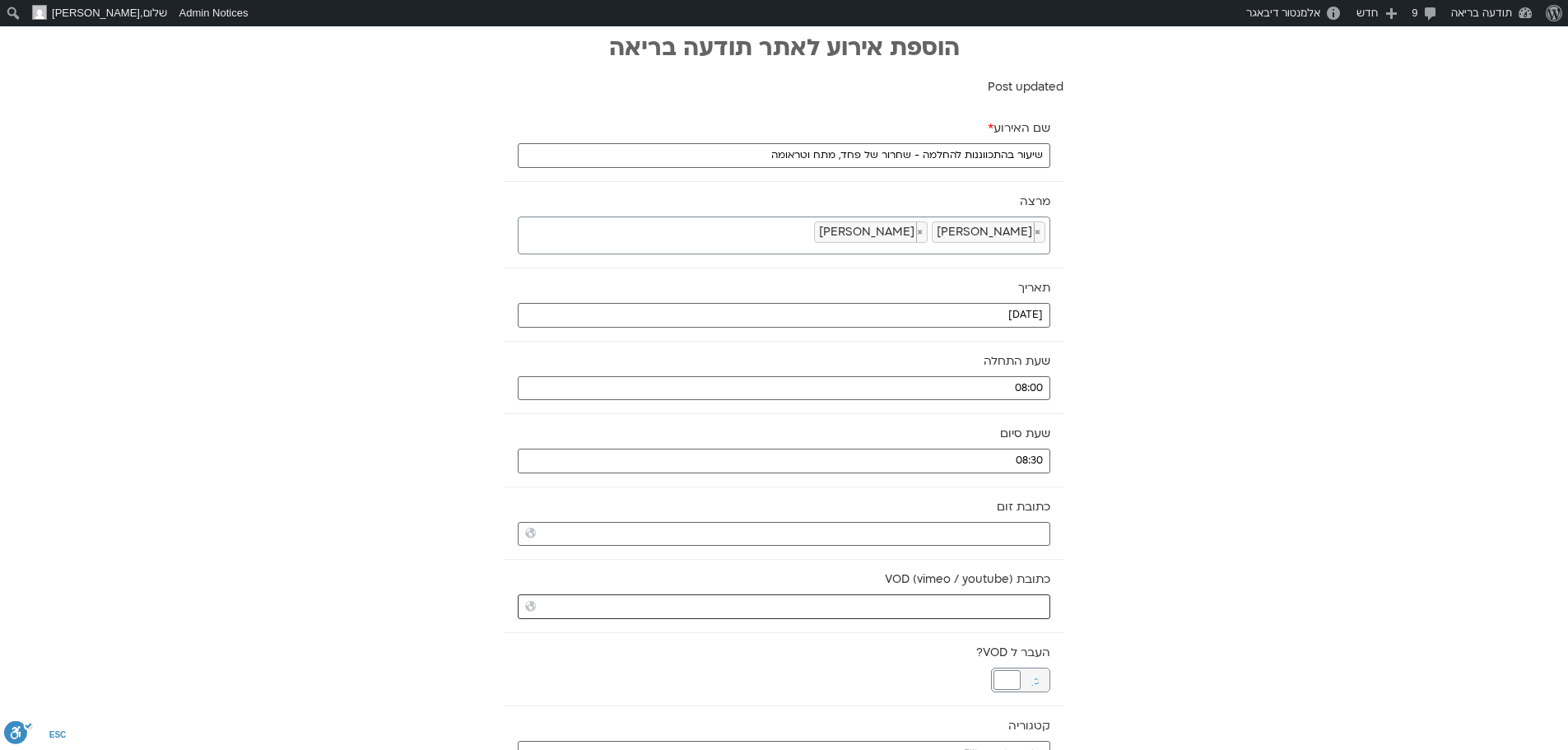 paste on "https://vimeo.com/1098080269?share=copy" 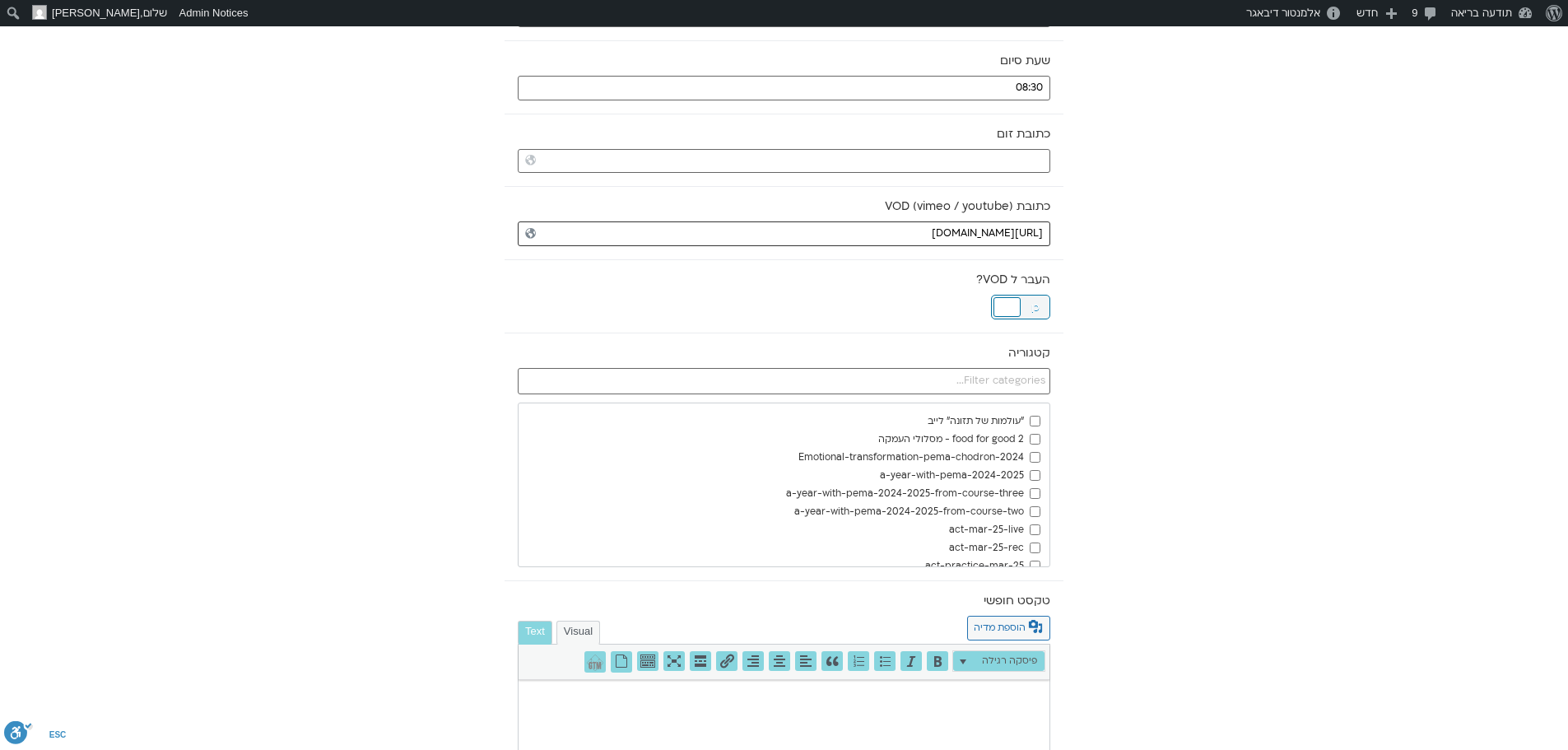 scroll, scrollTop: 412, scrollLeft: 0, axis: vertical 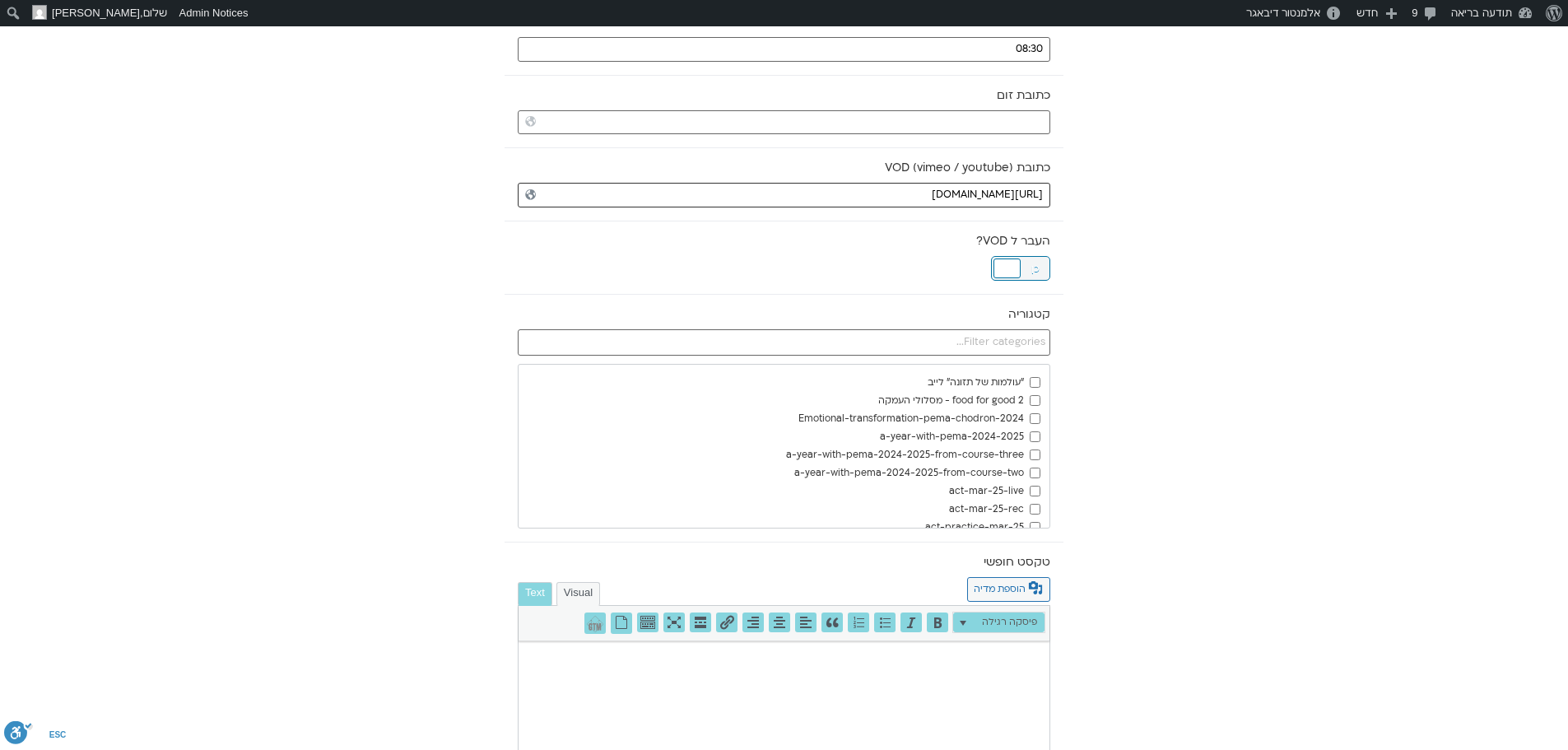 type on "https://vimeo.com/1098080269?share=copy" 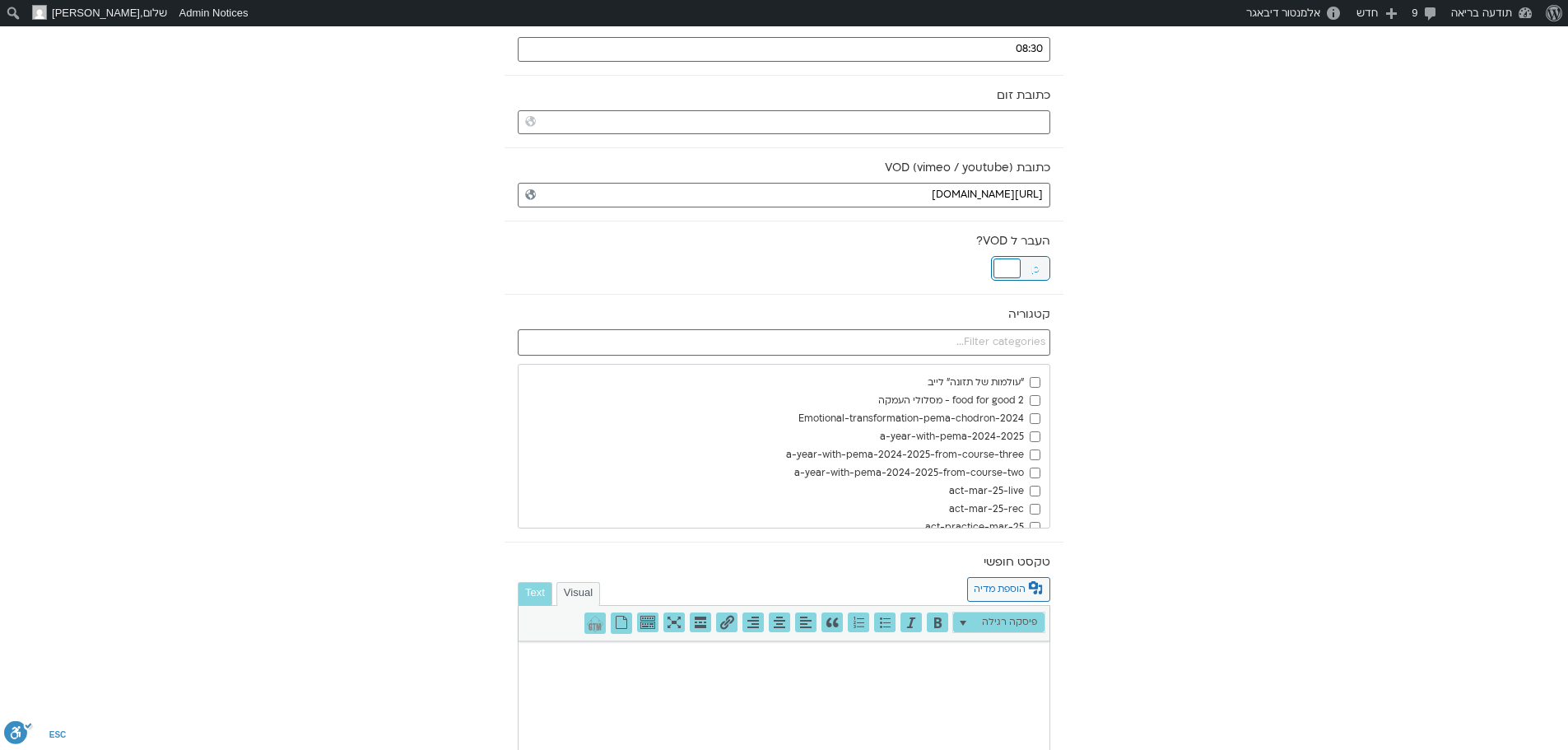 click at bounding box center (1007, 268) 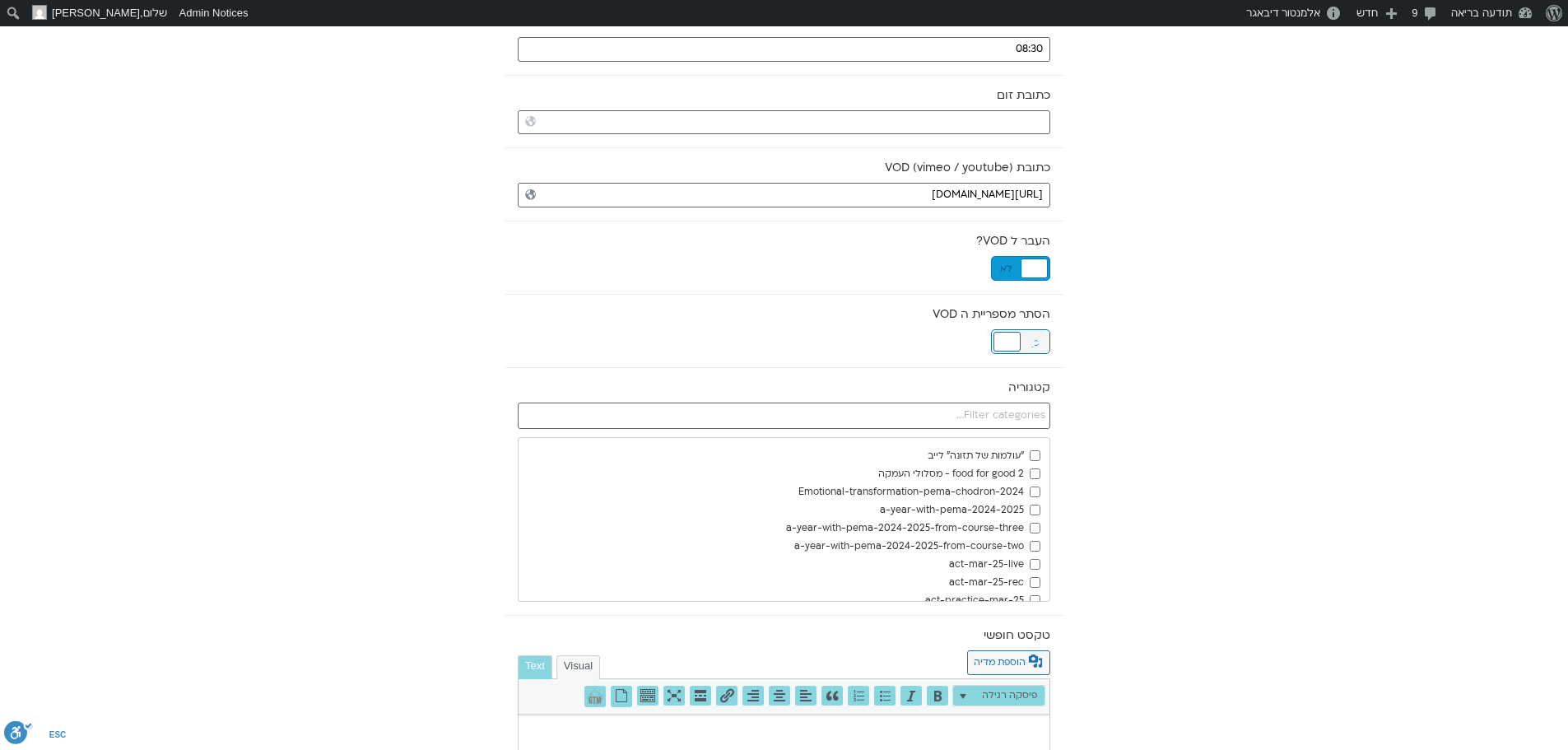 click at bounding box center (1007, 342) 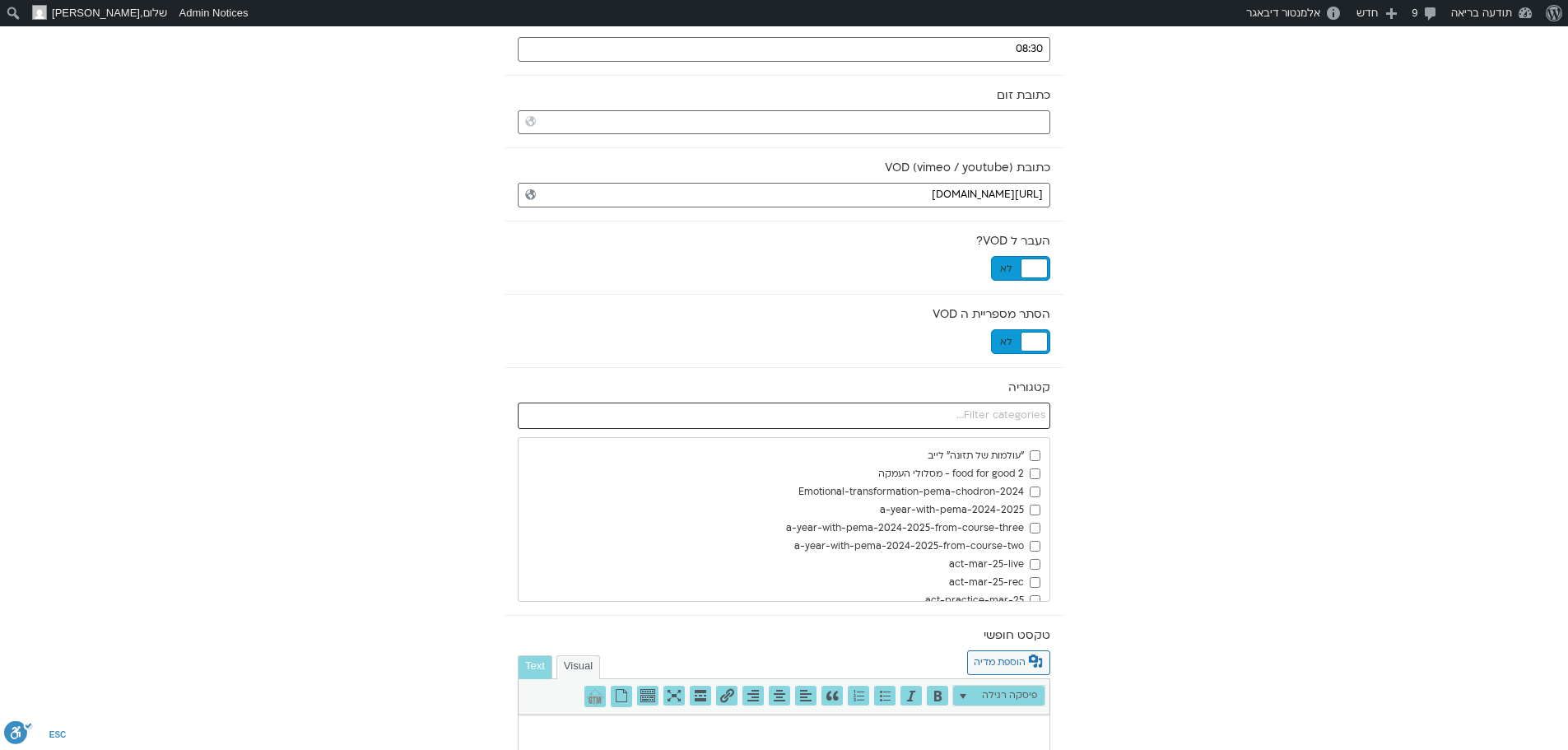 click at bounding box center (784, 416) 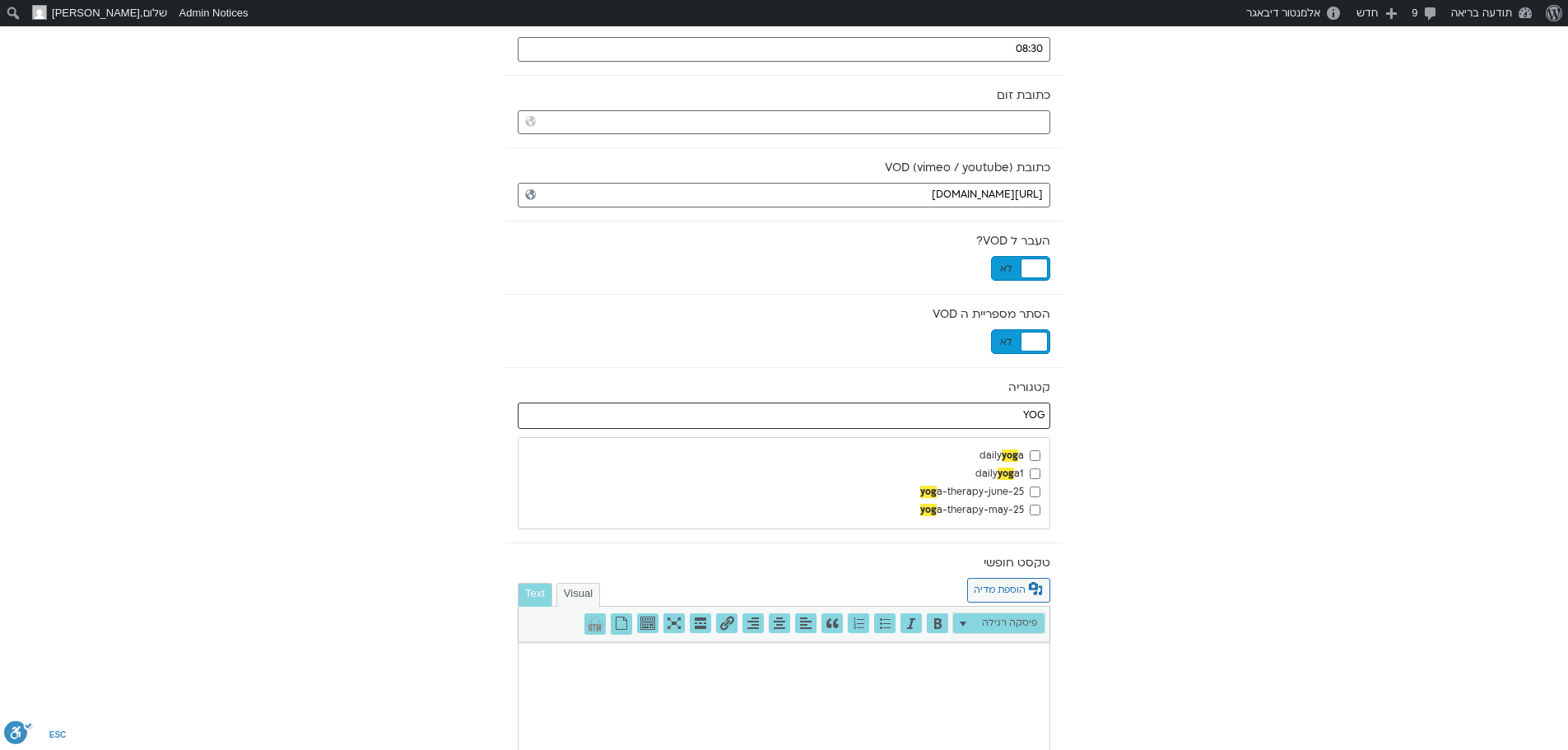 type on "YOG" 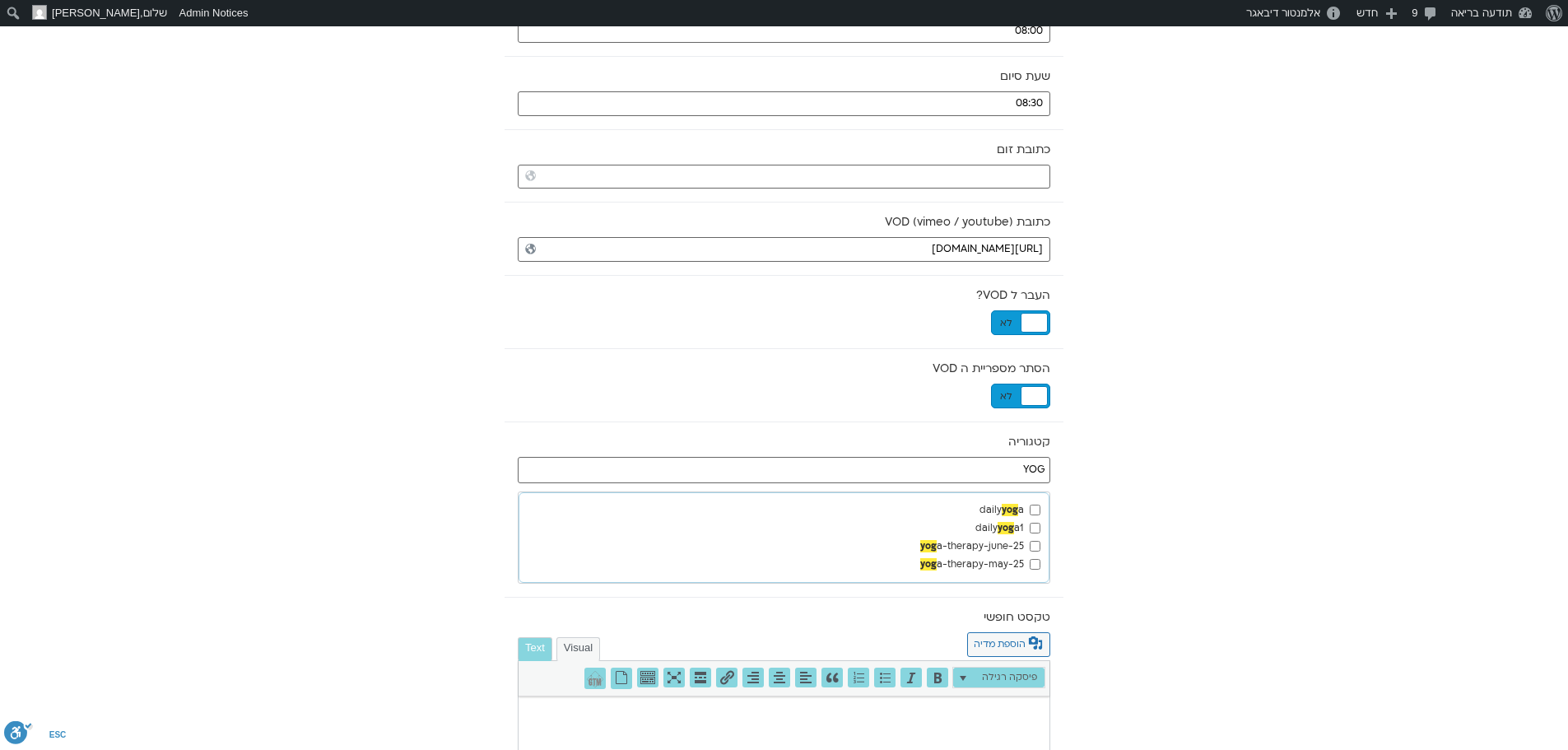 scroll, scrollTop: 657, scrollLeft: 0, axis: vertical 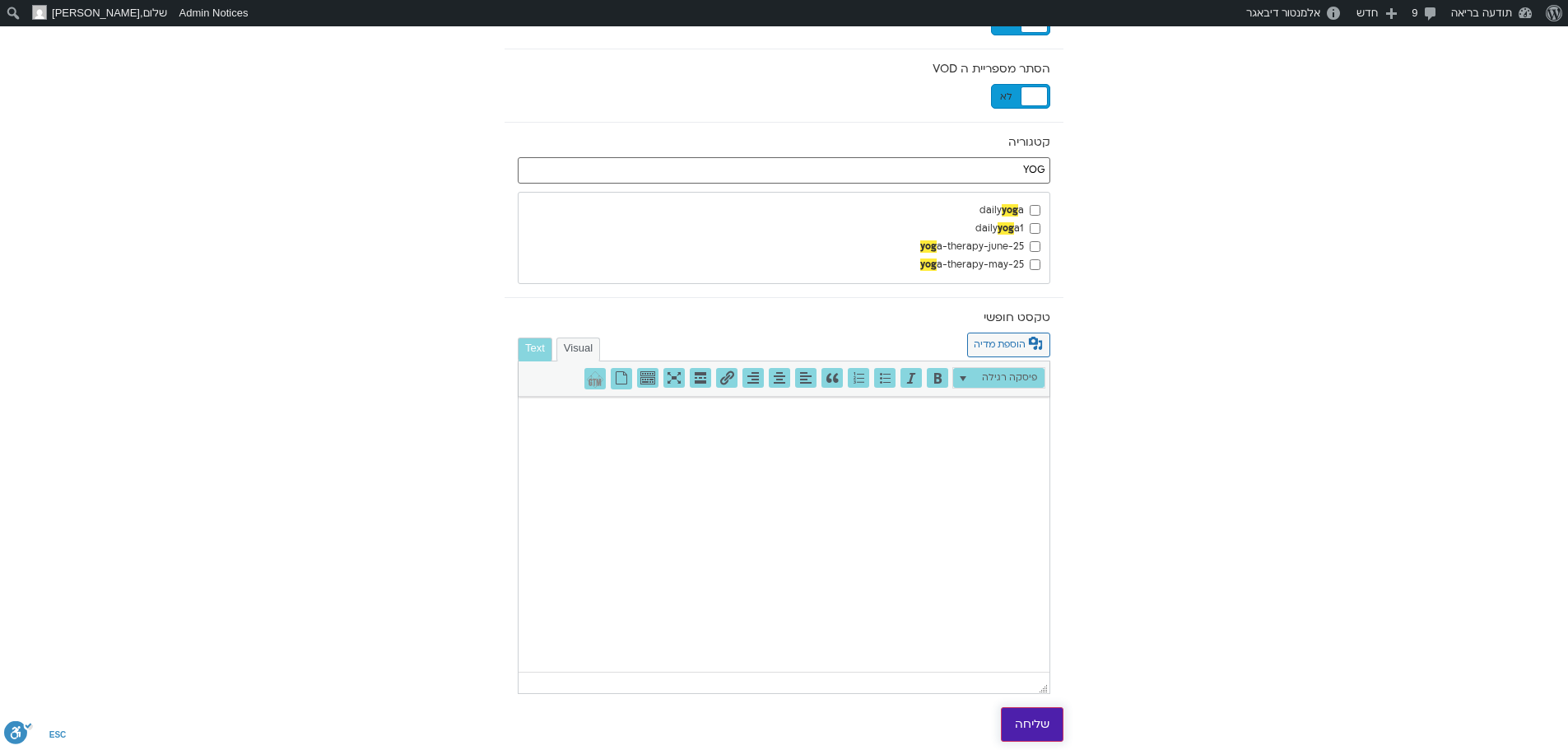 click on "שליחה" at bounding box center (1032, 724) 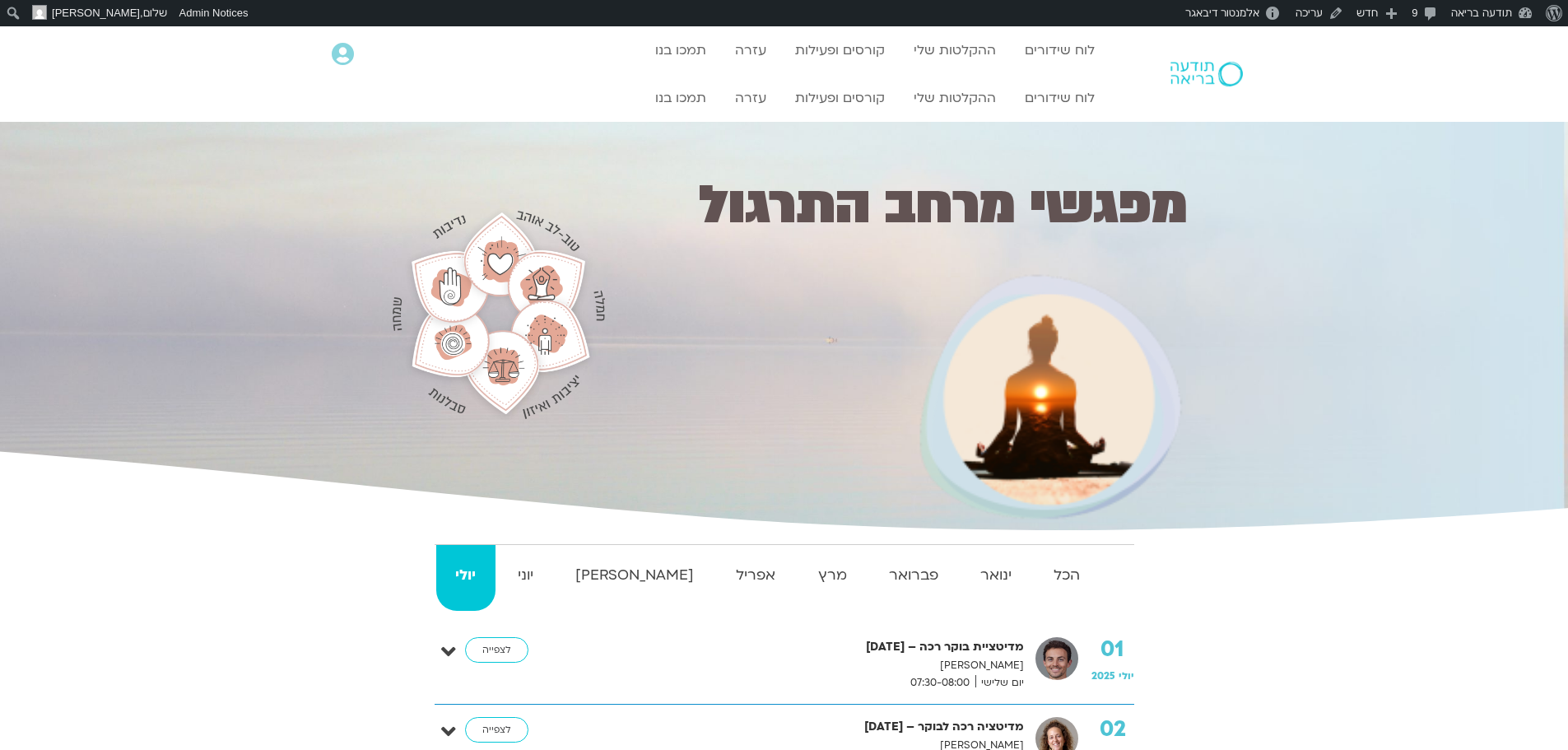 scroll, scrollTop: 0, scrollLeft: 0, axis: both 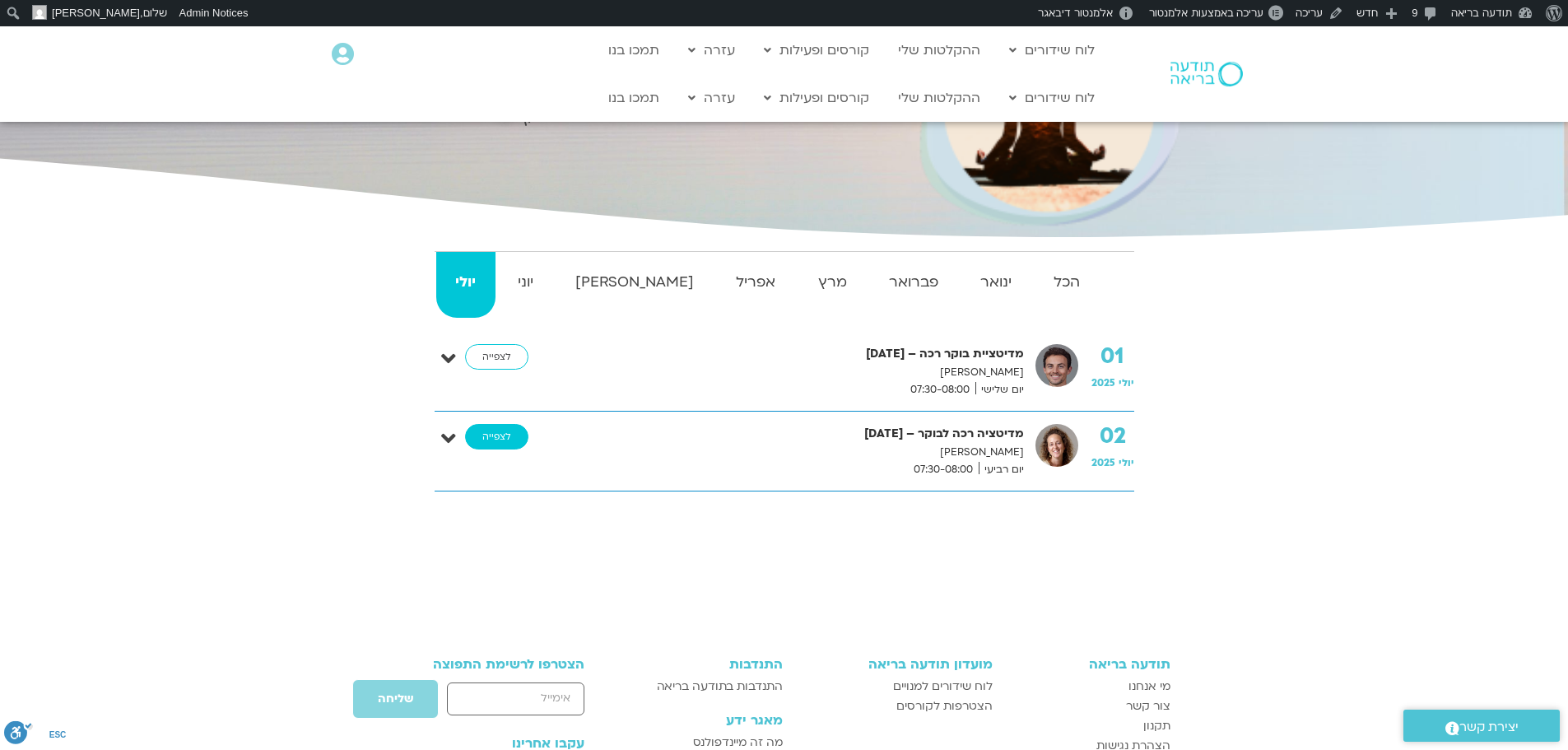 click on "לצפייה" at bounding box center (496, 437) 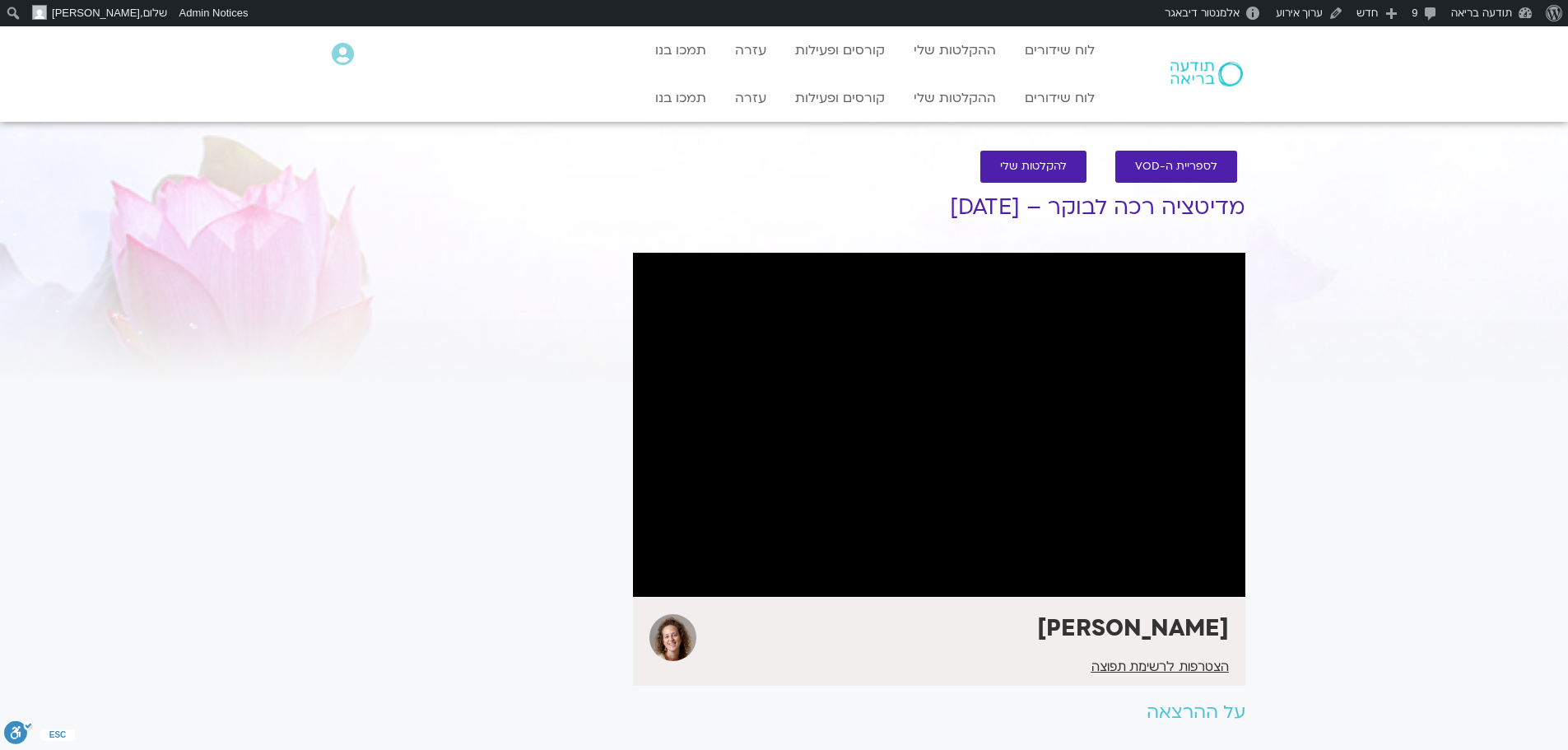 scroll, scrollTop: 0, scrollLeft: 0, axis: both 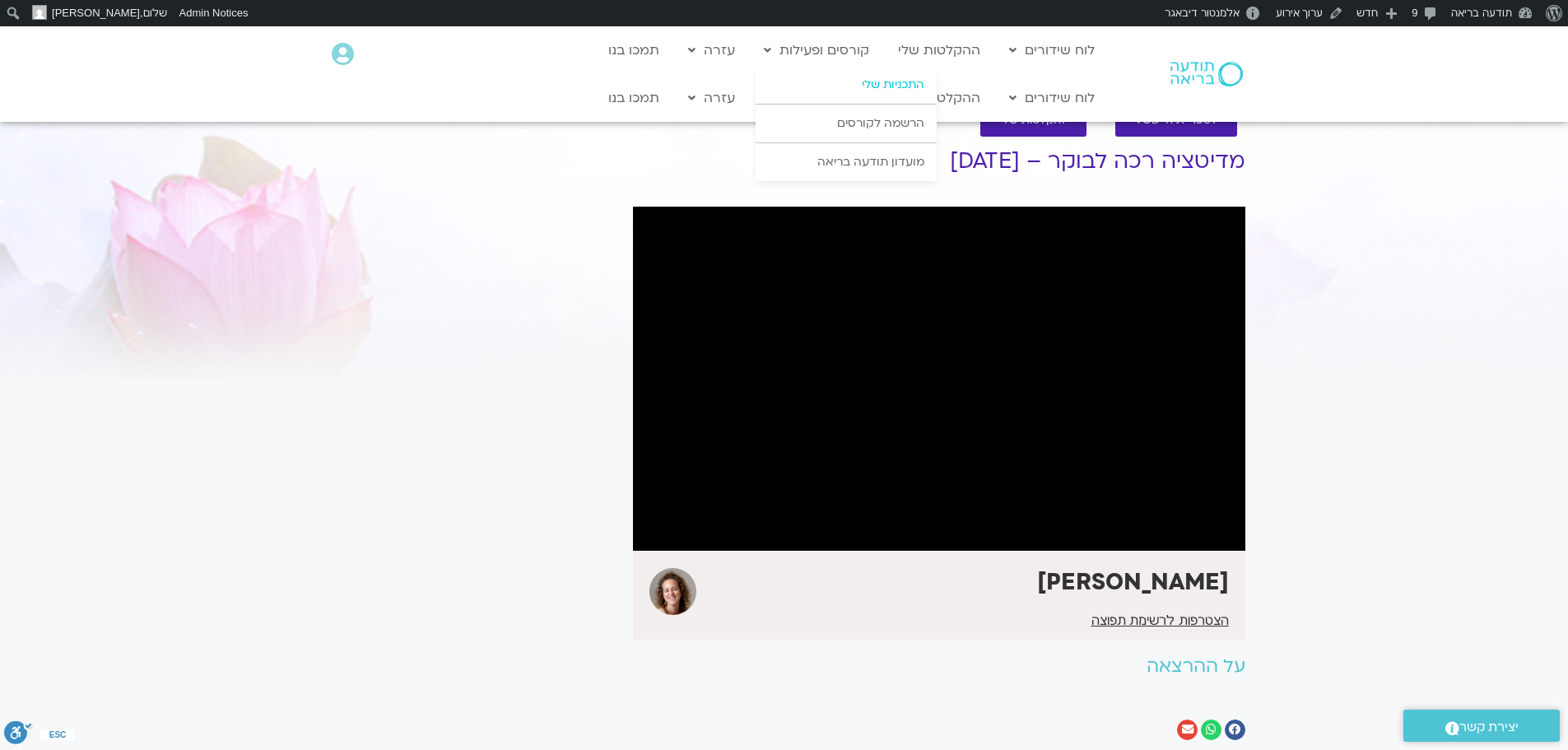 click on "התכניות שלי" at bounding box center [846, 85] 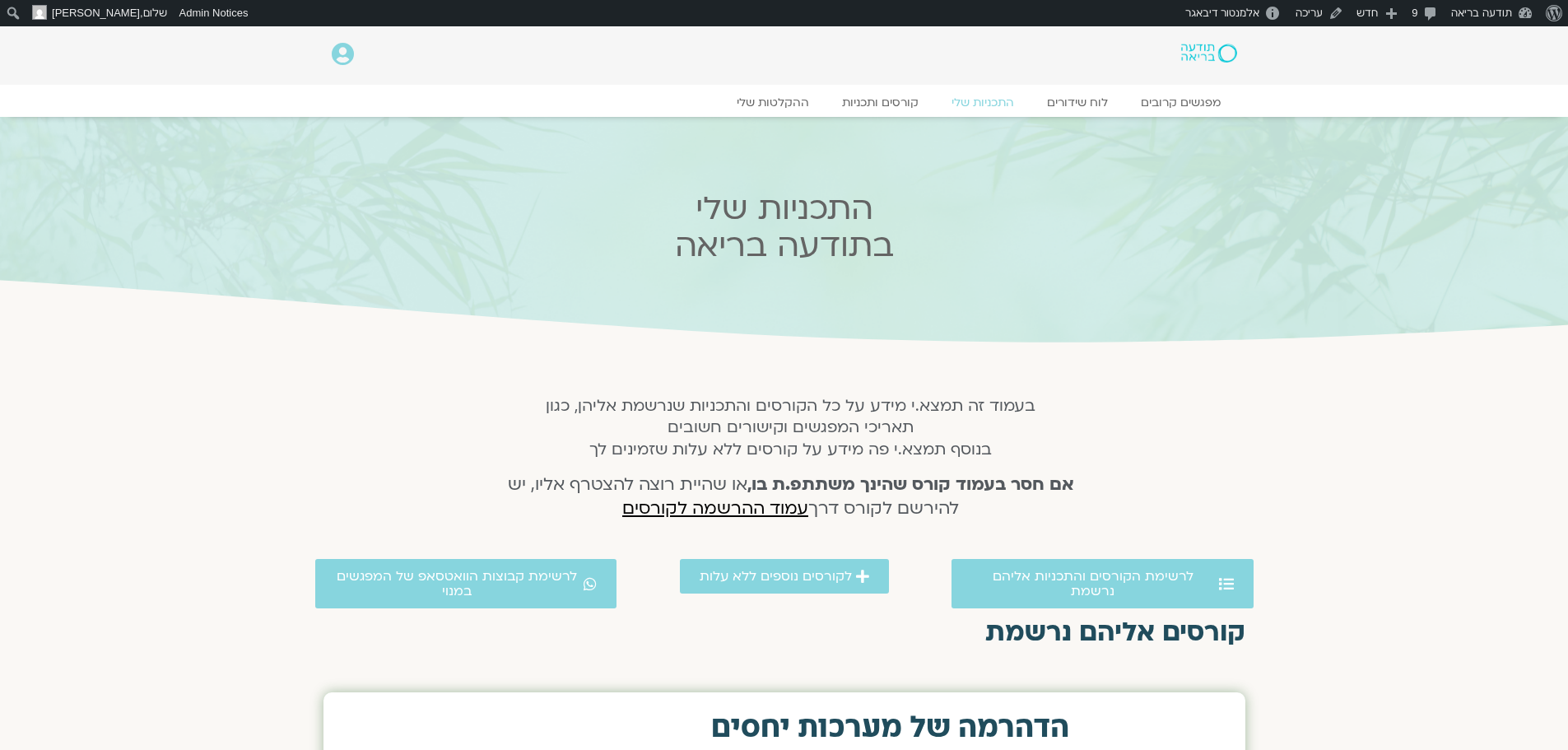 scroll, scrollTop: 0, scrollLeft: 0, axis: both 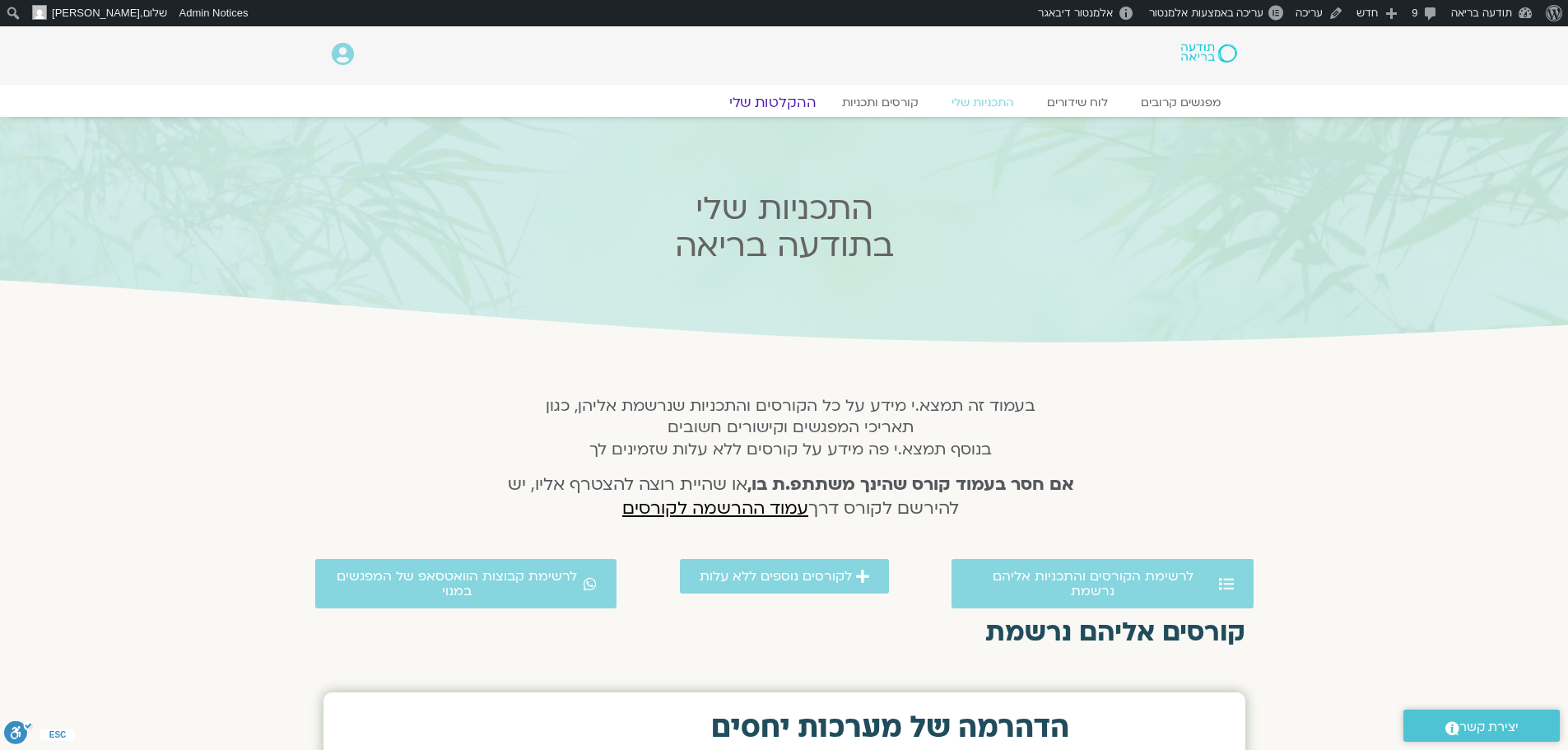 click on "ההקלטות שלי" 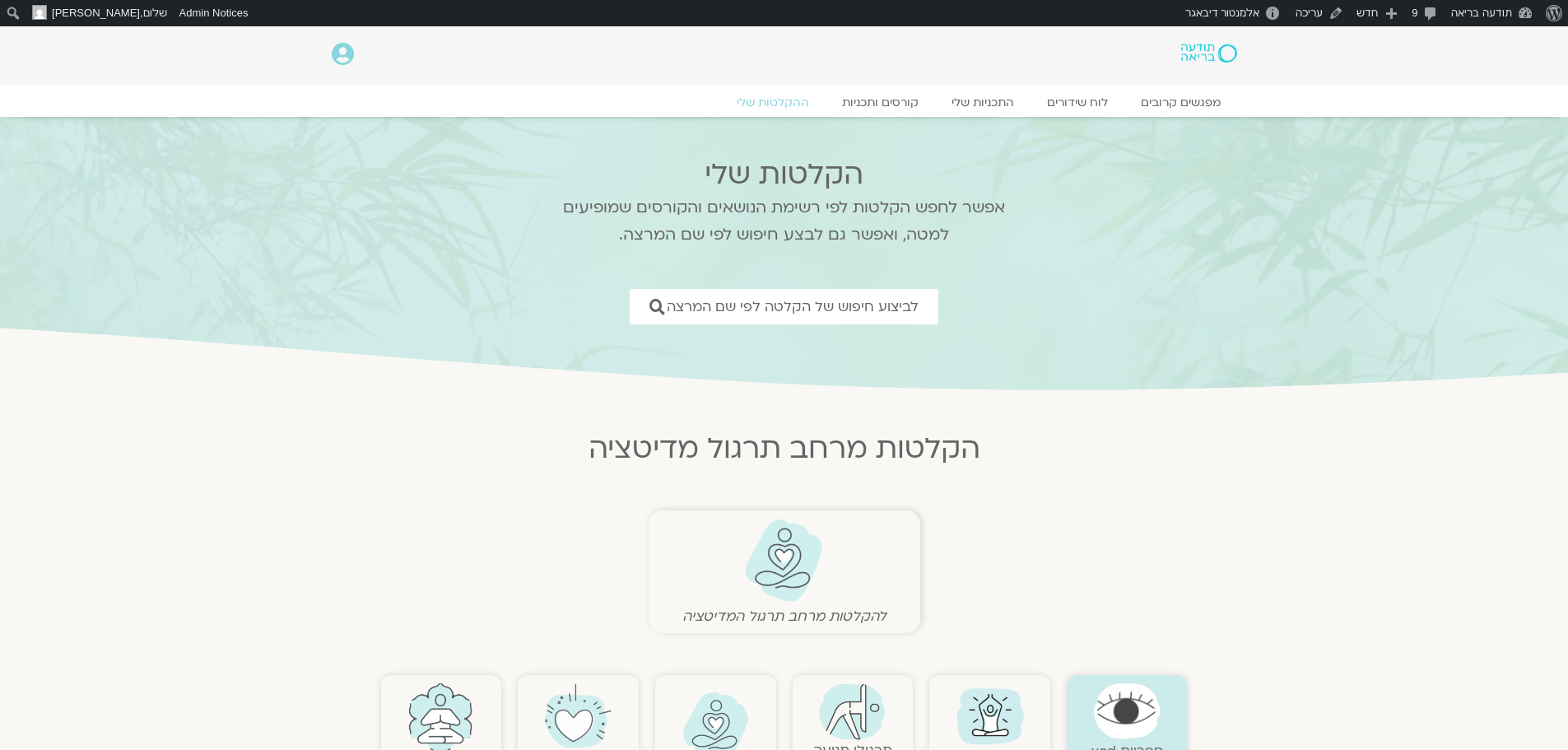 scroll, scrollTop: 0, scrollLeft: 0, axis: both 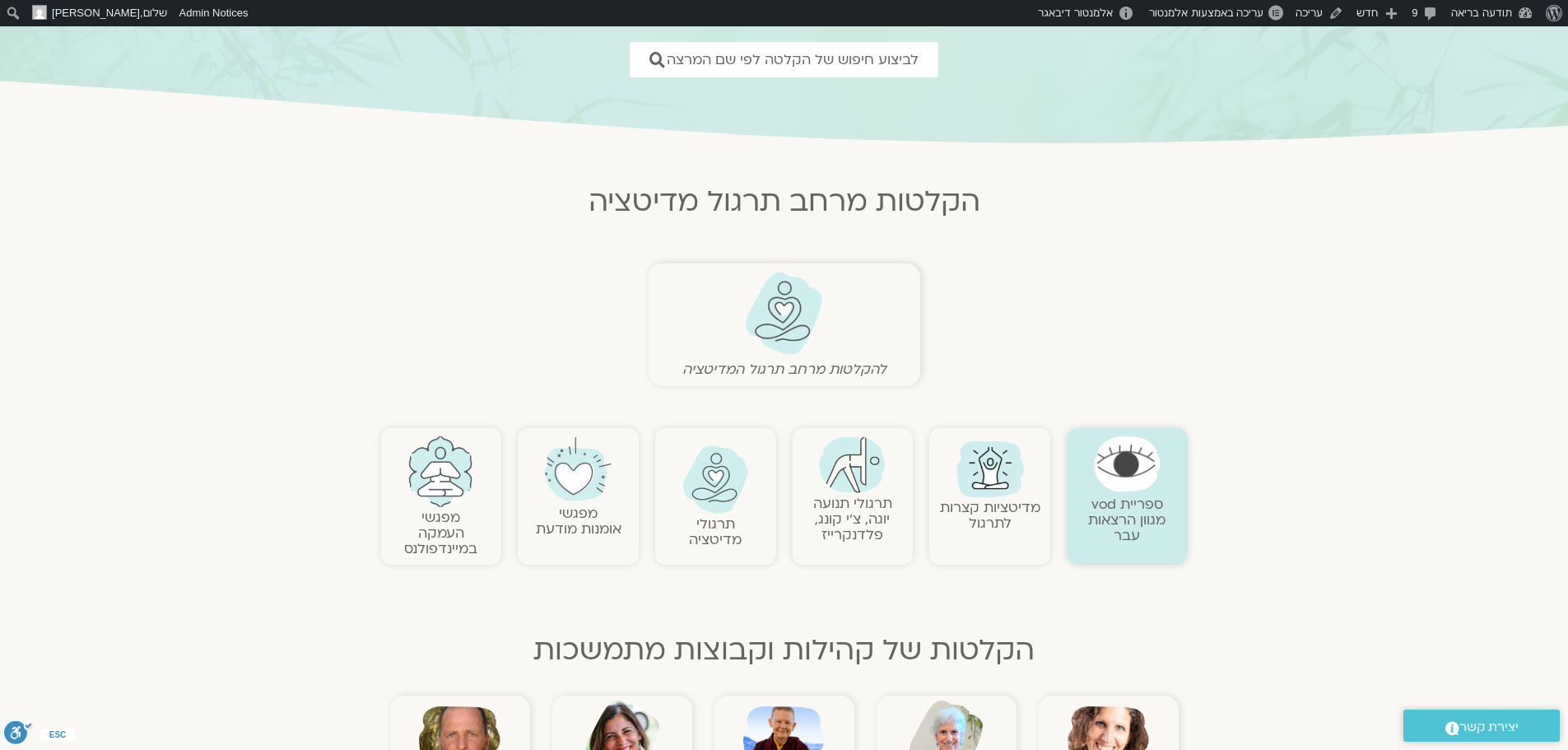 click at bounding box center (852, 464) 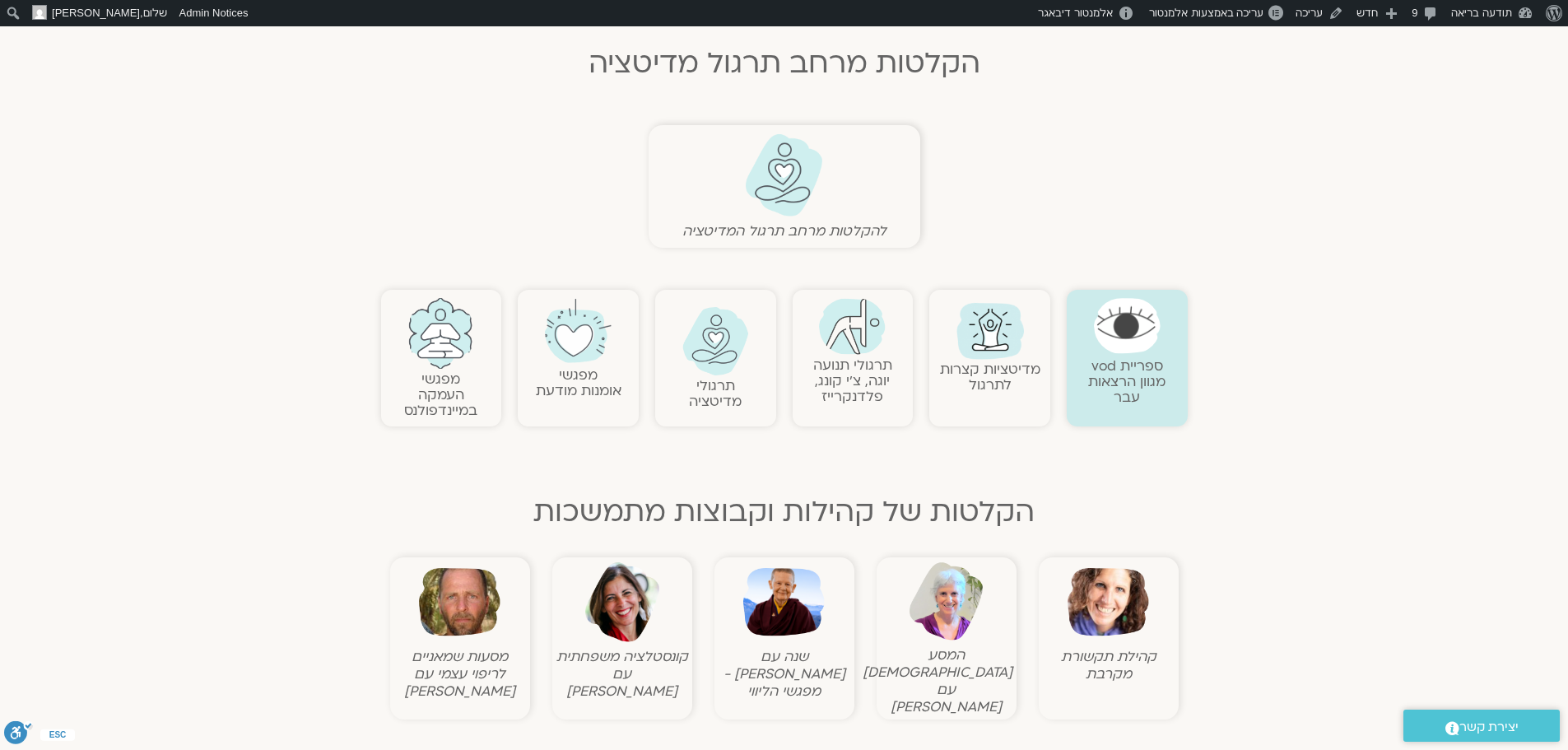 scroll, scrollTop: 412, scrollLeft: 0, axis: vertical 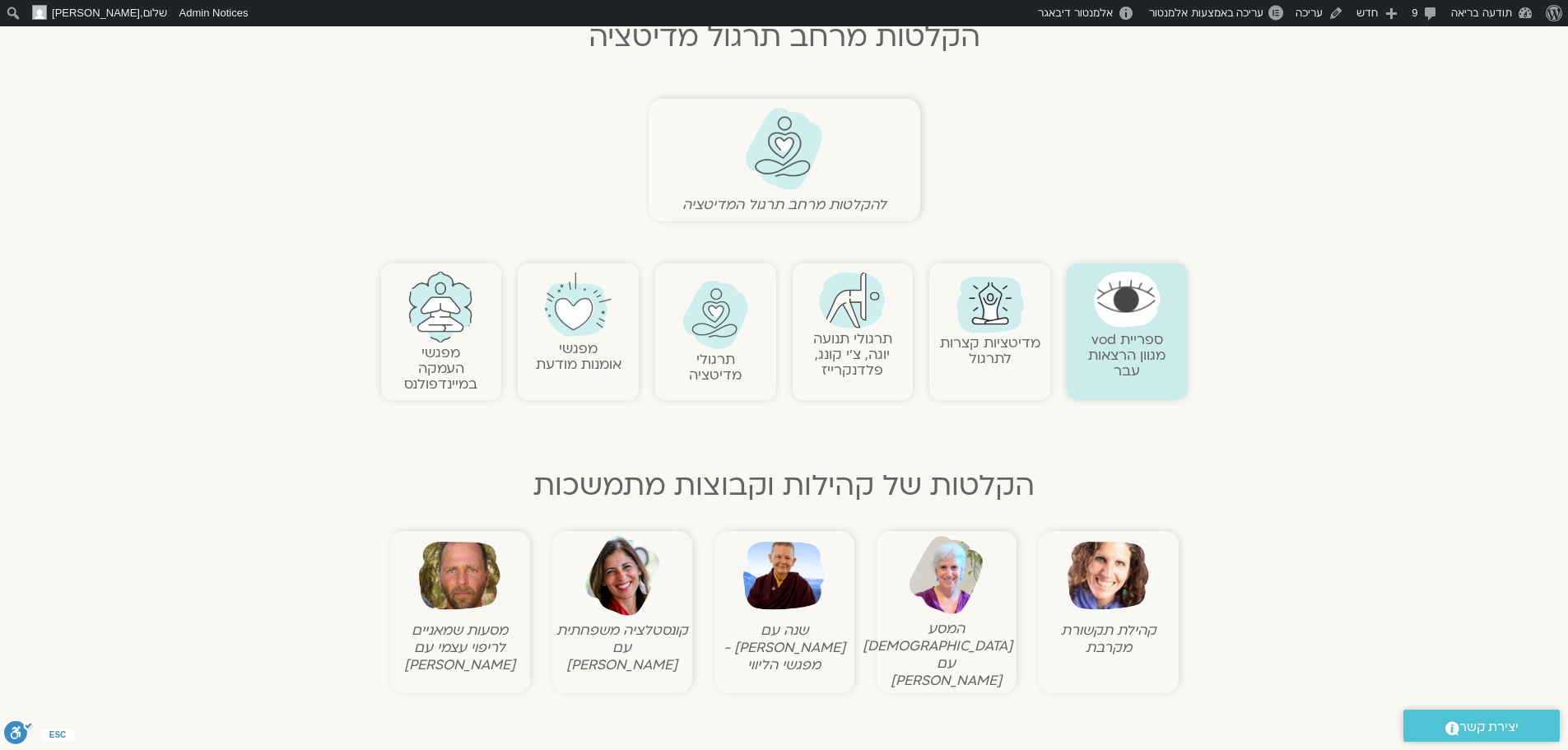 click at bounding box center [852, 300] 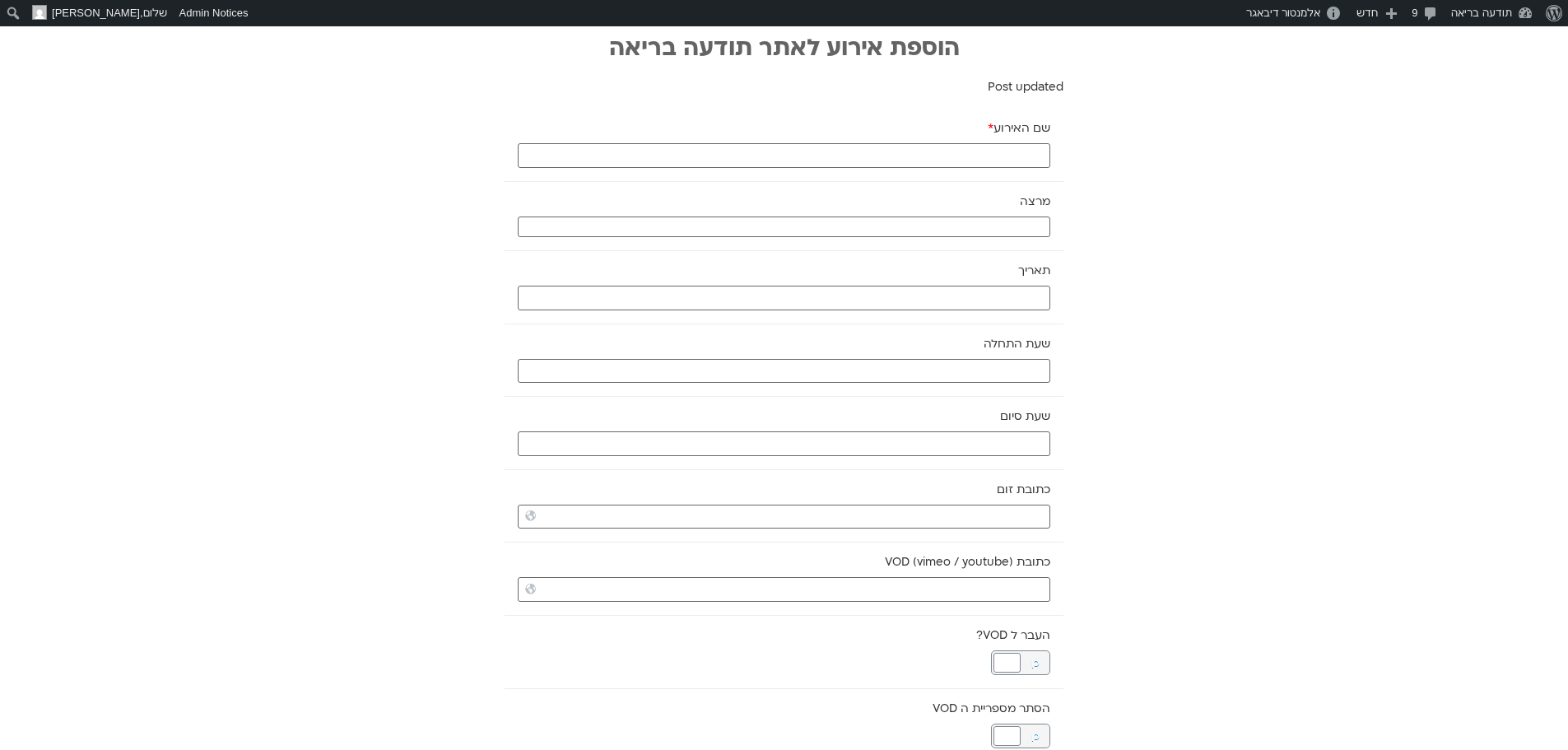 scroll, scrollTop: 0, scrollLeft: 0, axis: both 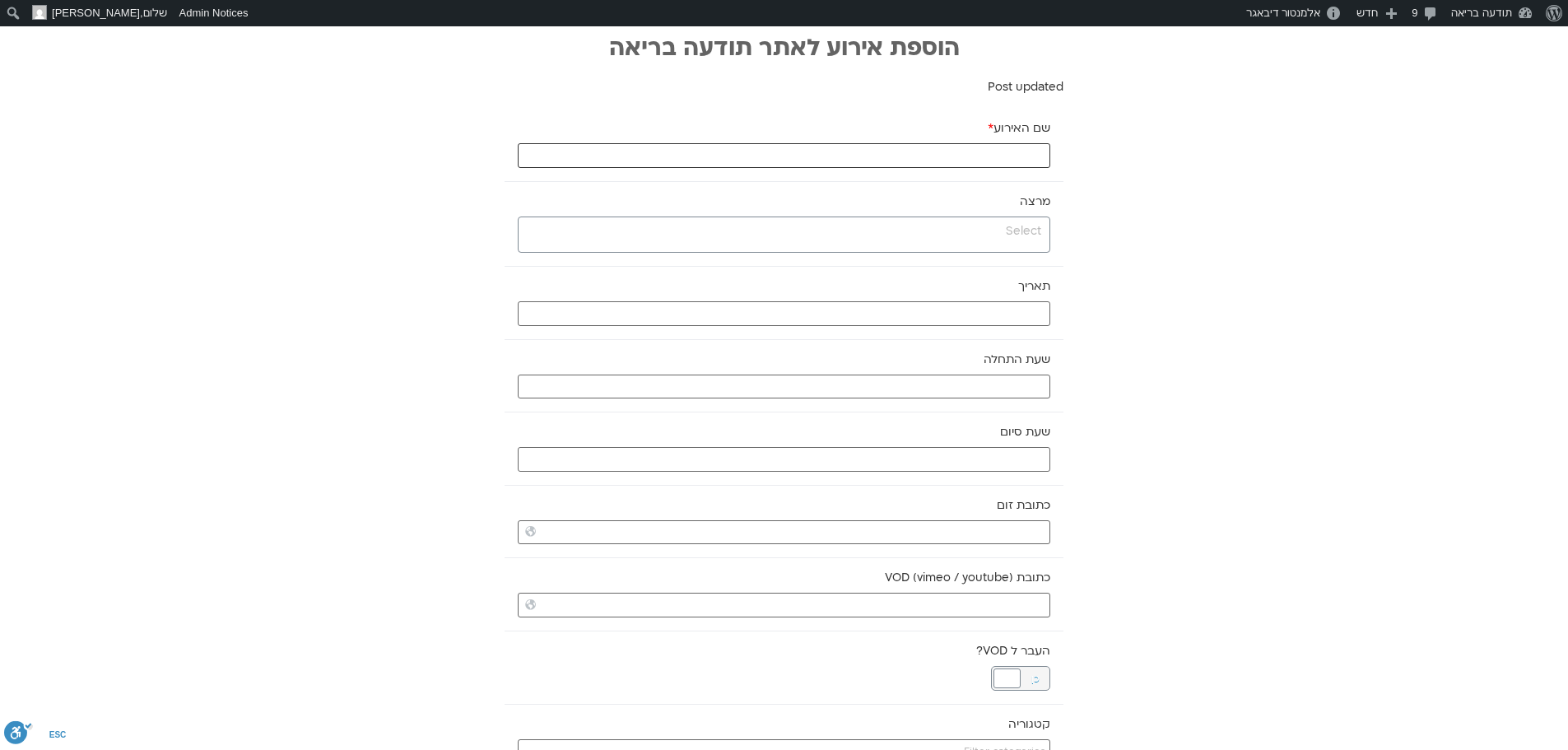 click on "שם האירוע  *" at bounding box center [784, 156] 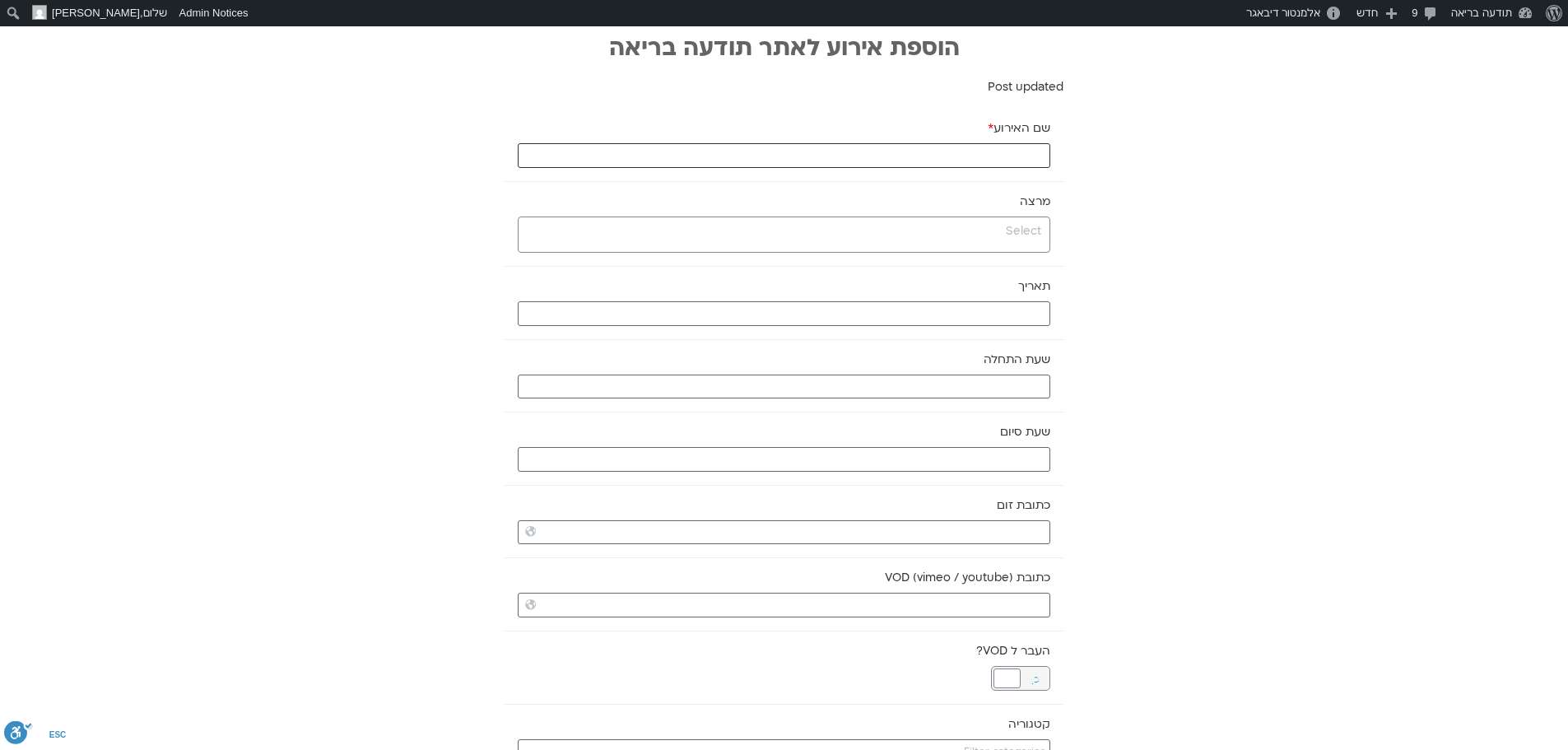paste on "תרגול מיינדפולנס" 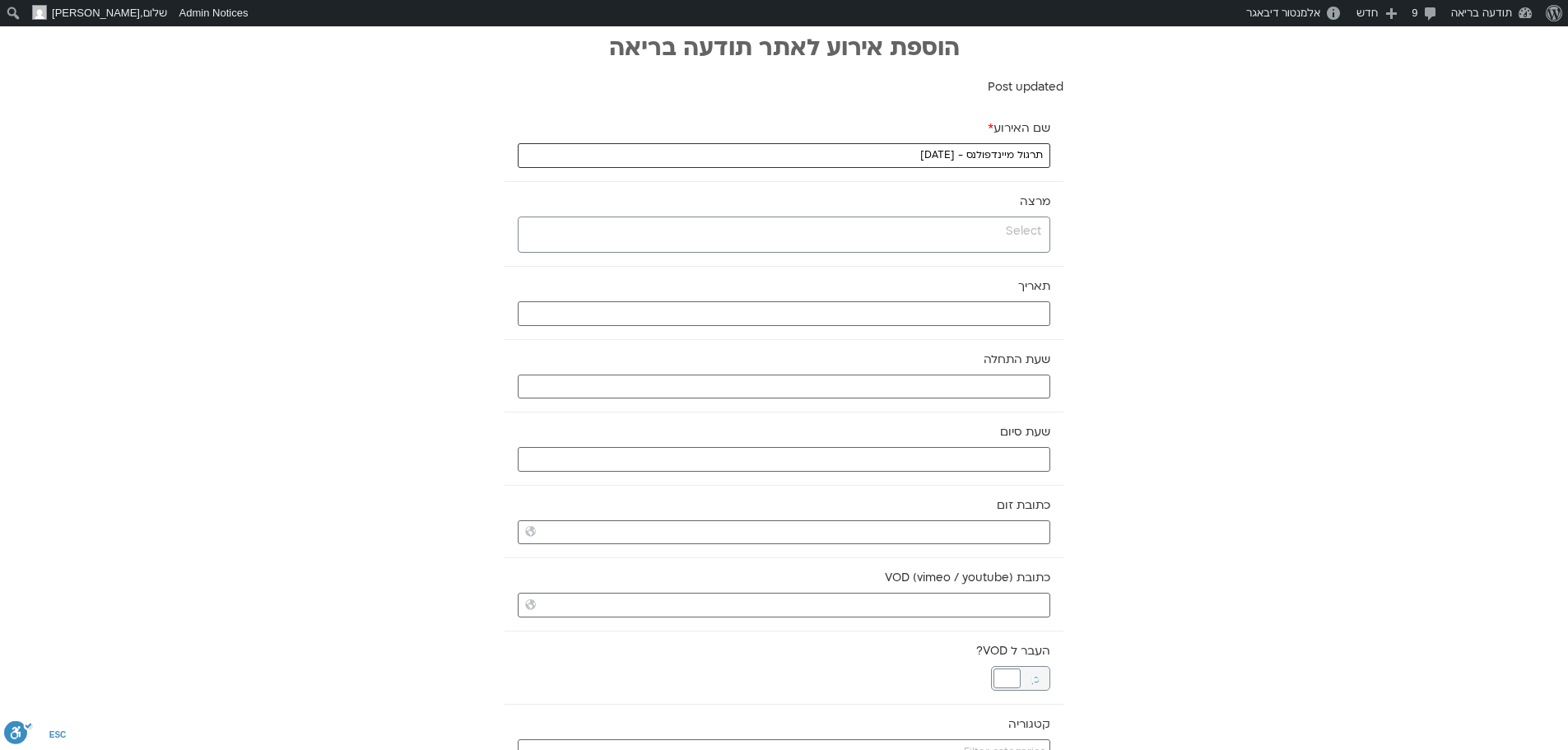 type on "תרגול מיינדפולנס - [DATE]" 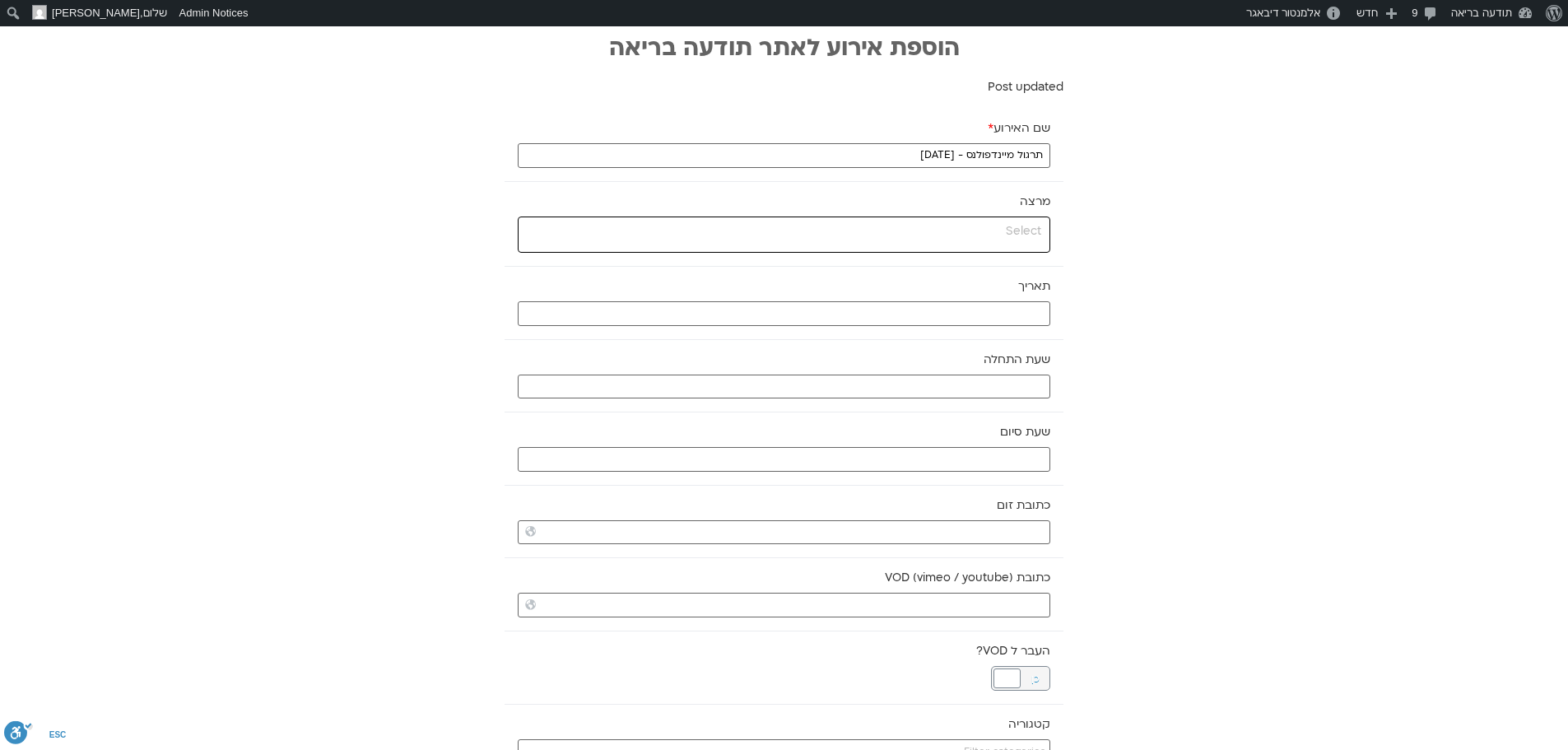 click at bounding box center [784, 235] 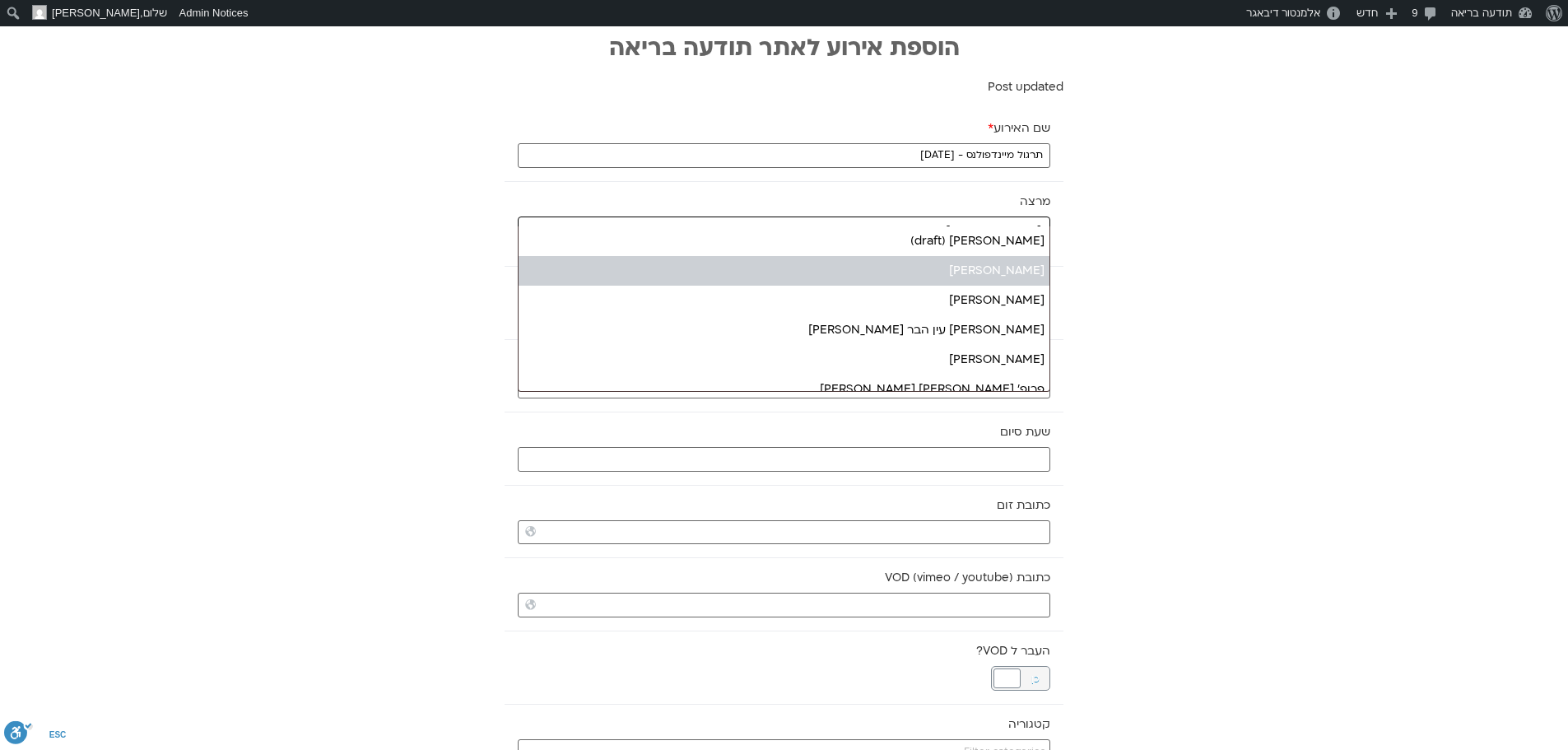 type on "ניב" 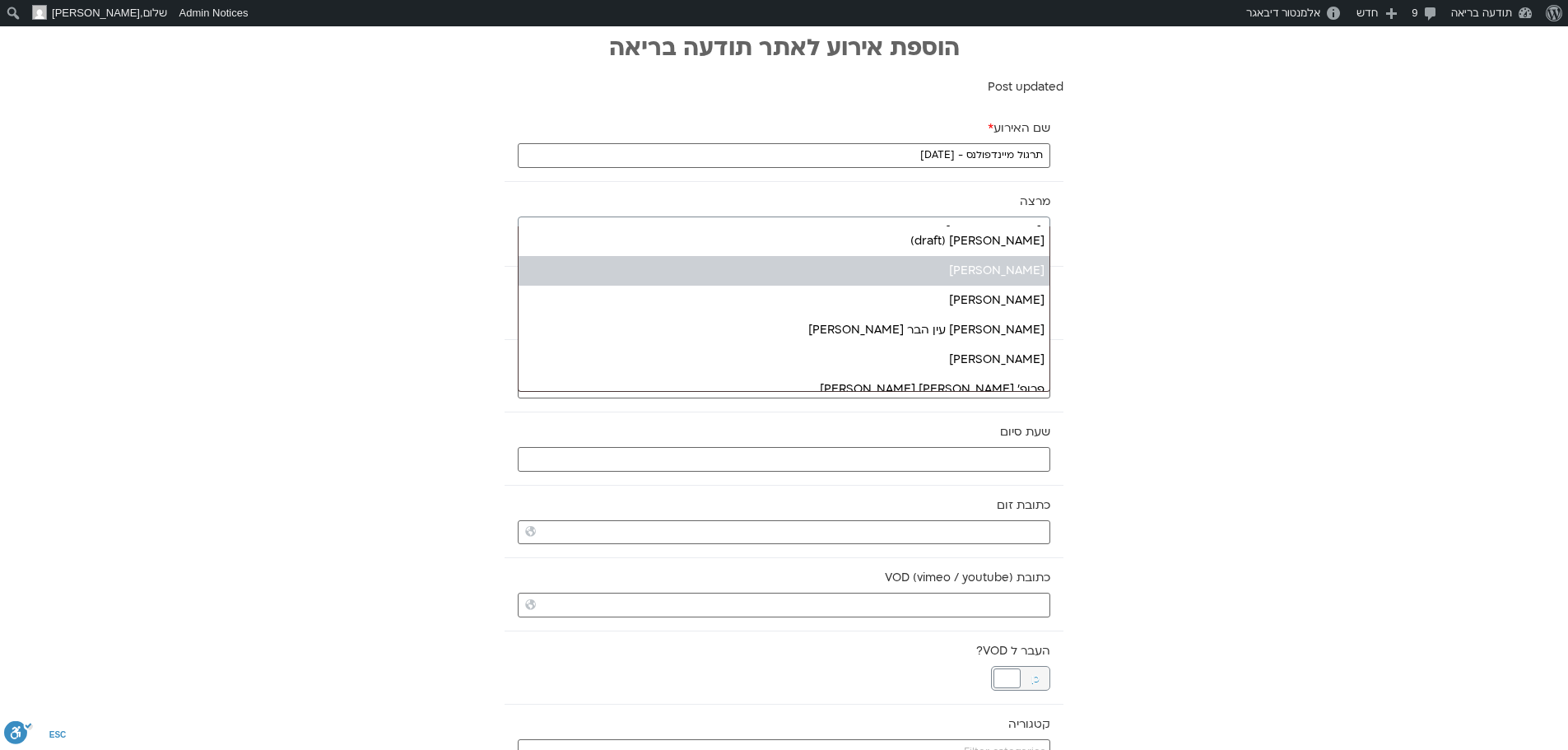 type 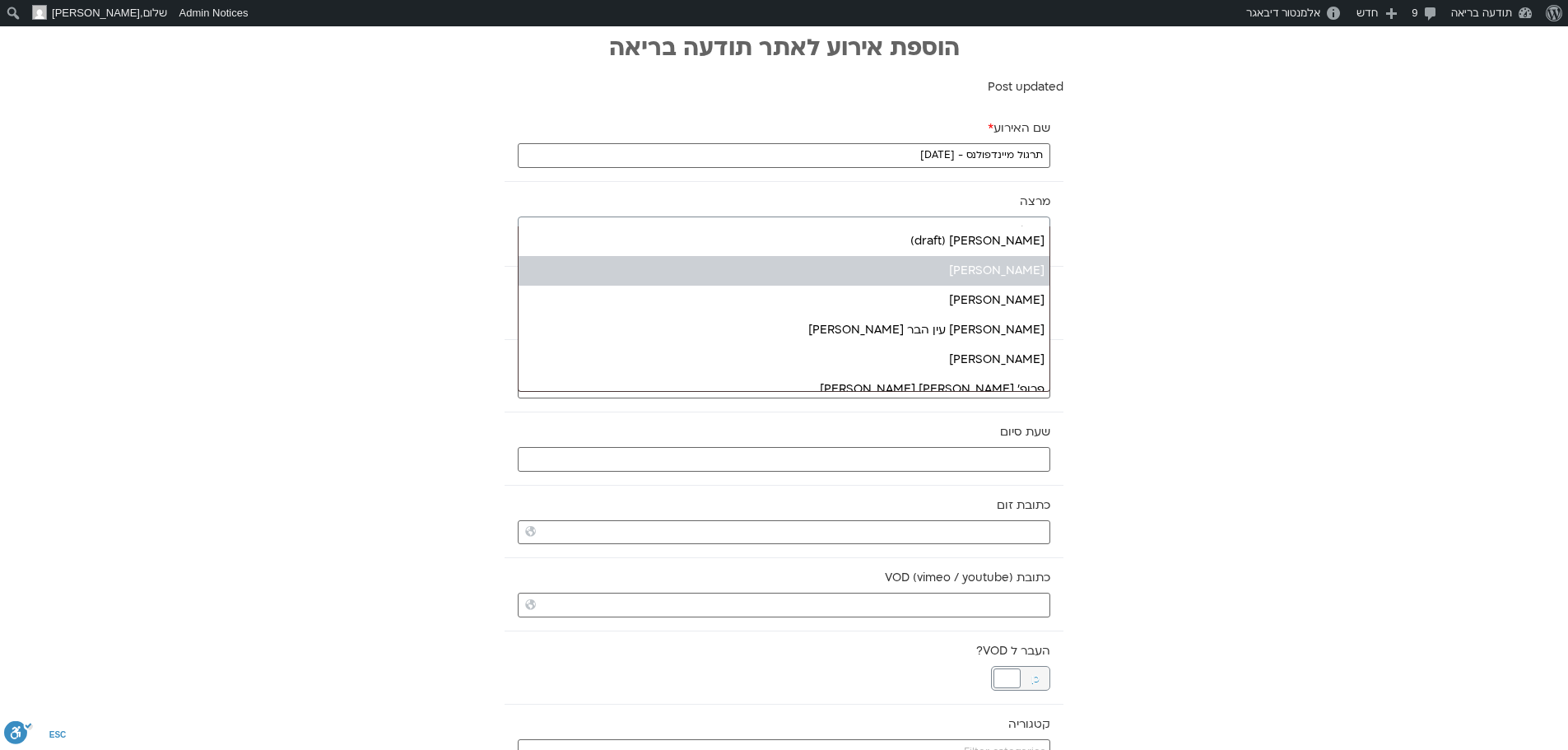 select on "*****" 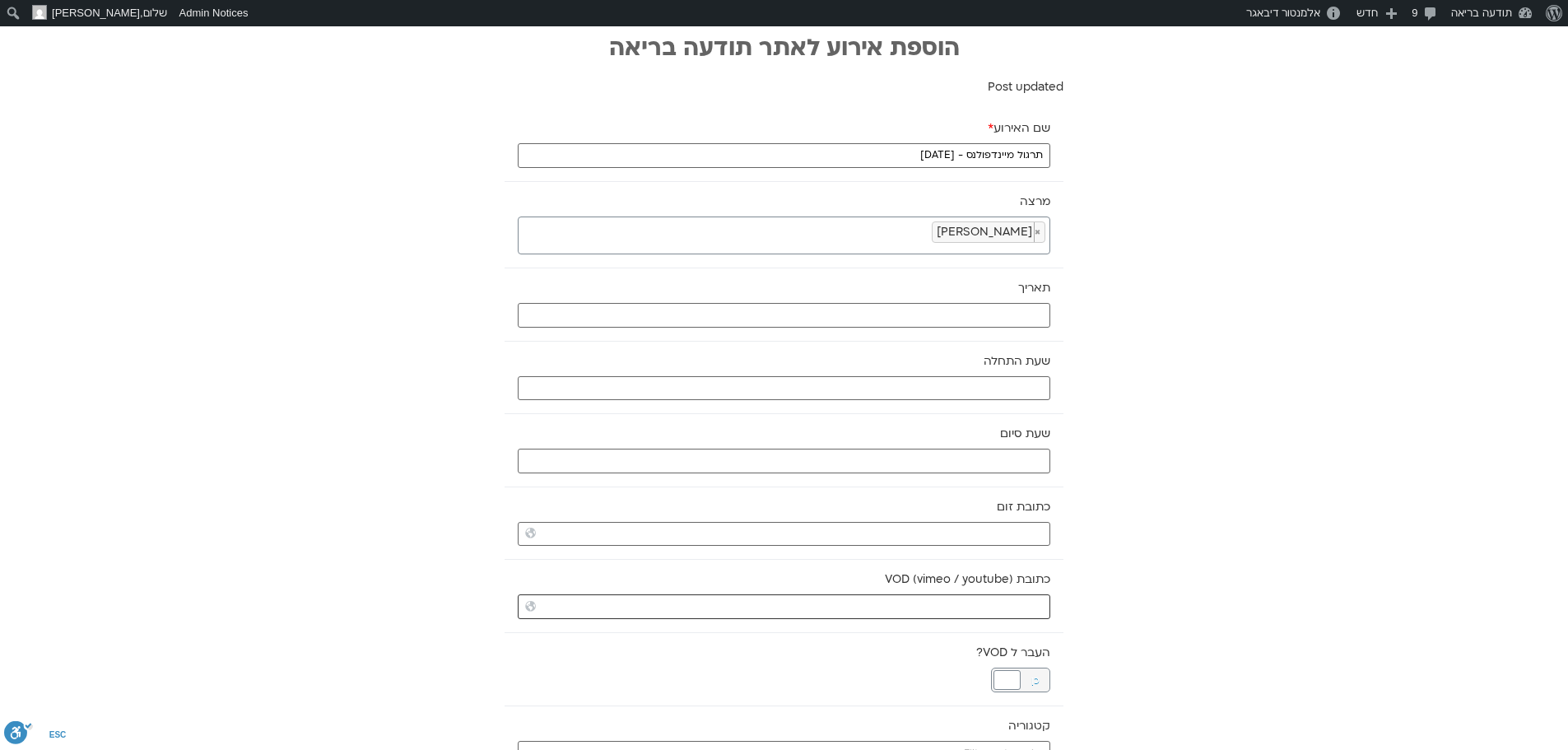 click on "כתובת VOD (vimeo / youtube)" at bounding box center [784, 607] 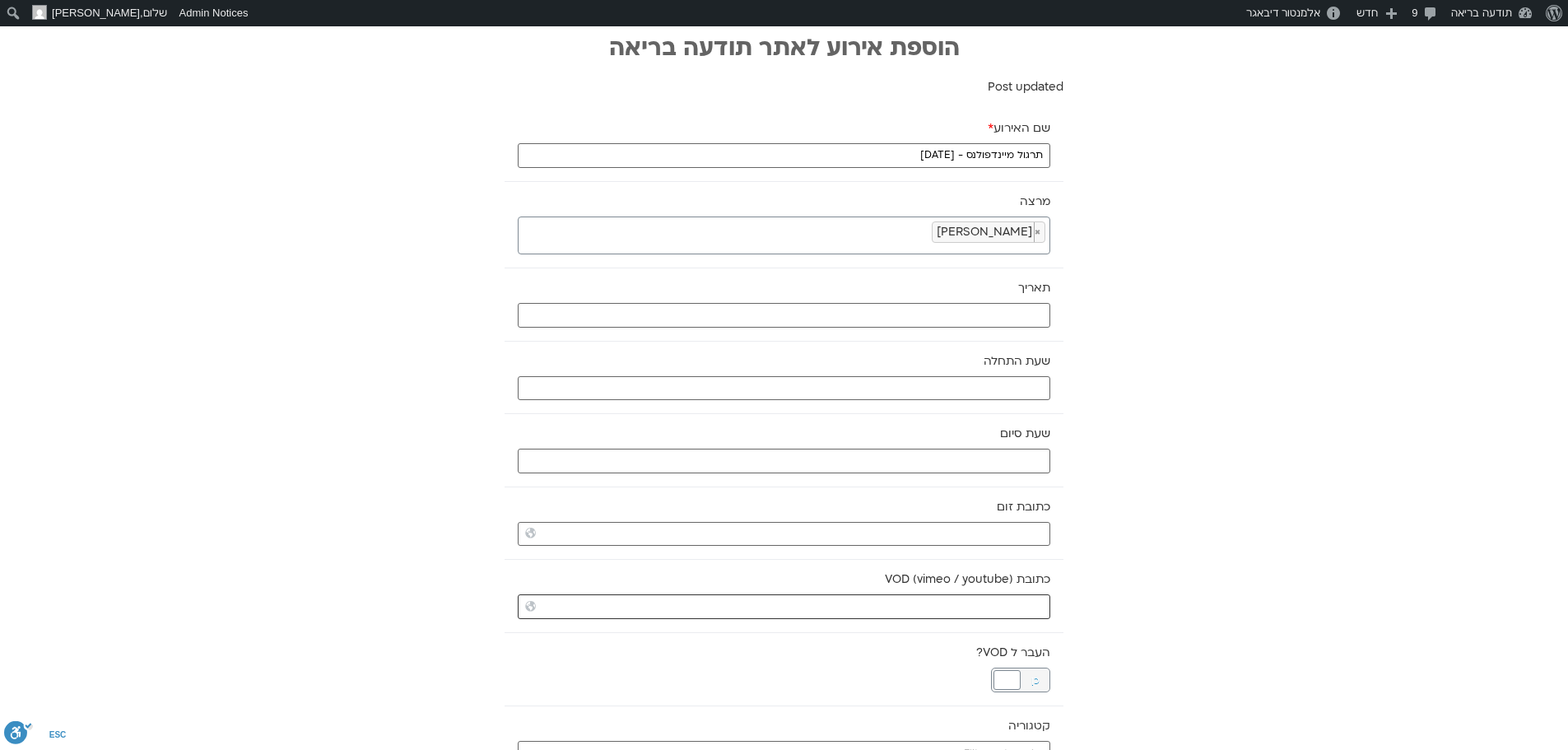 paste on "https://vimeo.com/1098099087?share=copy" 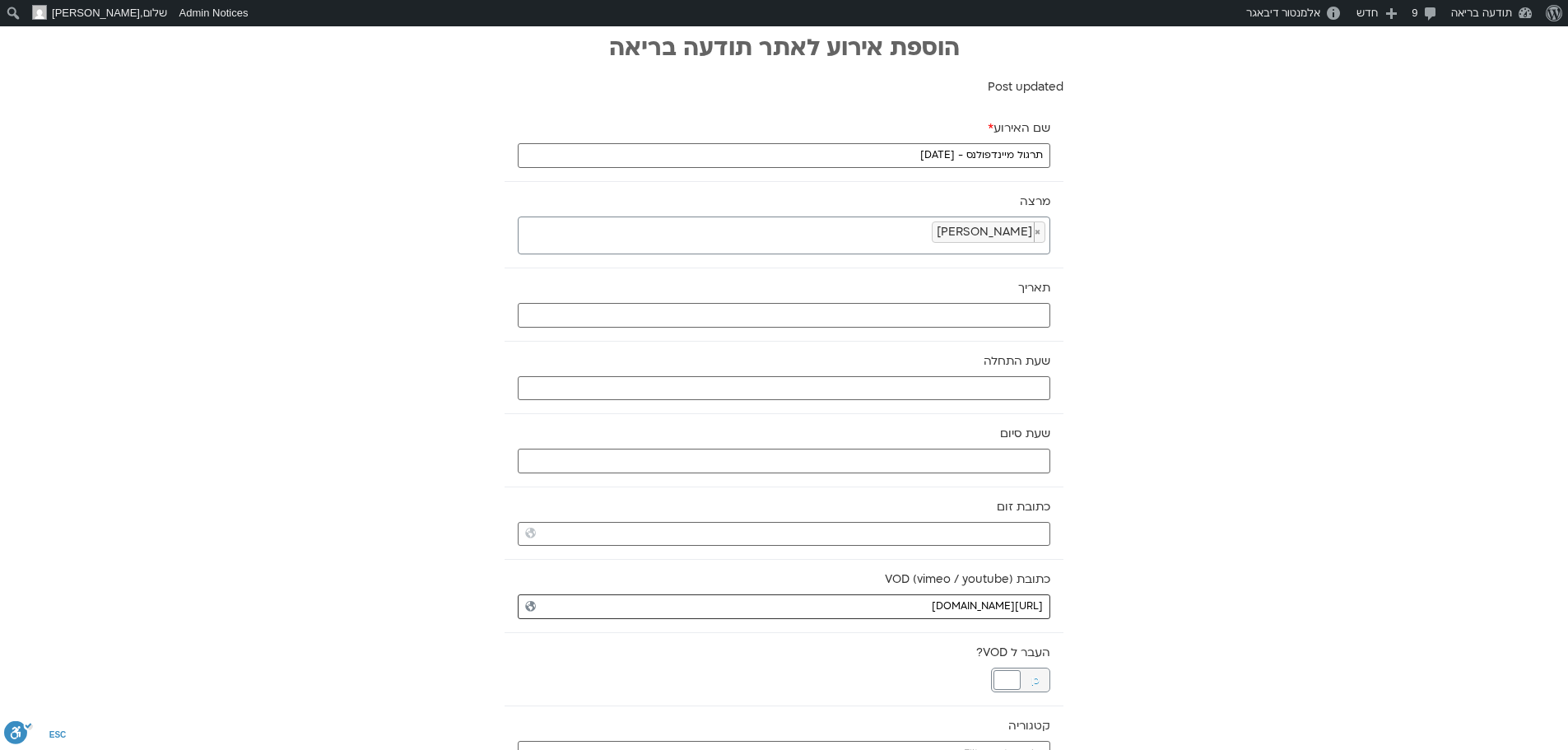 type on "https://vimeo.com/1098099087?share=copy" 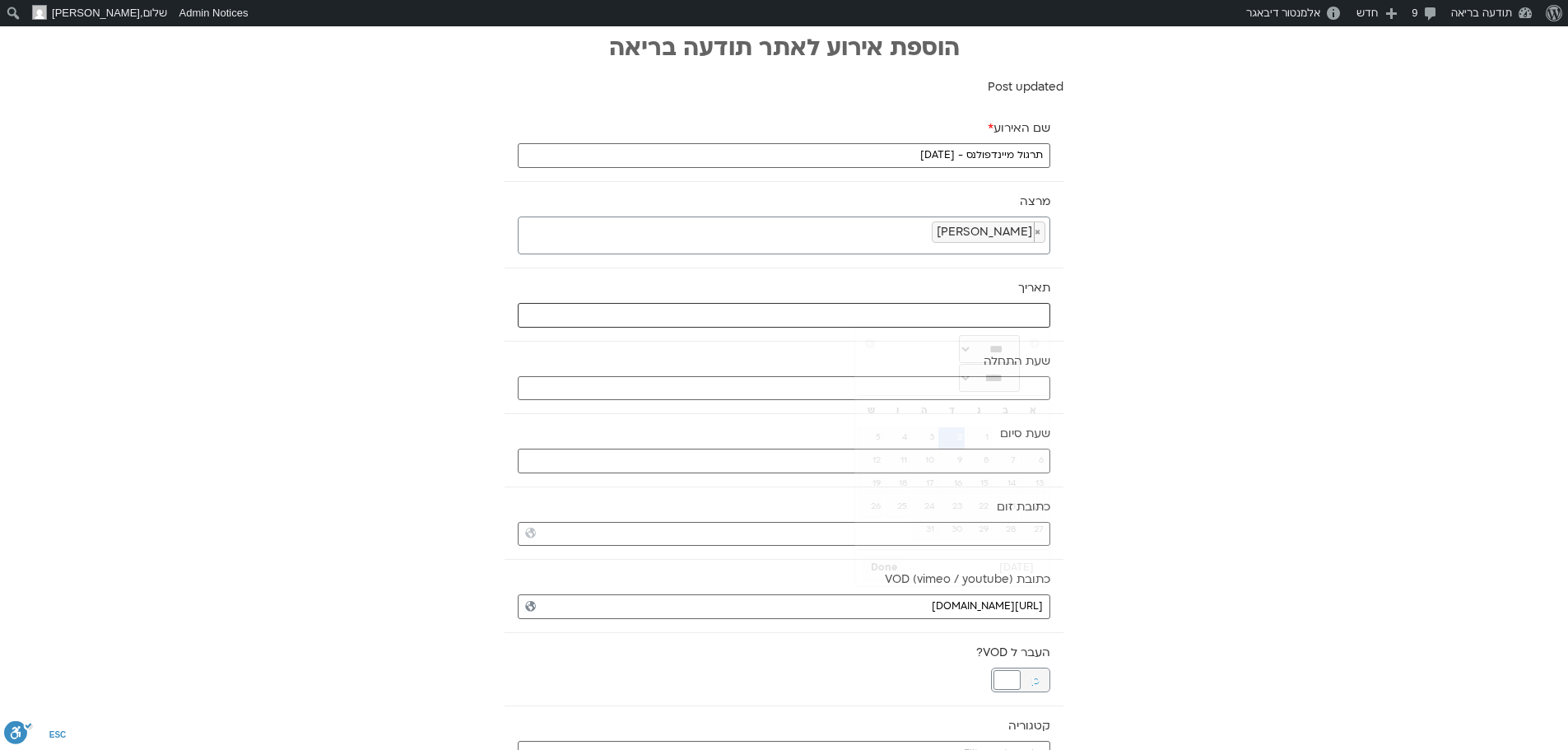click at bounding box center [784, 315] 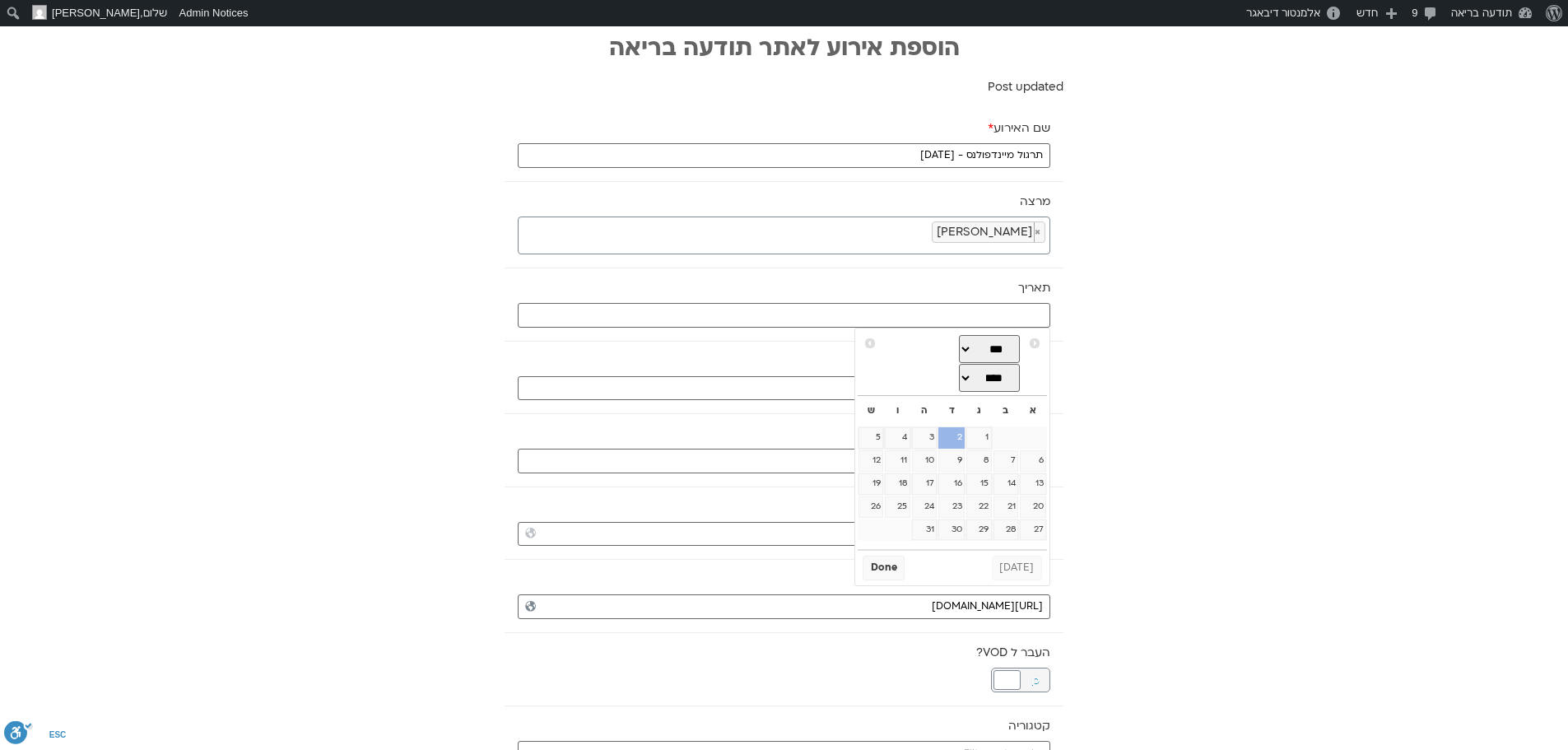 click on "2" at bounding box center (952, 438) 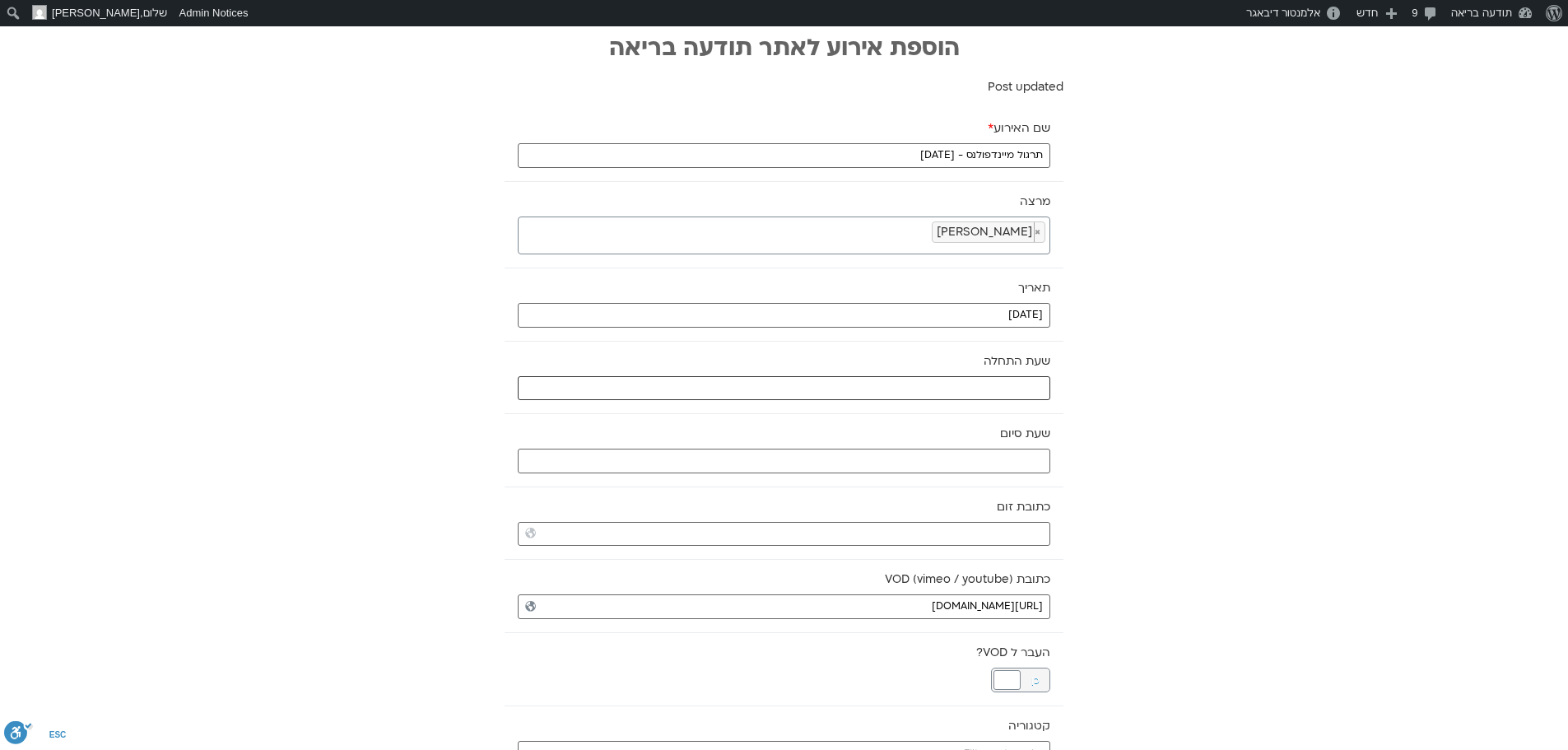 click at bounding box center (784, 389) 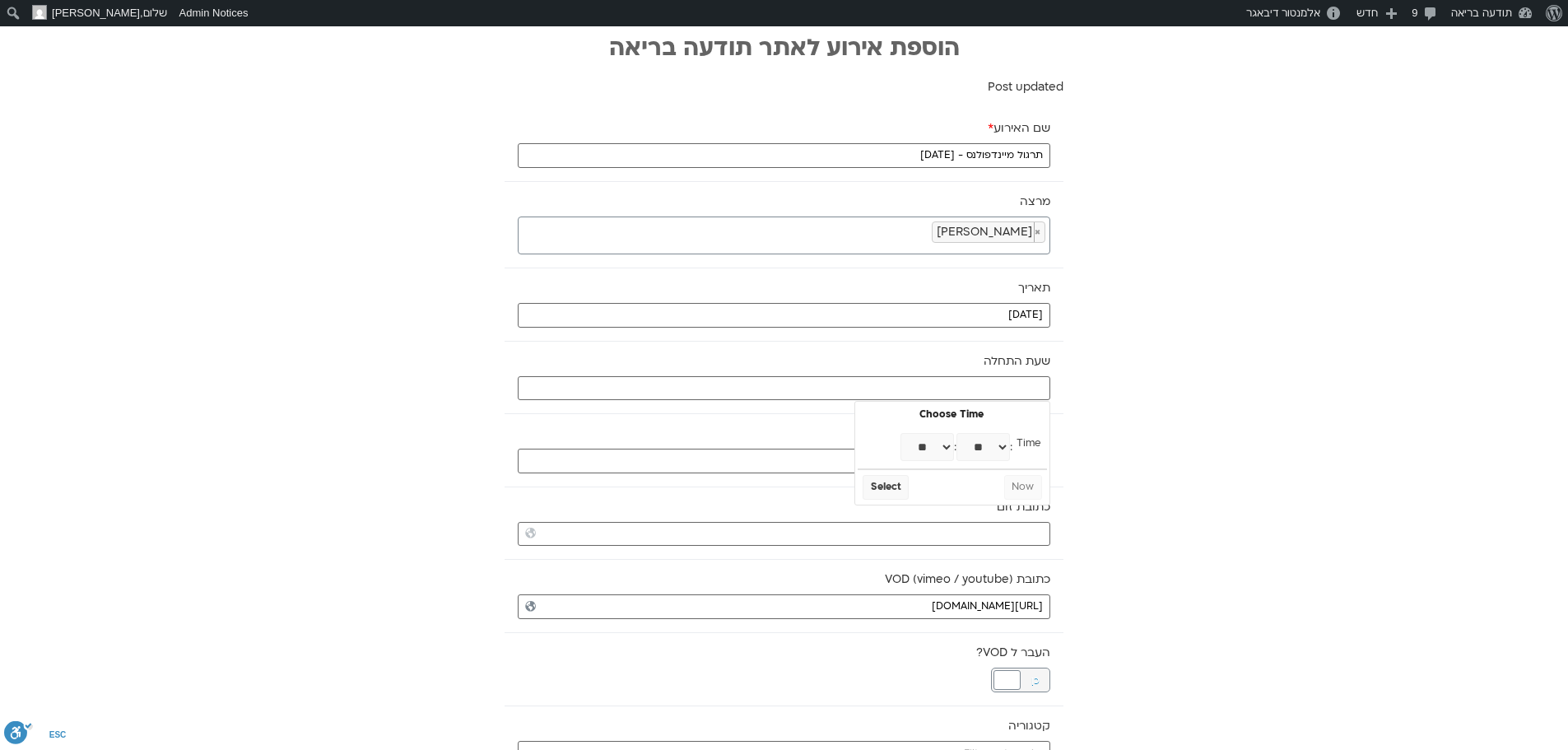 click on "** ** ** ** ** ** ** ** ** ** ** ** ** ** ** ** ** ** ** ** ** ** ** **" at bounding box center (927, 447) 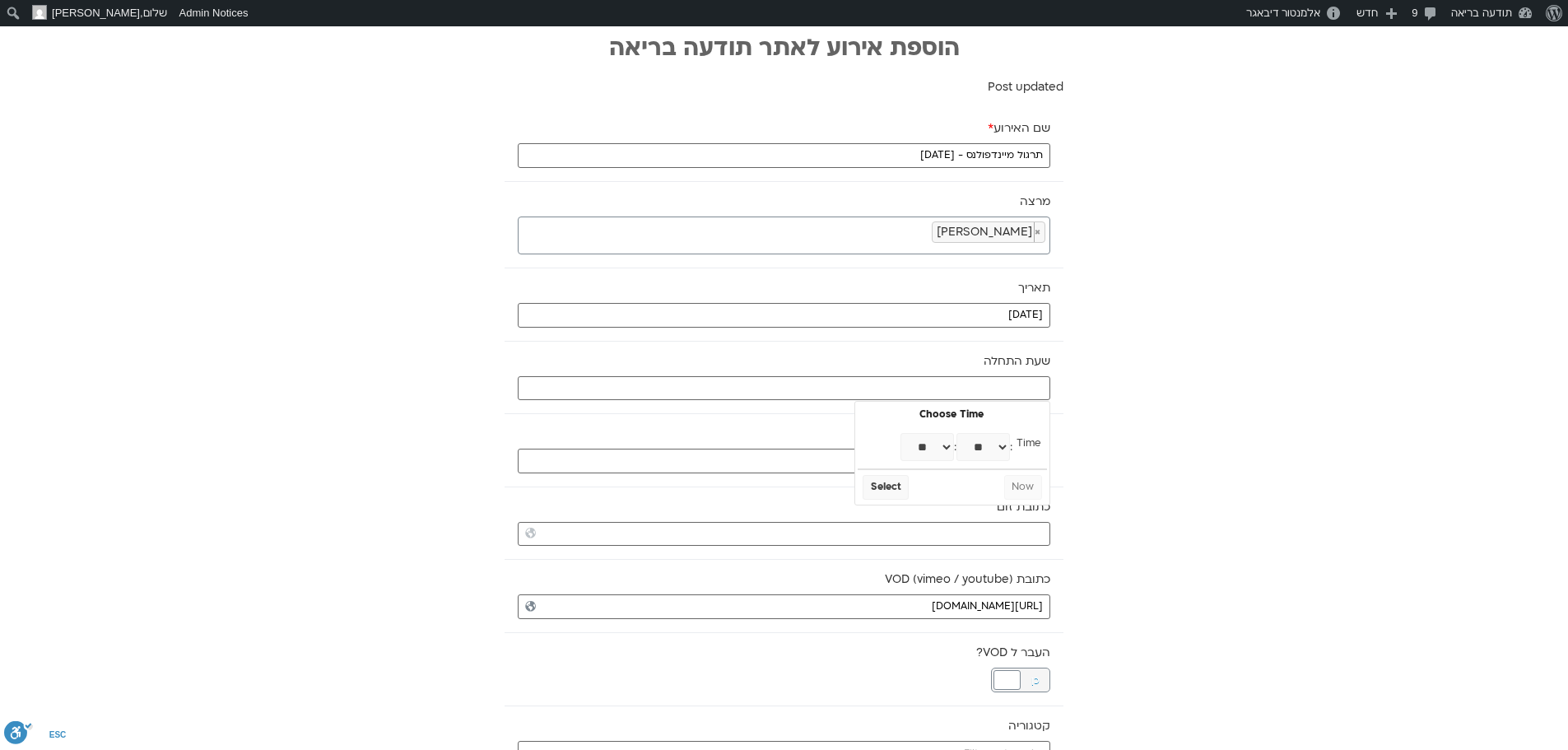 type on "09:00" 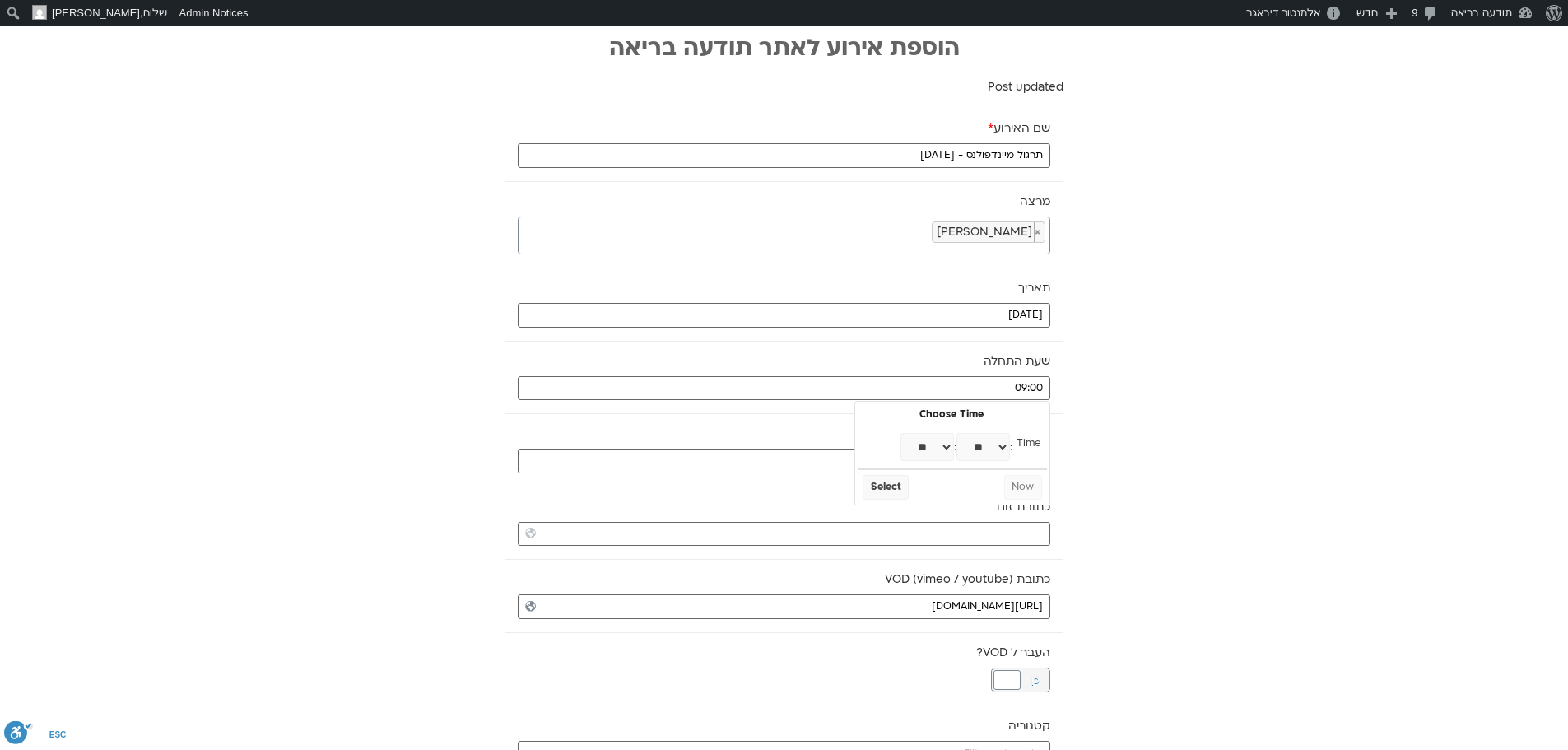 select on "*" 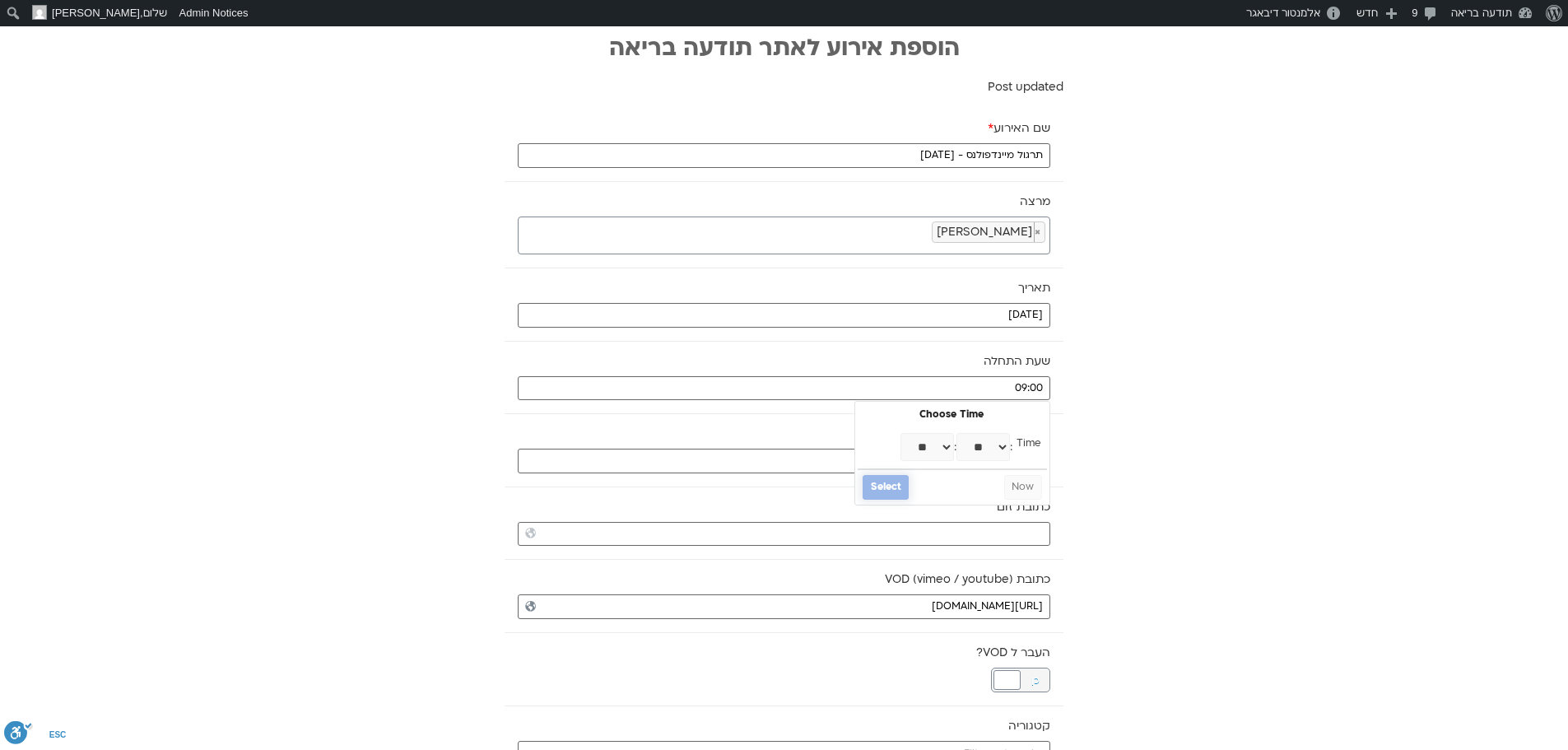 click on "Select" at bounding box center (886, 487) 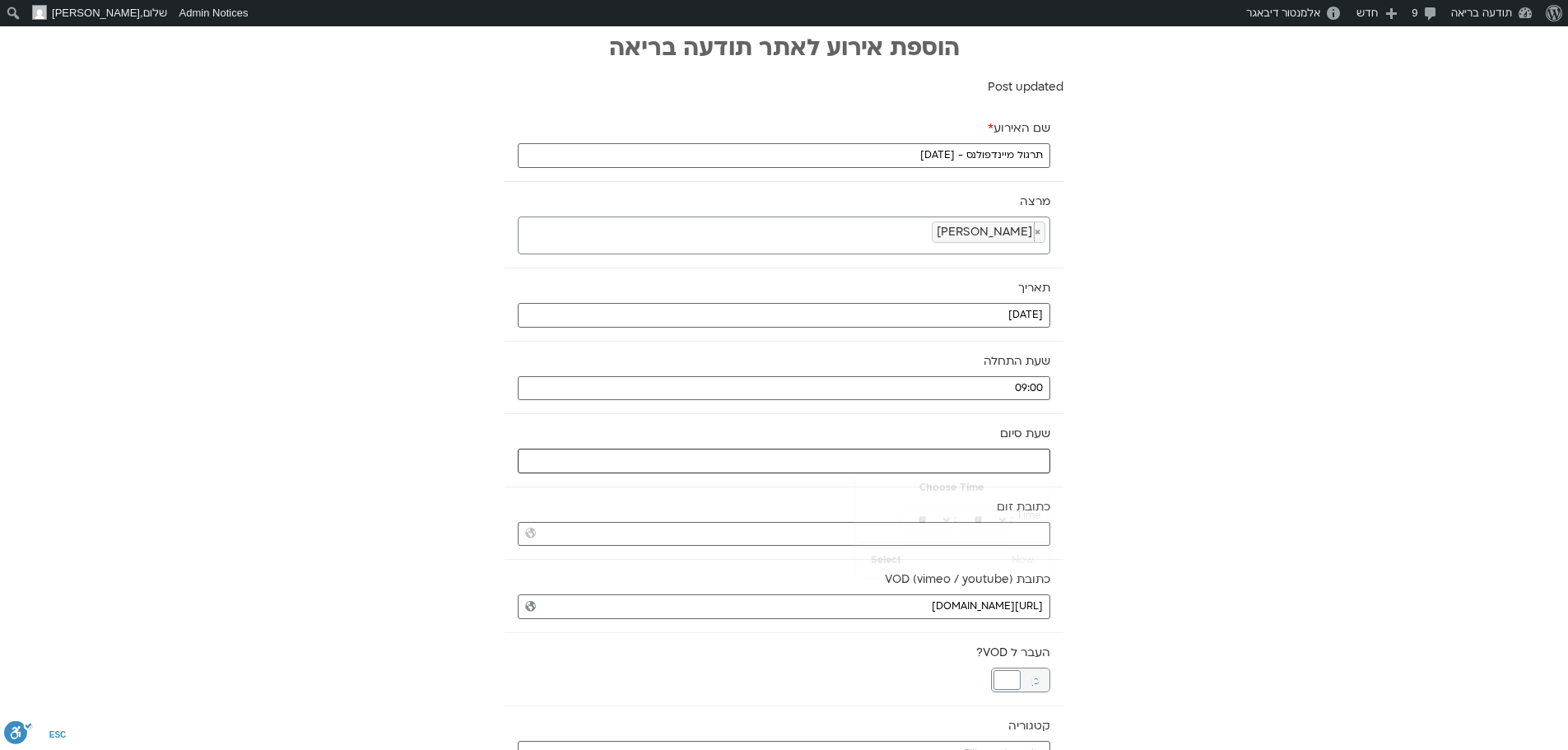 click at bounding box center (784, 461) 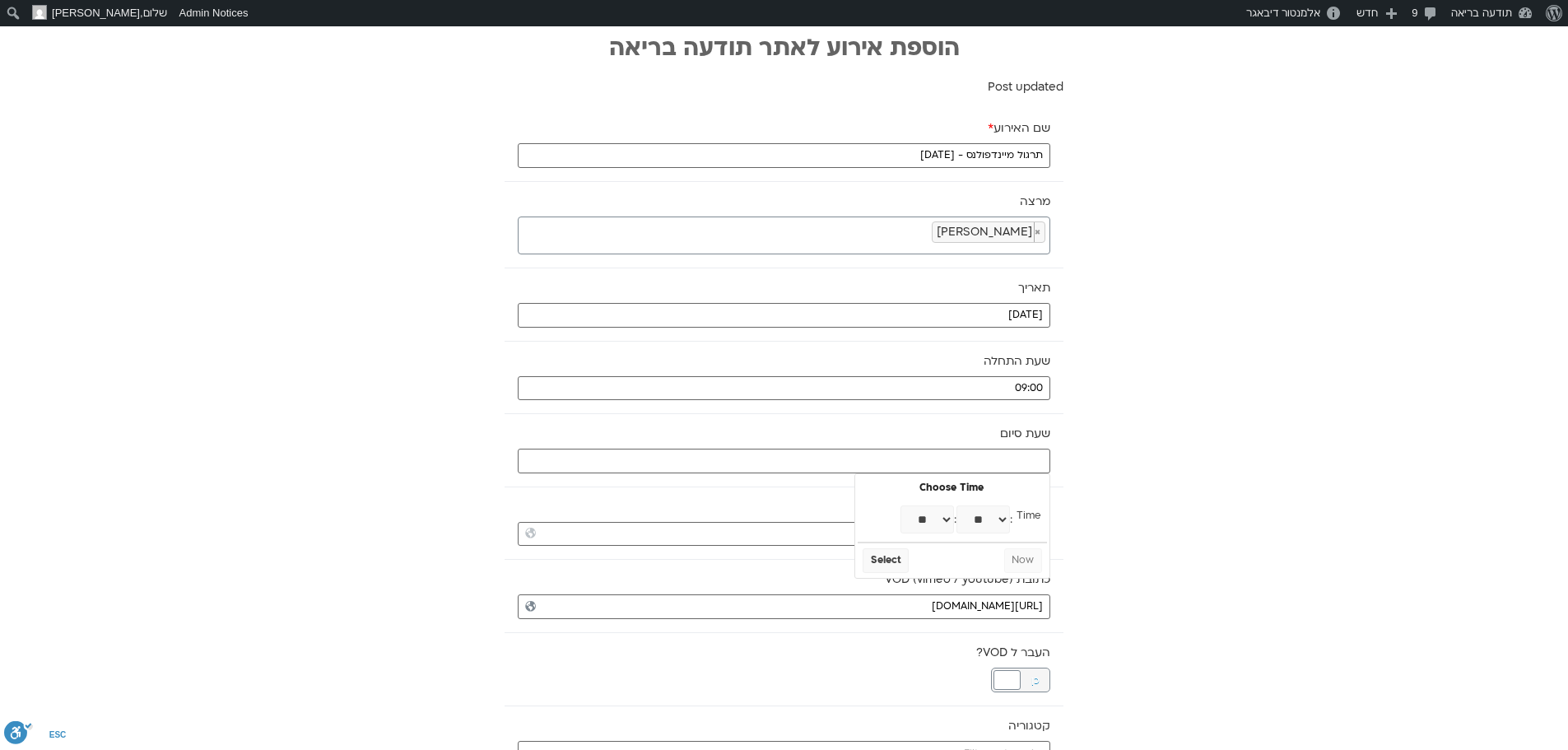 click on "** ** ** ** ** ** ** ** ** ** ** ** ** ** ** ** ** ** ** ** ** ** ** **" at bounding box center [927, 519] 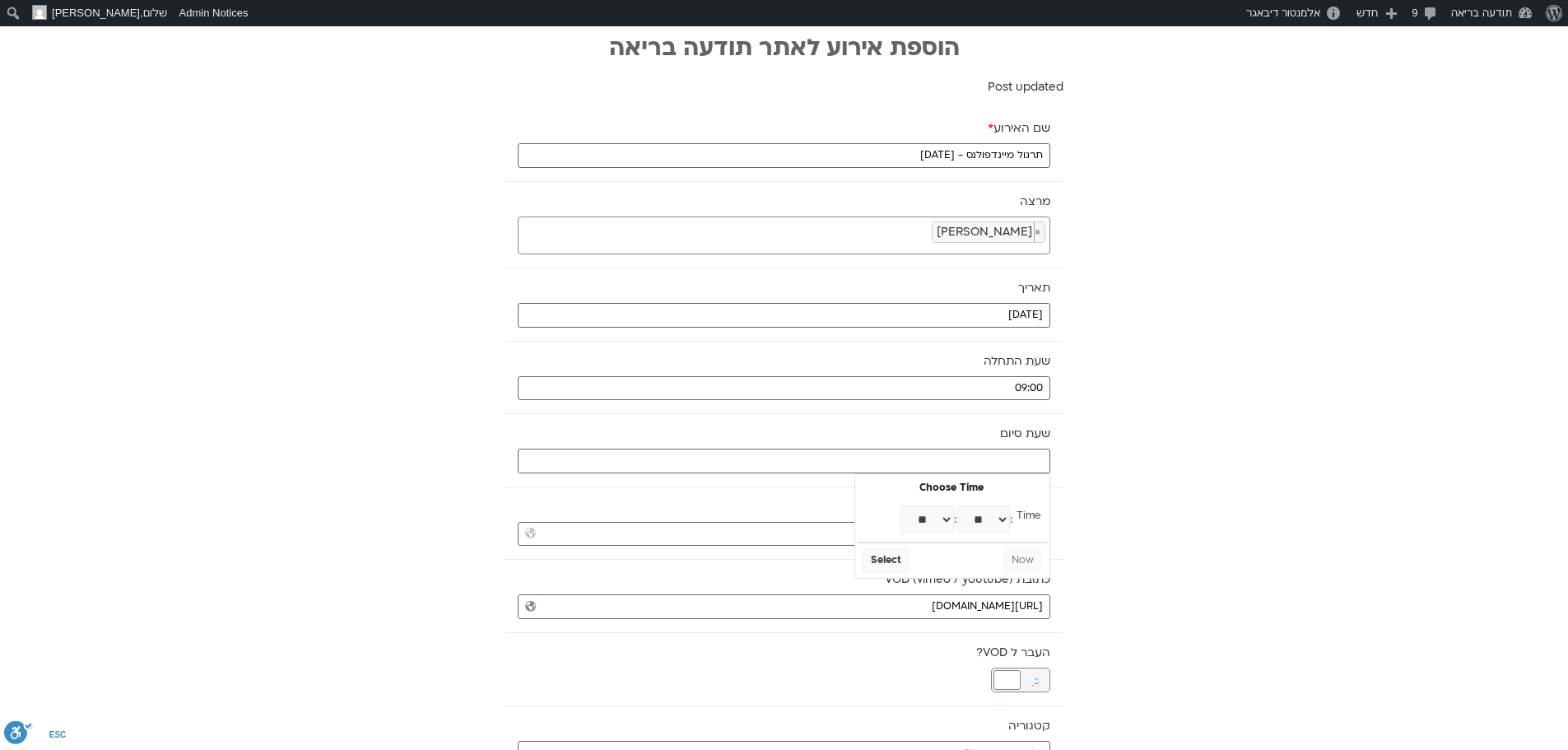 type on "10:00" 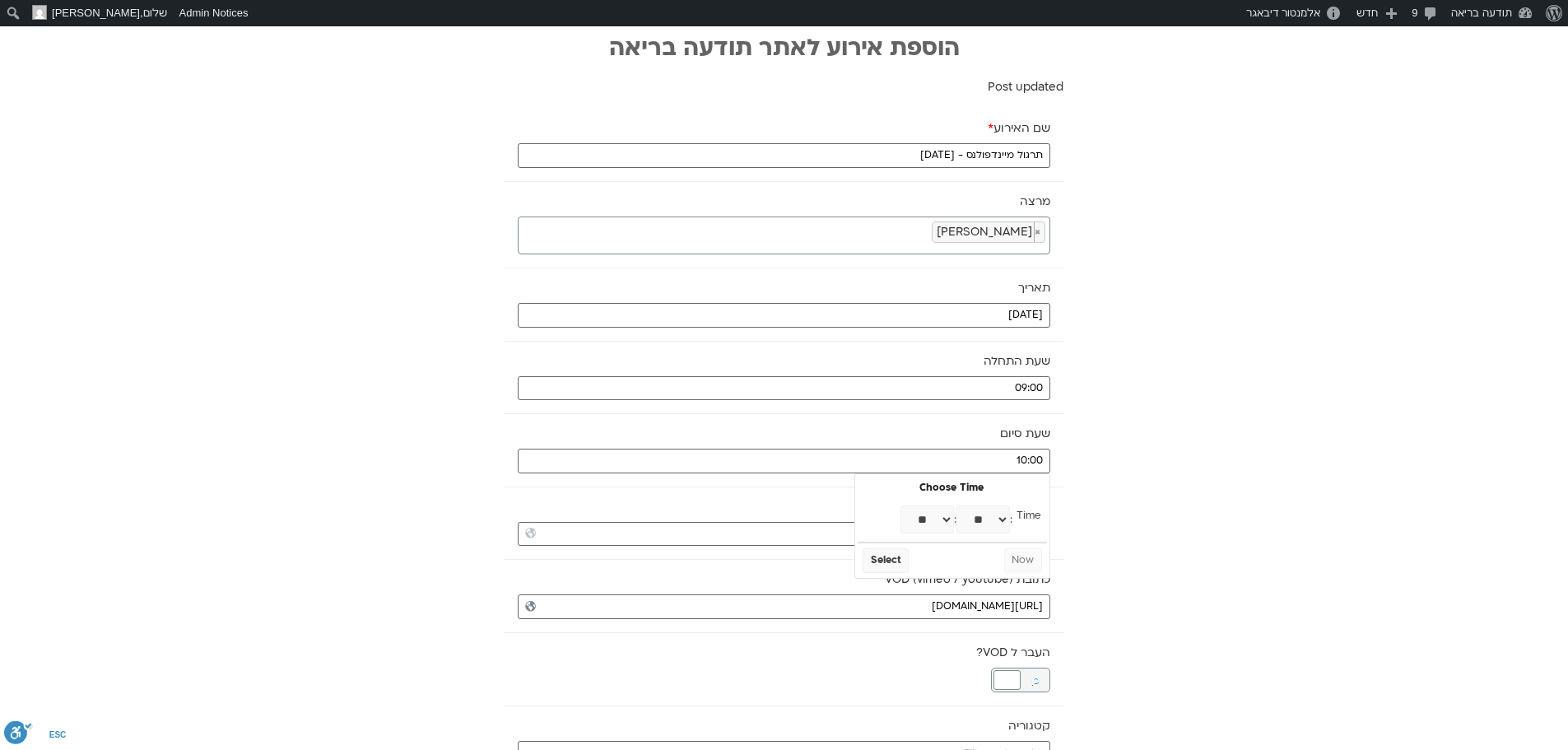 select on "**" 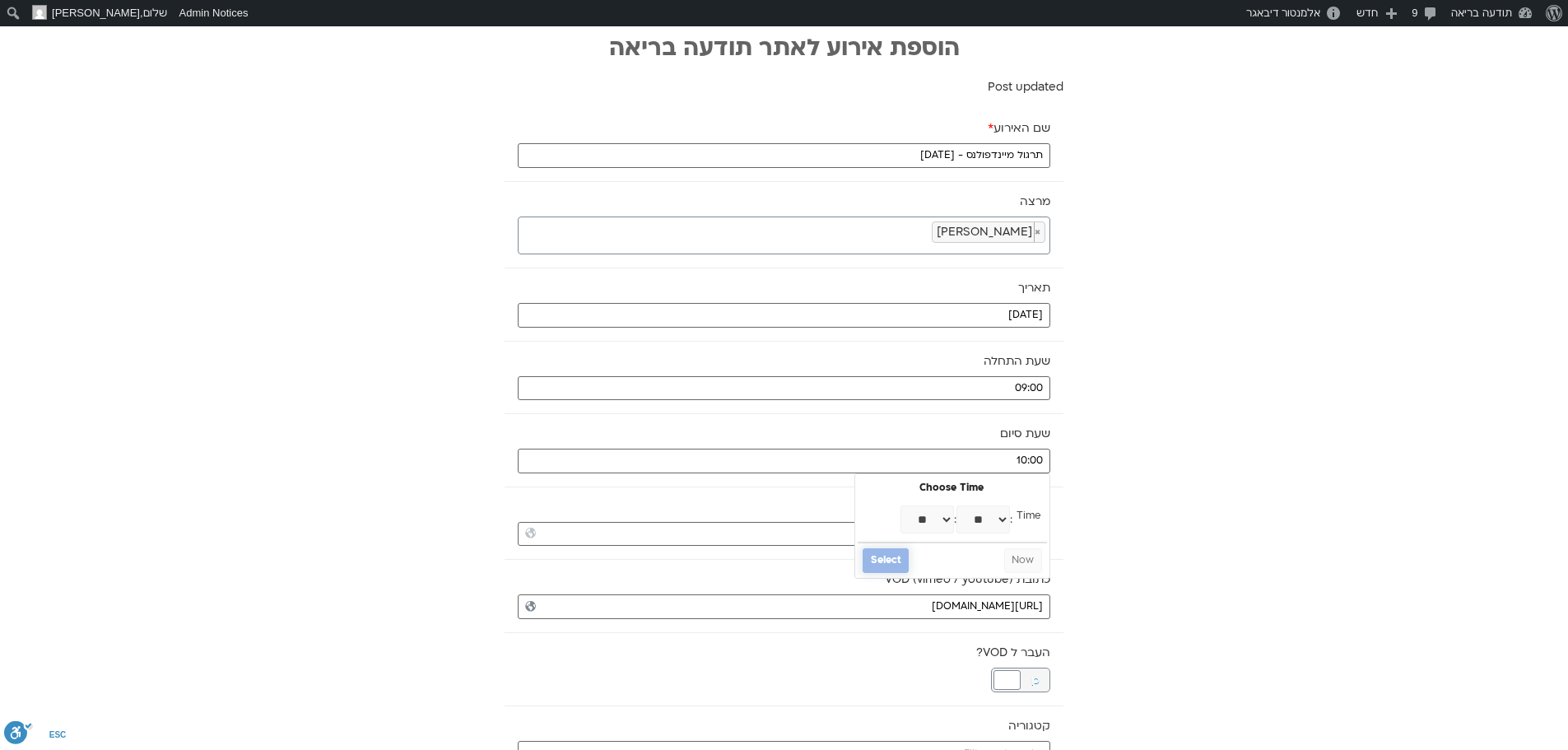click on "Select" at bounding box center [886, 561] 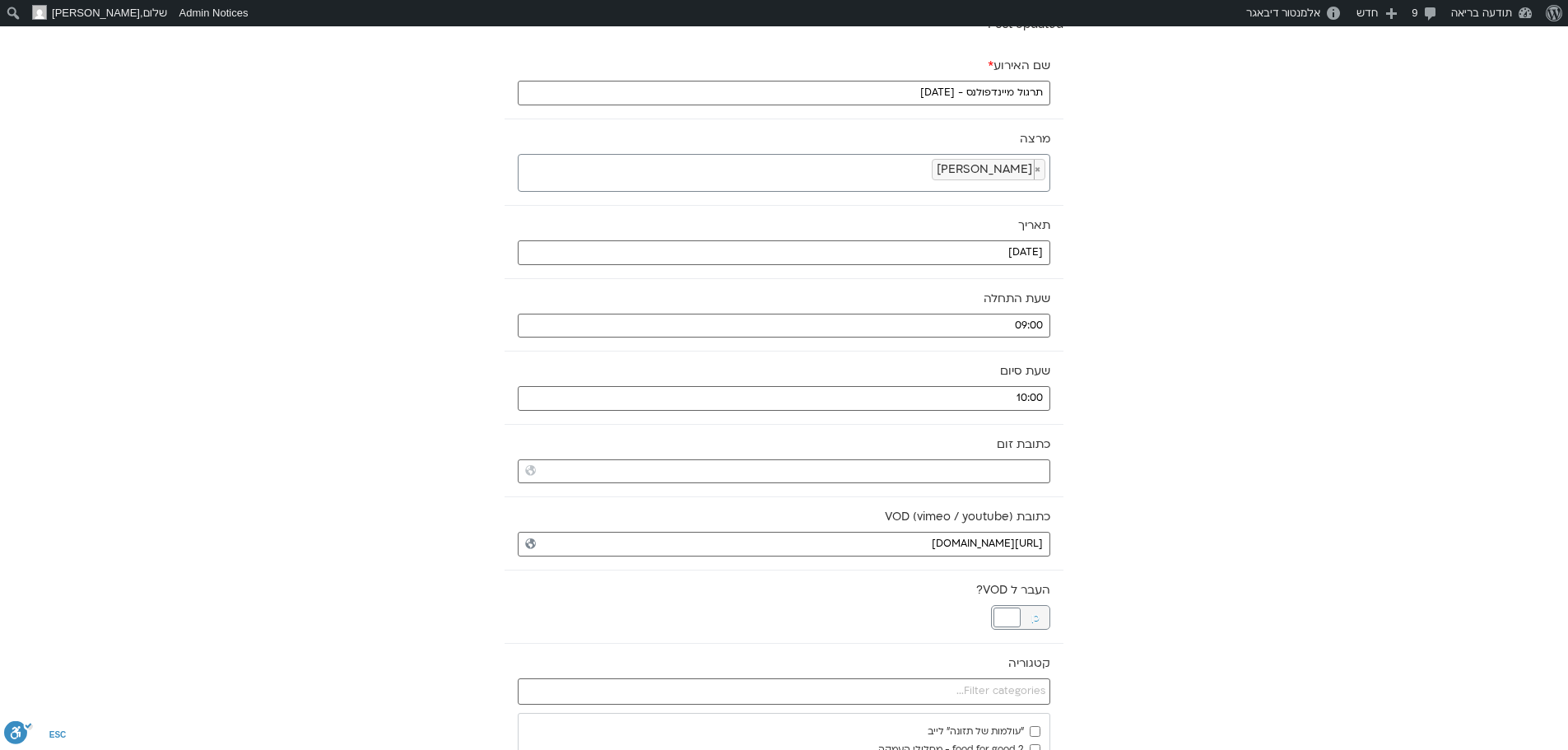 scroll, scrollTop: 165, scrollLeft: 0, axis: vertical 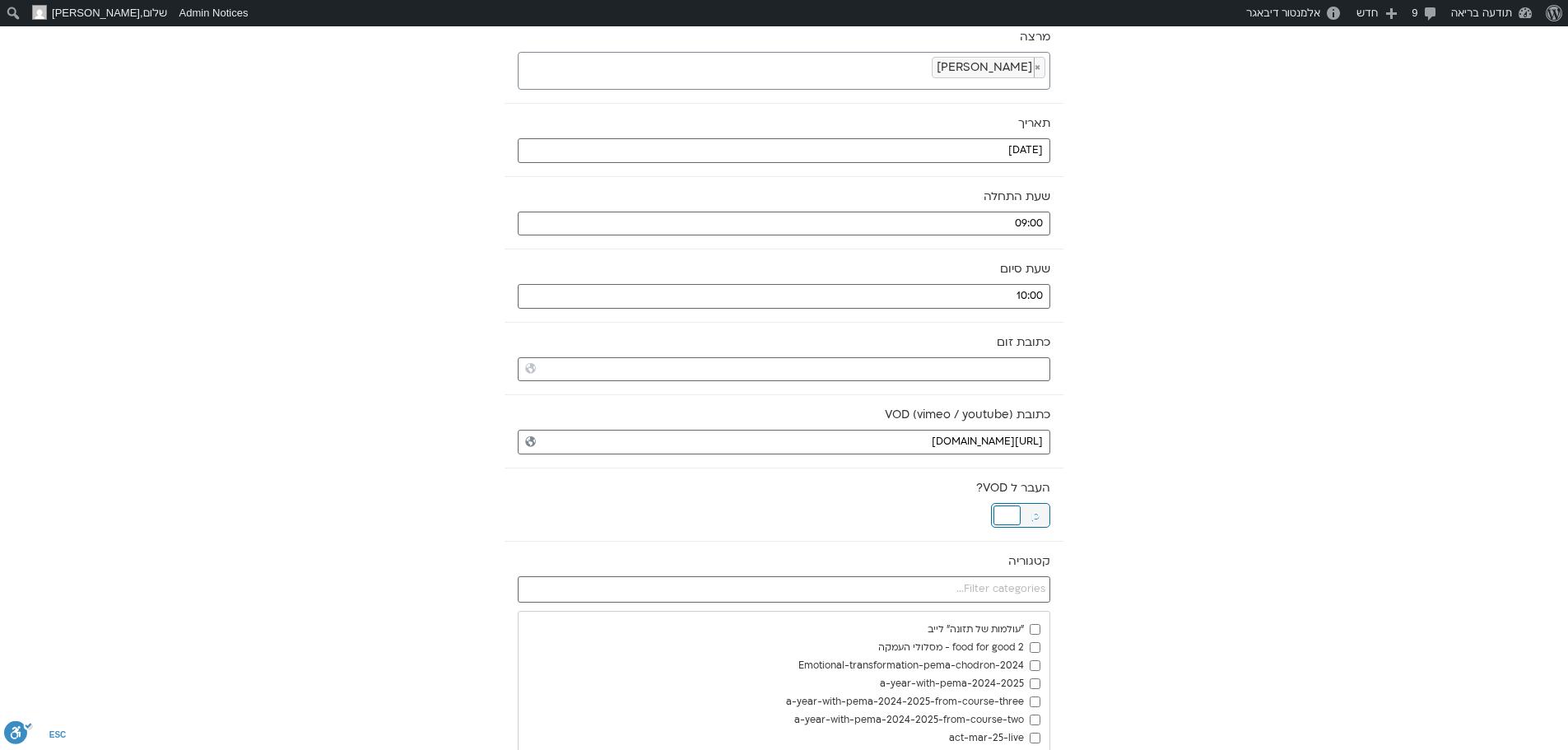 click at bounding box center [1007, 515] 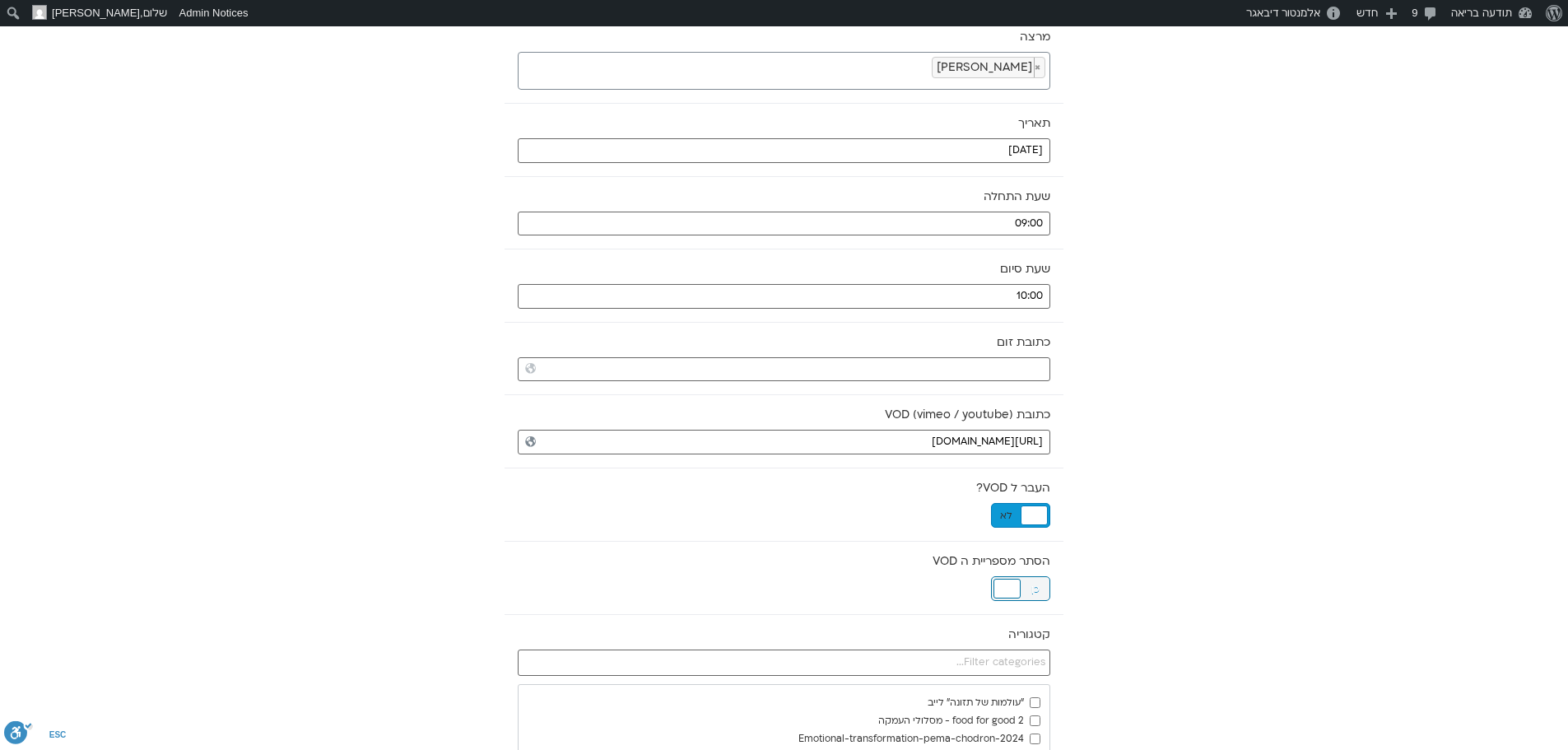 click at bounding box center (1007, 589) 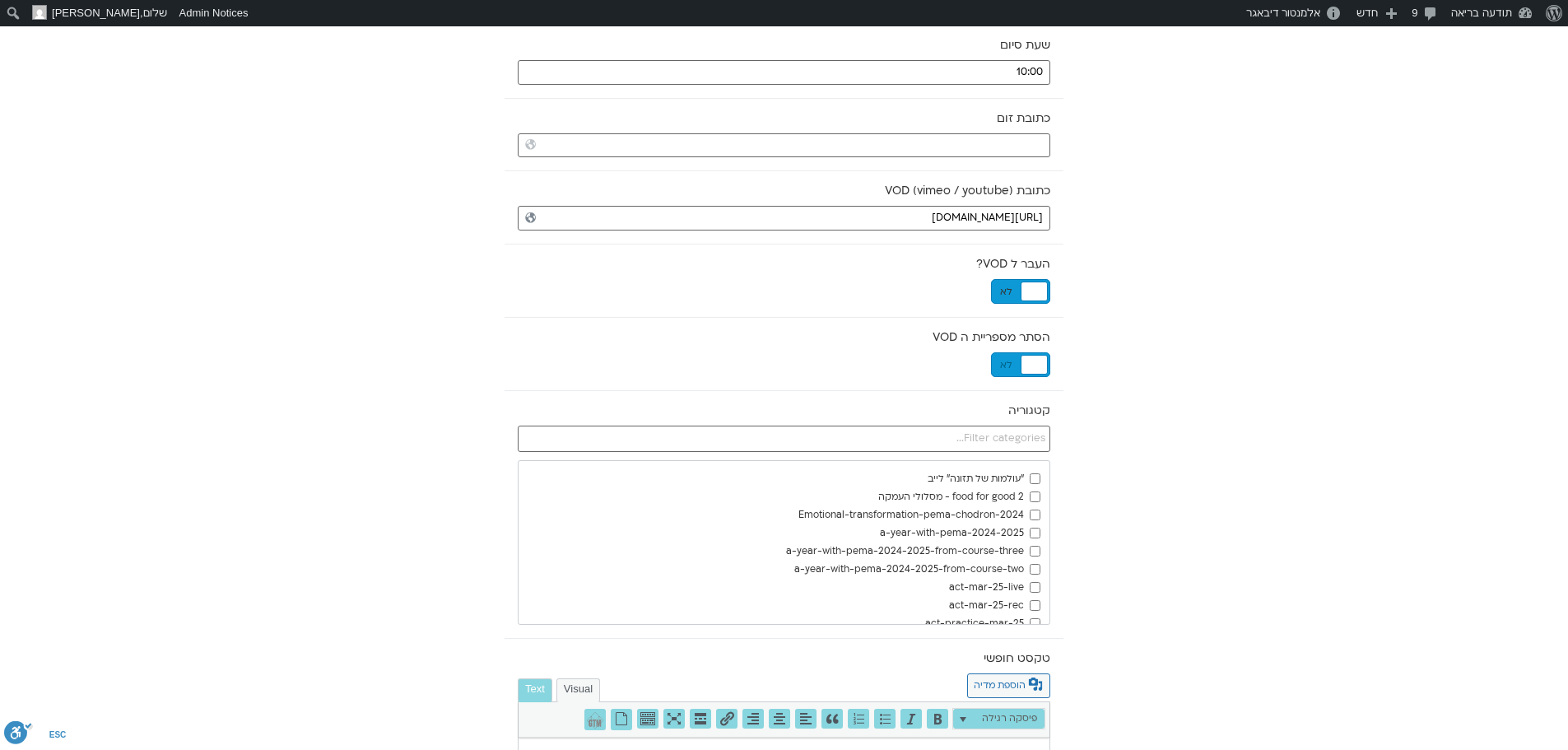 scroll, scrollTop: 412, scrollLeft: 0, axis: vertical 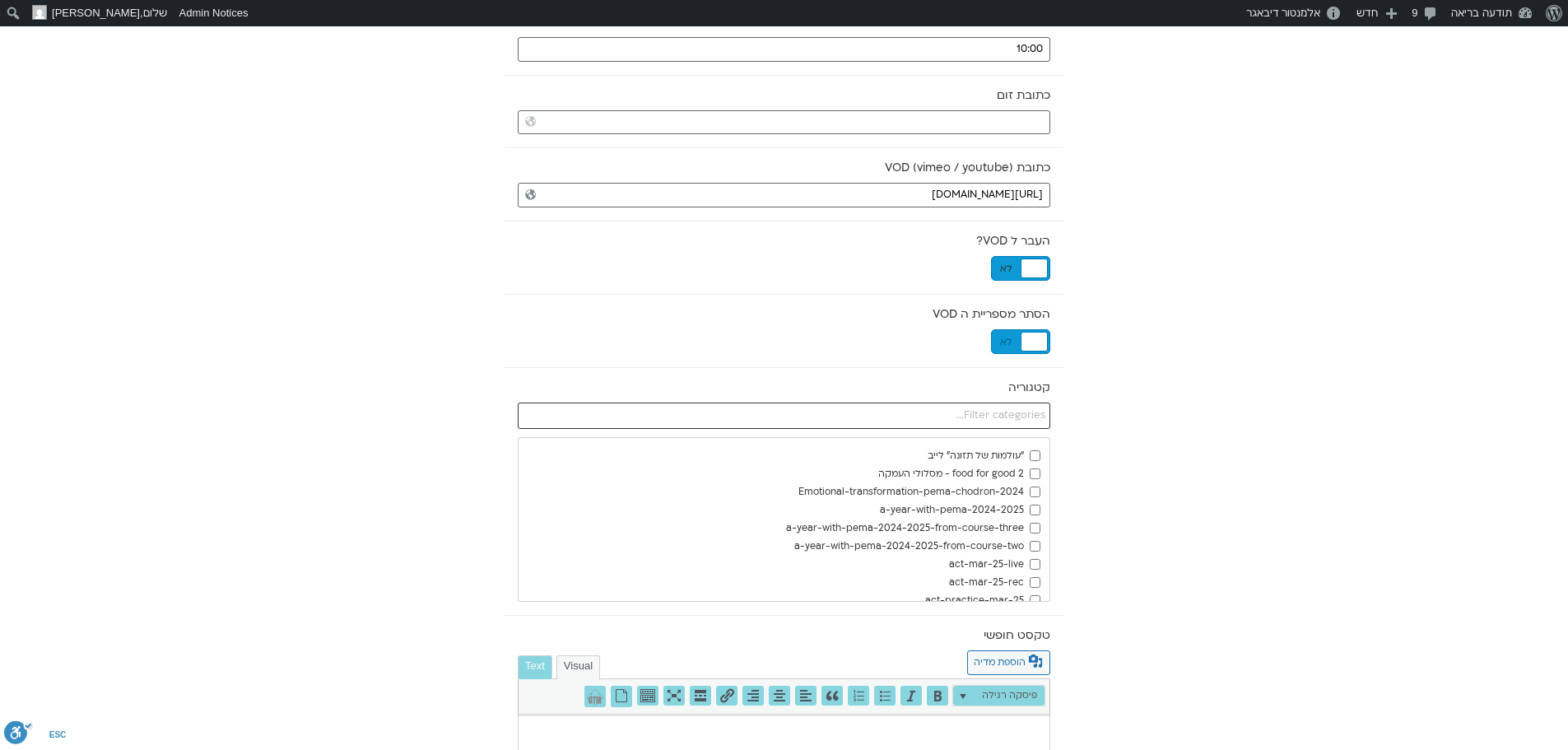 click at bounding box center (784, 416) 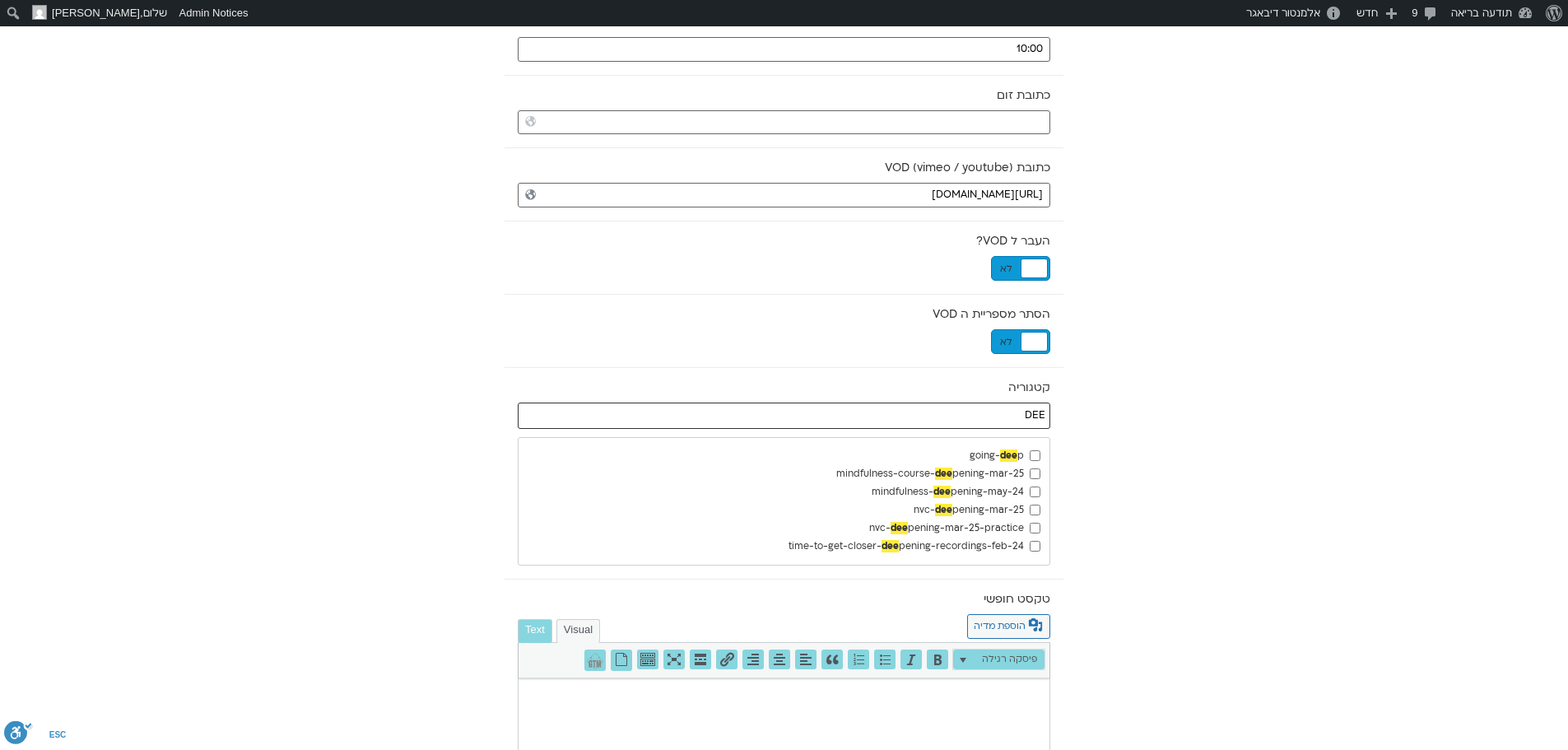 type on "DEE" 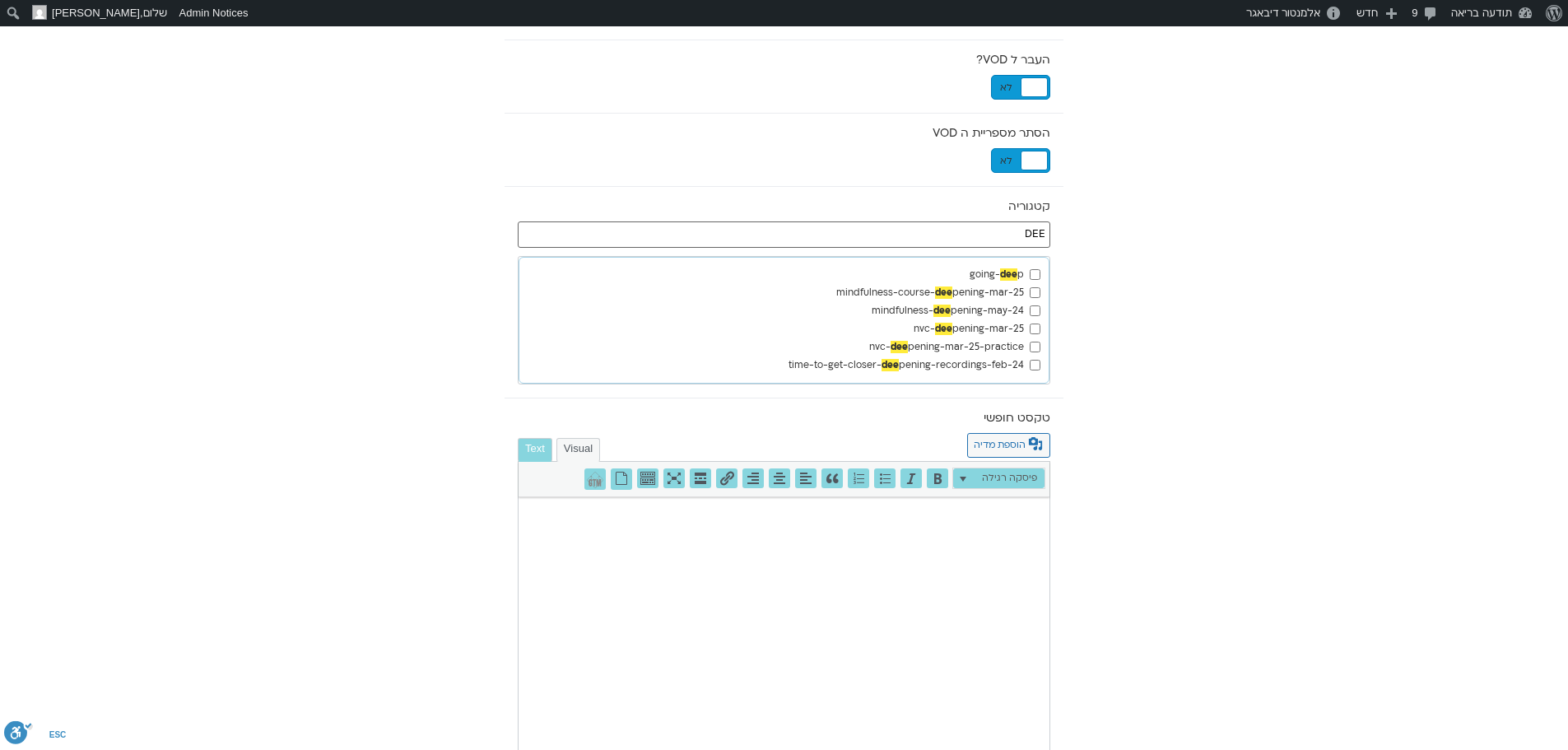 scroll, scrollTop: 693, scrollLeft: 0, axis: vertical 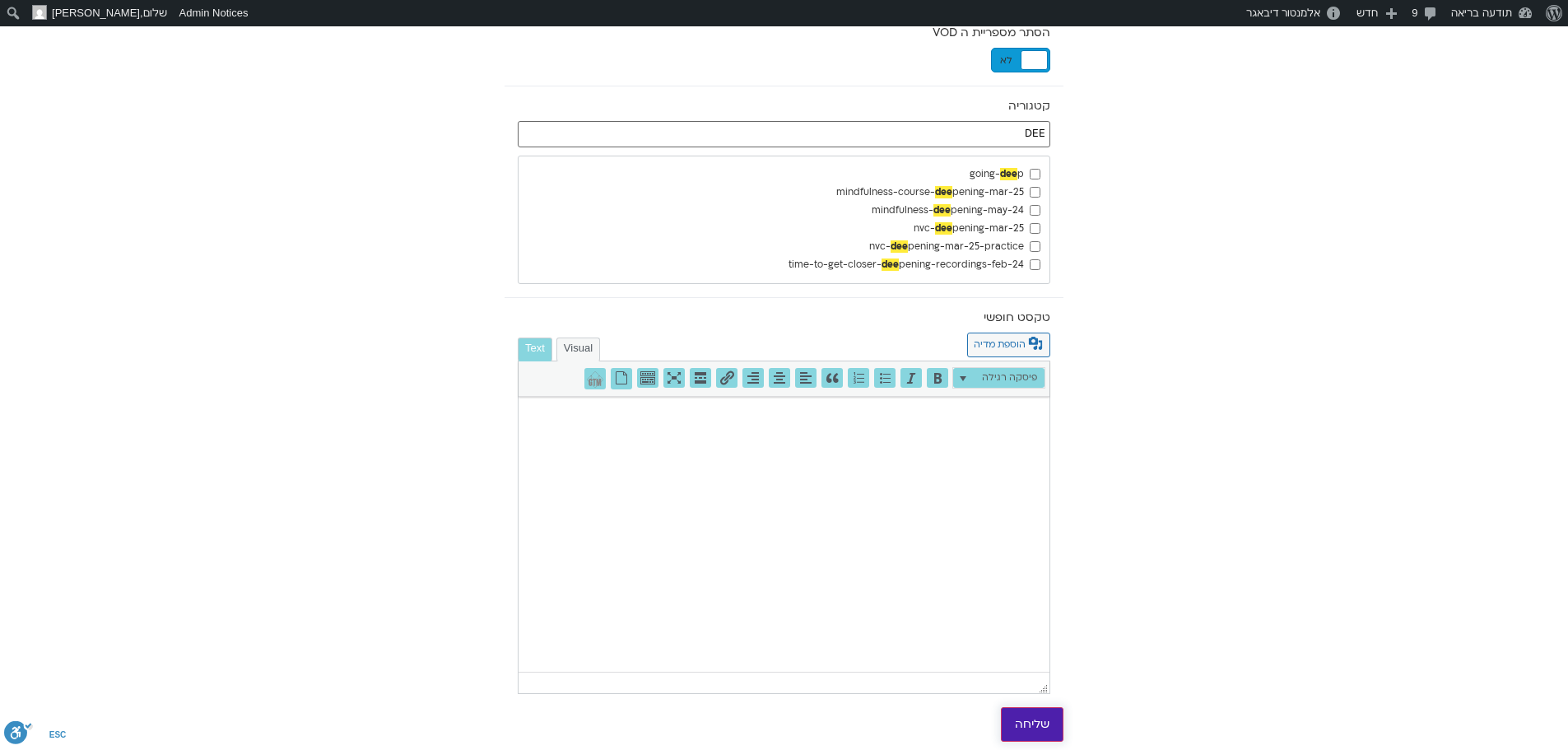 click on "שליחה" at bounding box center [1032, 724] 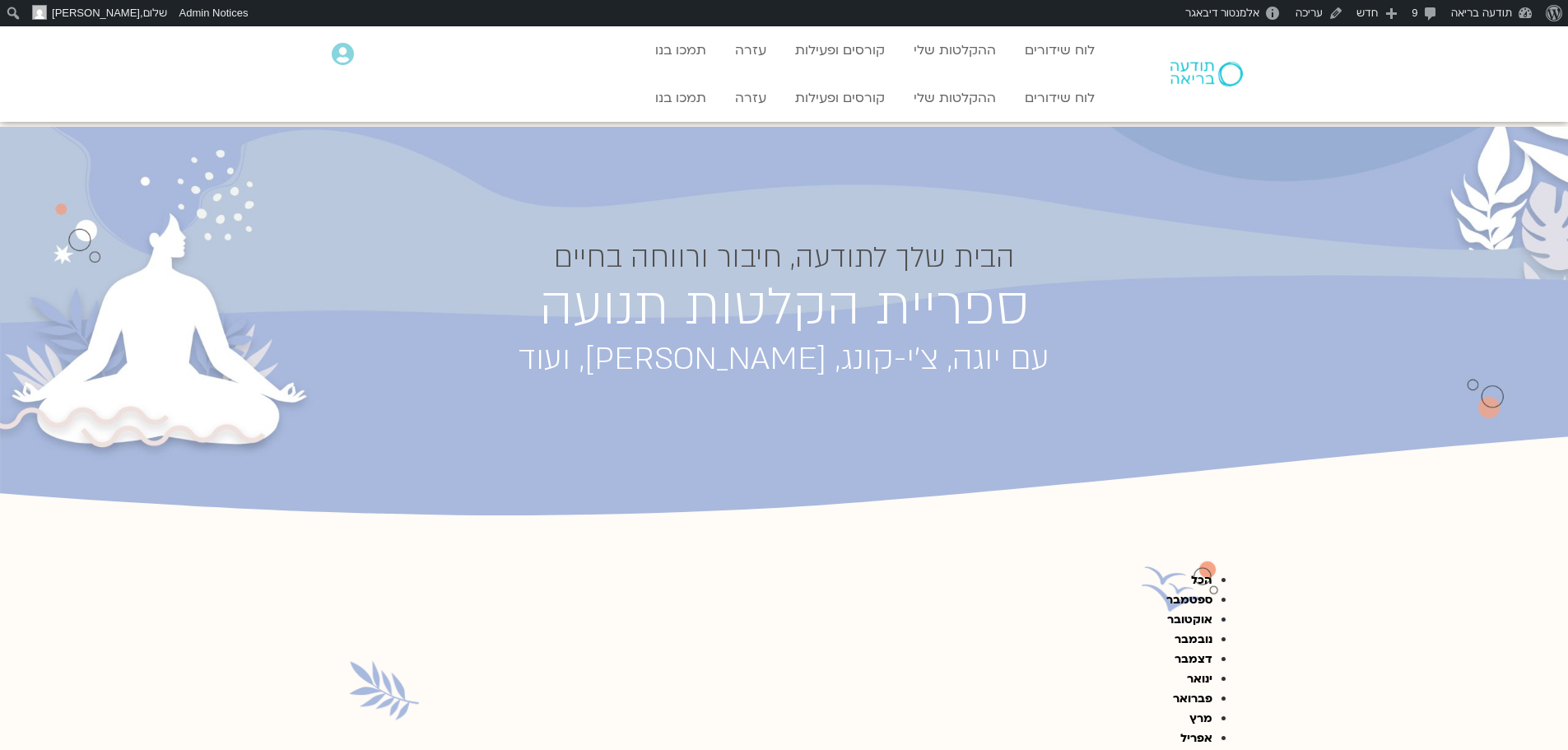 scroll, scrollTop: 0, scrollLeft: 0, axis: both 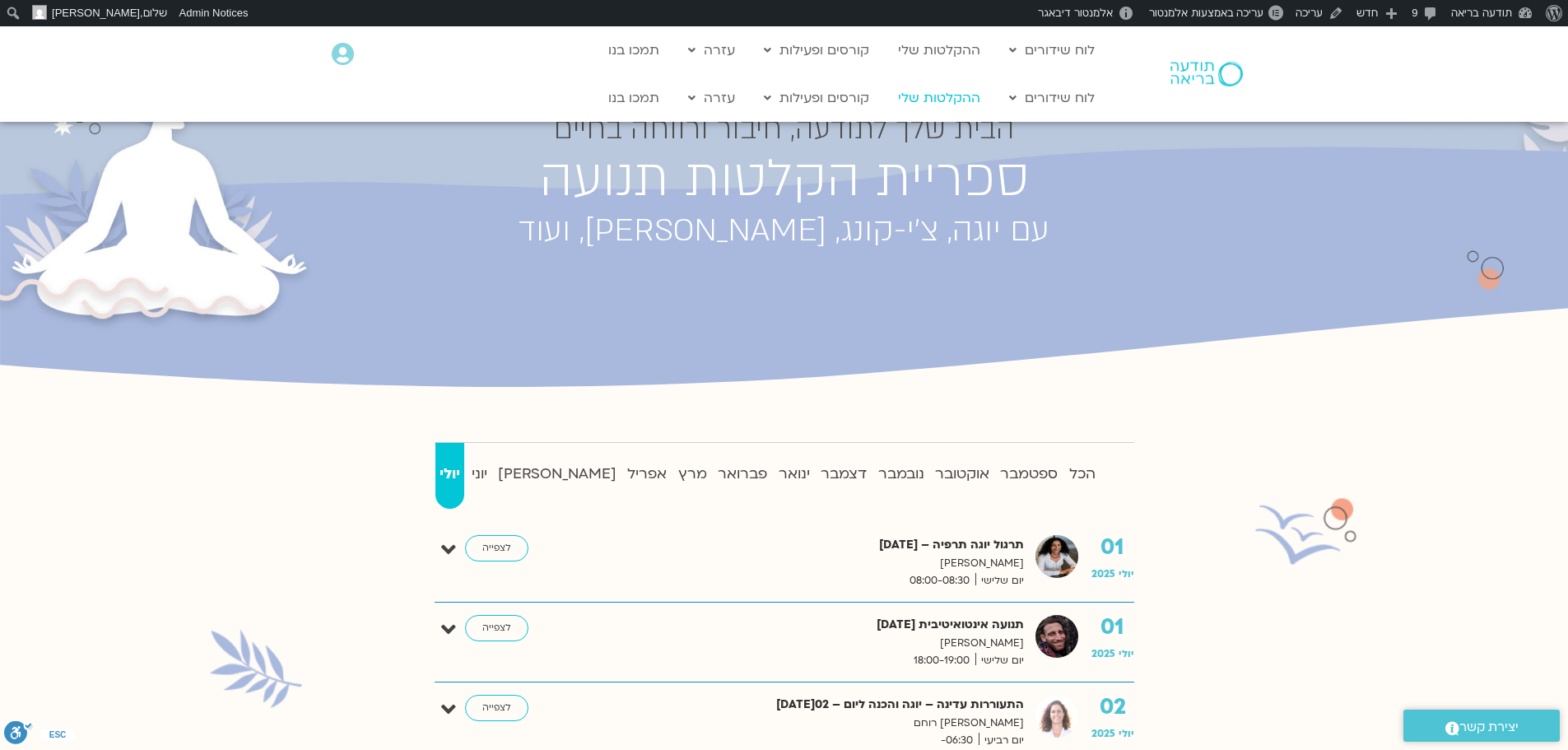 click on "ההקלטות שלי" at bounding box center [939, 98] 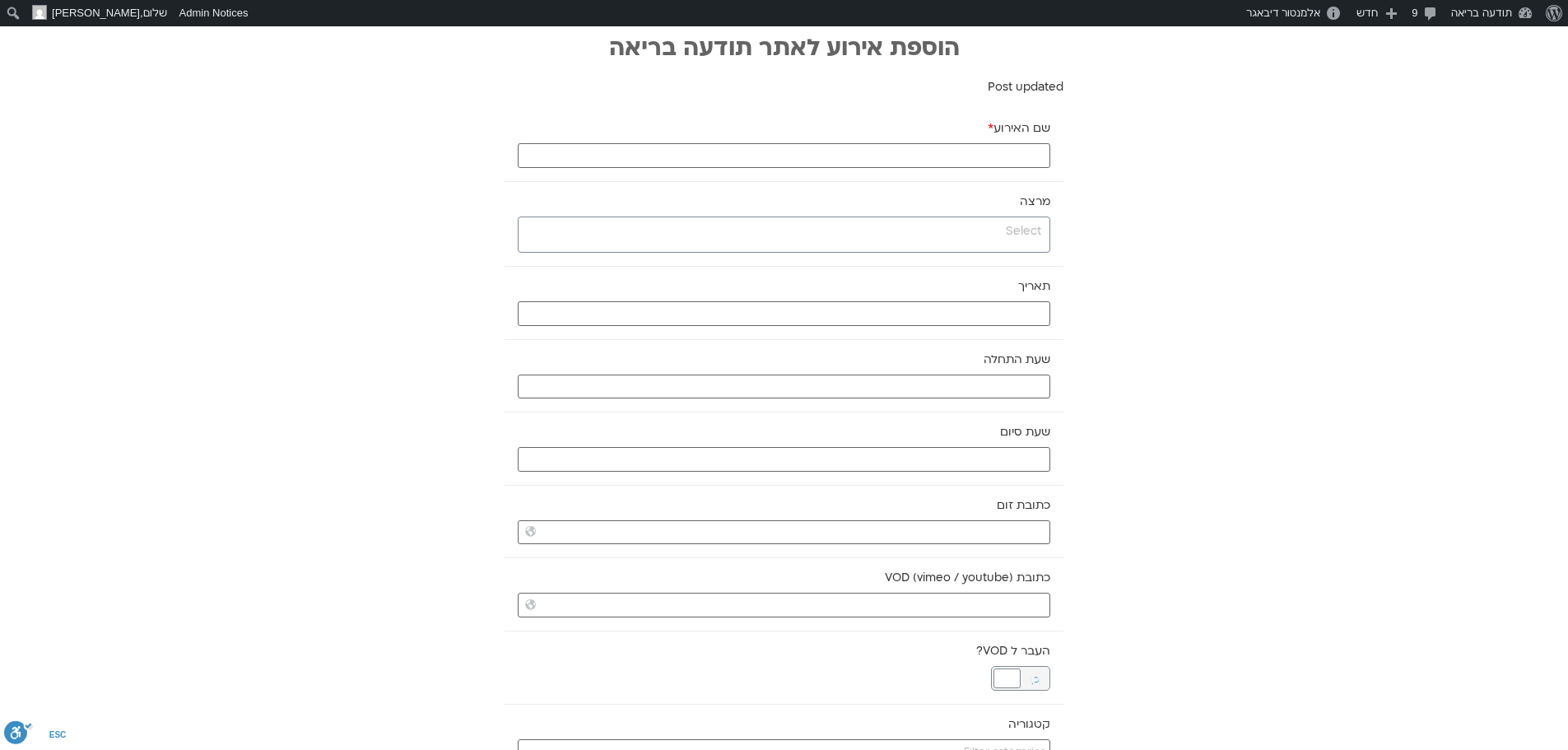 scroll, scrollTop: 0, scrollLeft: 0, axis: both 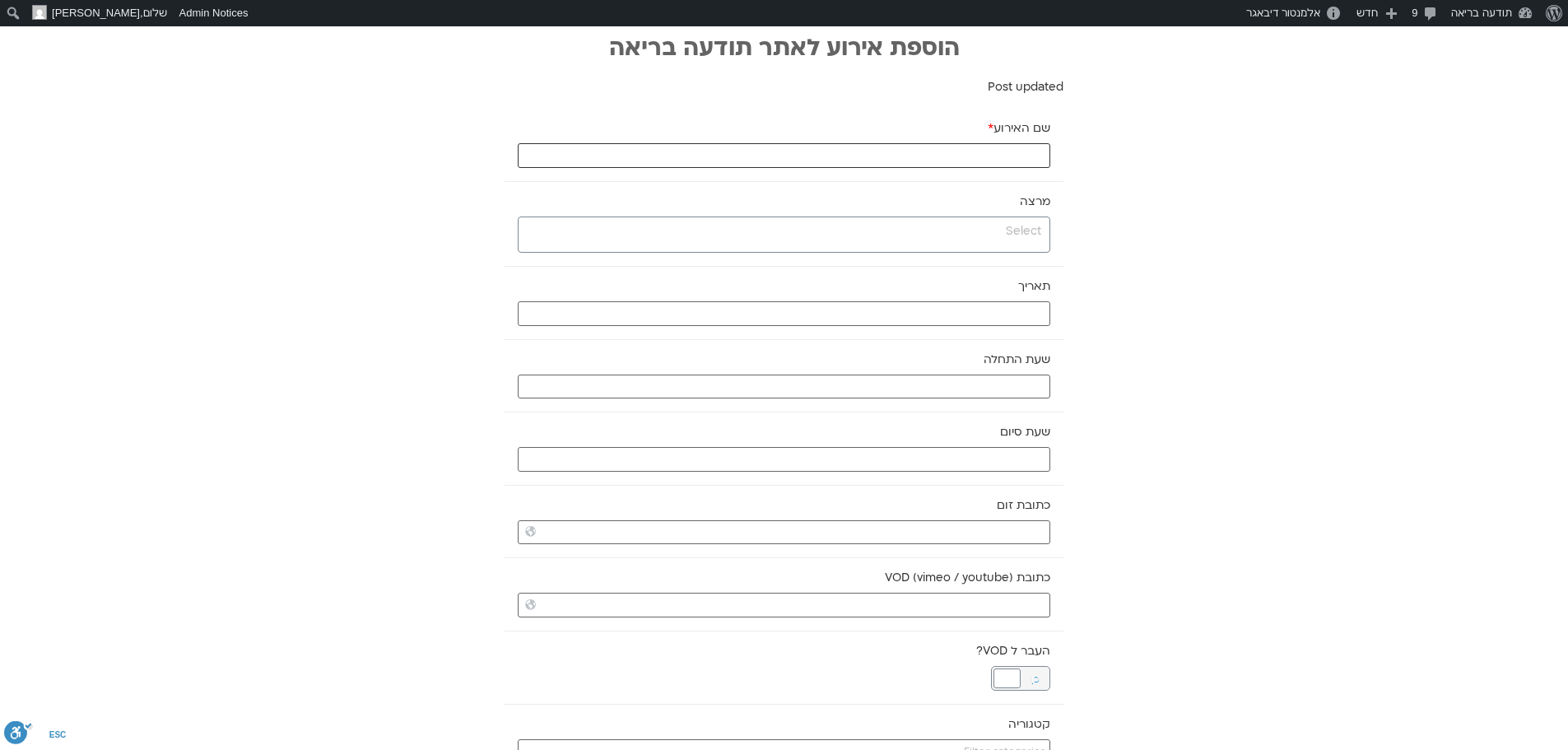 click on "שם האירוע  *" at bounding box center [784, 156] 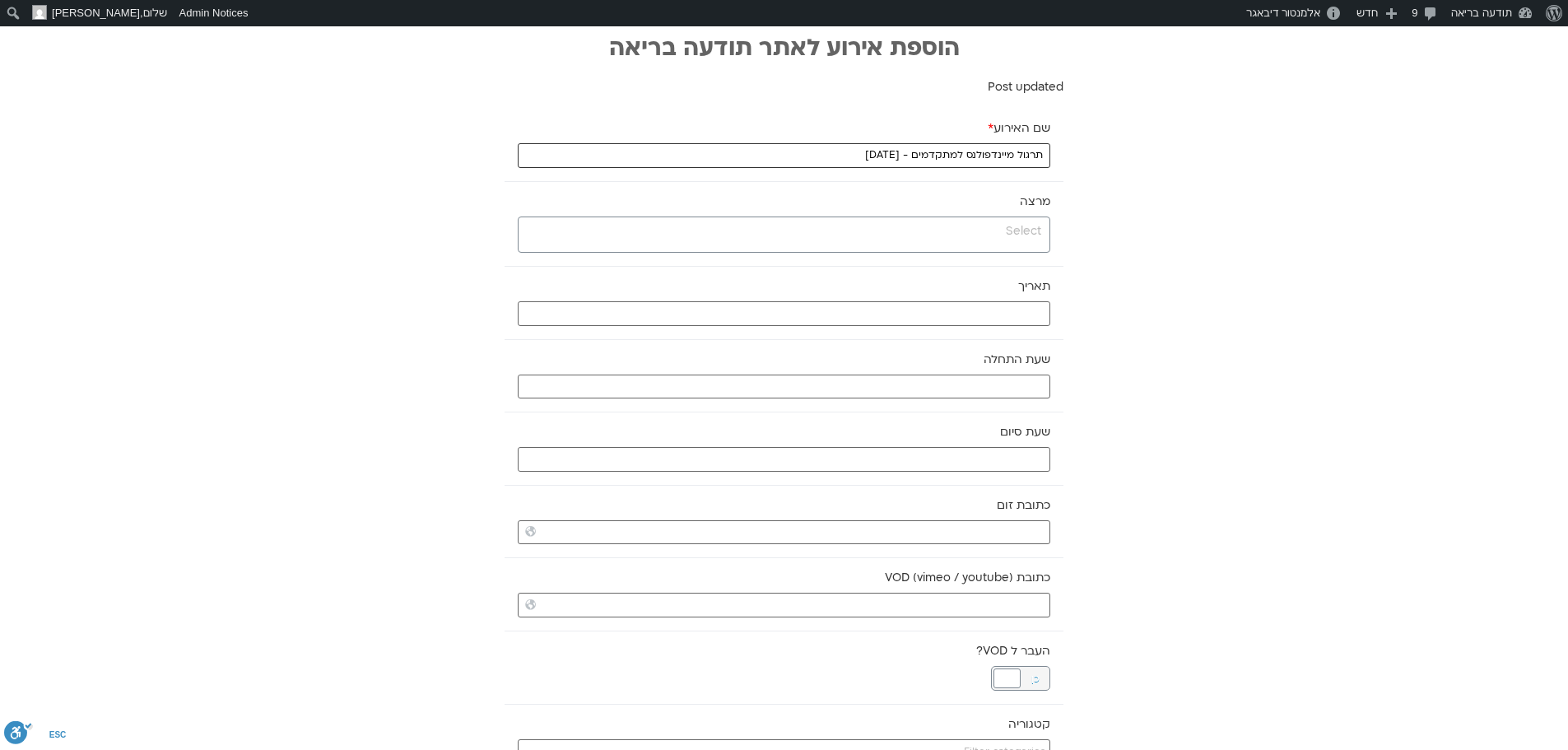 type on "תרגול מיינדפולנס למתקדמים - [DATE]" 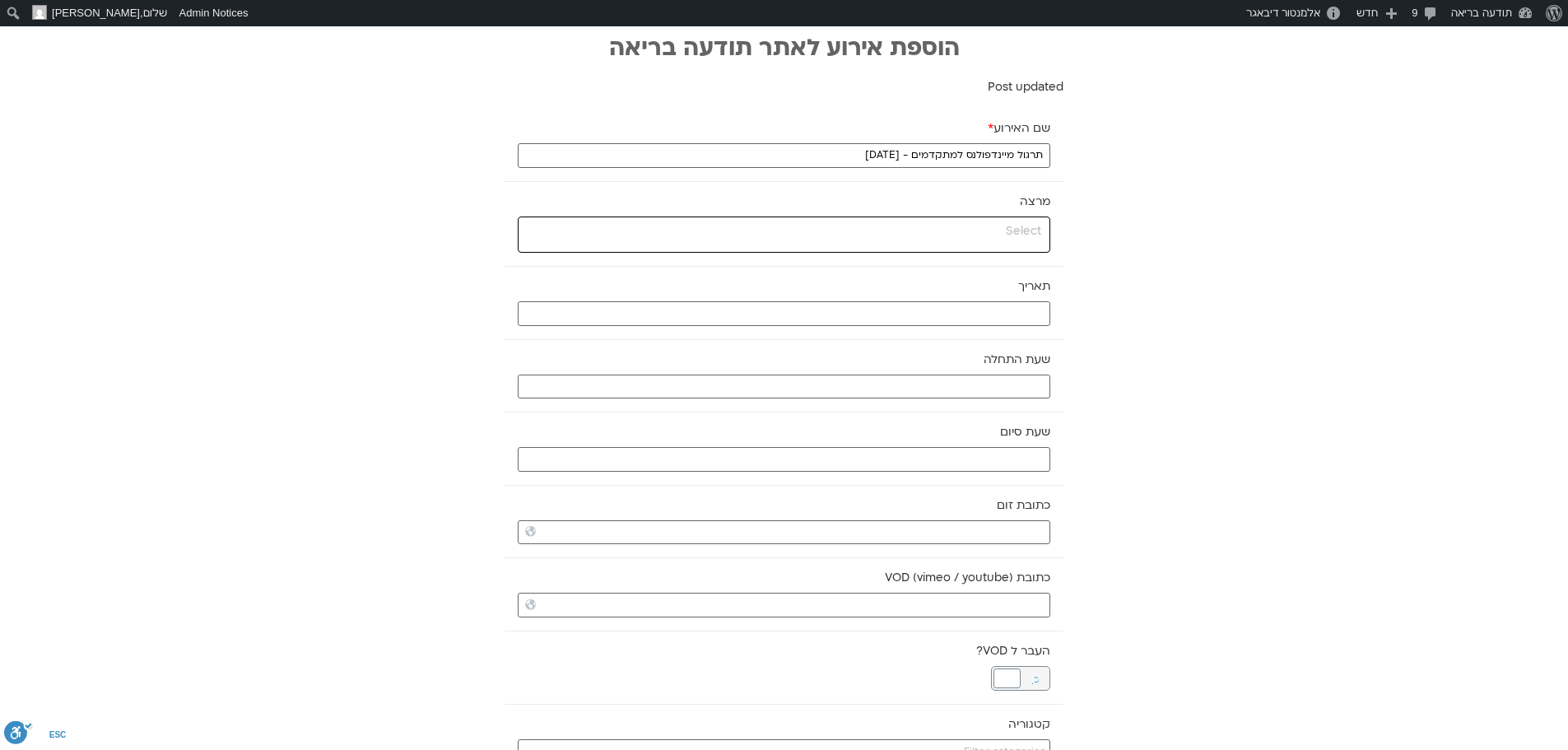 click at bounding box center [782, 231] 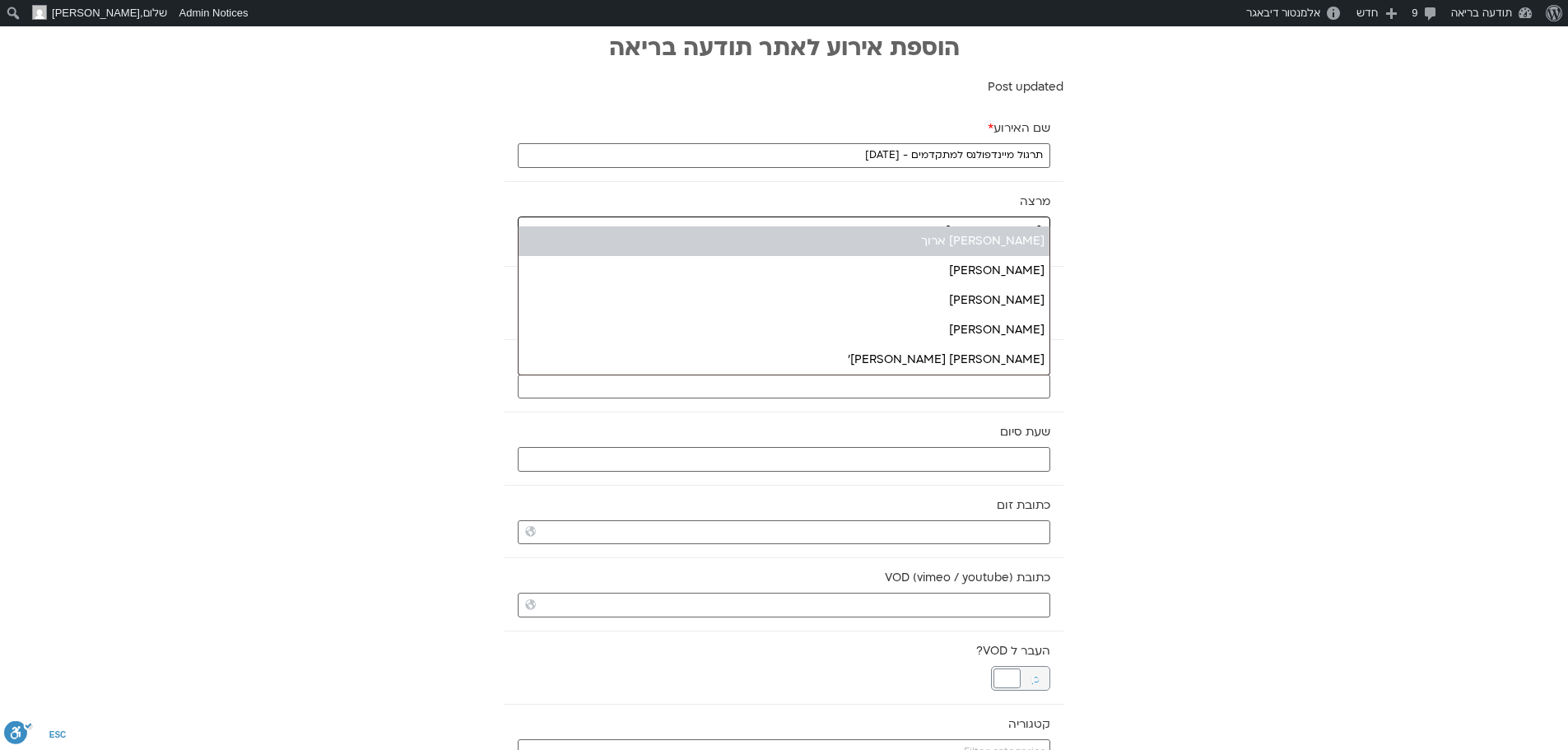 type on "[PERSON_NAME]" 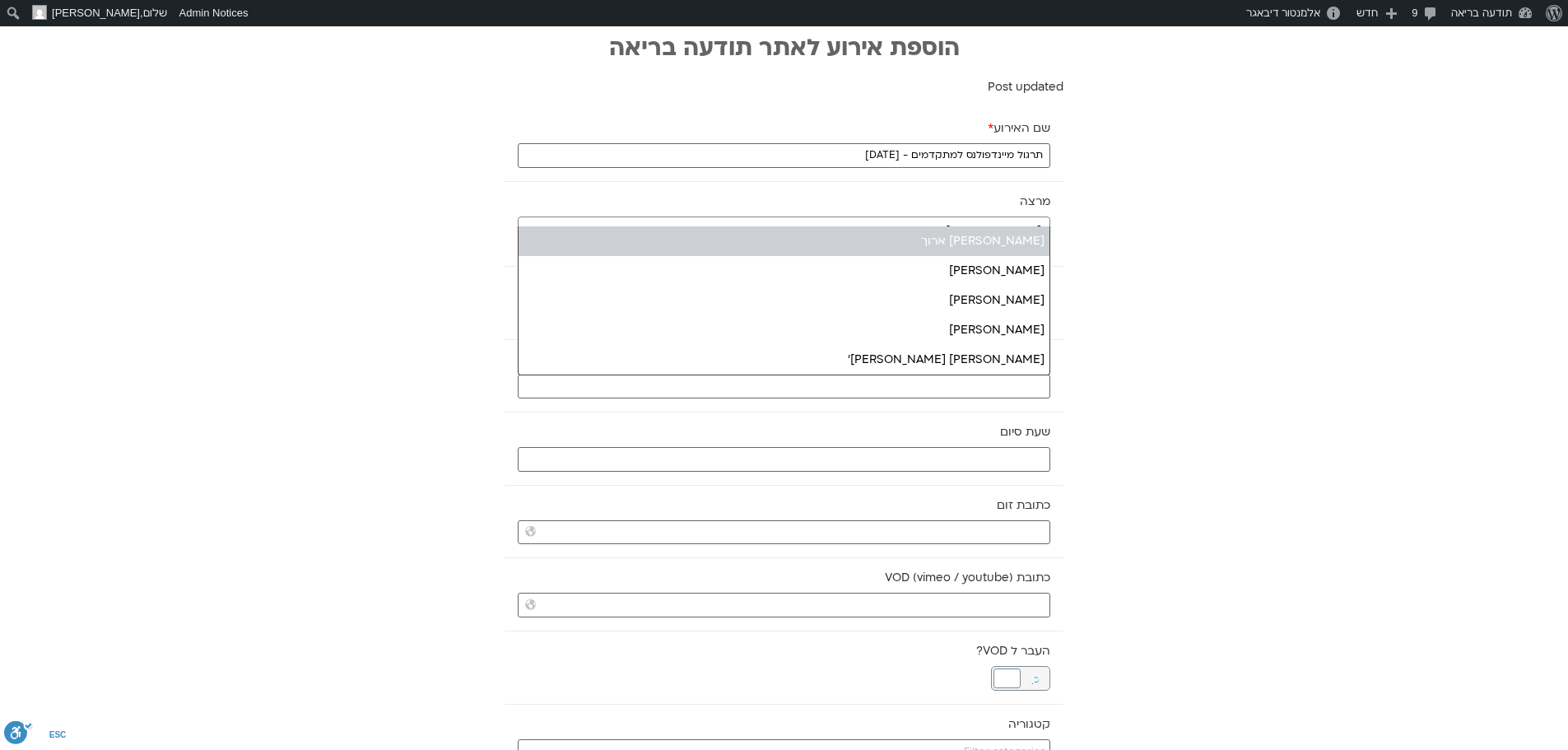 type 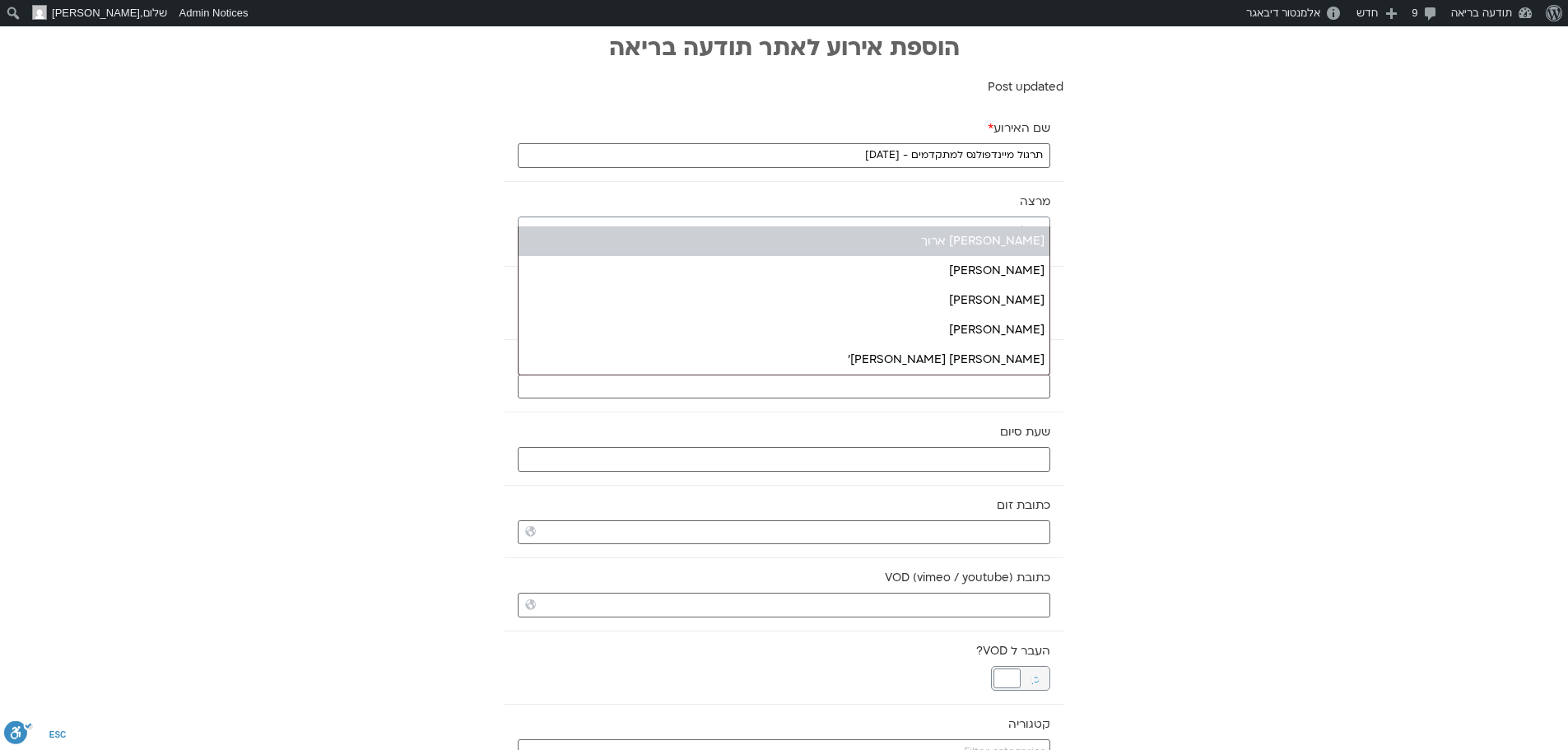 select on "*****" 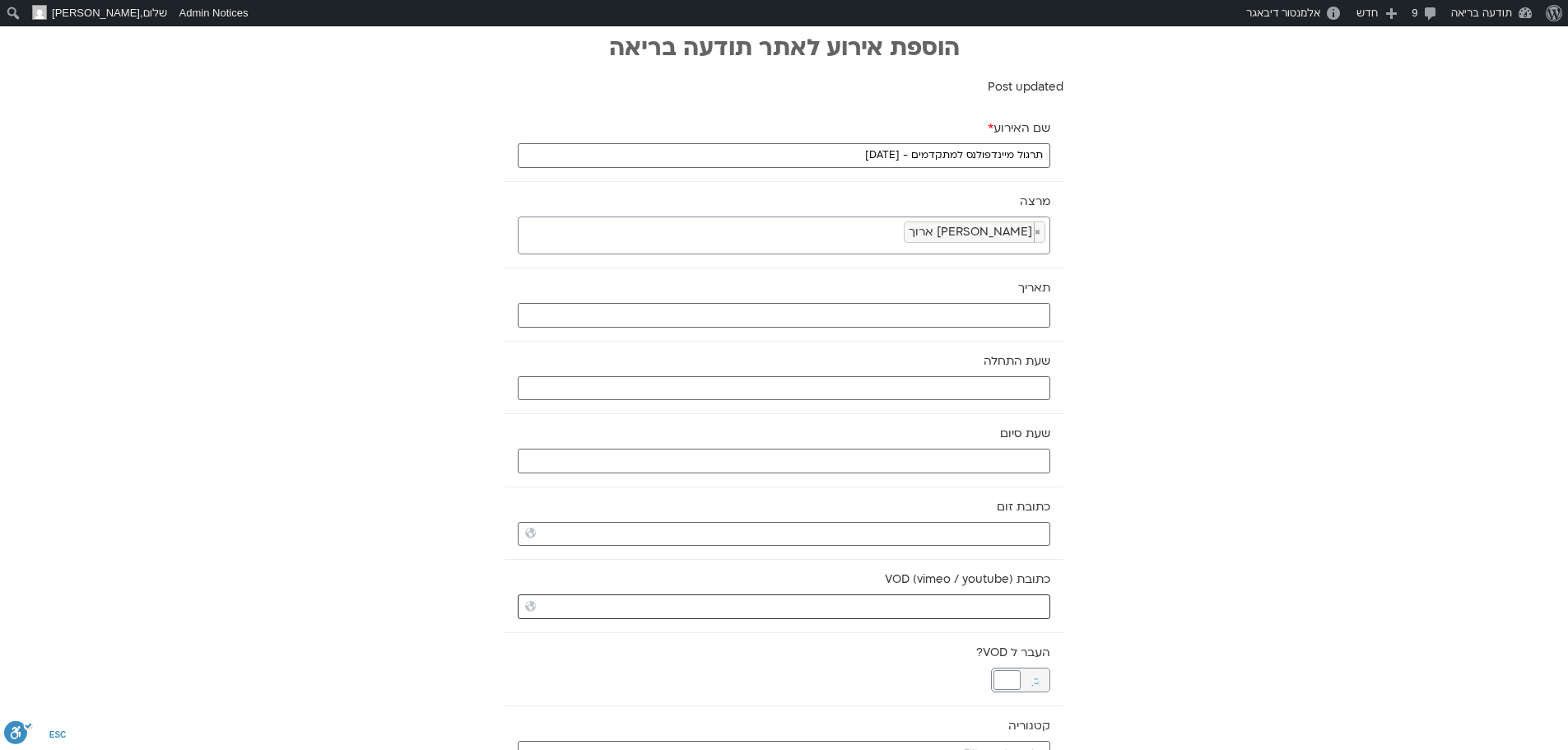 click on "כתובת VOD (vimeo / youtube)" at bounding box center [784, 607] 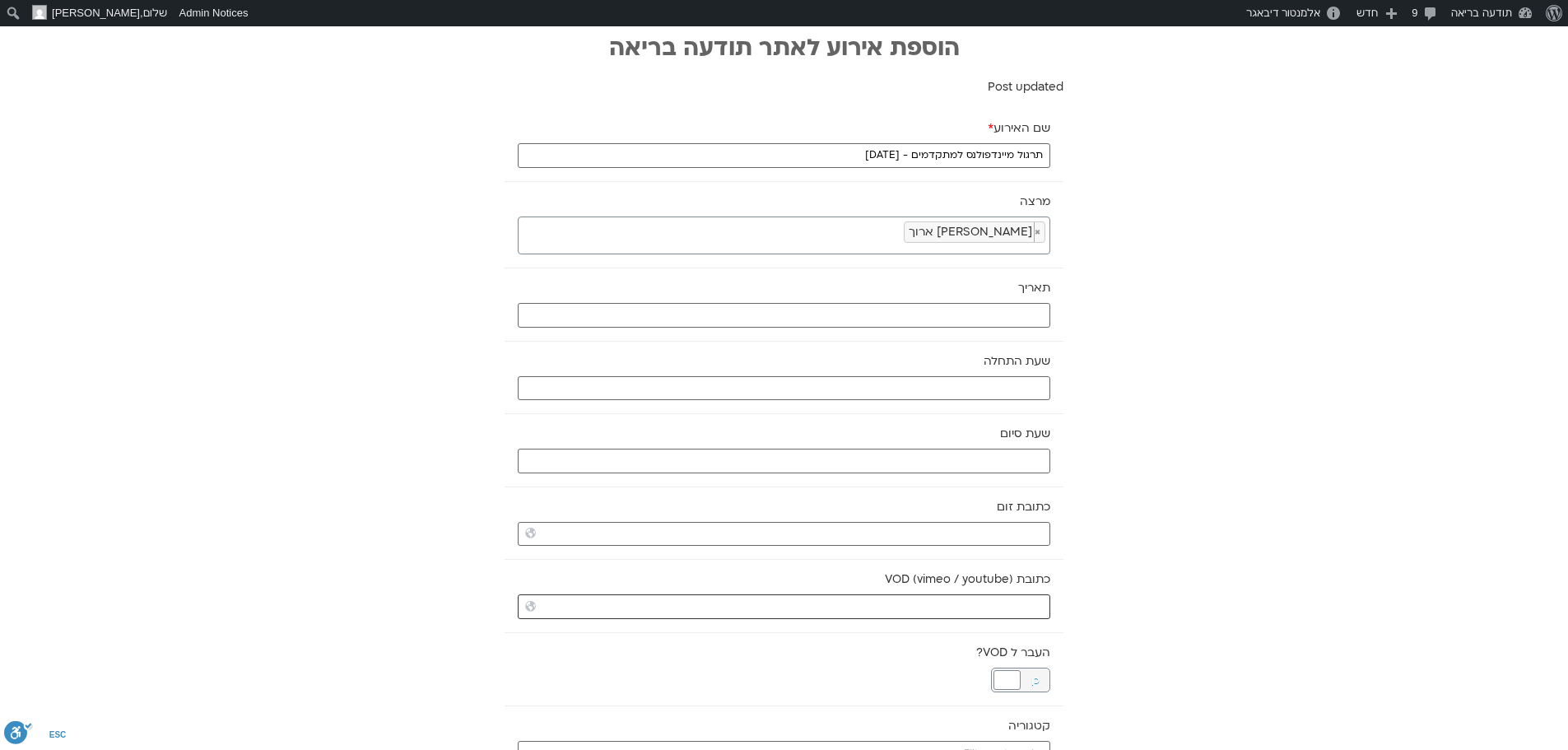 paste on "https://vimeo.com/1097769883?share=copy" 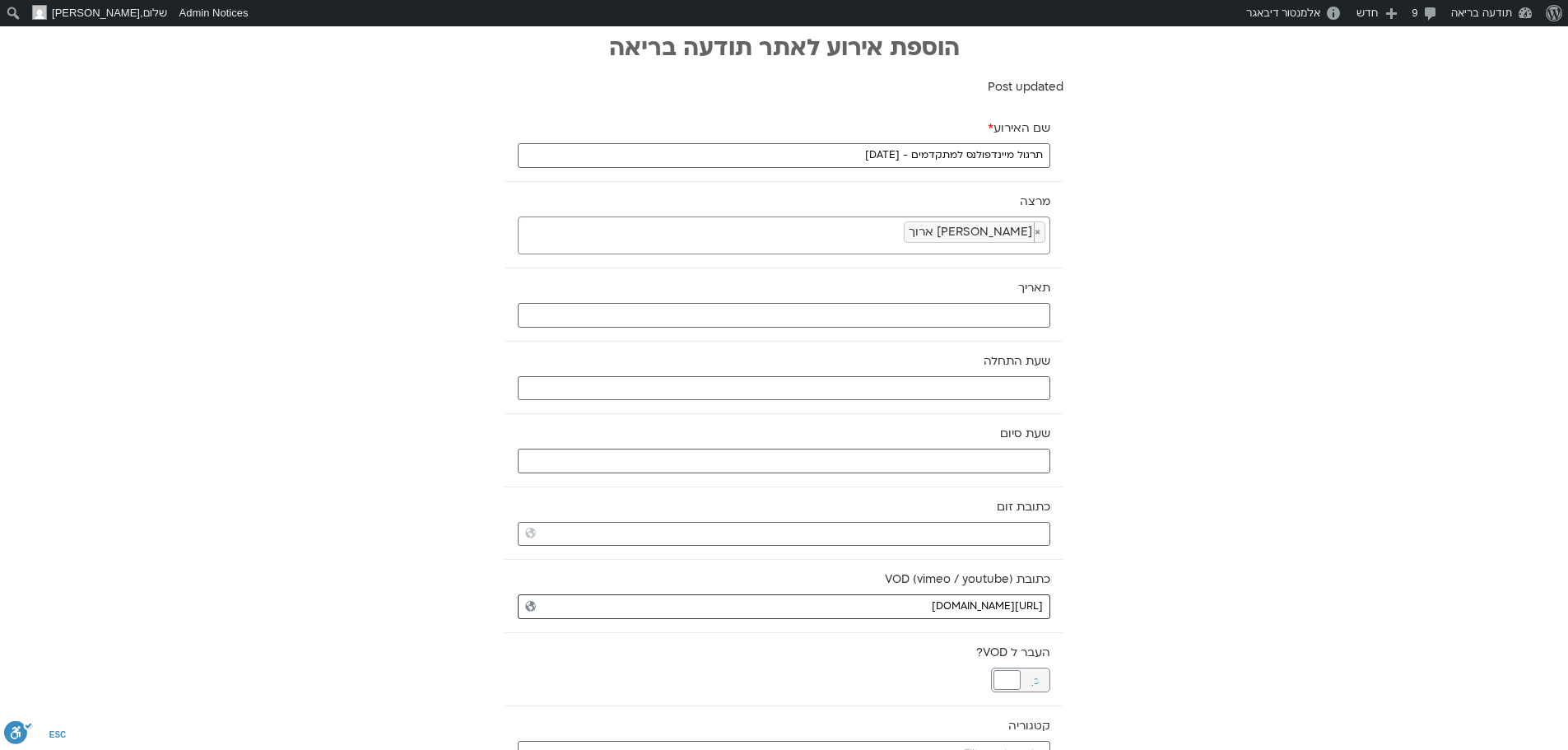 type on "https://vimeo.com/1097769883?share=copy" 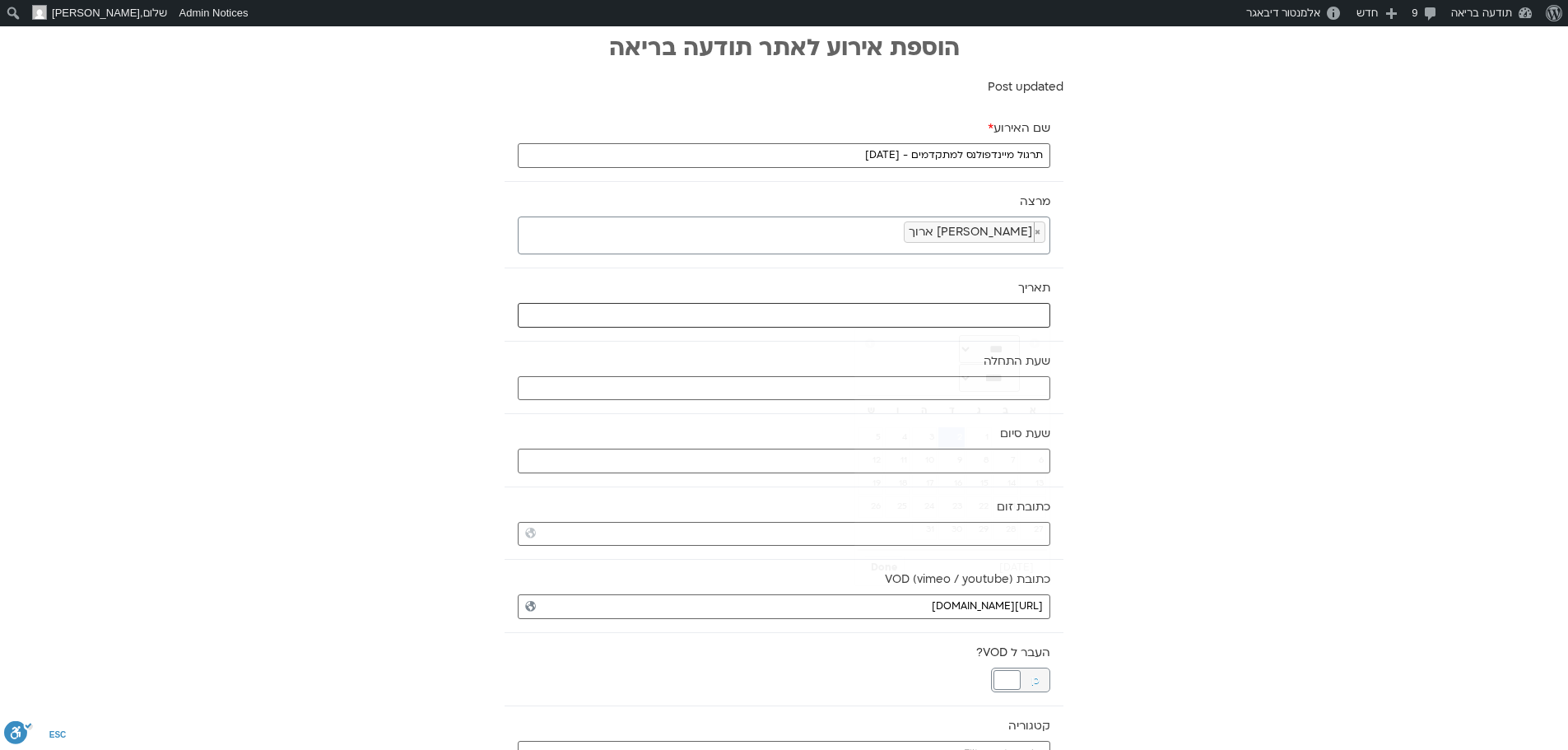 click at bounding box center [784, 315] 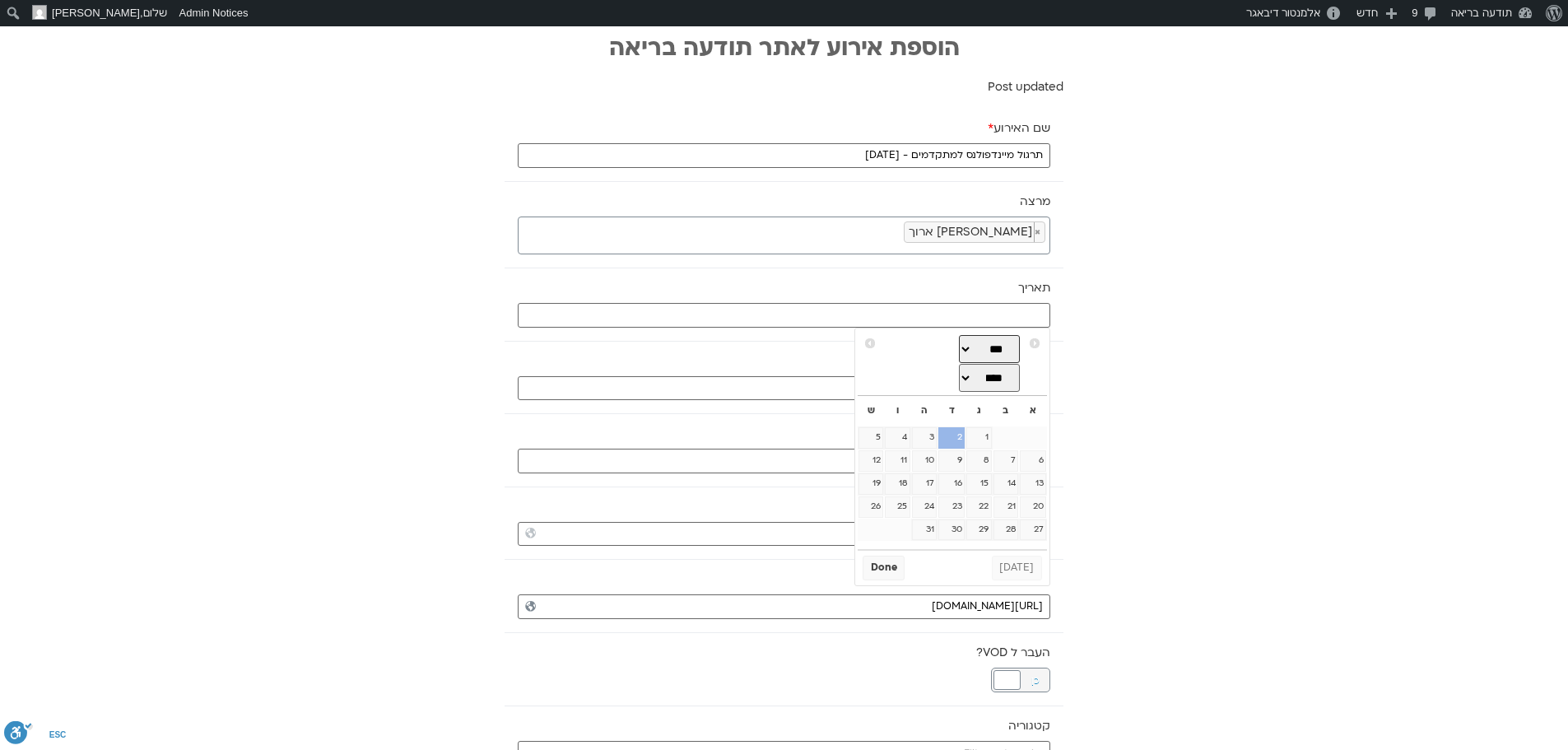 click on "*** *** *** *** *** *** *** *** *** *** *** ***" at bounding box center (989, 349) 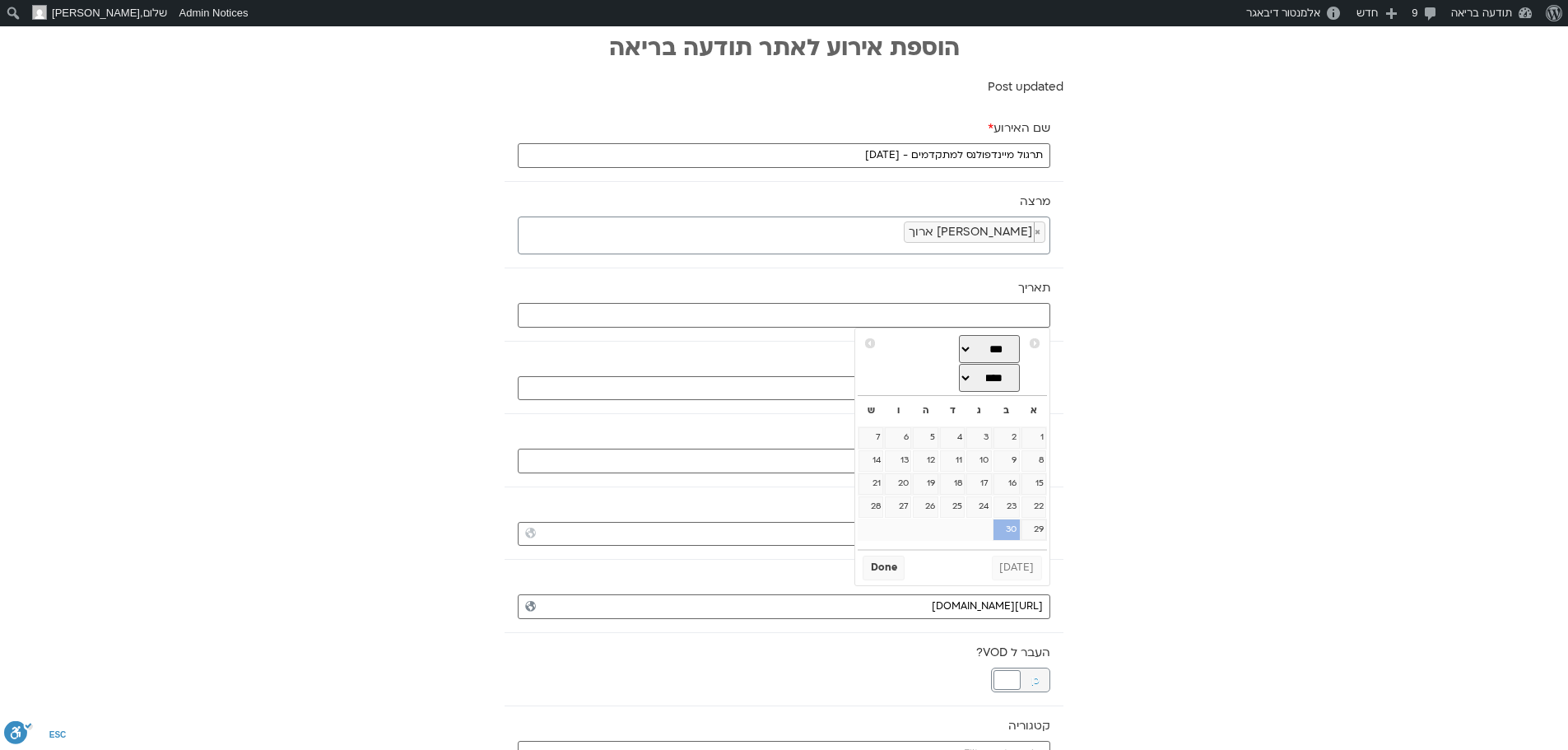 click on "30" at bounding box center (1007, 530) 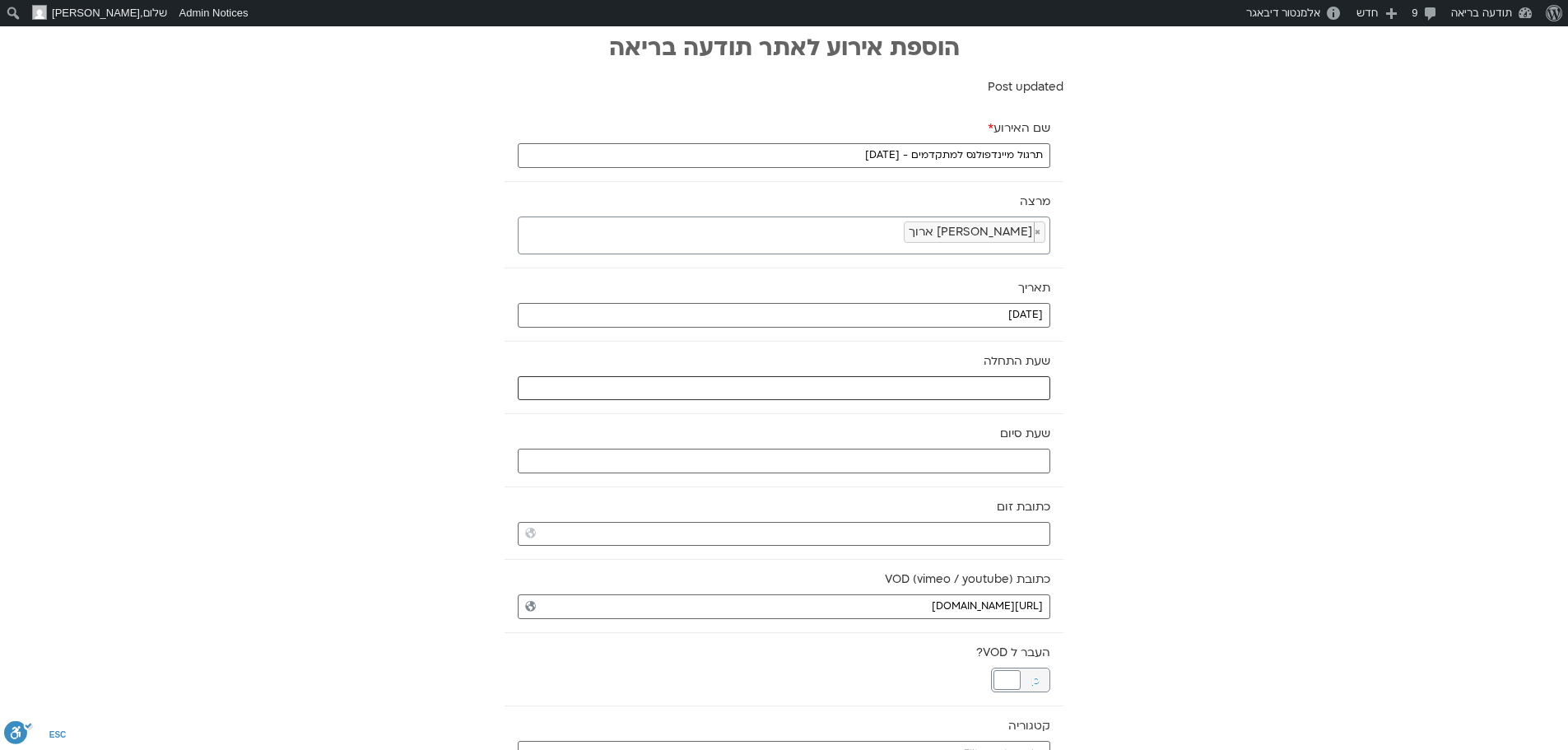 click at bounding box center [784, 389] 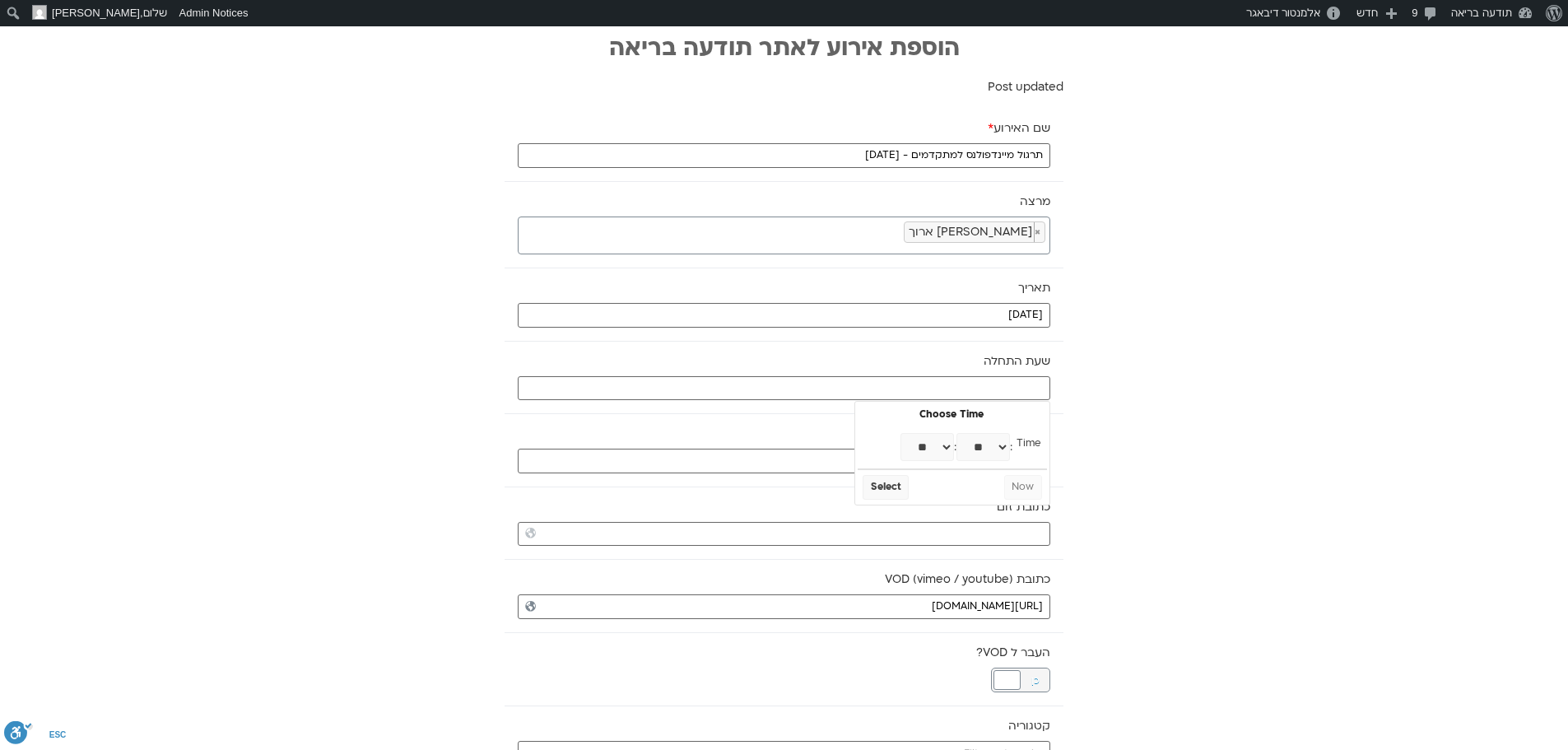 click on "** ** ** ** ** ** ** ** ** ** ** ** ** ** ** ** ** ** ** ** ** ** ** **" at bounding box center (927, 447) 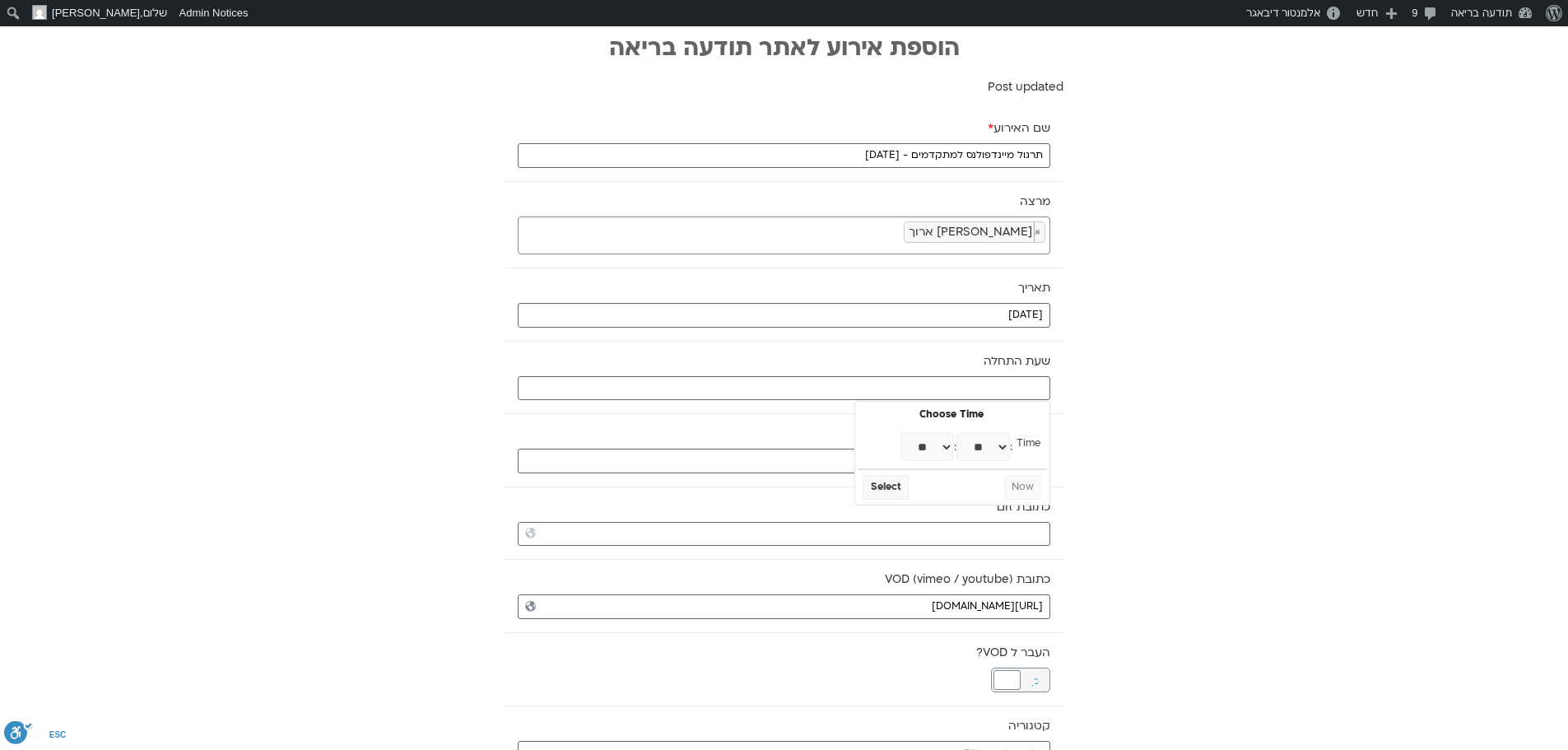 type on "17:00" 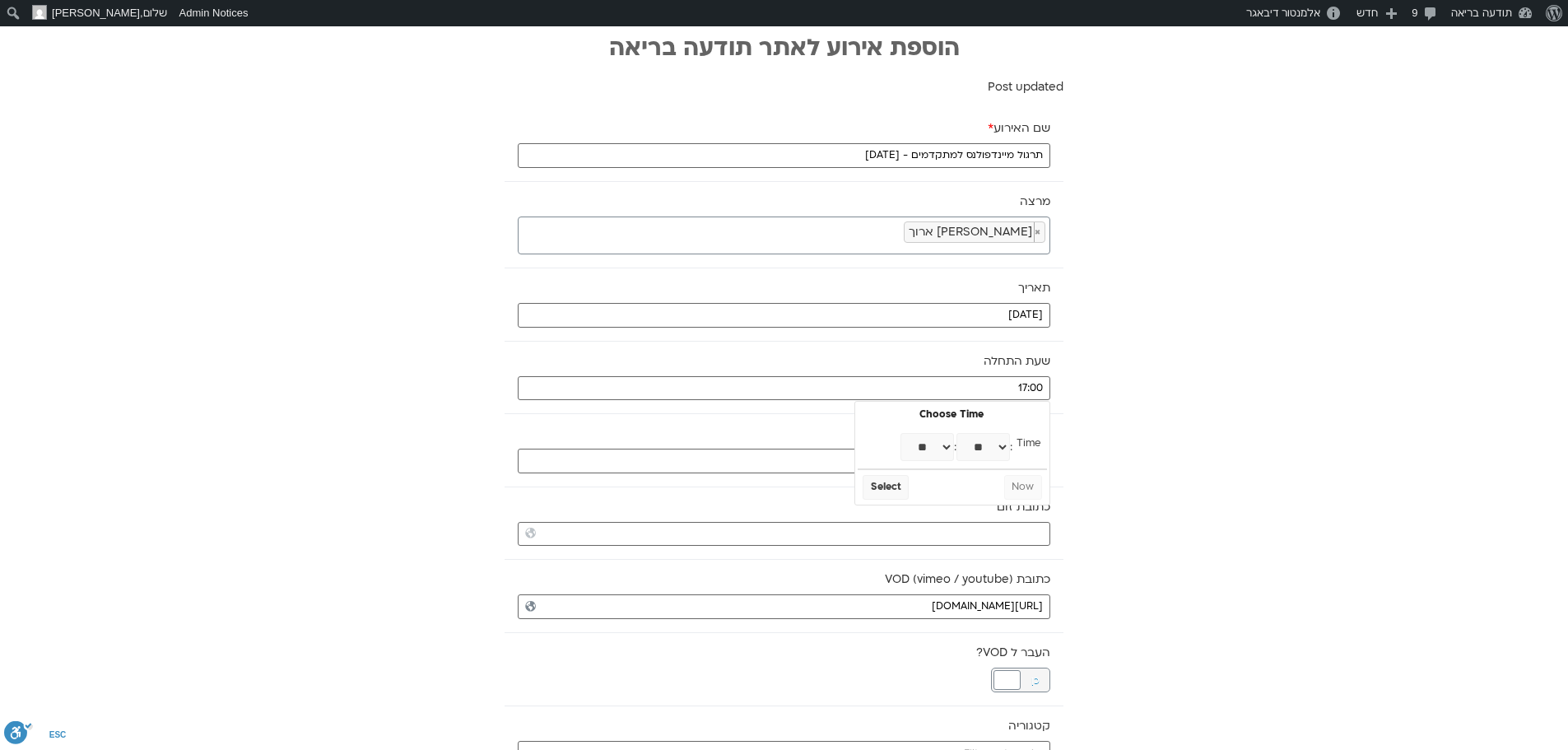 select on "**" 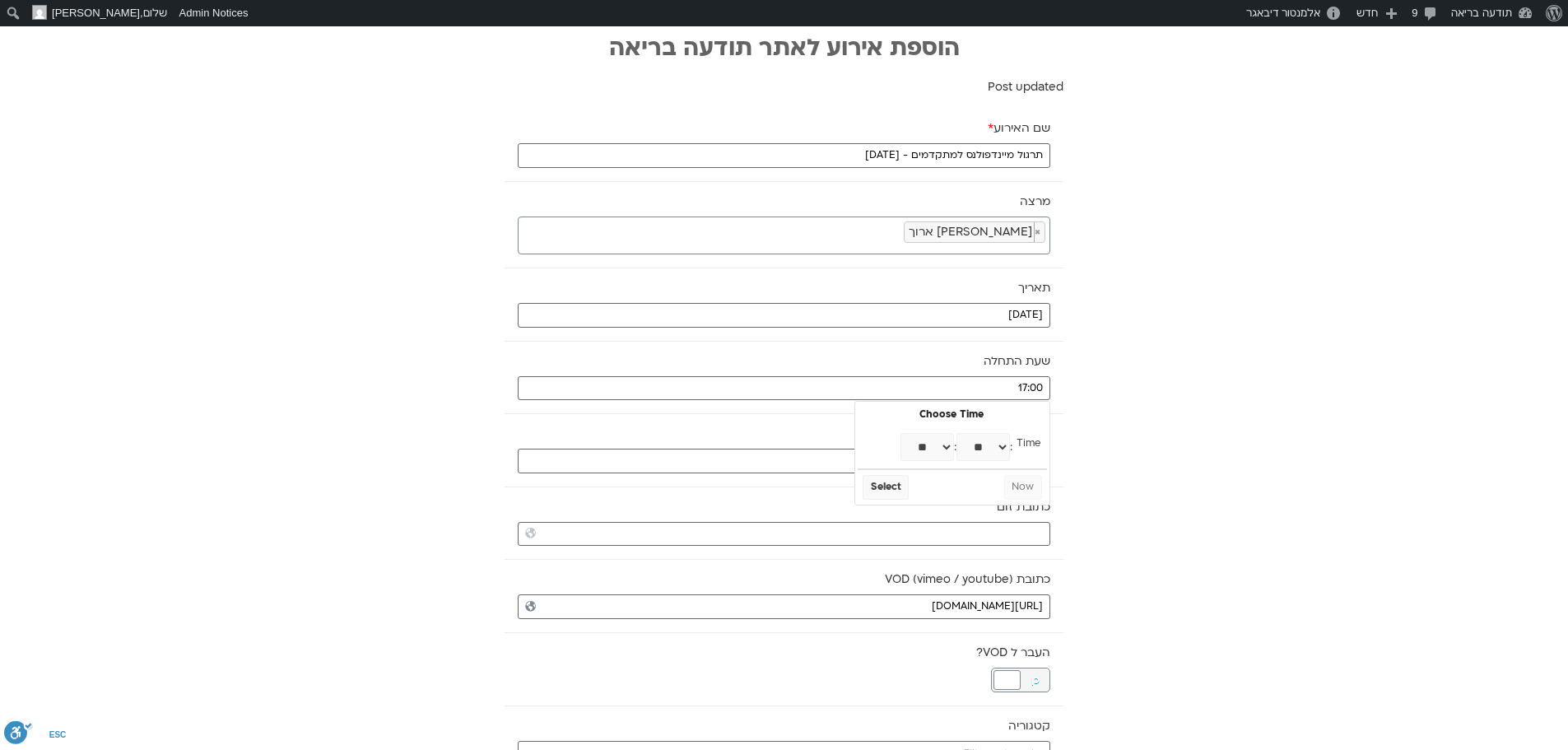 click on "** ** ** ** ** ** ** ** ** ** ** ** ** ** ** ** ** ** ** ** ** ** ** ** ** ** ** ** ** ** ** ** ** ** ** ** ** ** ** ** ** ** ** ** ** ** ** ** ** ** ** ** ** ** ** ** ** ** ** **" at bounding box center [983, 447] 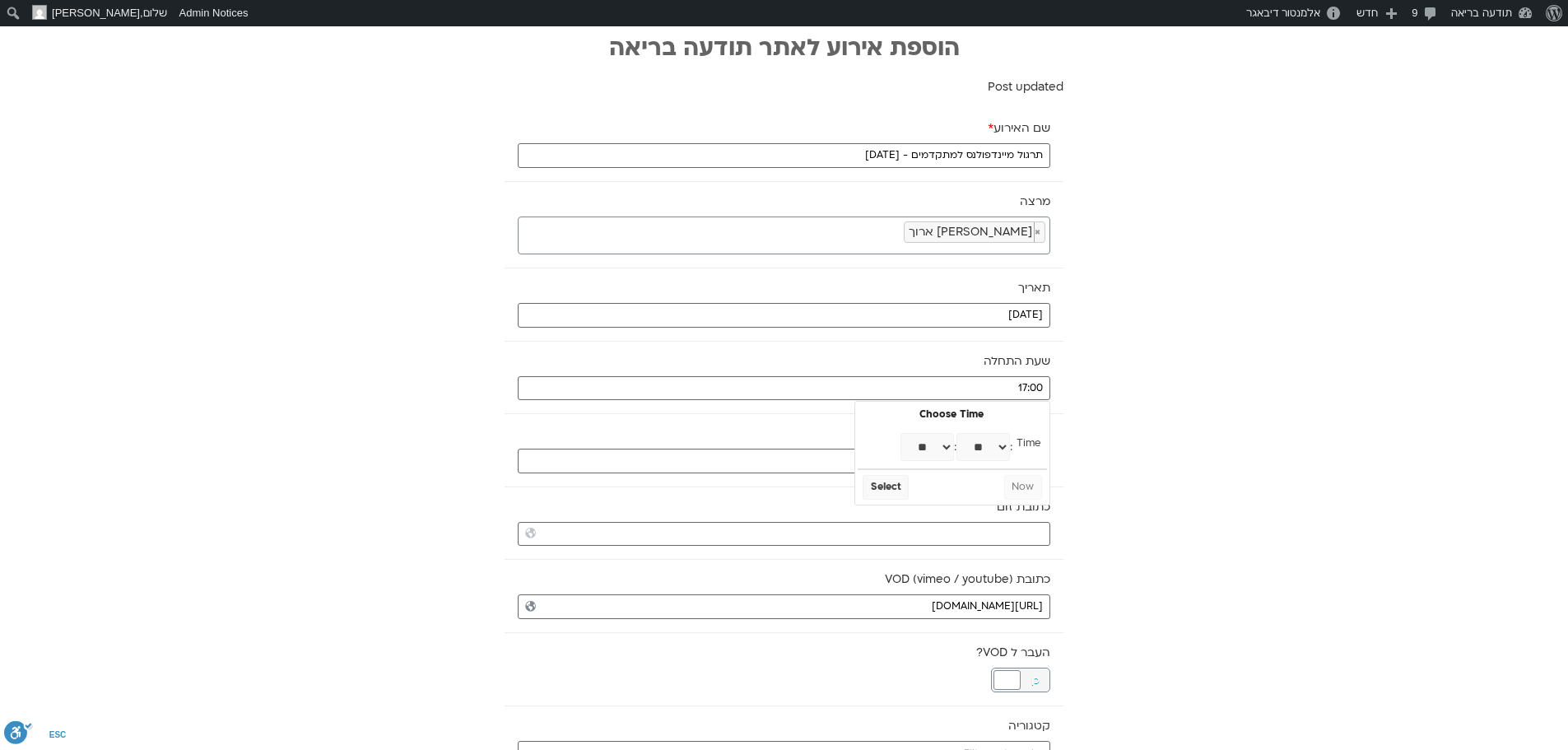 type on "17:30" 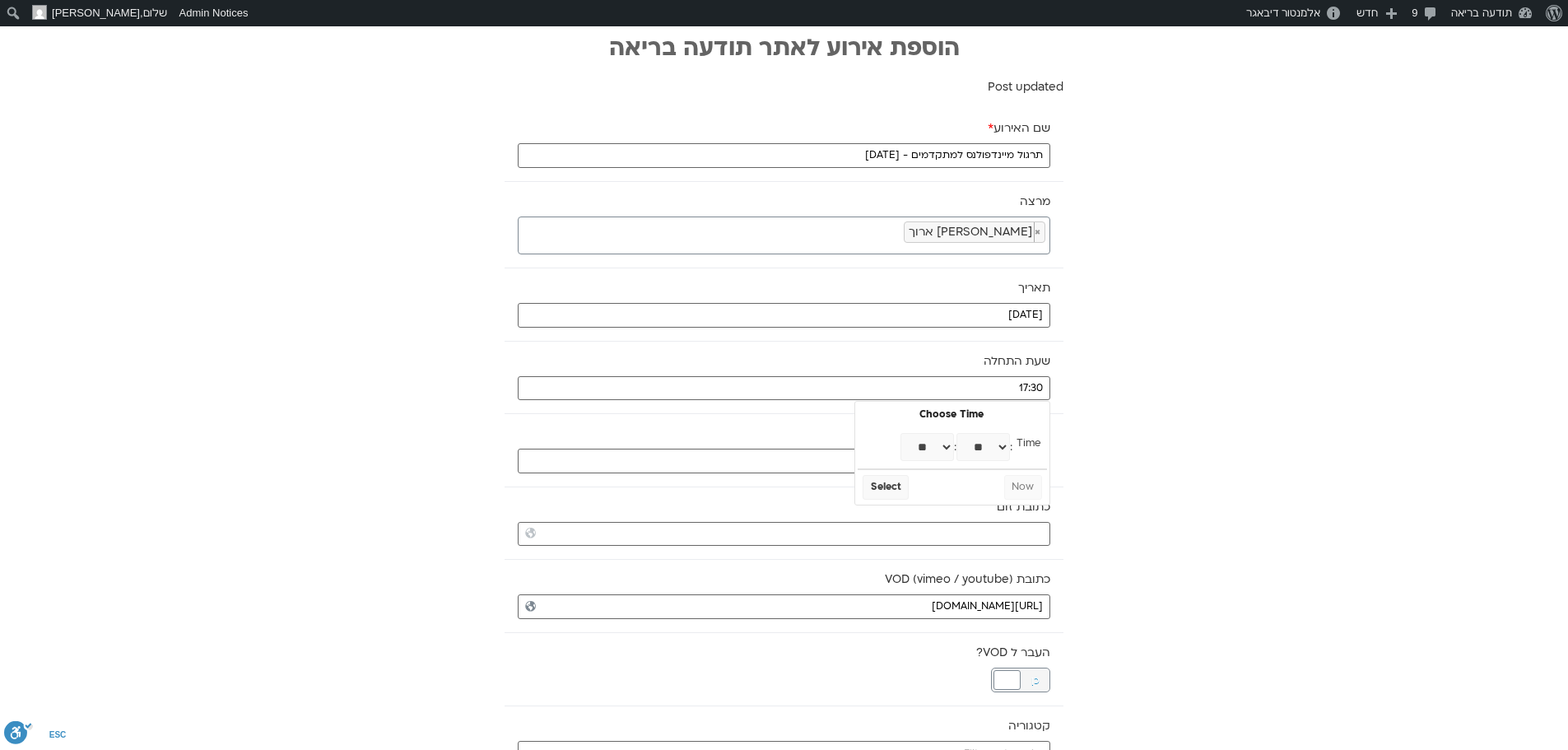 select on "**" 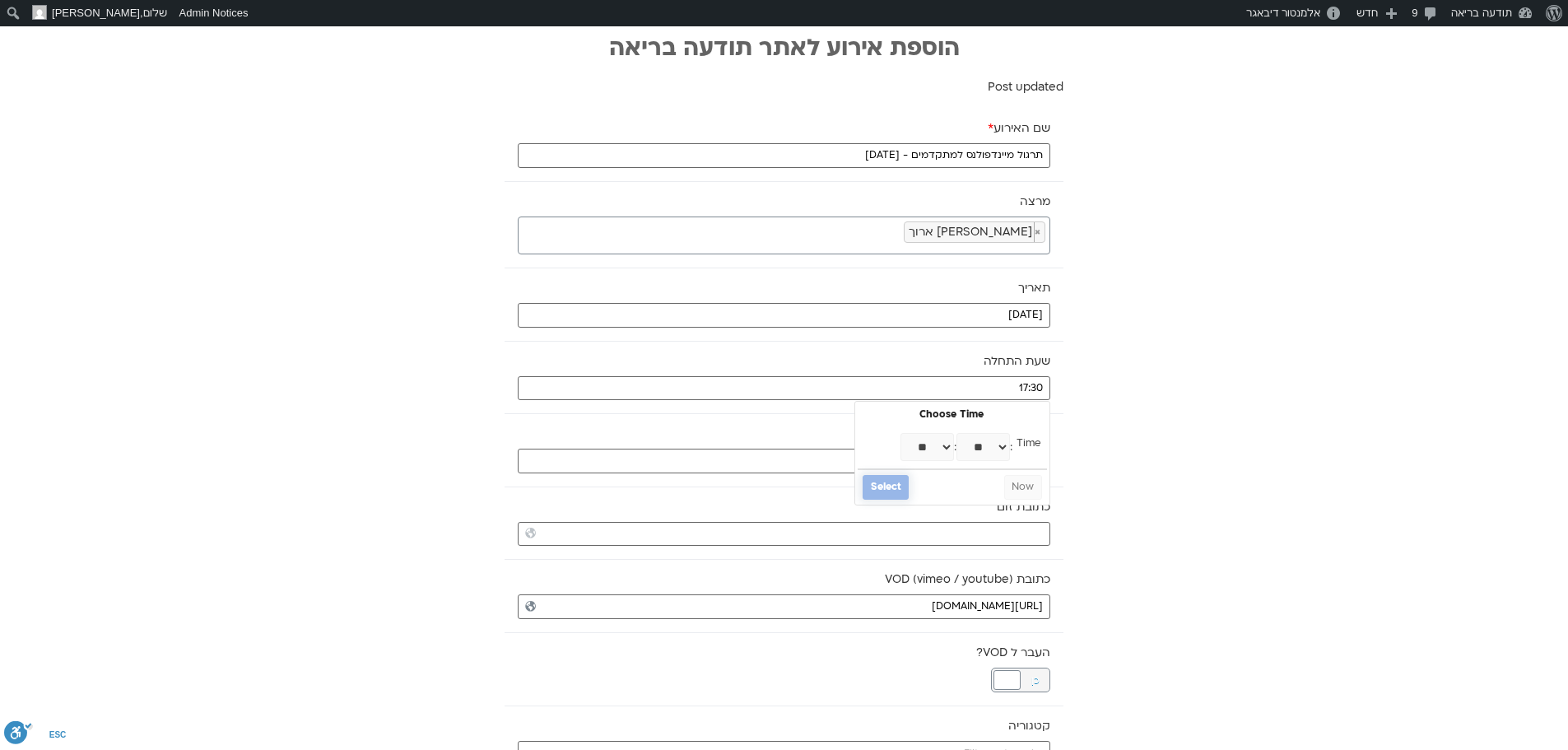 click on "Select" at bounding box center [886, 487] 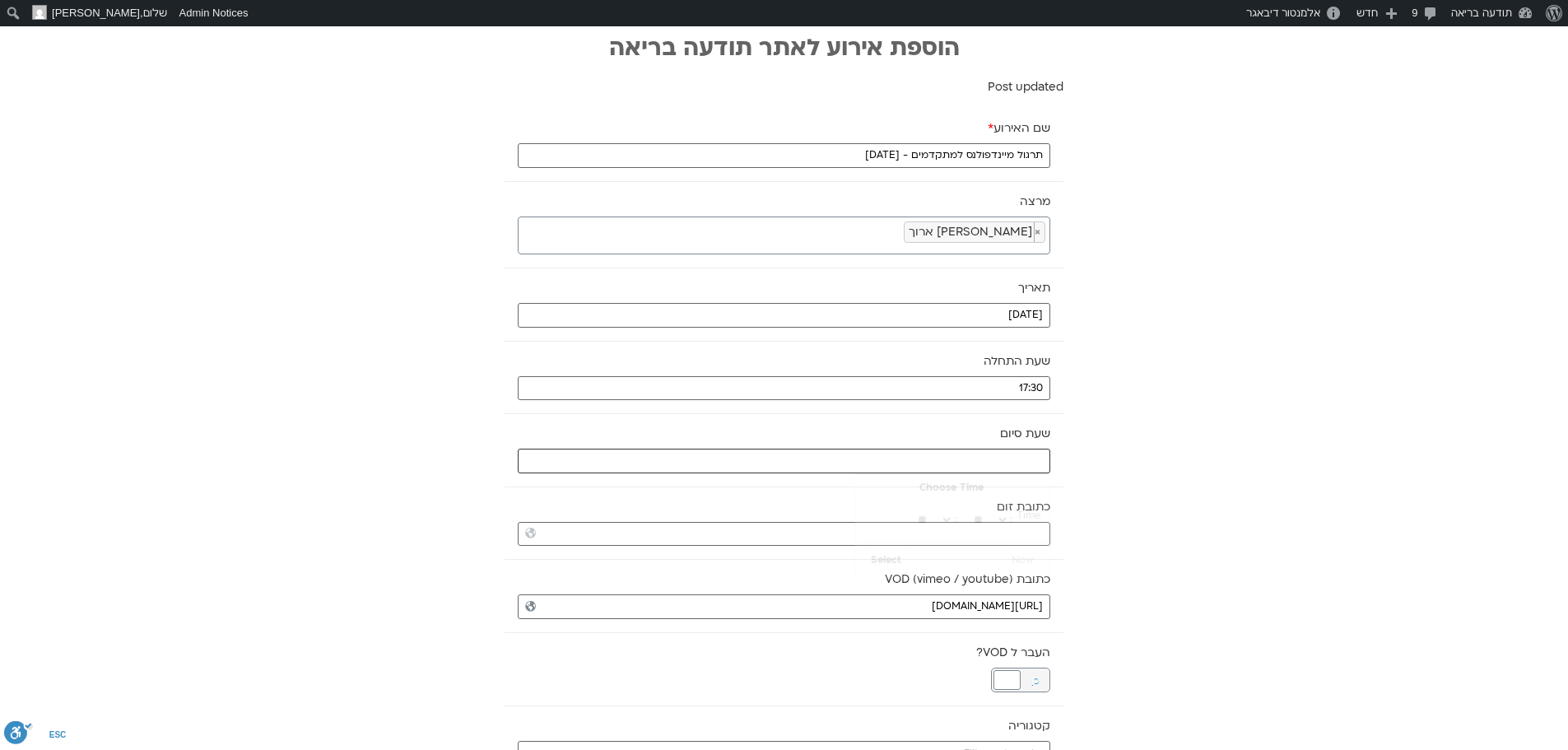 click at bounding box center (784, 461) 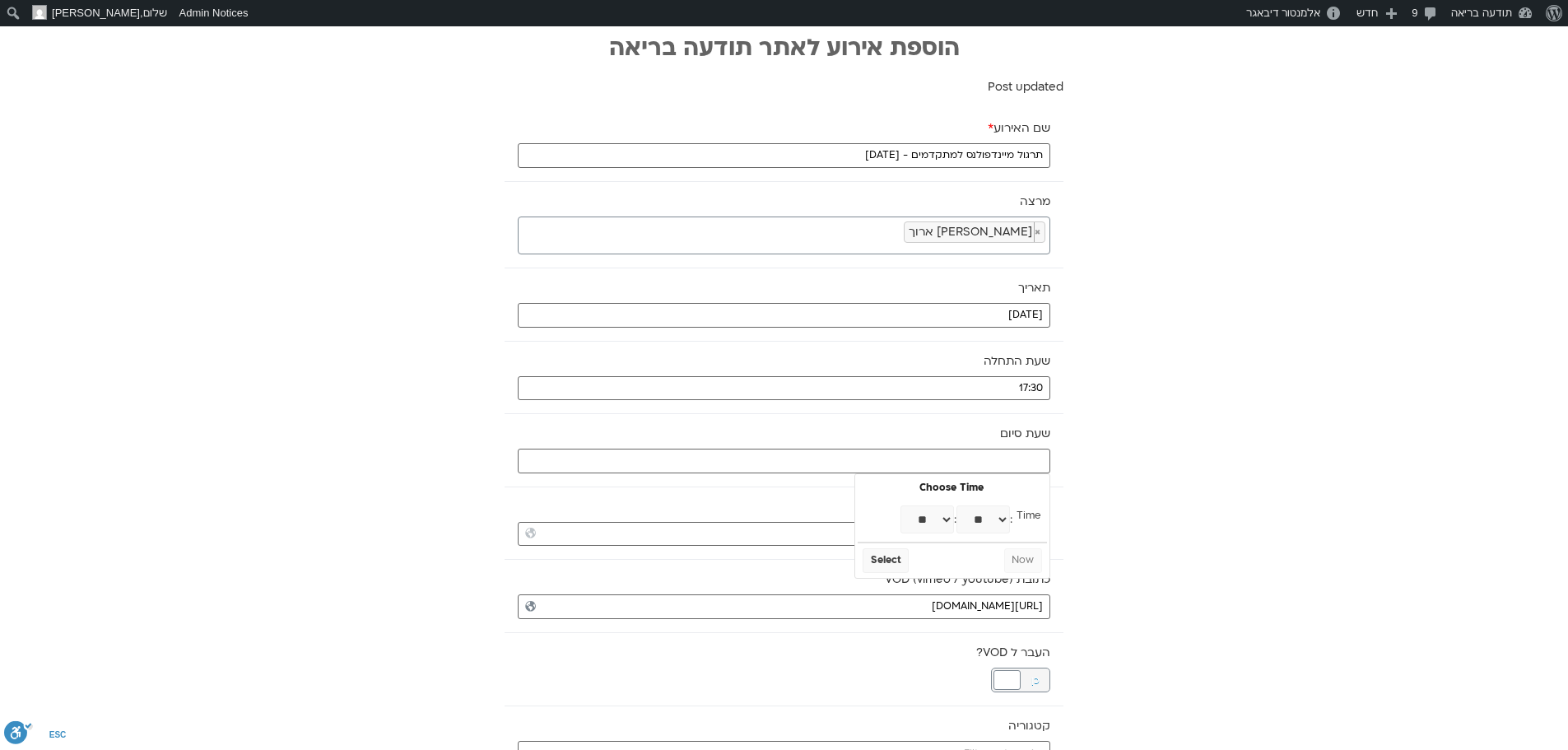 click on "** ** ** ** ** ** ** ** ** ** ** ** ** ** ** ** ** ** ** ** ** ** ** **" at bounding box center [927, 519] 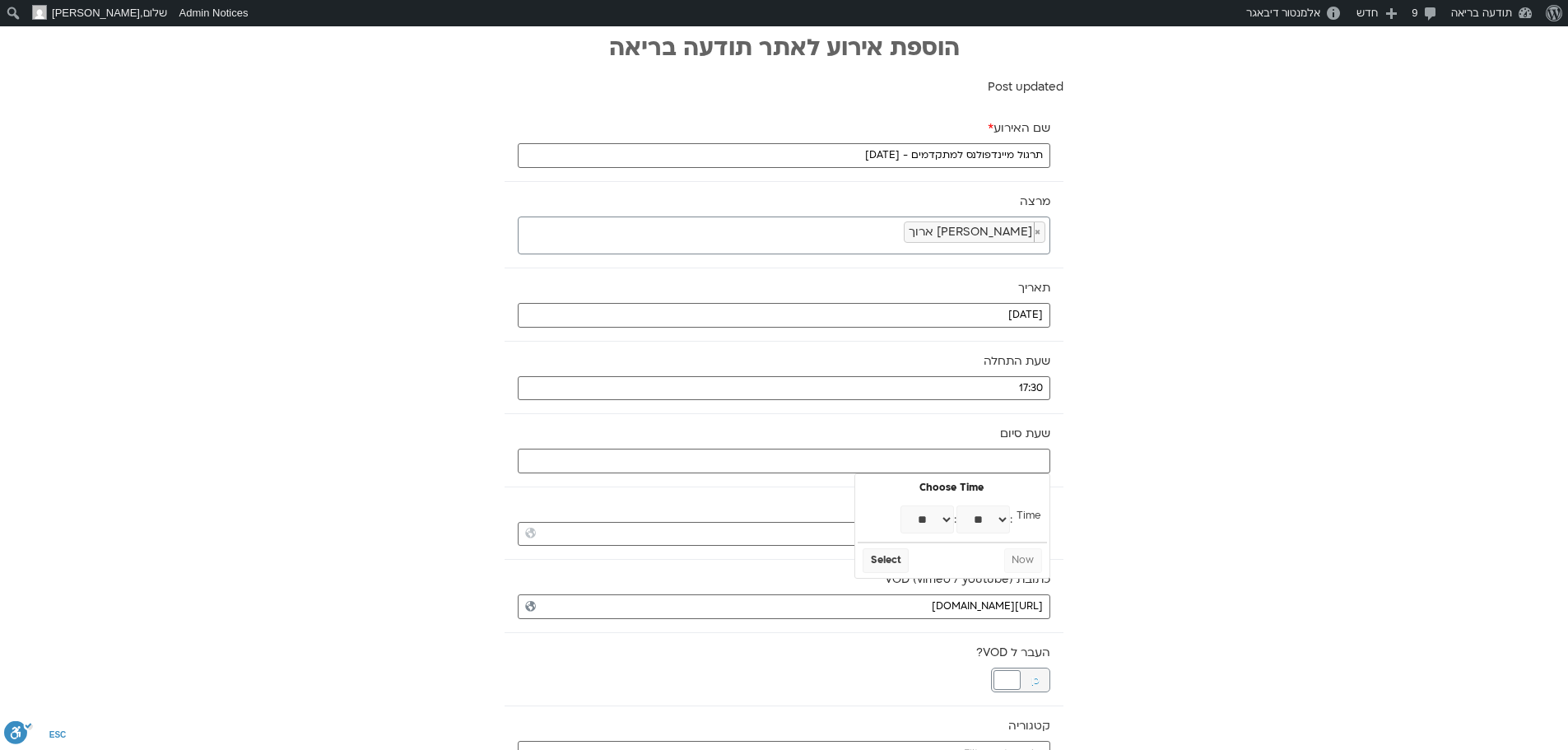 type on "18:00" 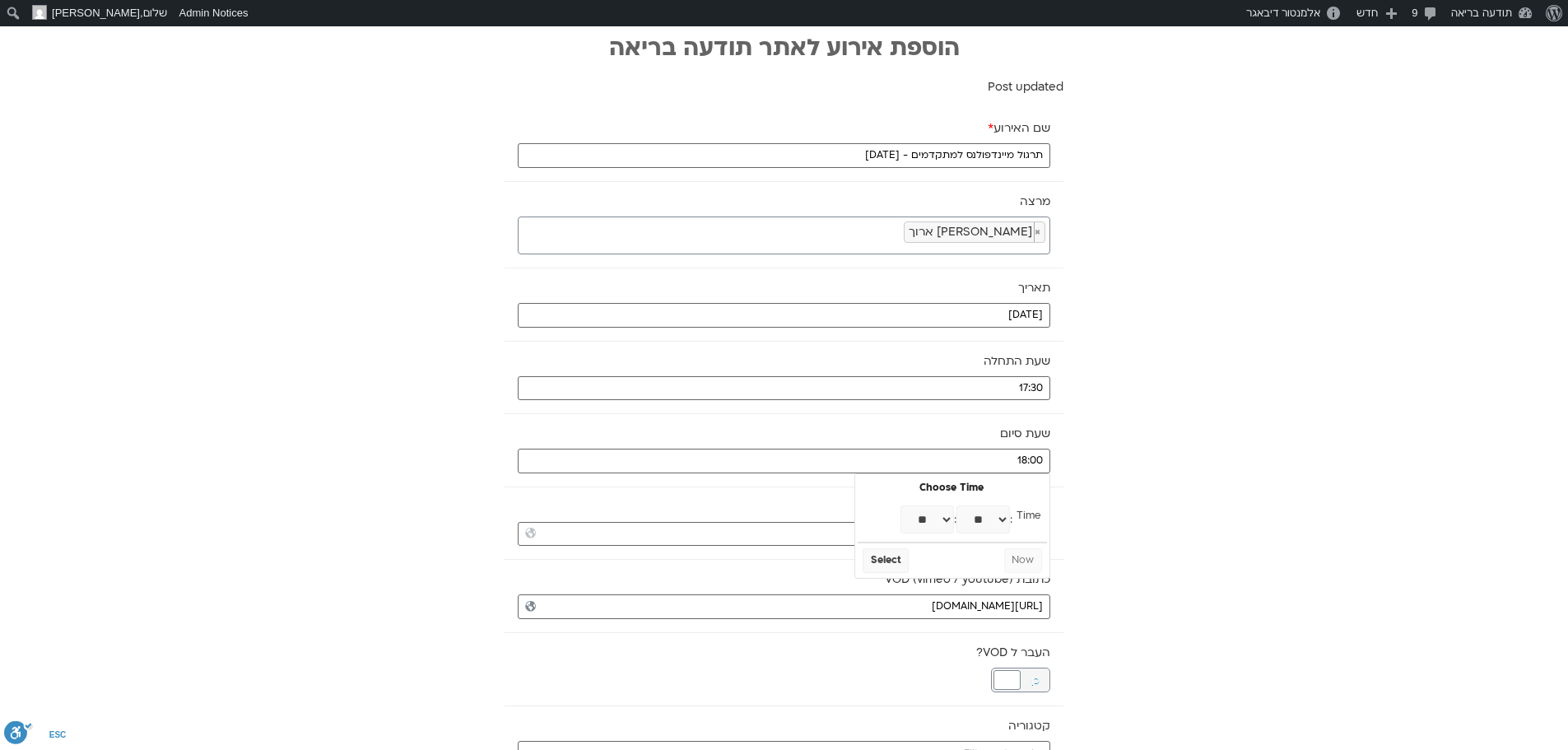 select on "**" 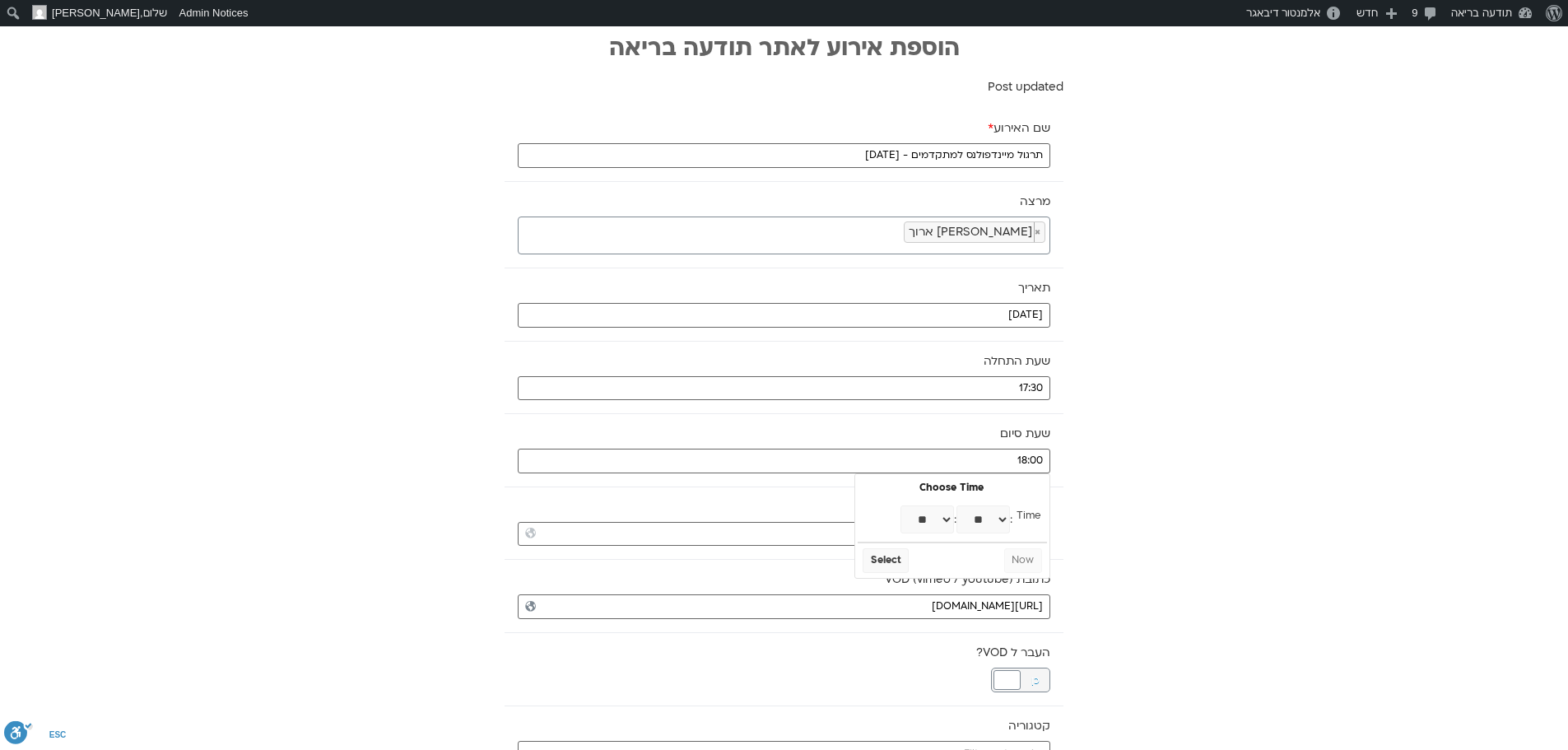 click on "** ** ** ** ** ** ** ** ** ** ** ** ** ** ** ** ** ** ** ** ** ** ** ** ** ** ** ** ** ** ** ** ** ** ** ** ** ** ** ** ** ** ** ** ** ** ** ** ** ** ** ** ** ** ** ** ** ** ** **" at bounding box center (983, 519) 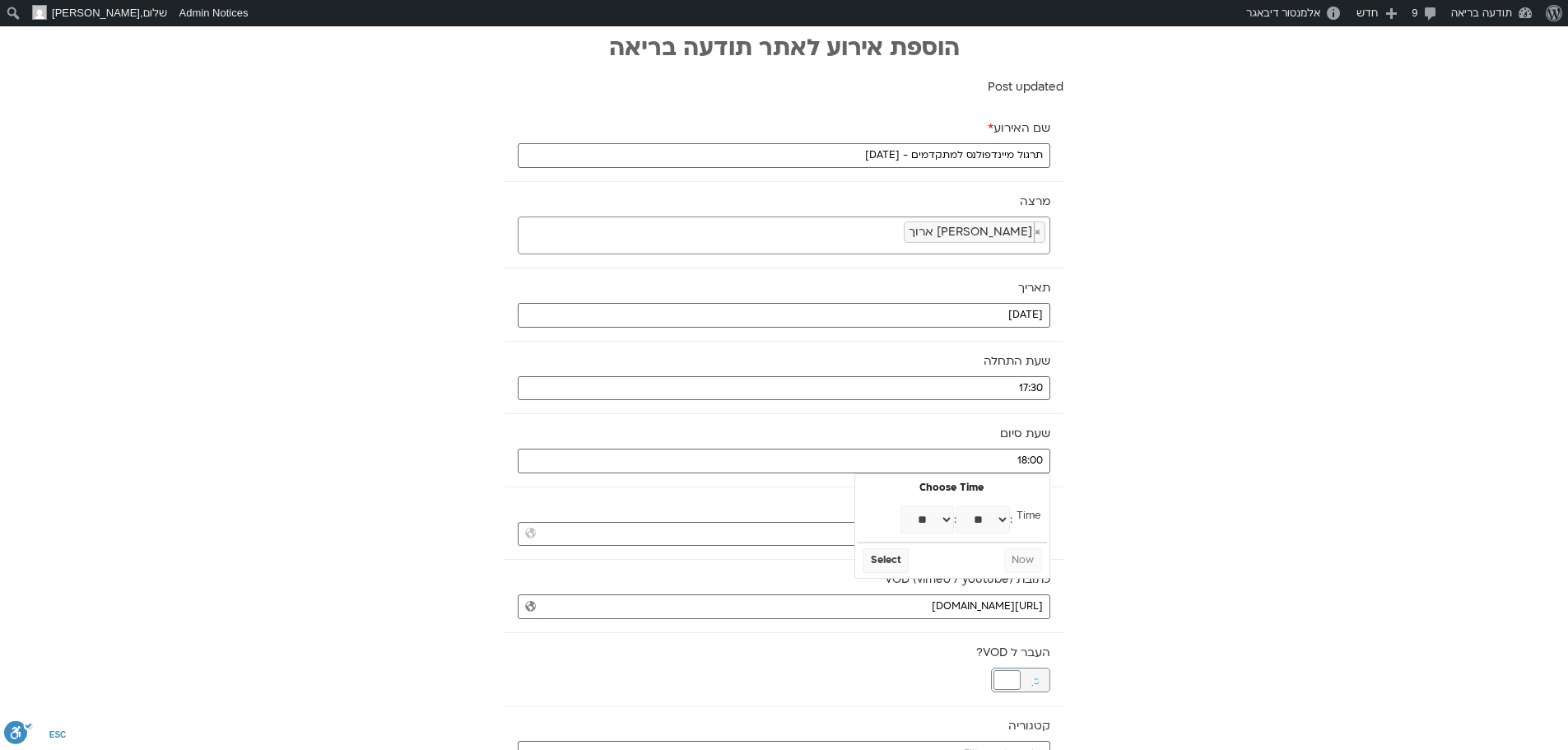 type on "18:30" 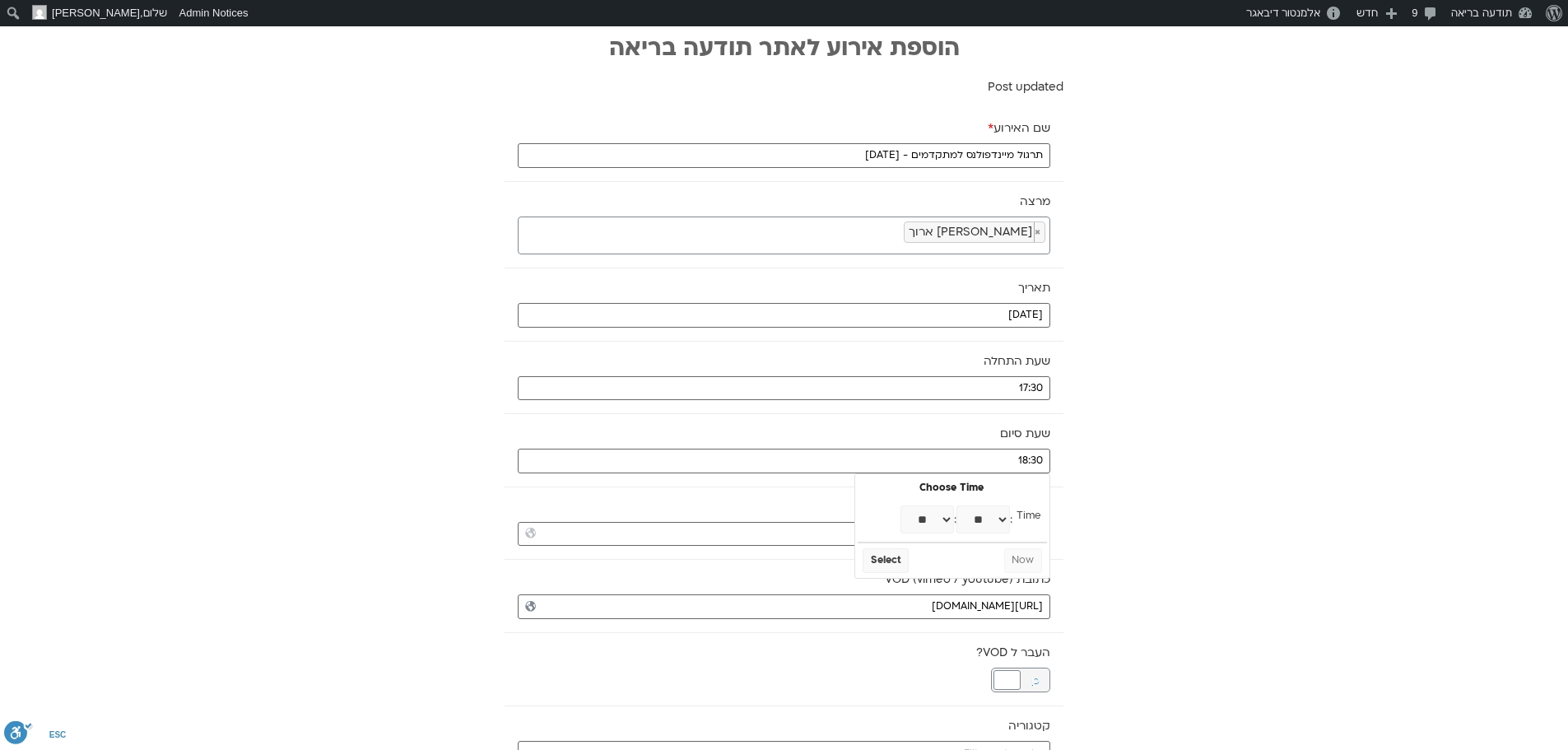 select on "**" 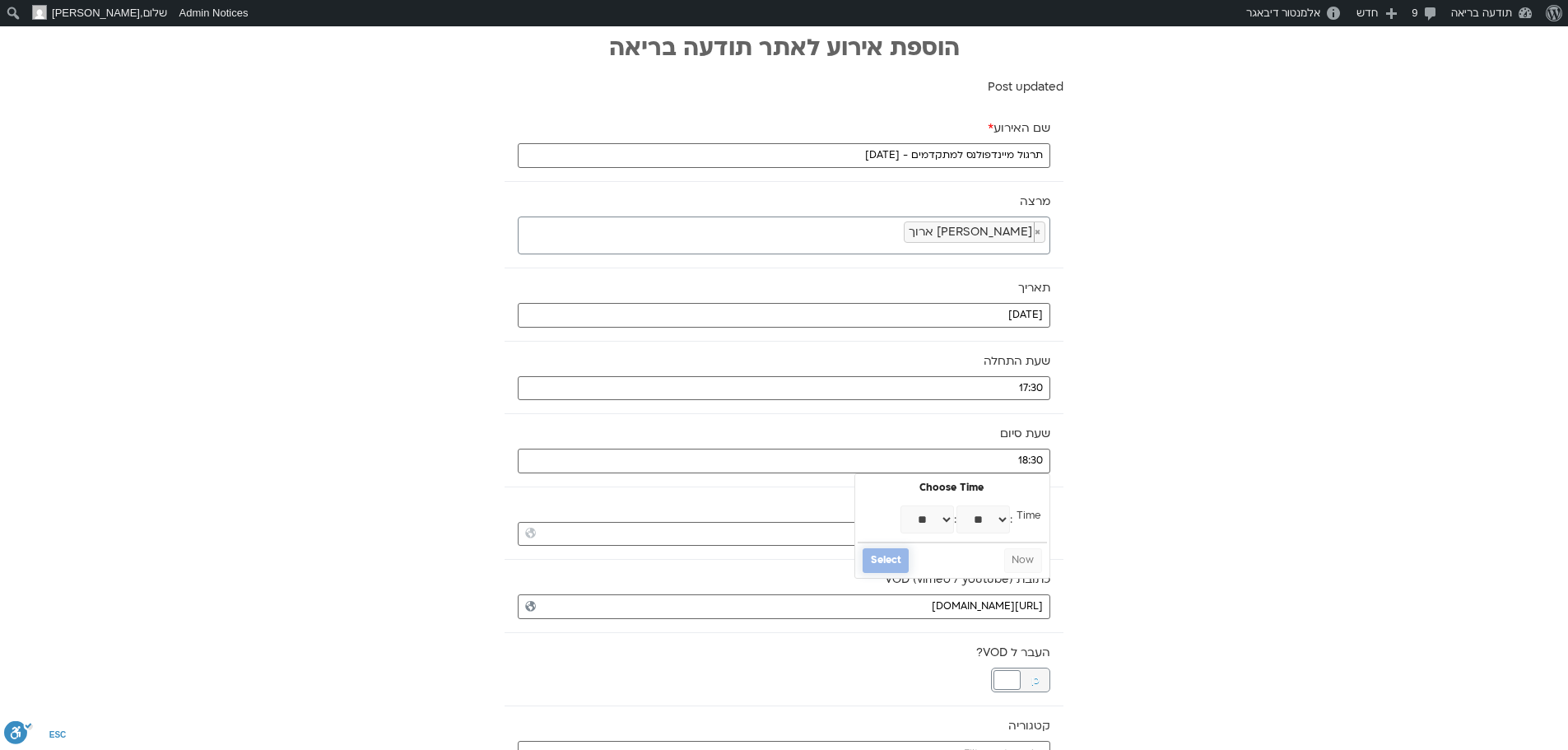 click on "Select" at bounding box center (886, 561) 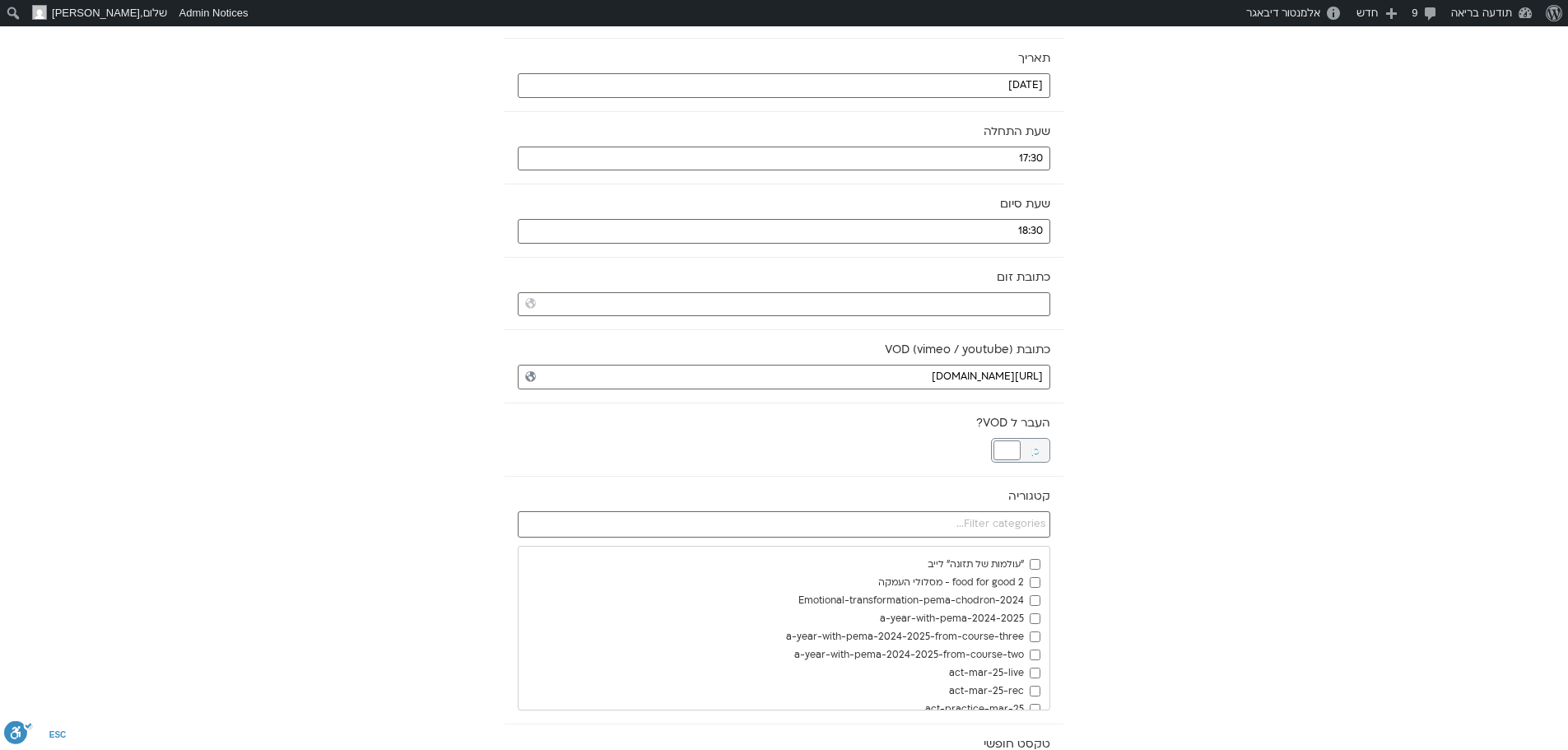 scroll, scrollTop: 247, scrollLeft: 0, axis: vertical 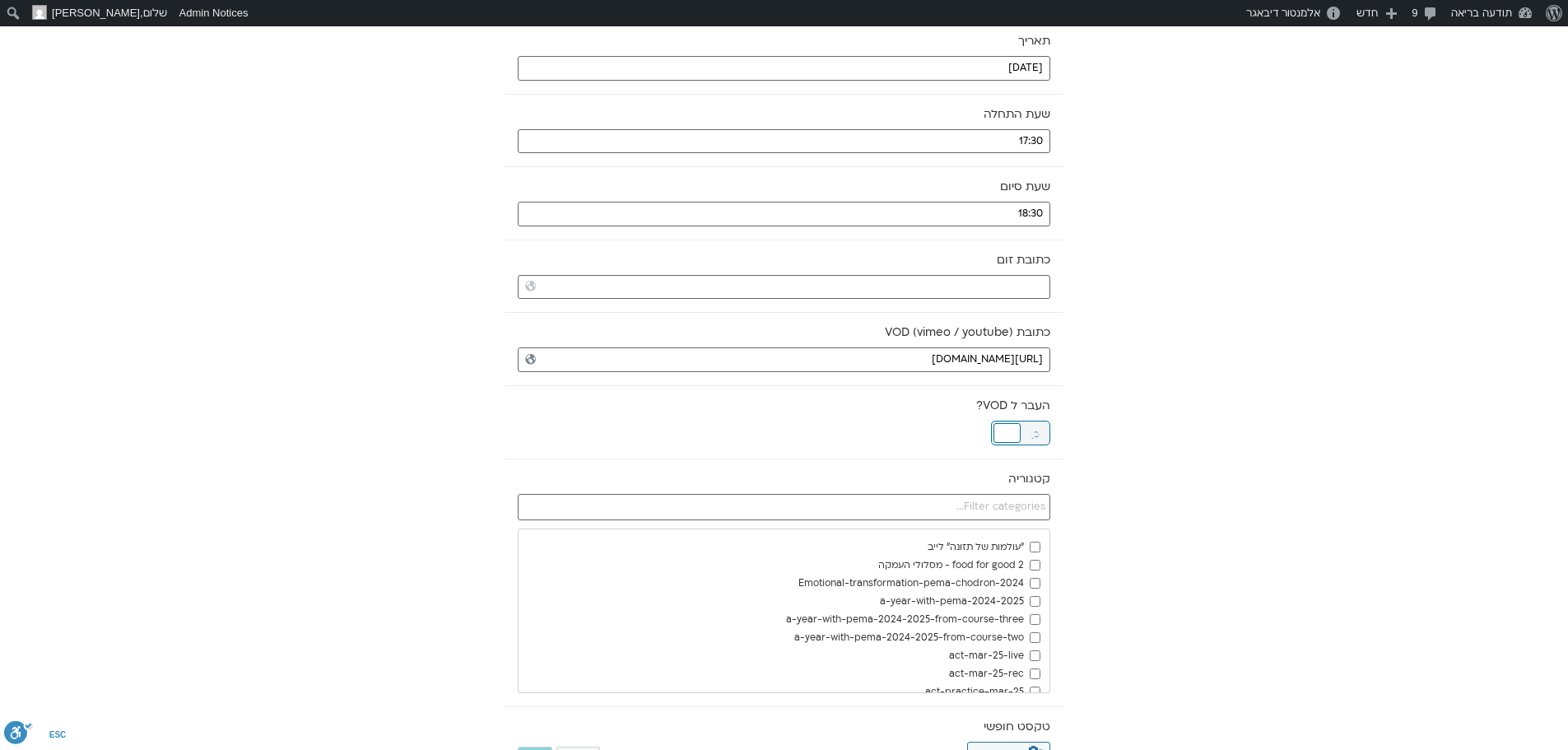 click at bounding box center [1007, 433] 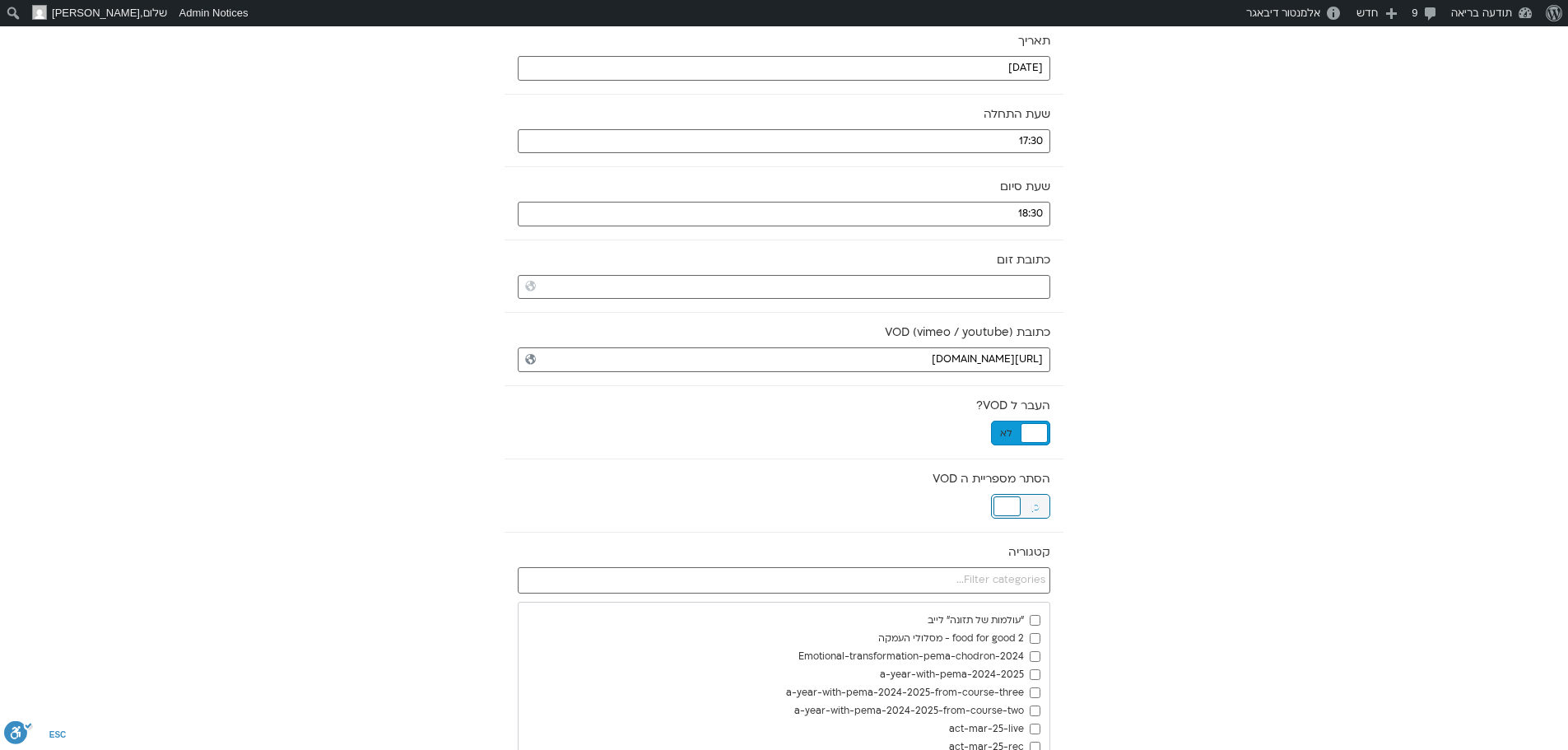 click at bounding box center (1007, 506) 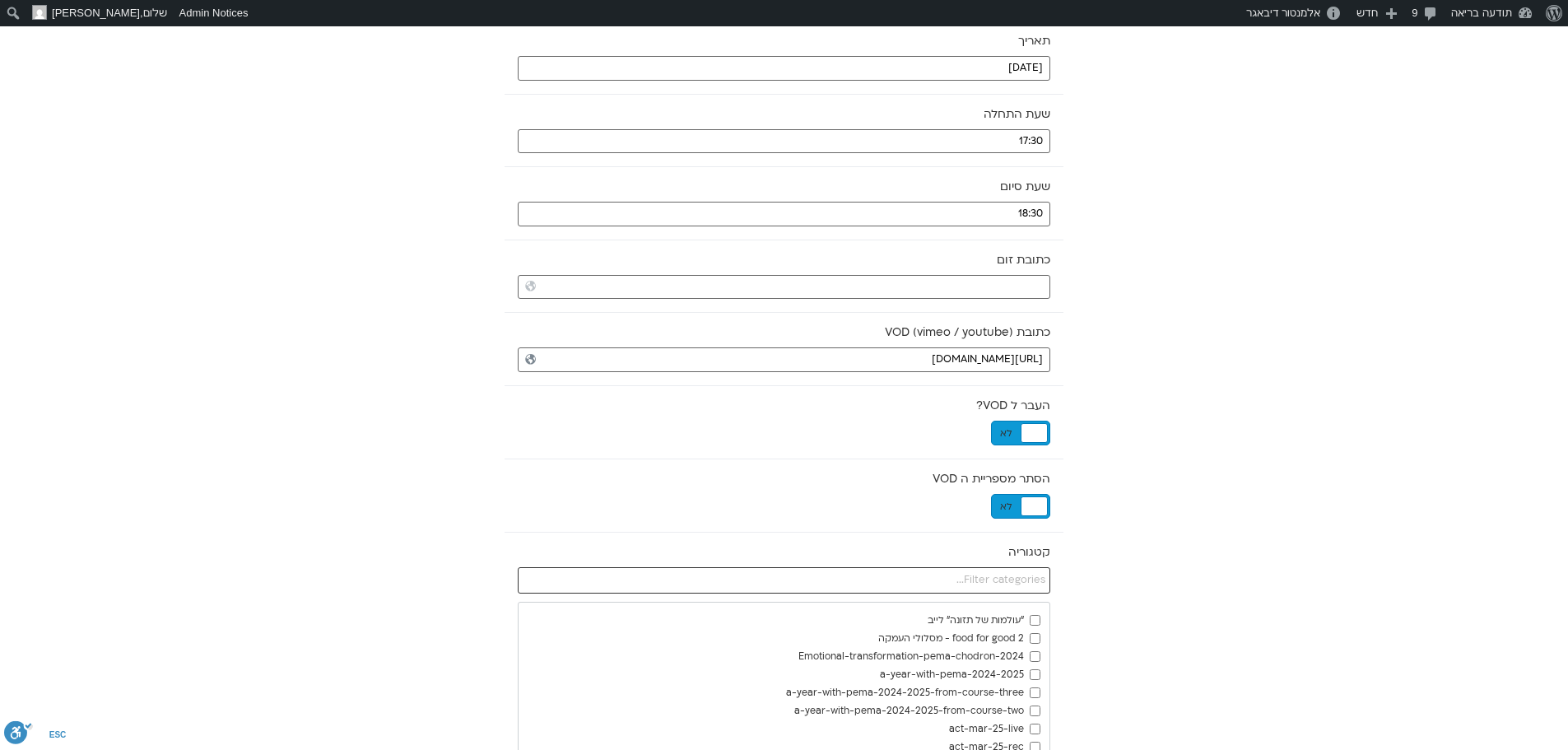 click at bounding box center (784, 580) 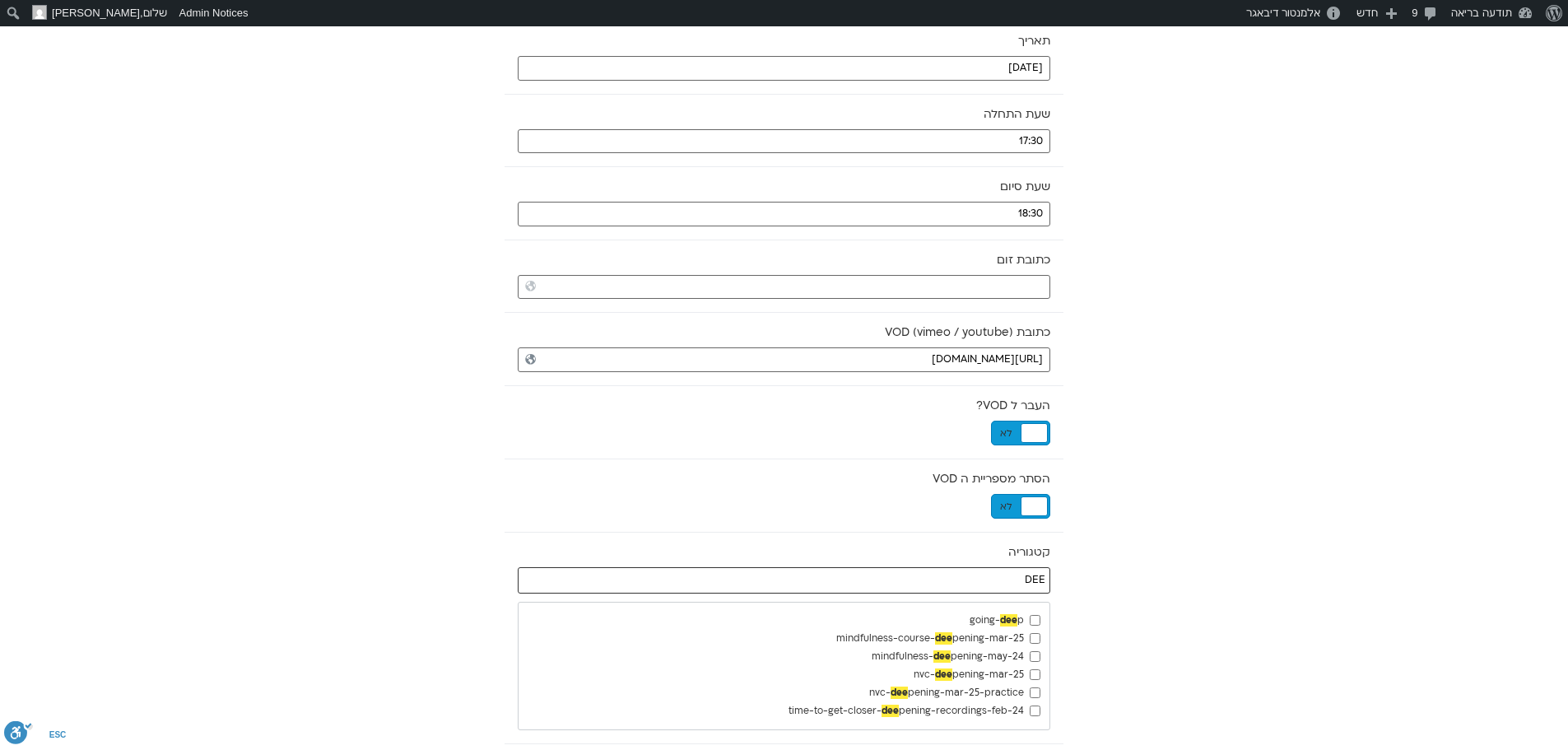 type on "DEE" 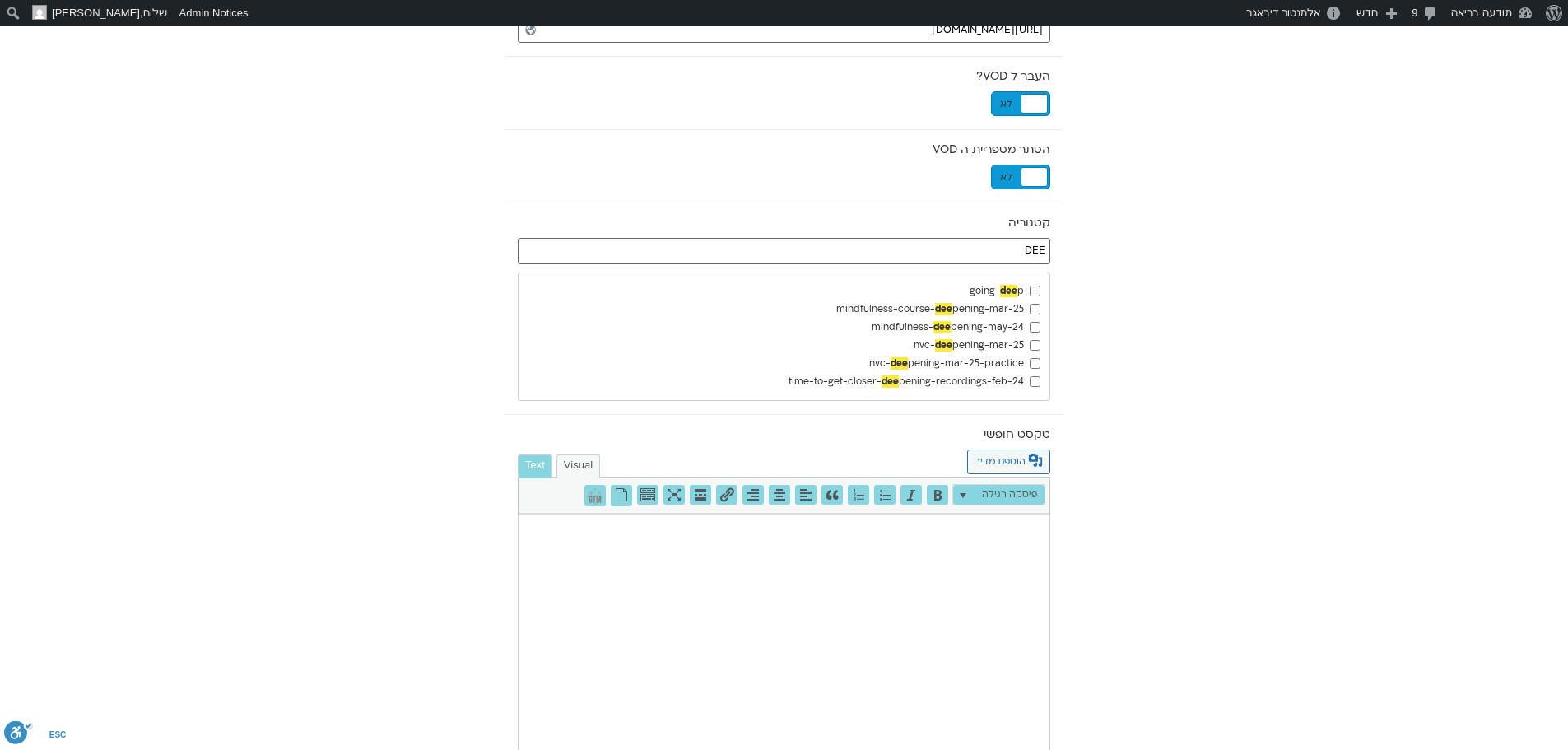 scroll, scrollTop: 693, scrollLeft: 0, axis: vertical 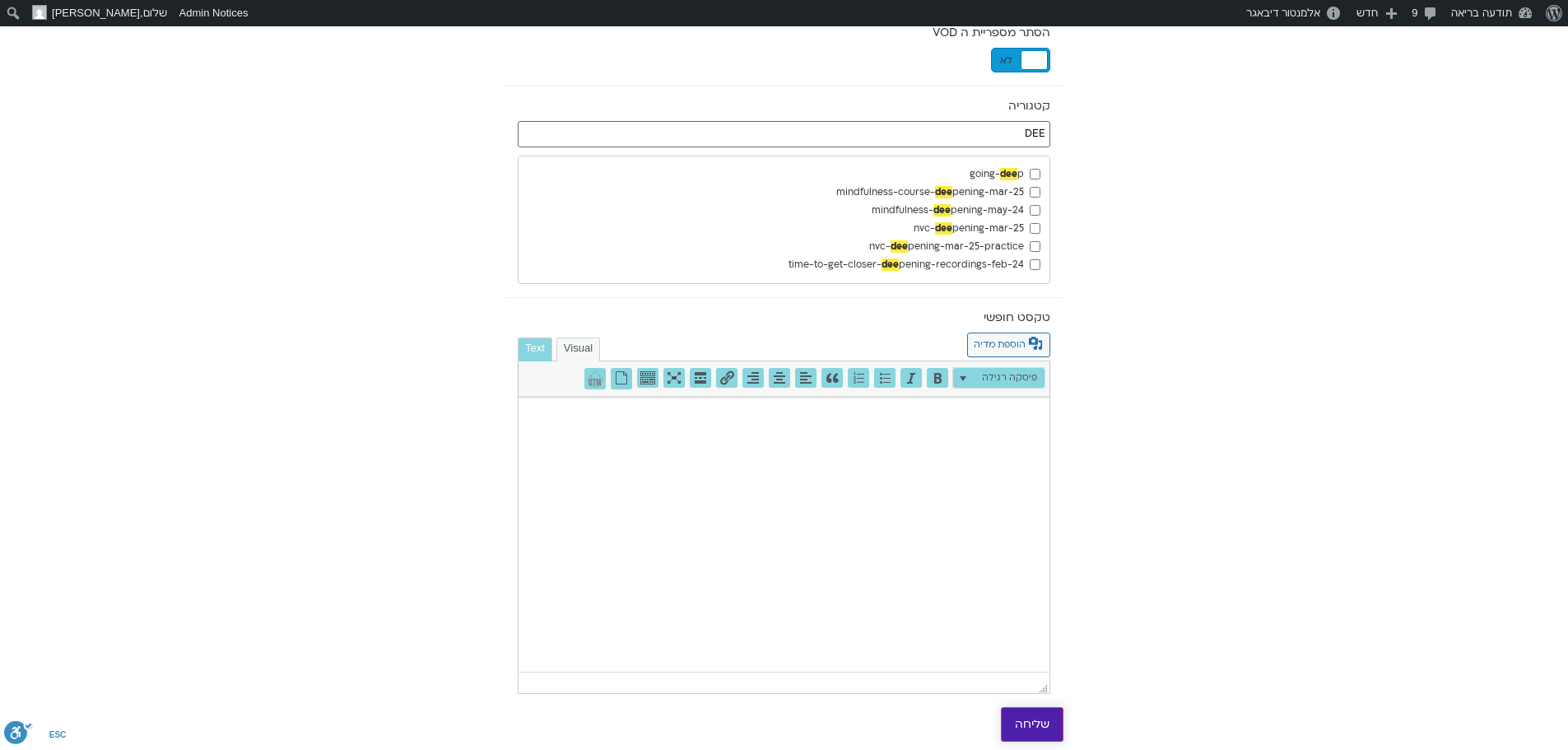 click on "שליחה" at bounding box center [1032, 724] 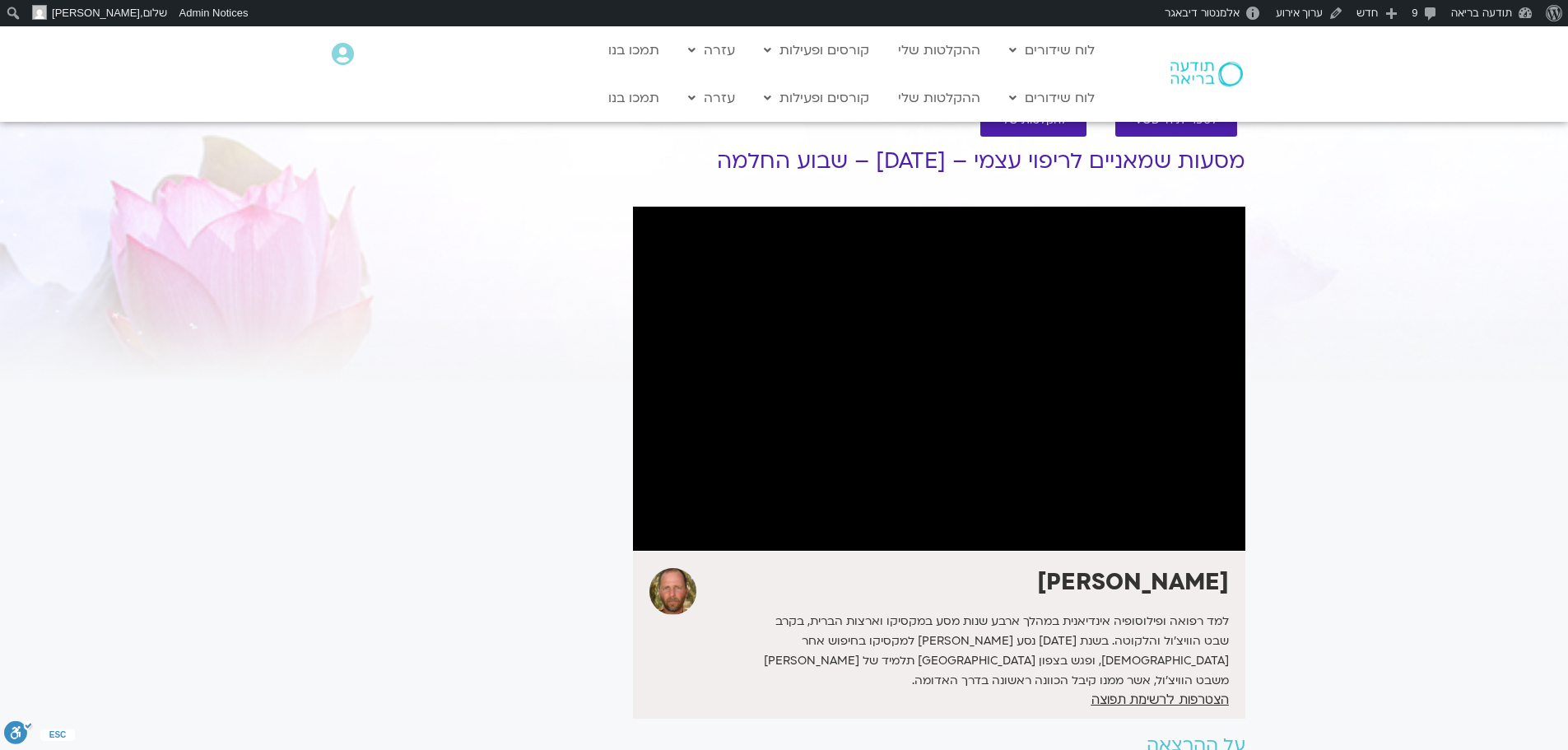 scroll, scrollTop: 0, scrollLeft: 0, axis: both 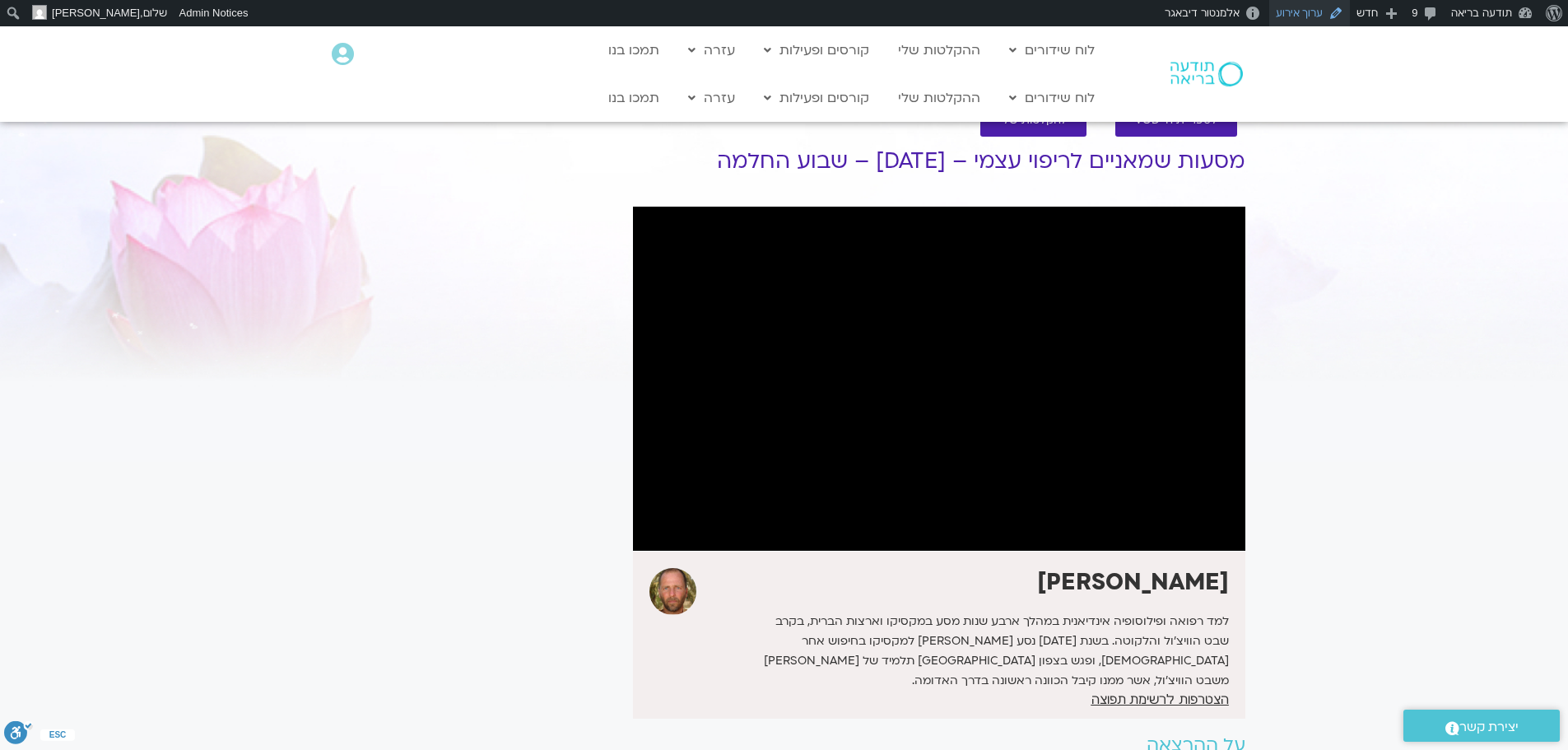 click on "ערוך אירוע" at bounding box center (1310, 13) 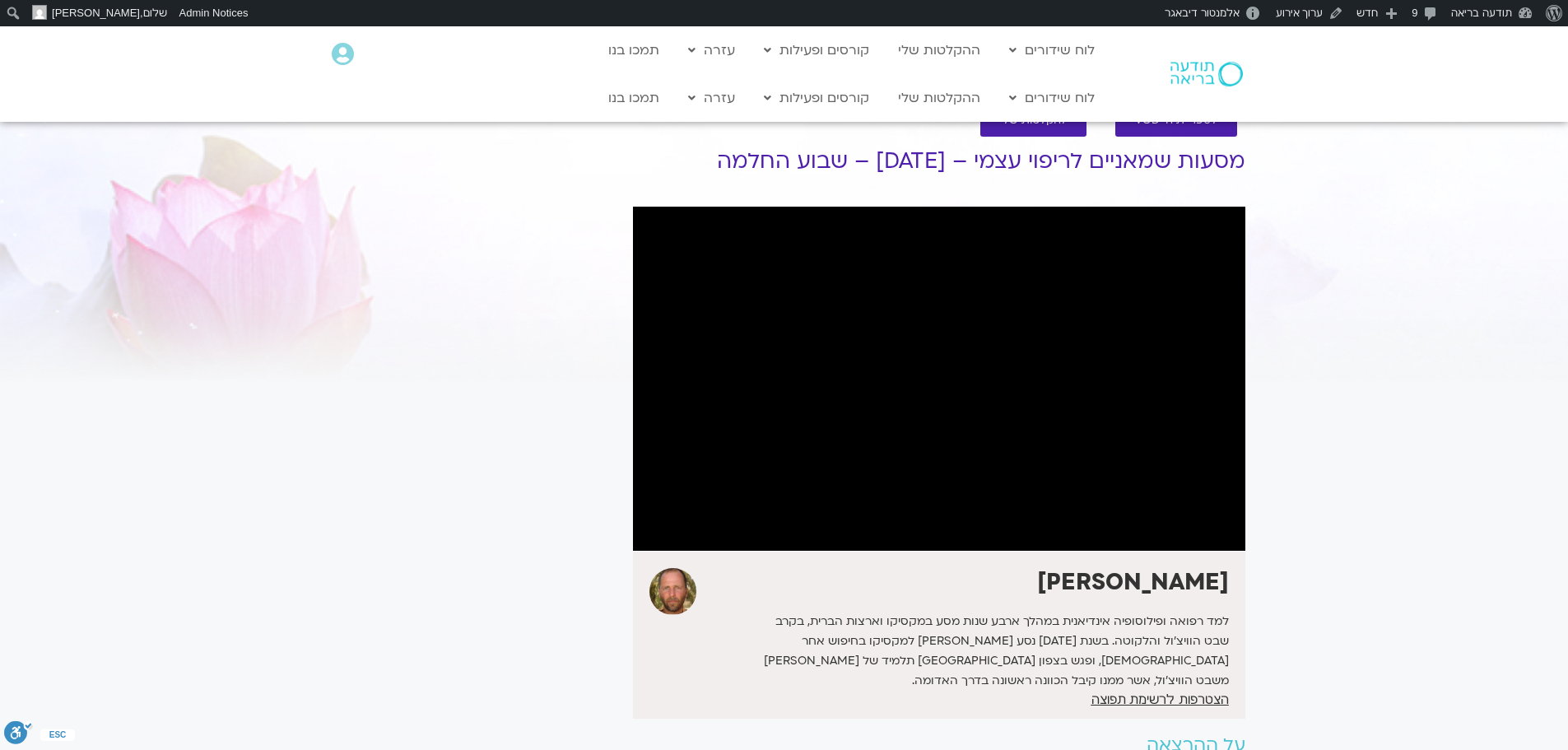 scroll, scrollTop: 0, scrollLeft: 0, axis: both 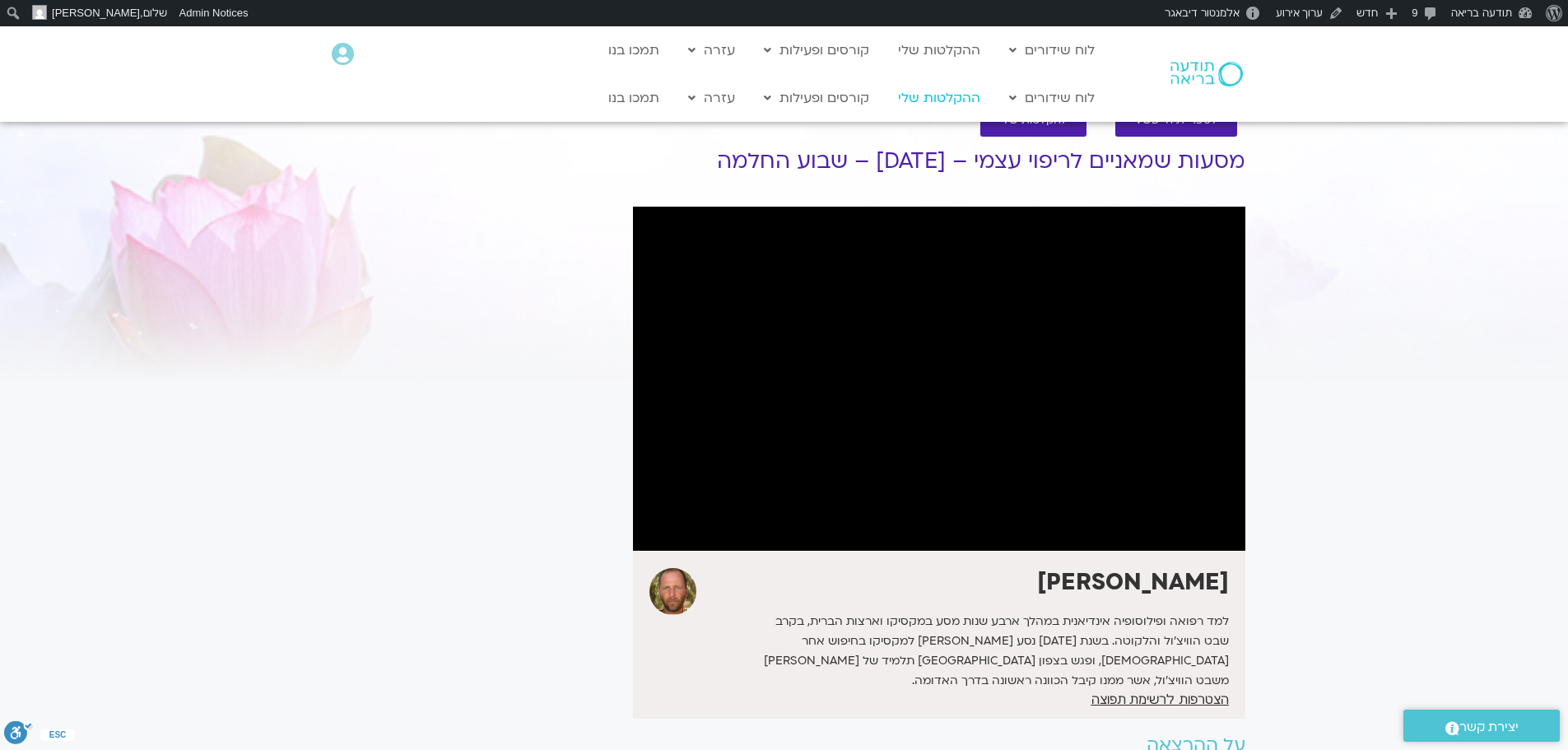 click on "ההקלטות שלי" at bounding box center (939, 98) 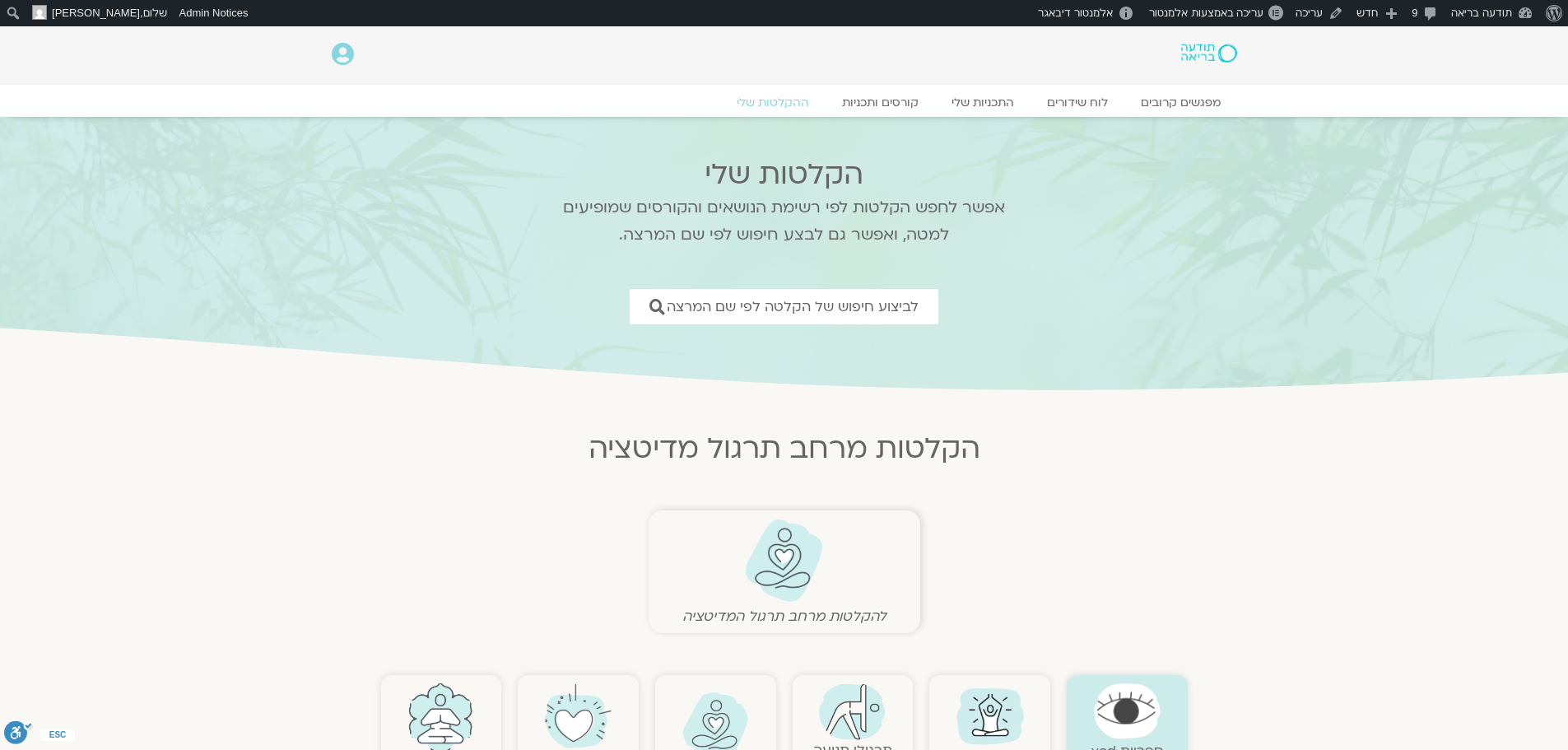 scroll, scrollTop: 247, scrollLeft: 0, axis: vertical 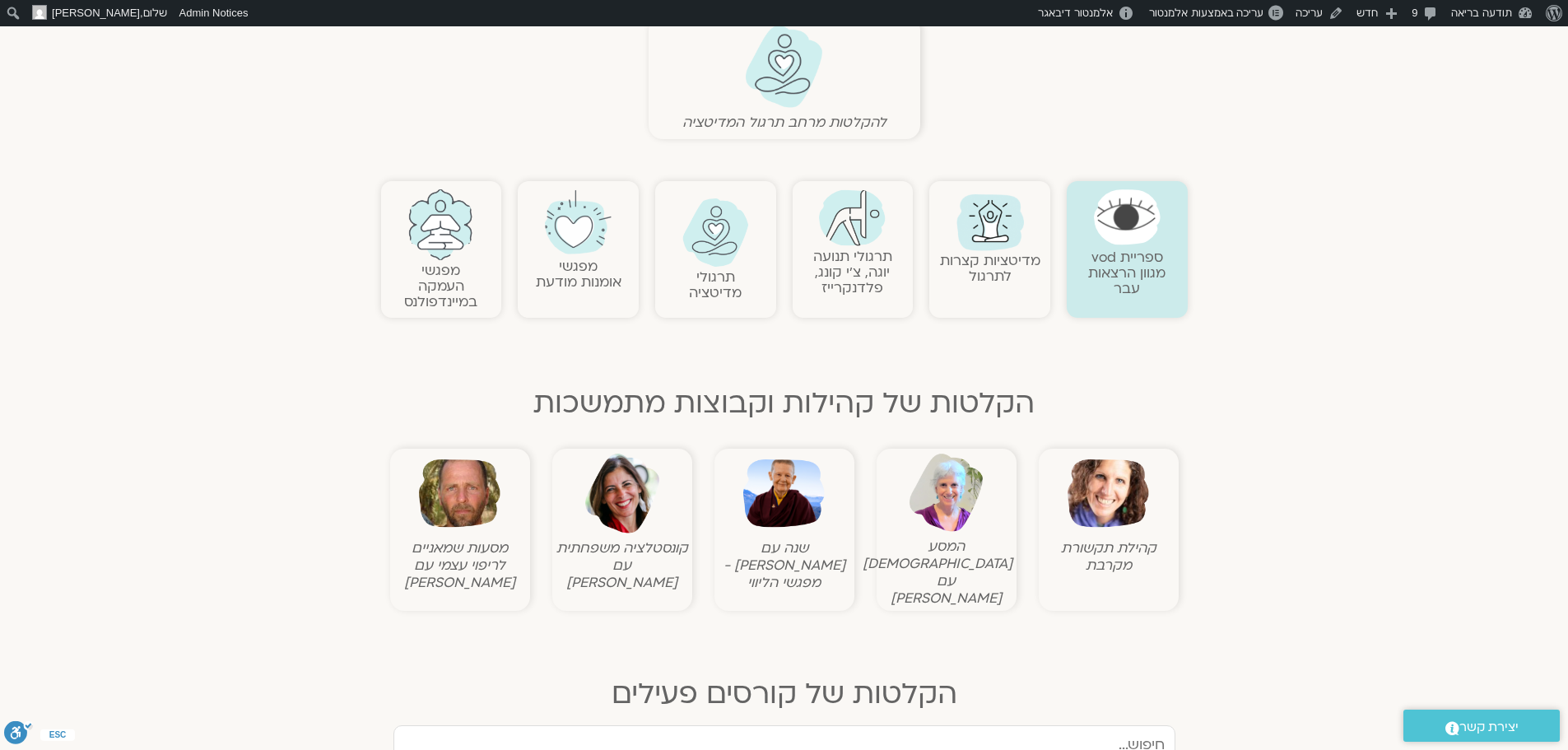 click at bounding box center (440, 225) 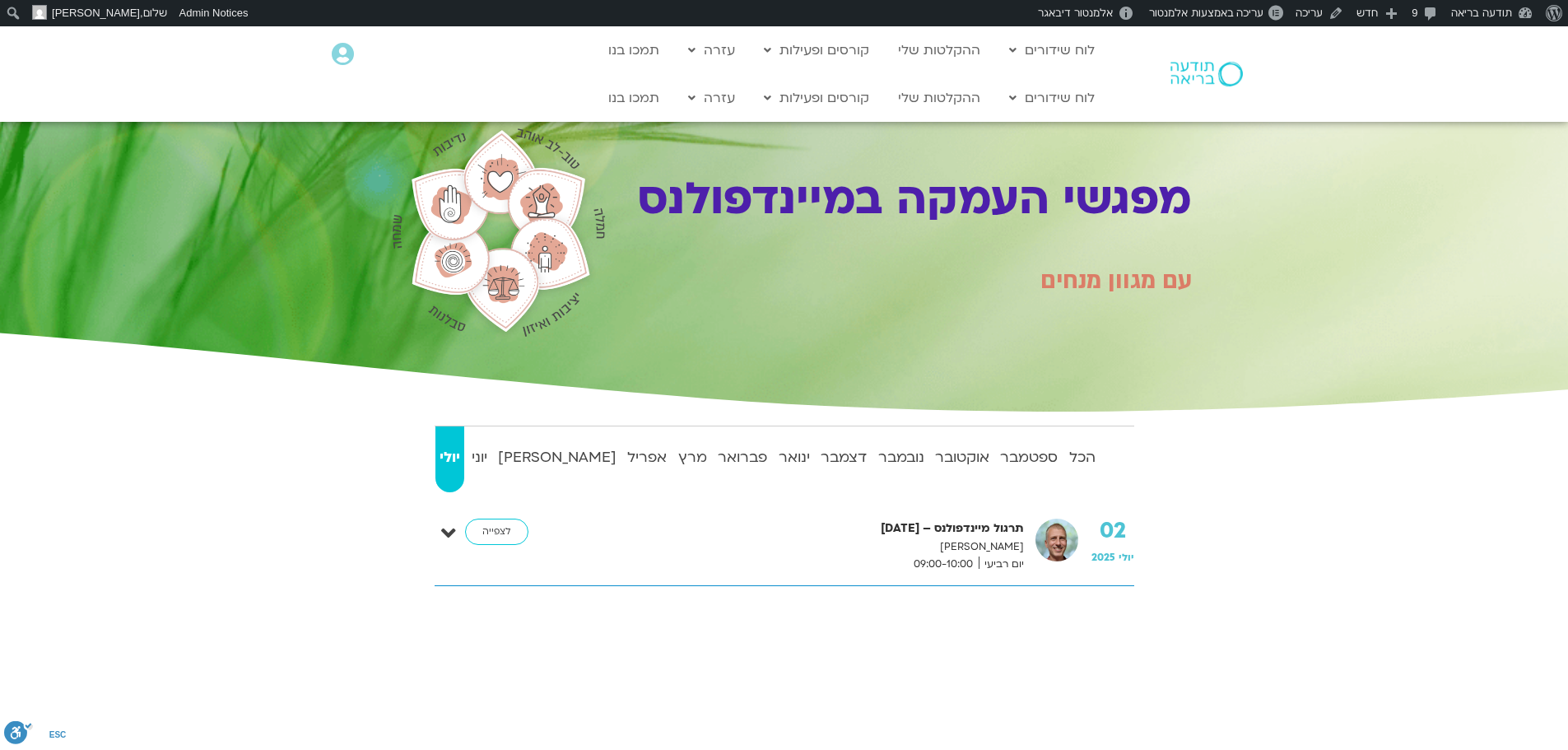 scroll, scrollTop: 165, scrollLeft: 0, axis: vertical 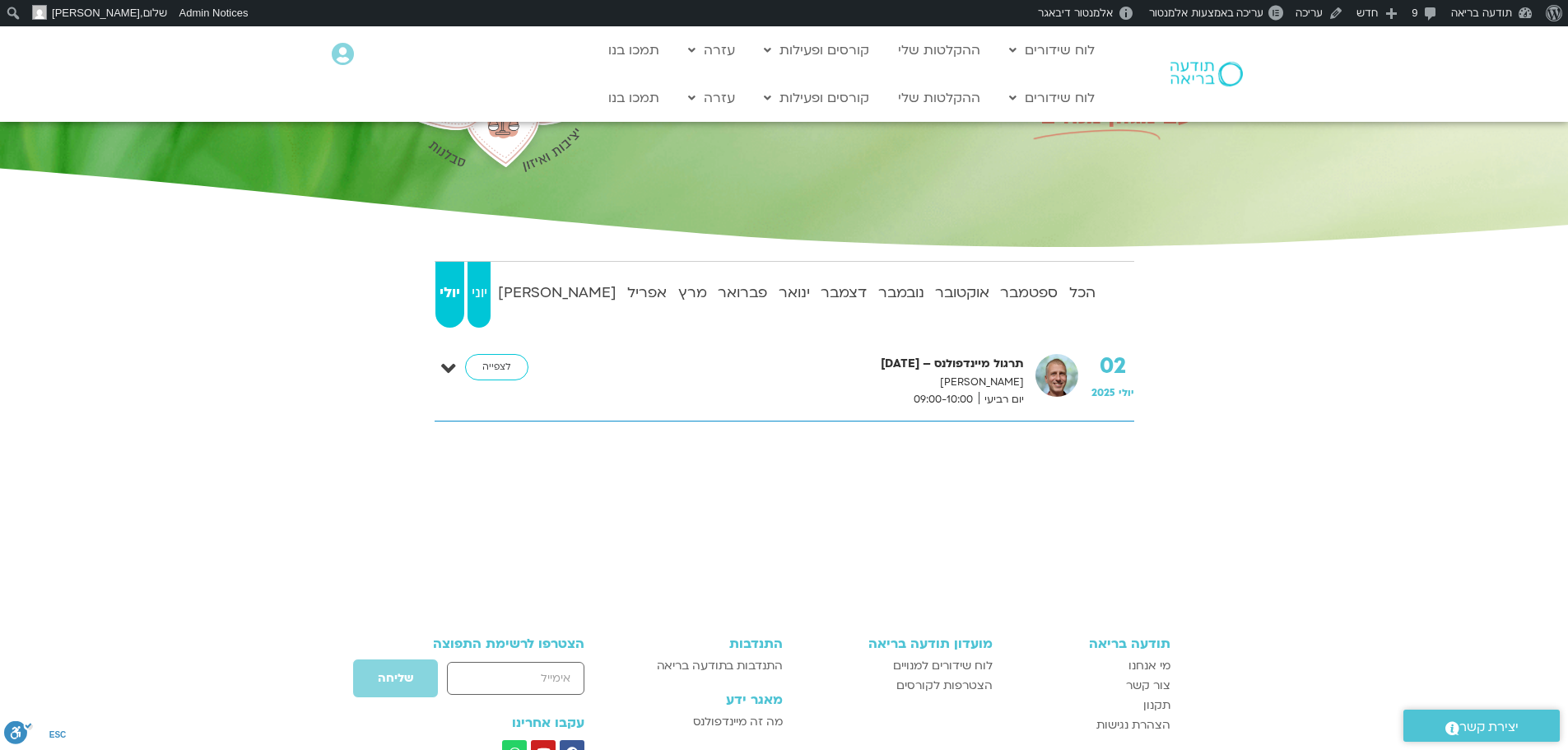 click on "יוני" at bounding box center (479, 293) 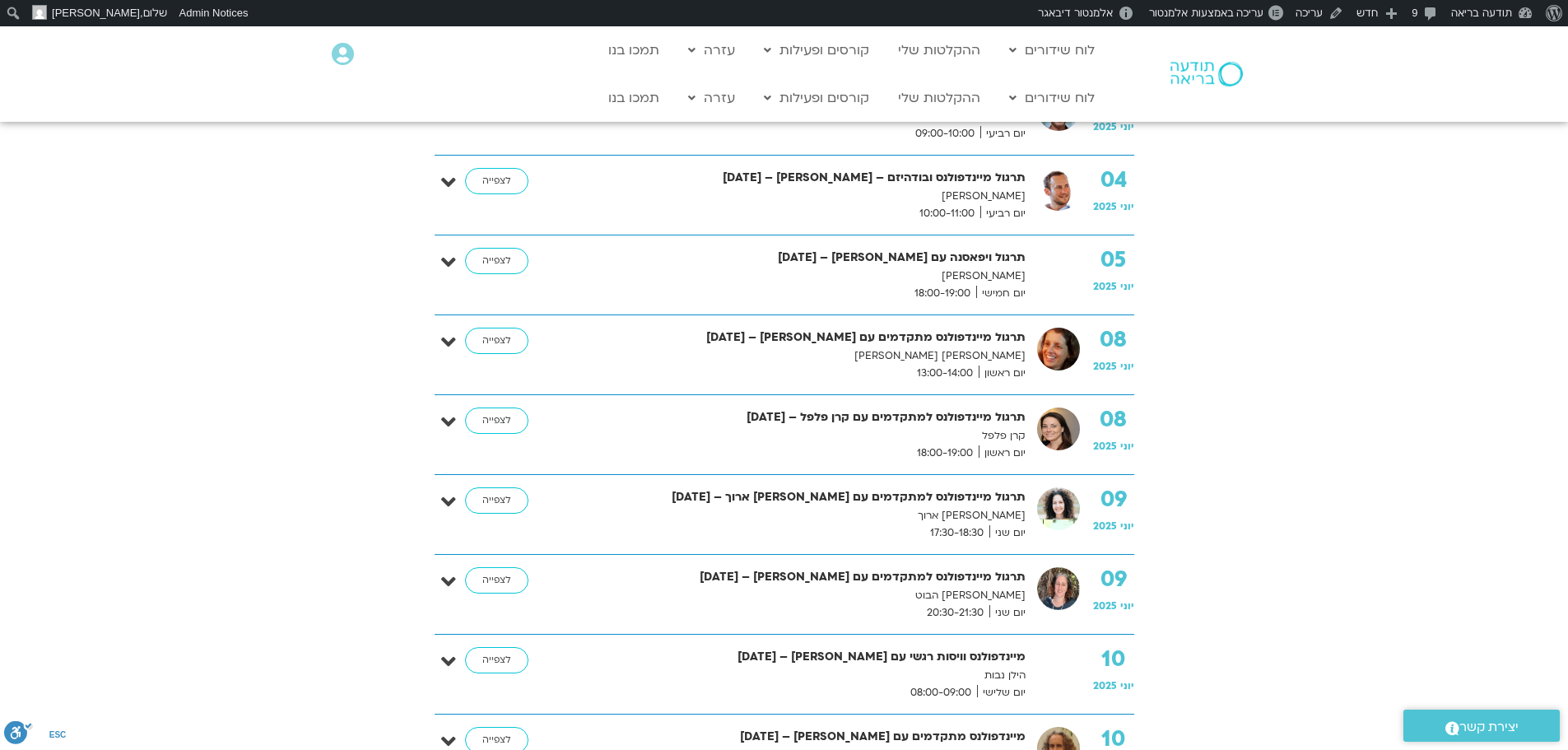 scroll, scrollTop: 659, scrollLeft: 0, axis: vertical 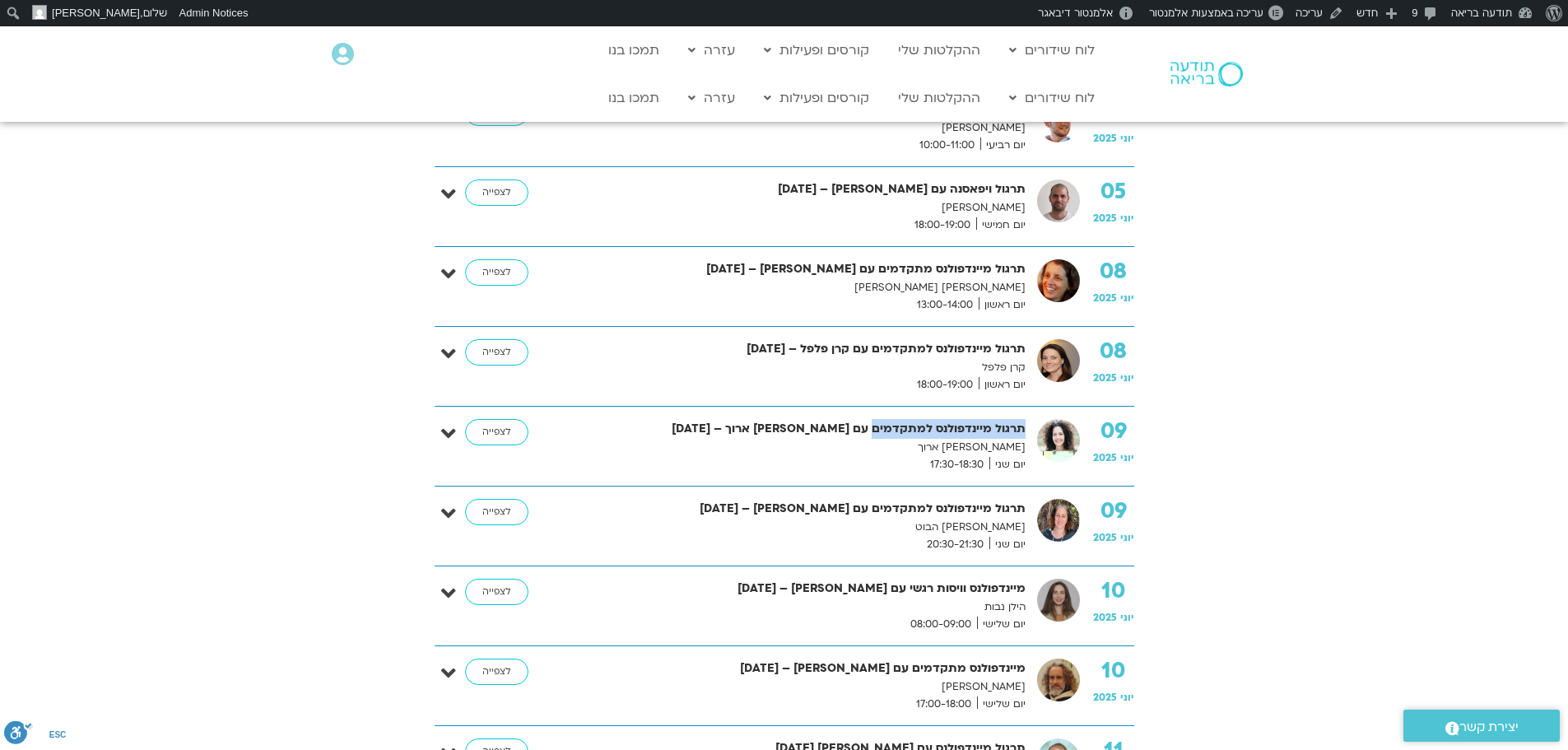 drag, startPoint x: 875, startPoint y: 427, endPoint x: 1025, endPoint y: 422, distance: 150.08331 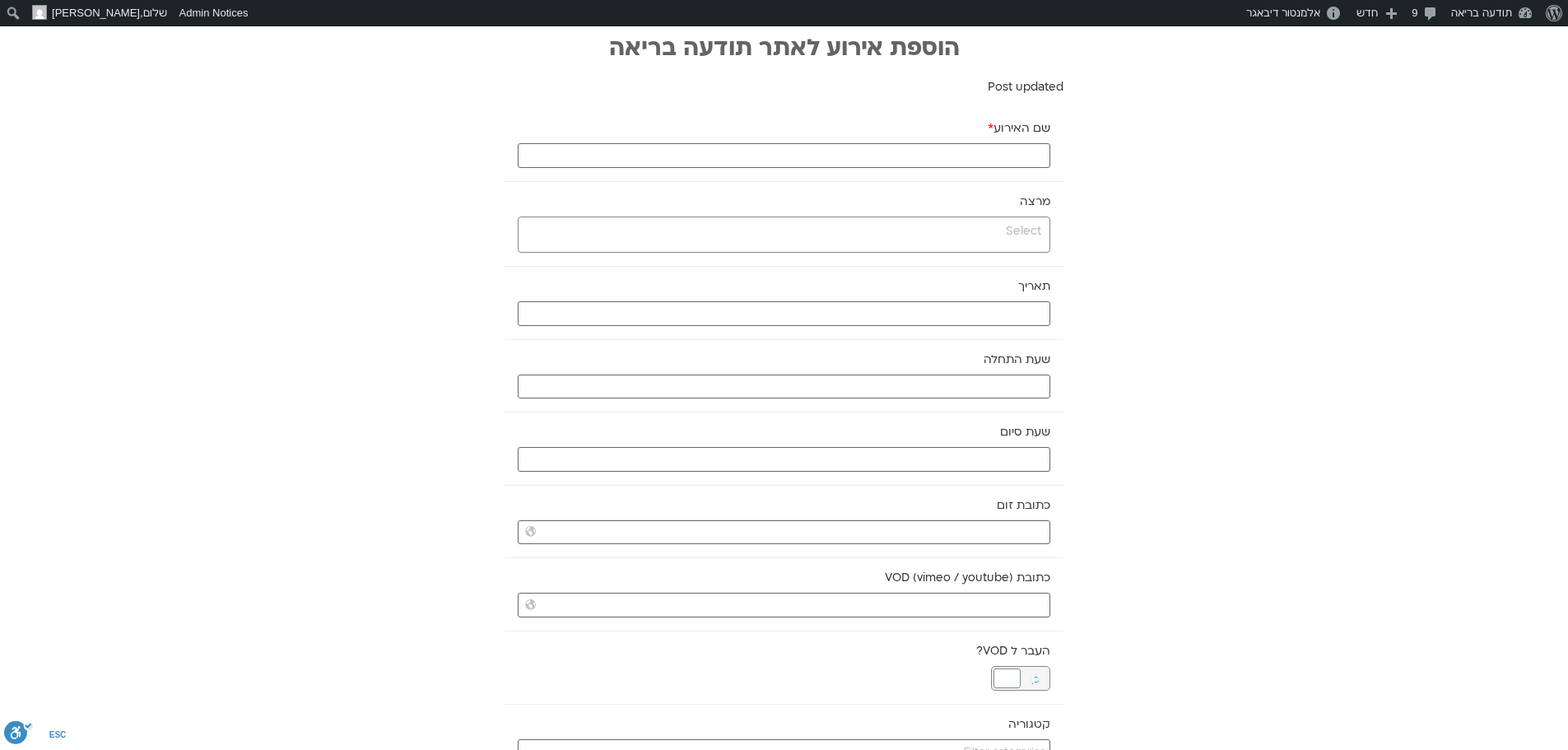 scroll, scrollTop: 0, scrollLeft: 0, axis: both 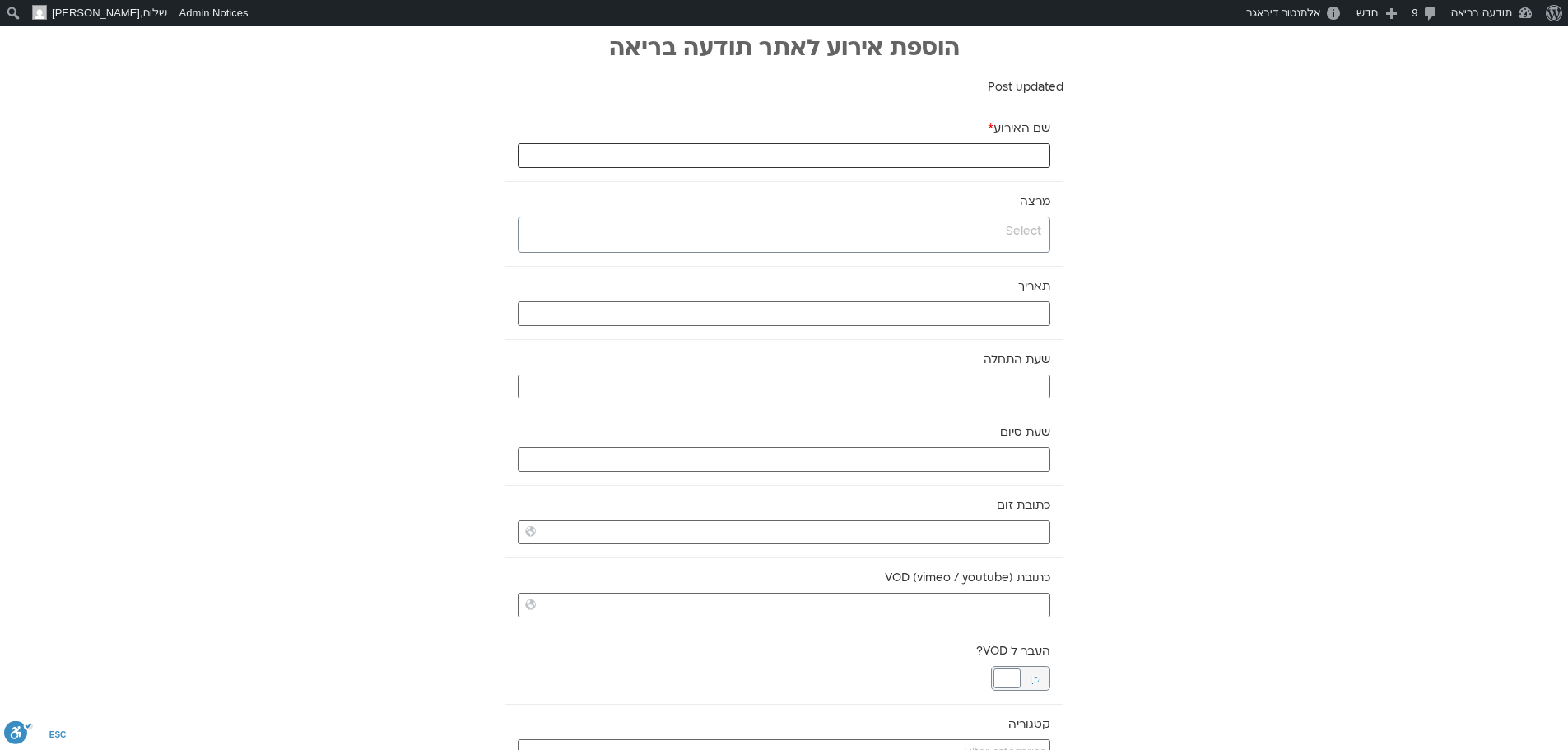 click on "שם האירוע  *" at bounding box center (784, 156) 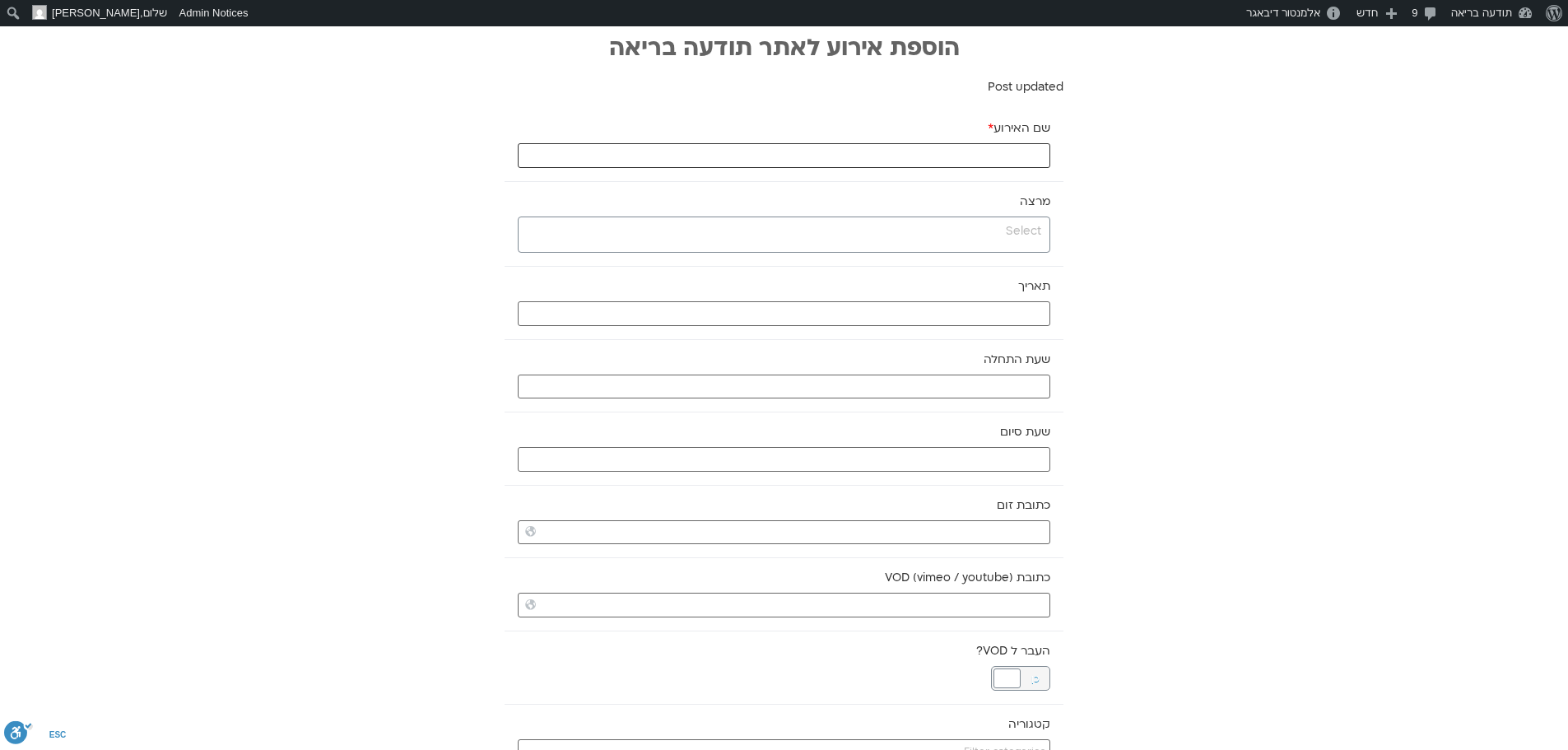 paste on "מיינדפולנס וויסות רגשי" 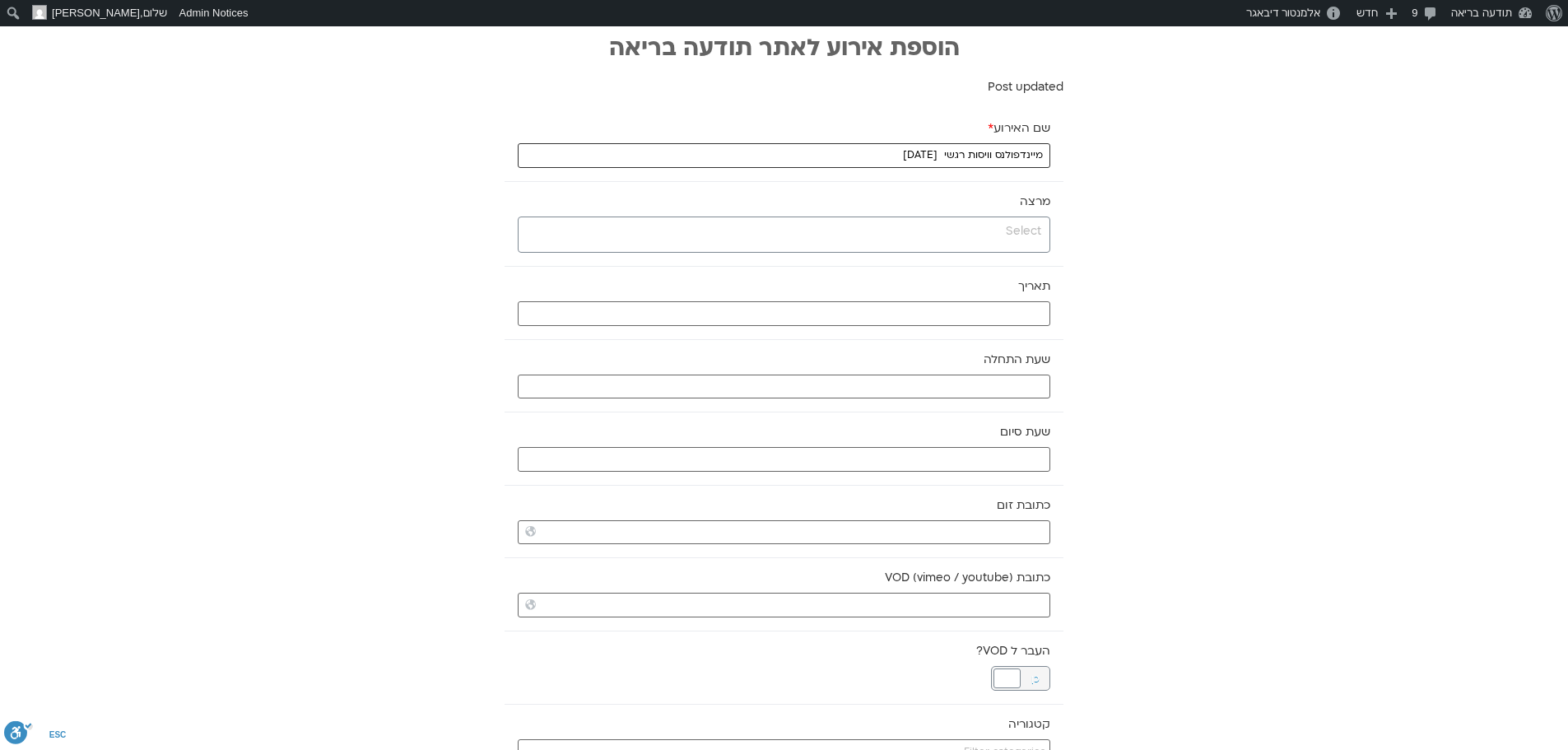type on "מיינדפולנס וויסות רגשי  [DATE]" 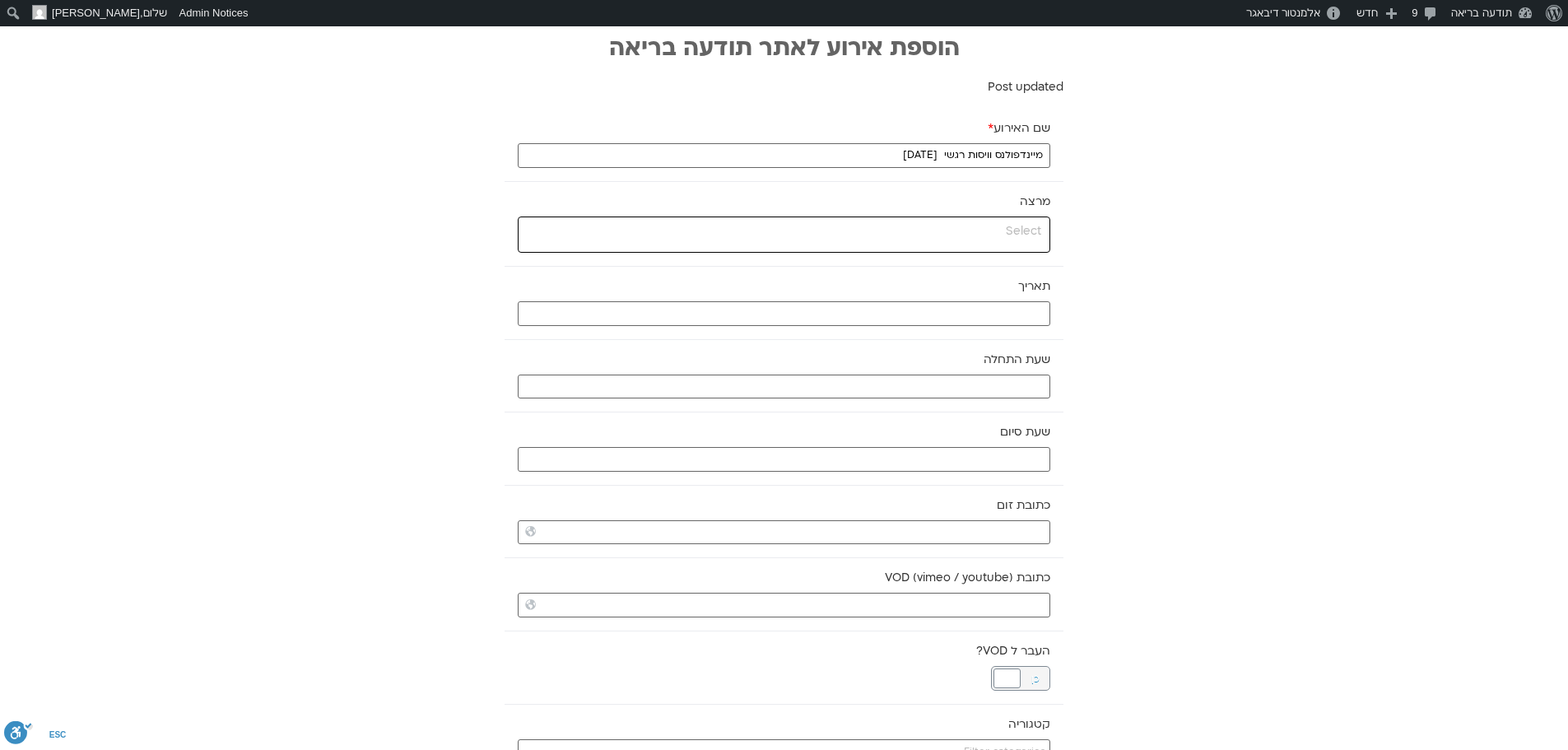 click at bounding box center [784, 235] 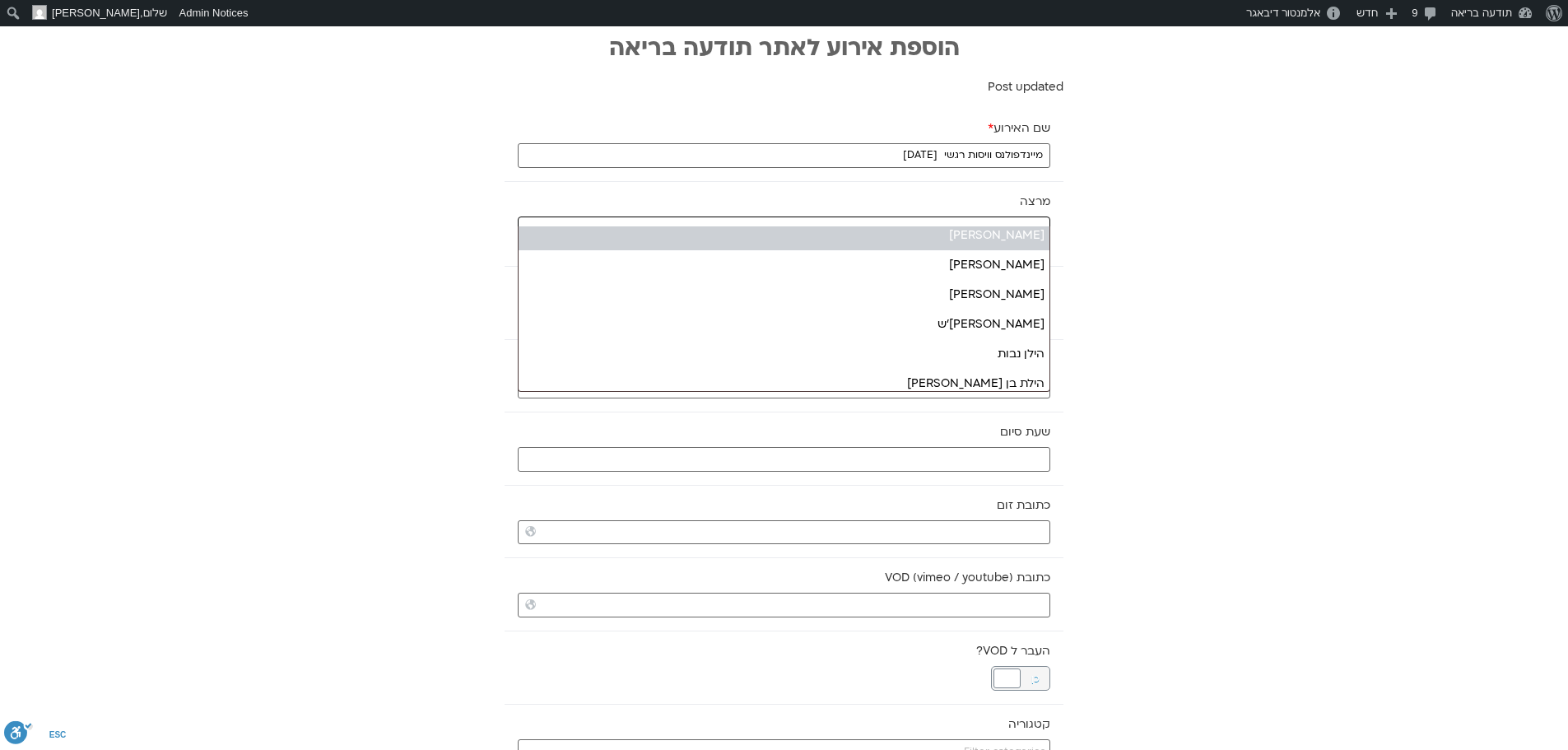 scroll, scrollTop: 82, scrollLeft: 0, axis: vertical 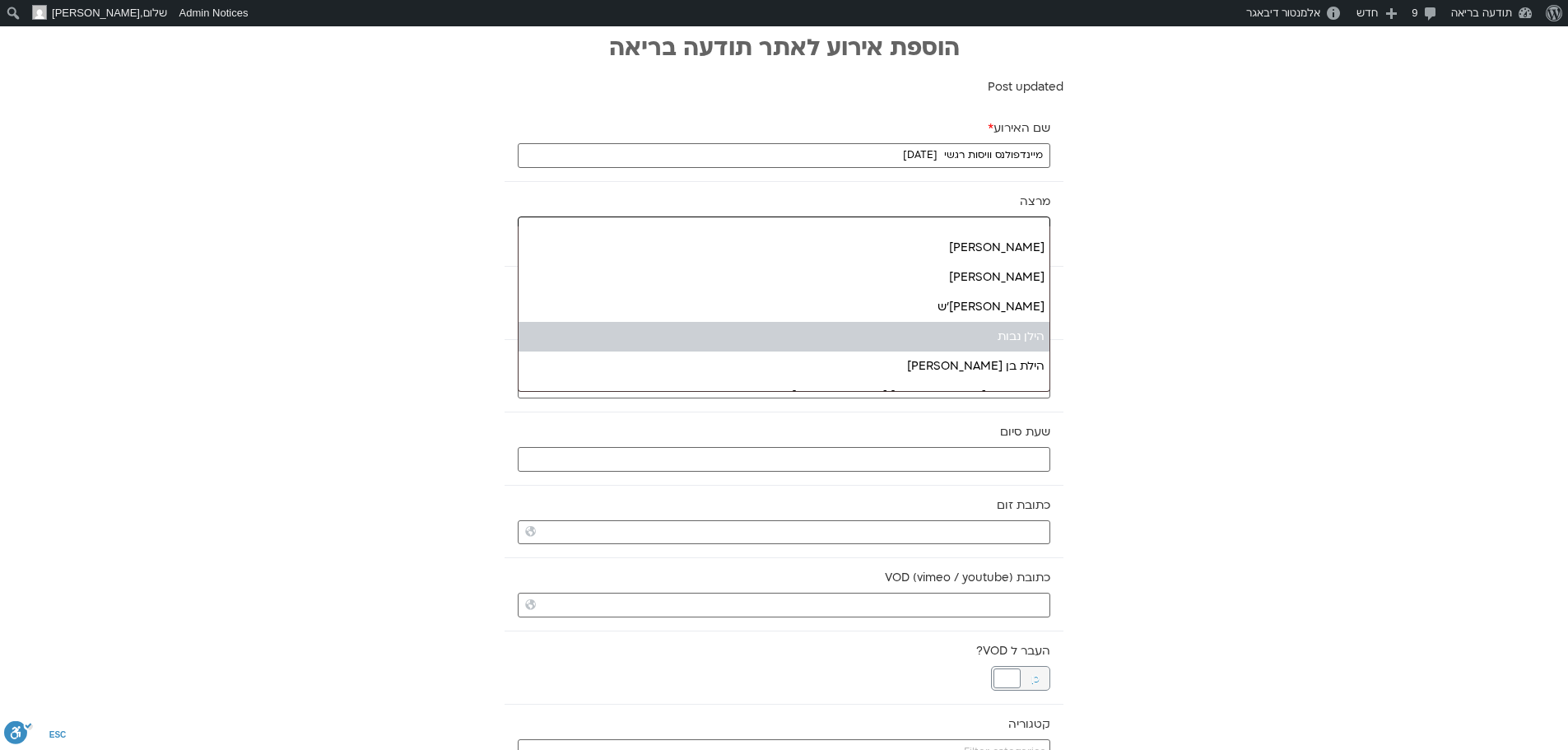type on "היל" 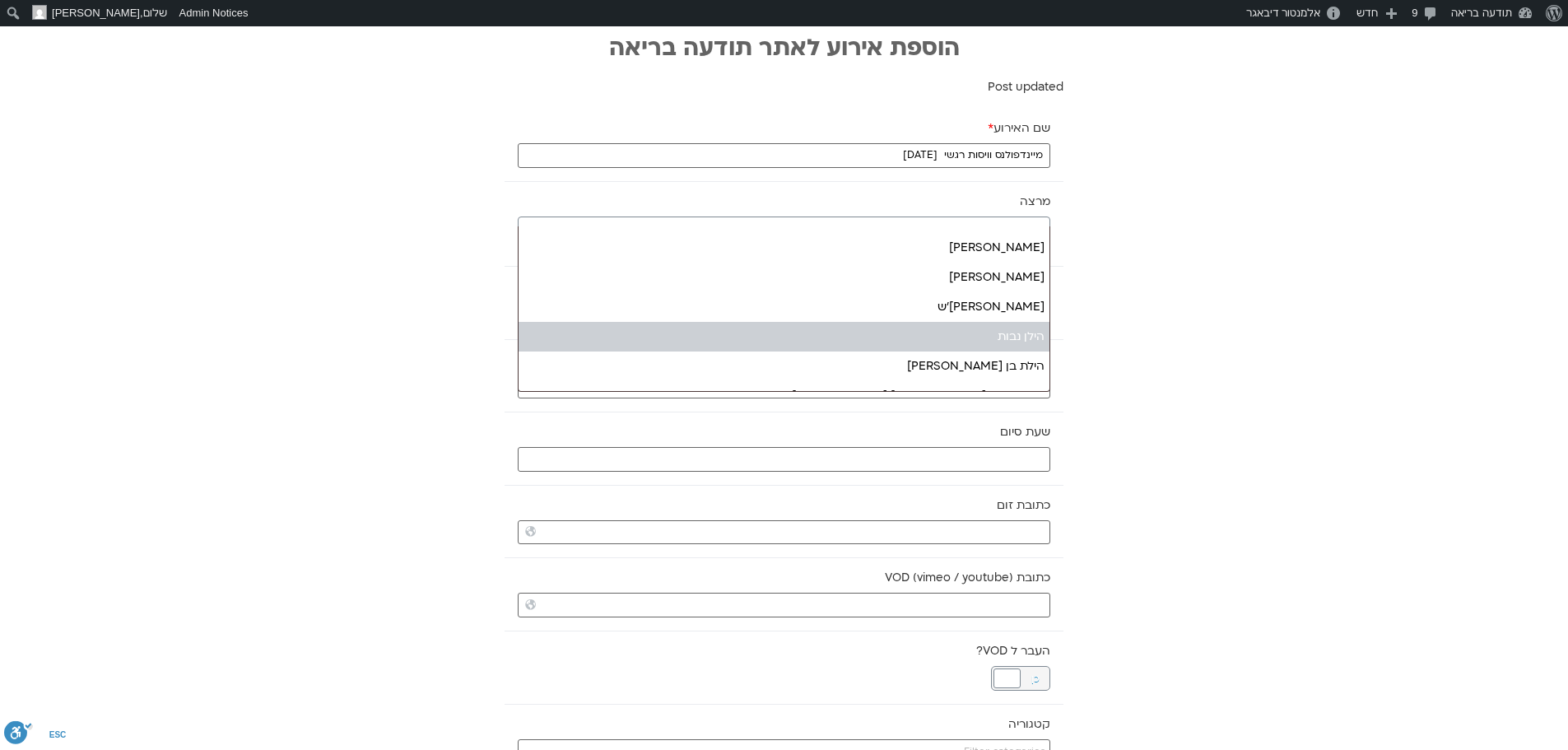 type 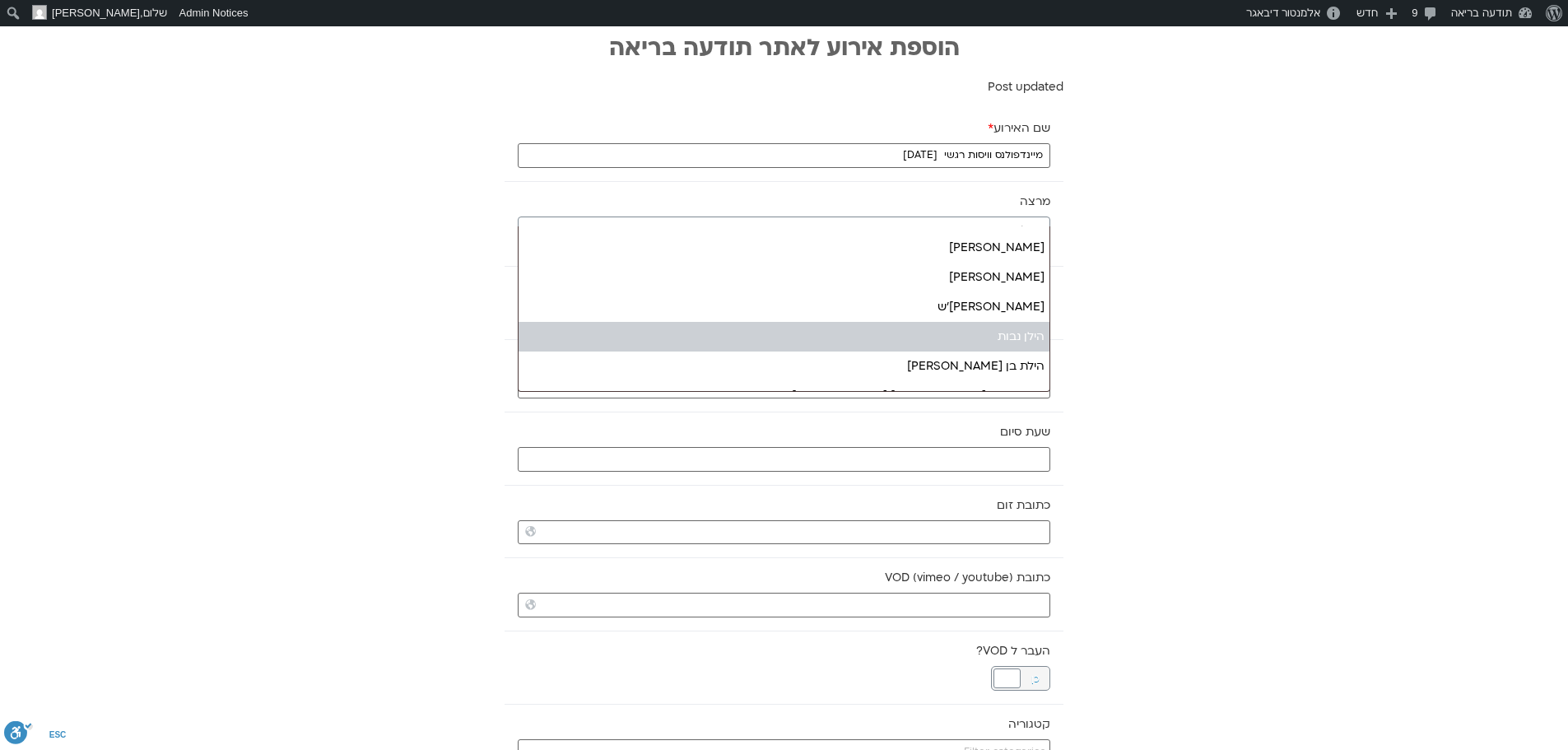 select on "******" 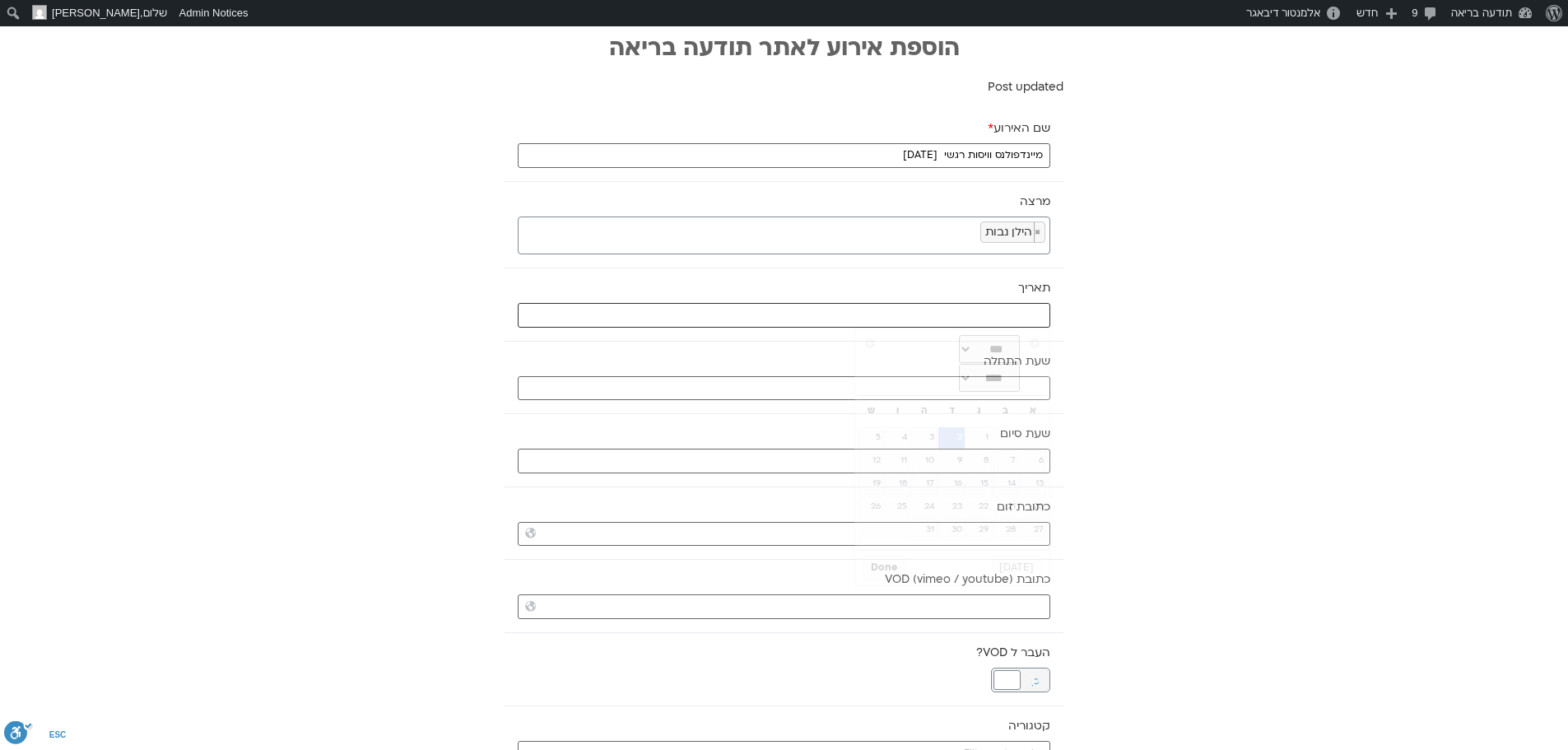 click at bounding box center (784, 315) 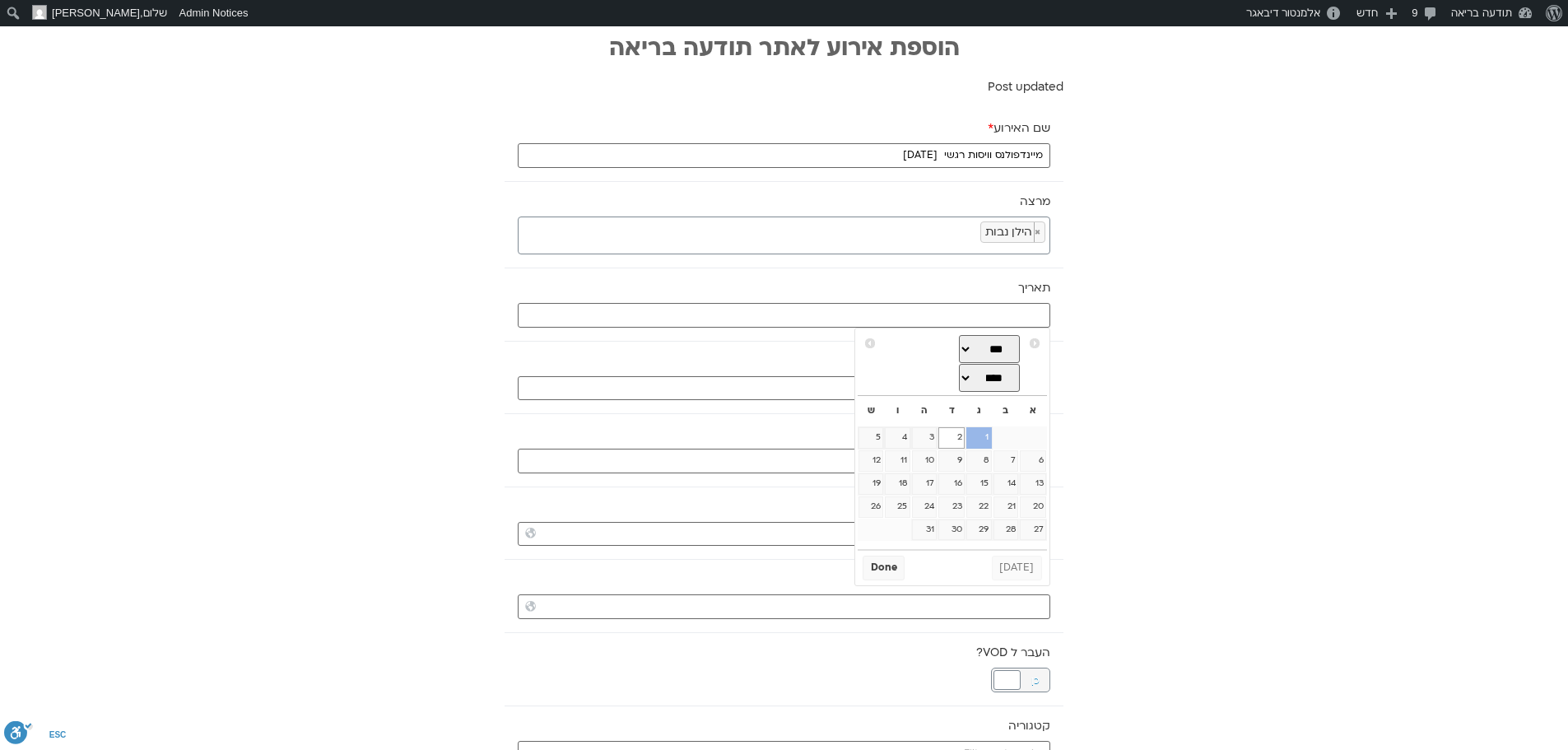 click on "1" at bounding box center (979, 438) 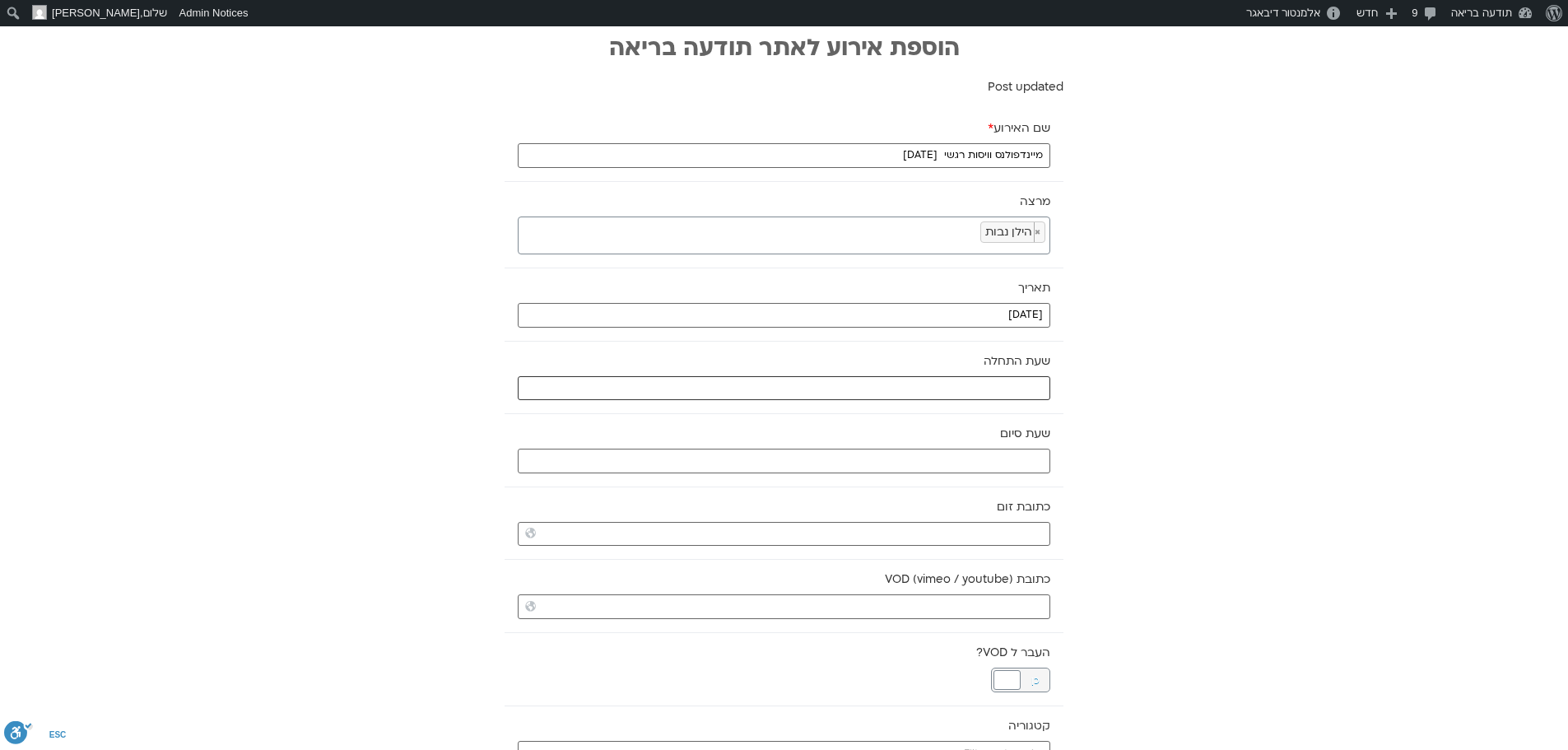 click at bounding box center [784, 389] 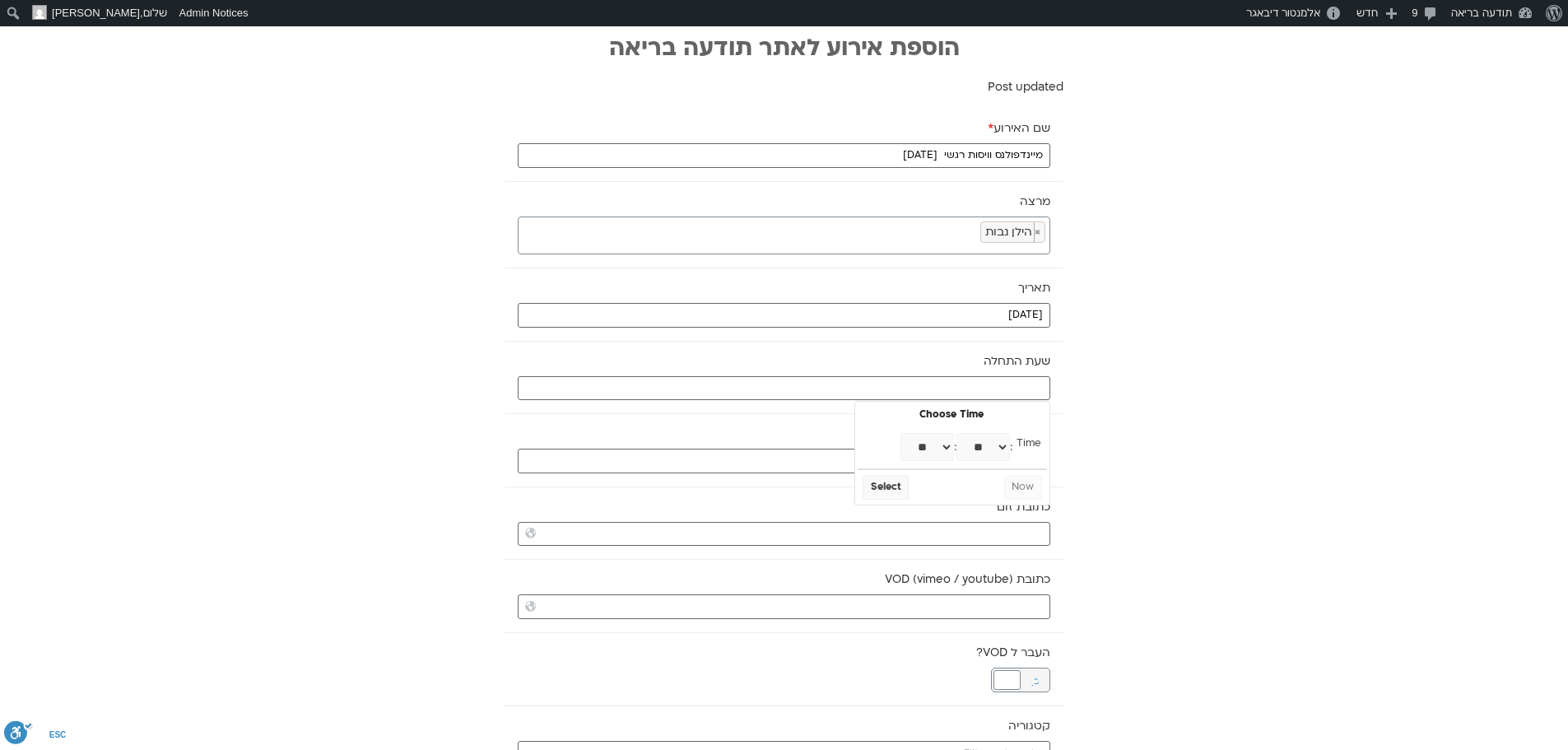 click on "** ** ** ** ** ** ** ** ** ** ** ** ** ** ** ** ** ** ** ** ** ** ** **" at bounding box center (927, 447) 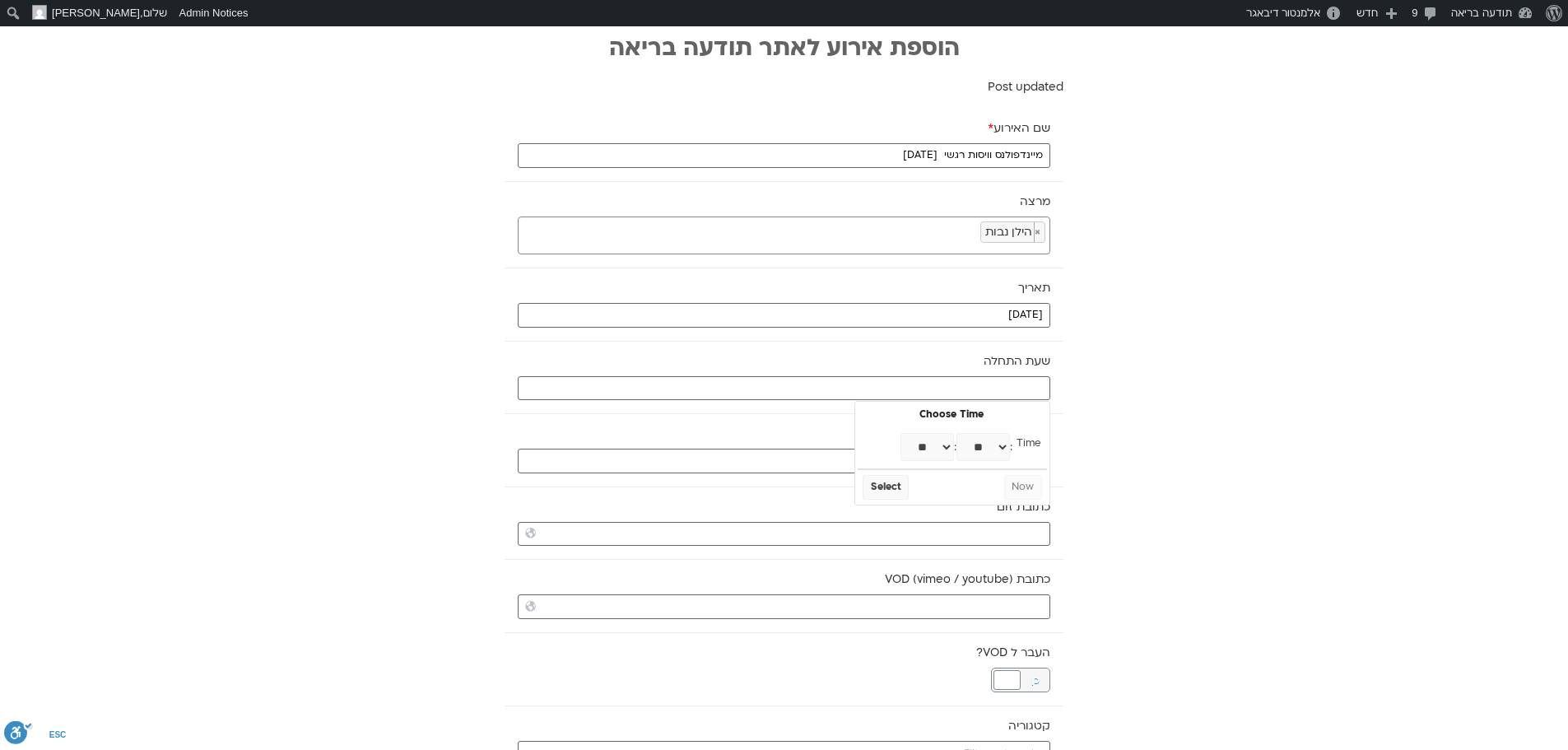 type on "08:00" 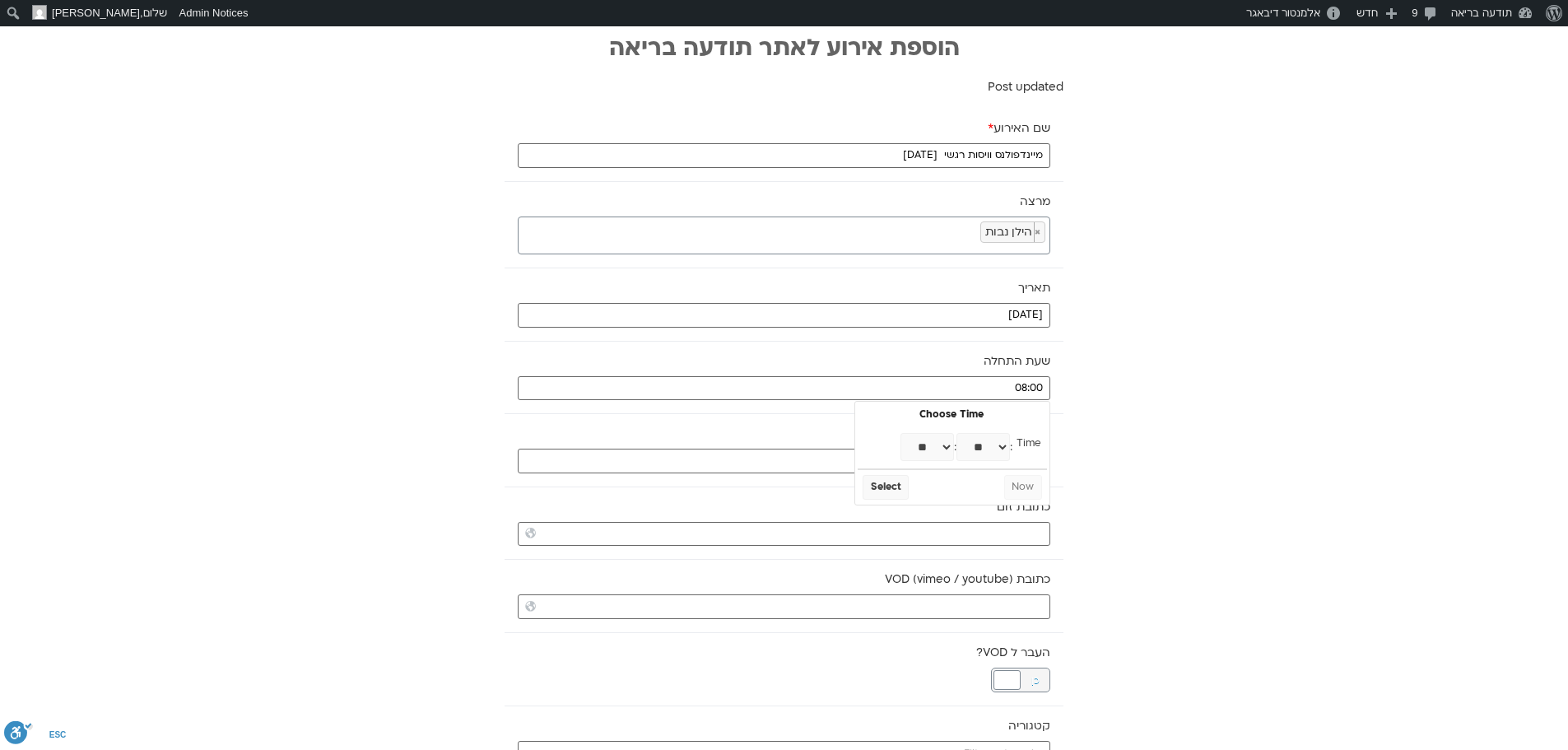 select on "*" 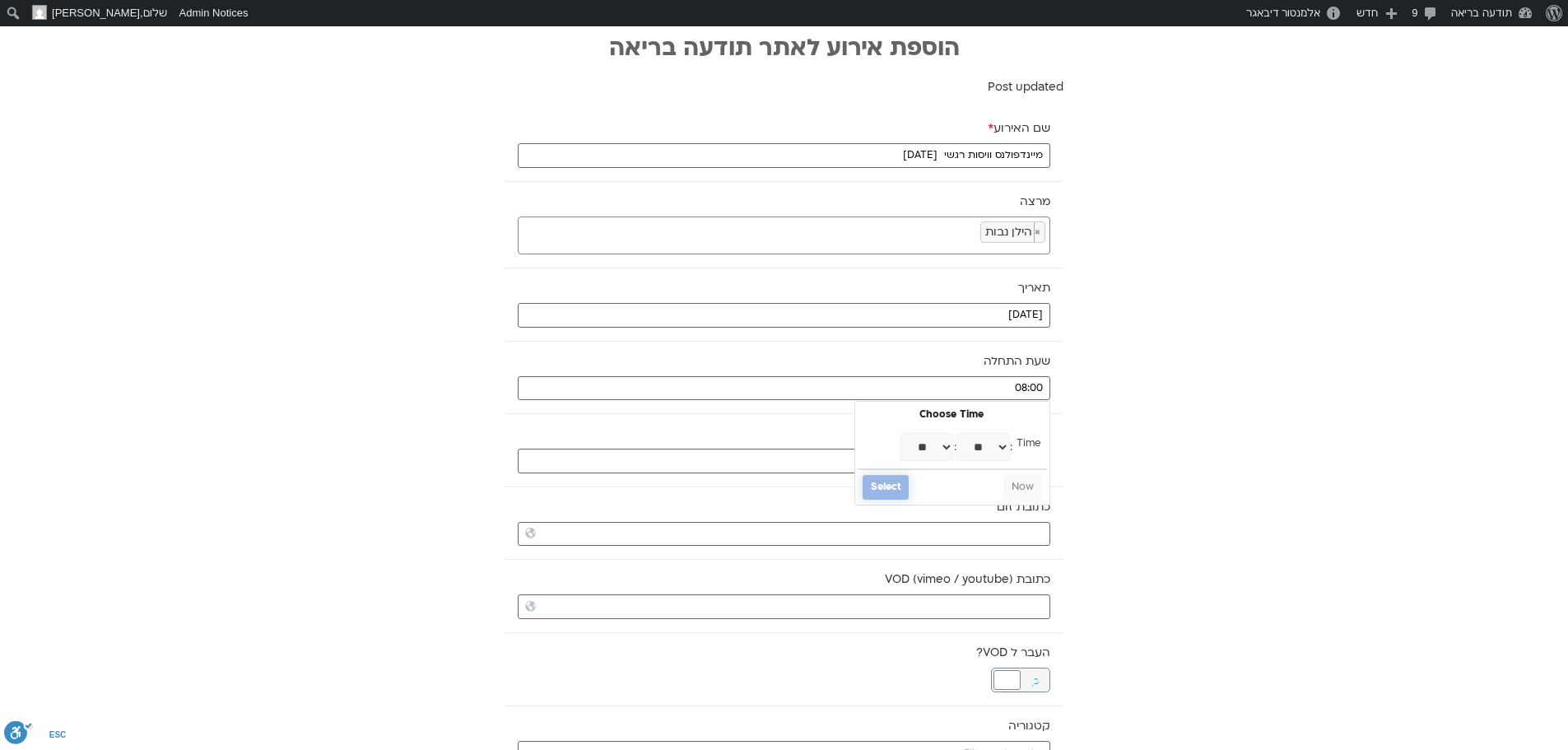 click on "Select" at bounding box center [886, 487] 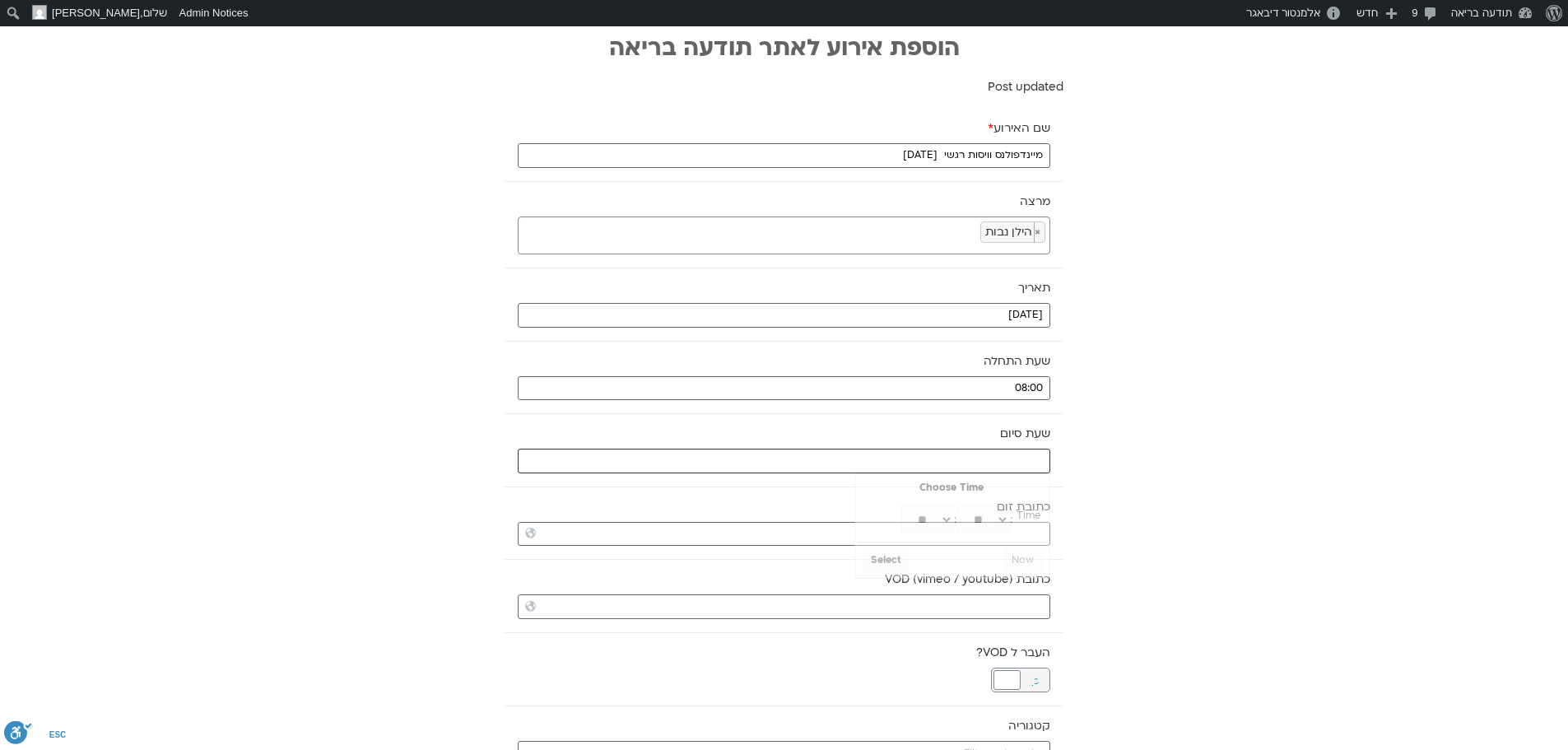 click at bounding box center (784, 461) 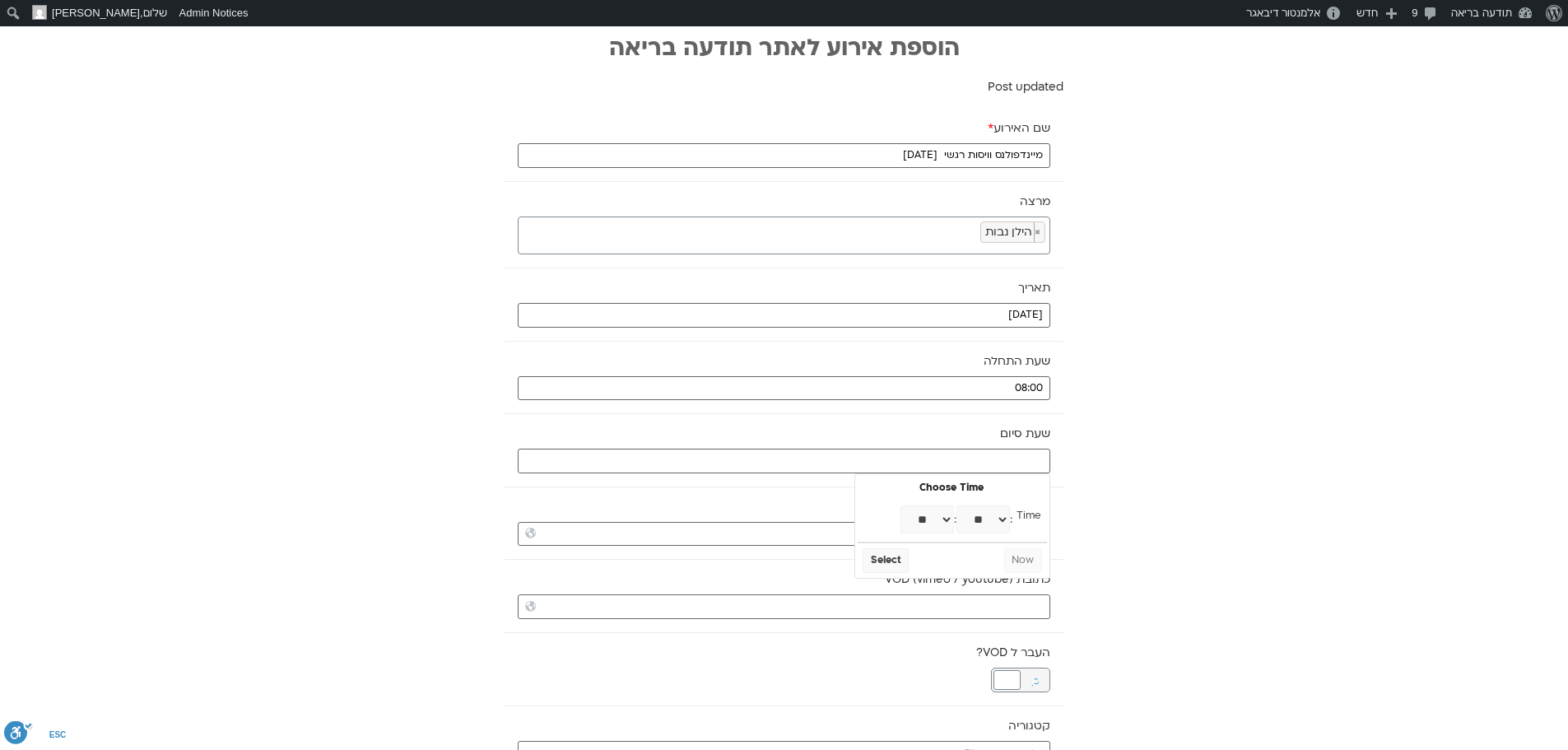 click on "** ** ** ** ** ** ** ** ** ** ** ** ** ** ** ** ** ** ** ** ** ** ** **" at bounding box center [927, 519] 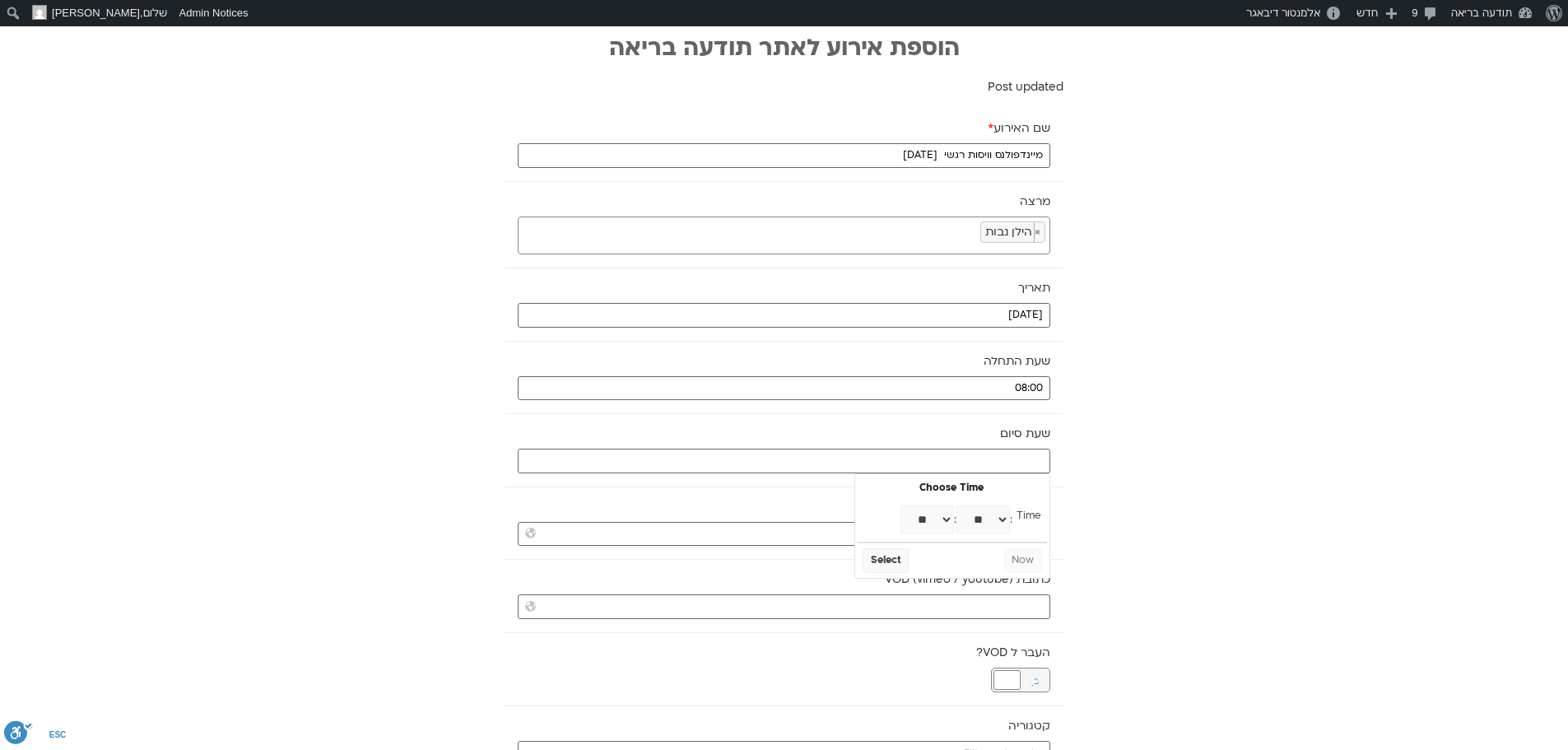type on "09:00" 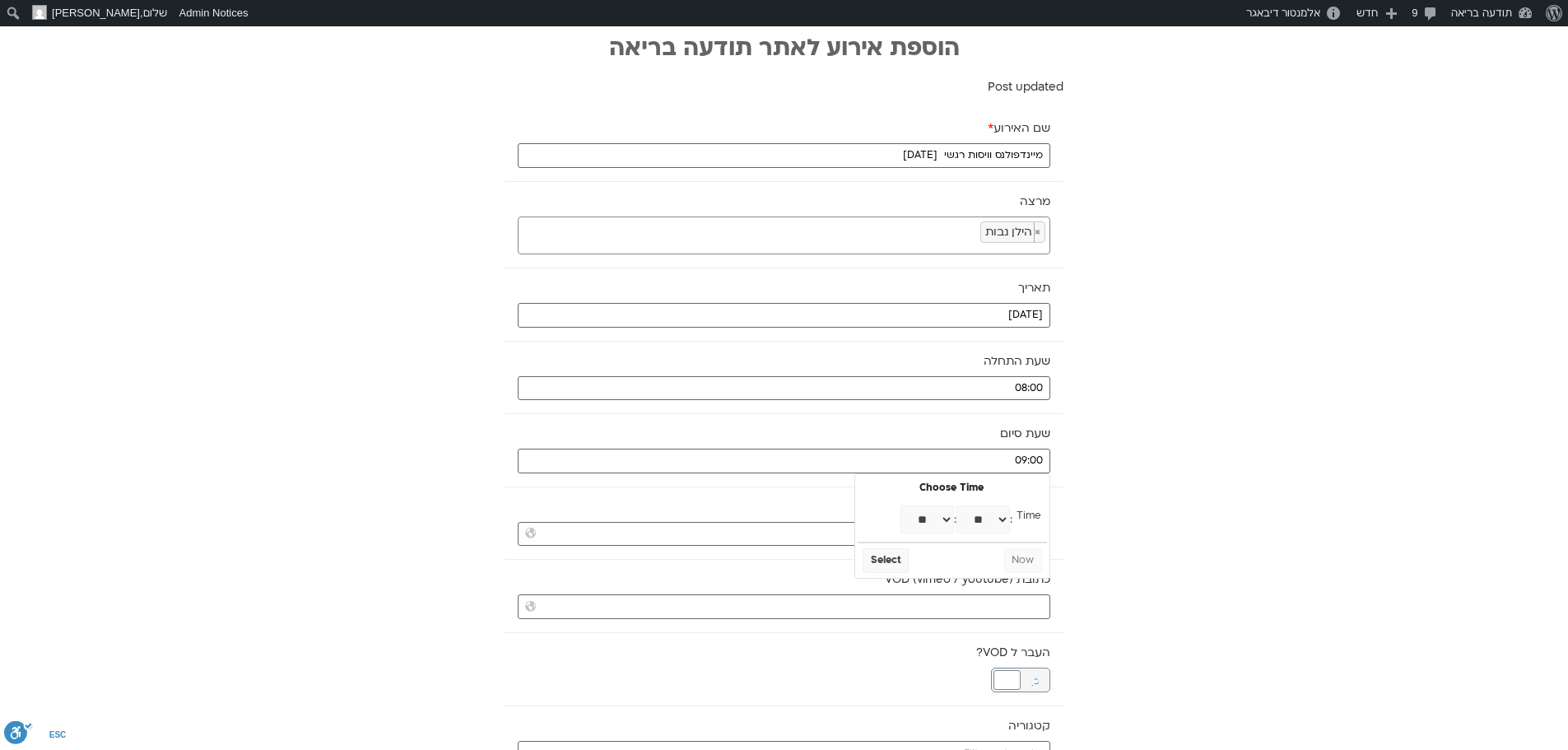 select on "*" 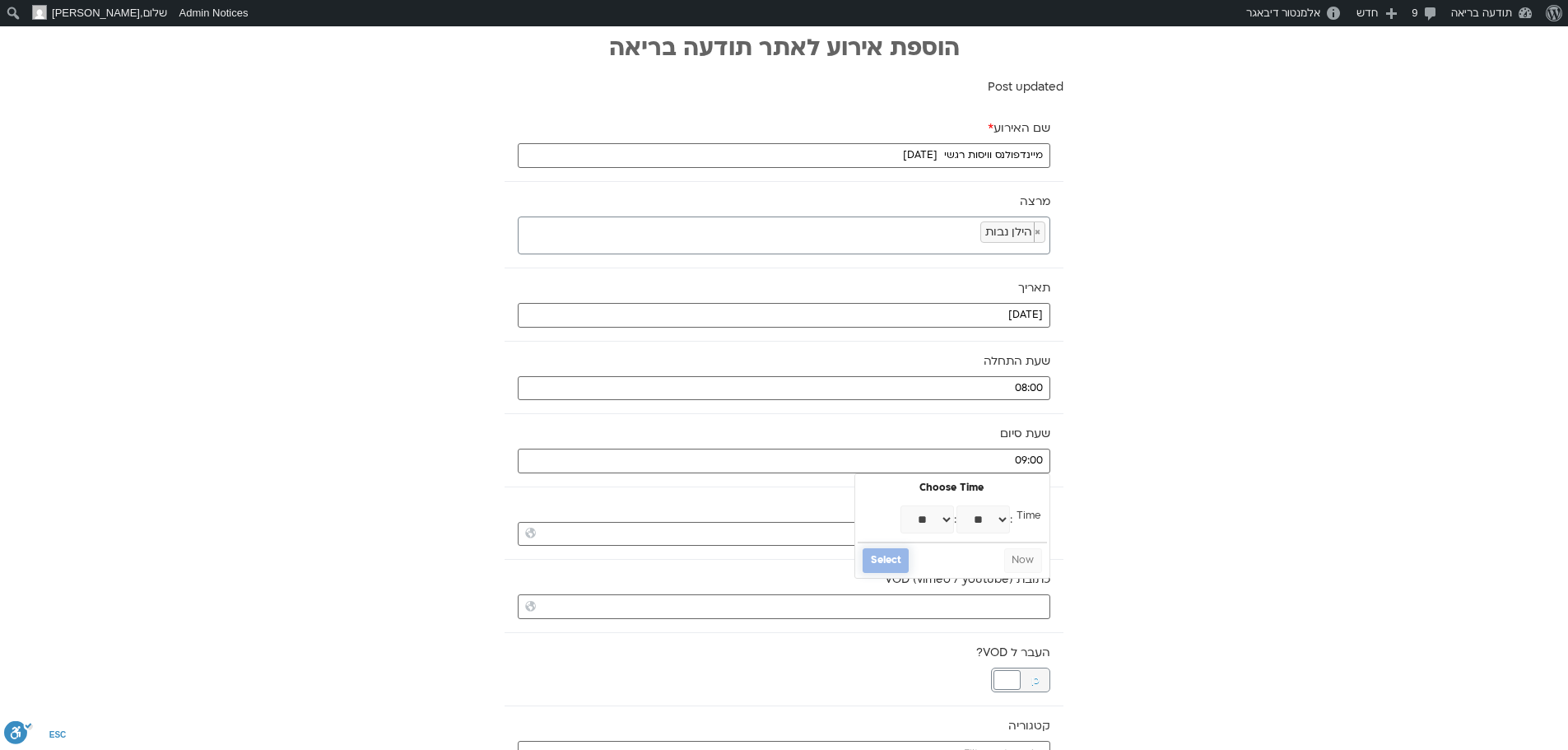 click on "Select" at bounding box center (886, 561) 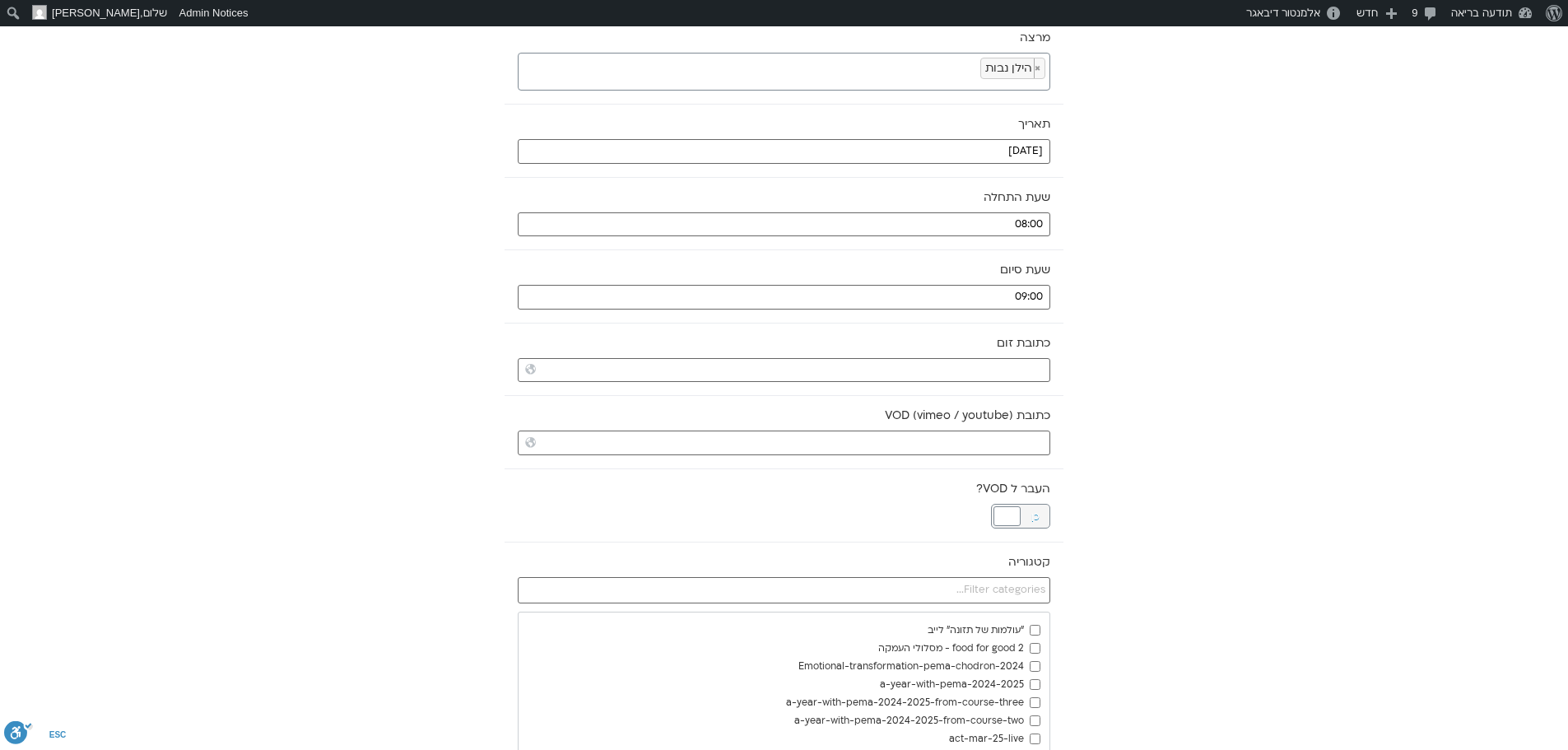 scroll, scrollTop: 165, scrollLeft: 0, axis: vertical 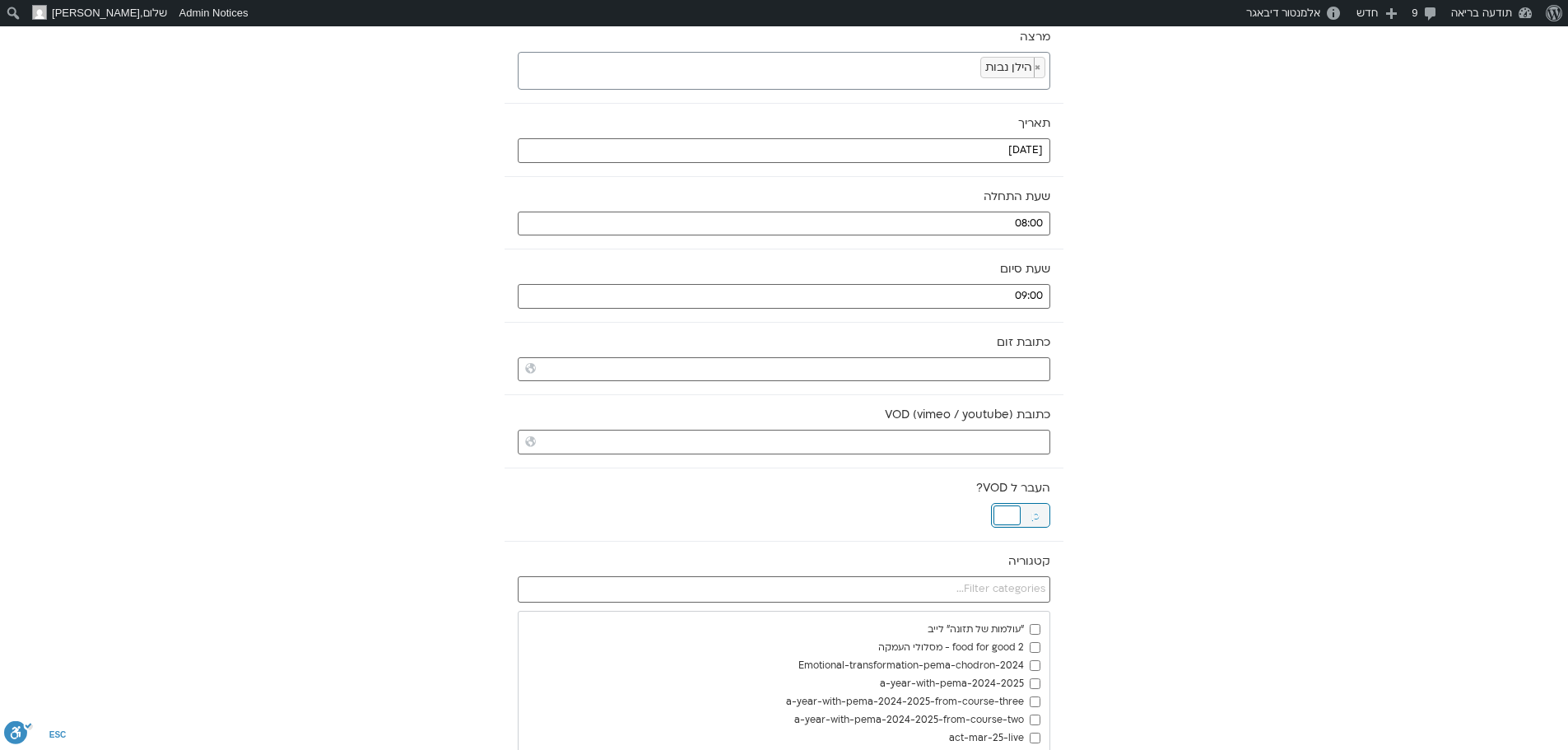 click at bounding box center [1007, 515] 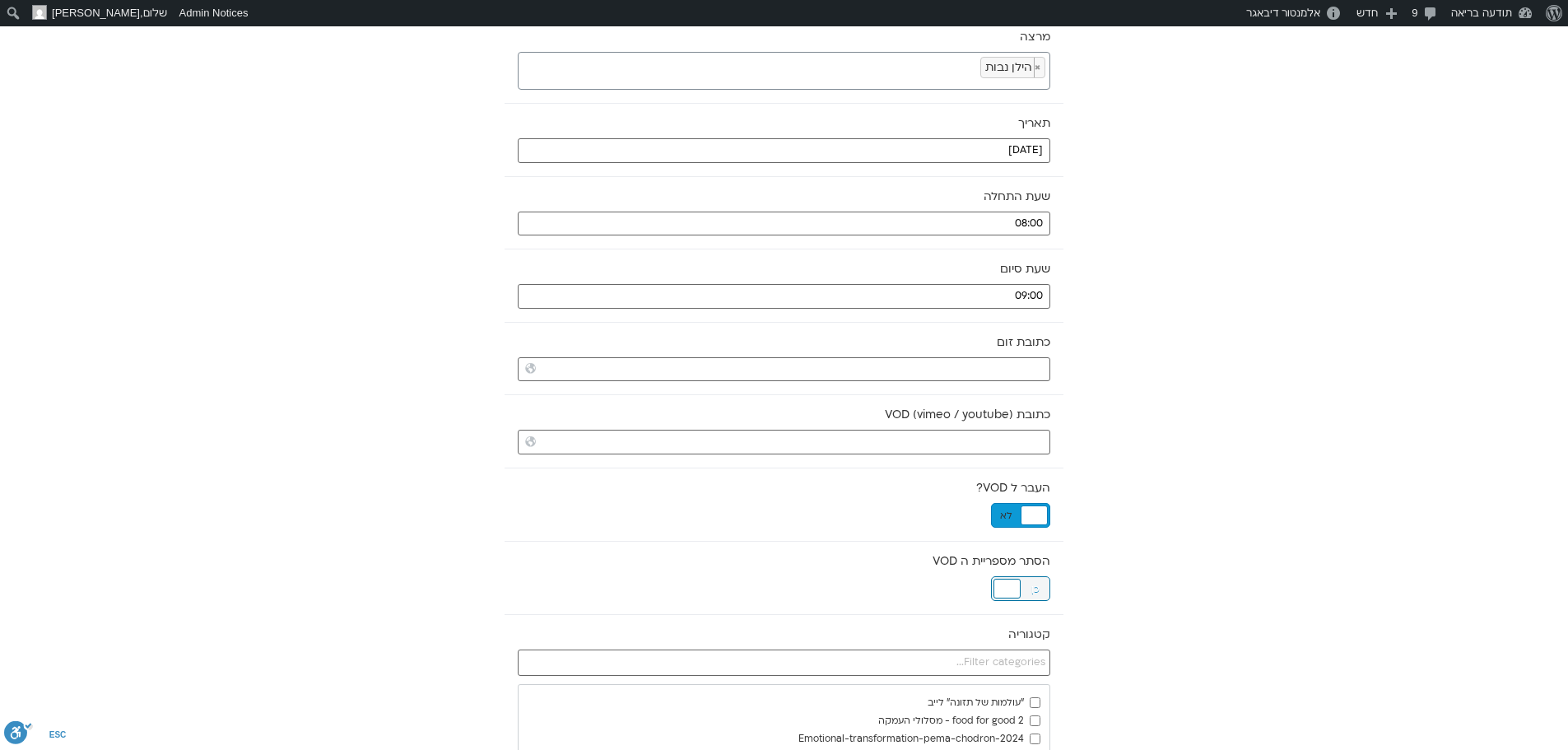 click at bounding box center (1007, 589) 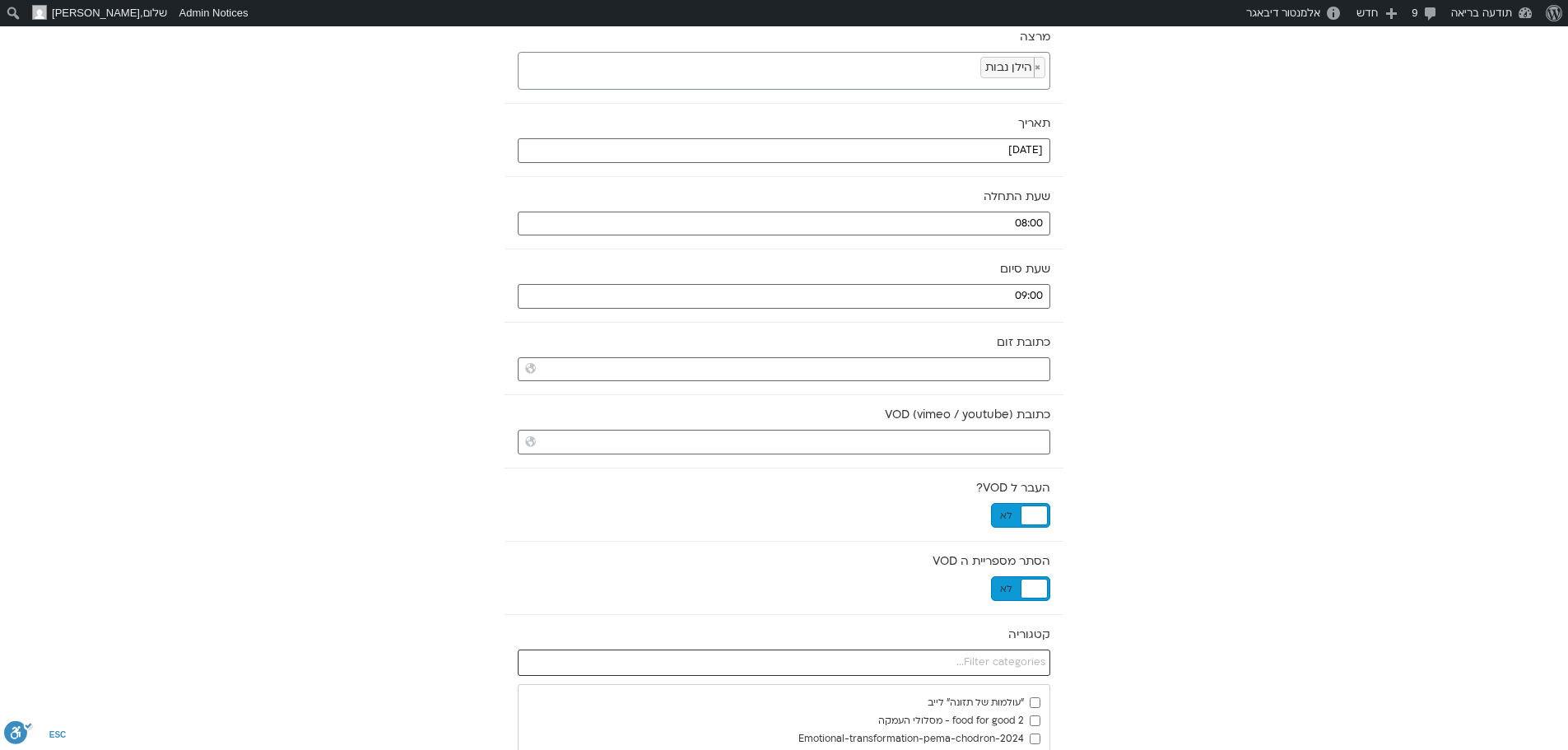 click at bounding box center [784, 663] 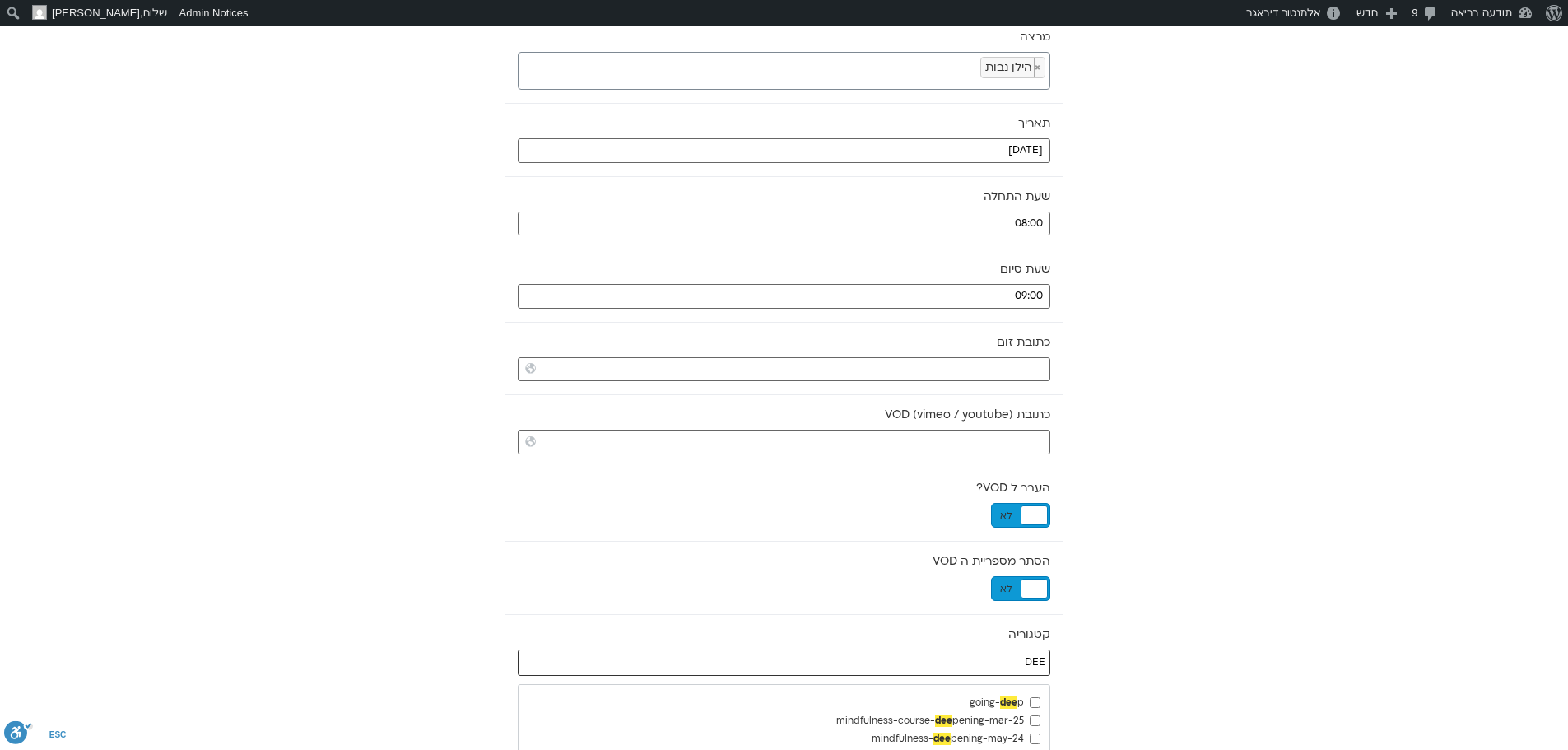 type on "DEE" 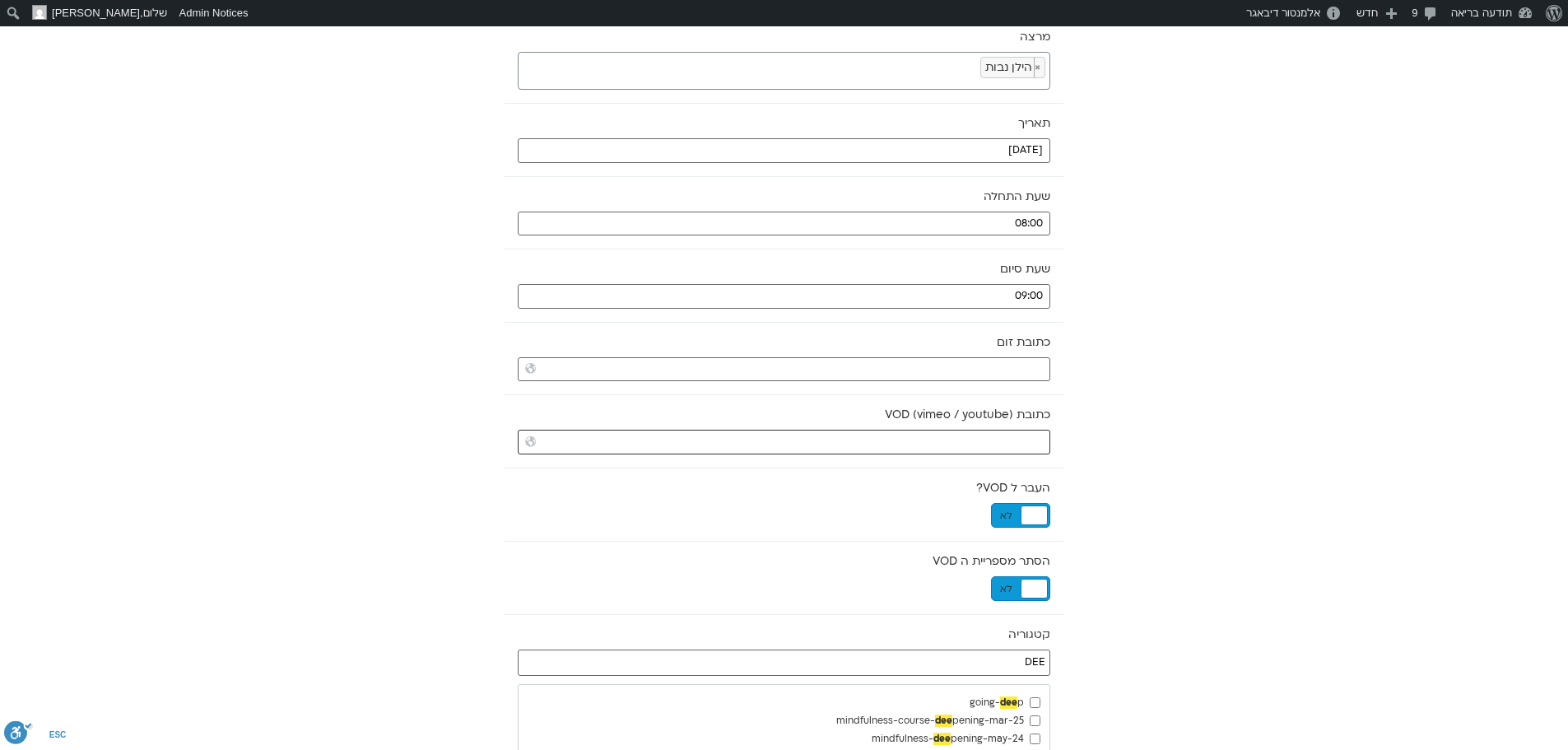 click on "כתובת VOD (vimeo / youtube)" at bounding box center [784, 442] 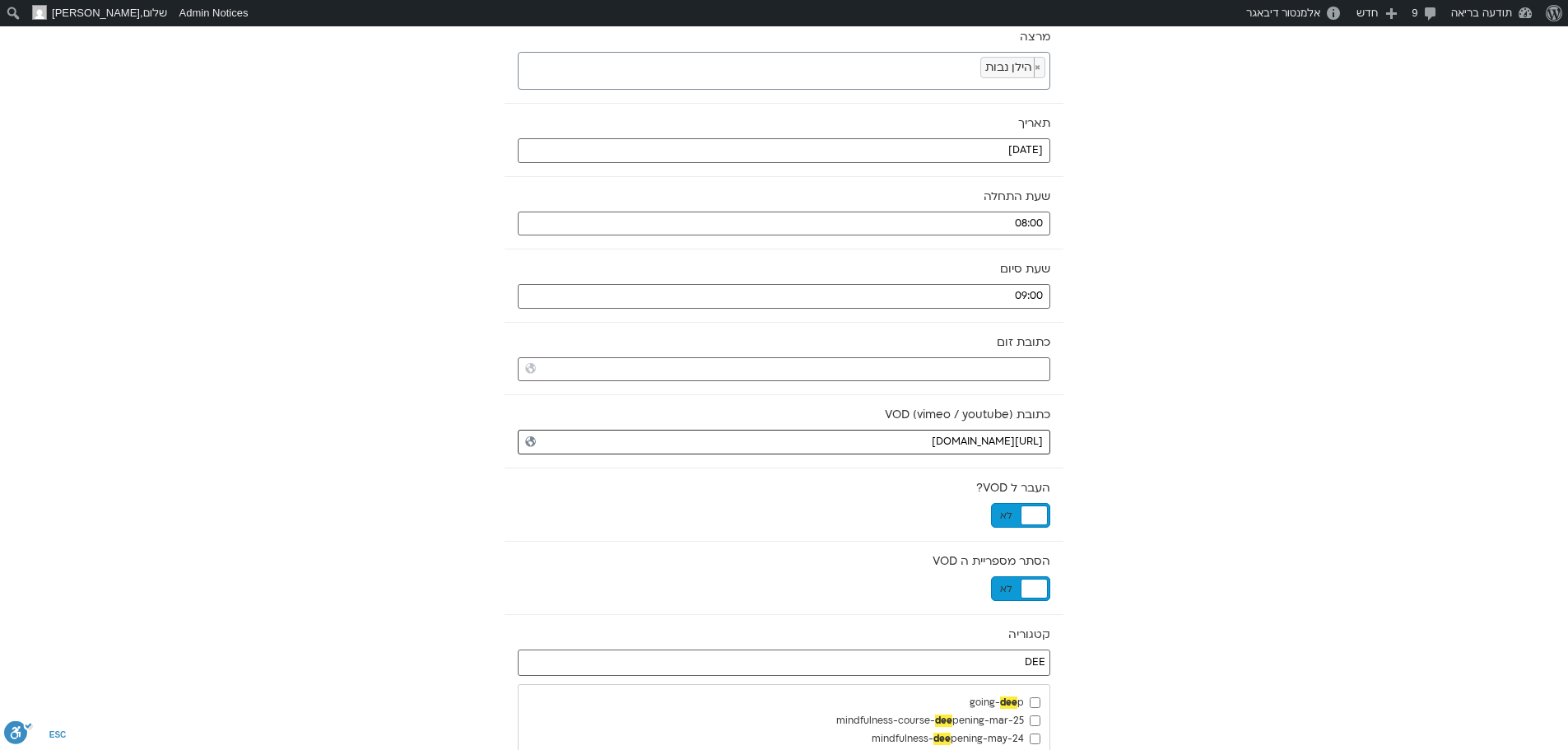 type on "https://vimeo.com/1097770111?share=copy" 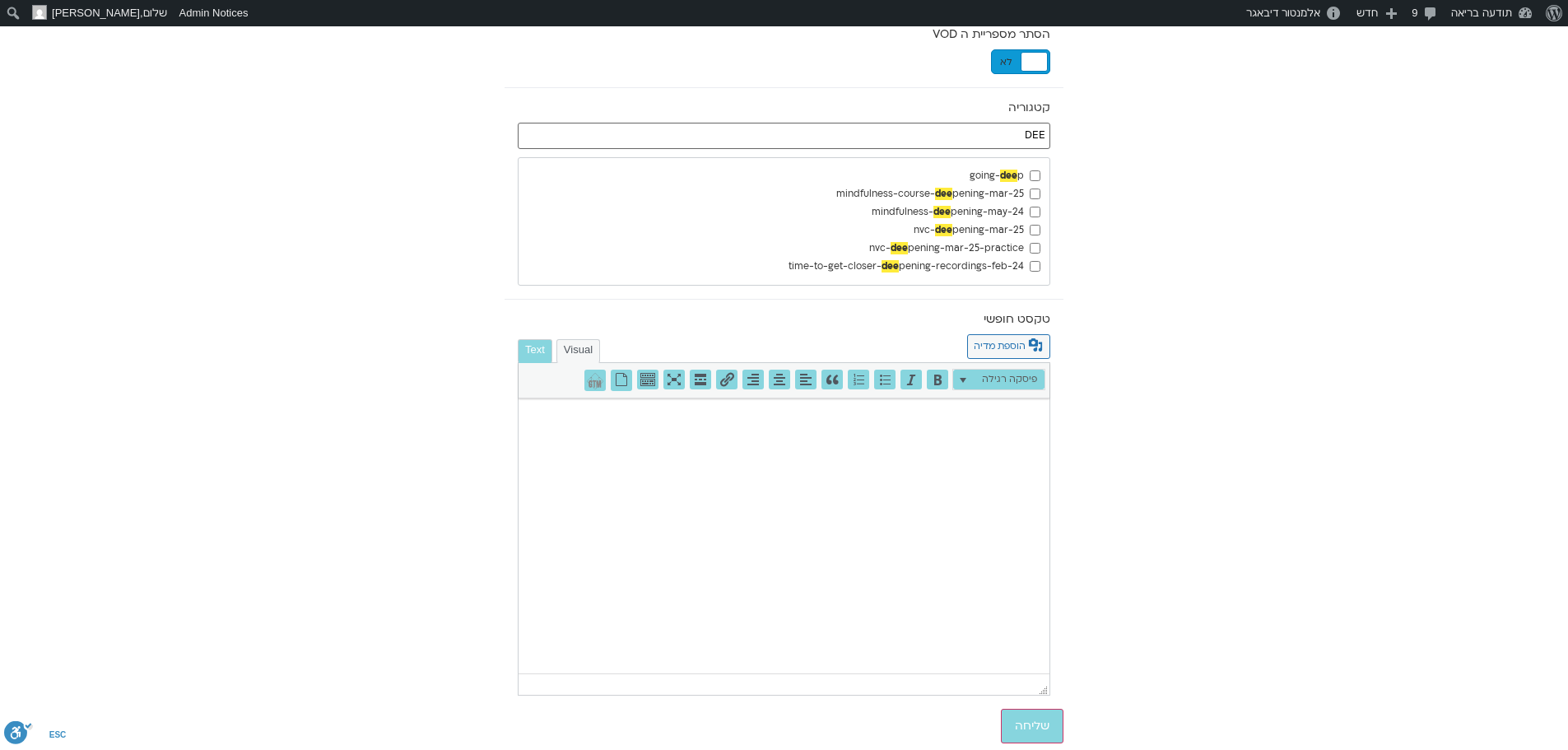 scroll, scrollTop: 693, scrollLeft: 0, axis: vertical 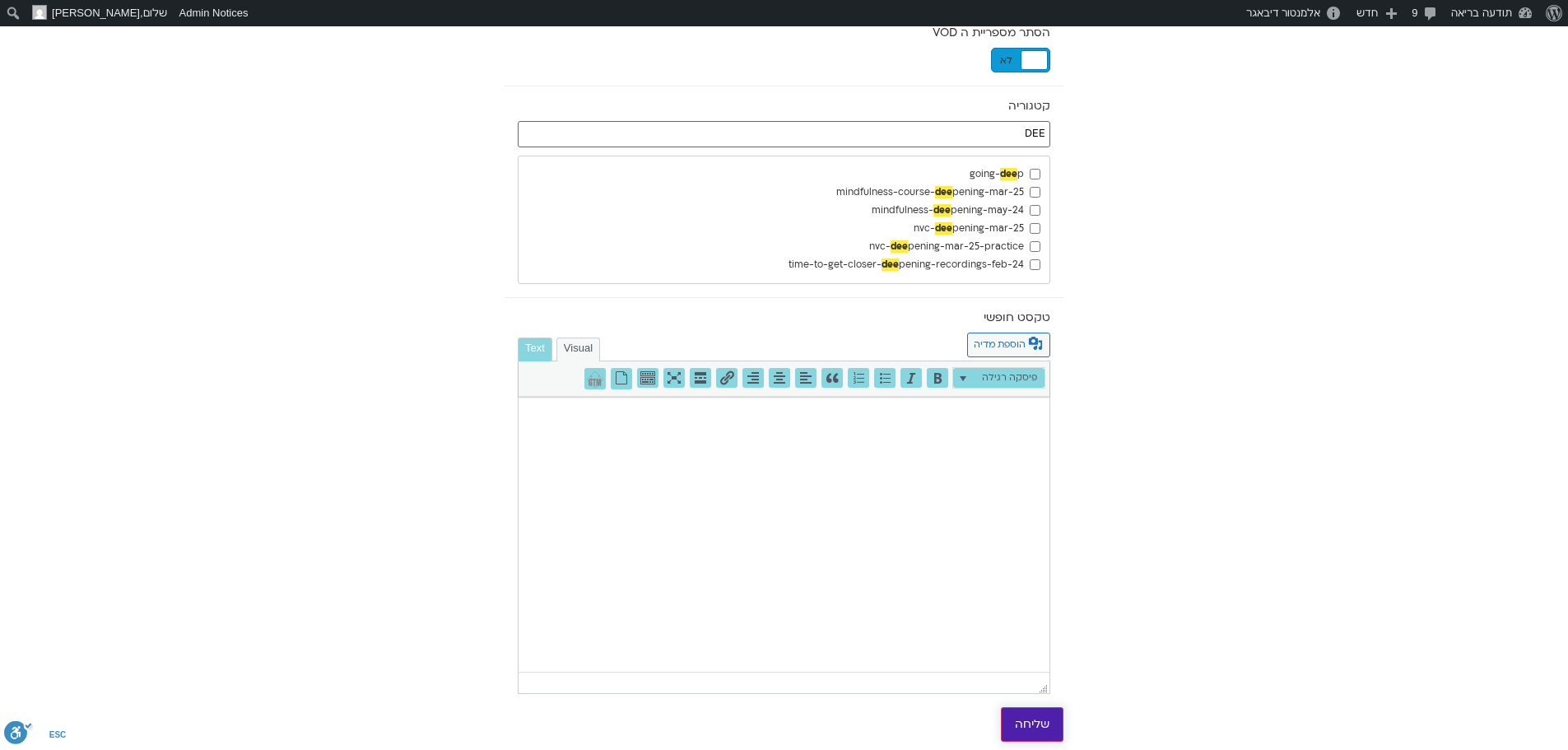 click on "שליחה" at bounding box center (1032, 724) 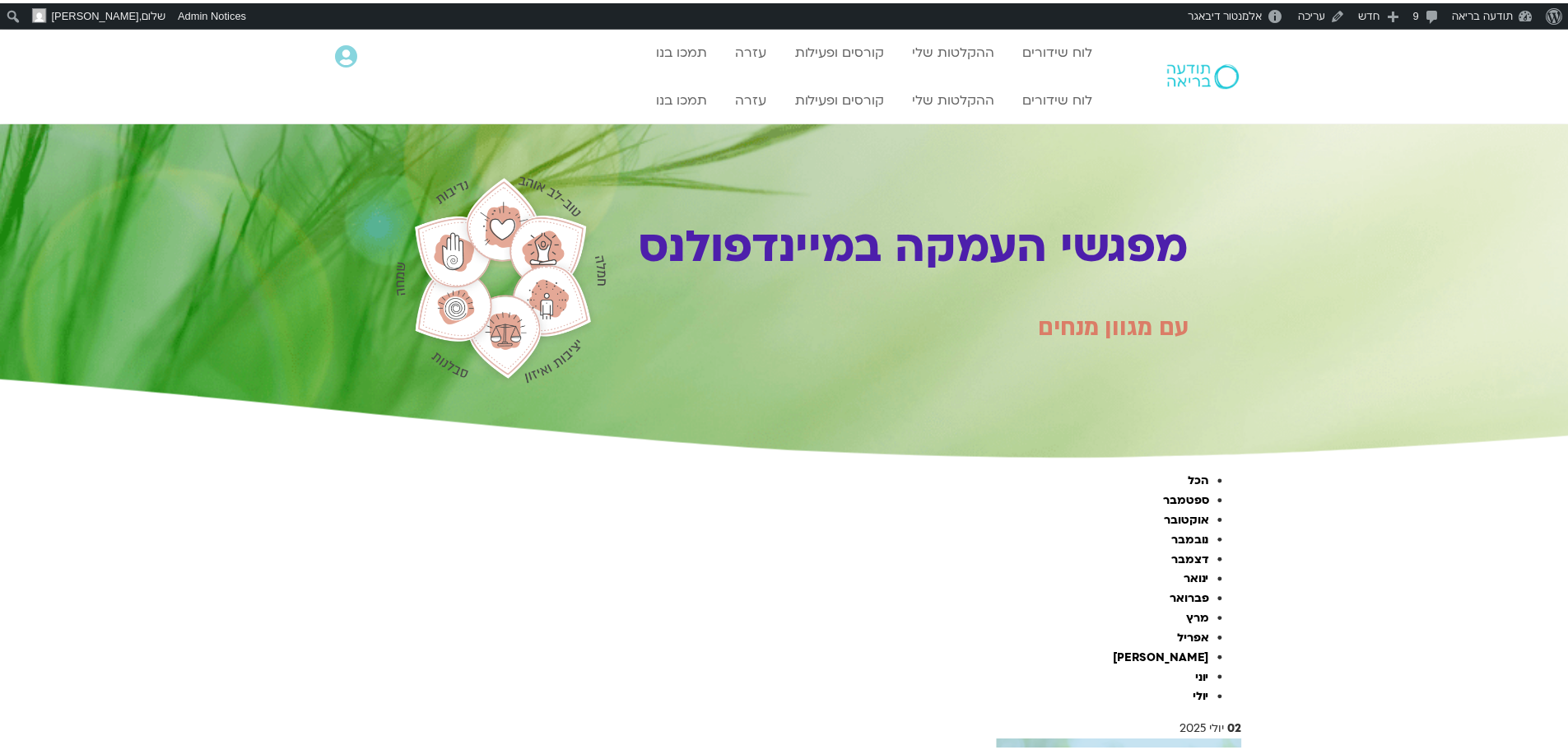 scroll, scrollTop: 0, scrollLeft: 0, axis: both 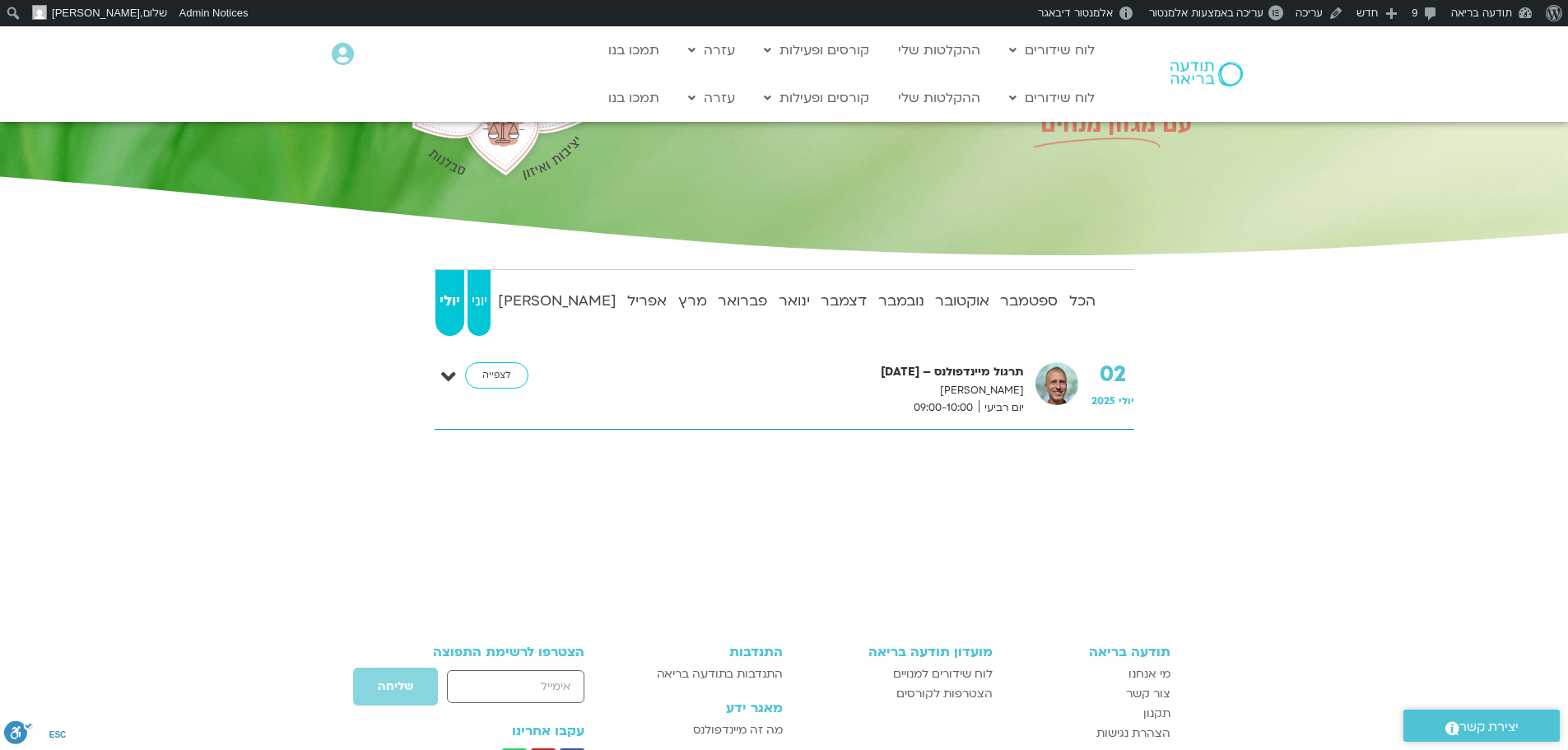 click on "יוני" at bounding box center [479, 301] 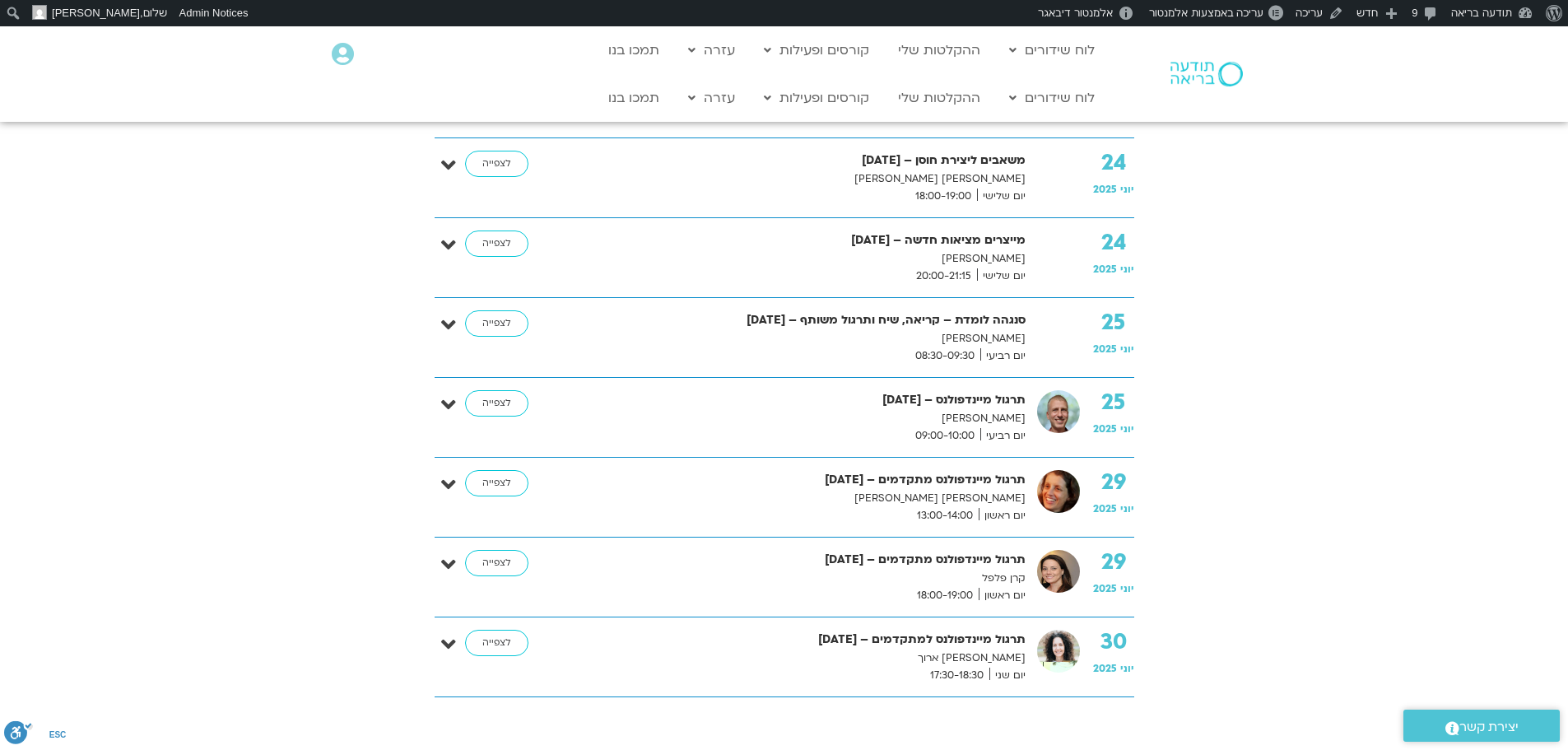 scroll, scrollTop: 3203, scrollLeft: 0, axis: vertical 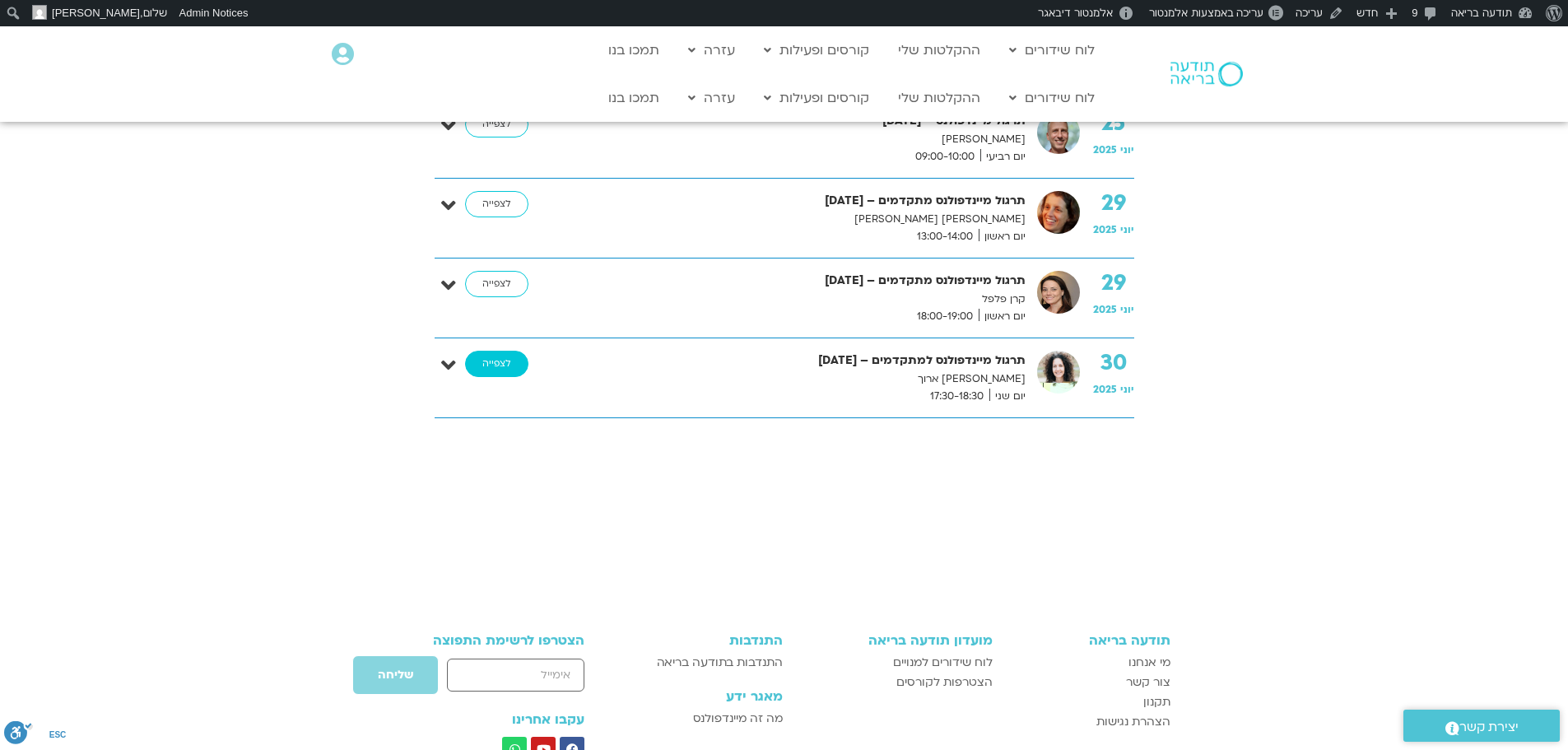 click on "לצפייה" at bounding box center (496, 364) 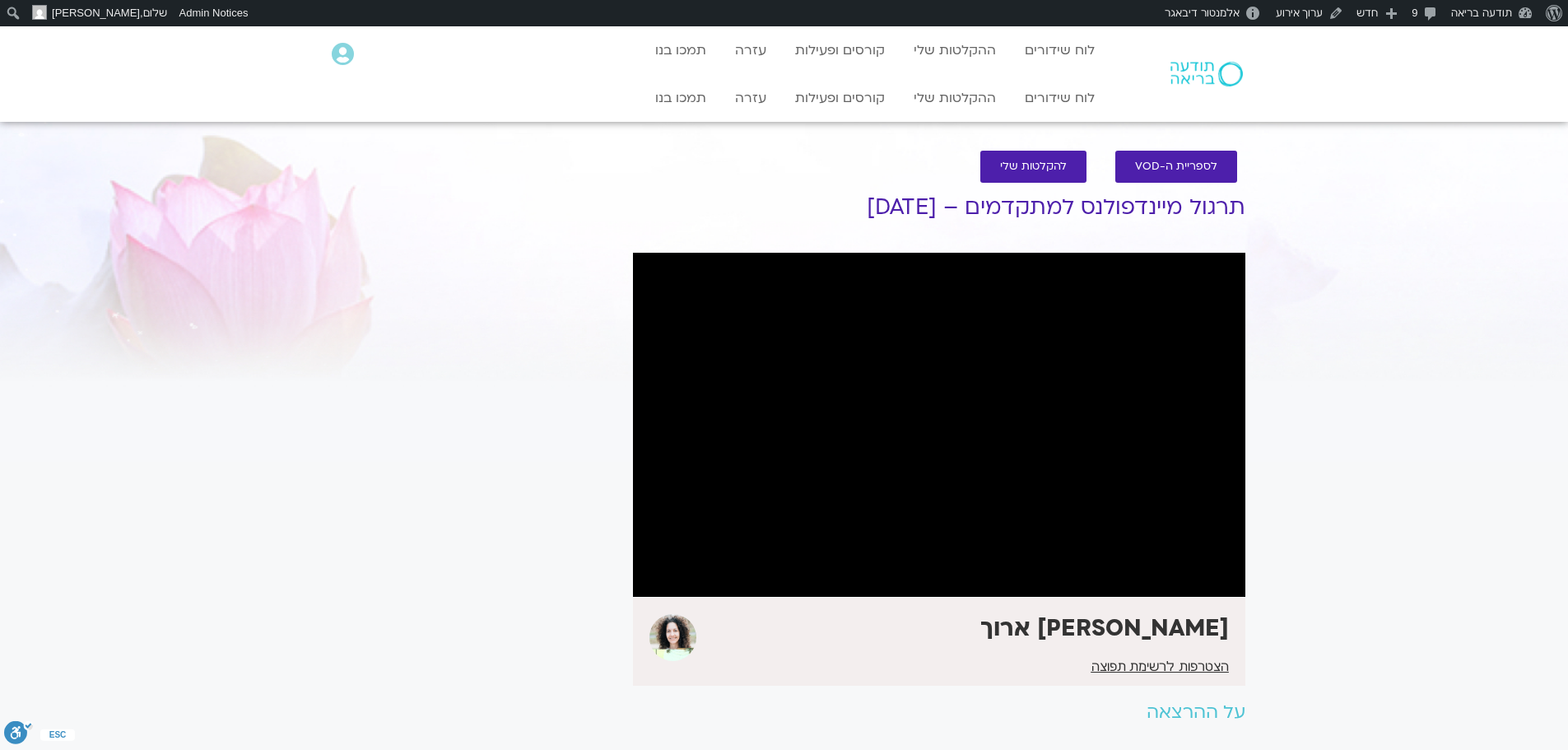 scroll, scrollTop: 0, scrollLeft: 0, axis: both 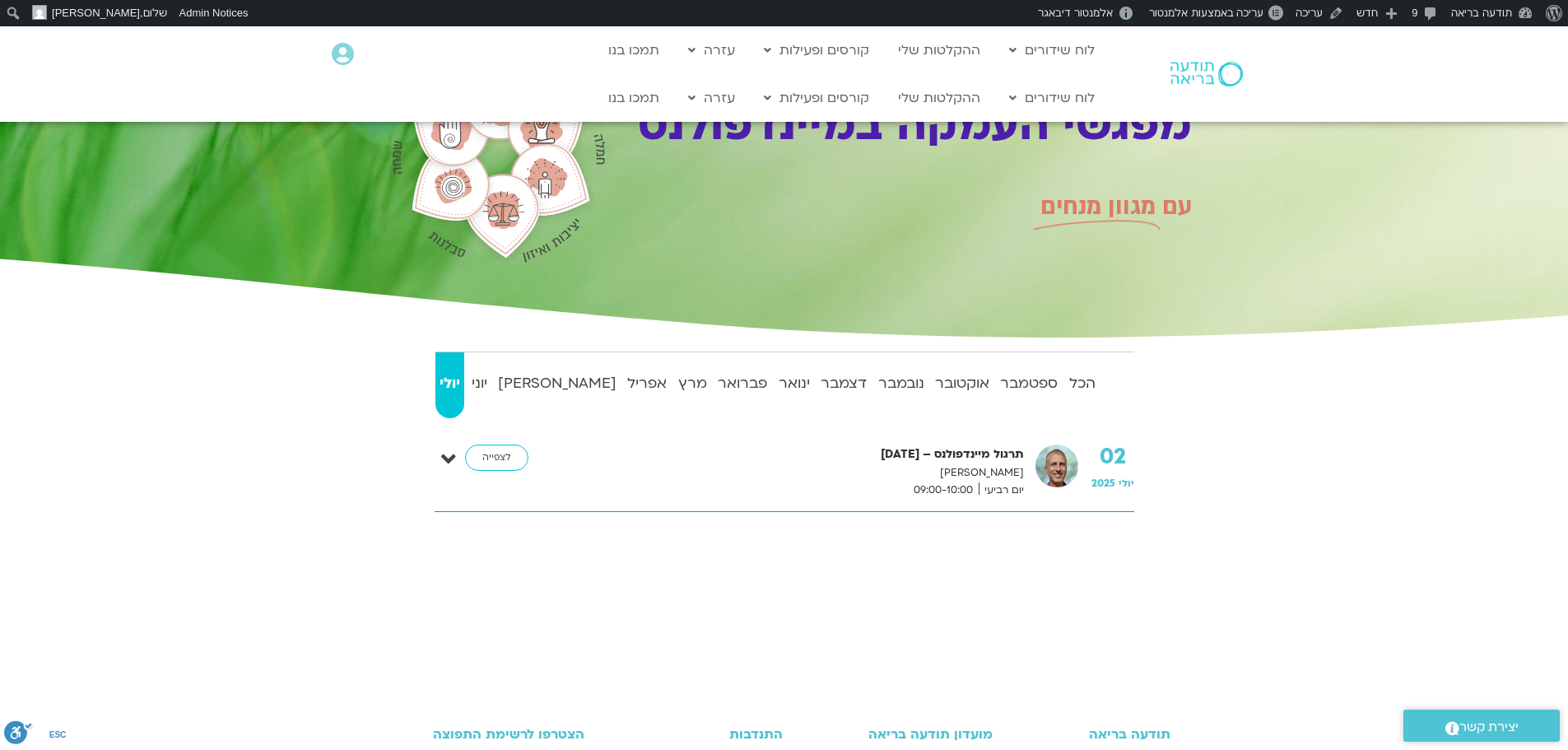 click at bounding box center (1207, 74) 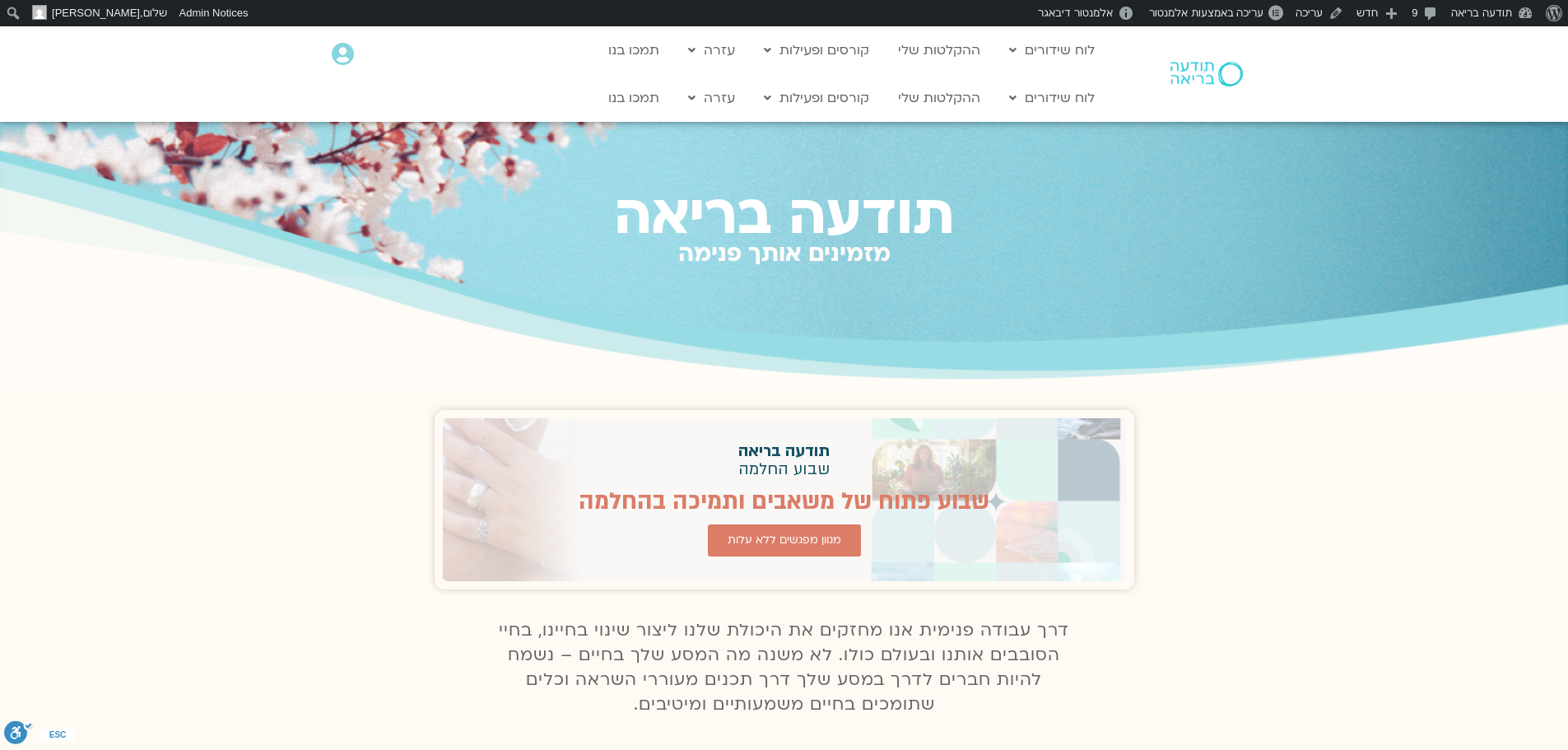 scroll, scrollTop: 0, scrollLeft: 0, axis: both 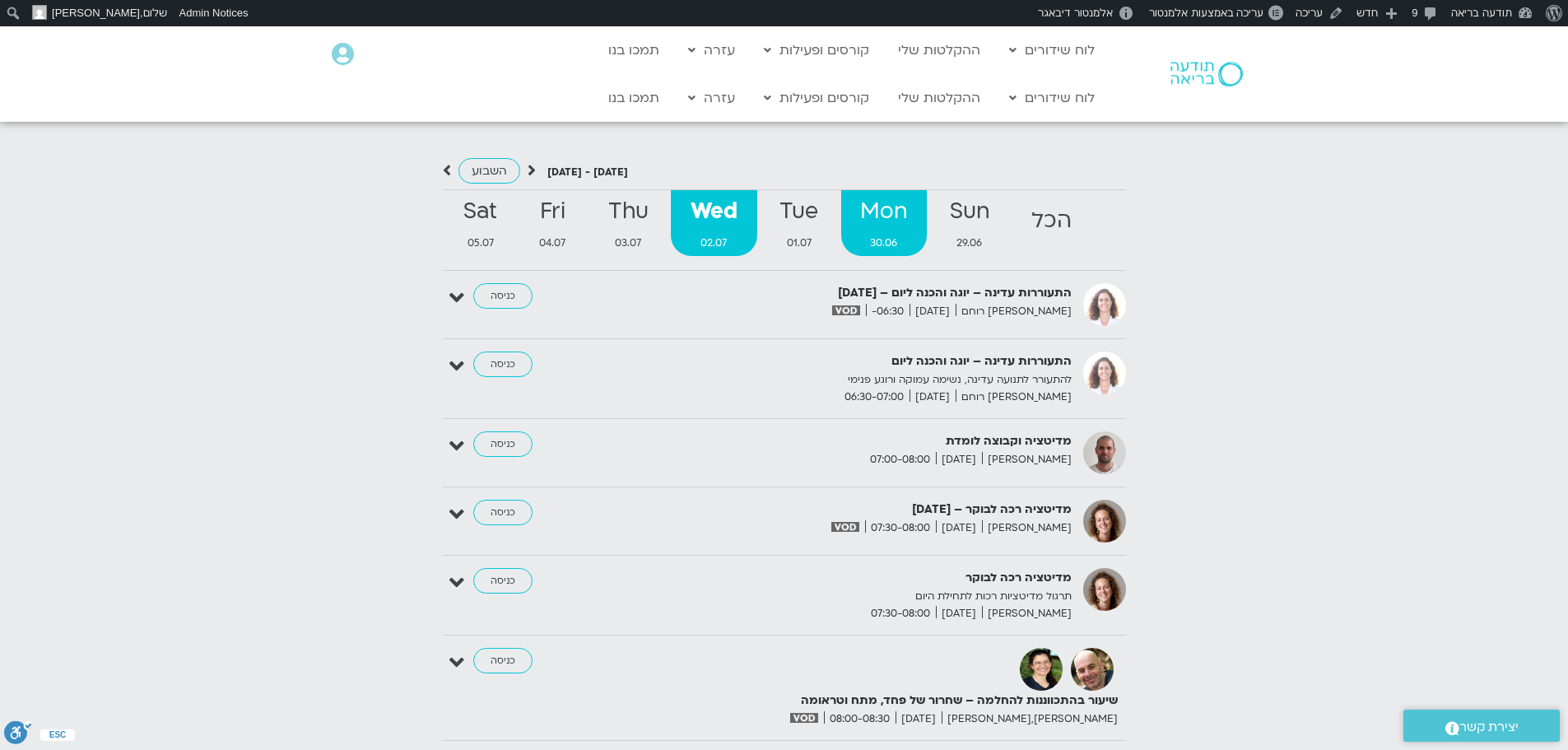 click on "30.06" at bounding box center [884, 243] 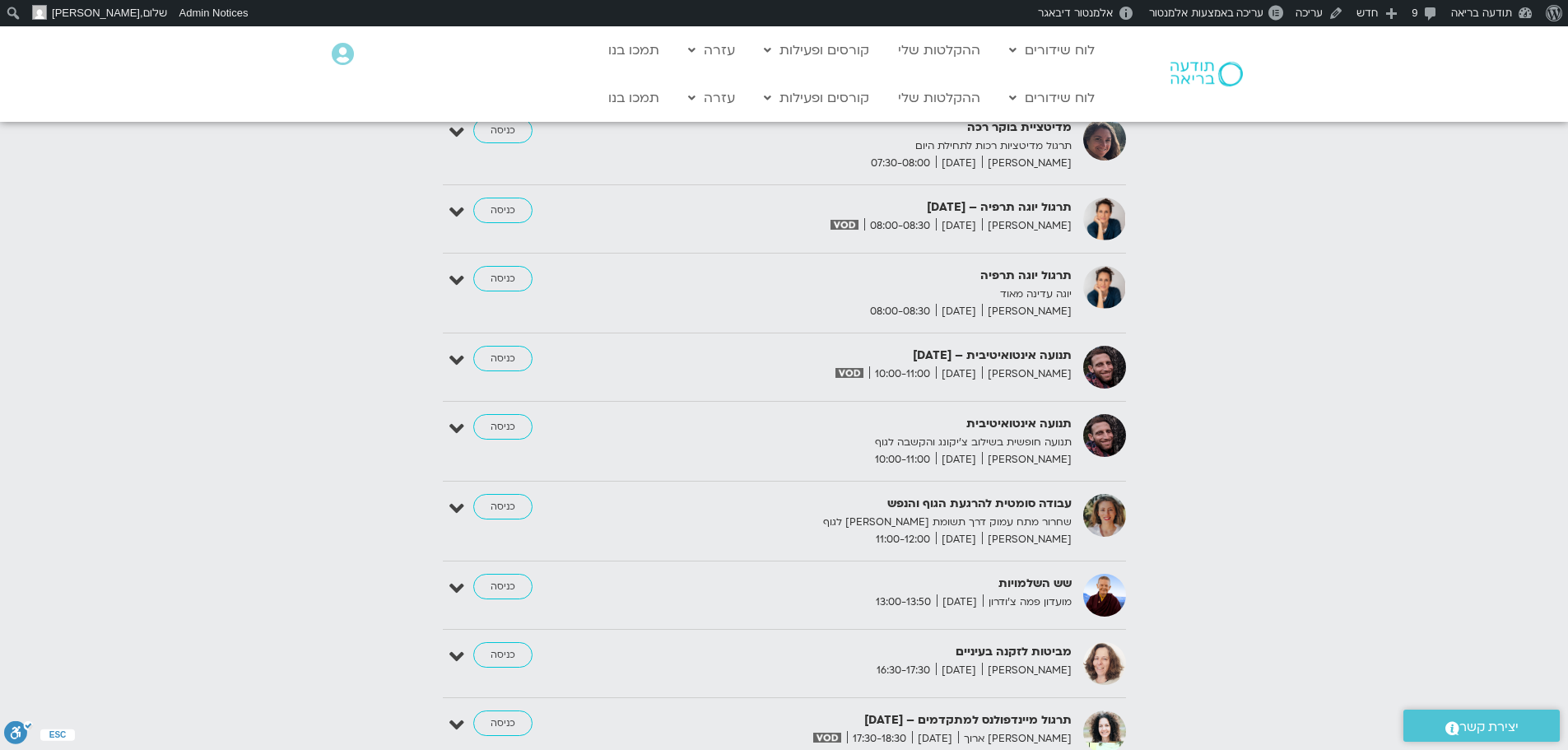 scroll, scrollTop: 2387, scrollLeft: 0, axis: vertical 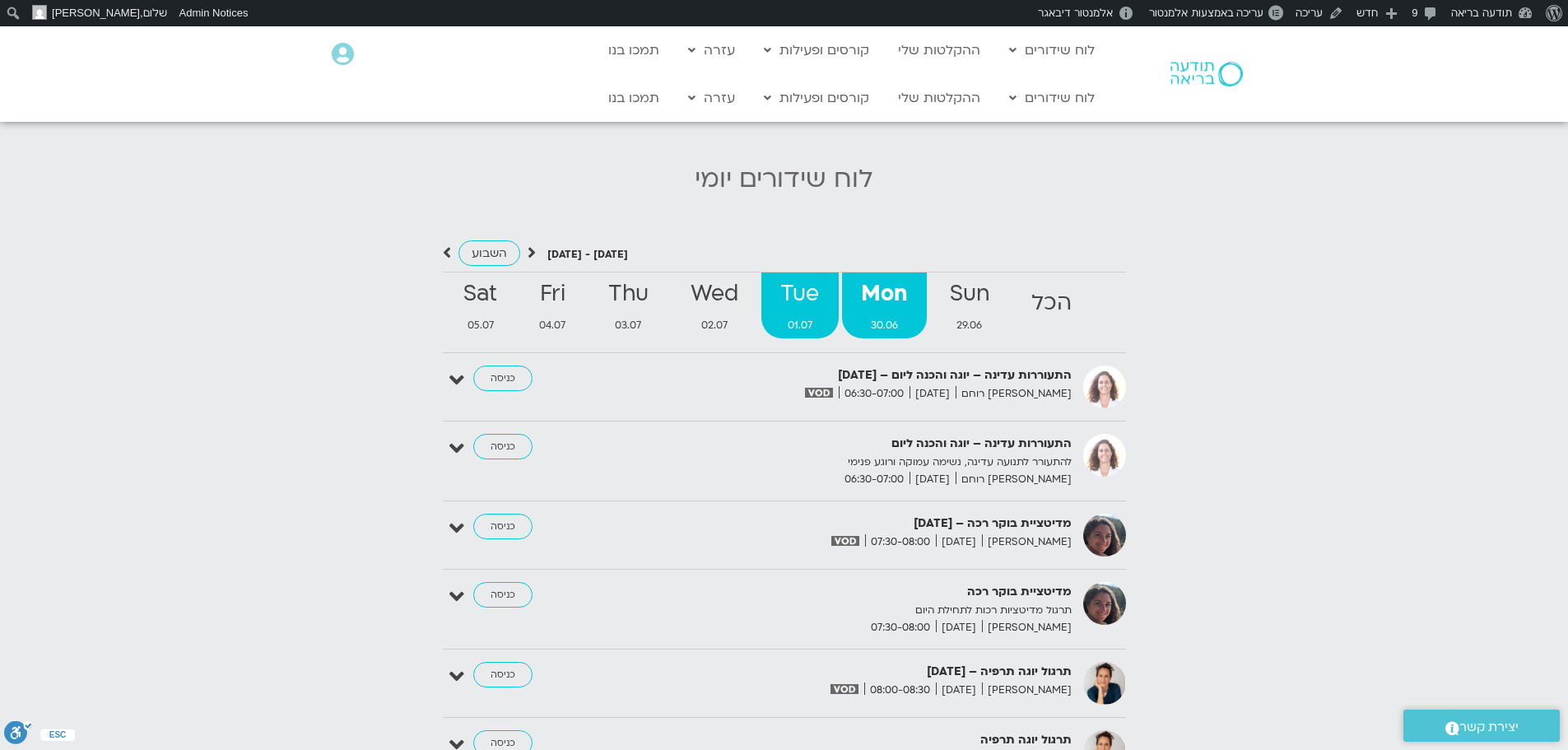 click on "Tue" at bounding box center (800, 294) 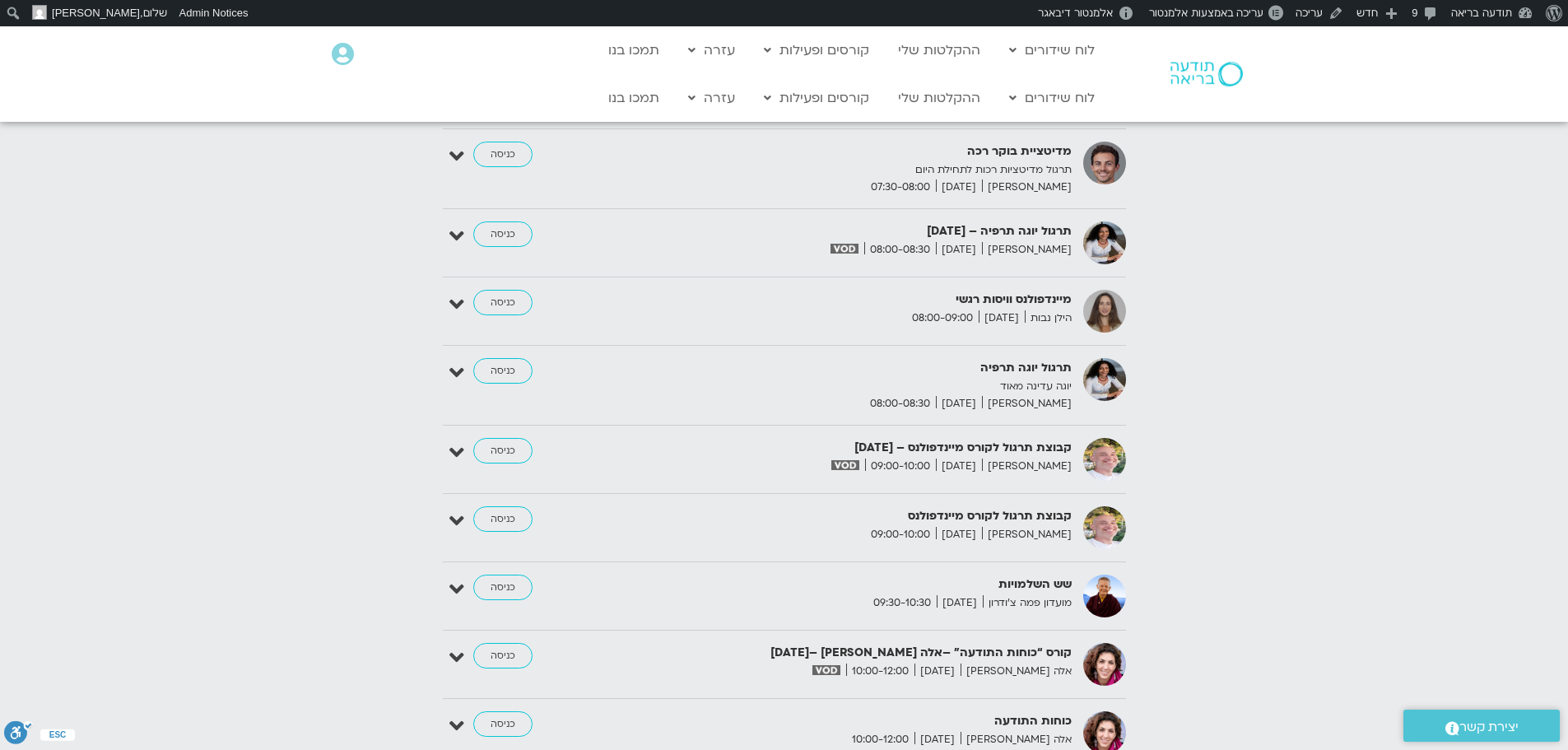scroll, scrollTop: 2223, scrollLeft: 0, axis: vertical 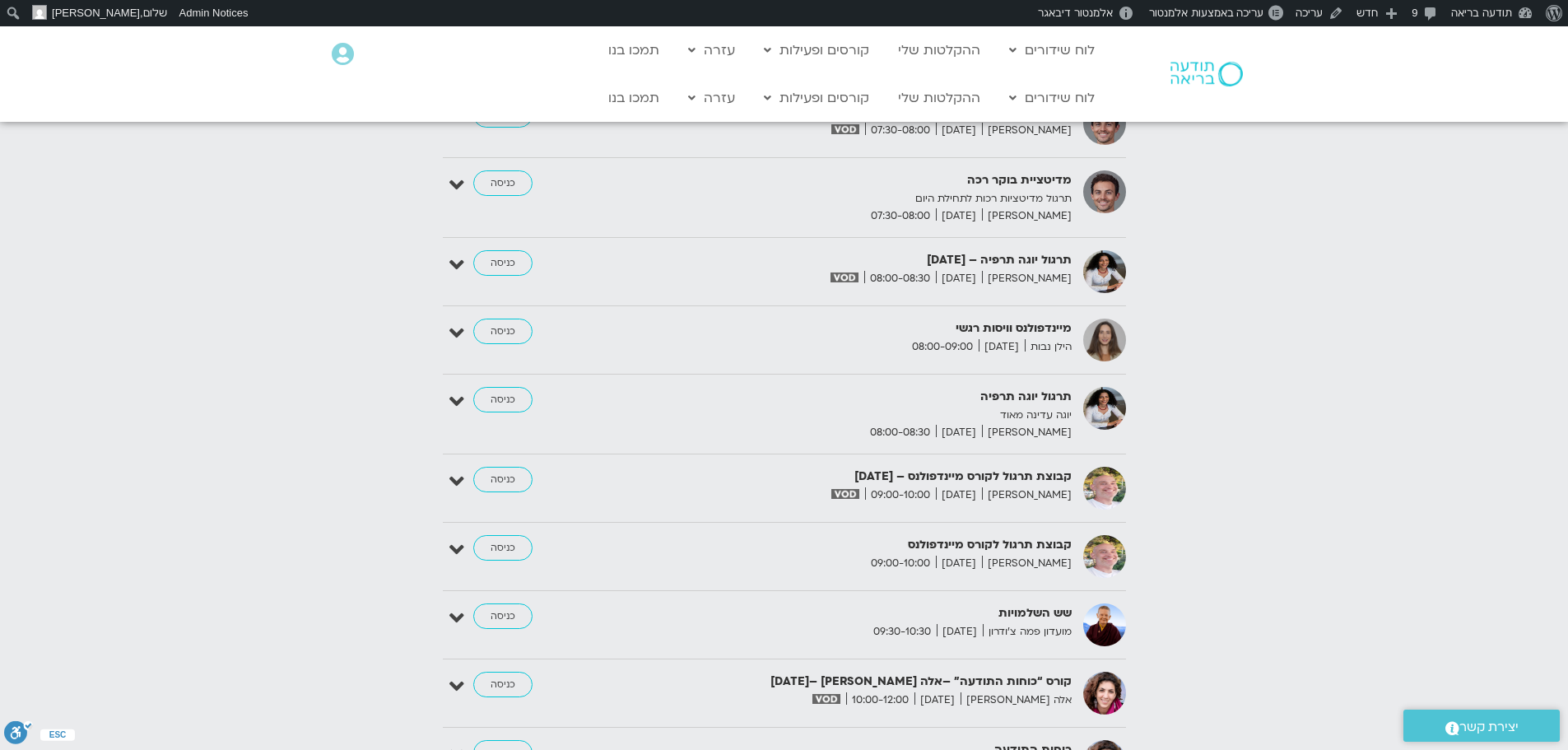 click on "מיינדפולנס וויסות רגשי" at bounding box center [870, 328] 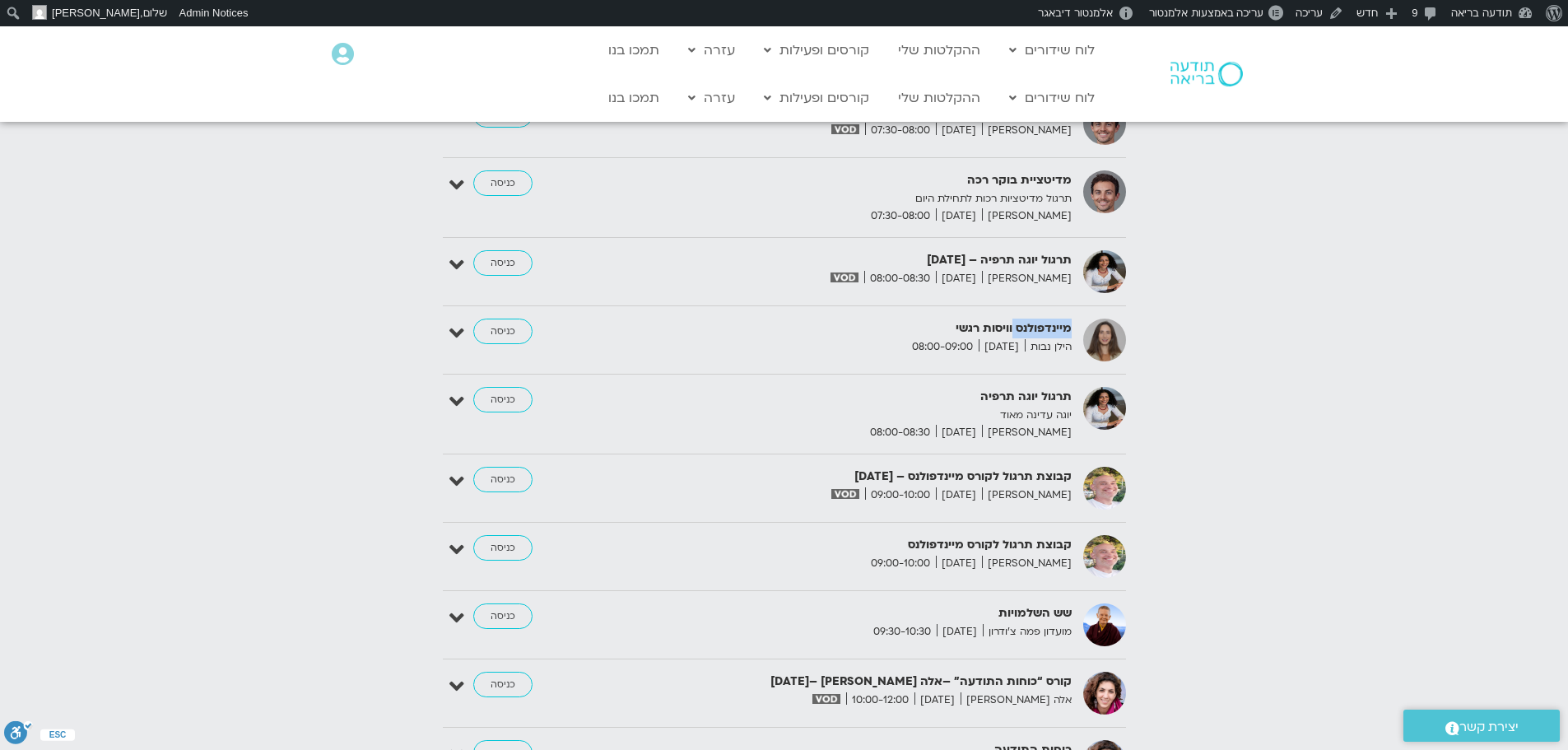 click on "מיינדפולנס וויסות רגשי" at bounding box center (870, 328) 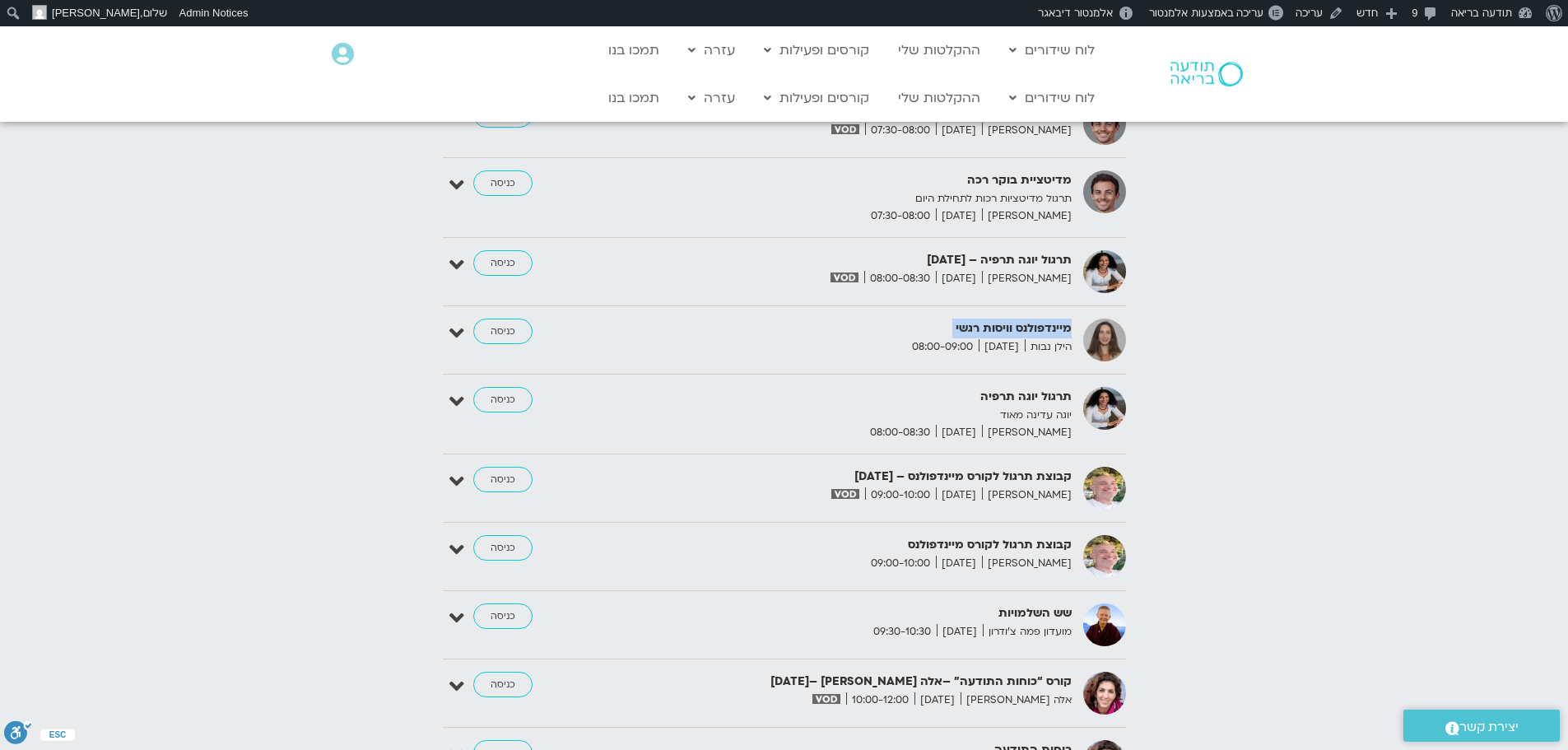 click on "מיינדפולנס וויסות רגשי" at bounding box center (870, 328) 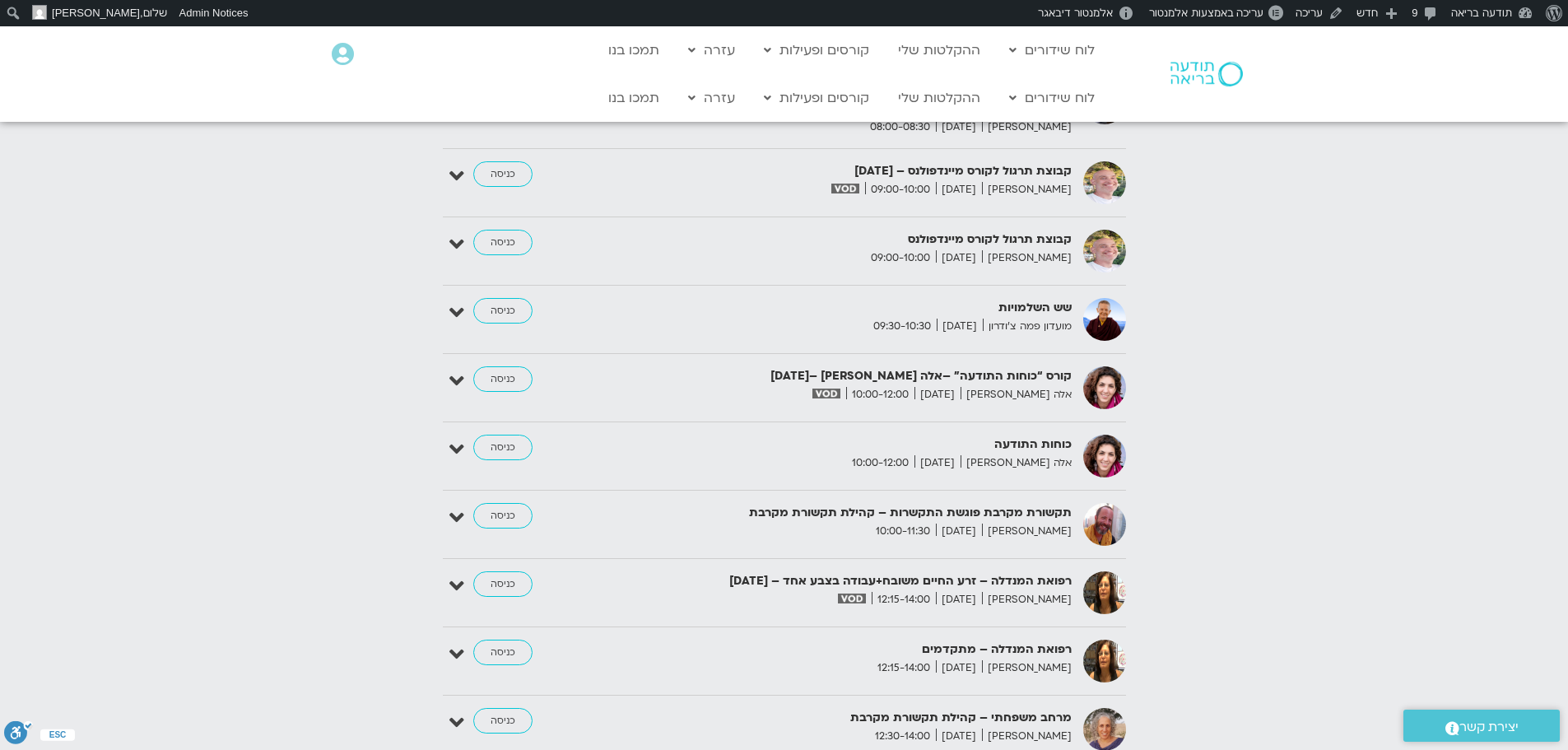 scroll, scrollTop: 2552, scrollLeft: 0, axis: vertical 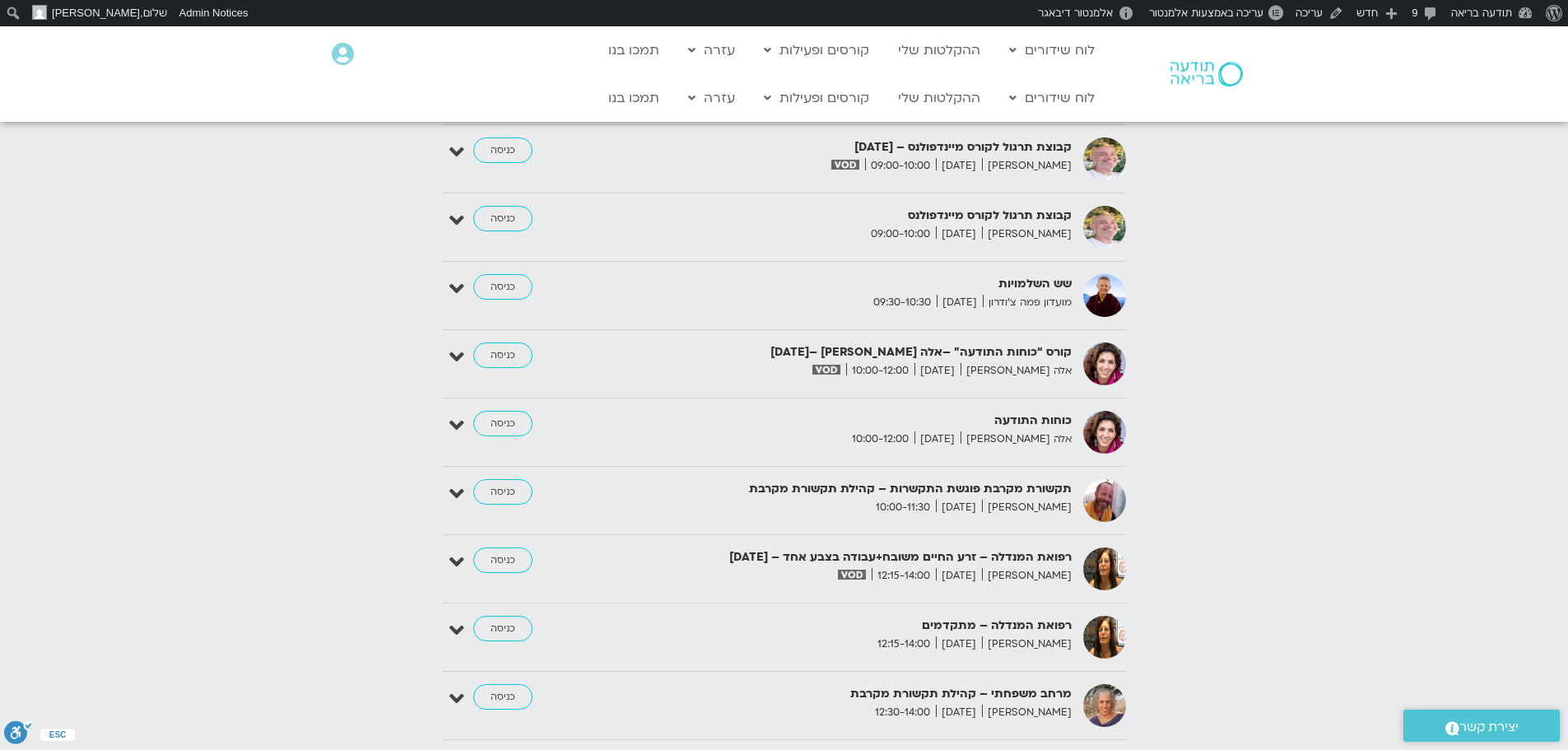 click on "תקשורת מקרבת פוגשת התקשרות – קהילת תקשורת מקרבת" at bounding box center [870, 489] 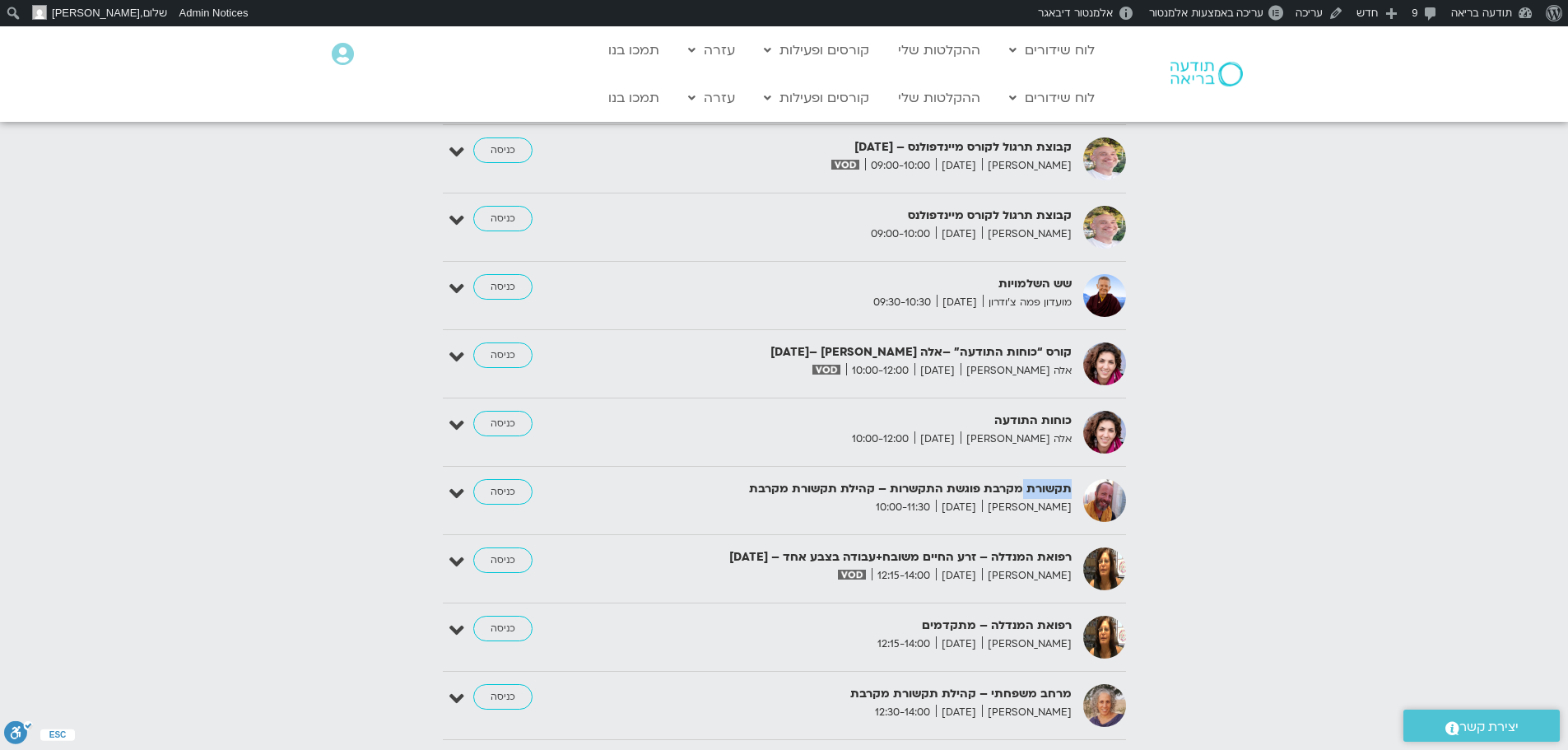 click on "תקשורת מקרבת פוגשת התקשרות – קהילת תקשורת מקרבת" at bounding box center (870, 489) 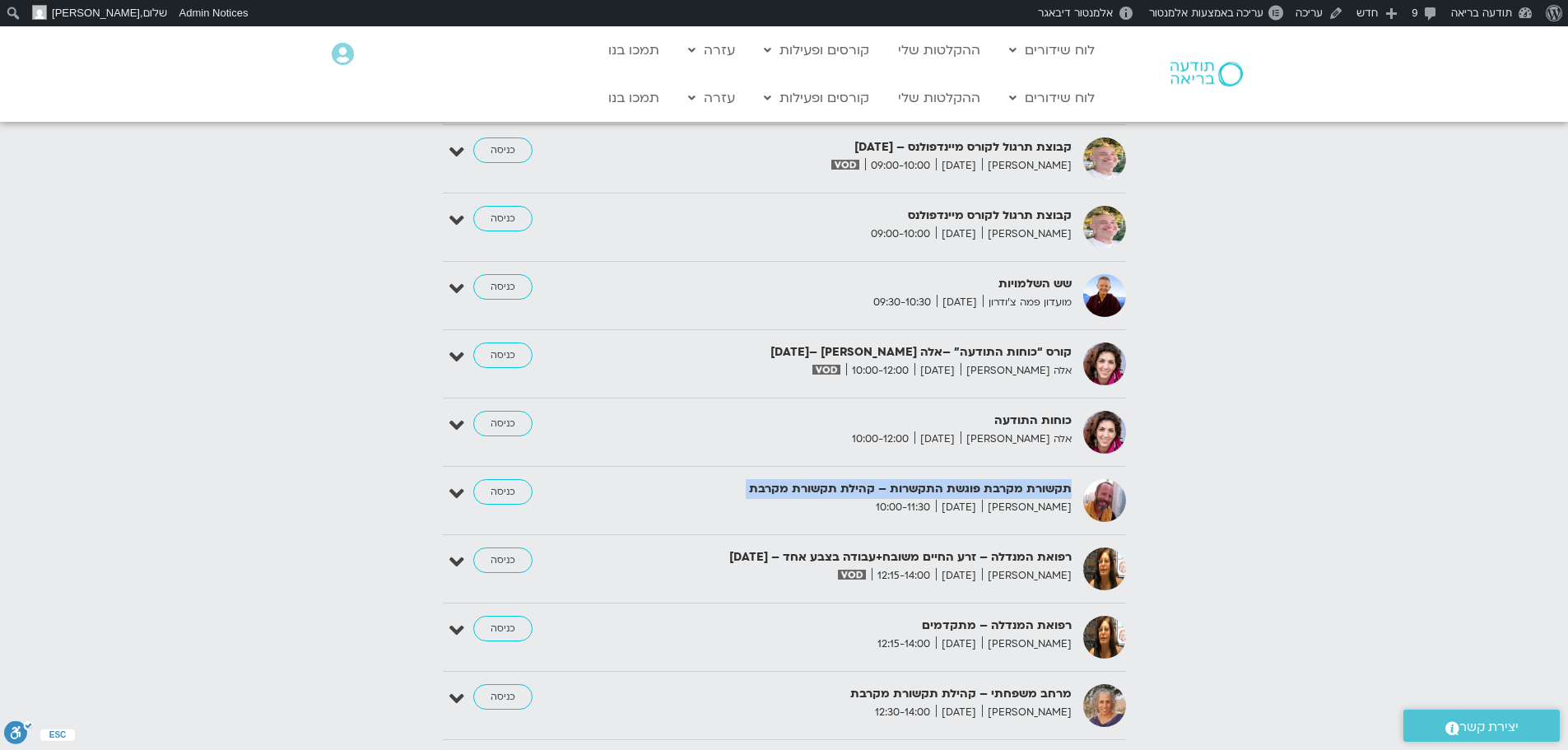 click on "תקשורת מקרבת פוגשת התקשרות – קהילת תקשורת מקרבת" at bounding box center [870, 489] 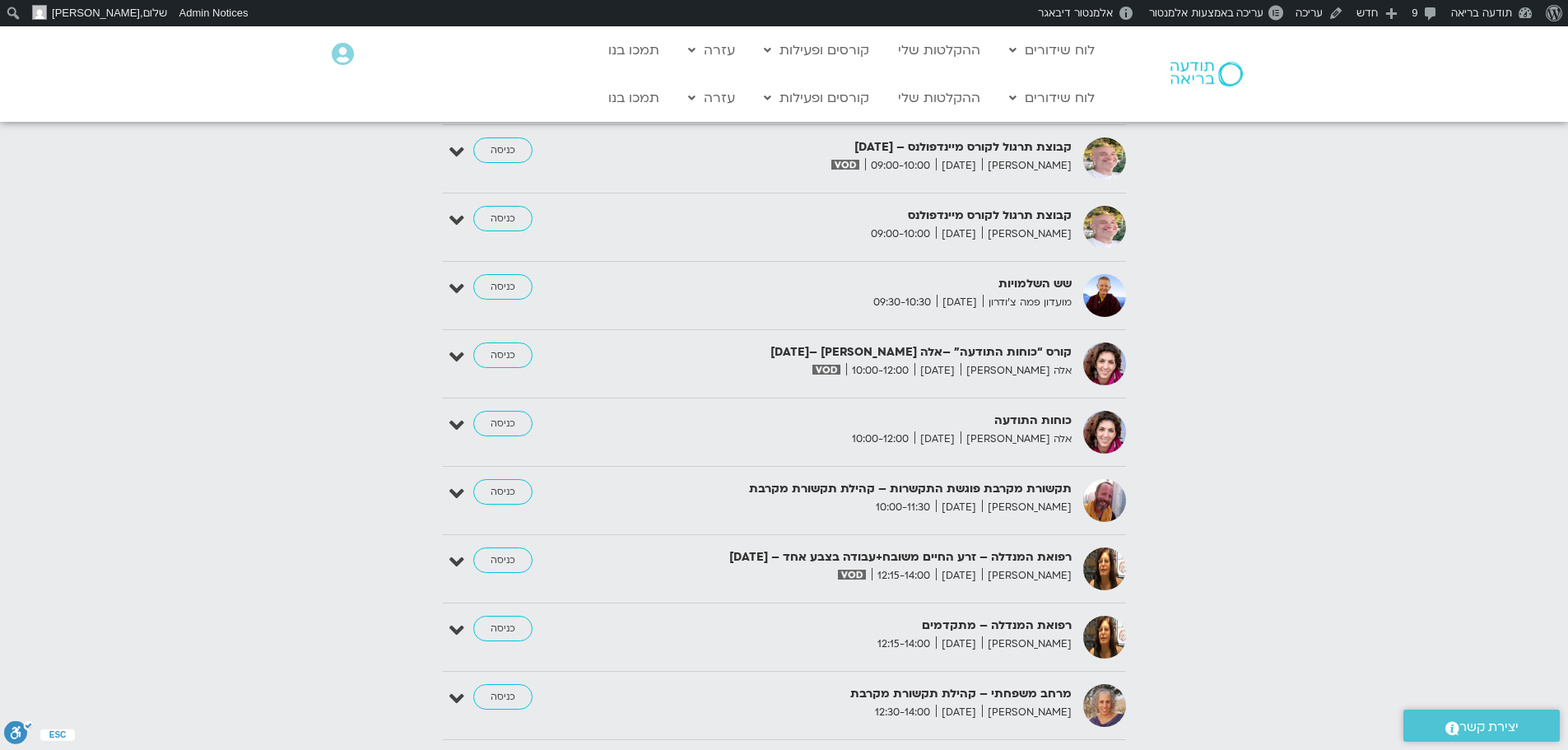 click on "פז כלב קיסר" at bounding box center [1026, 507] 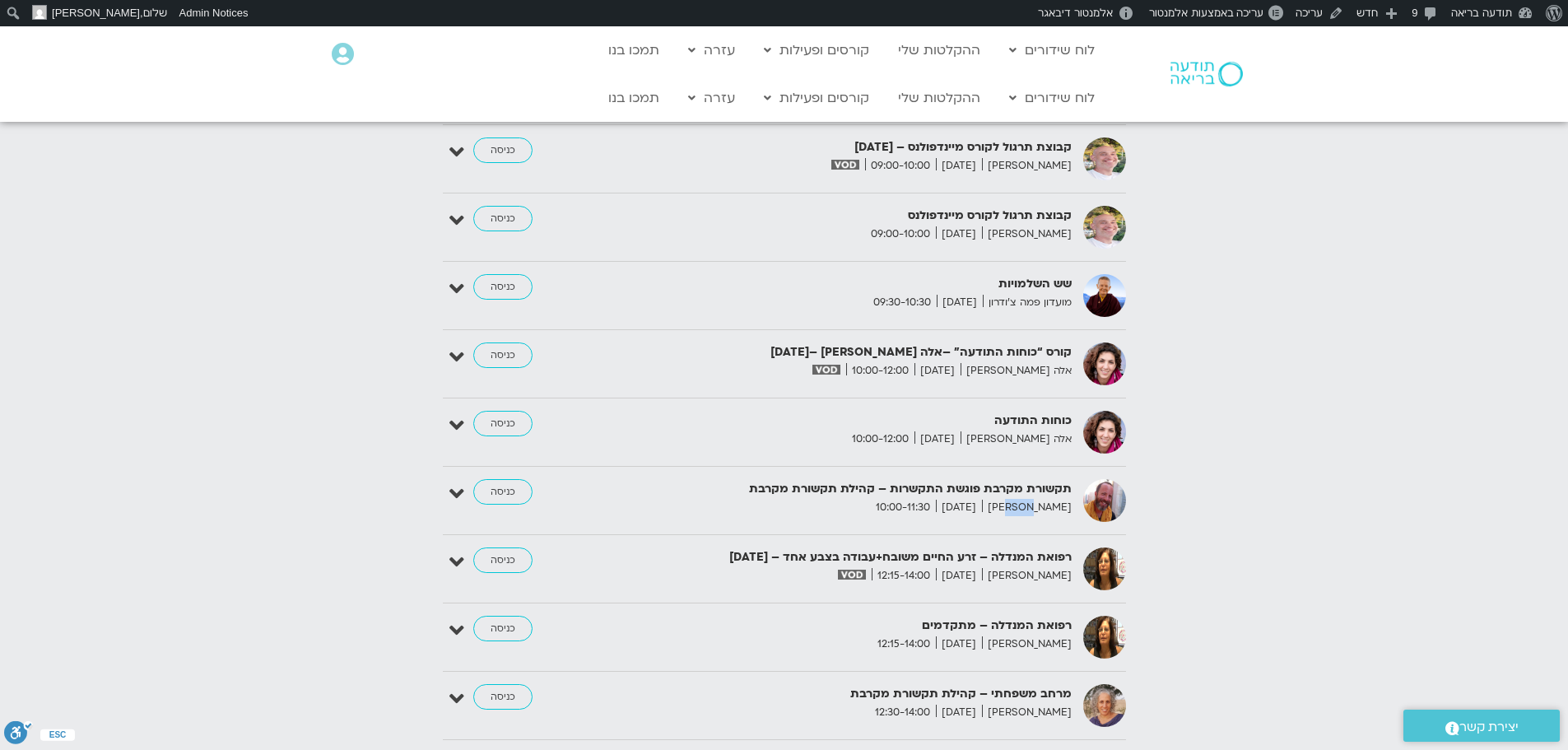 click on "פז כלב קיסר" at bounding box center (1026, 507) 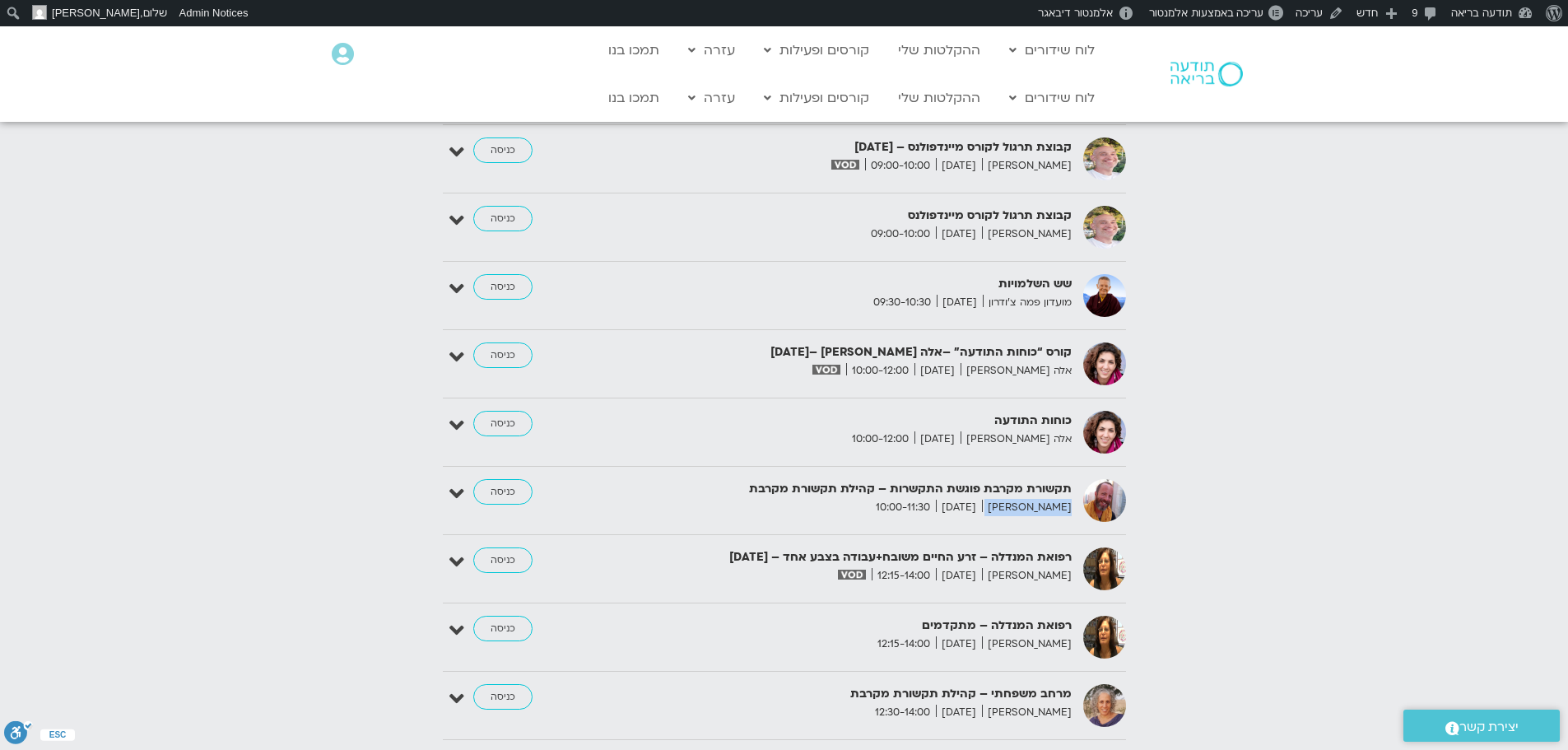 click on "פז כלב קיסר" at bounding box center [1026, 507] 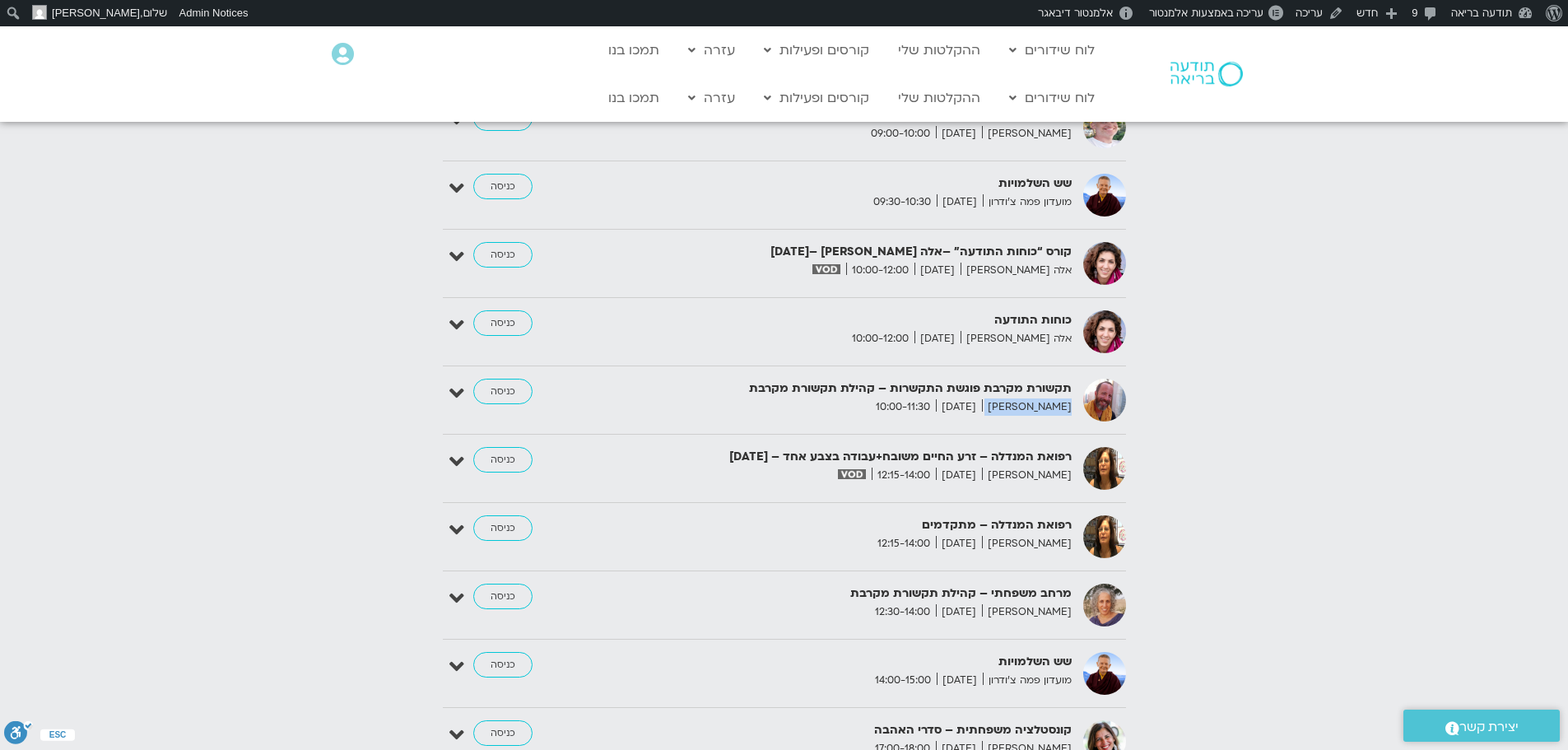 scroll, scrollTop: 2717, scrollLeft: 0, axis: vertical 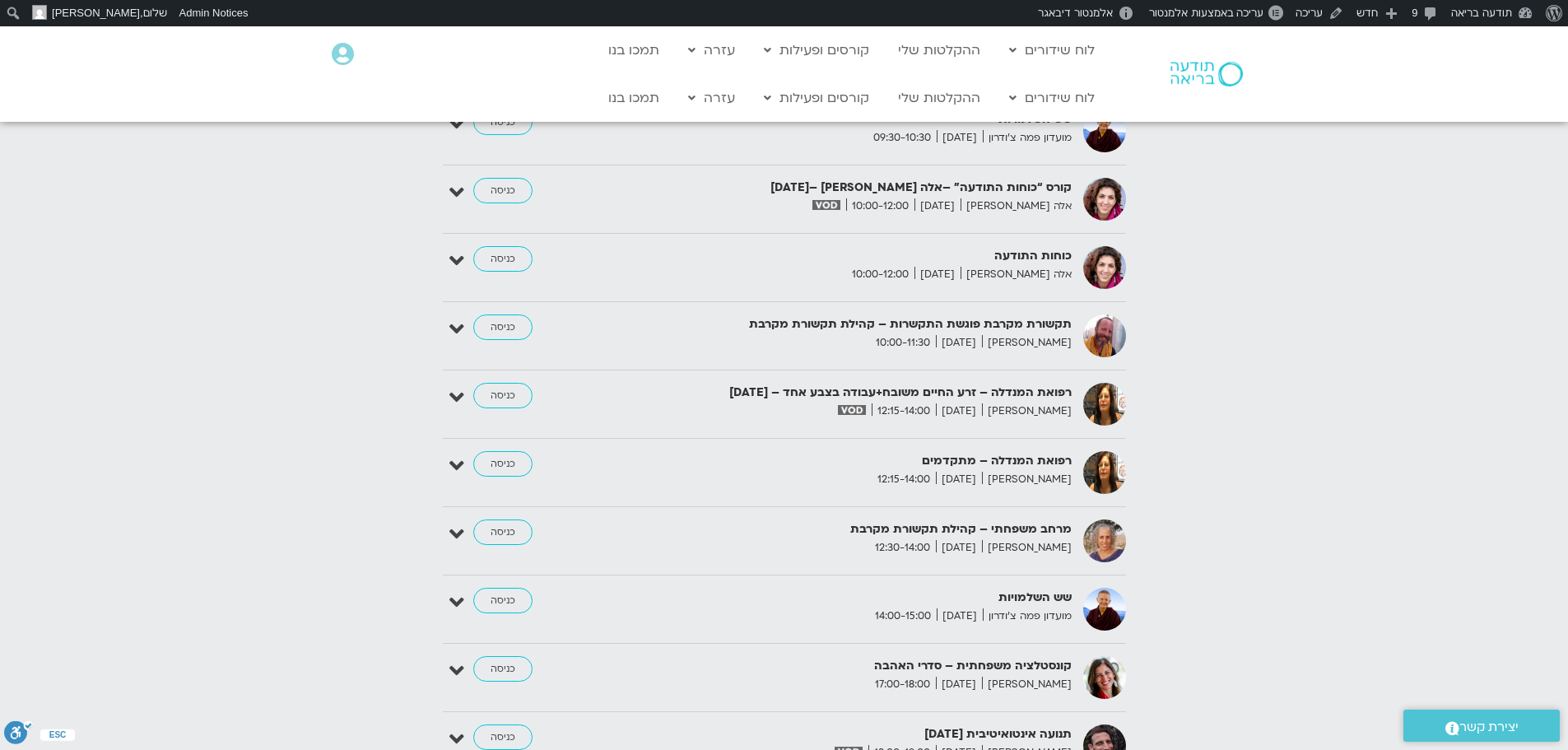 click on "מרחב משפחתי – קהילת תקשורת מקרבת" at bounding box center [870, 529] 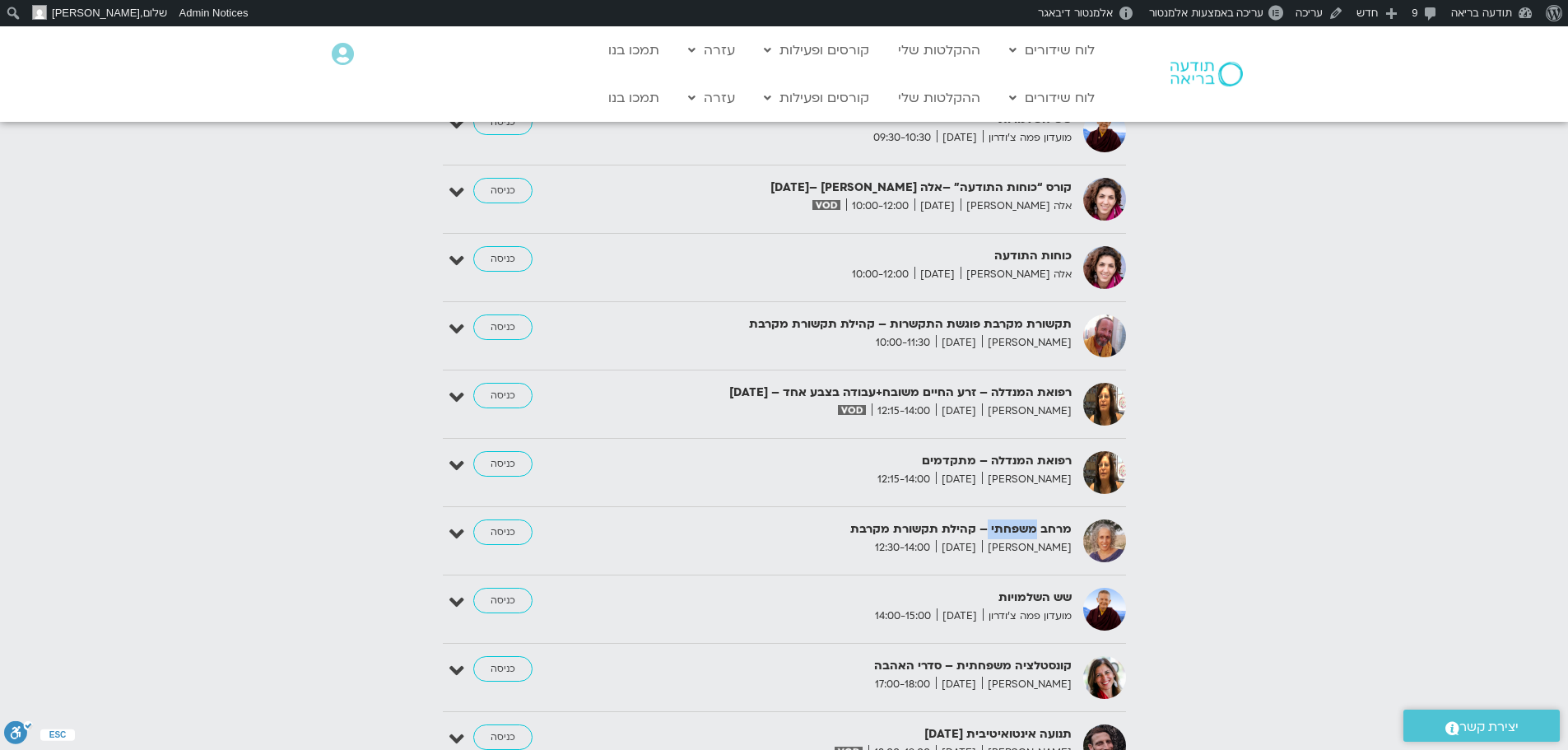 click on "מרחב משפחתי – קהילת תקשורת מקרבת" at bounding box center (870, 529) 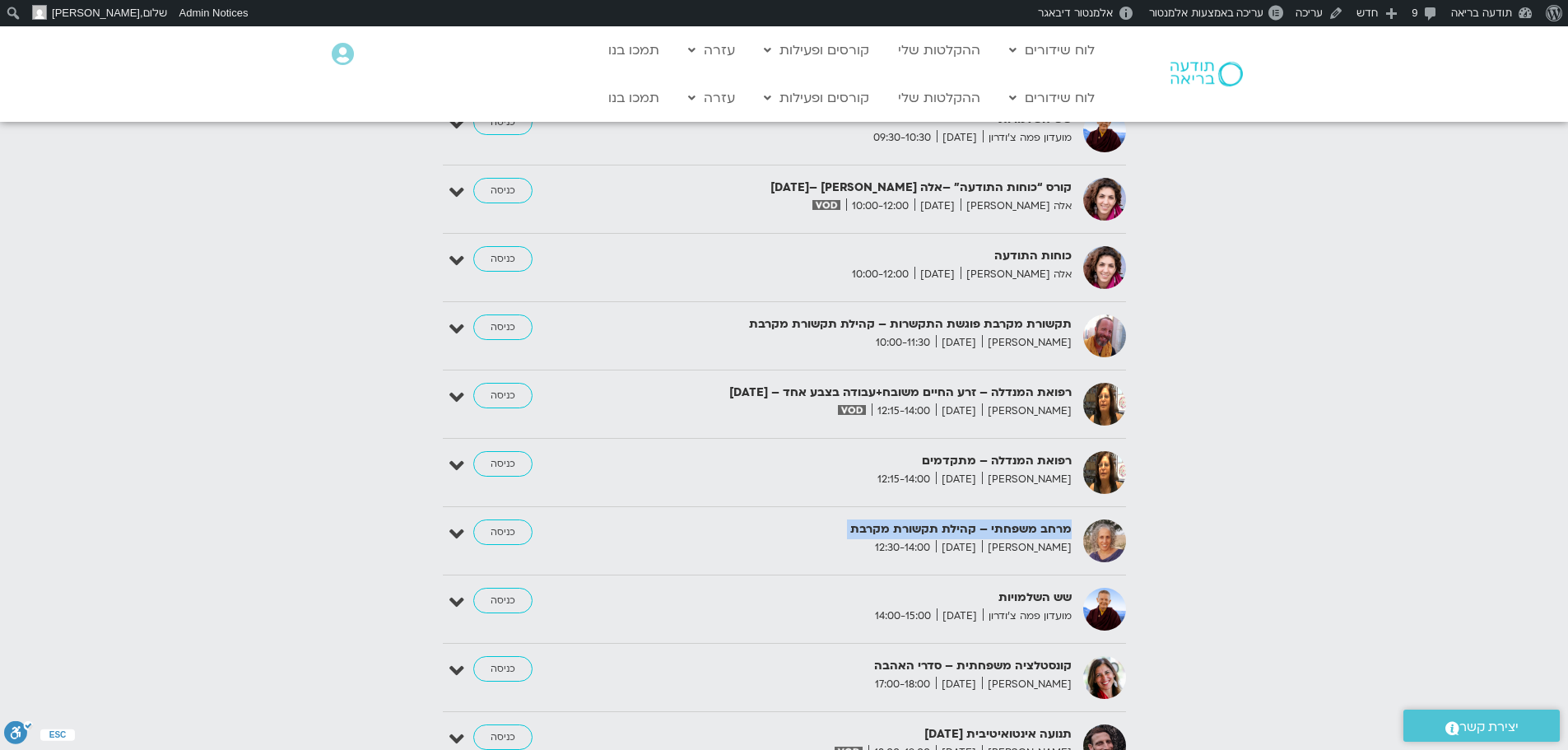 click on "מרחב משפחתי – קהילת תקשורת מקרבת" at bounding box center (870, 529) 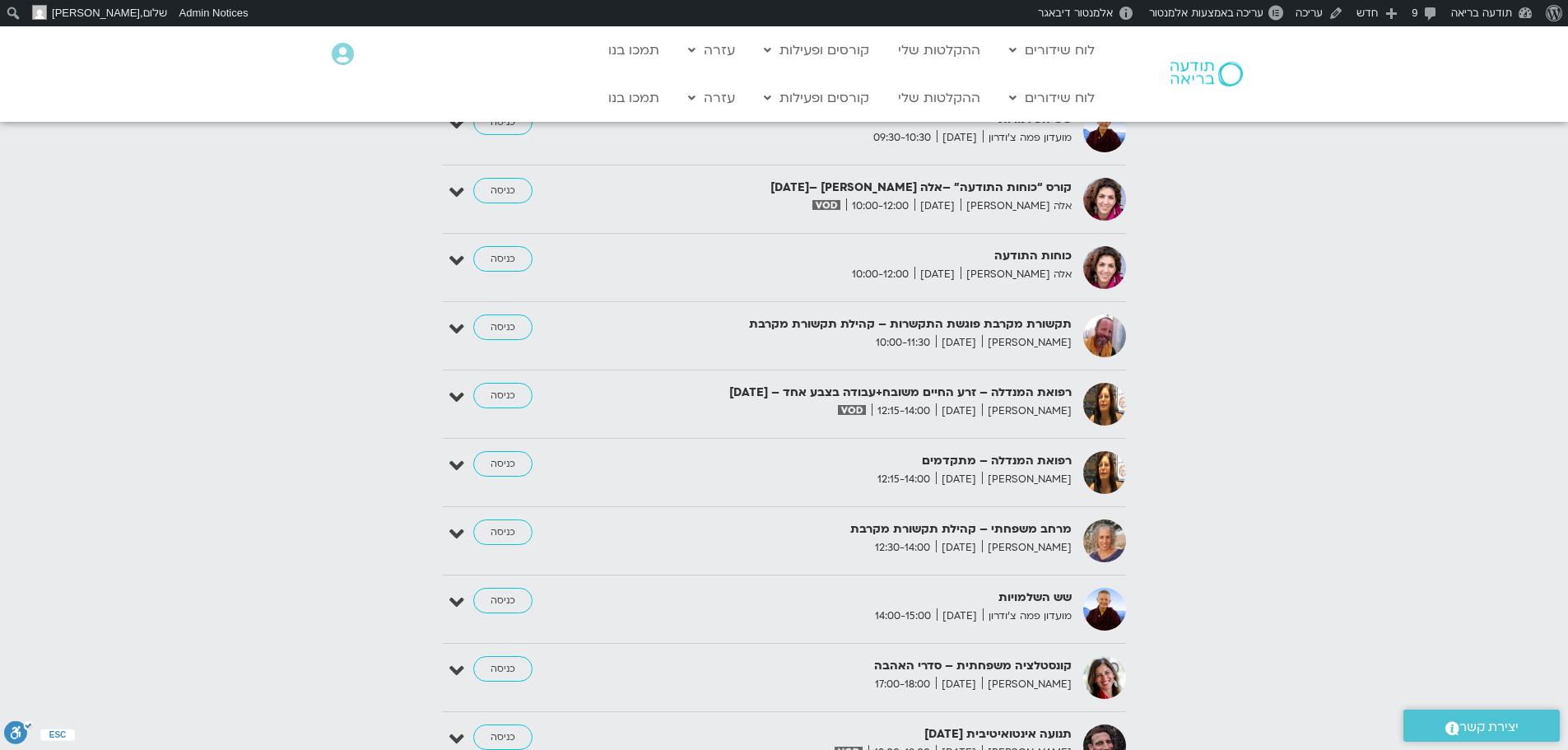 click on "שגית רוסו יצחקי" at bounding box center (1026, 547) 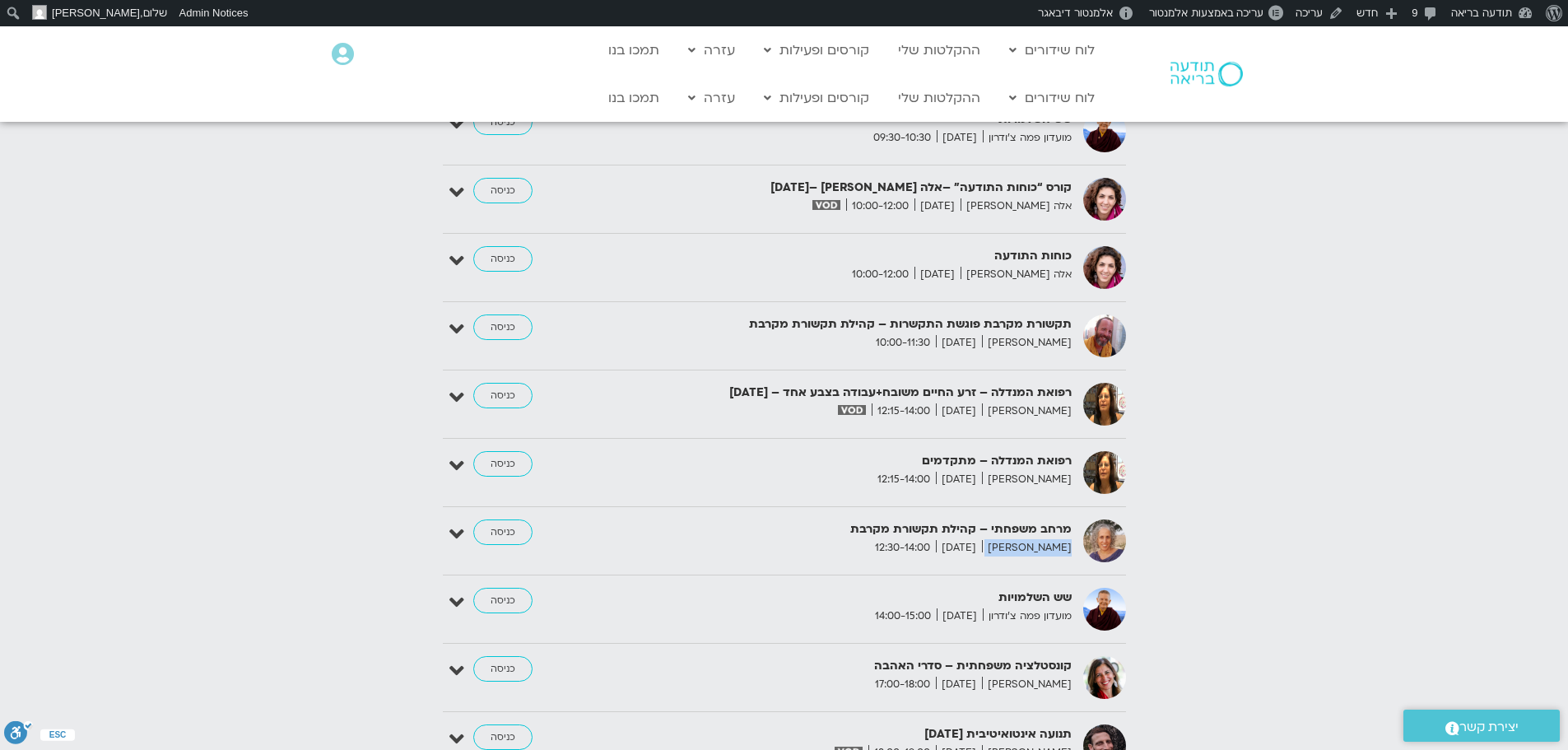 click on "שגית רוסו יצחקי" at bounding box center [1026, 547] 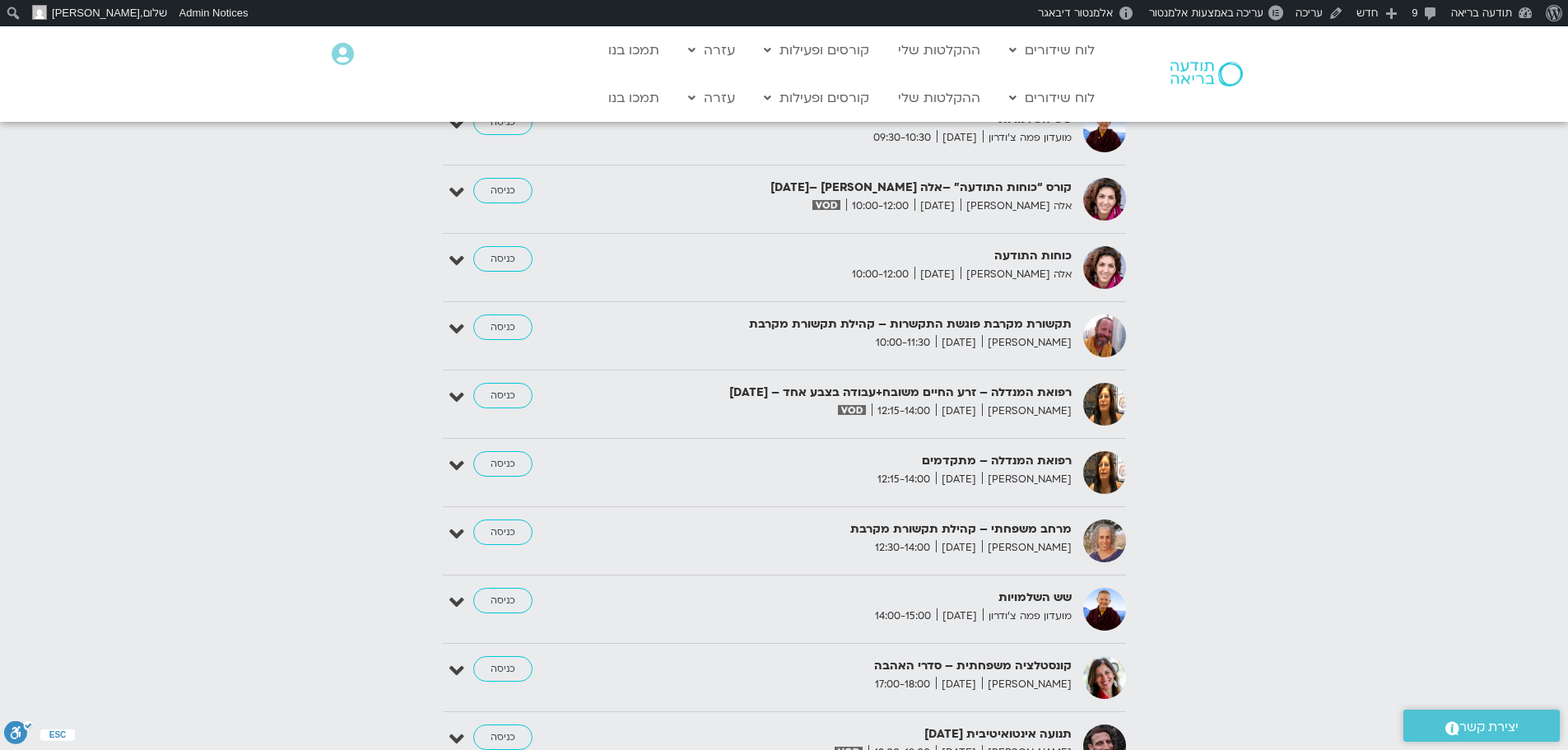 click on "June 29 - July 05
השבוע
להציג אירועים שפתוחים עבורי
הכל
Sun 29.06 Mon 30.06 Tue 01.07 Wed 02.07 Thu 03.07 Fri 04.07 Sat 05.07
Sunday 06:30-07:00" at bounding box center (784, 361) 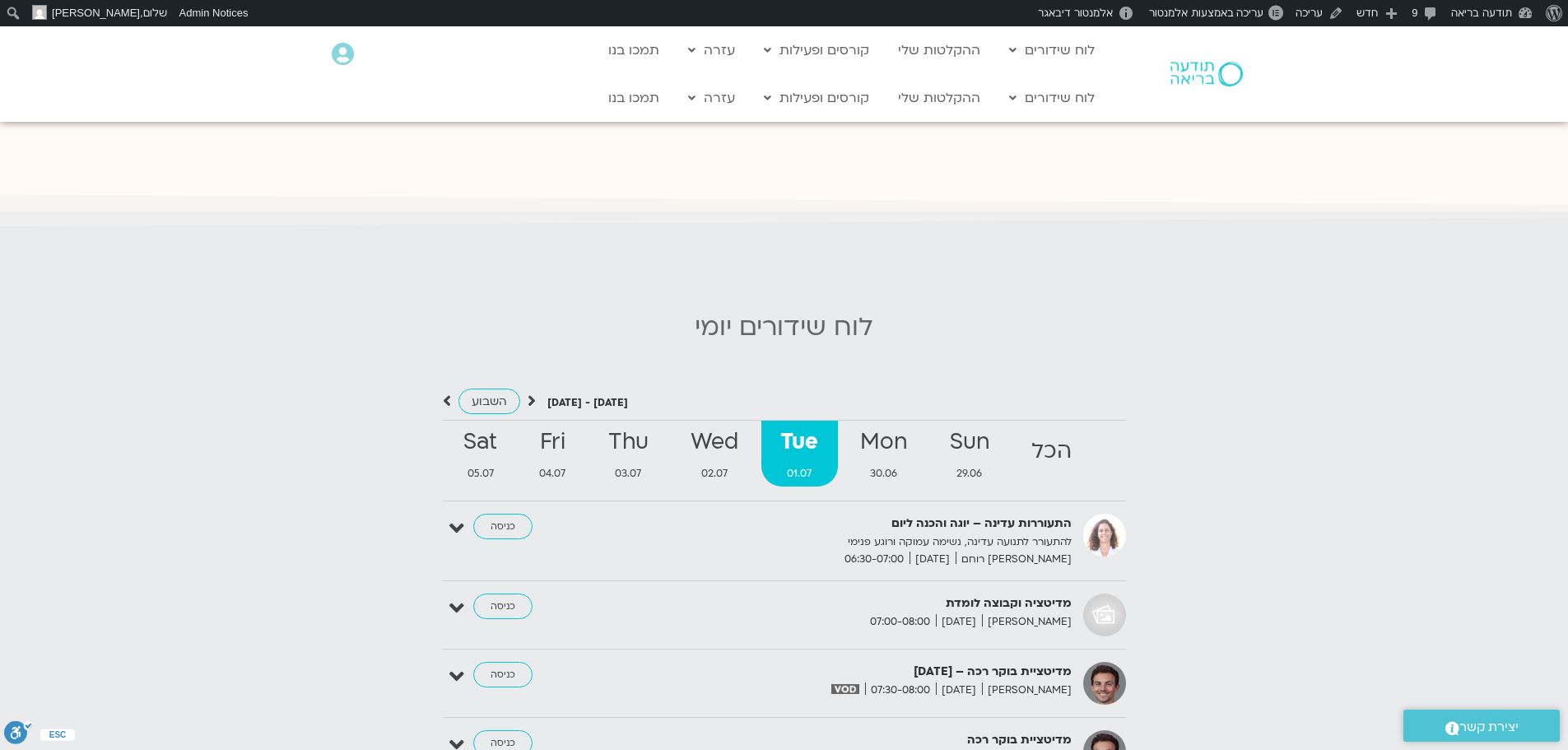 scroll, scrollTop: 1647, scrollLeft: 0, axis: vertical 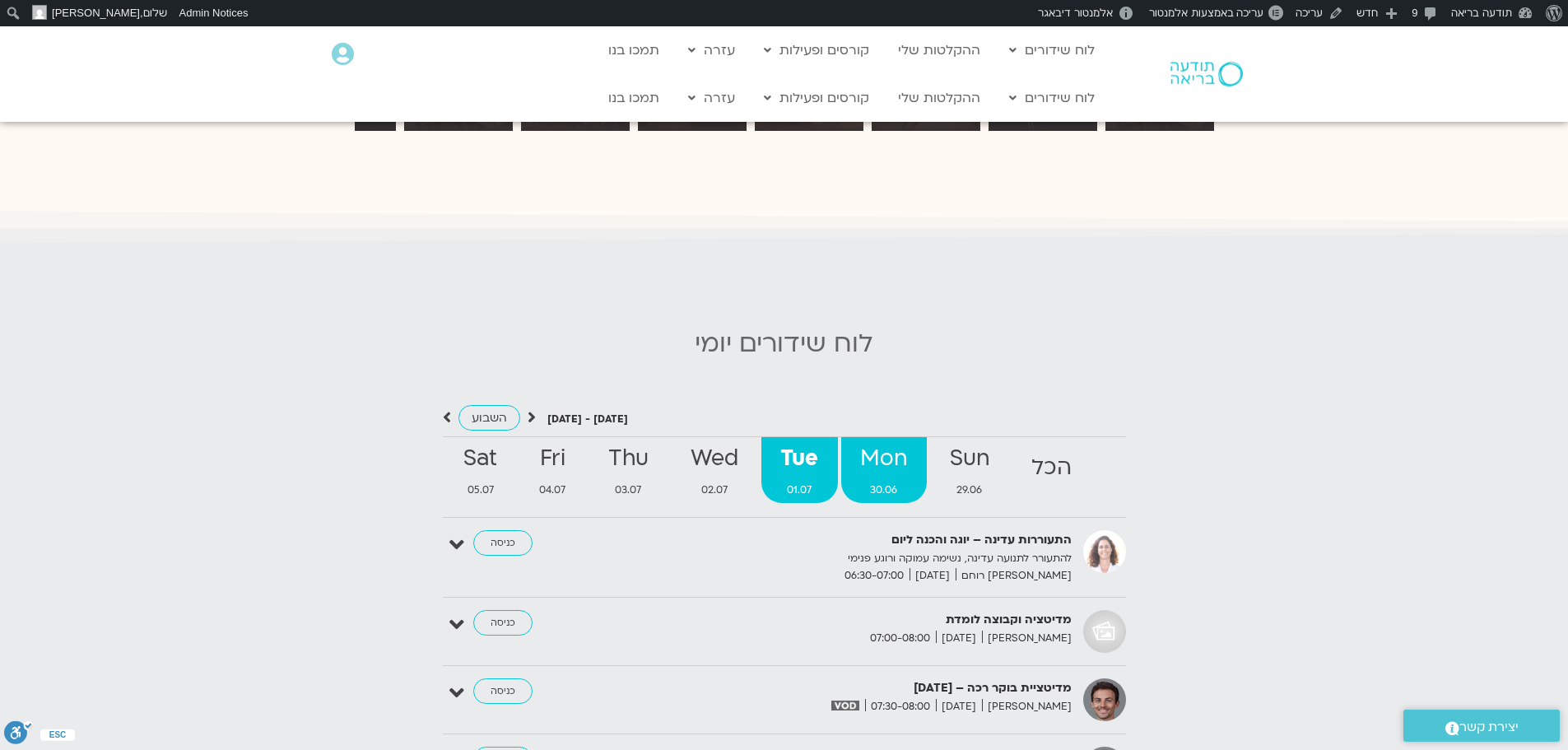 click on "Mon" at bounding box center (884, 459) 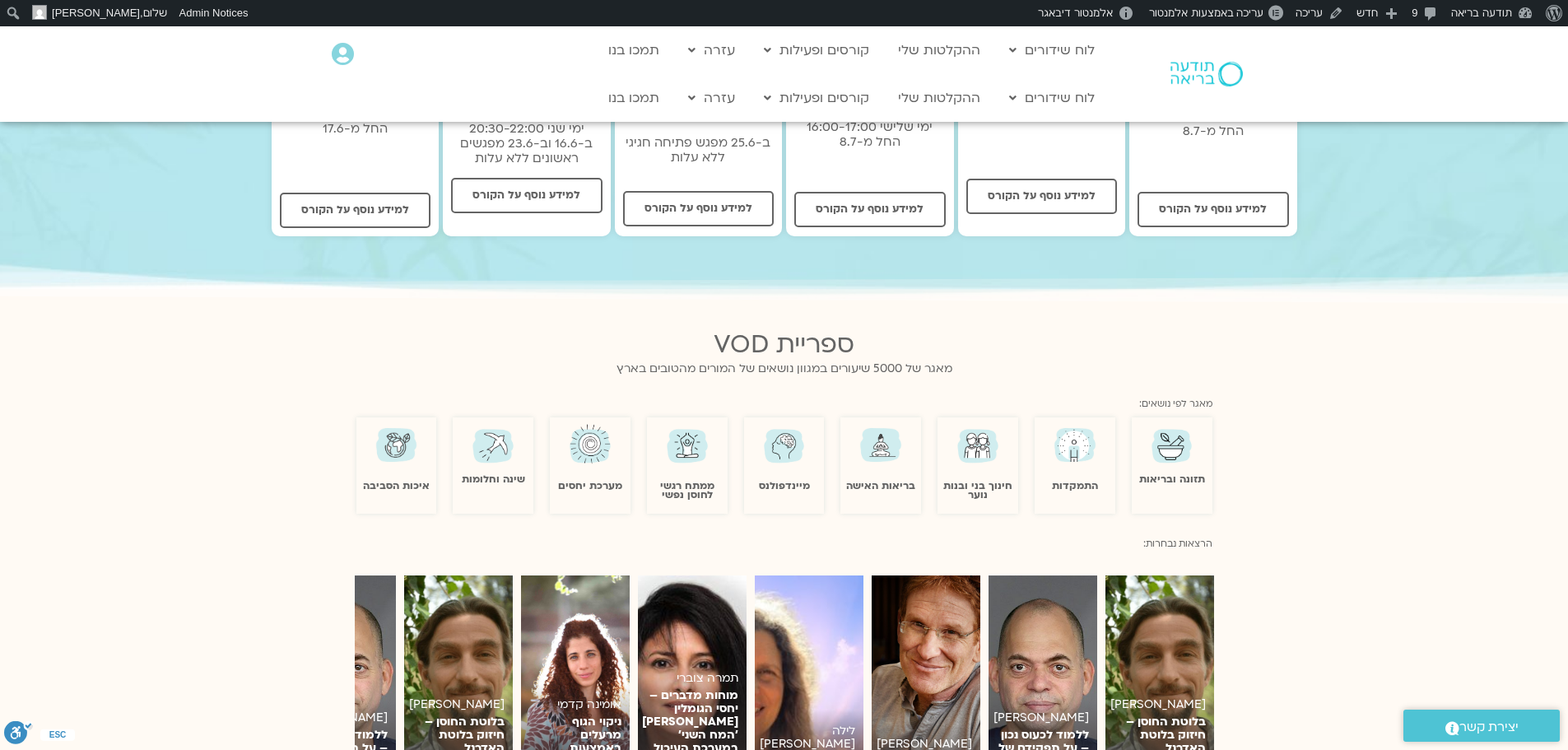 scroll, scrollTop: 1564, scrollLeft: 0, axis: vertical 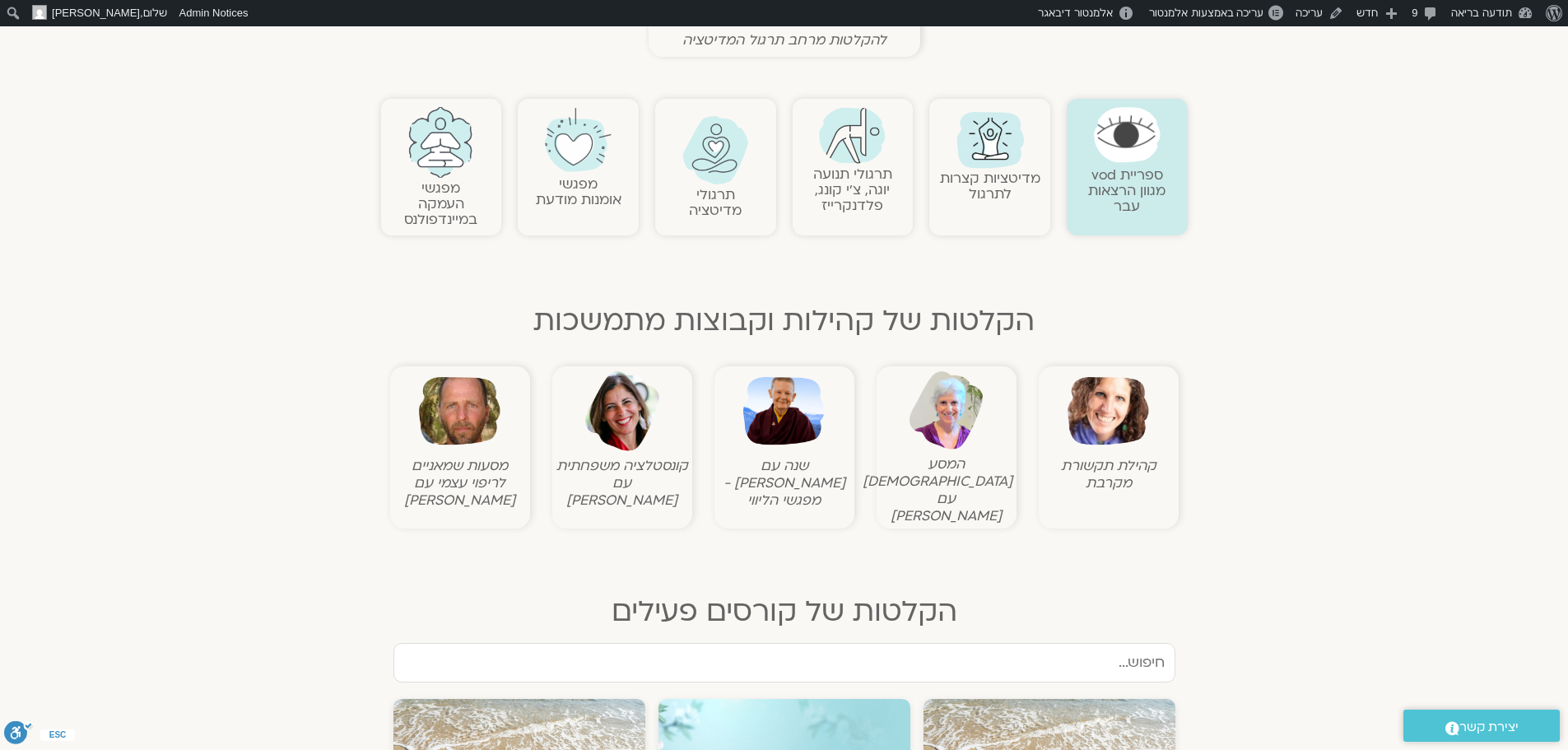 click at bounding box center (440, 142) 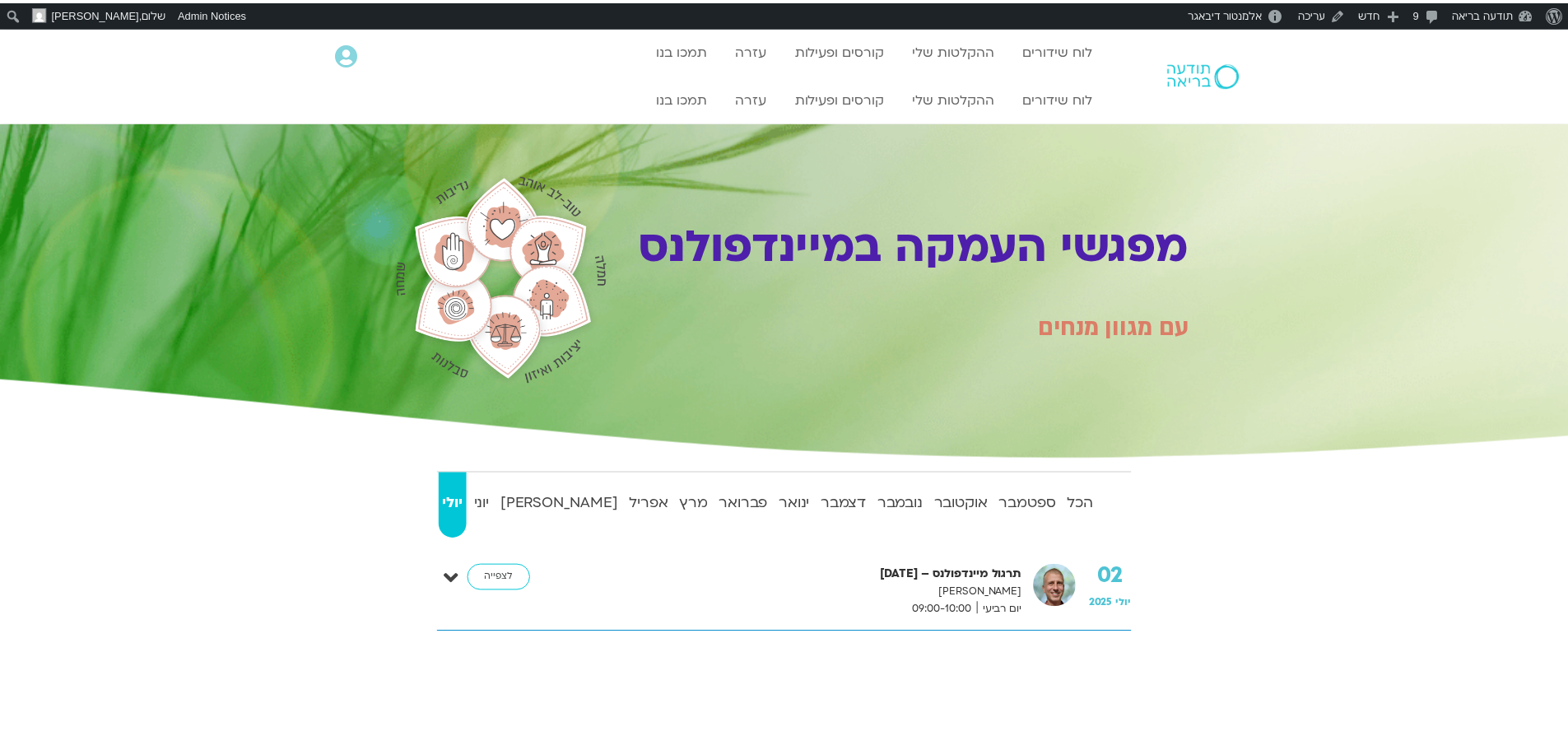 scroll, scrollTop: 0, scrollLeft: 0, axis: both 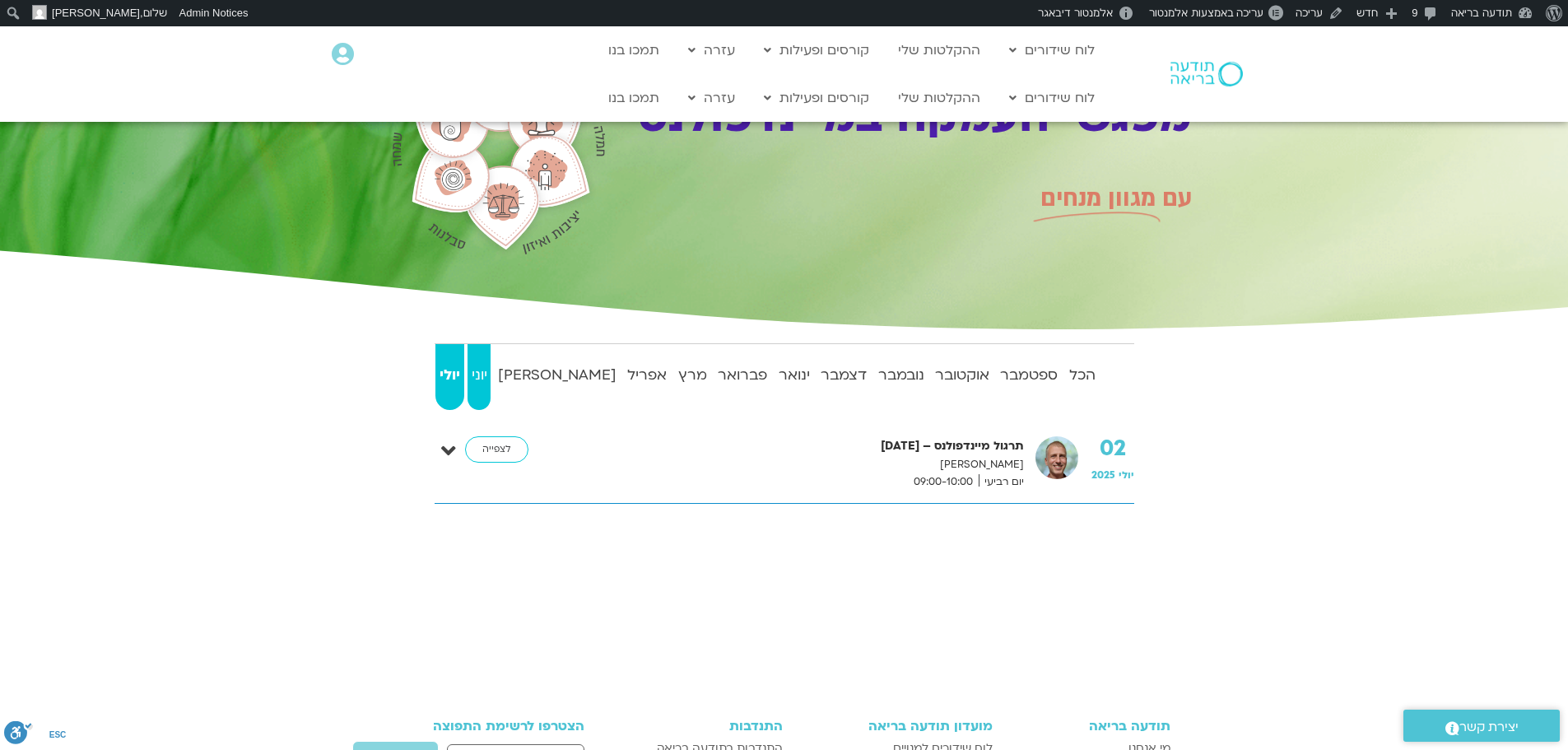 click on "יוני" at bounding box center [479, 375] 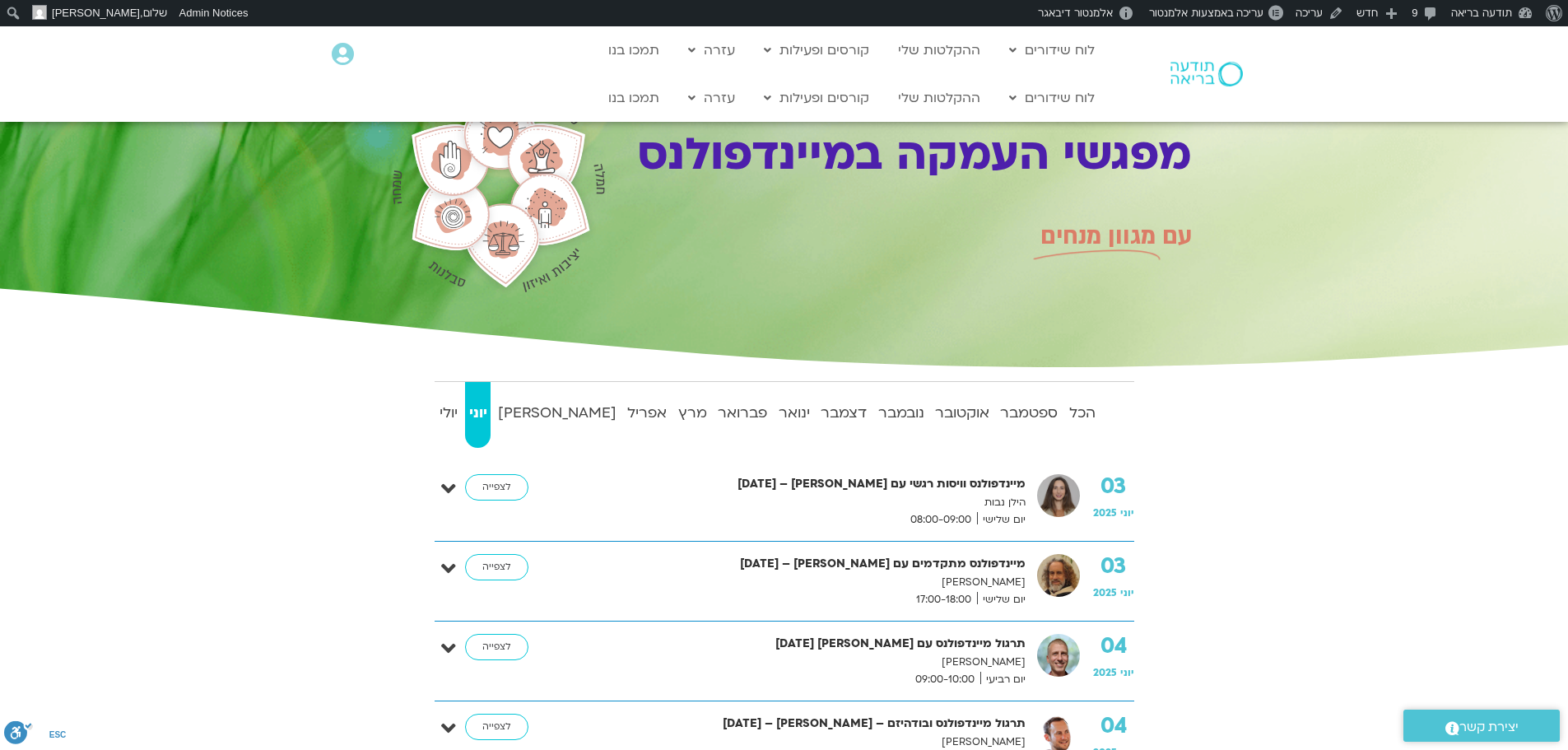 scroll, scrollTop: 0, scrollLeft: 0, axis: both 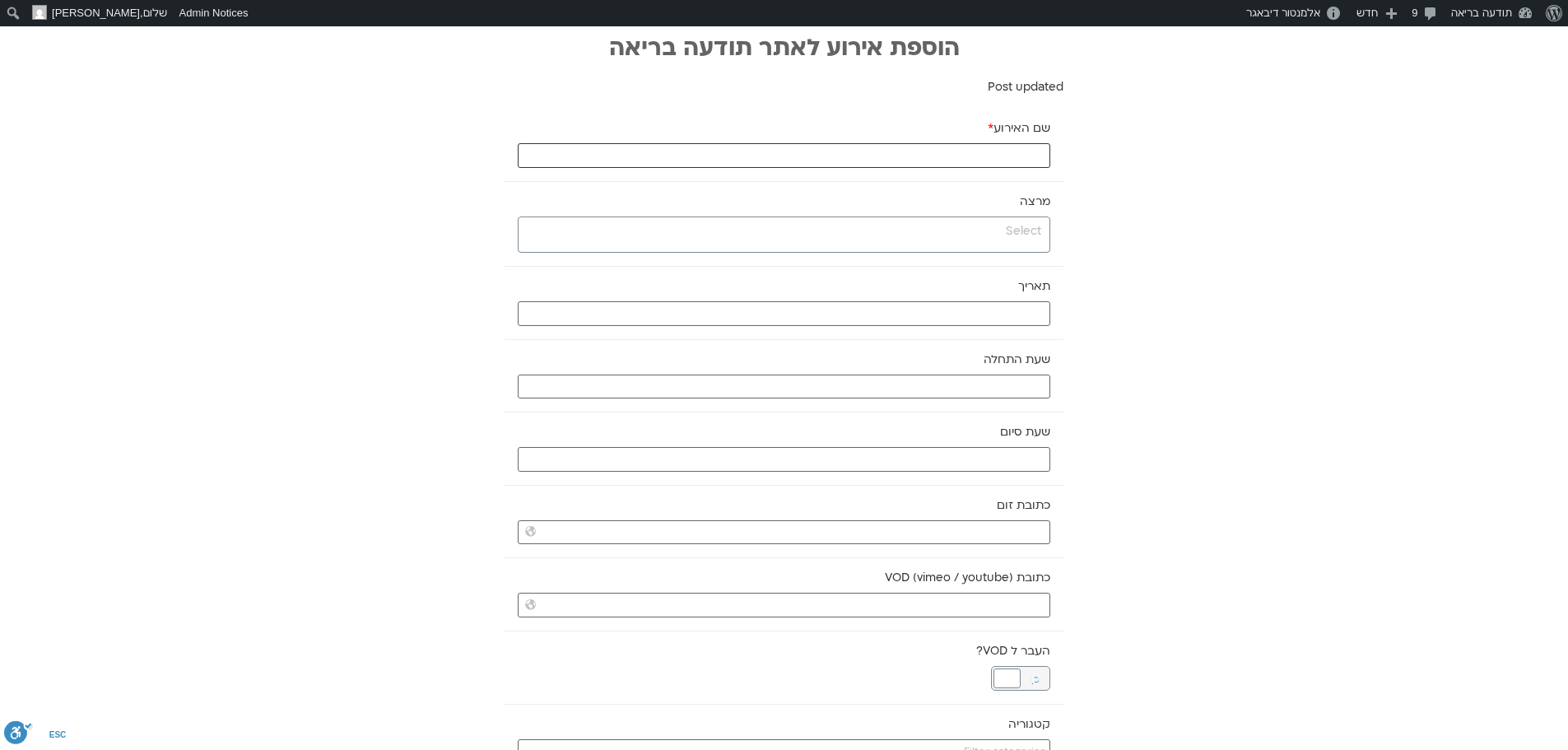 click on "שם האירוע  *" at bounding box center [784, 156] 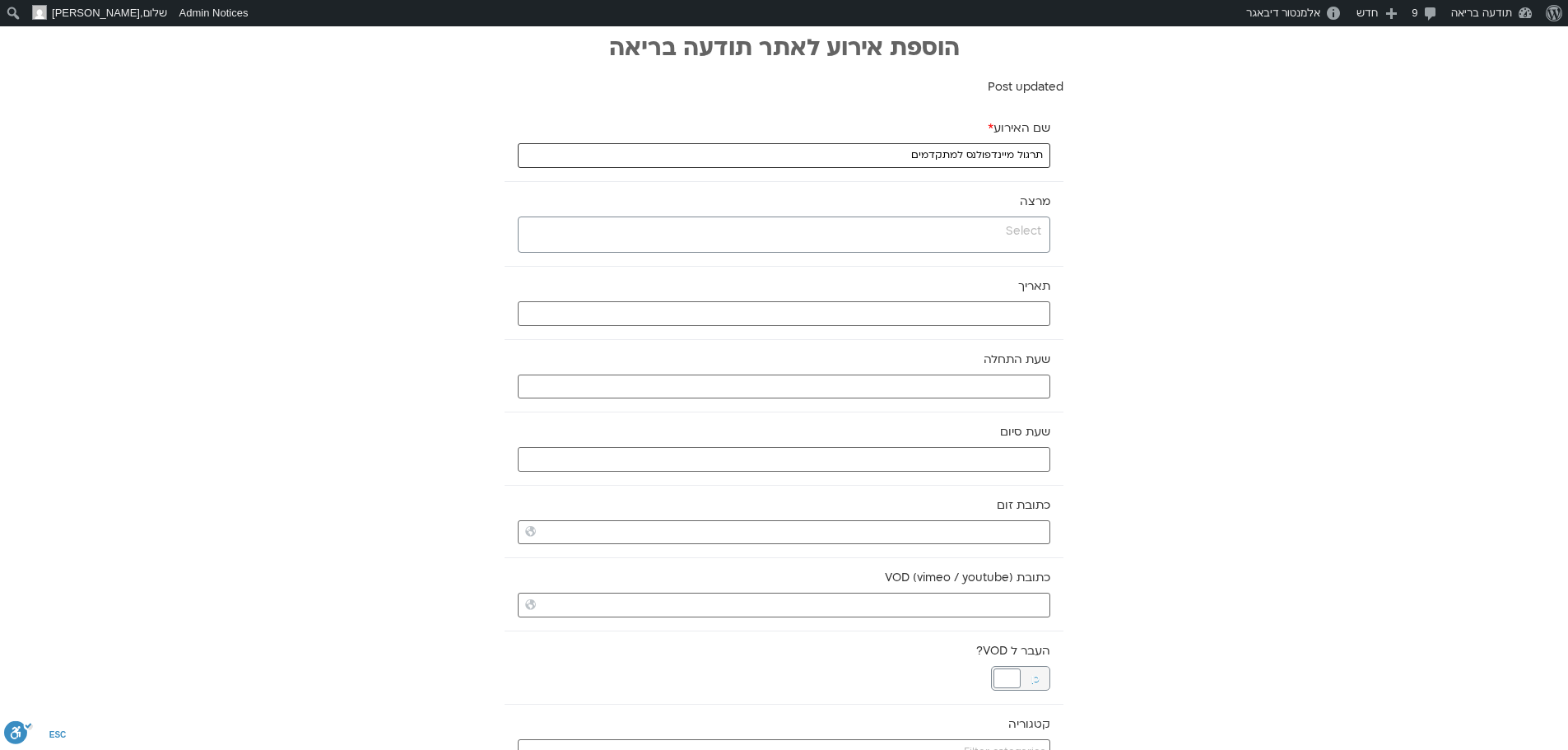 click on "תרגול מיינדפולנס למתקדמים" at bounding box center [784, 156] 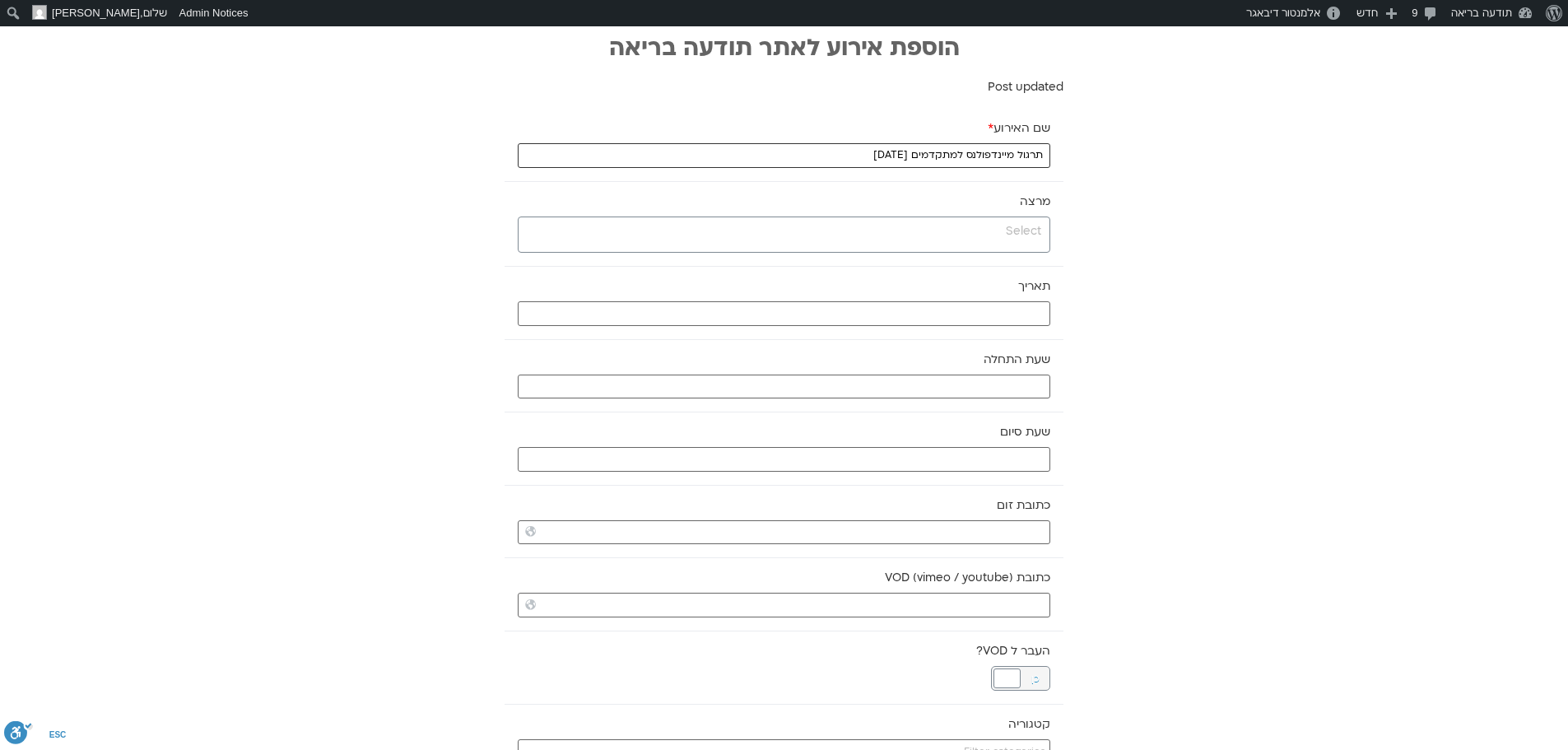 type on "תרגול מיינדפולנס למתקדמים [DATE]" 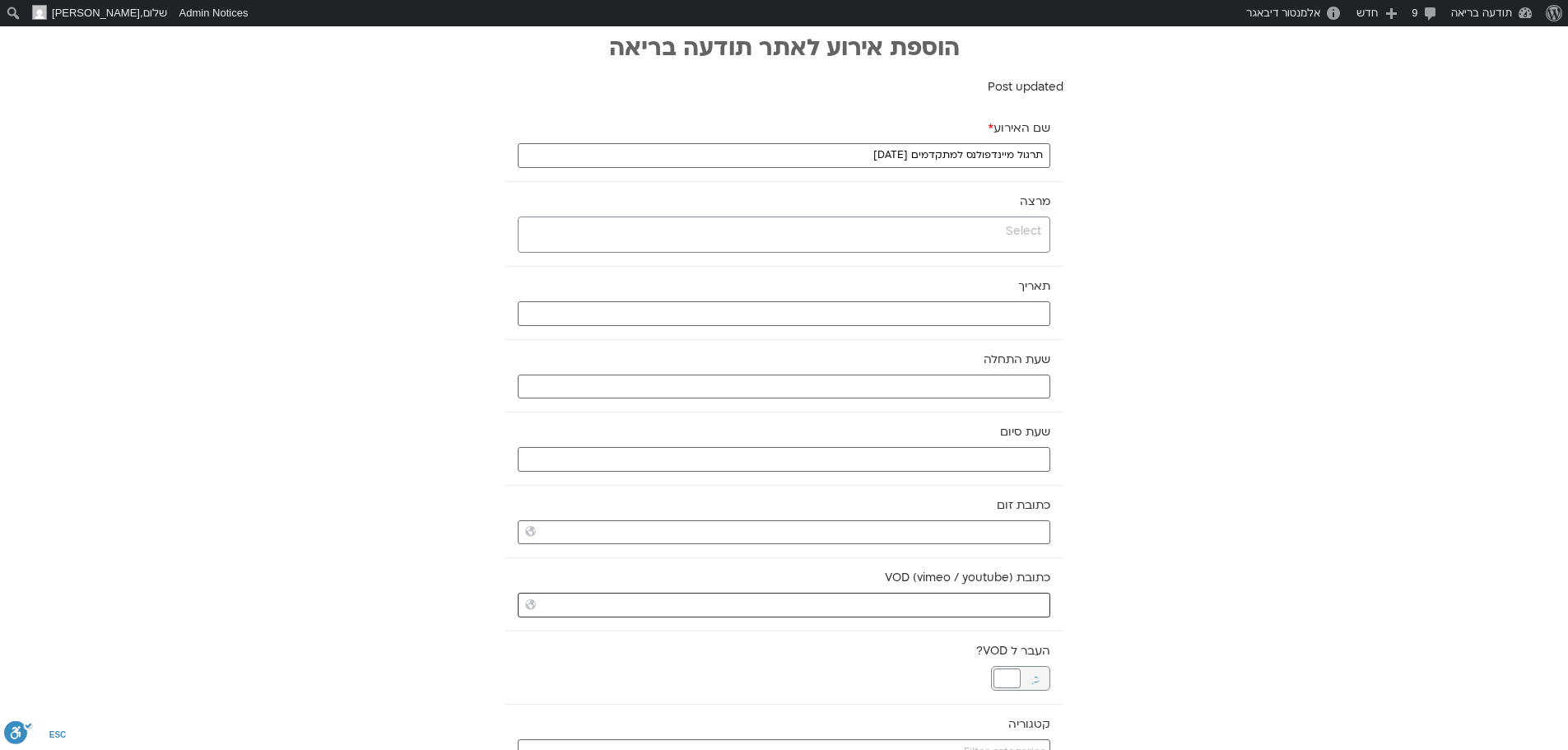 click on "כתובת VOD (vimeo / youtube)" at bounding box center [784, 605] 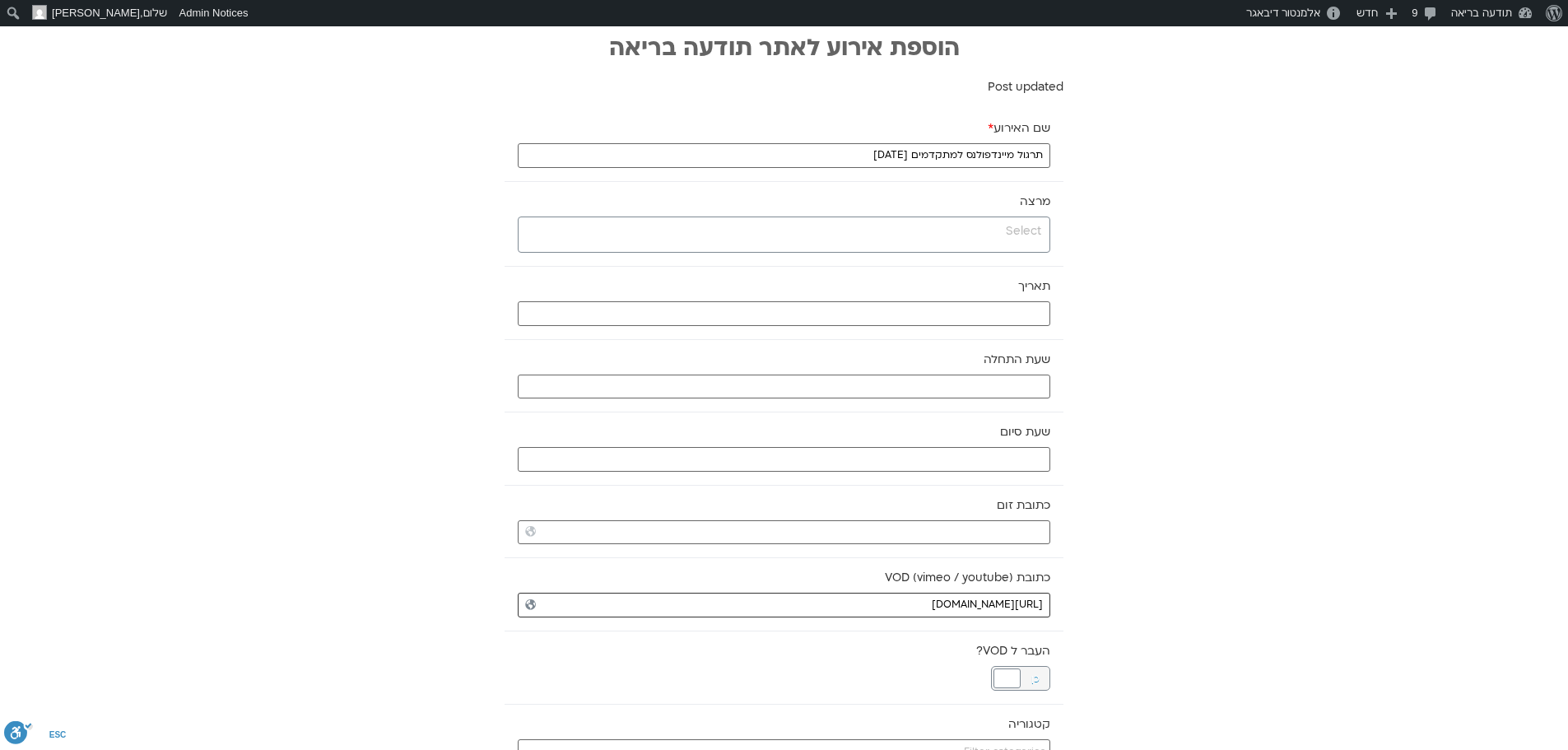 type on "[URL][DOMAIN_NAME]" 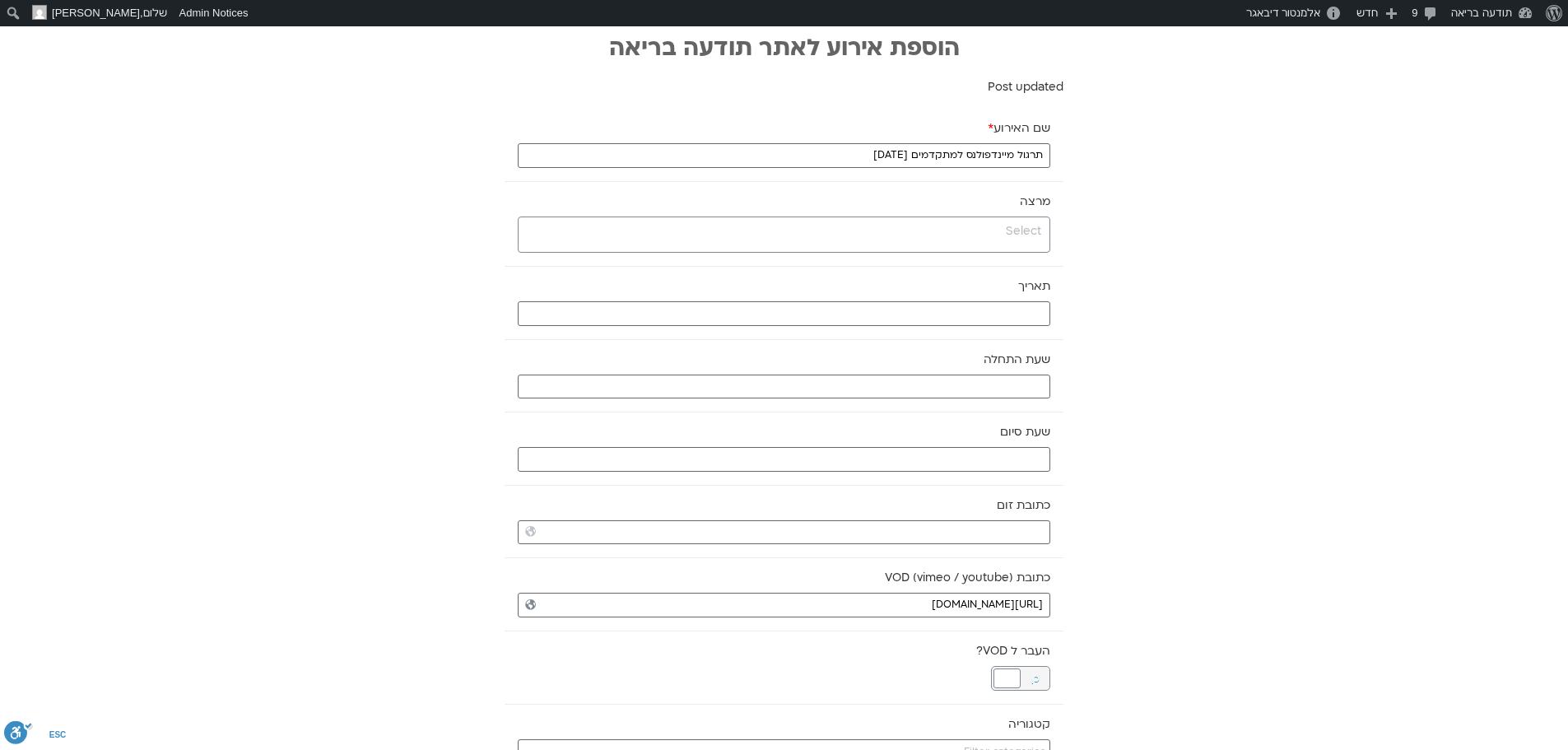 click at bounding box center [782, 231] 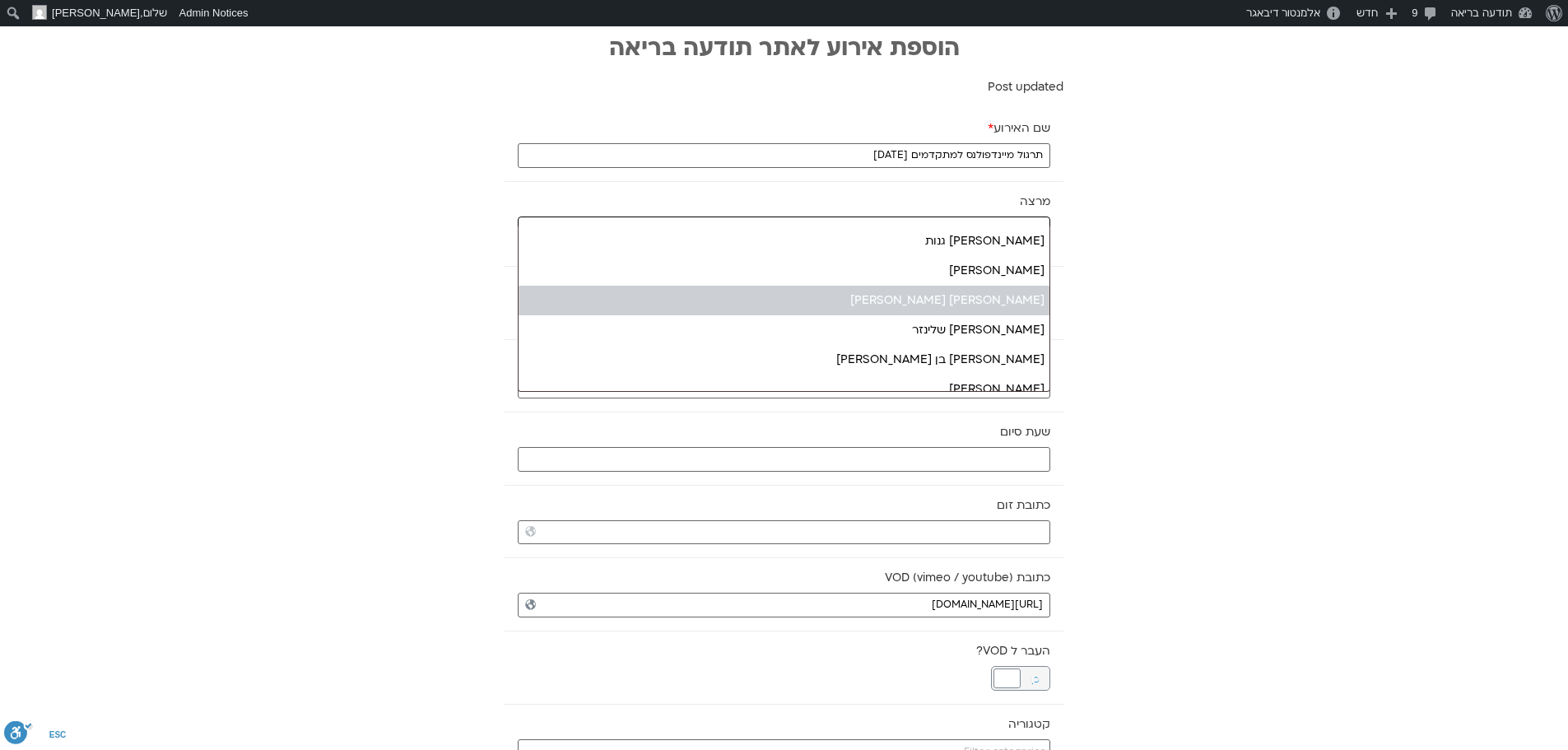scroll, scrollTop: 82, scrollLeft: 0, axis: vertical 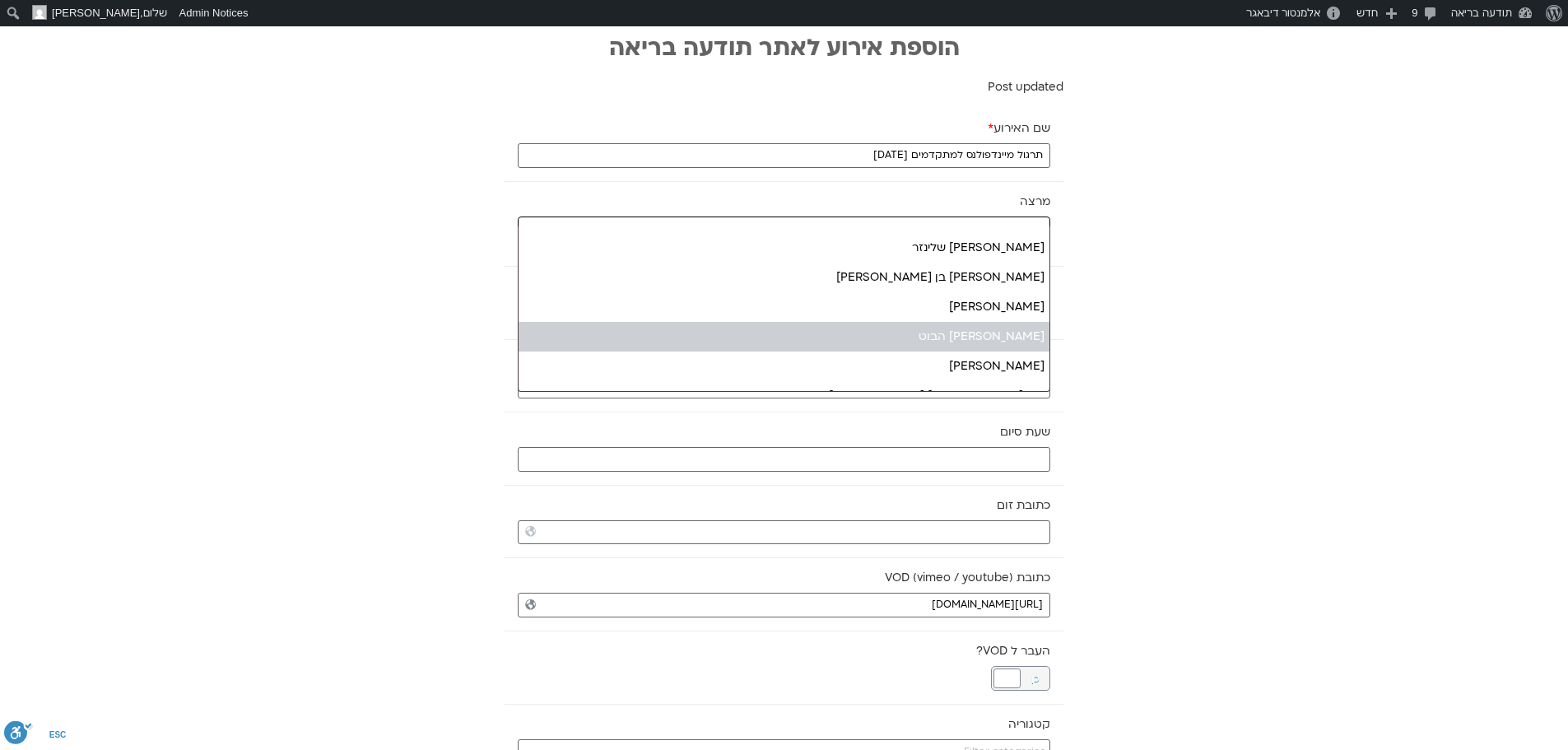 type on "ענב" 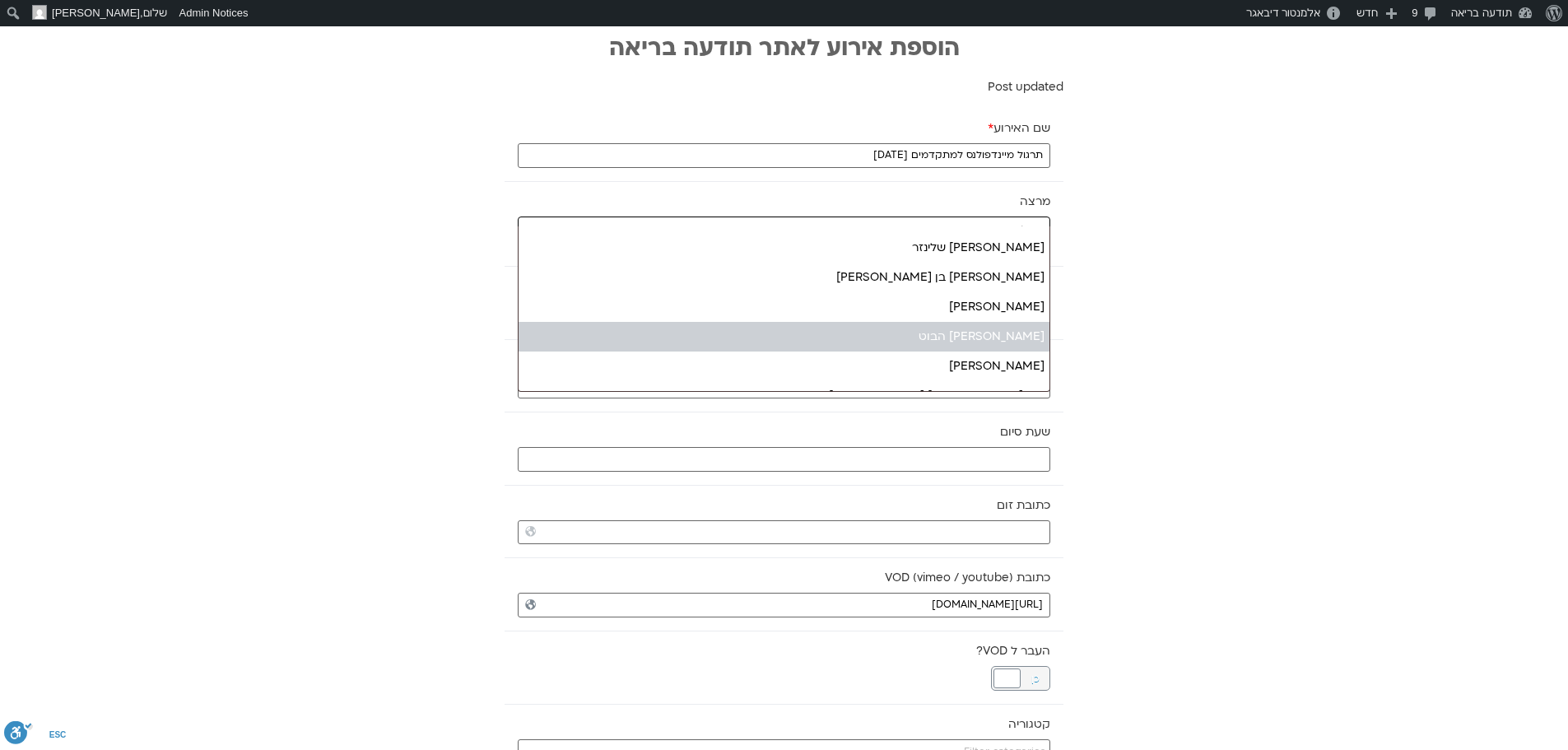 select on "******" 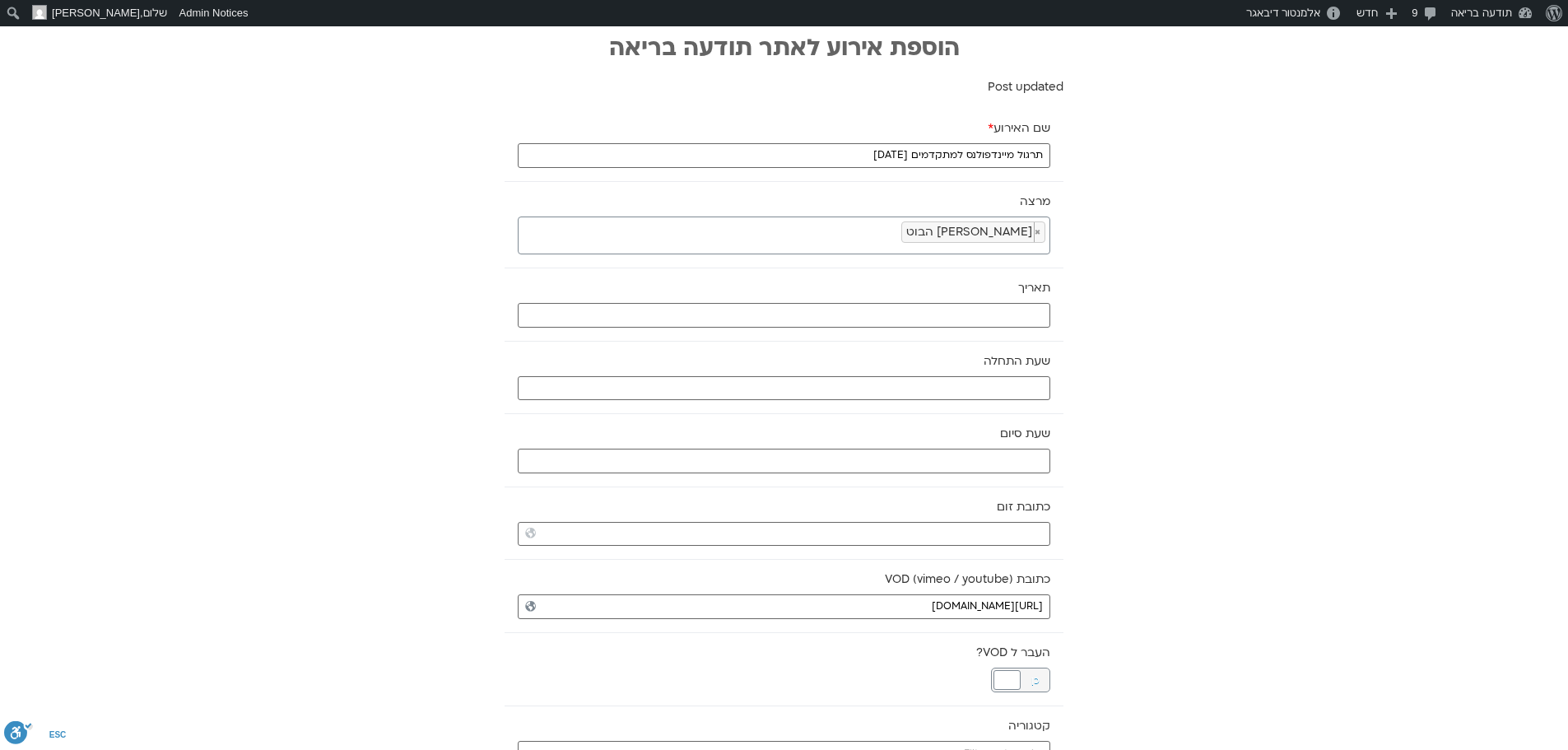 click on "תאריך" at bounding box center [784, 304] 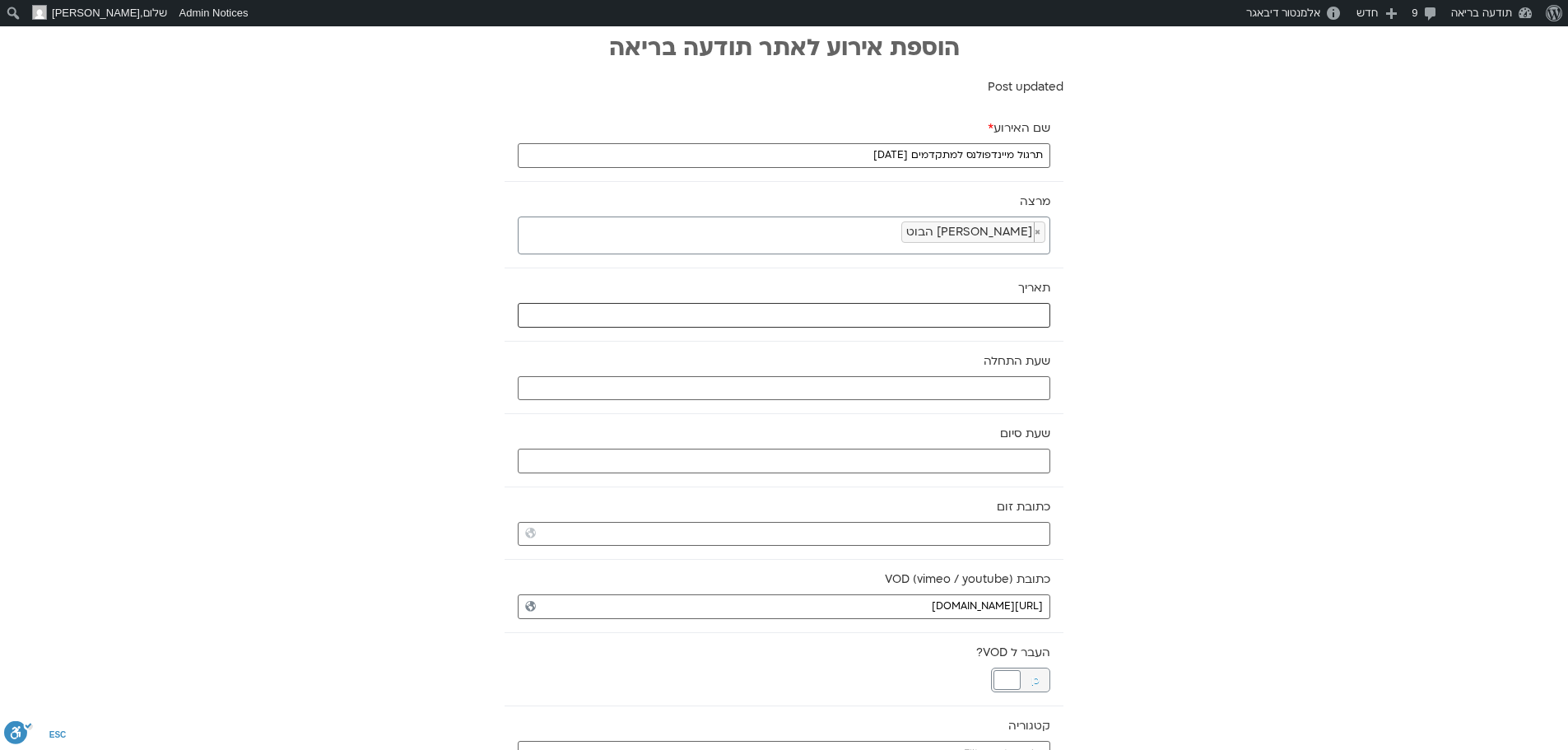 click at bounding box center [784, 315] 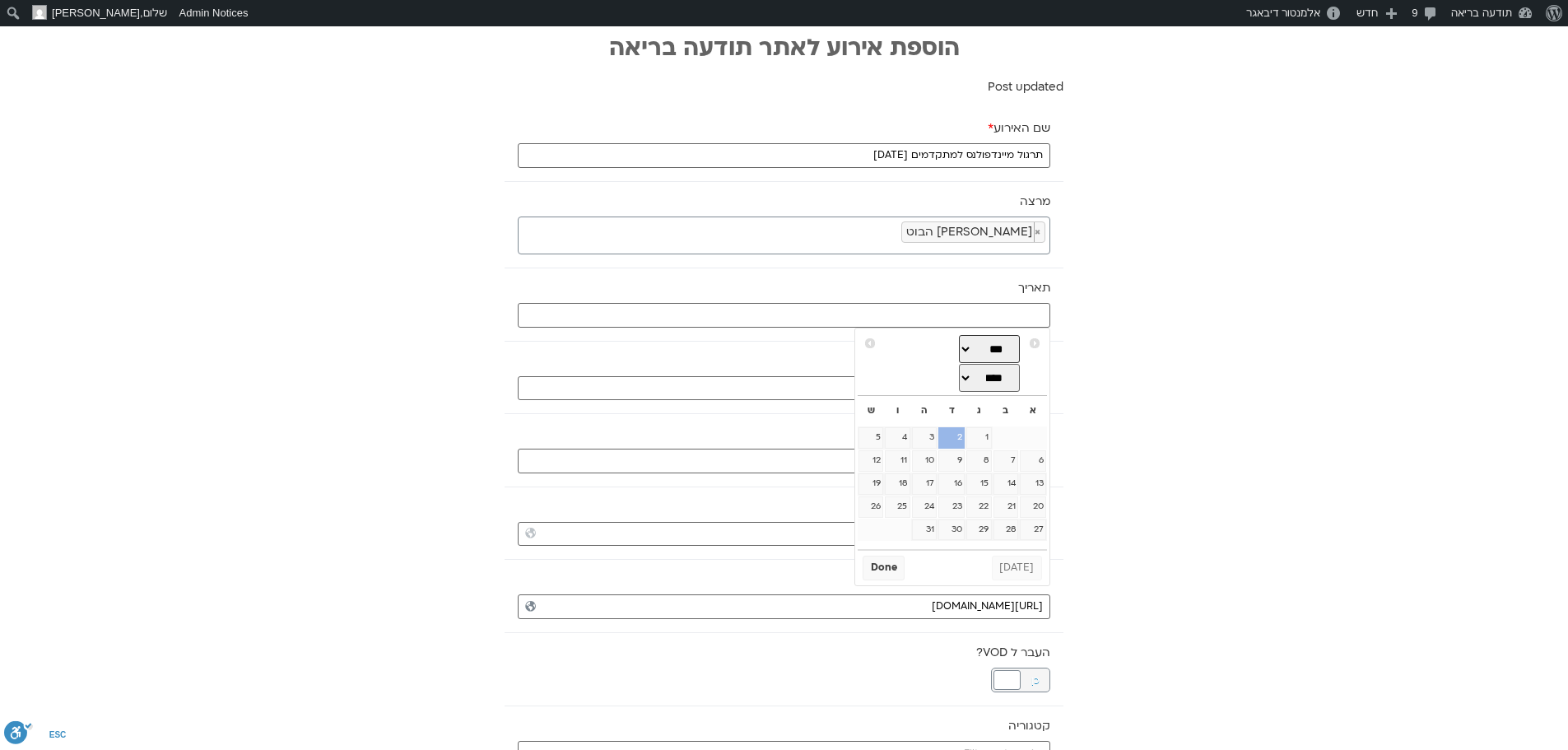 click on "*** *** *** *** *** *** *** *** *** *** *** ***" at bounding box center [989, 349] 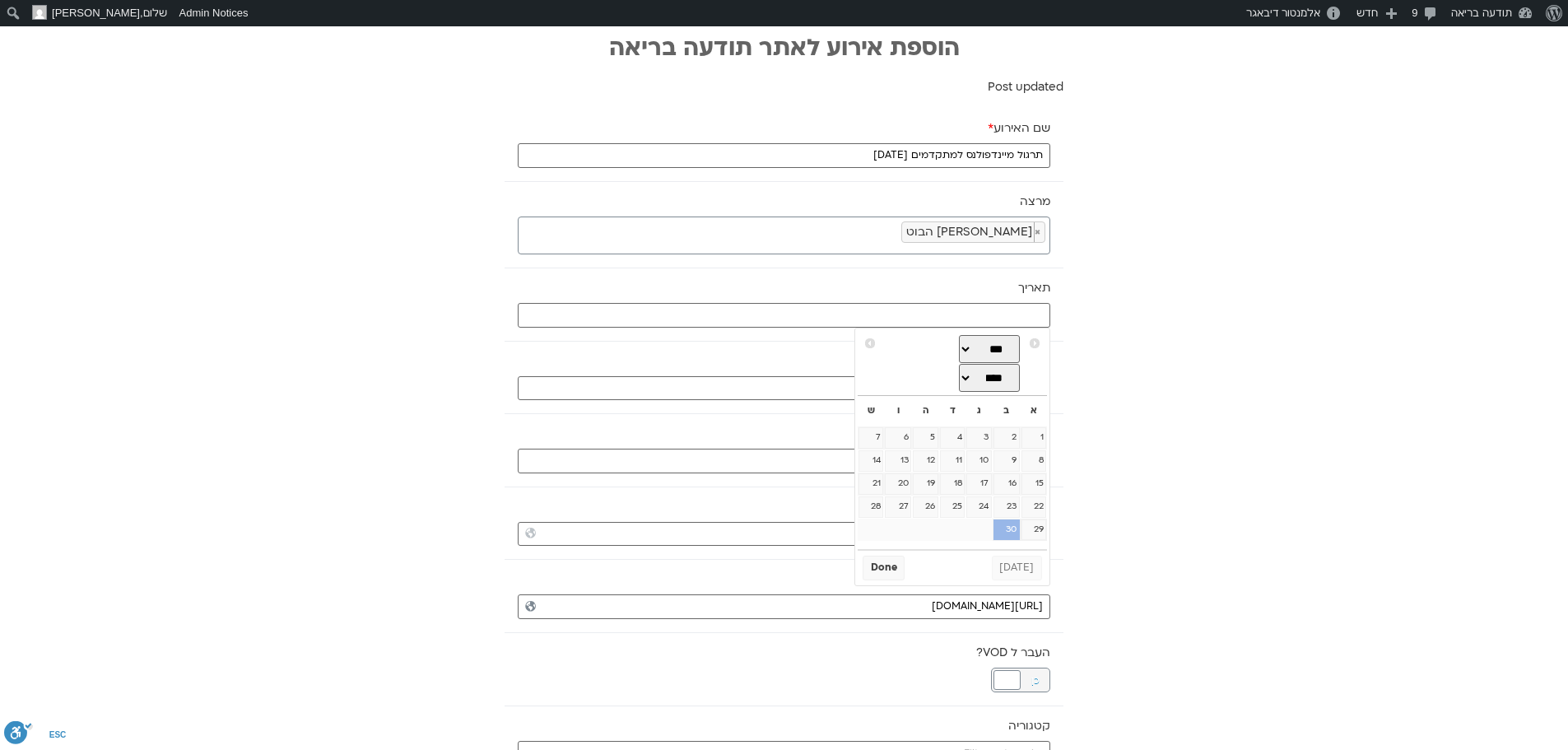 click on "30" at bounding box center (1007, 530) 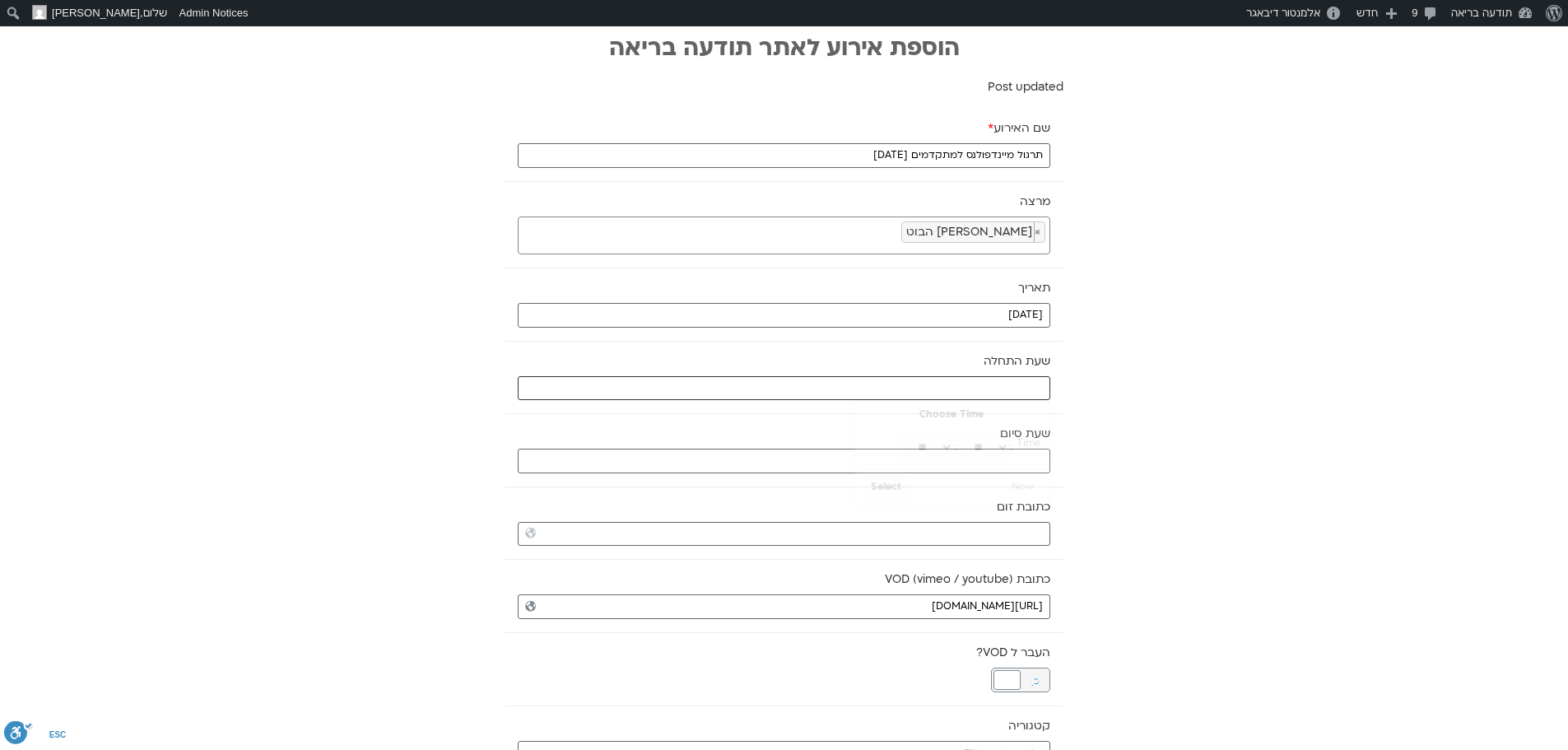 click at bounding box center [784, 389] 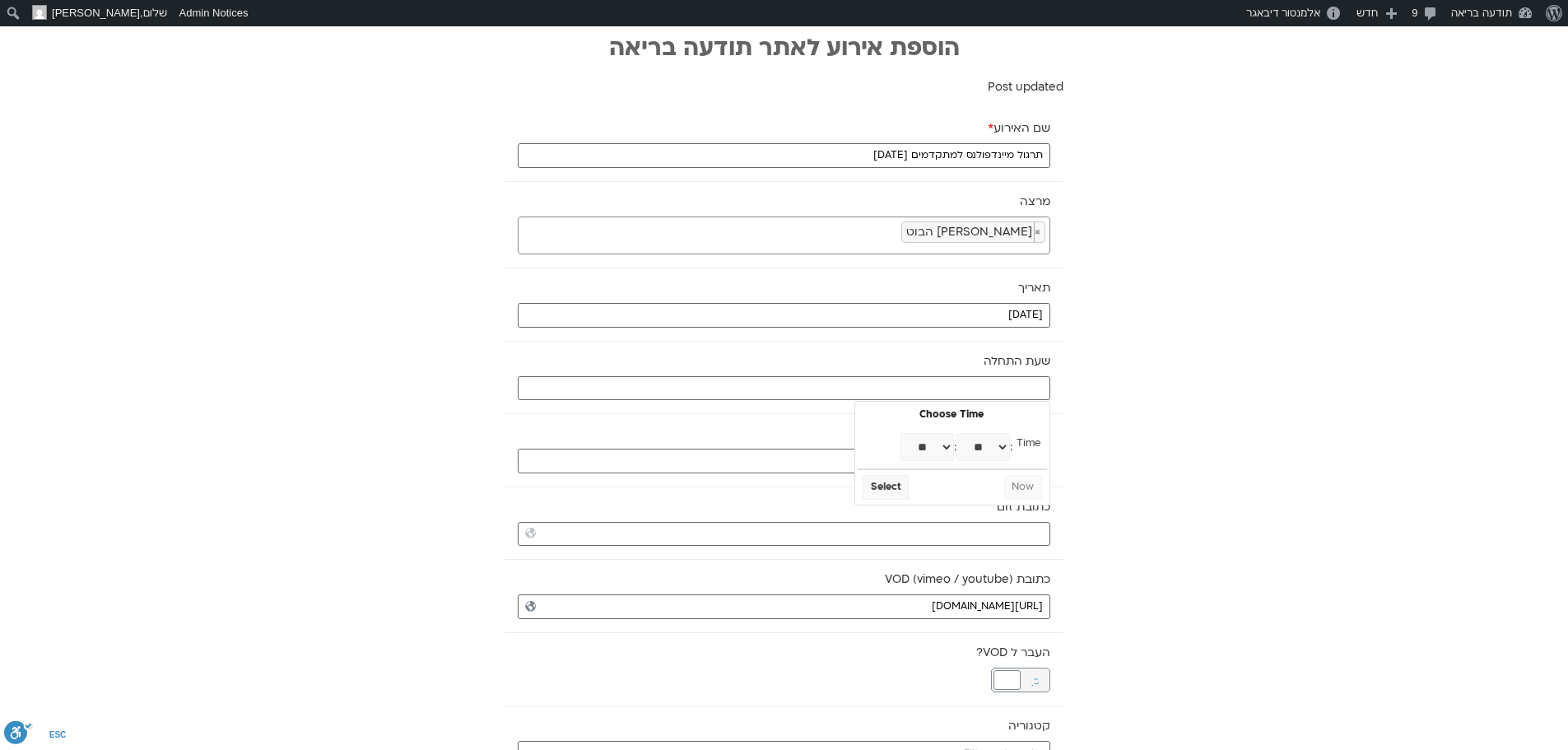 click on "** ** ** ** ** ** ** ** ** ** ** ** ** ** ** ** ** ** ** ** ** ** ** **" at bounding box center (927, 447) 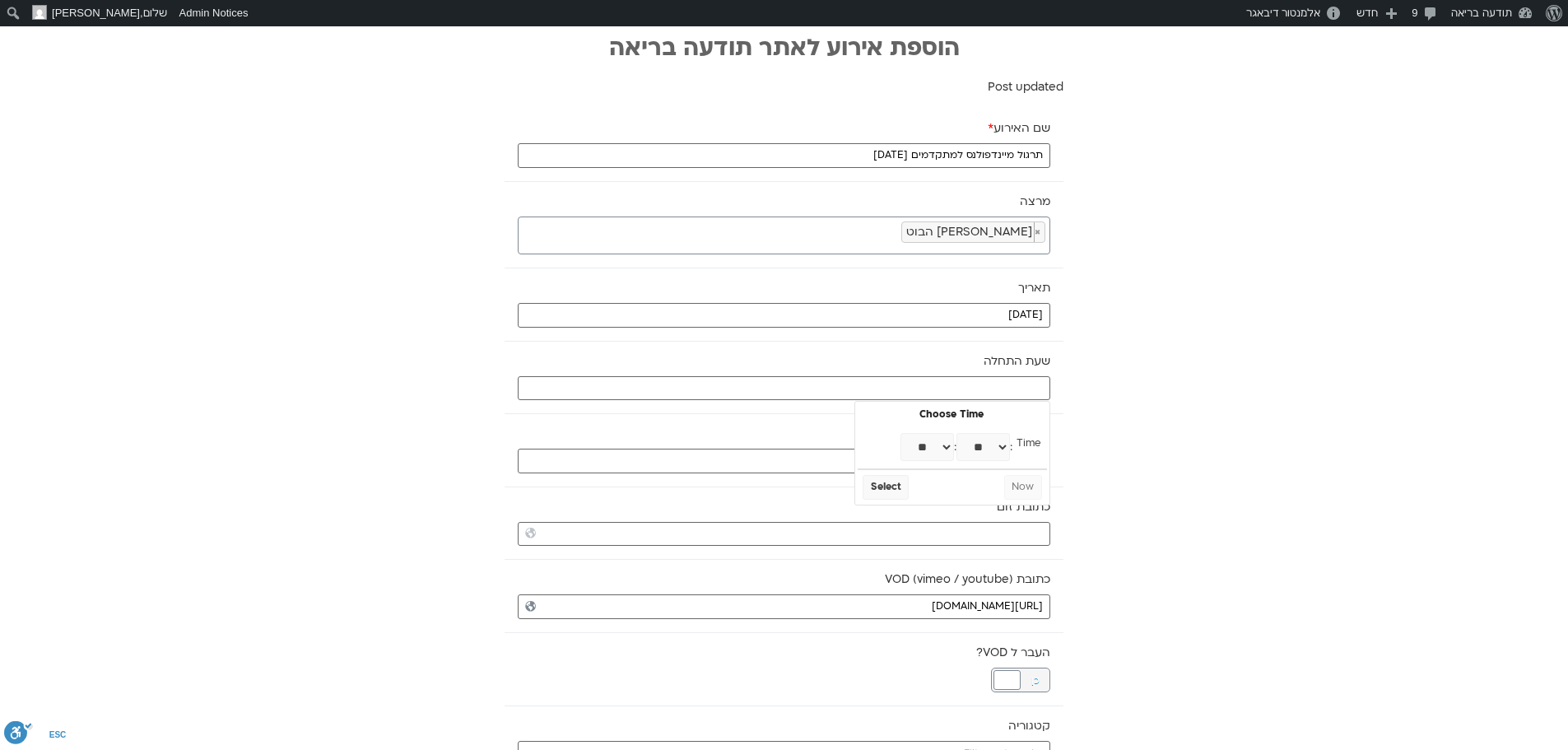 type on "20:00" 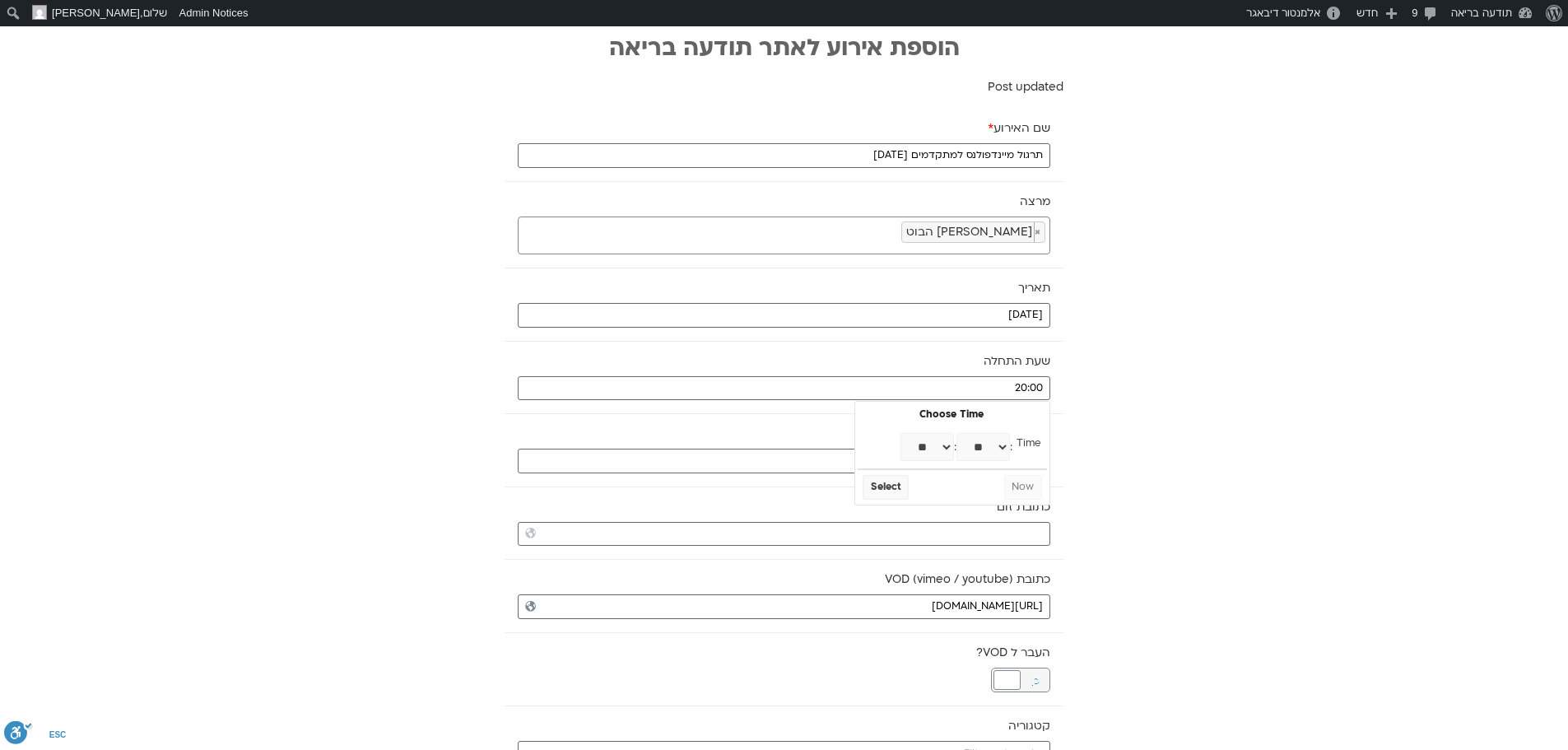 select on "**" 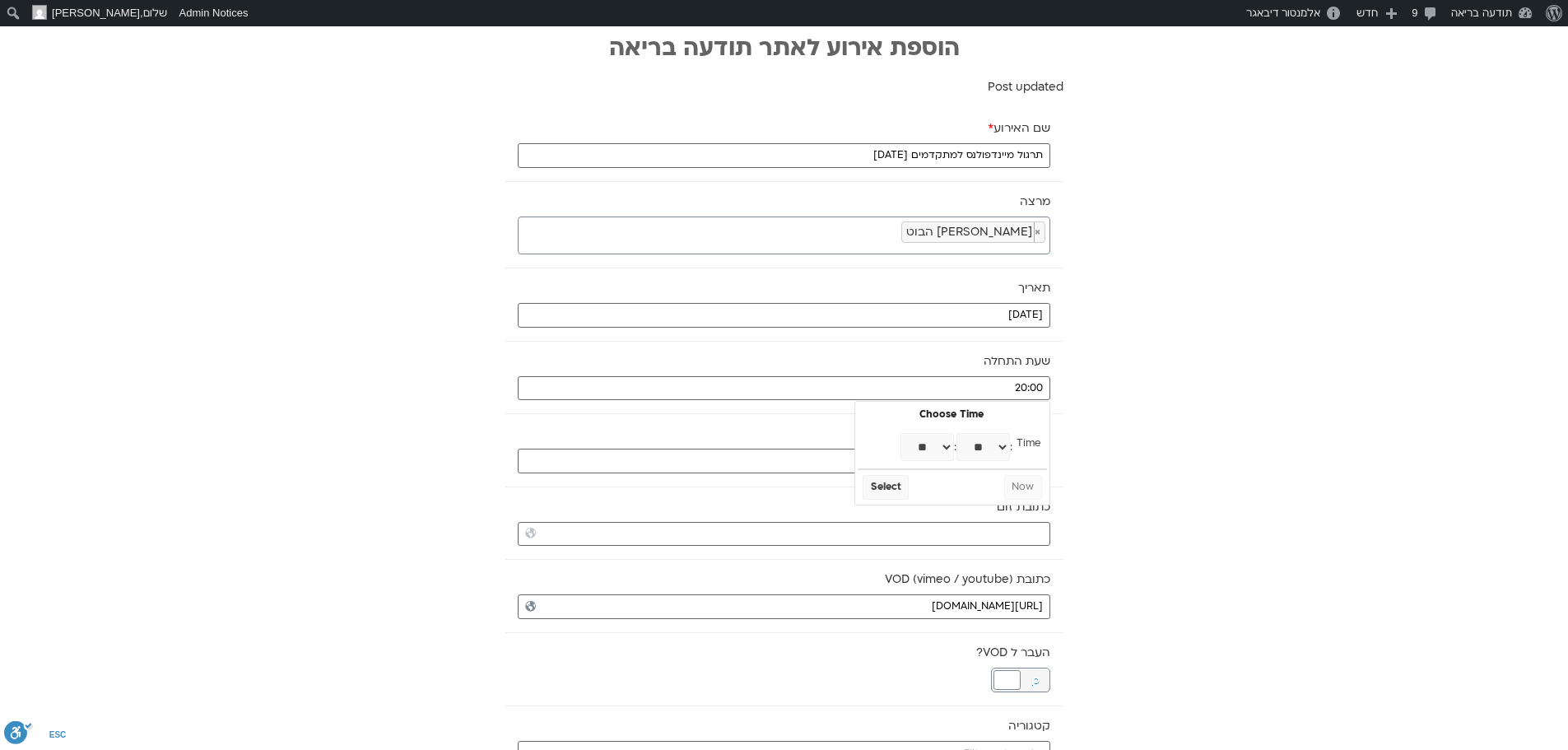 click on "** ** ** ** ** ** ** ** ** ** ** ** ** ** ** ** ** ** ** ** ** ** ** ** ** ** ** ** ** ** ** ** ** ** ** ** ** ** ** ** ** ** ** ** ** ** ** ** ** ** ** ** ** ** ** ** ** ** ** **" at bounding box center [983, 447] 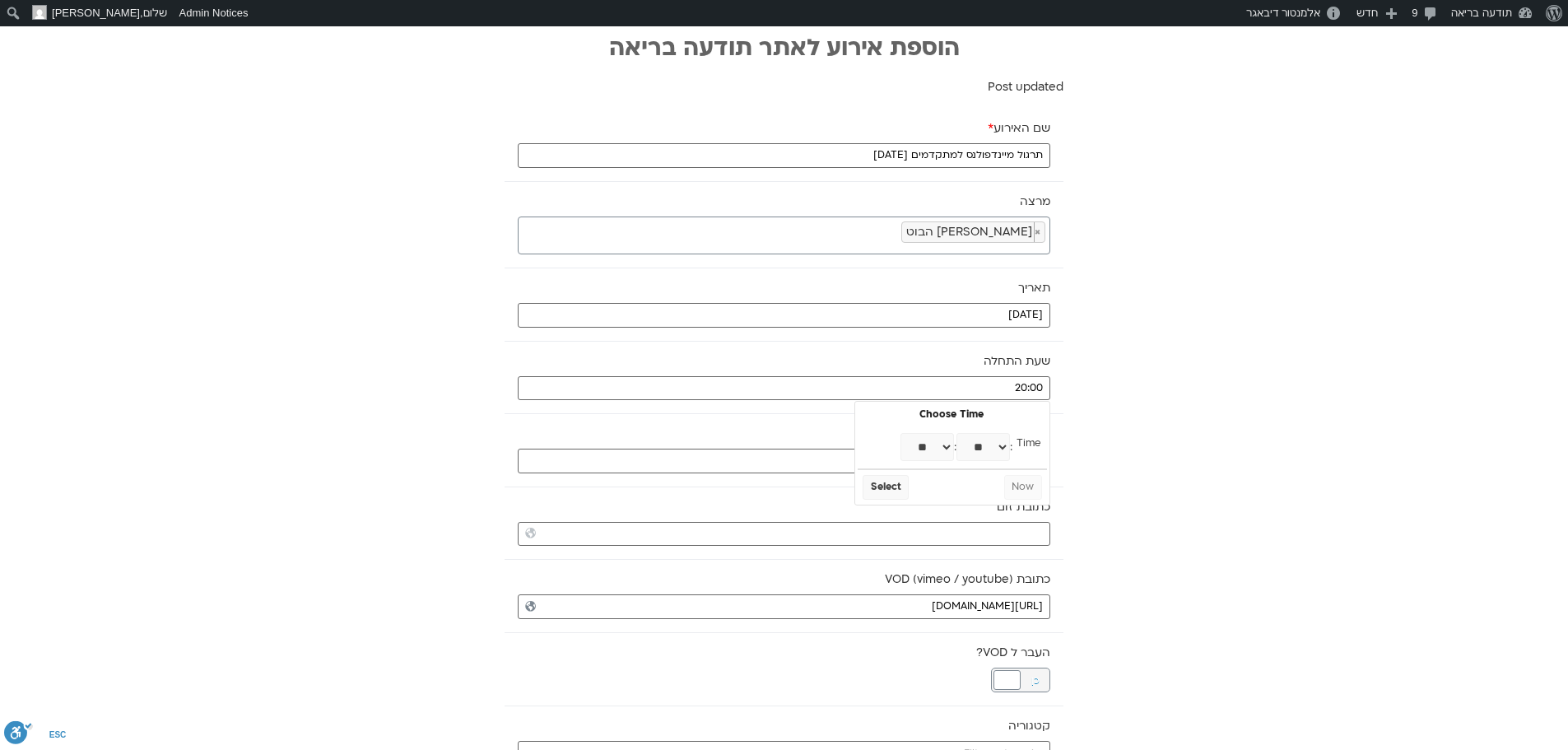 type on "20:30" 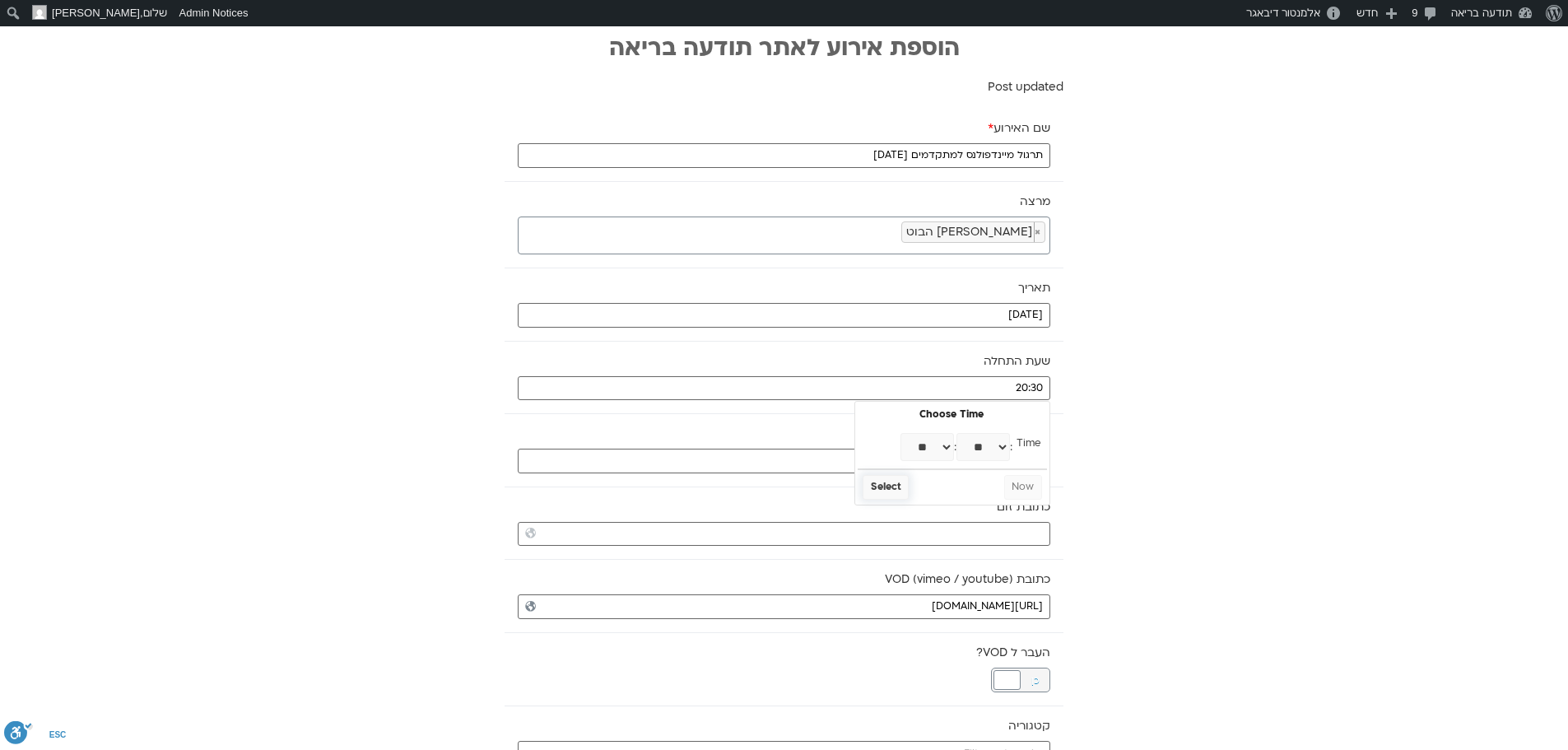 select on "**" 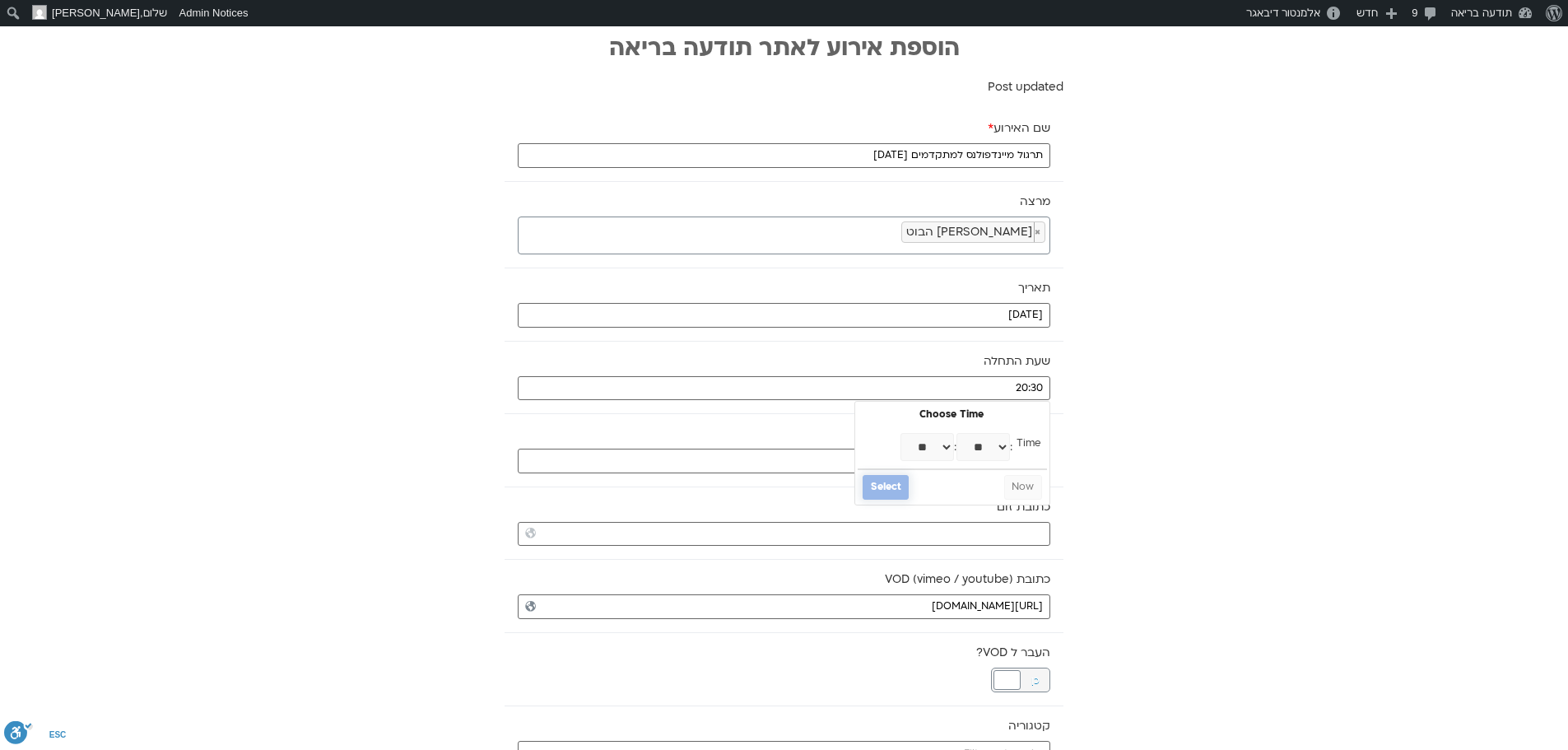 click on "Select" at bounding box center [886, 487] 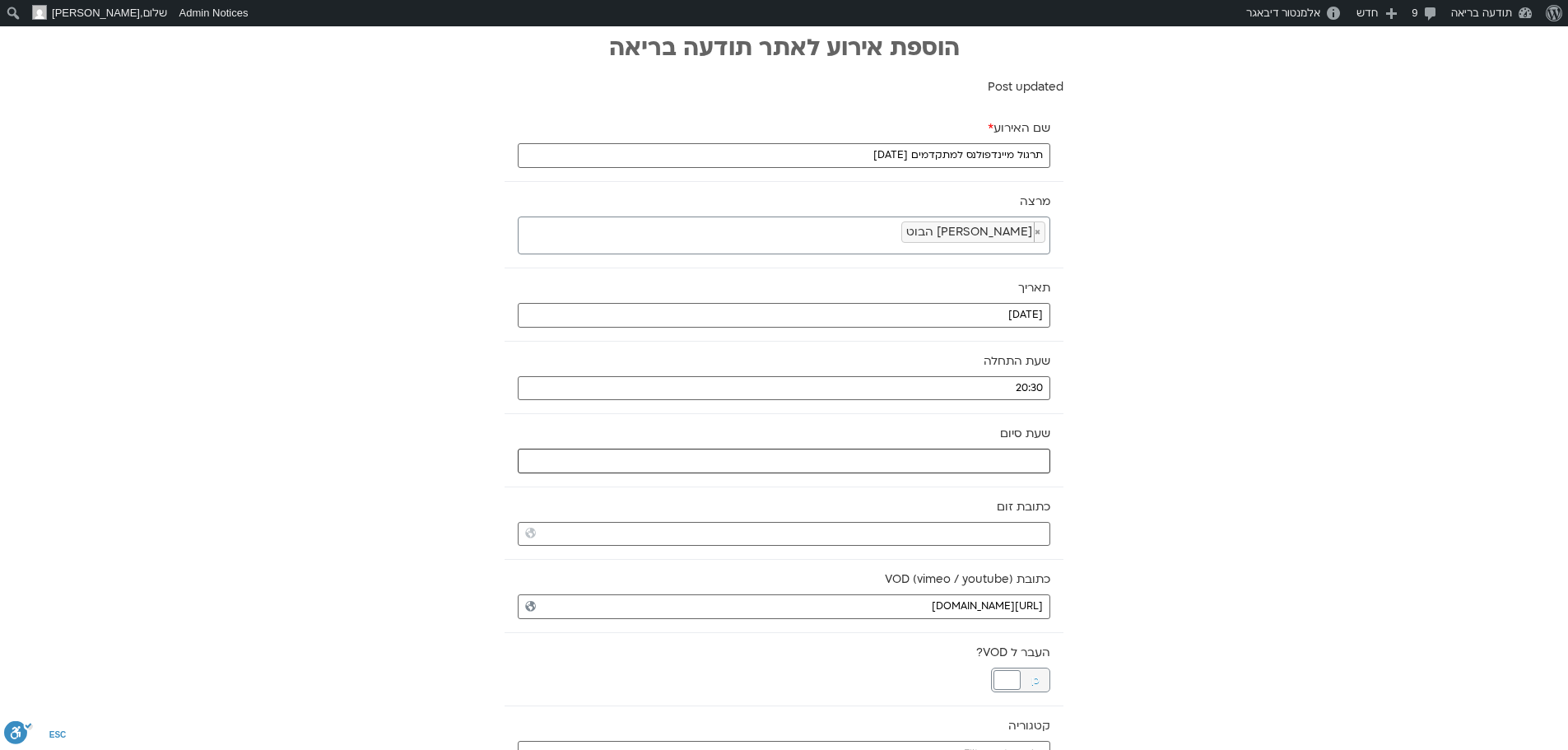 click at bounding box center [784, 461] 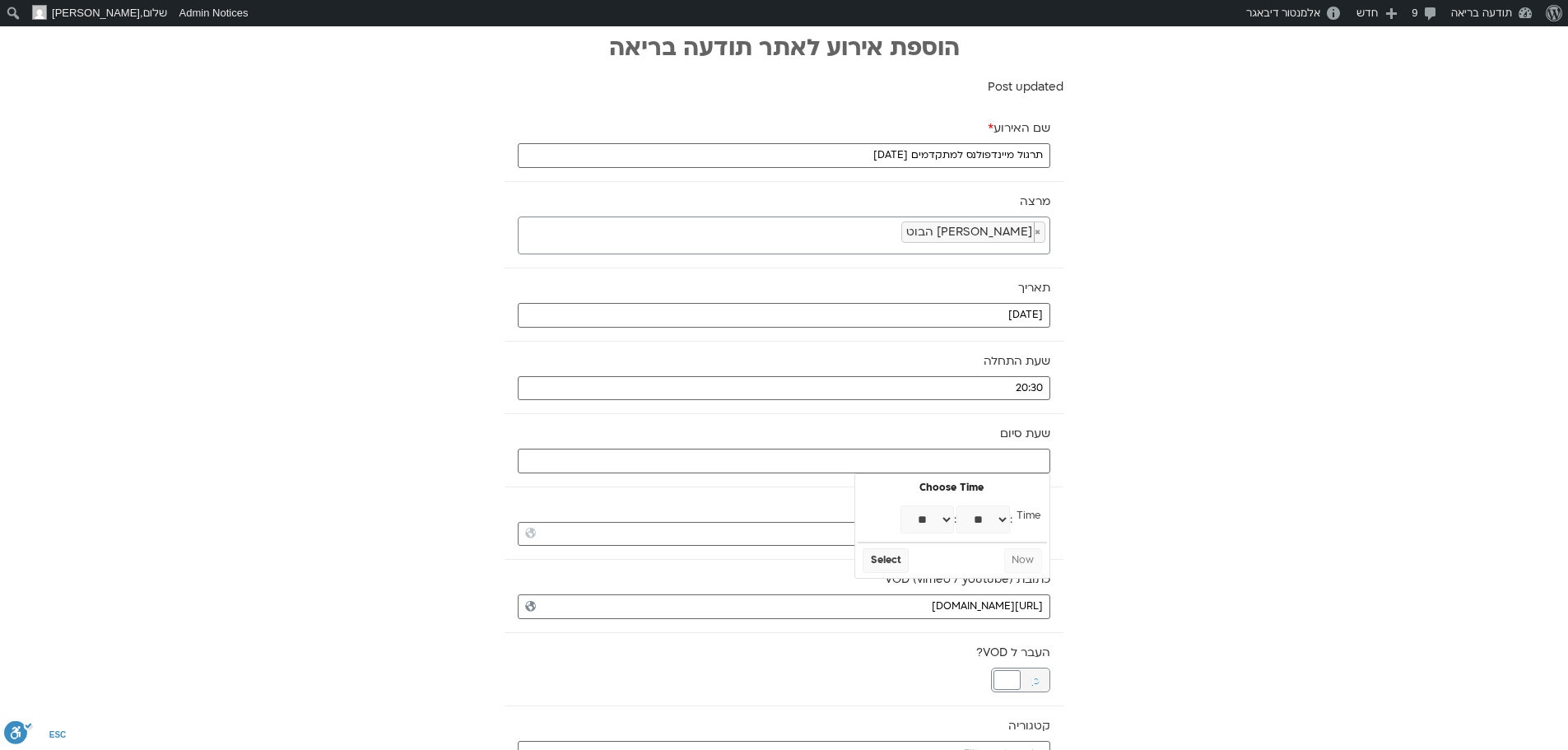 click on "** ** ** ** ** ** ** ** ** ** ** ** ** ** ** ** ** ** ** ** ** ** ** **" at bounding box center (927, 519) 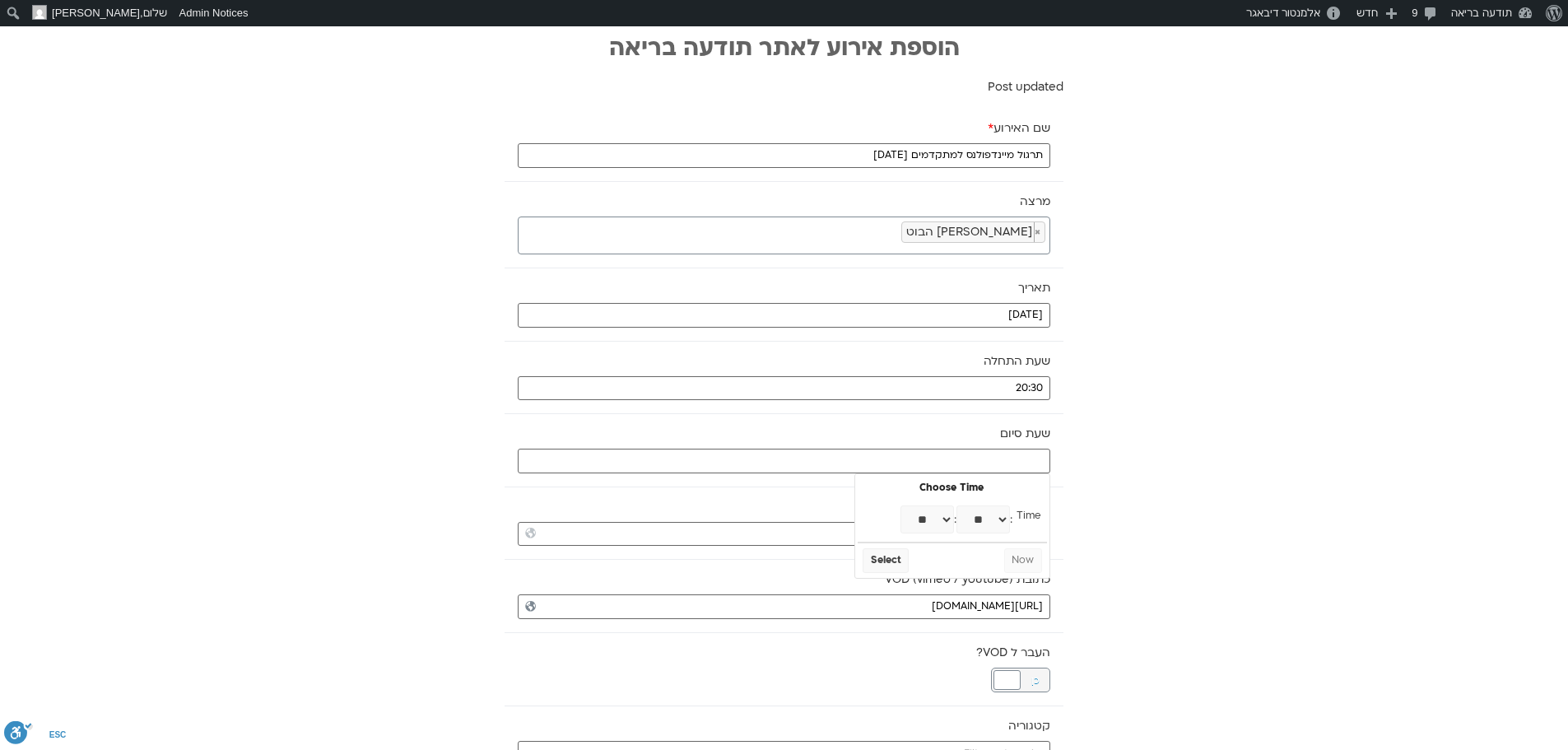 type on "21:00" 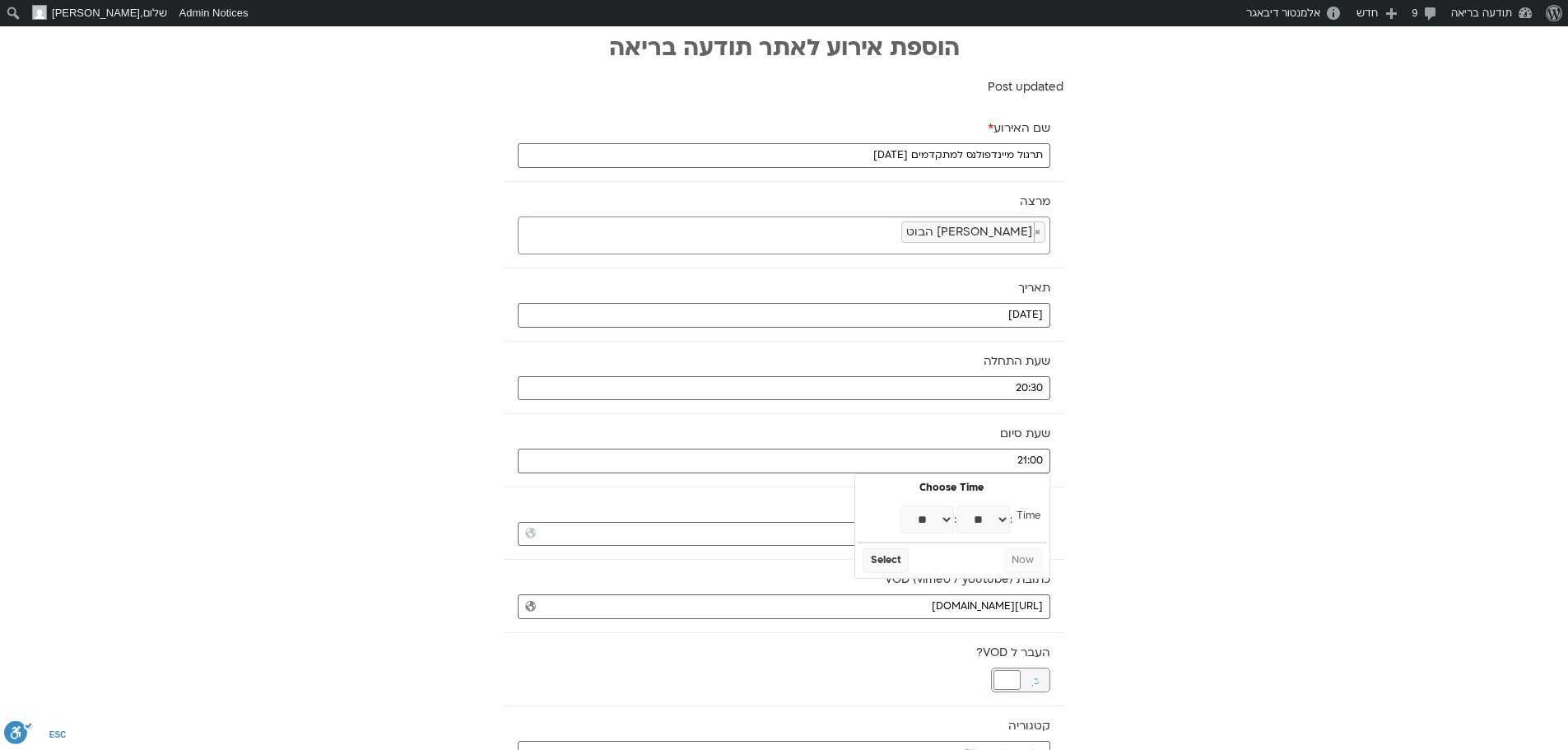 select on "**" 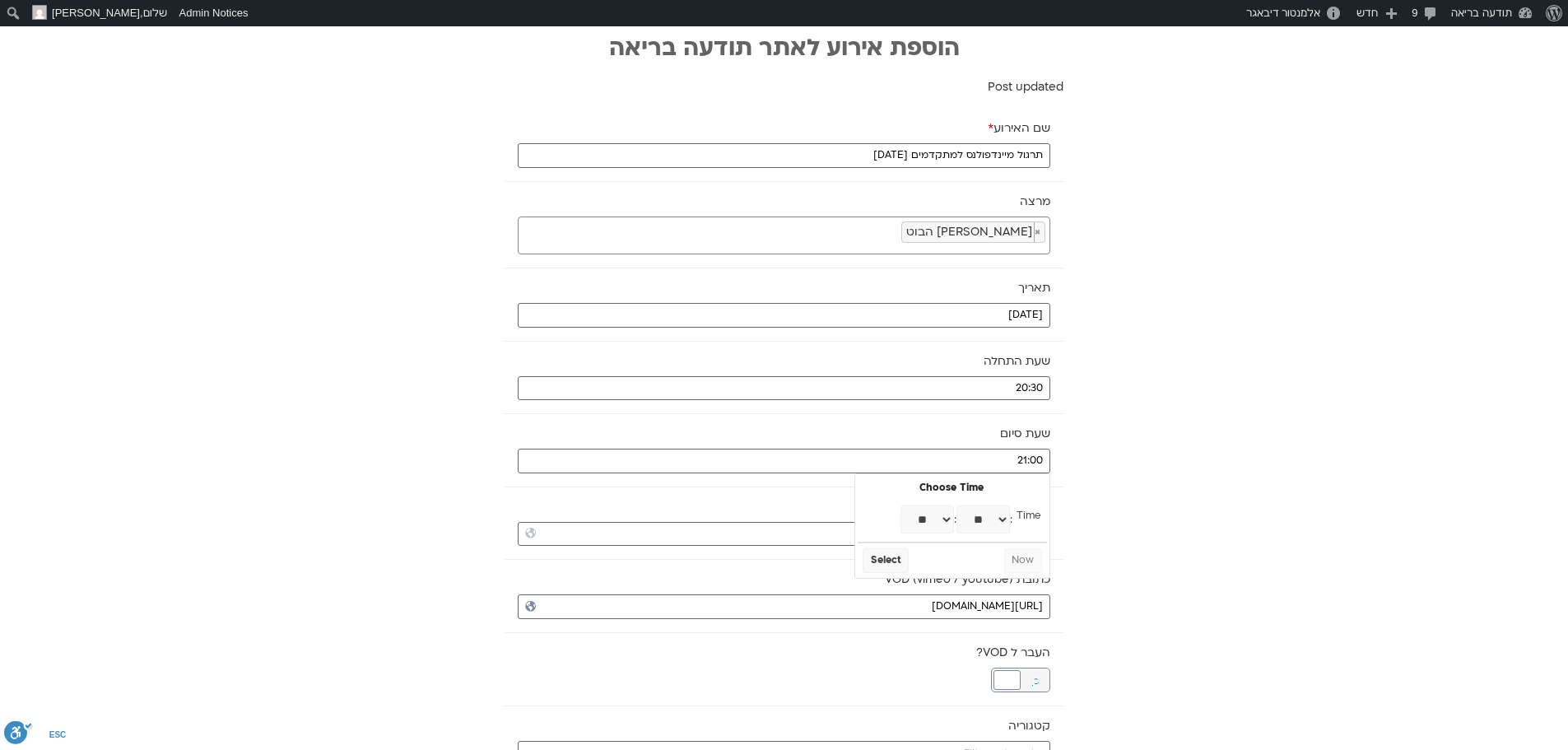 click on "** ** ** ** ** ** ** ** ** ** ** ** ** ** ** ** ** ** ** ** ** ** ** ** ** ** ** ** ** ** ** ** ** ** ** ** ** ** ** ** ** ** ** ** ** ** ** ** ** ** ** ** ** ** ** ** ** ** ** **" at bounding box center (983, 519) 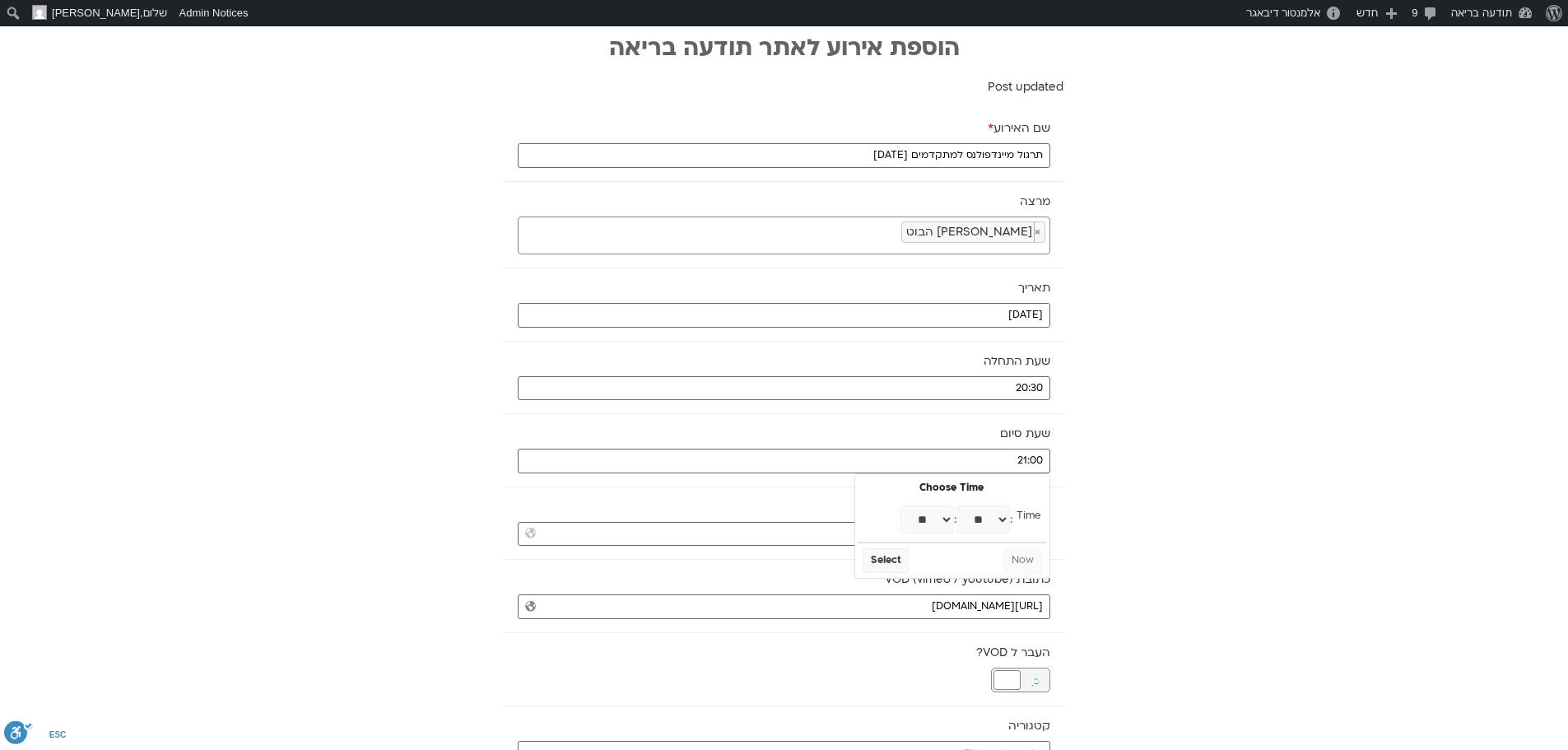 type on "21:30" 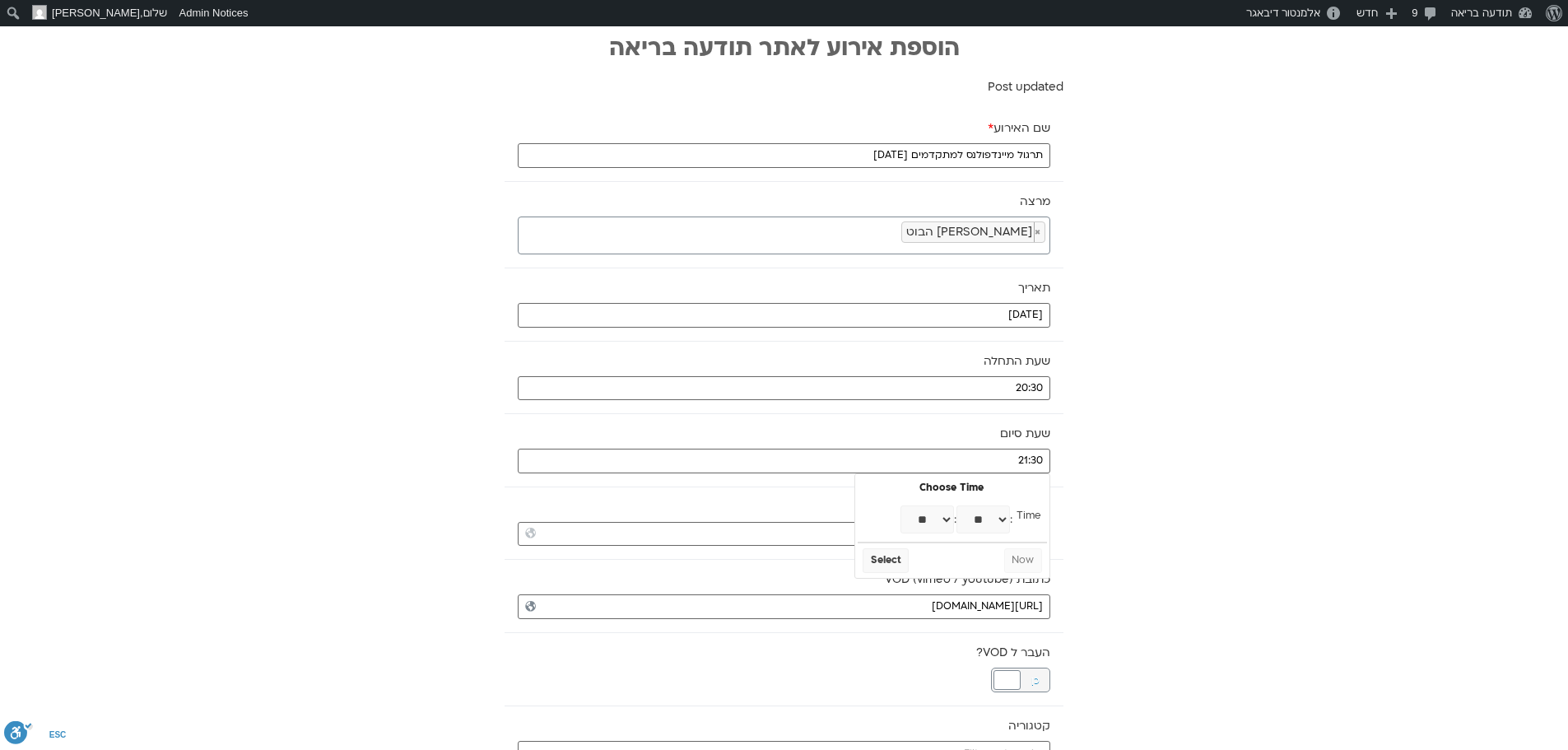select on "**" 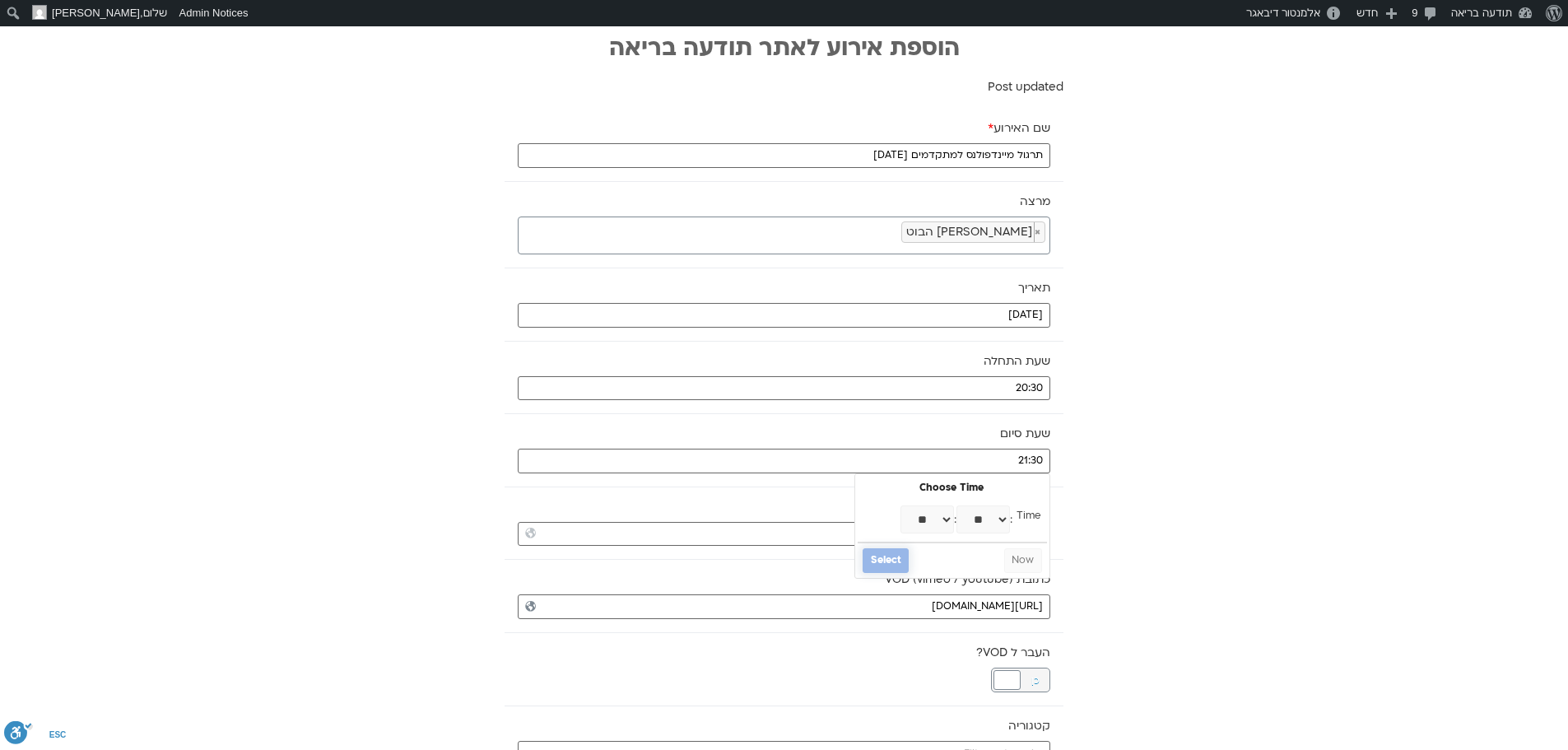 click on "Select" at bounding box center [886, 561] 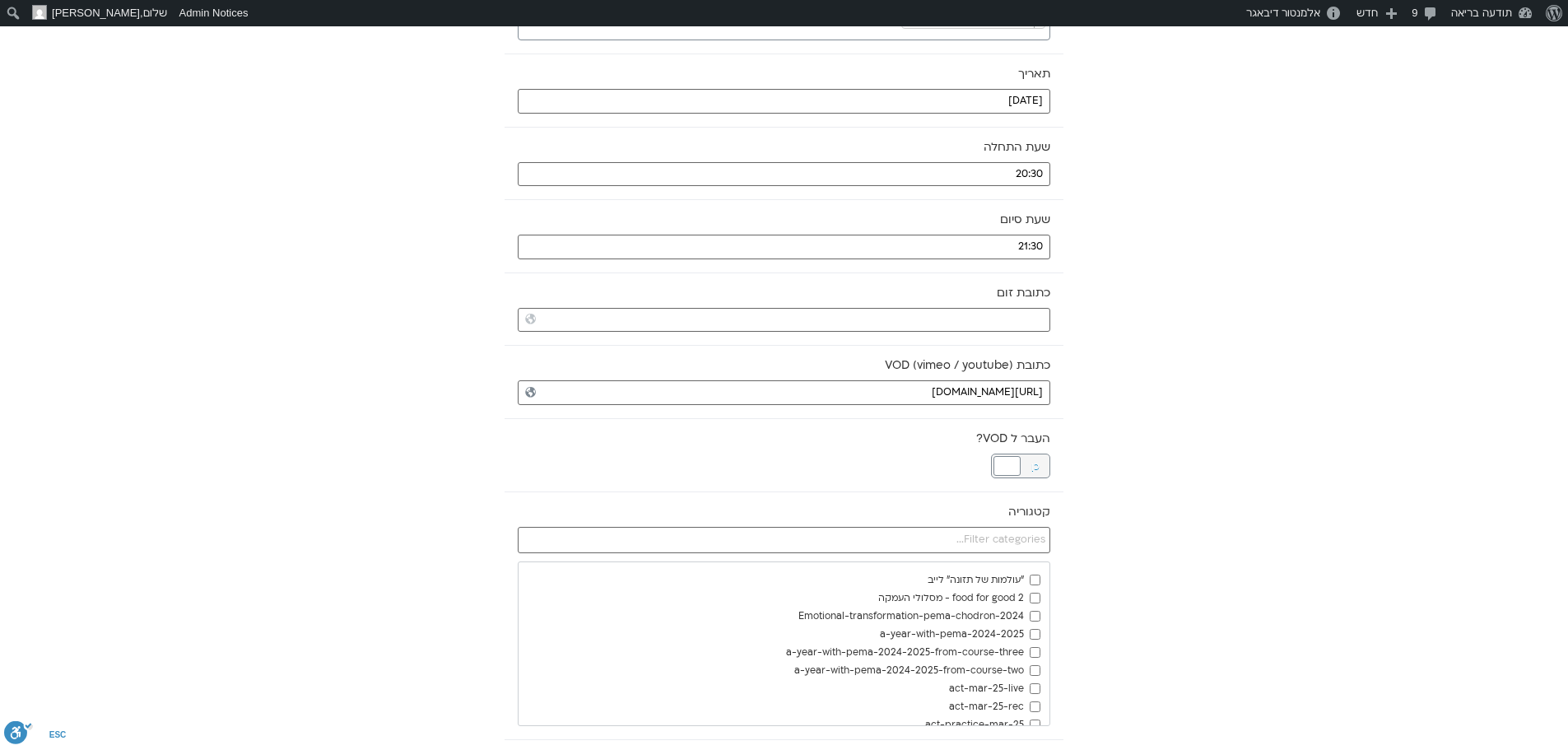 scroll, scrollTop: 247, scrollLeft: 0, axis: vertical 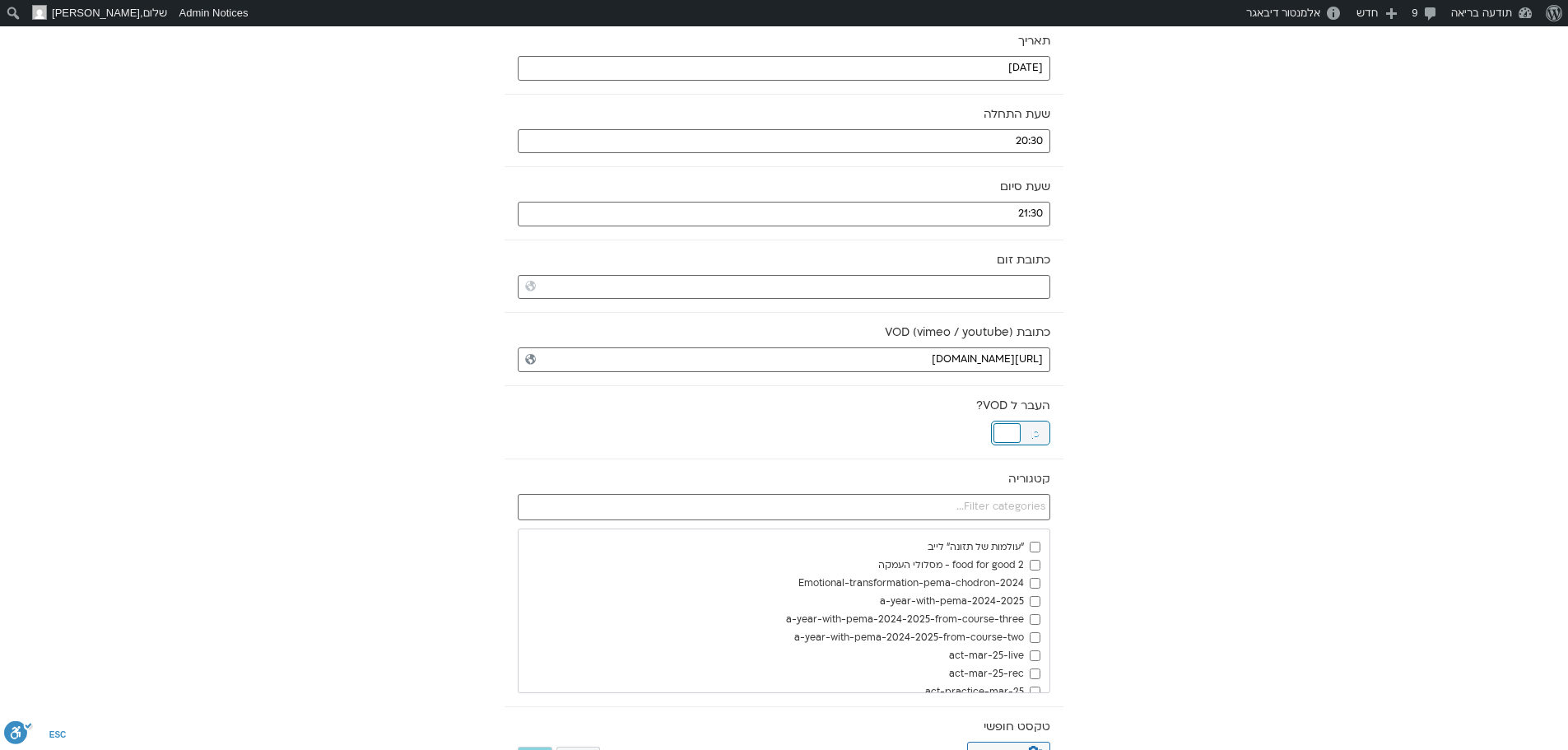 click at bounding box center (1007, 433) 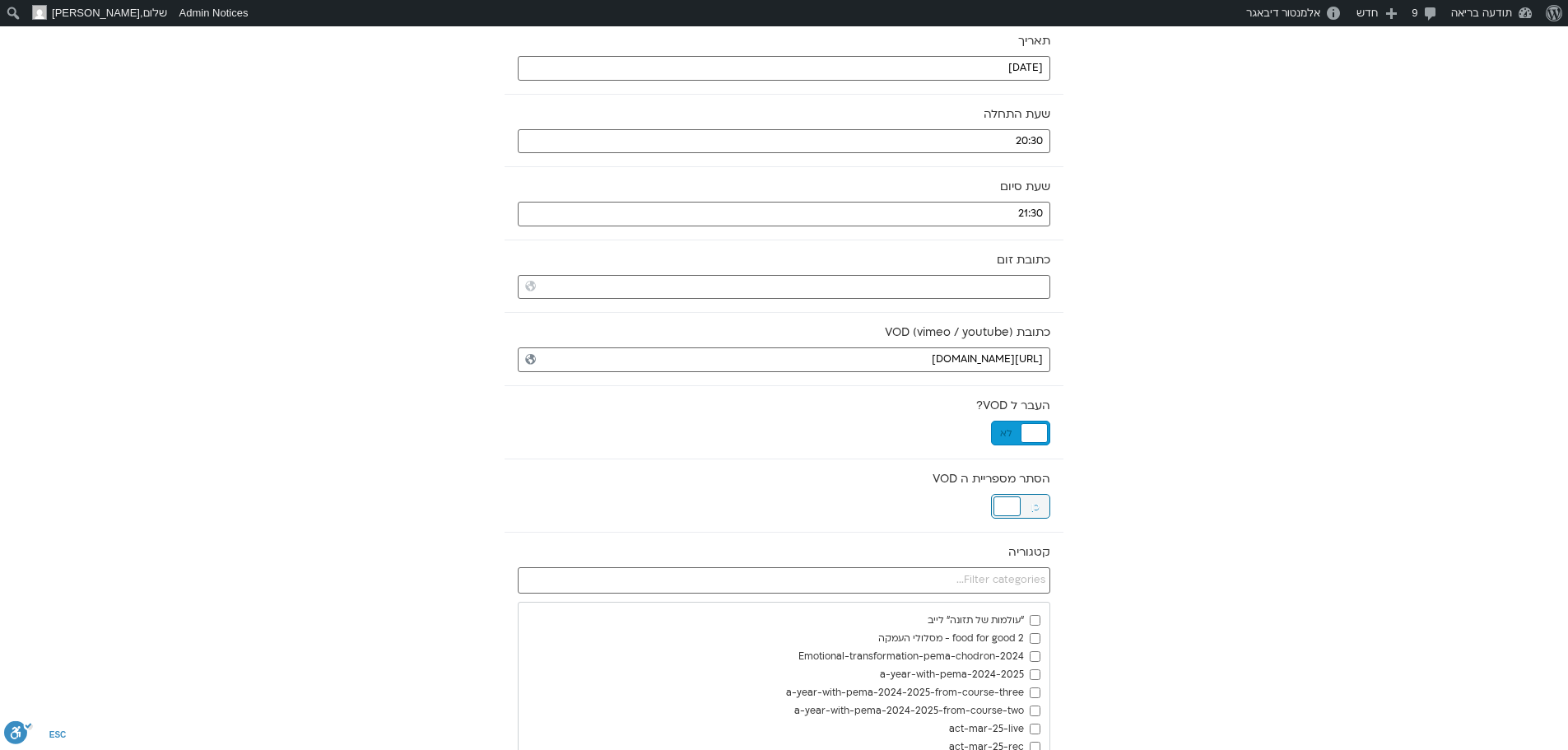 click at bounding box center [1007, 506] 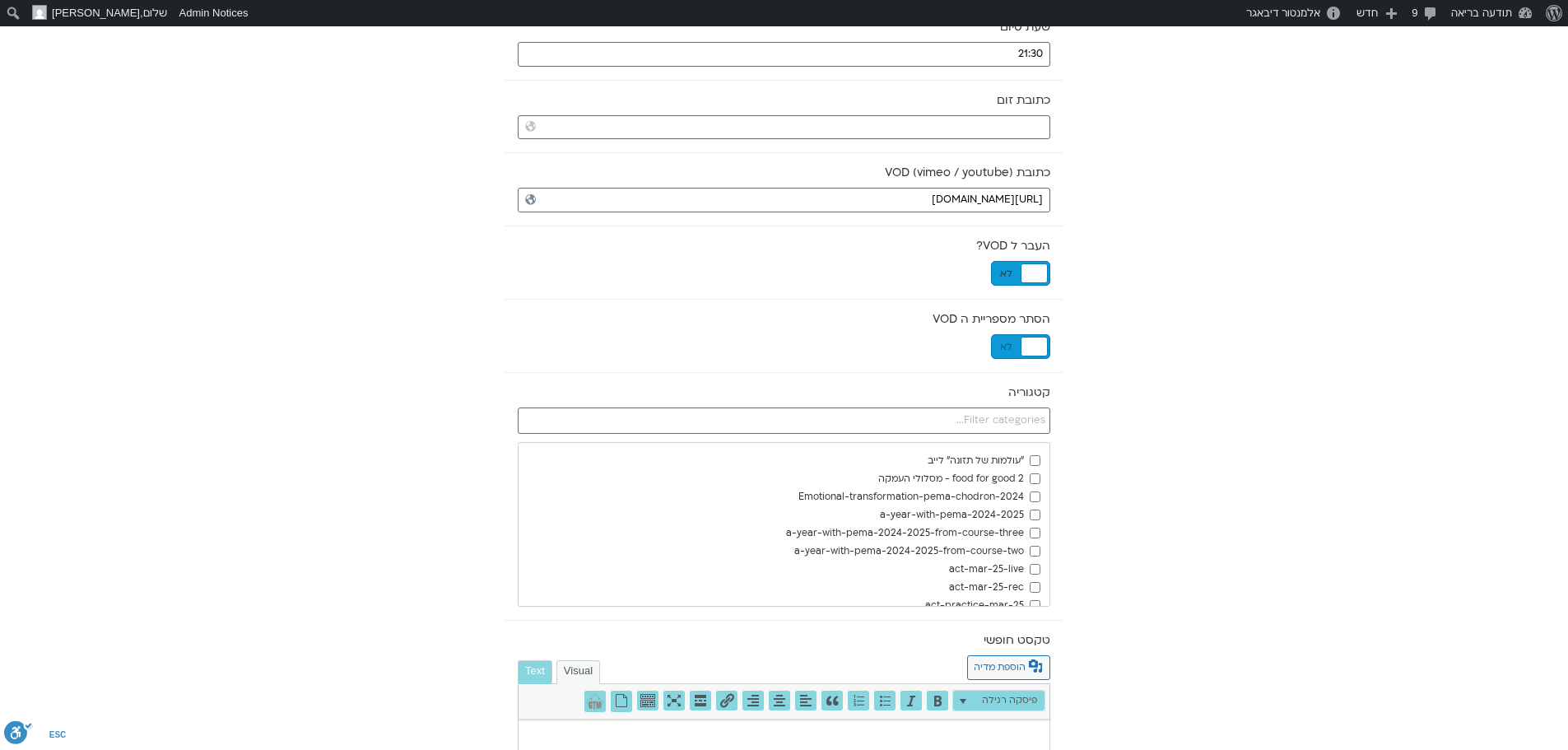 scroll, scrollTop: 412, scrollLeft: 0, axis: vertical 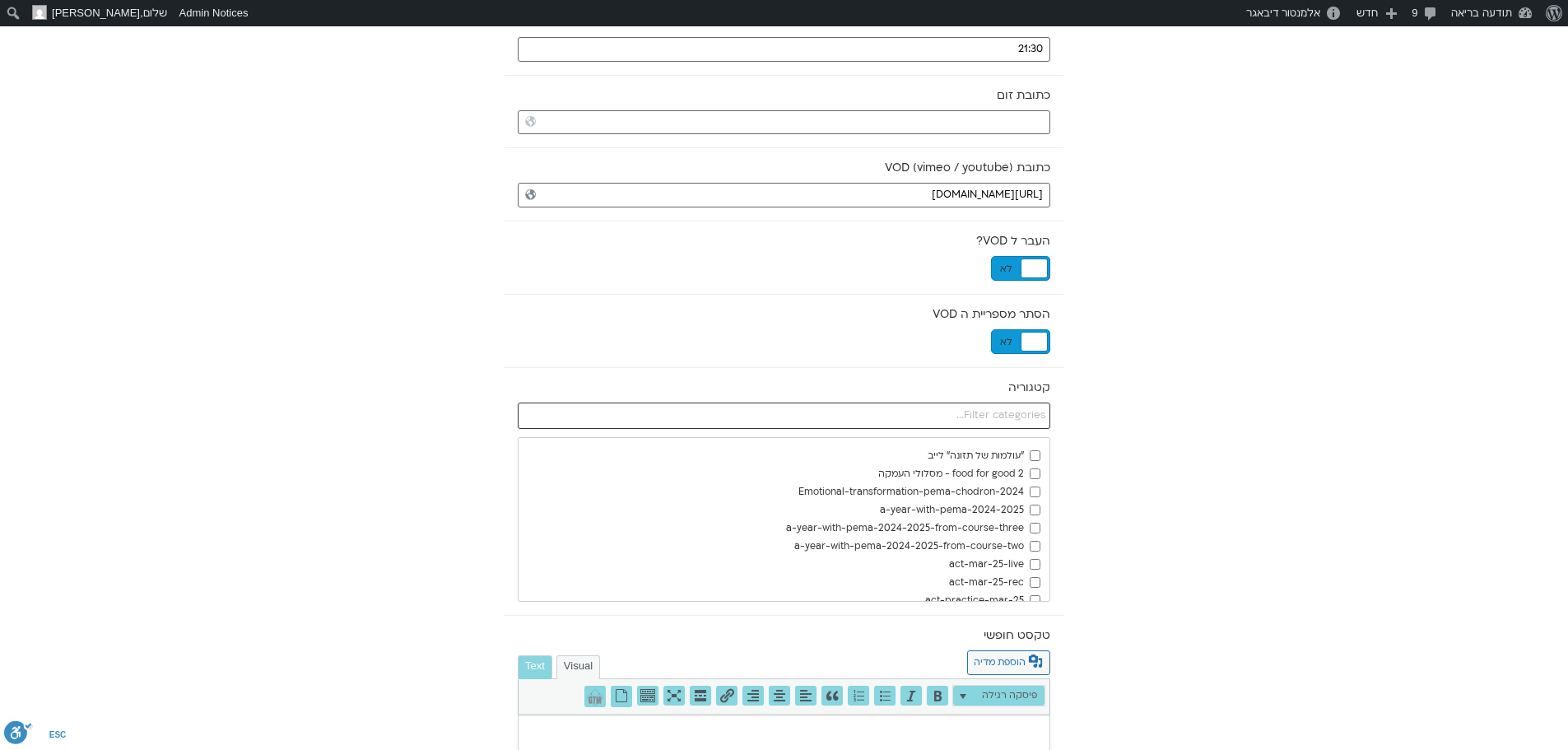 click at bounding box center (784, 416) 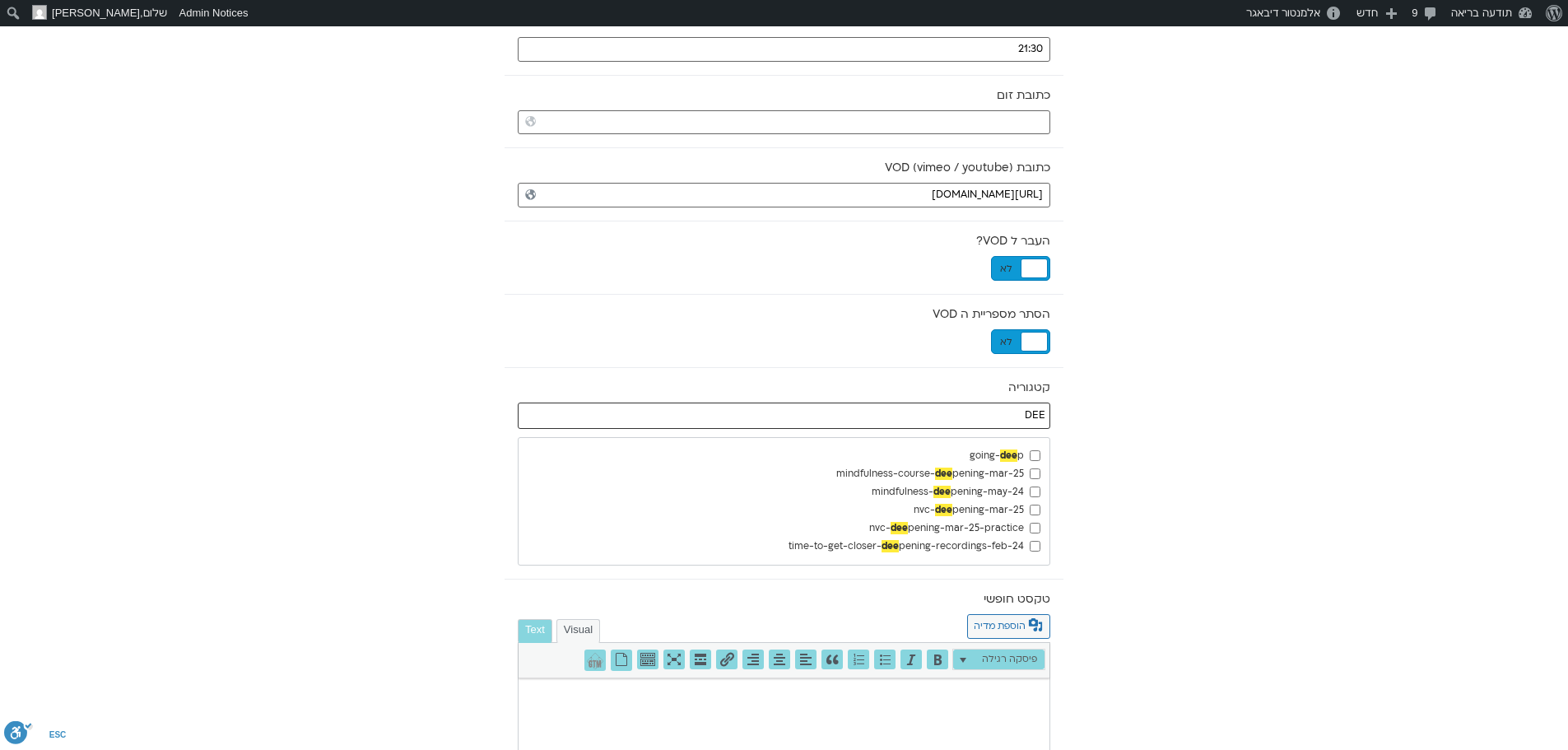 type on "DEE" 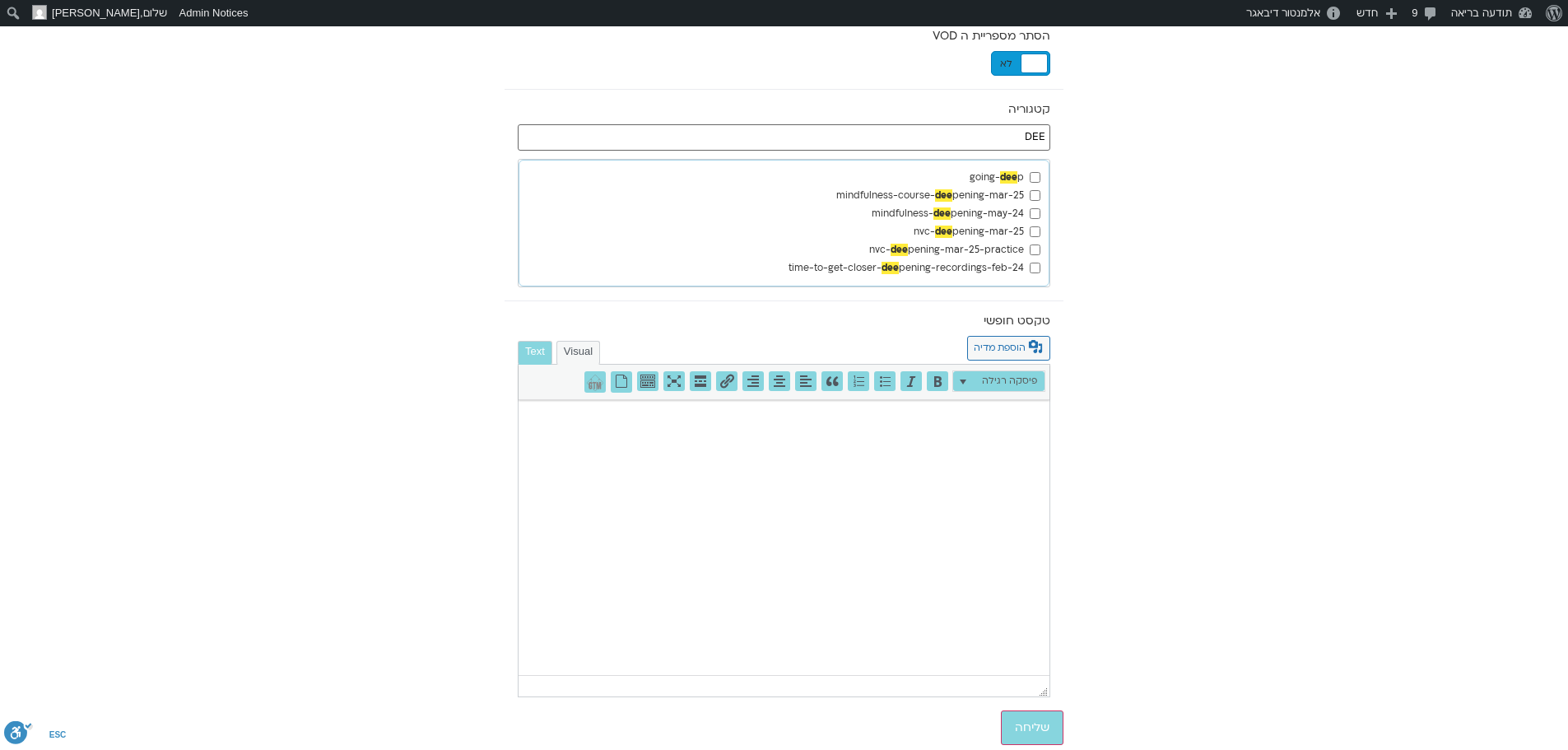 scroll, scrollTop: 693, scrollLeft: 0, axis: vertical 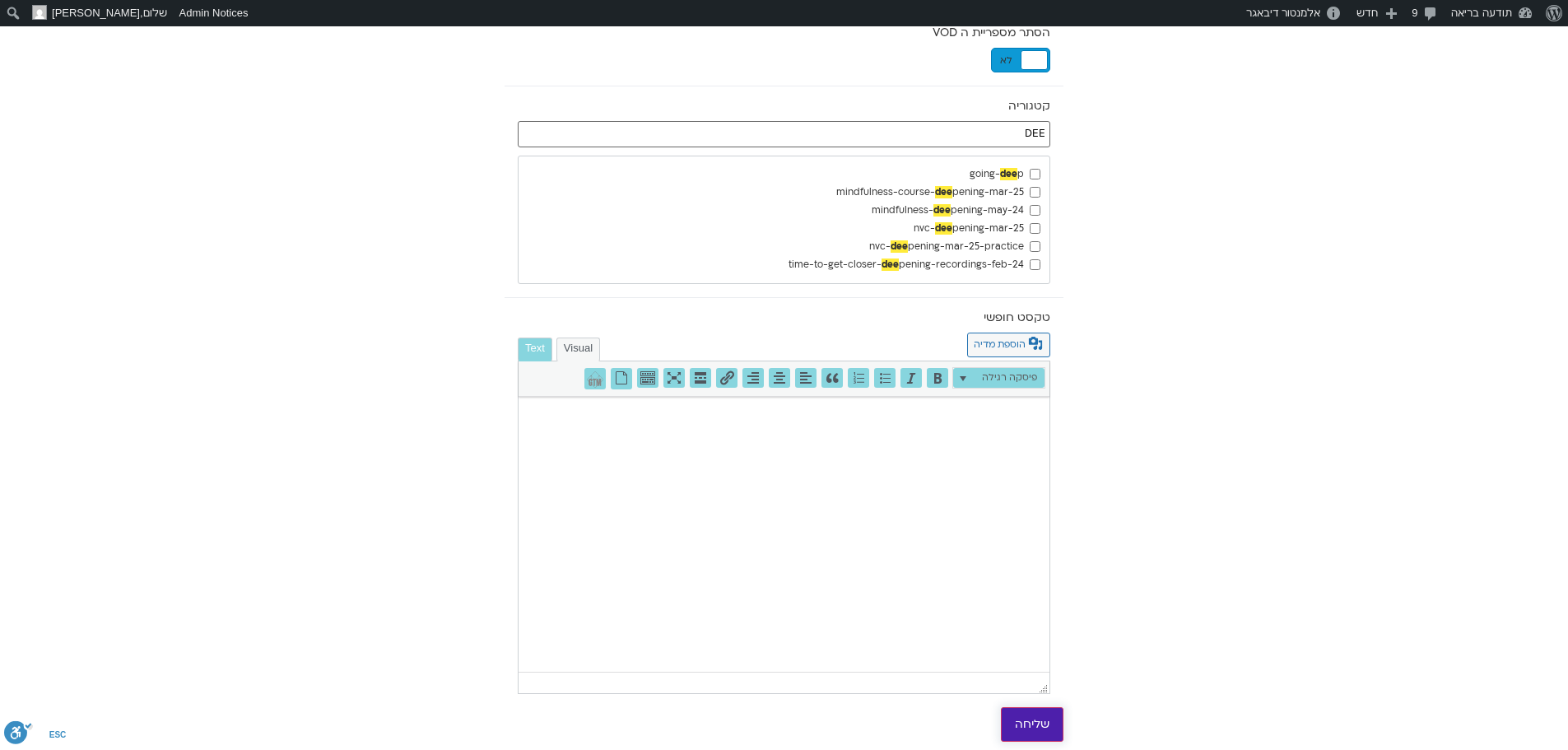 click on "שליחה" at bounding box center [1032, 724] 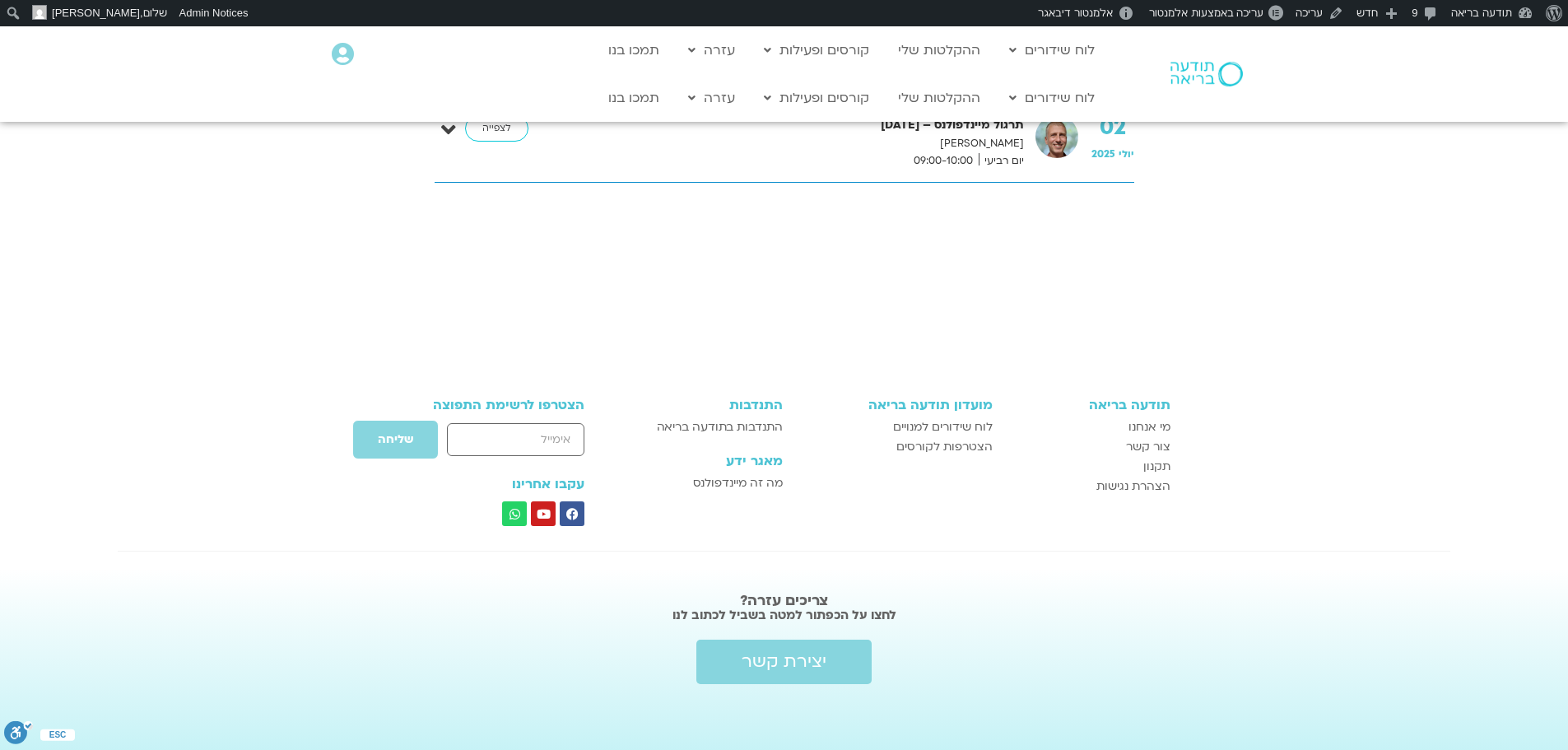 scroll, scrollTop: 483, scrollLeft: 0, axis: vertical 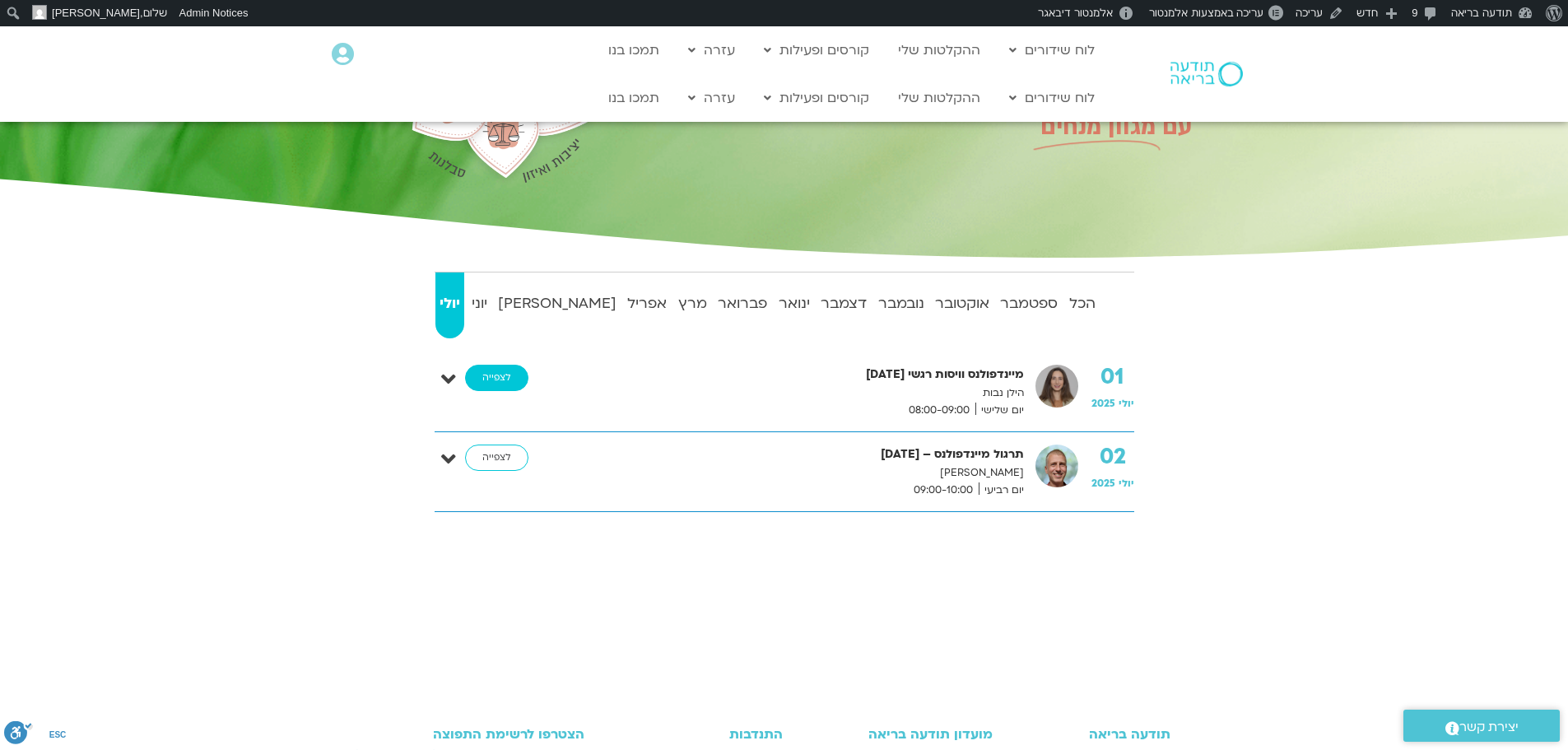 click on "לצפייה" at bounding box center (496, 378) 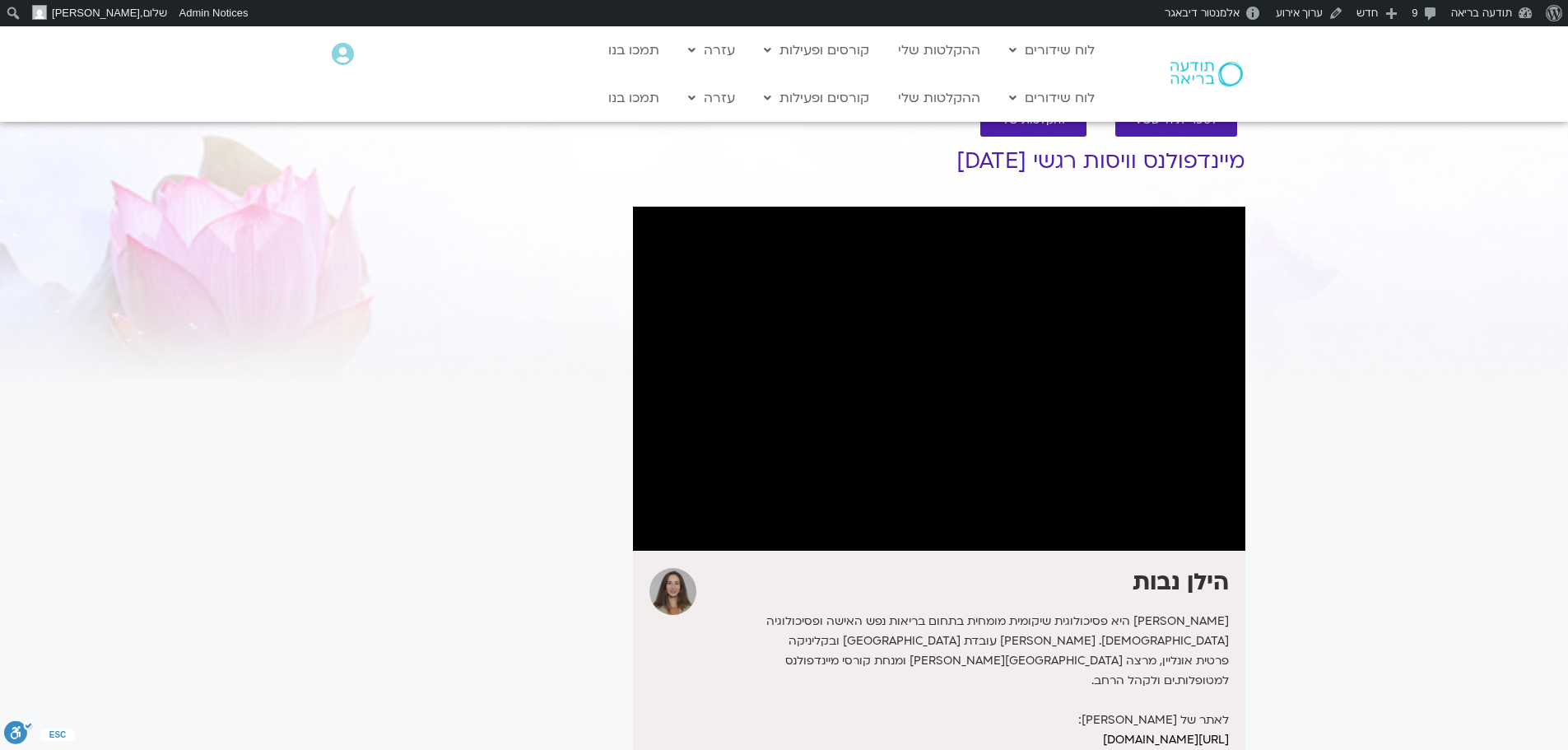 scroll, scrollTop: 0, scrollLeft: 0, axis: both 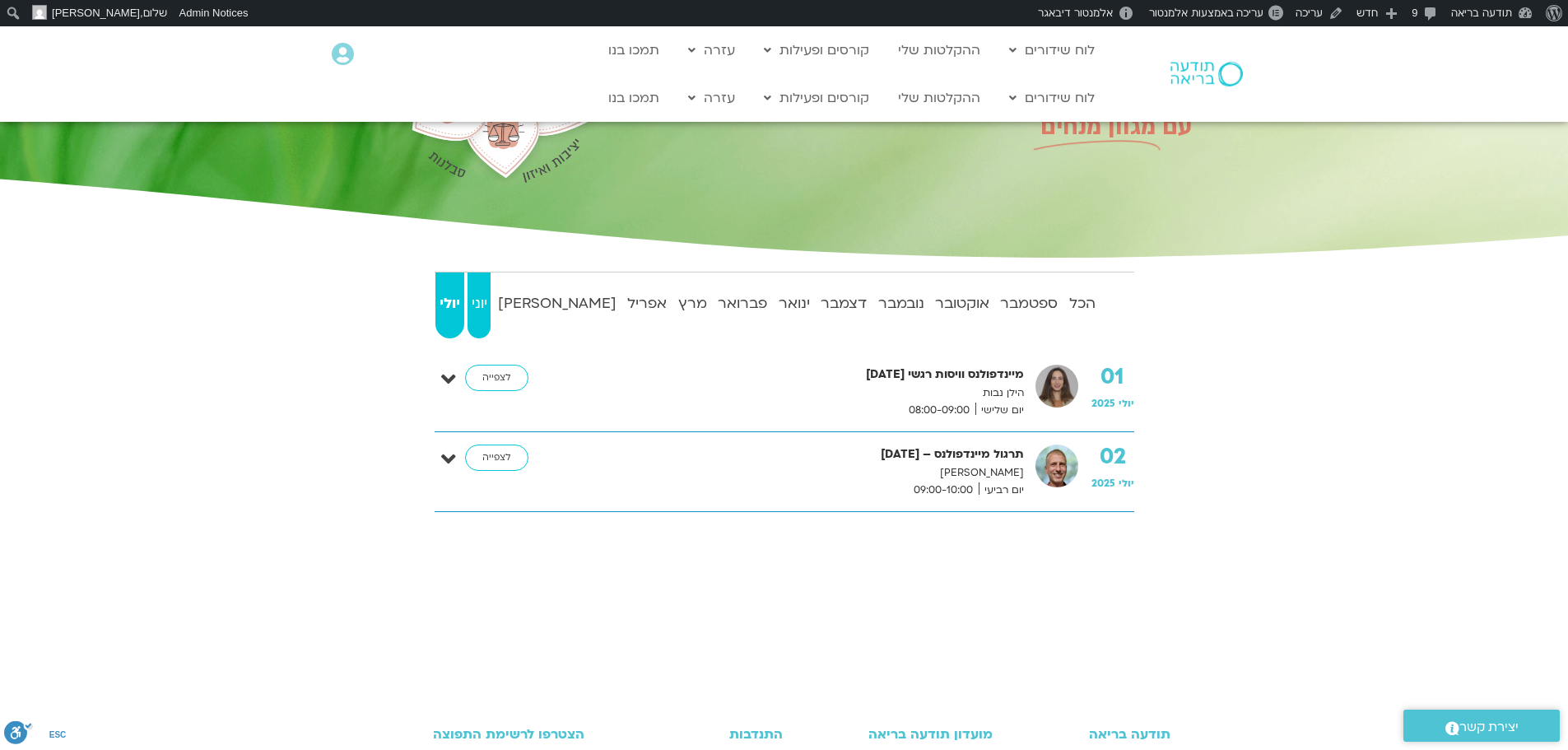 click on "יוני" at bounding box center (479, 304) 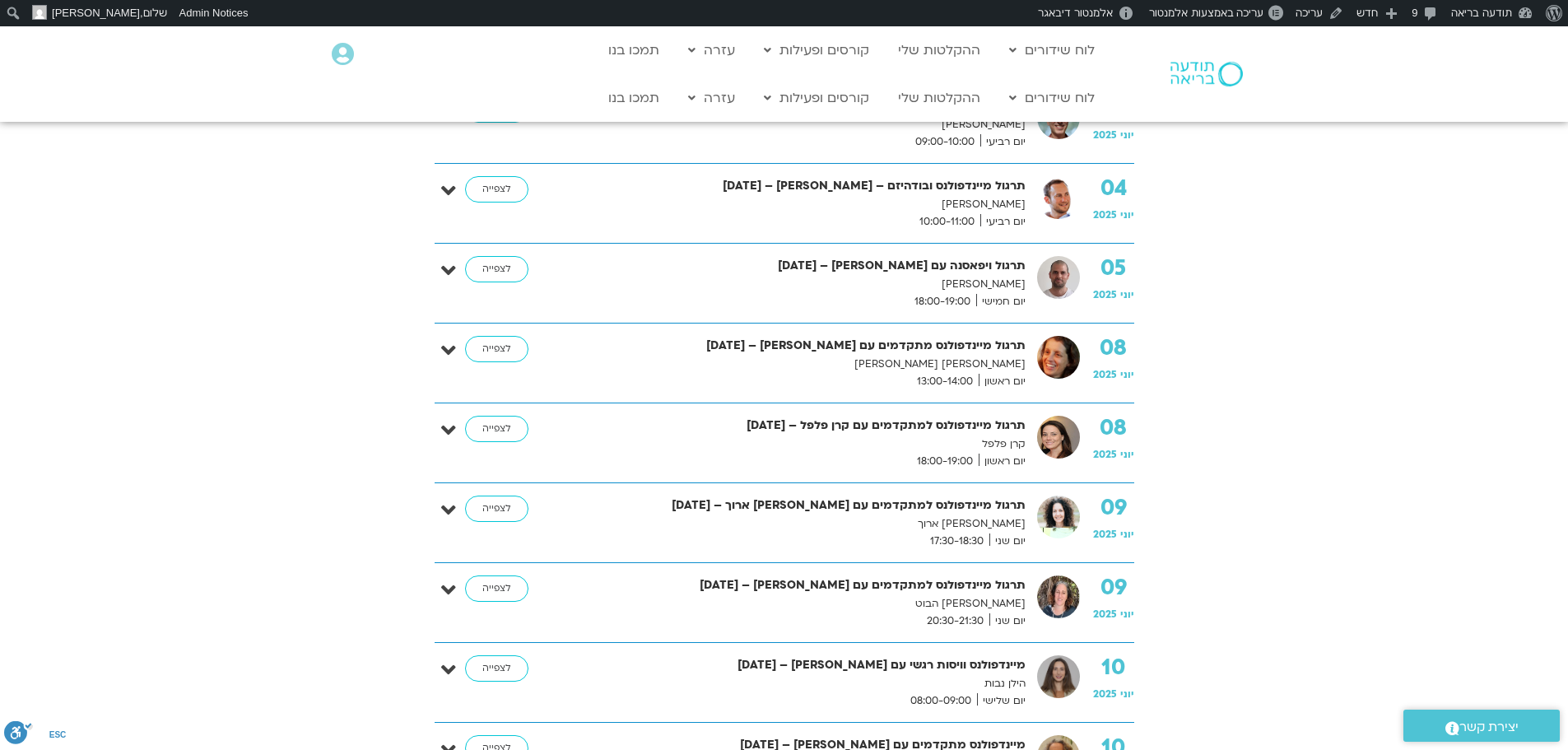 scroll, scrollTop: 648, scrollLeft: 0, axis: vertical 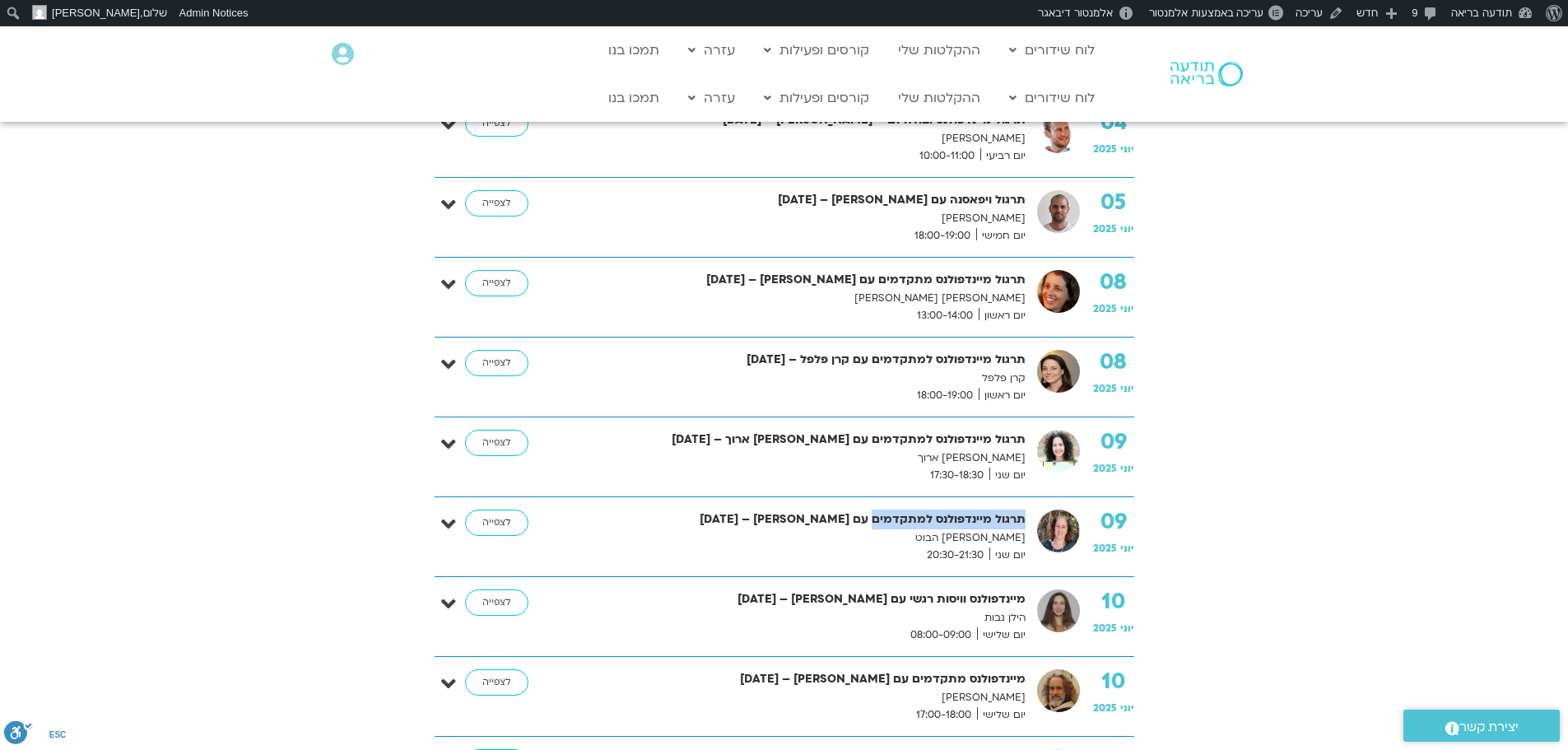 drag, startPoint x: 874, startPoint y: 513, endPoint x: 1025, endPoint y: 515, distance: 151.01324 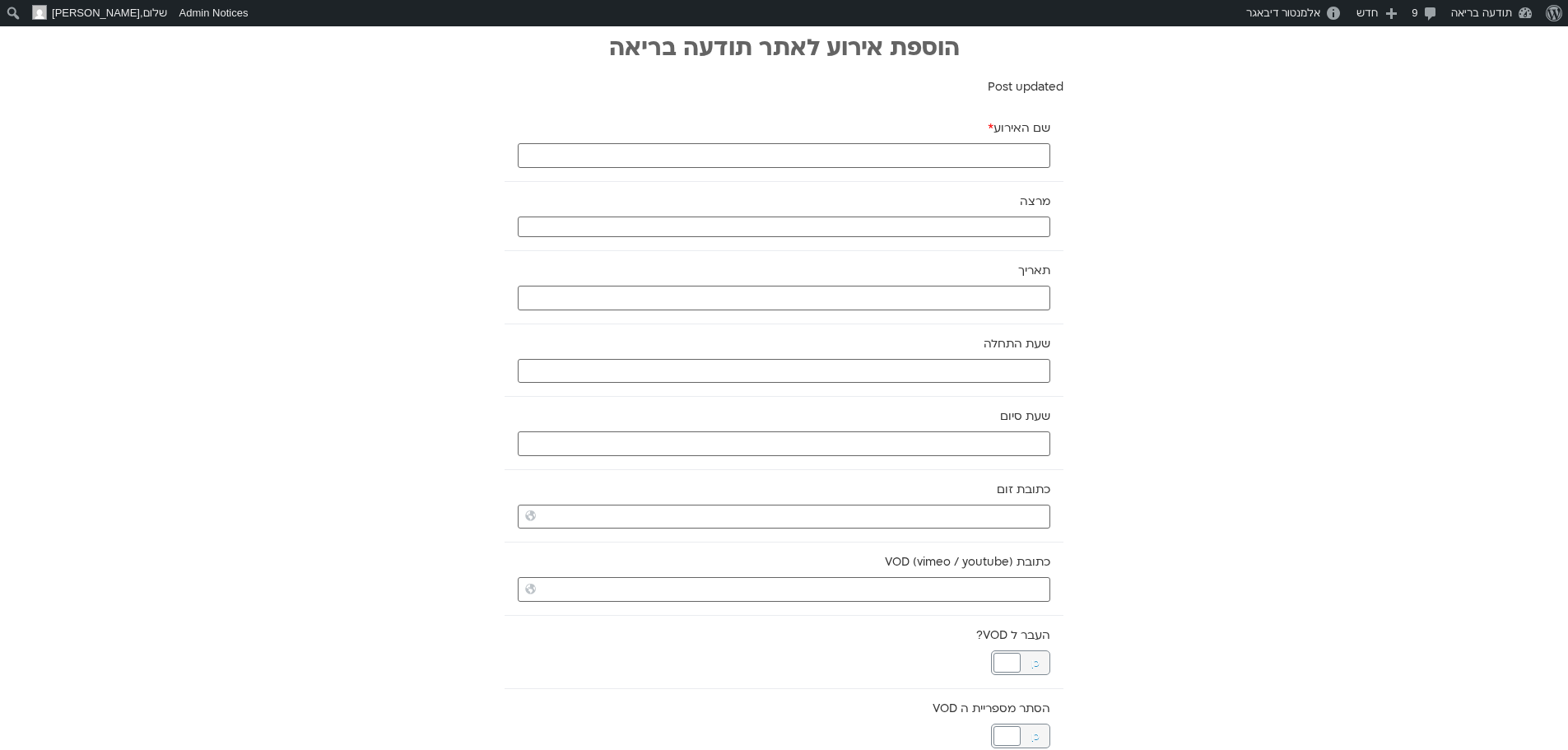 scroll, scrollTop: 0, scrollLeft: 0, axis: both 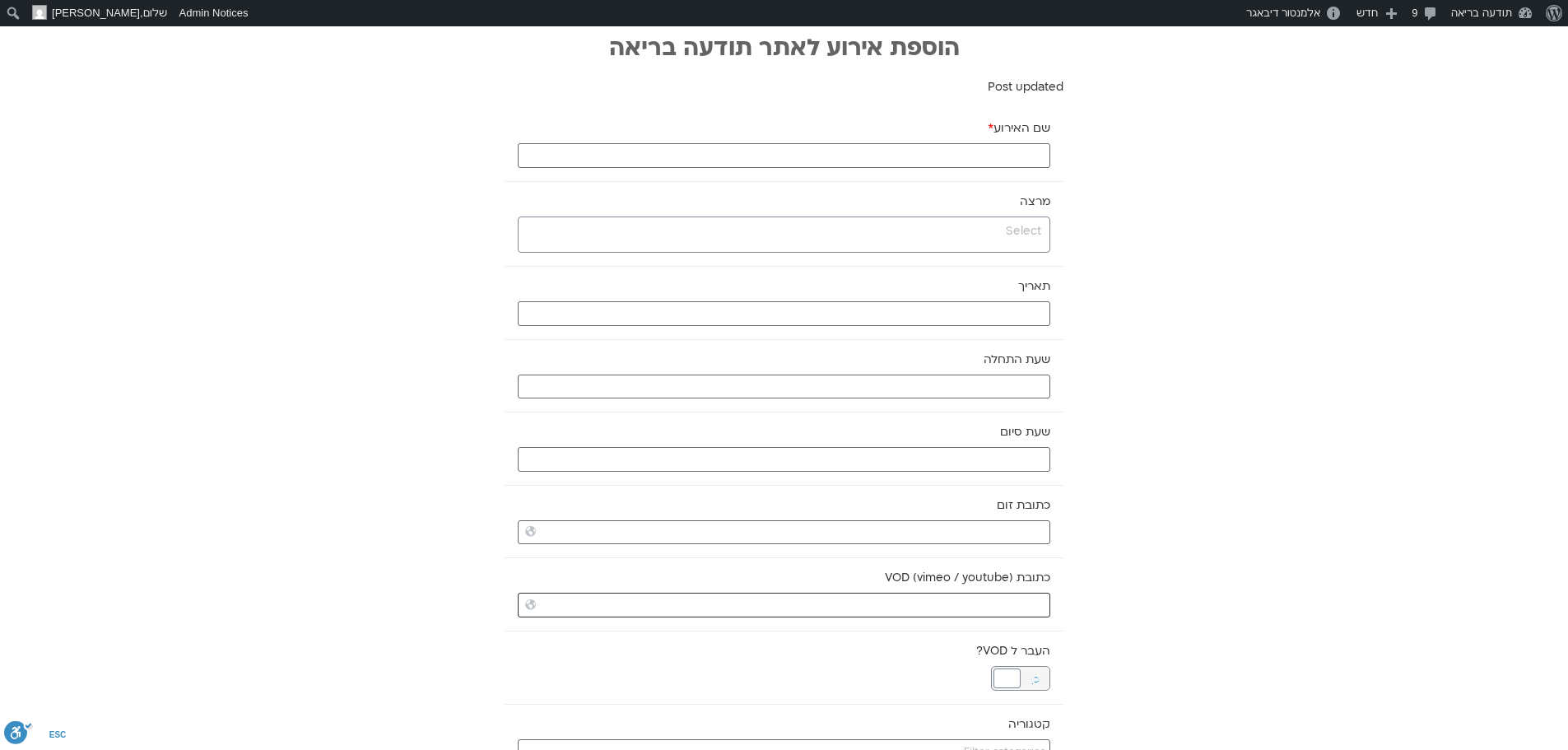 click on "כתובת VOD (vimeo / youtube)" at bounding box center [784, 605] 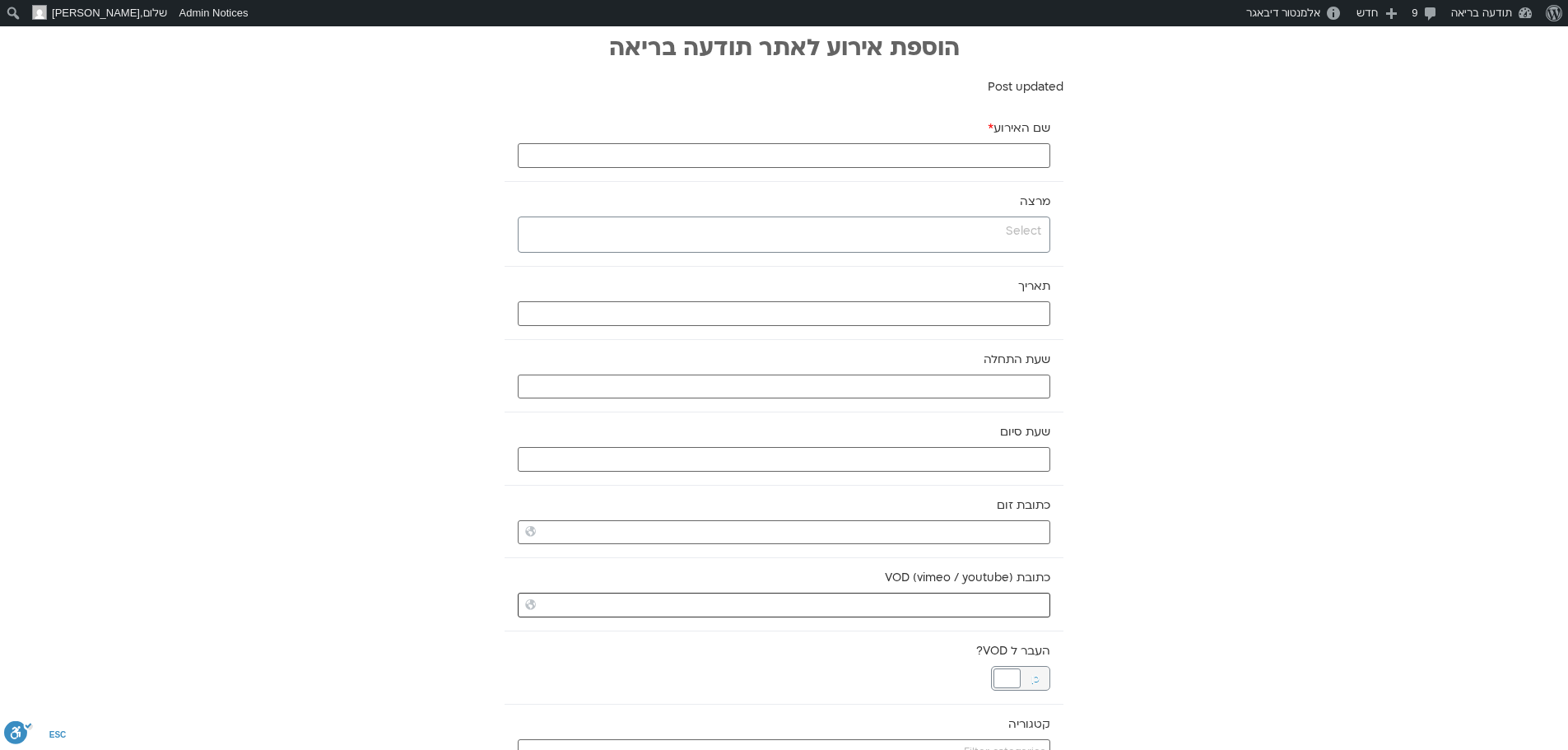 paste on "https://vimeo.com/1097850782?share=copy" 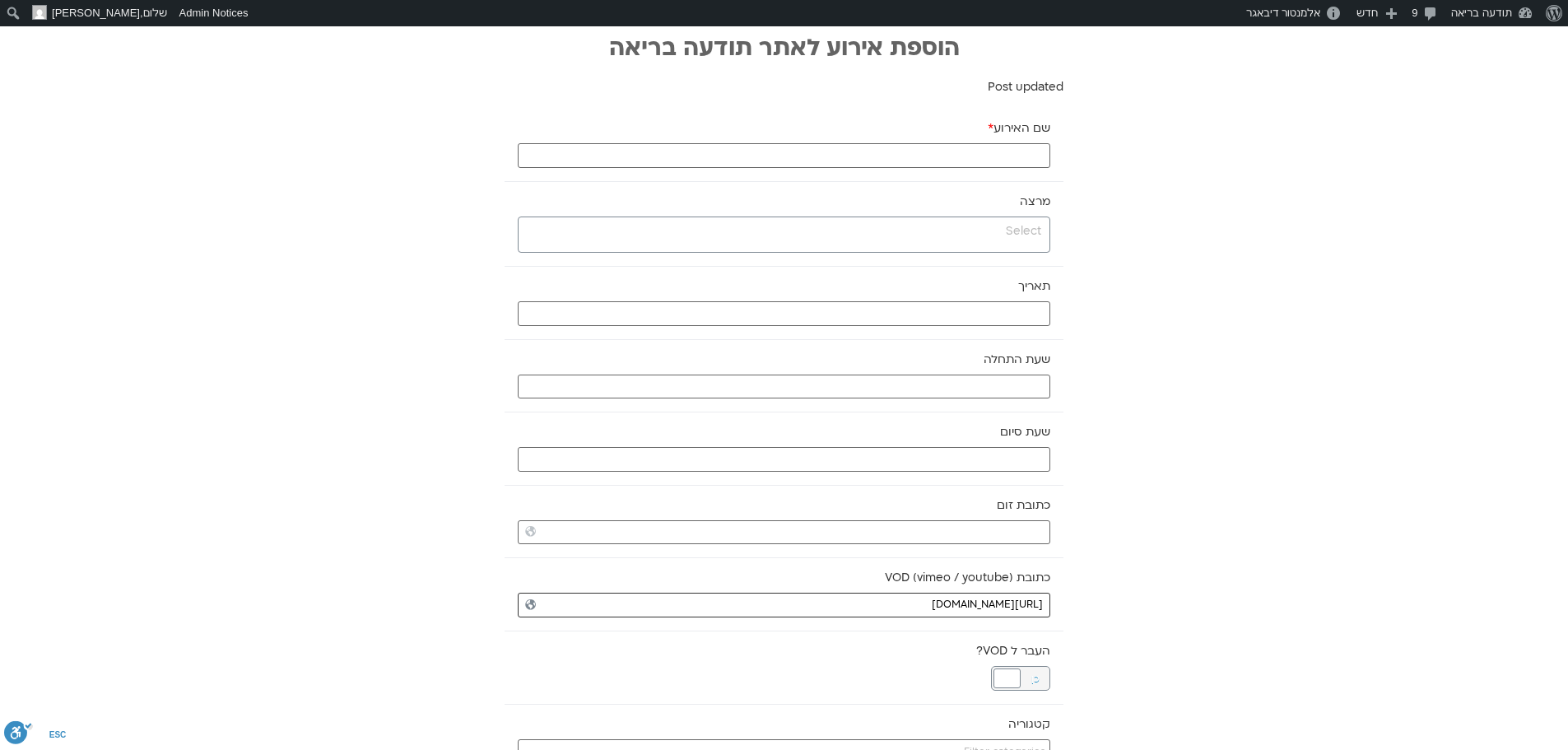 type on "https://vimeo.com/1097850782?share=copy" 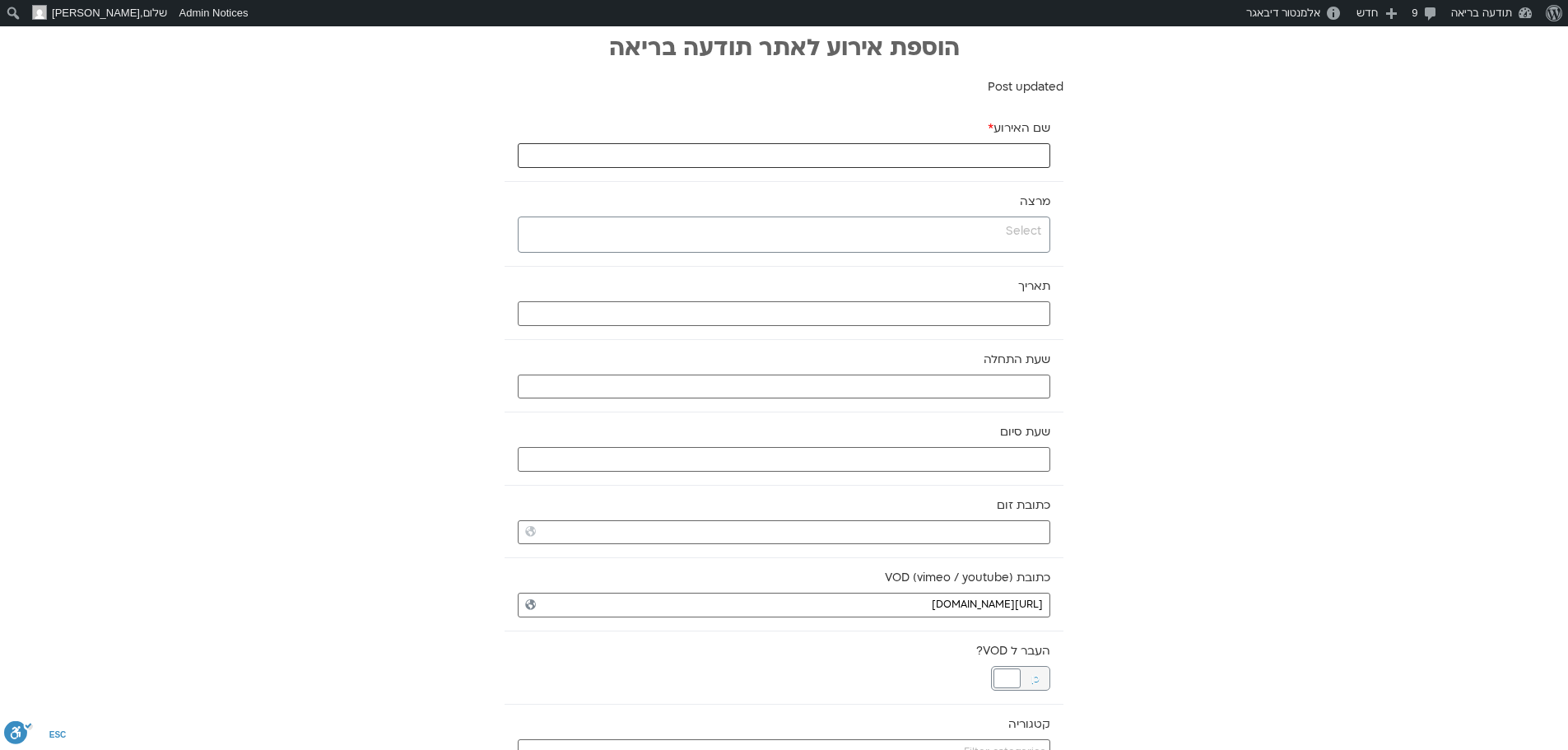 click on "שם האירוע  *" at bounding box center [784, 156] 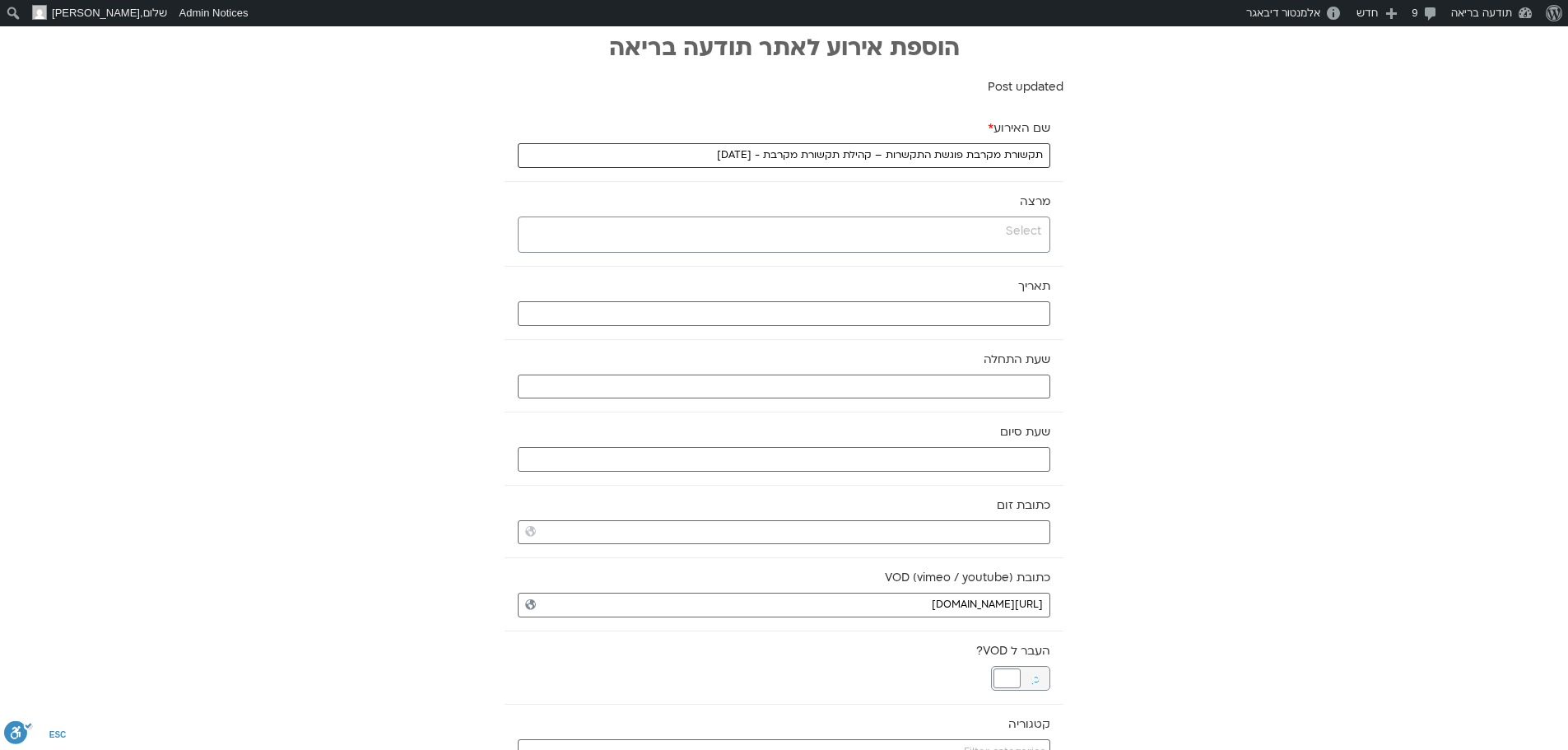 type on "תקשורת מקרבת פוגשת התקשרות – קהילת תקשורת מקרבת - 1.7.25" 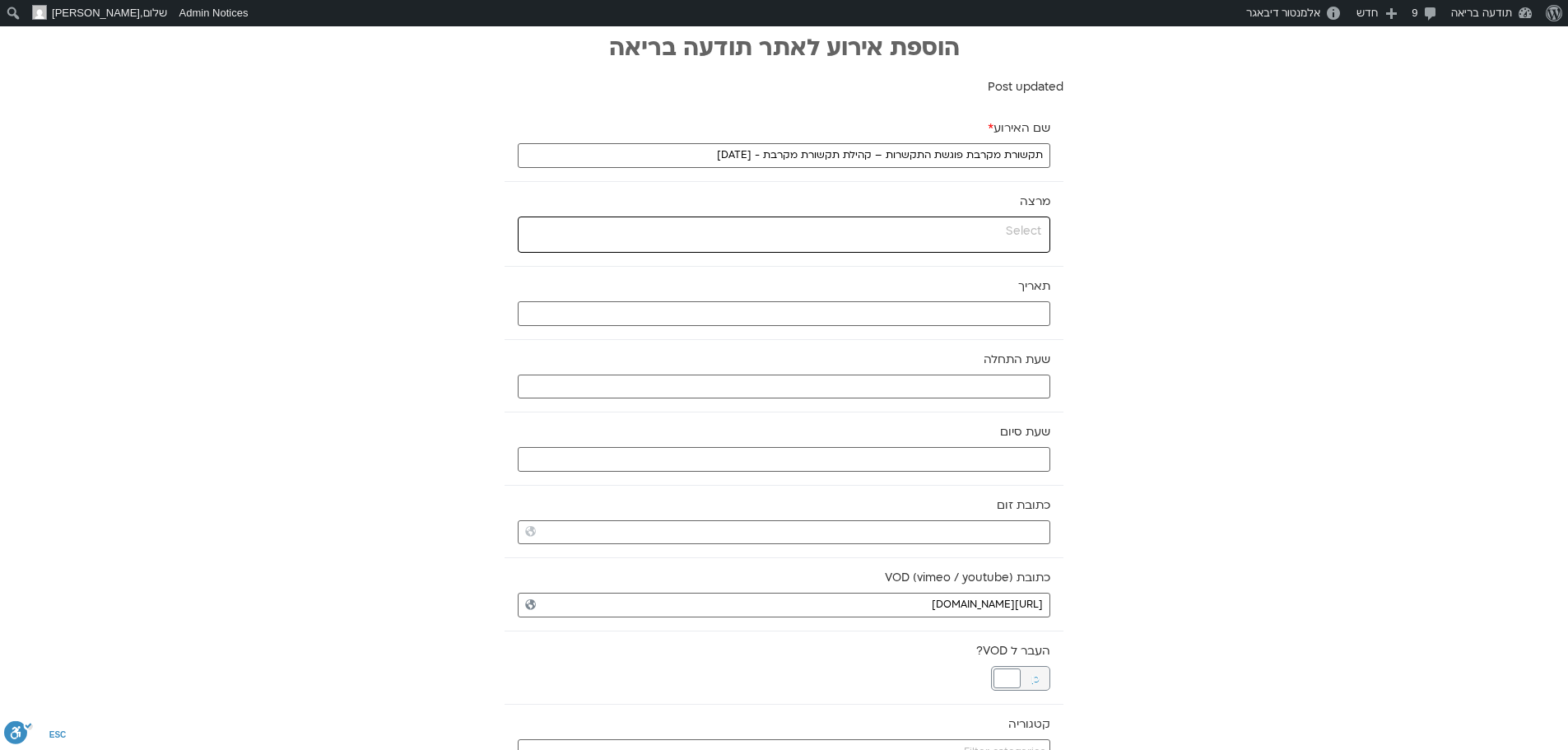 click at bounding box center (782, 229) 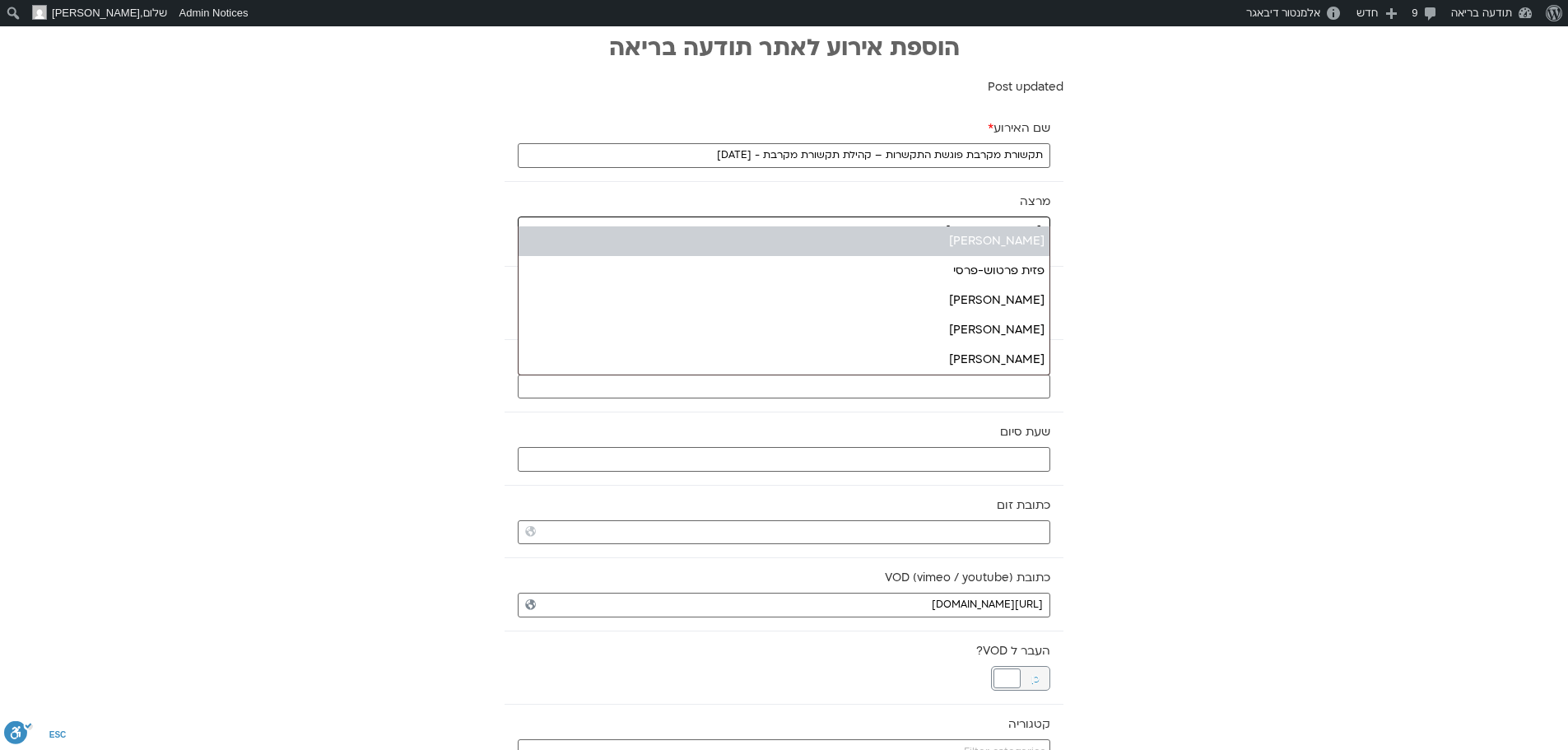 type on "פז" 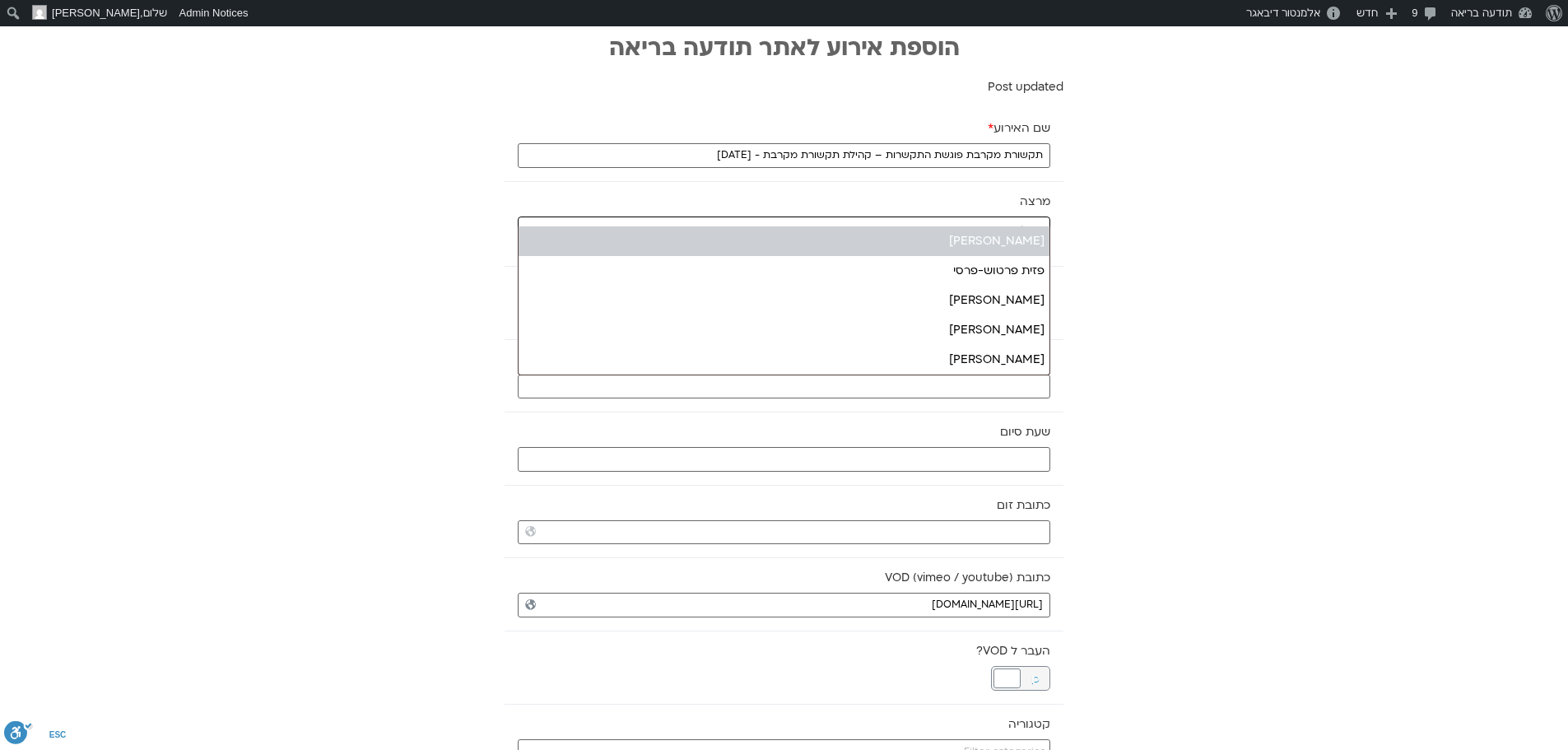 select on "******" 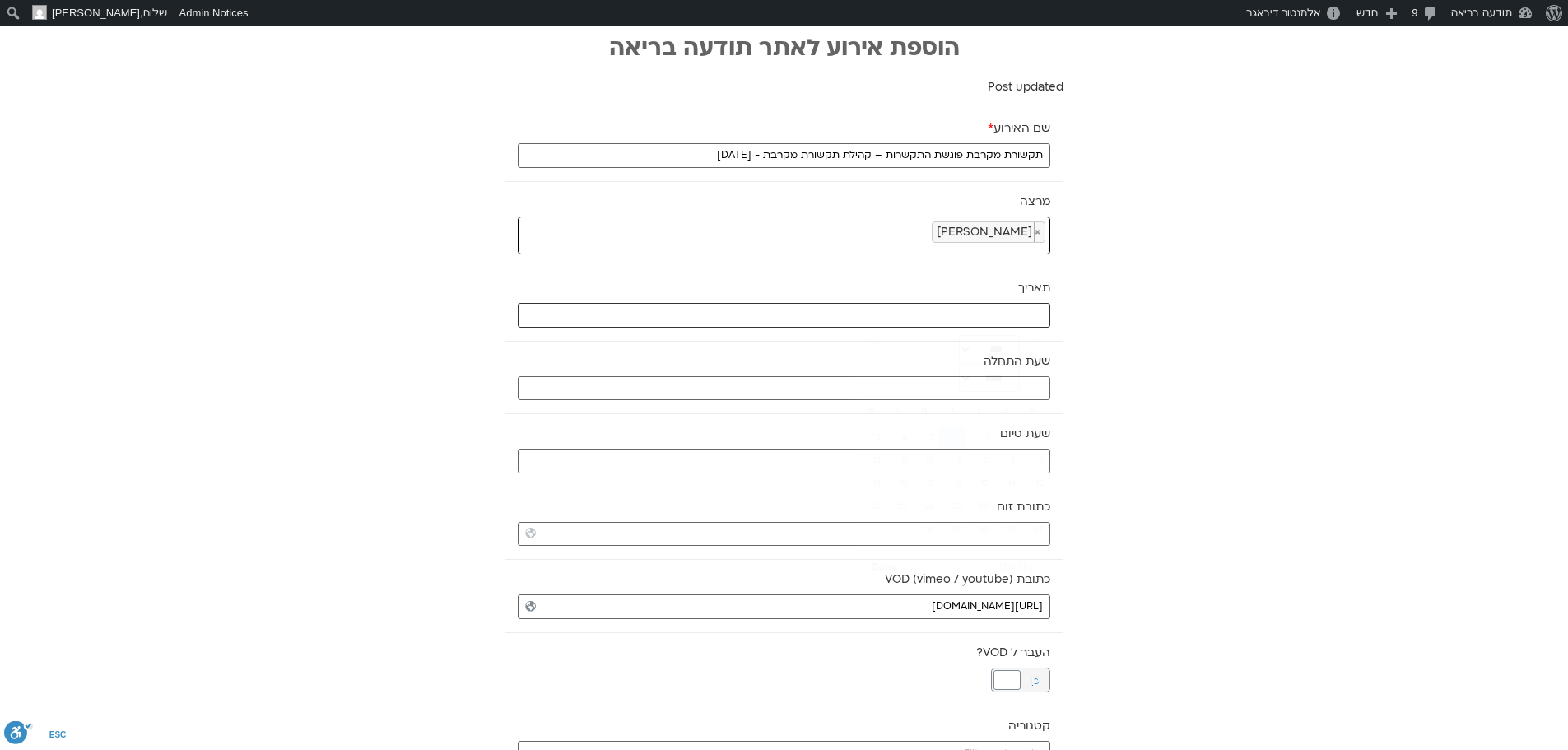 click at bounding box center (784, 315) 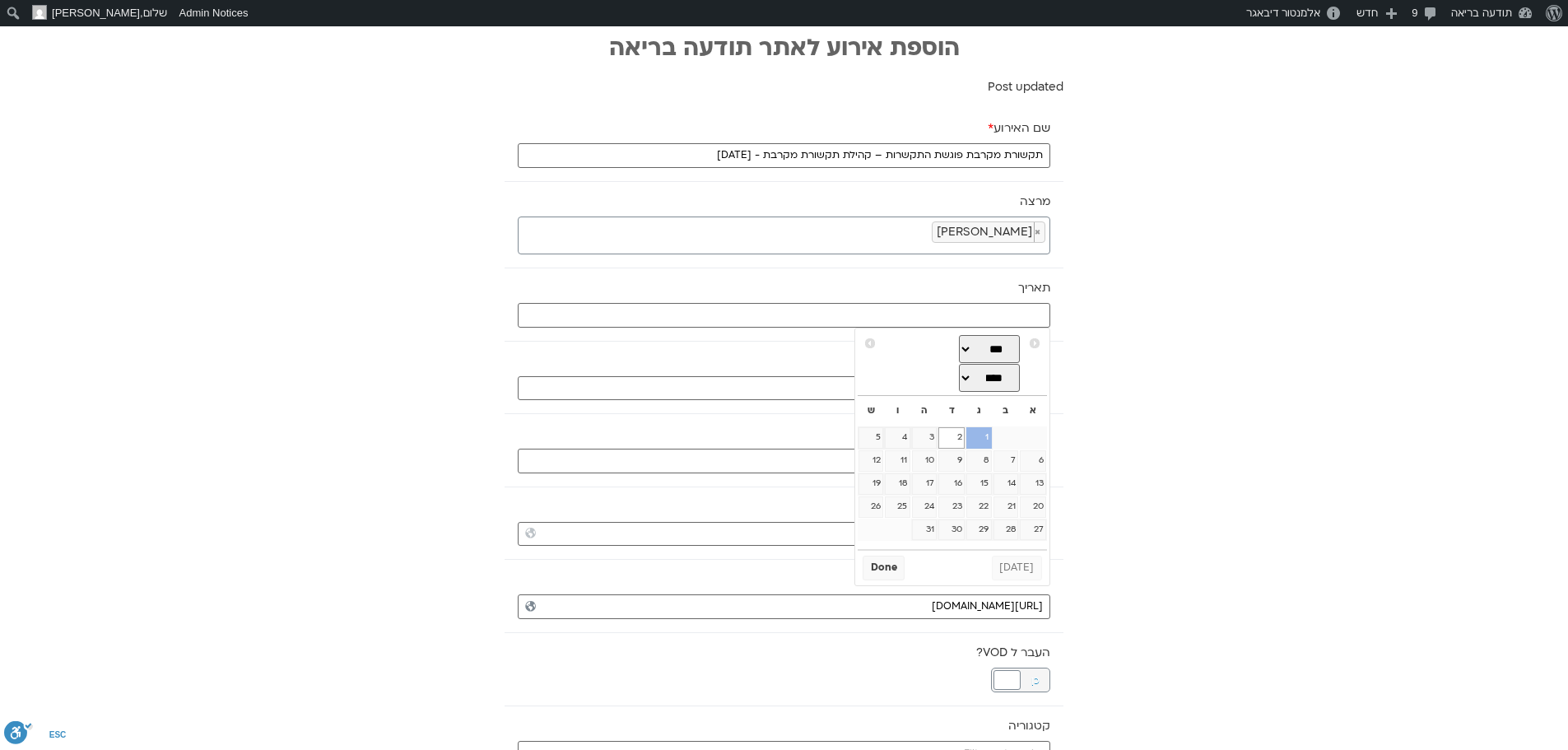 click on "1" at bounding box center [979, 438] 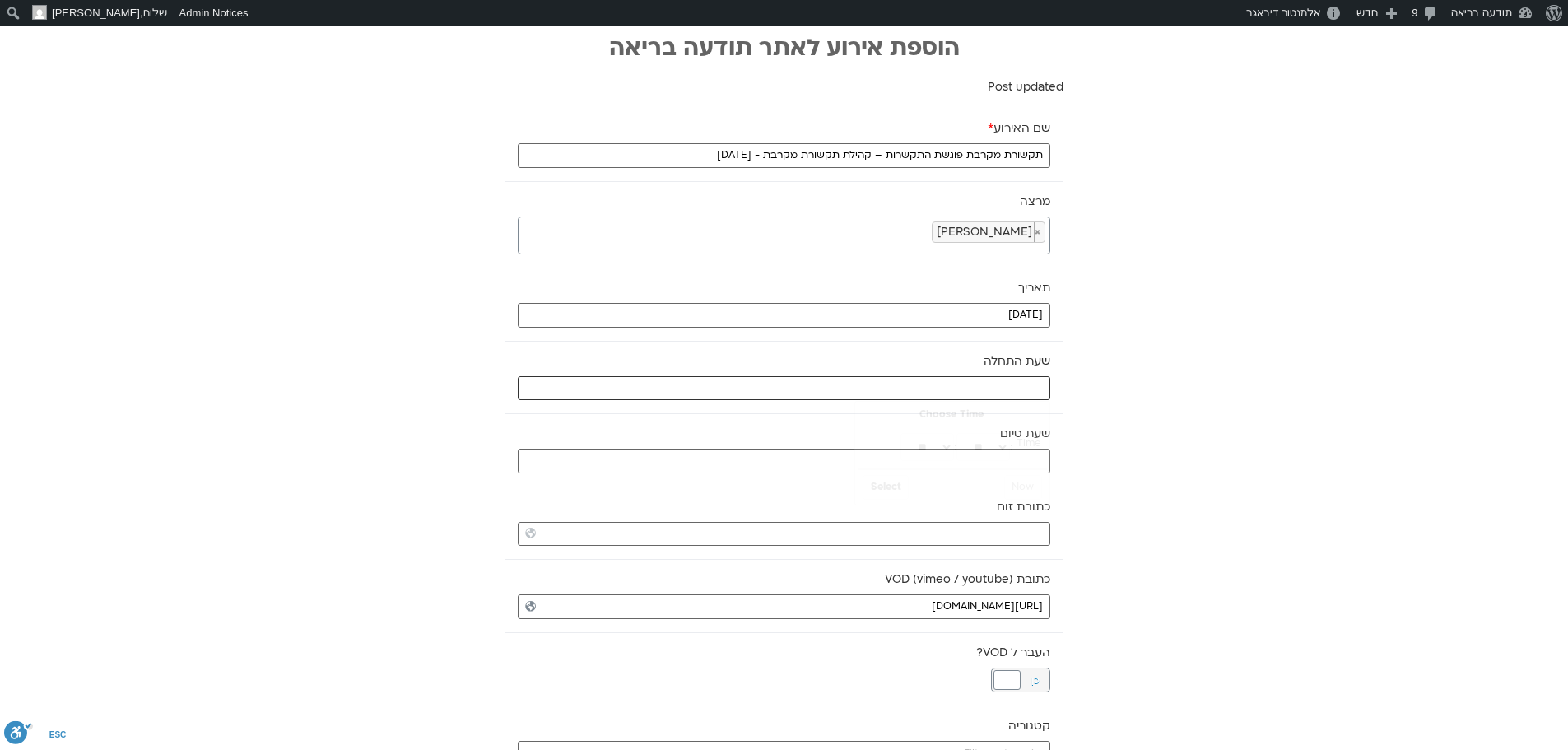 click at bounding box center [784, 389] 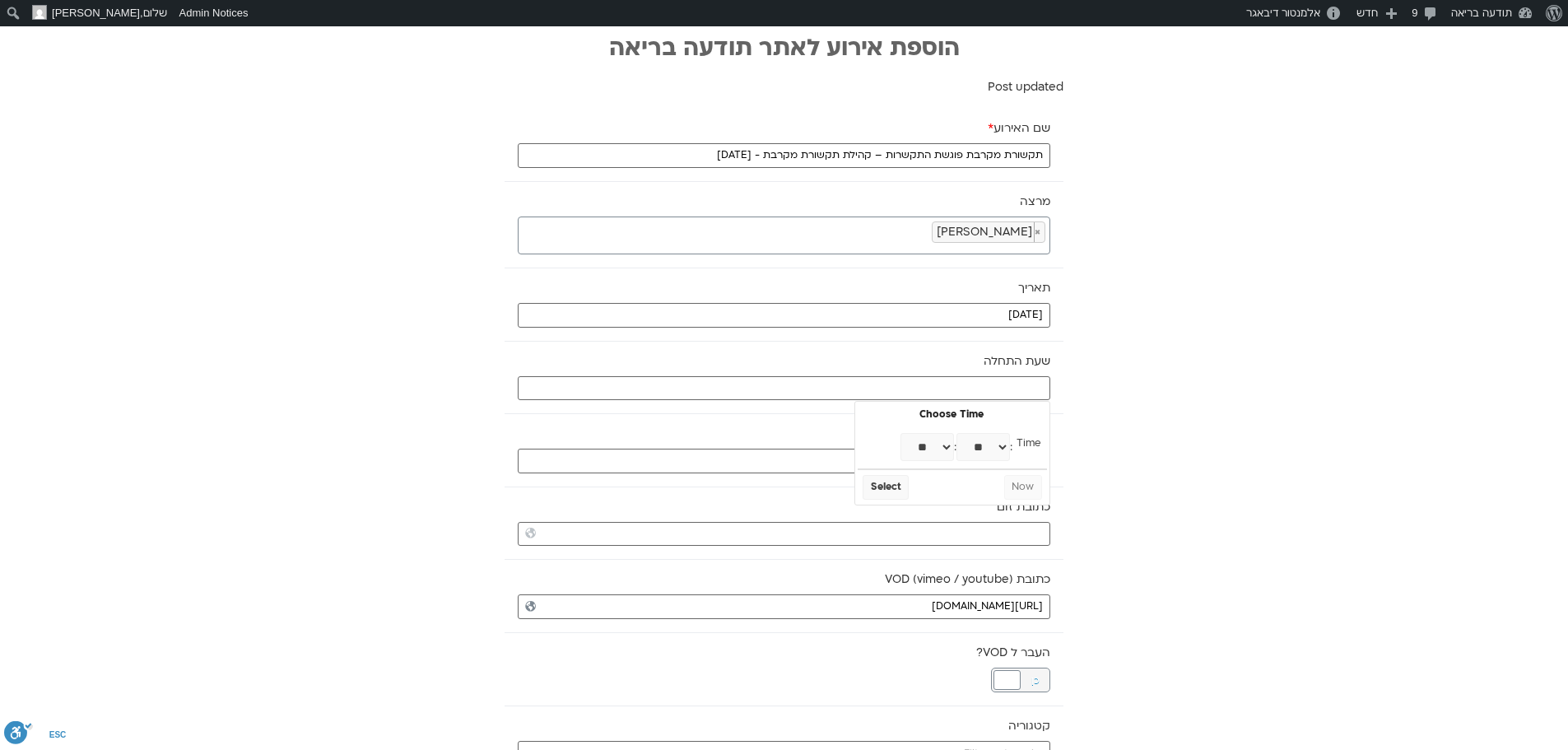 click on "** ** ** ** ** ** ** ** ** ** ** ** ** ** ** ** ** ** ** ** ** ** ** **" at bounding box center [927, 447] 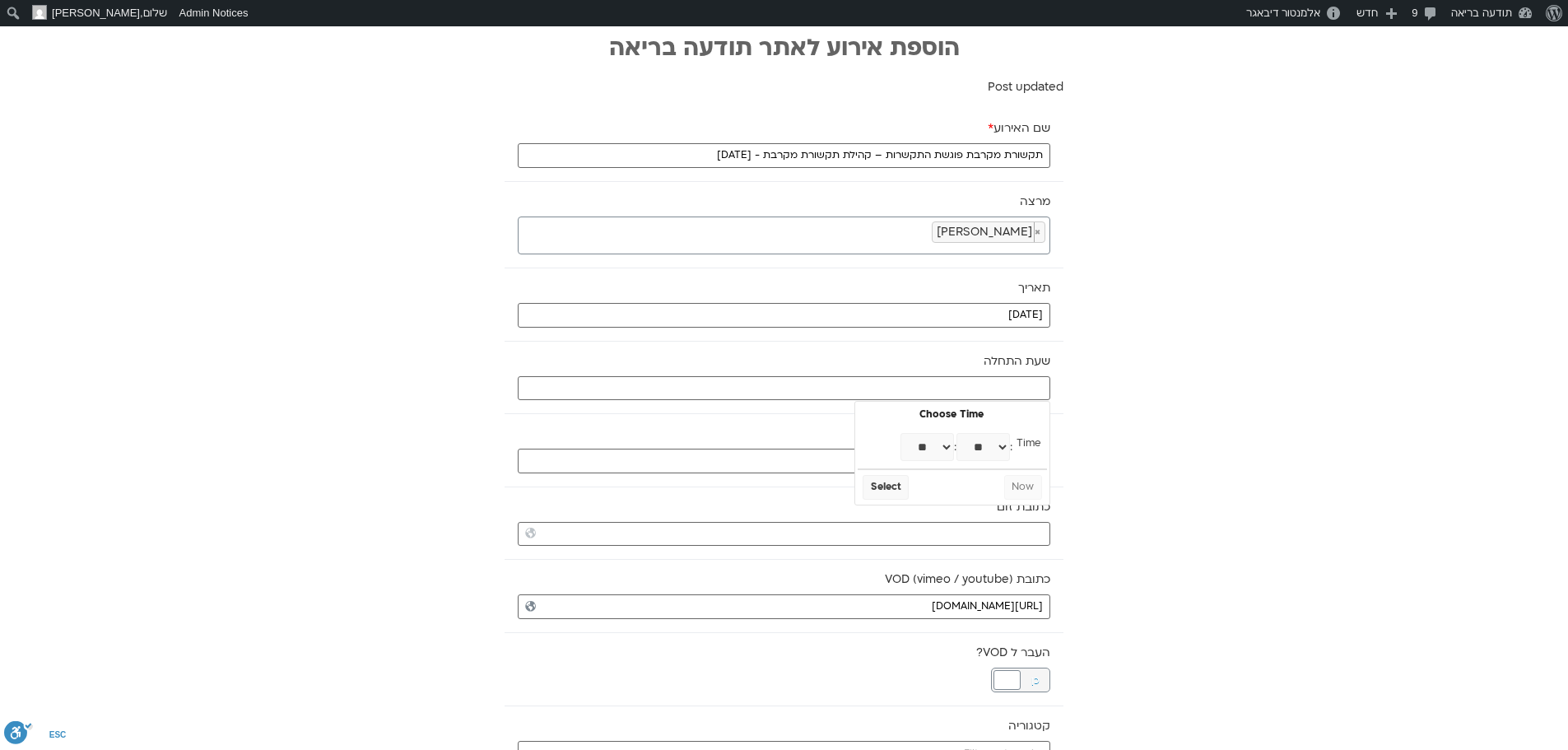 type on "10:00" 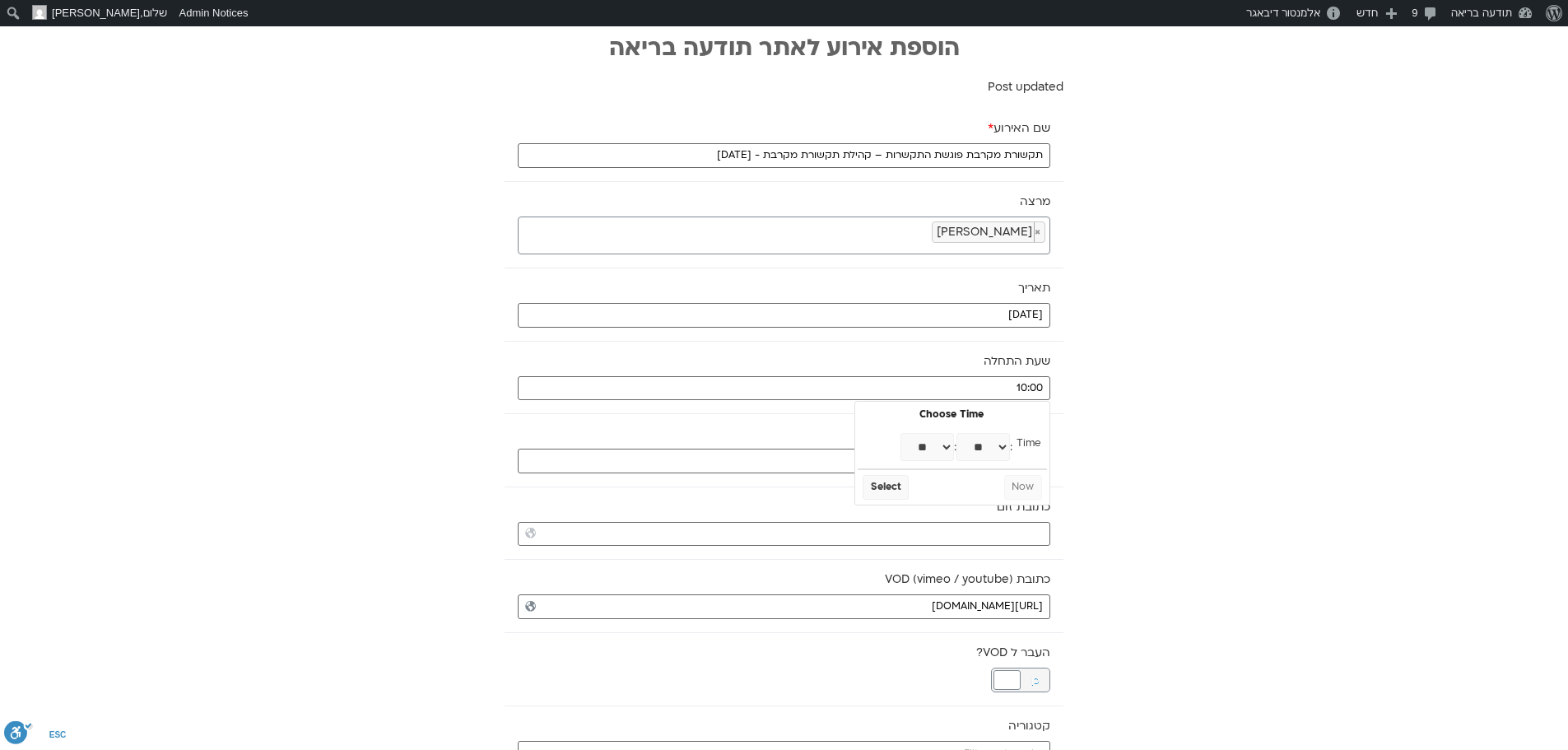 select on "**" 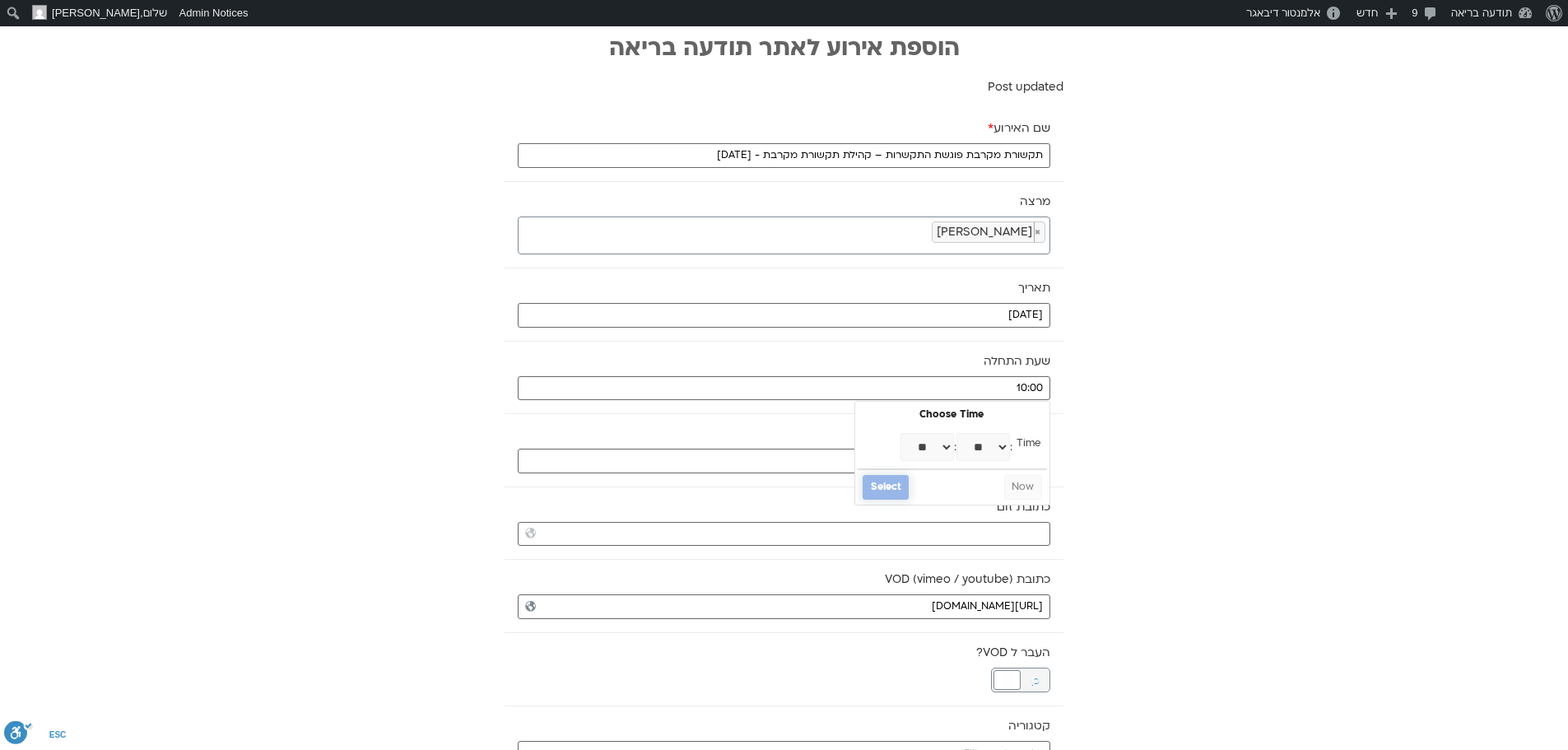 click on "Select" at bounding box center (886, 487) 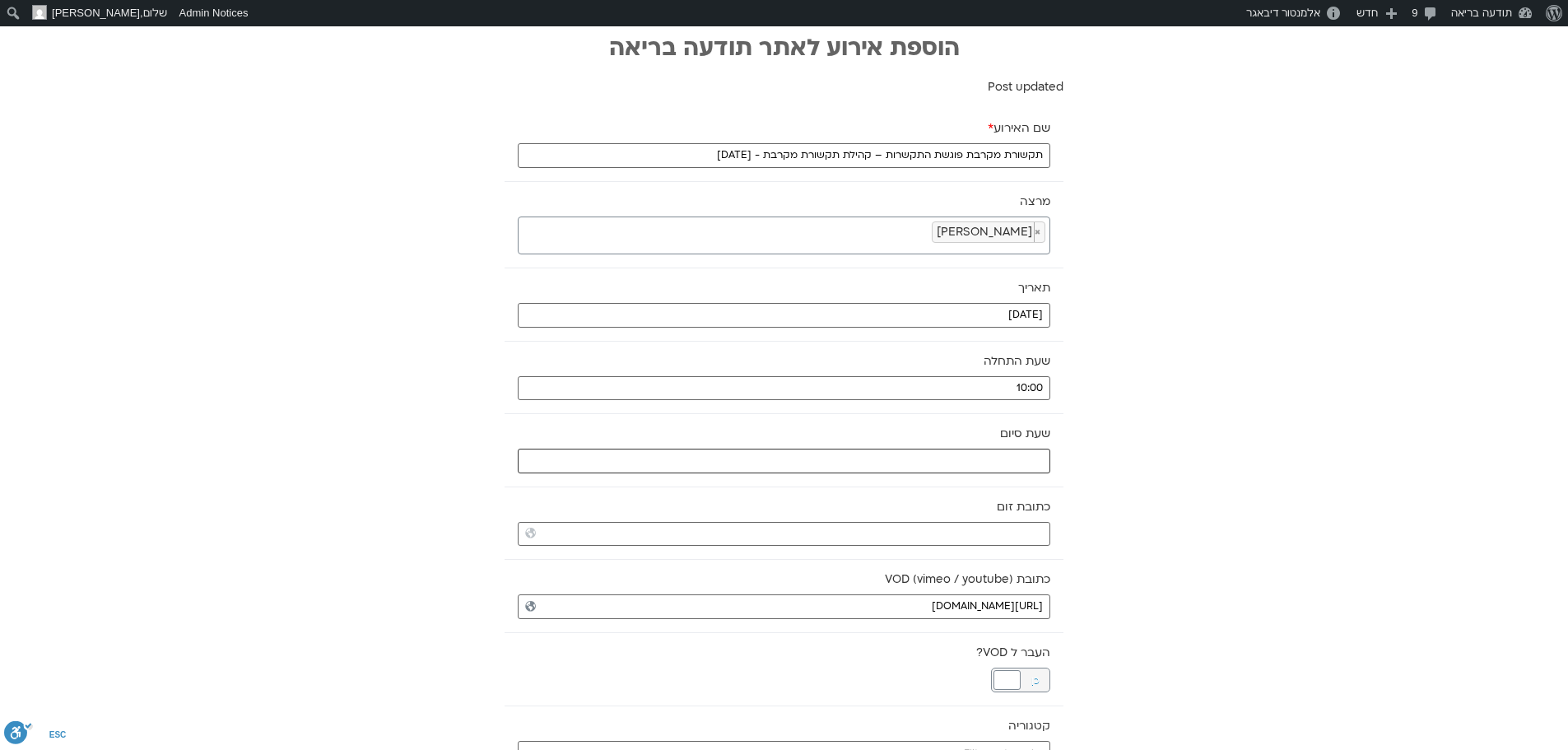 click at bounding box center (784, 461) 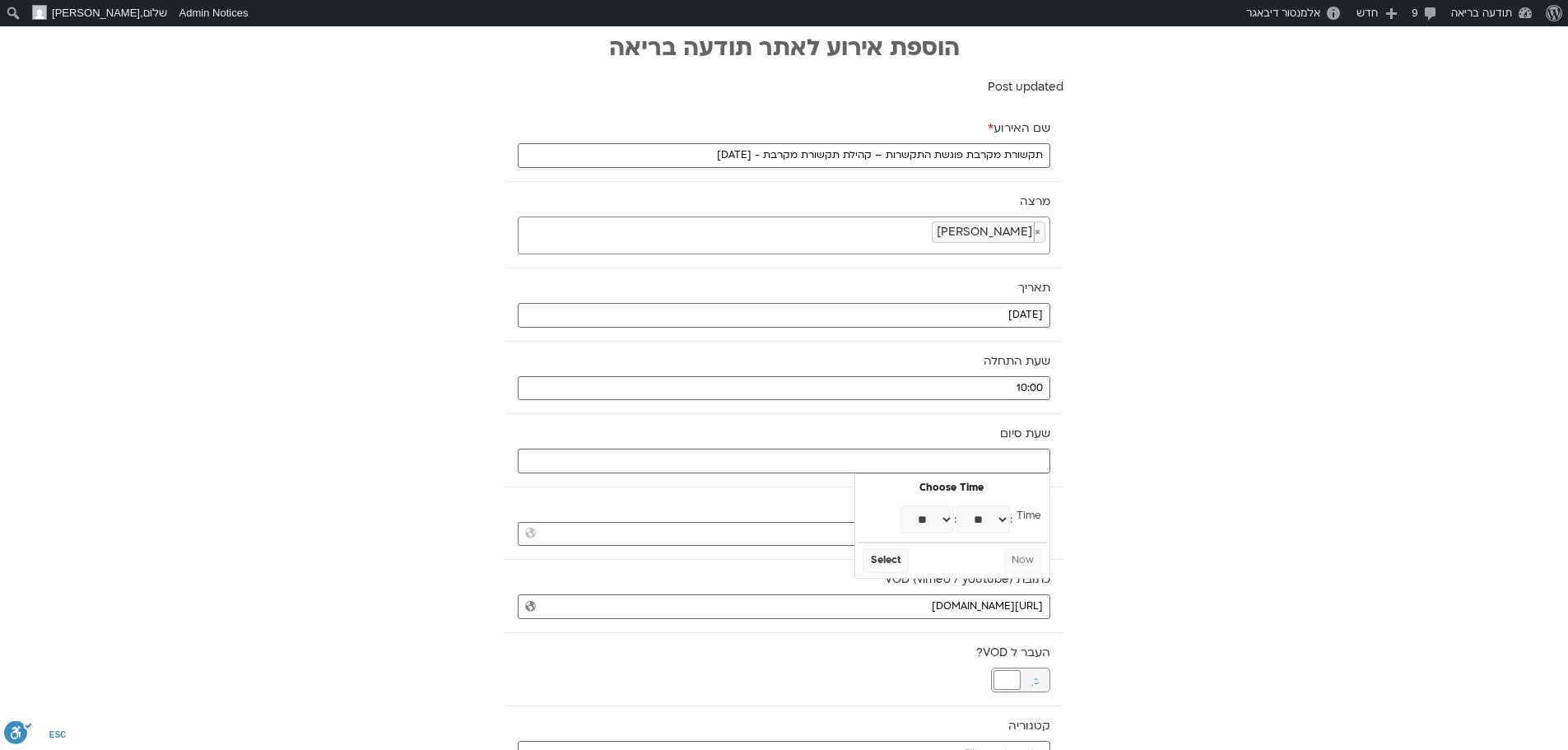 click on "** ** ** ** ** ** ** ** ** ** ** ** ** ** ** ** ** ** ** ** ** ** ** **" at bounding box center (927, 519) 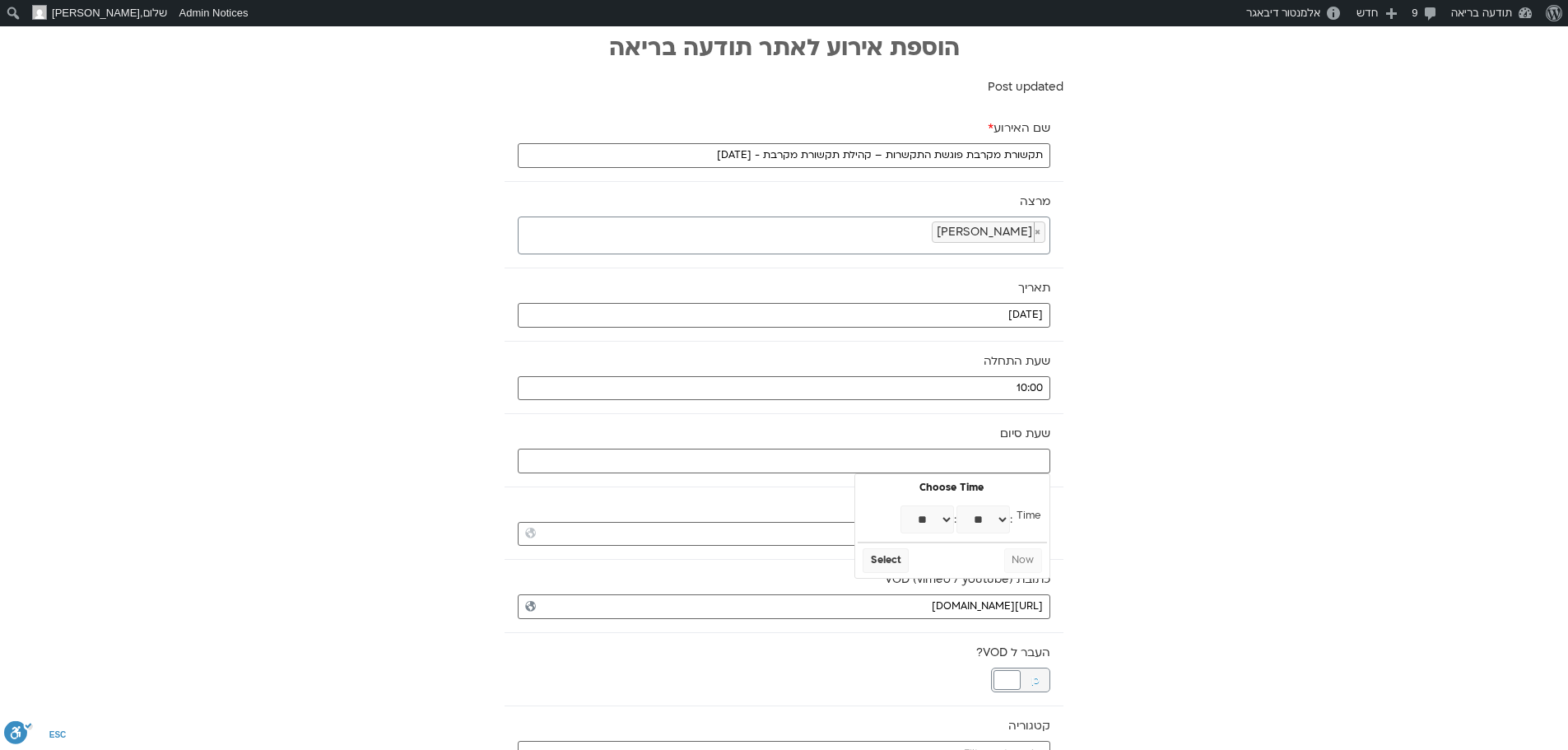 type on "11:00" 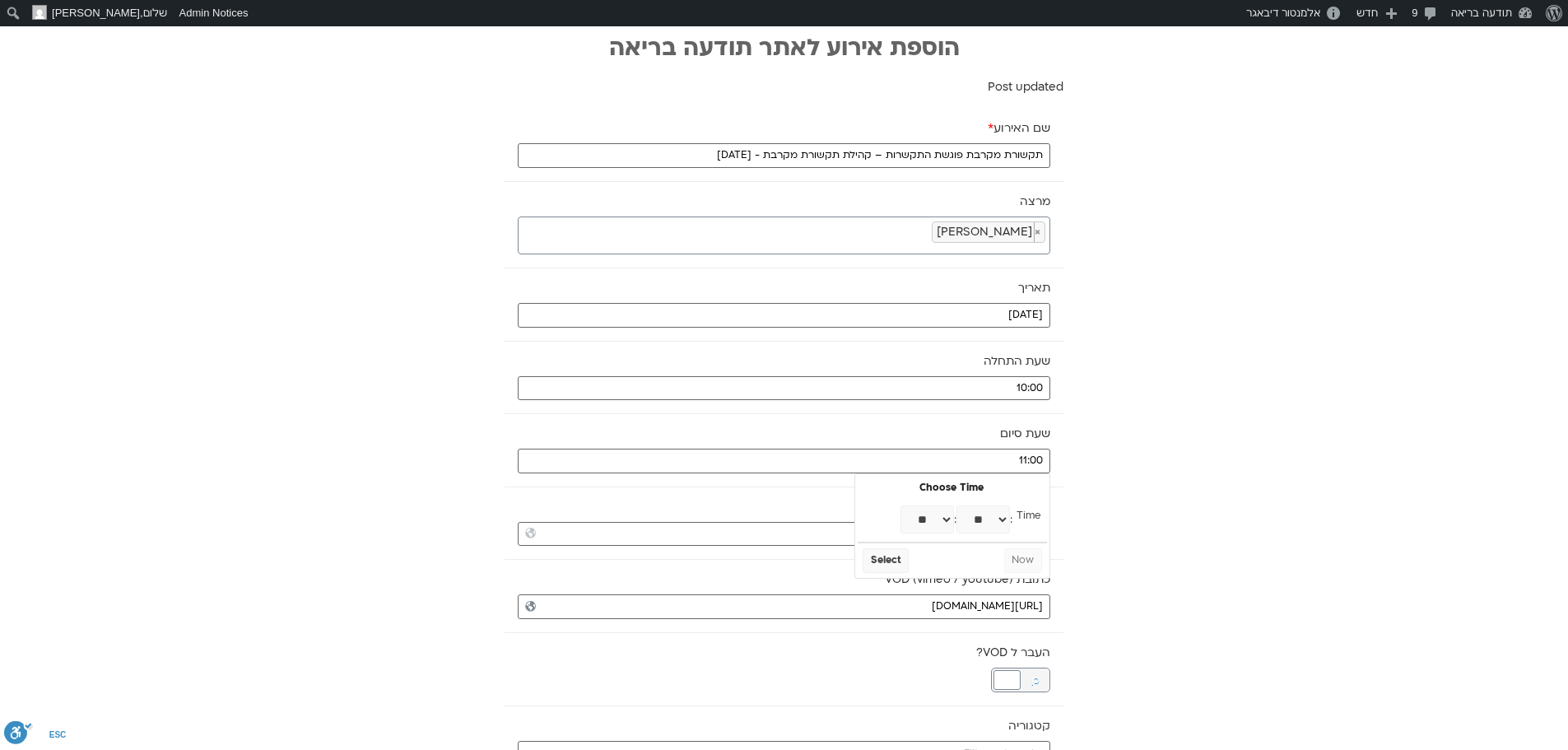 select on "**" 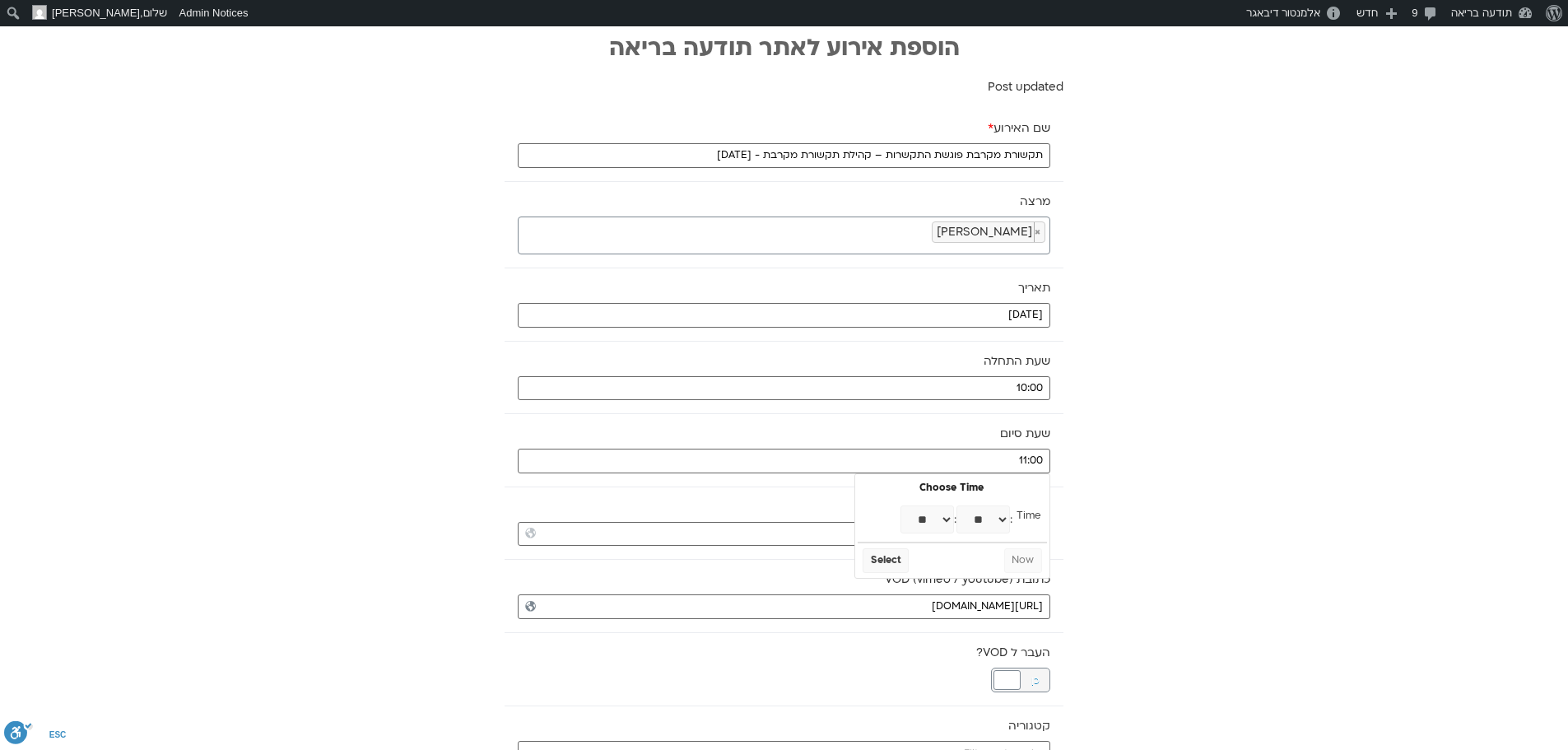 click on "** ** ** ** ** ** ** ** ** ** ** ** ** ** ** ** ** ** ** ** ** ** ** ** ** ** ** ** ** ** ** ** ** ** ** ** ** ** ** ** ** ** ** ** ** ** ** ** ** ** ** ** ** ** ** ** ** ** ** **" at bounding box center (983, 519) 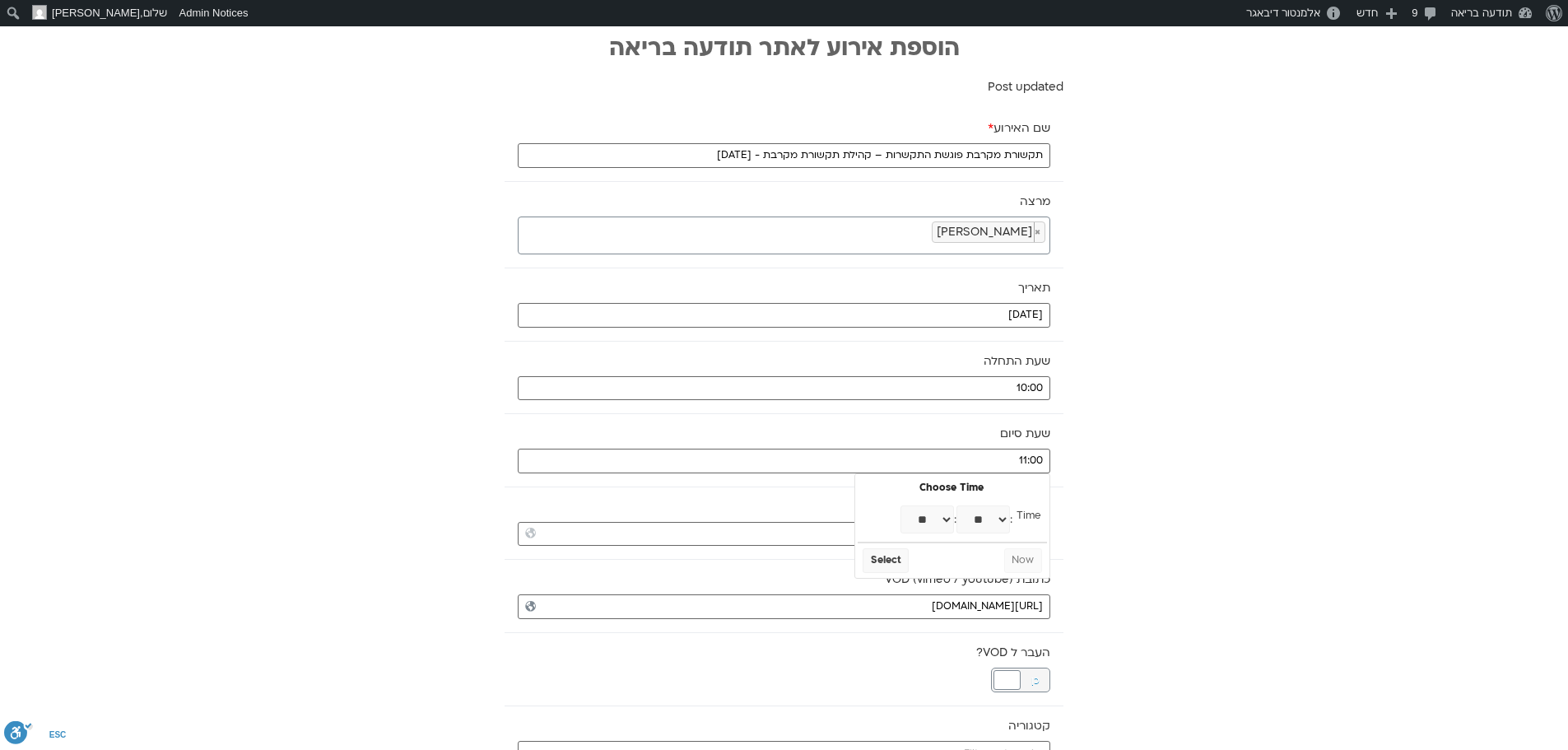 type on "11:30" 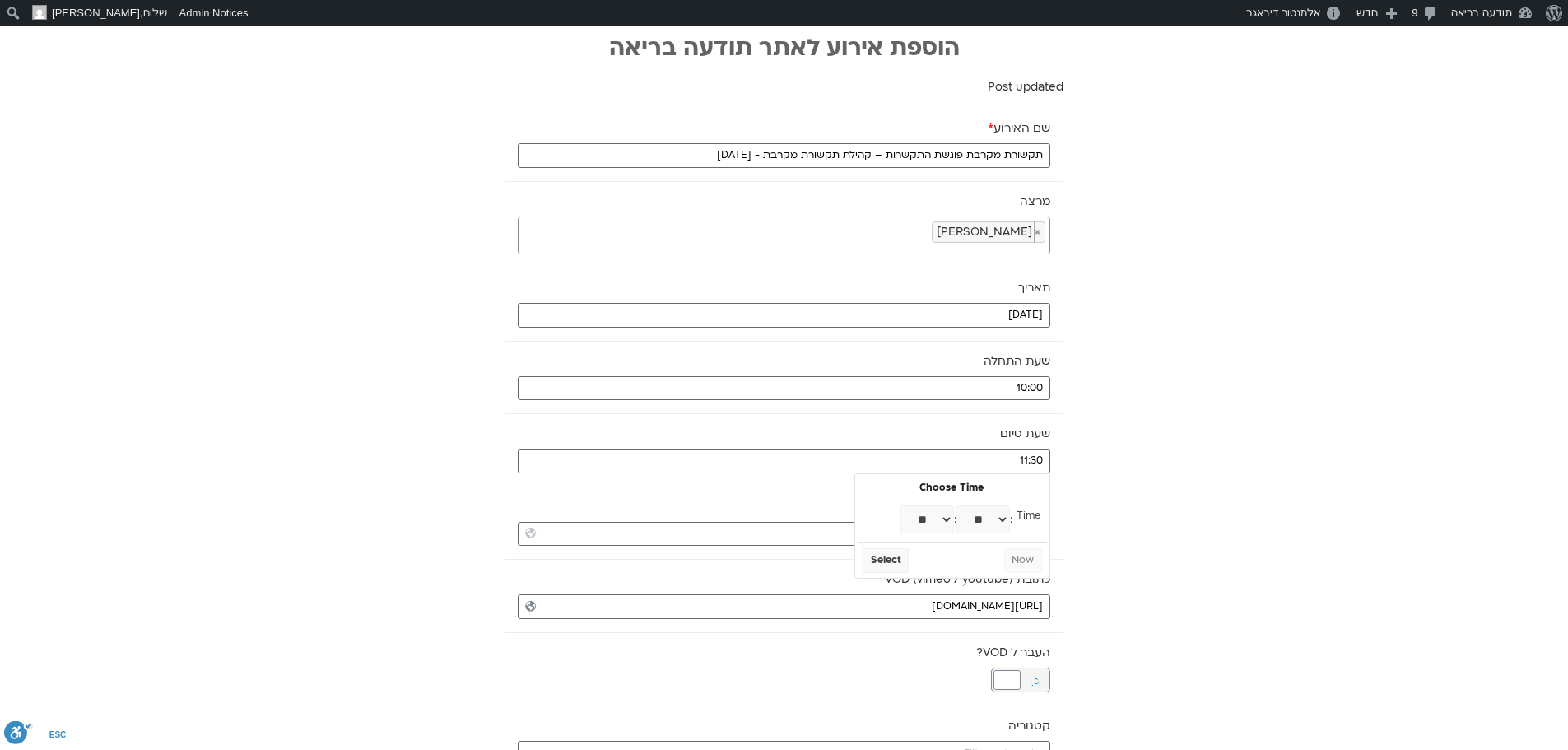 select on "**" 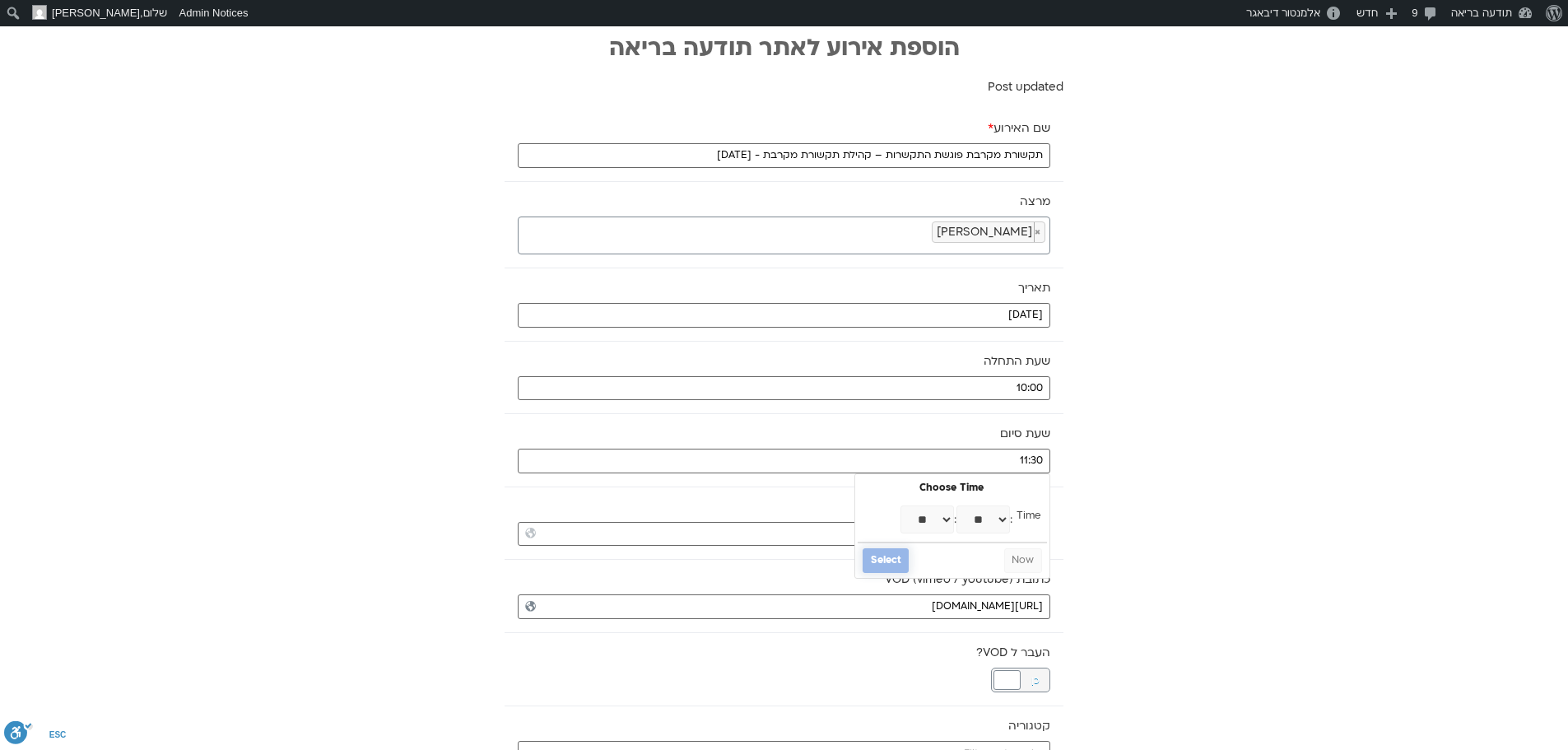 click on "Select" at bounding box center [886, 561] 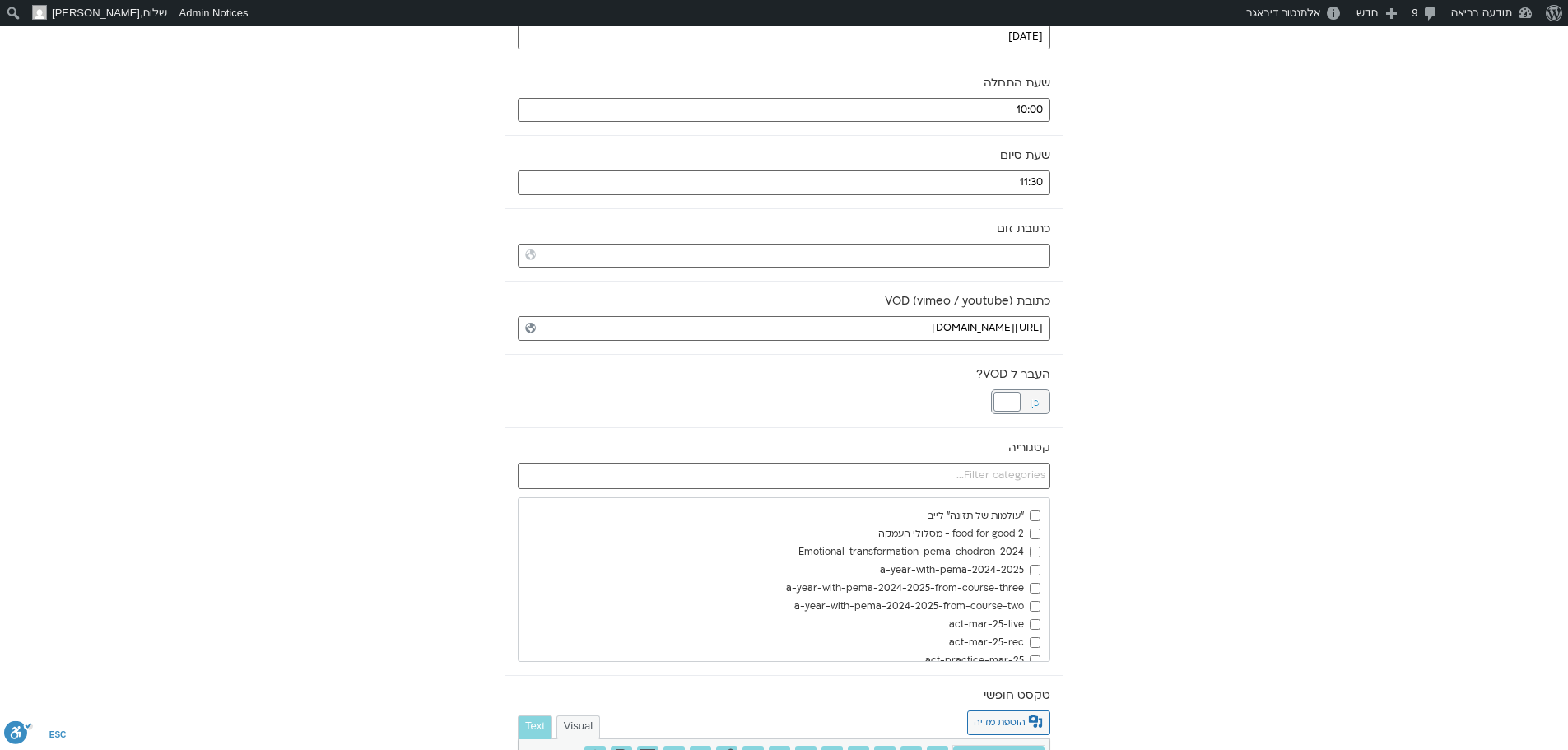 scroll, scrollTop: 329, scrollLeft: 0, axis: vertical 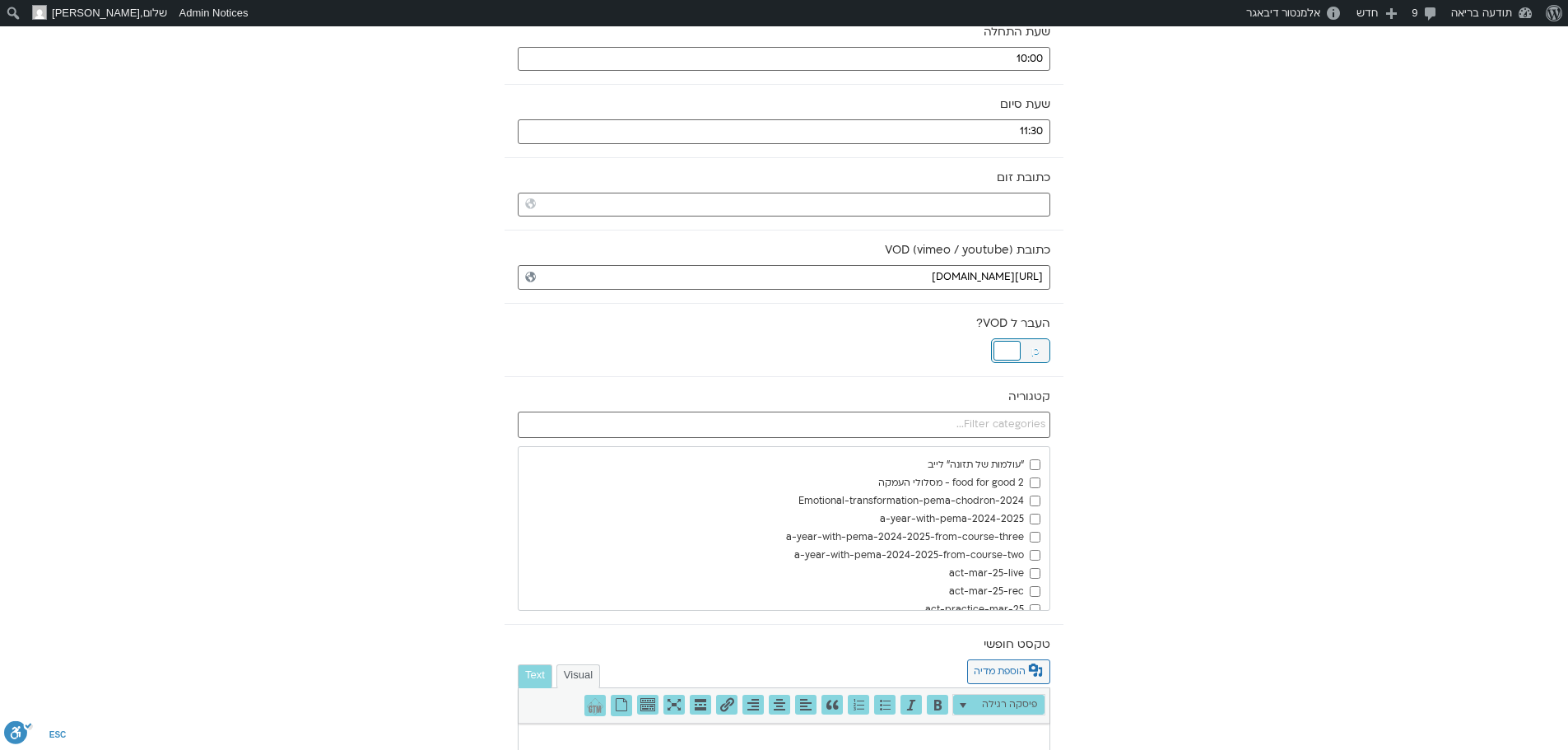click at bounding box center [1007, 351] 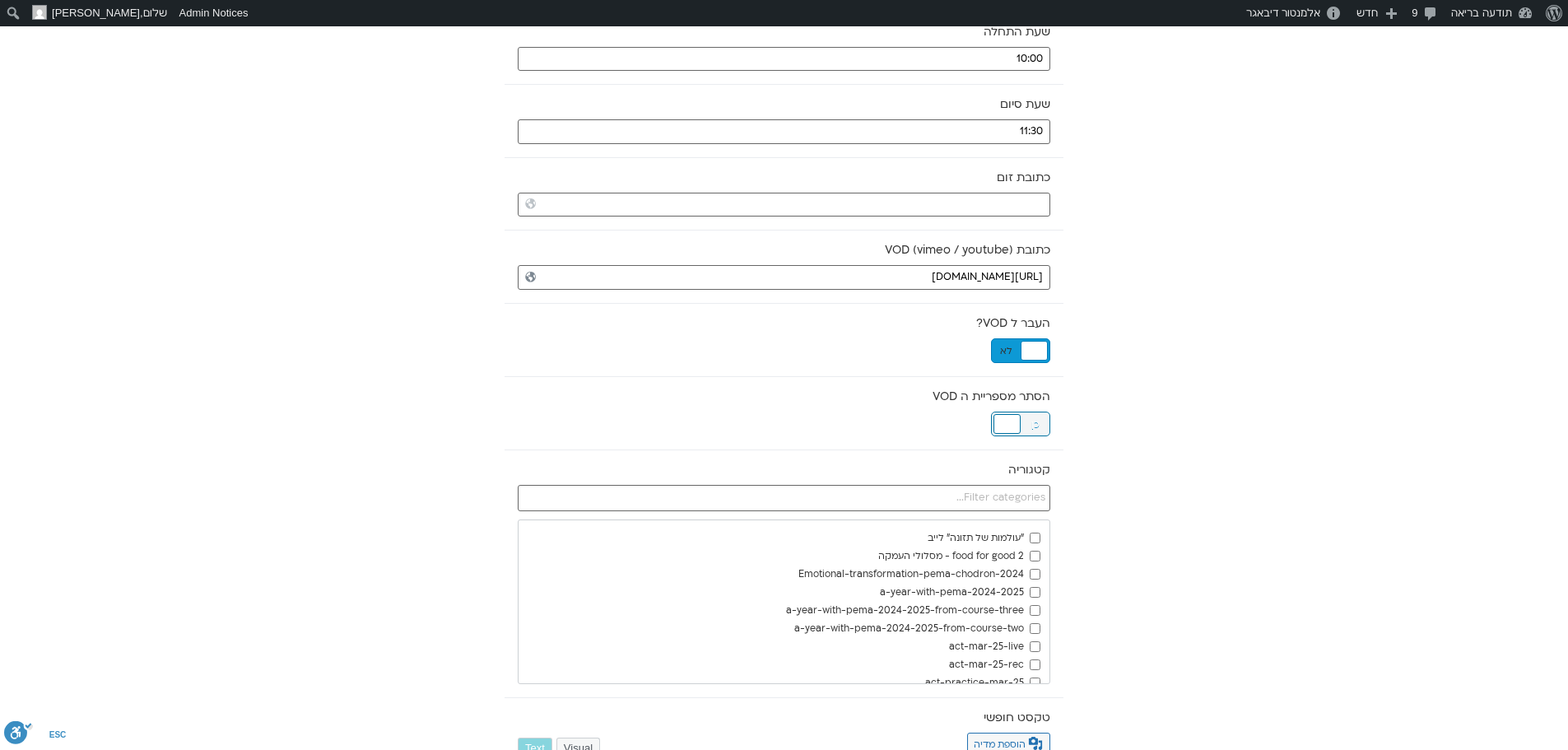 click at bounding box center [1007, 424] 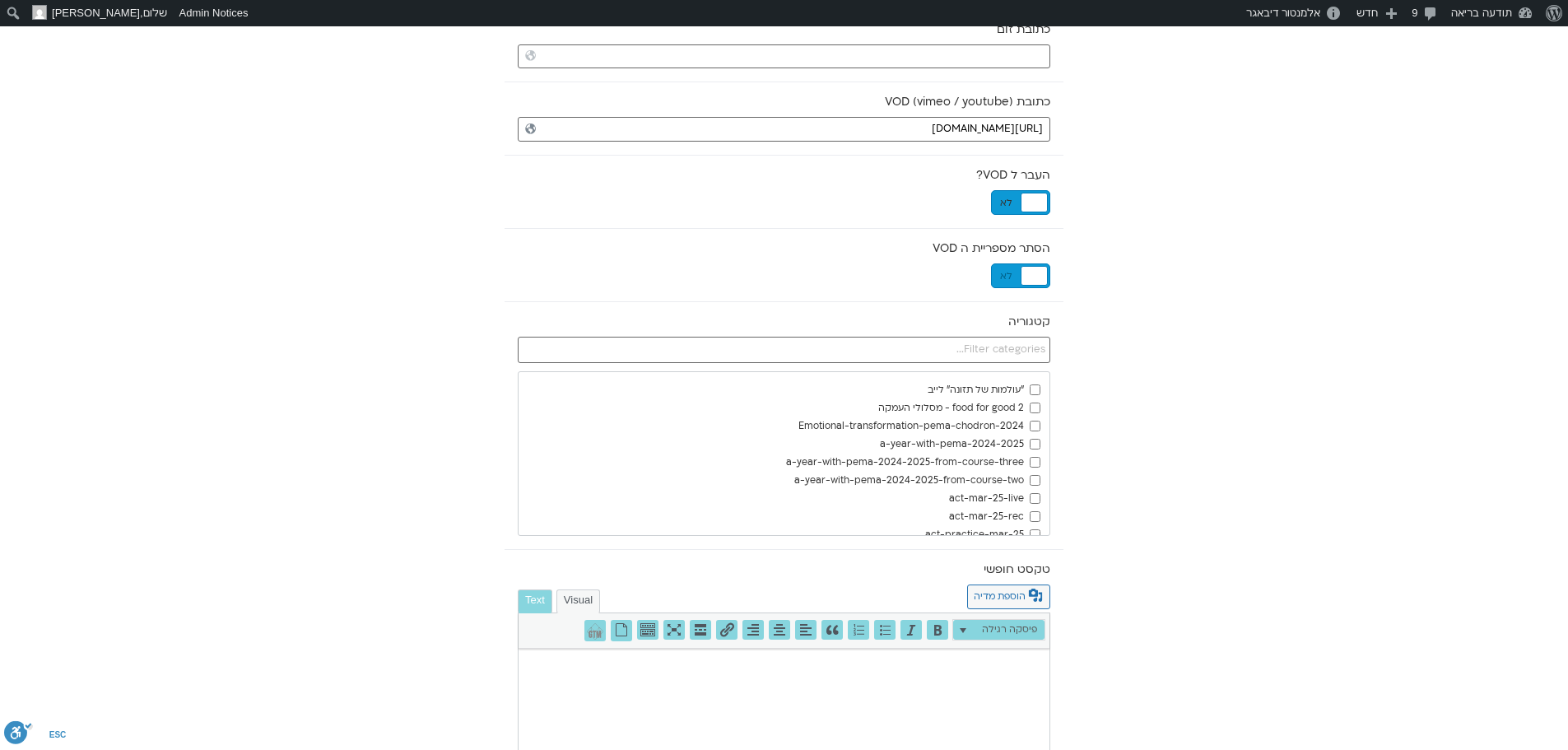 scroll, scrollTop: 494, scrollLeft: 0, axis: vertical 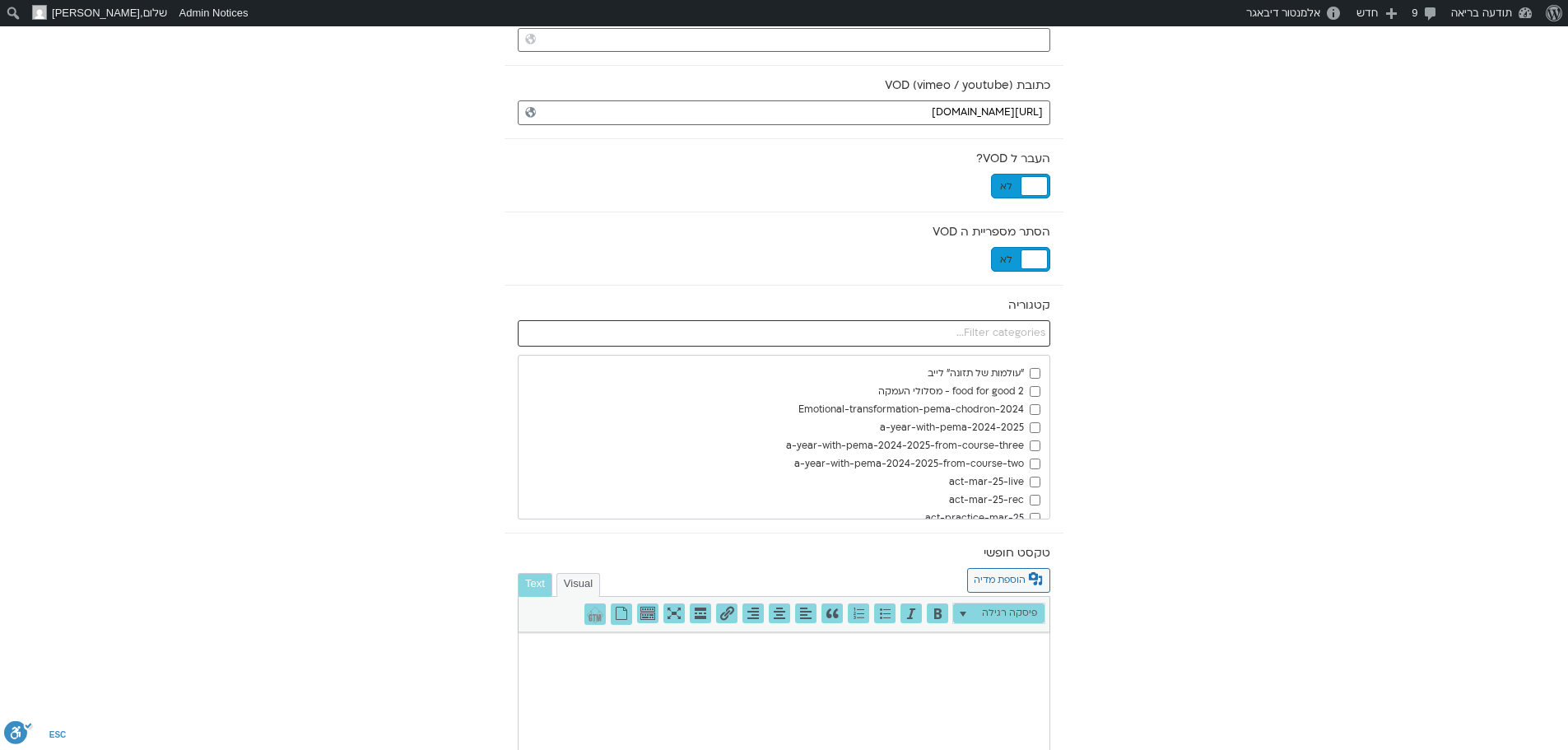 click at bounding box center [784, 333] 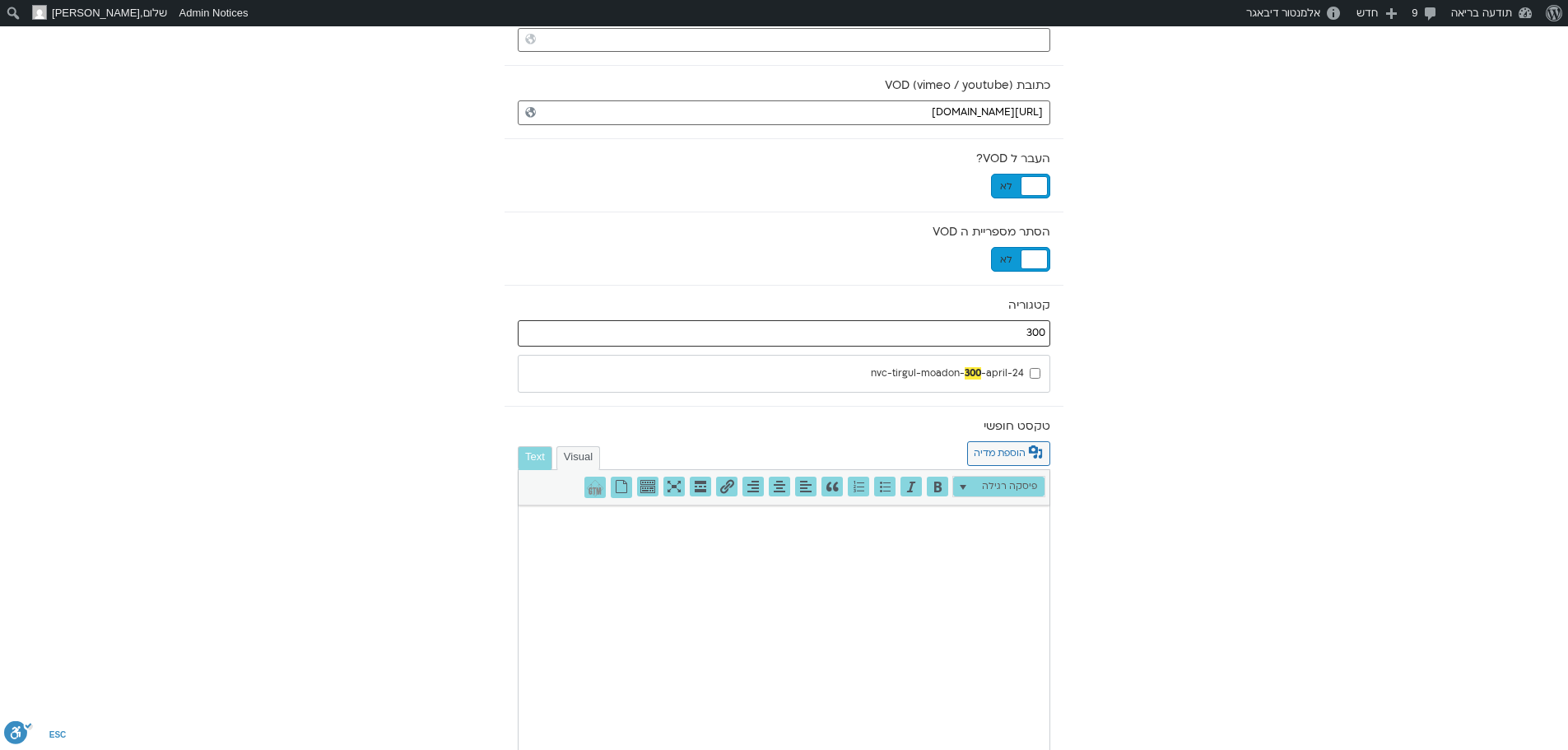 type on "300" 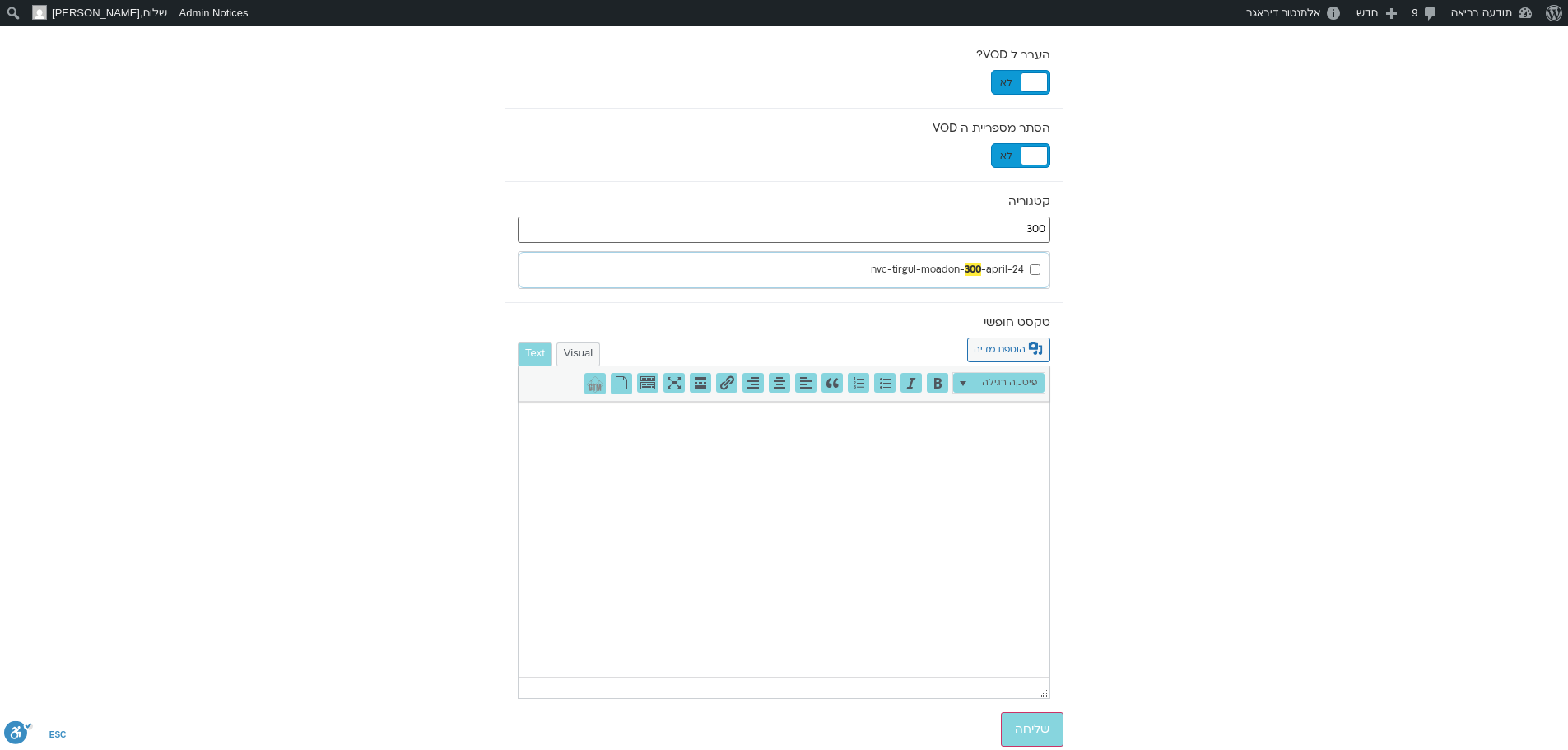 scroll, scrollTop: 603, scrollLeft: 0, axis: vertical 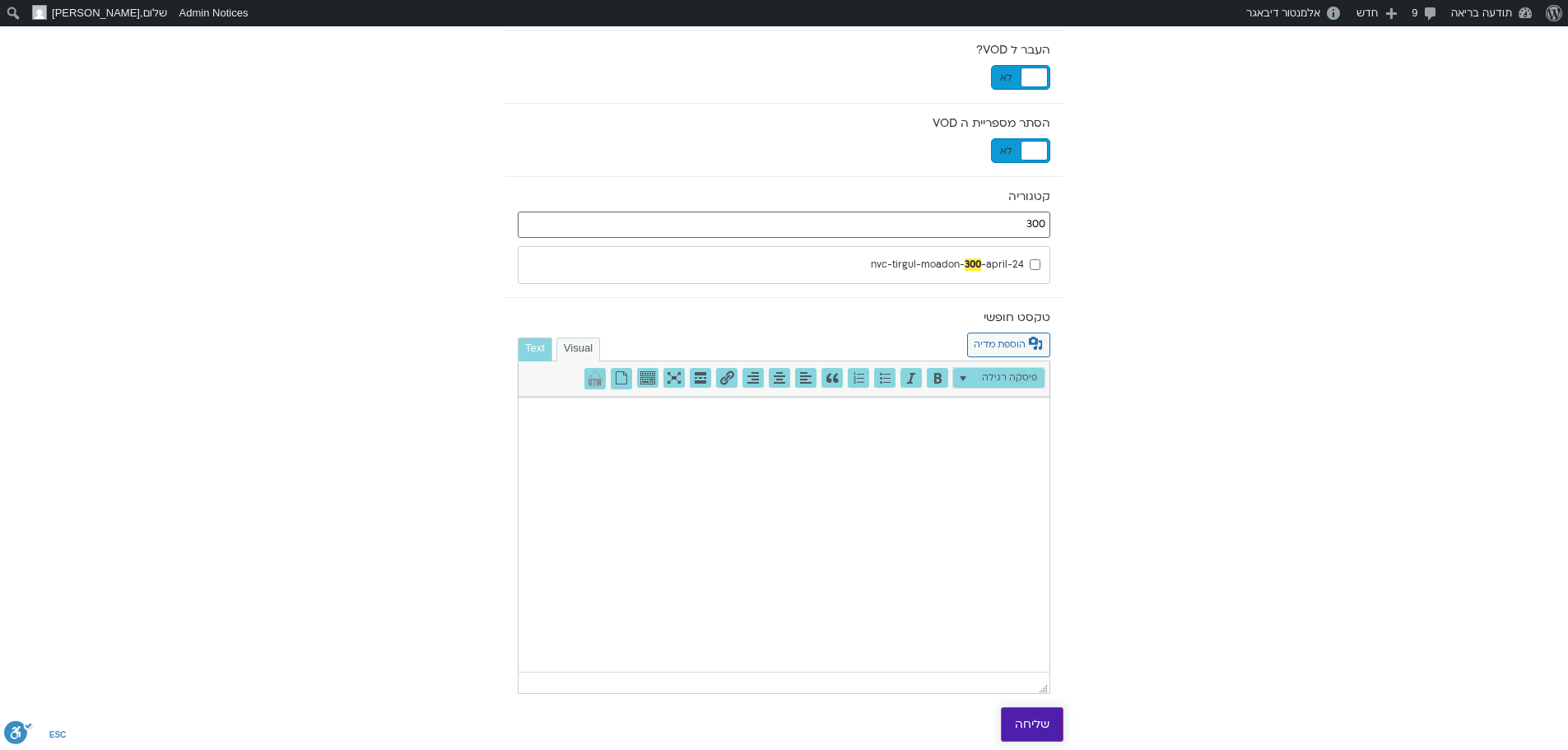 click on "שליחה" at bounding box center (1032, 724) 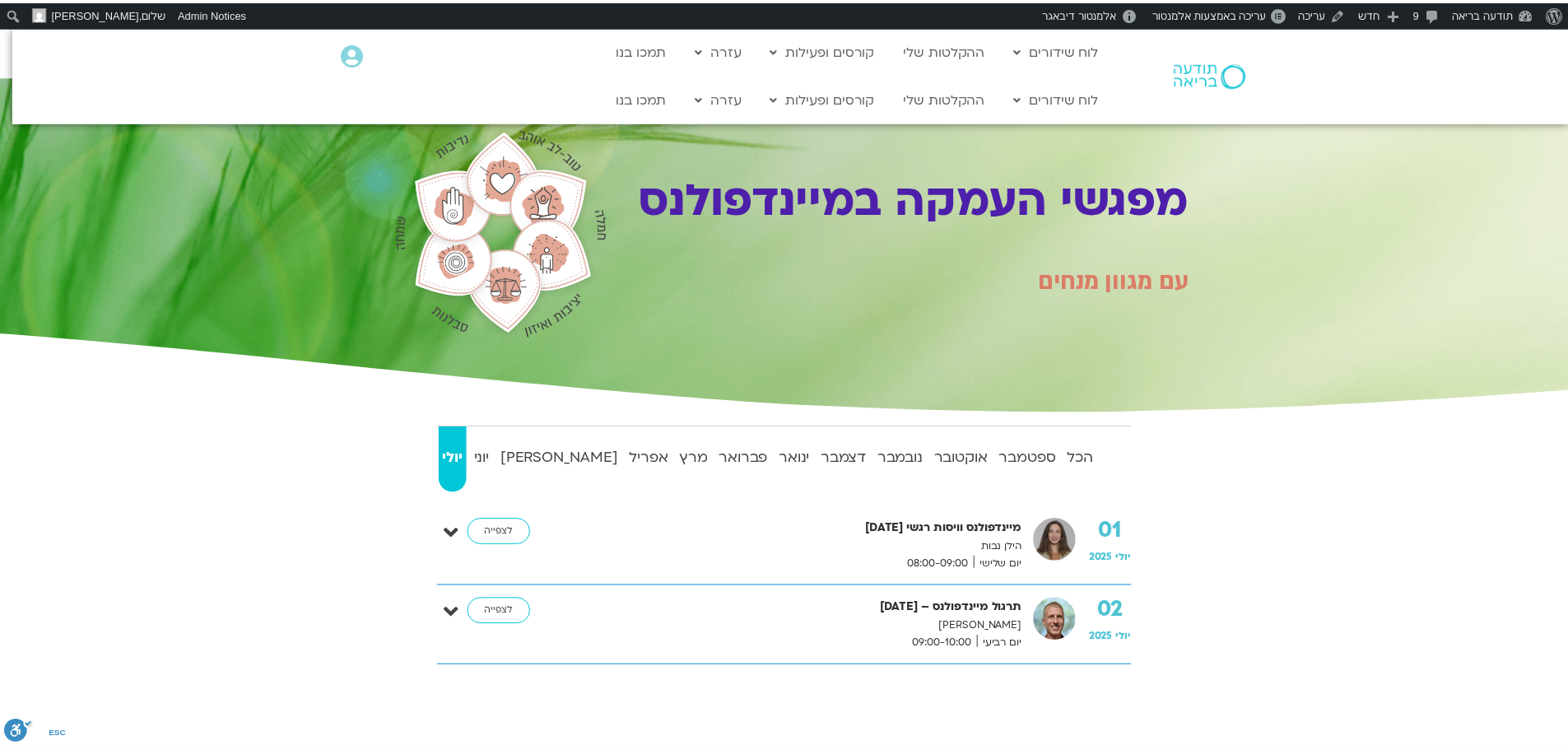 scroll, scrollTop: 483, scrollLeft: 0, axis: vertical 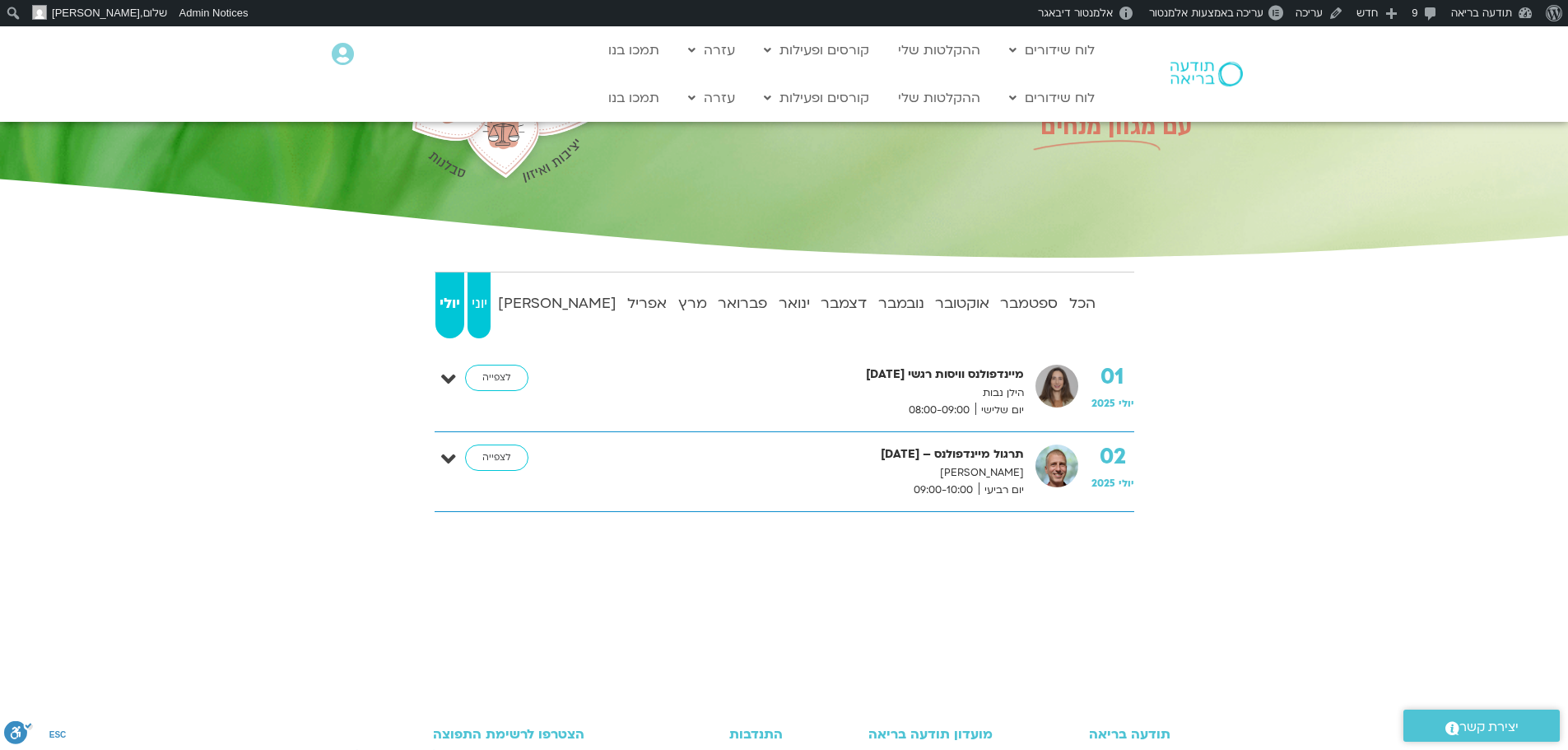 click on "יוני" at bounding box center [479, 304] 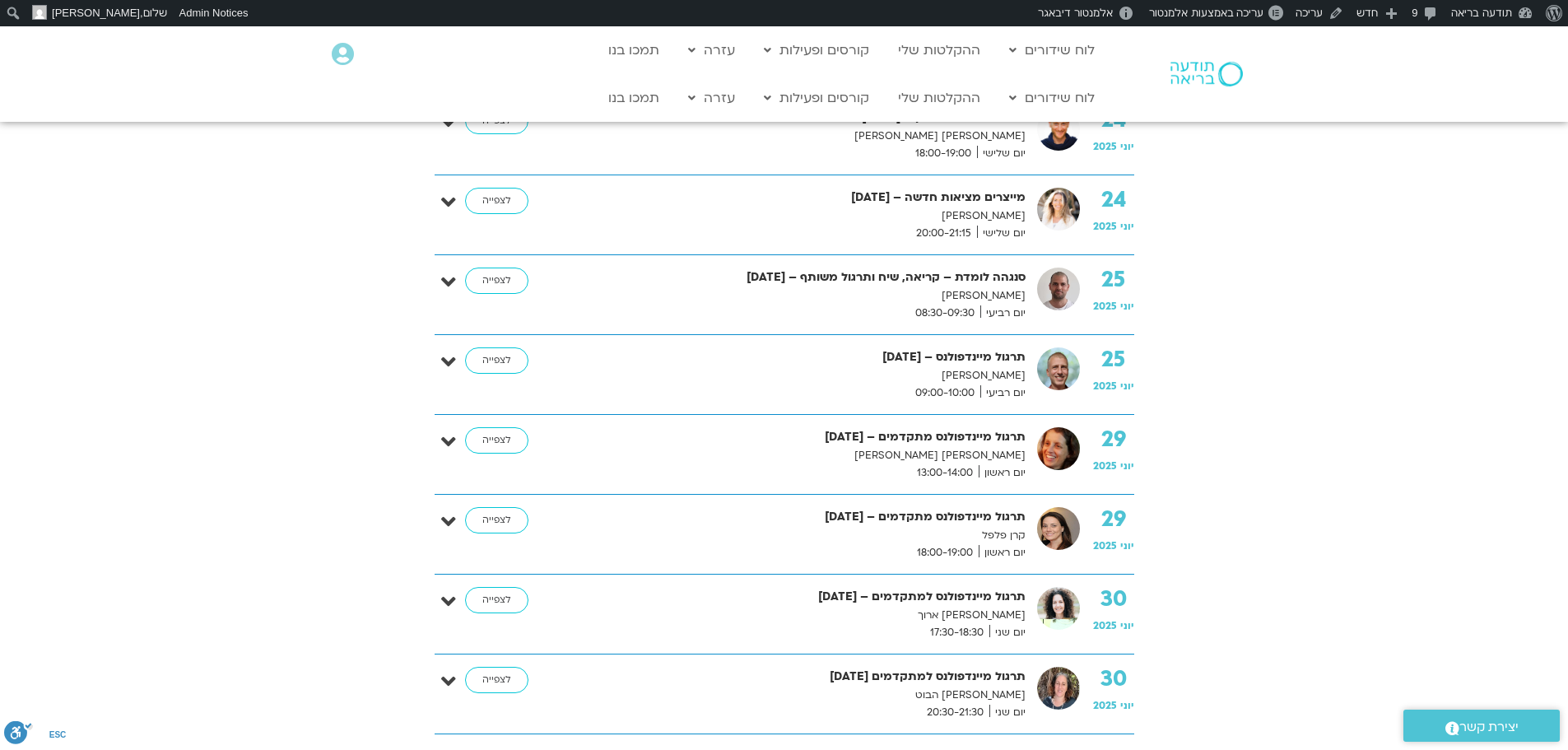 scroll, scrollTop: 3200, scrollLeft: 0, axis: vertical 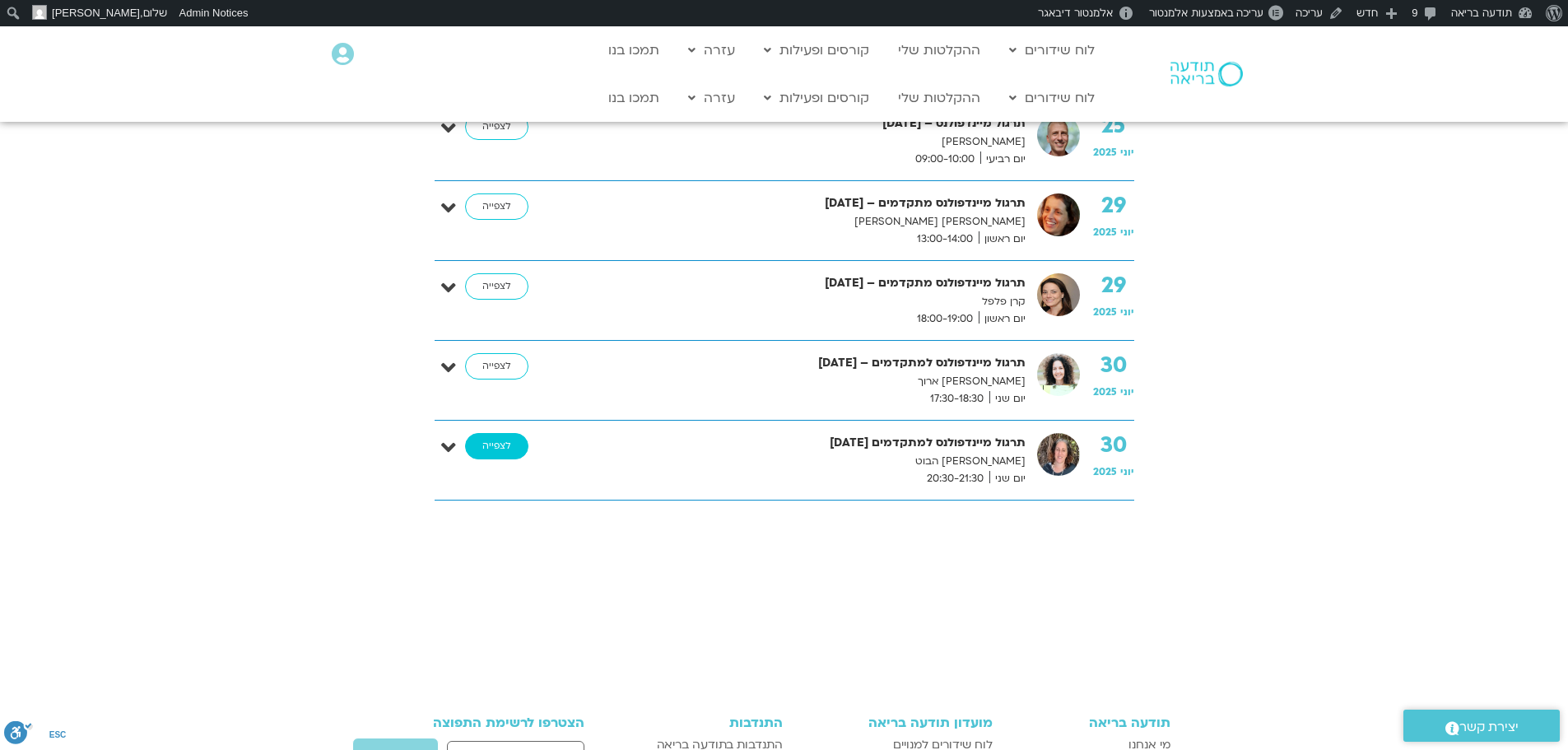 click on "לצפייה" at bounding box center (496, 446) 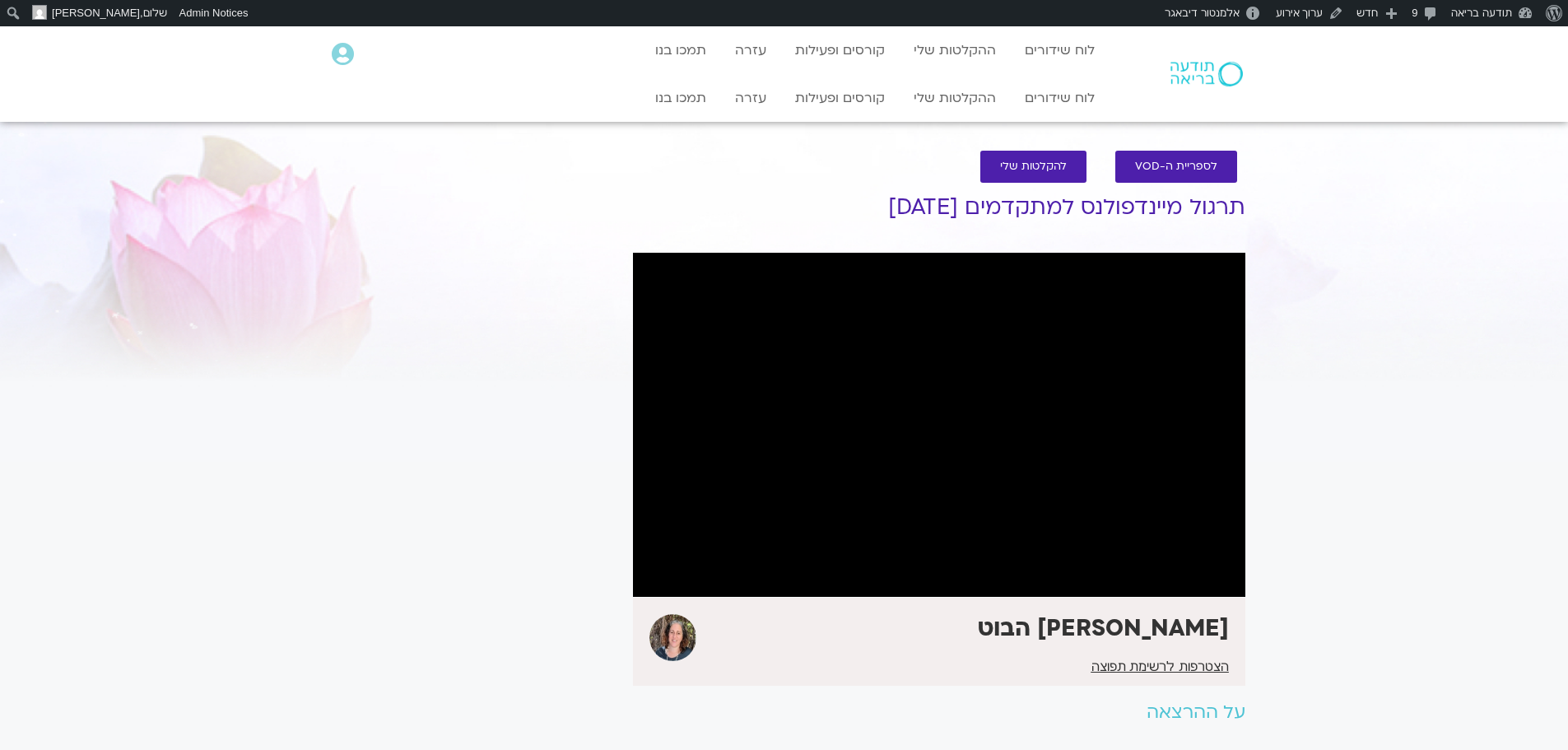 scroll, scrollTop: 0, scrollLeft: 0, axis: both 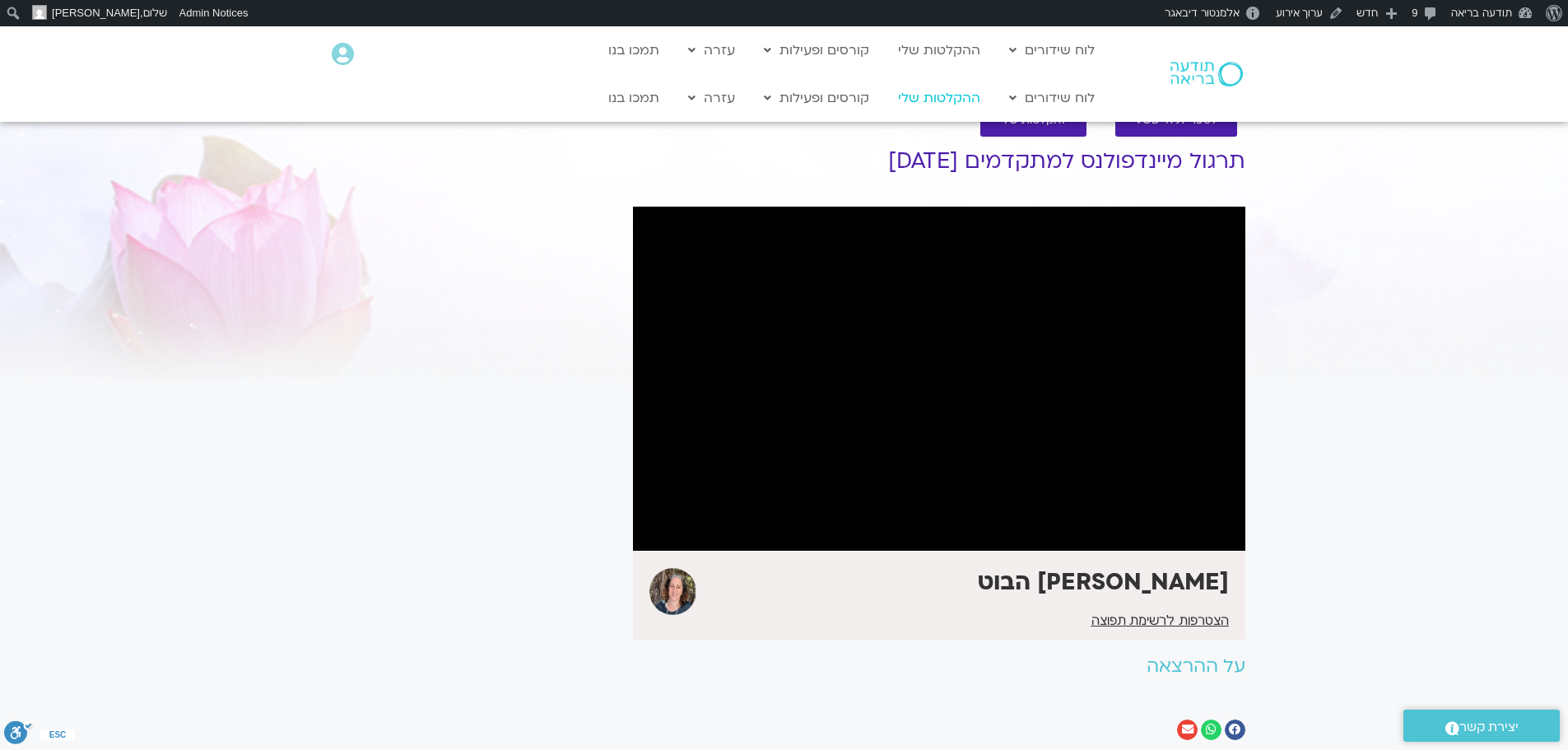 click on "ההקלטות שלי" at bounding box center (939, 98) 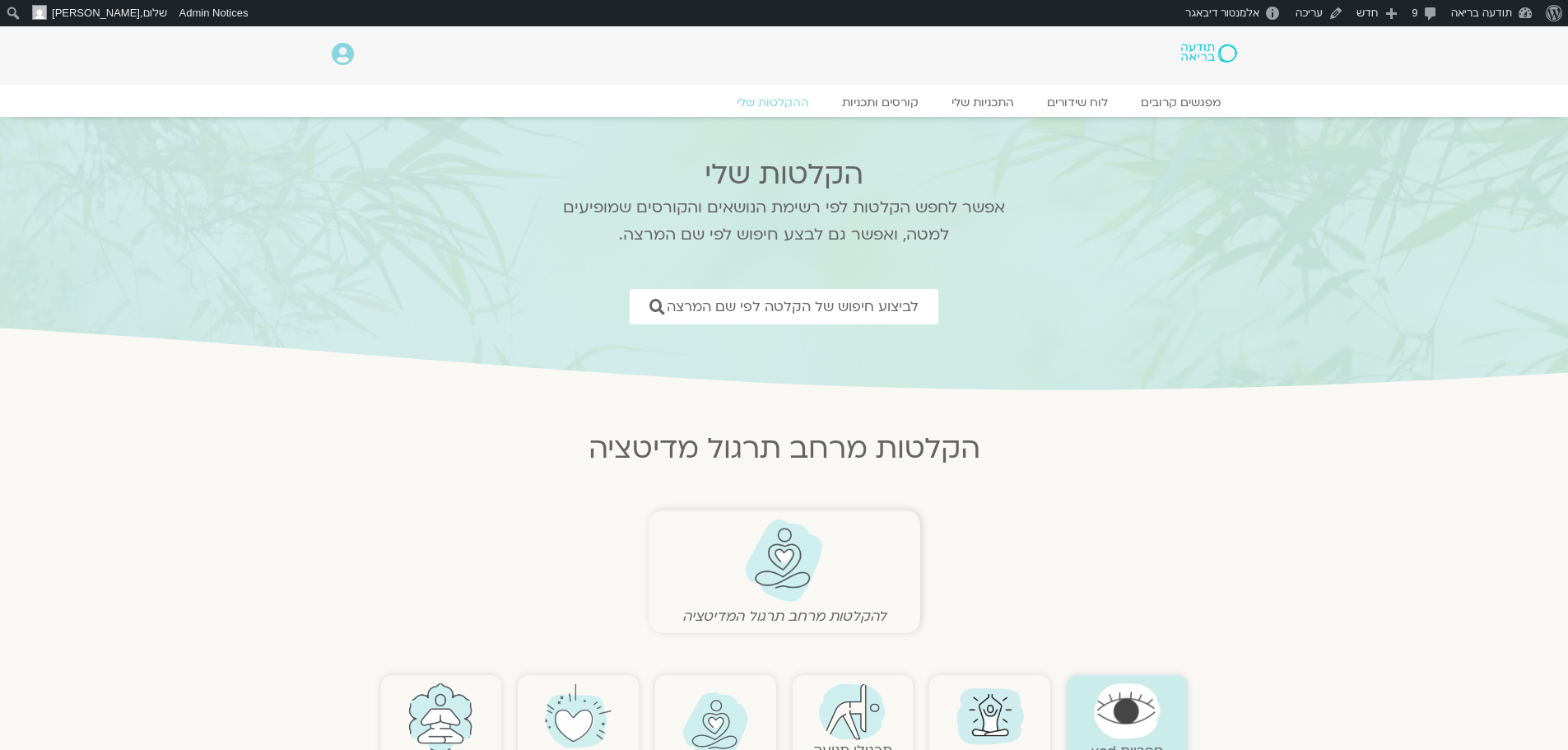 scroll, scrollTop: 0, scrollLeft: 0, axis: both 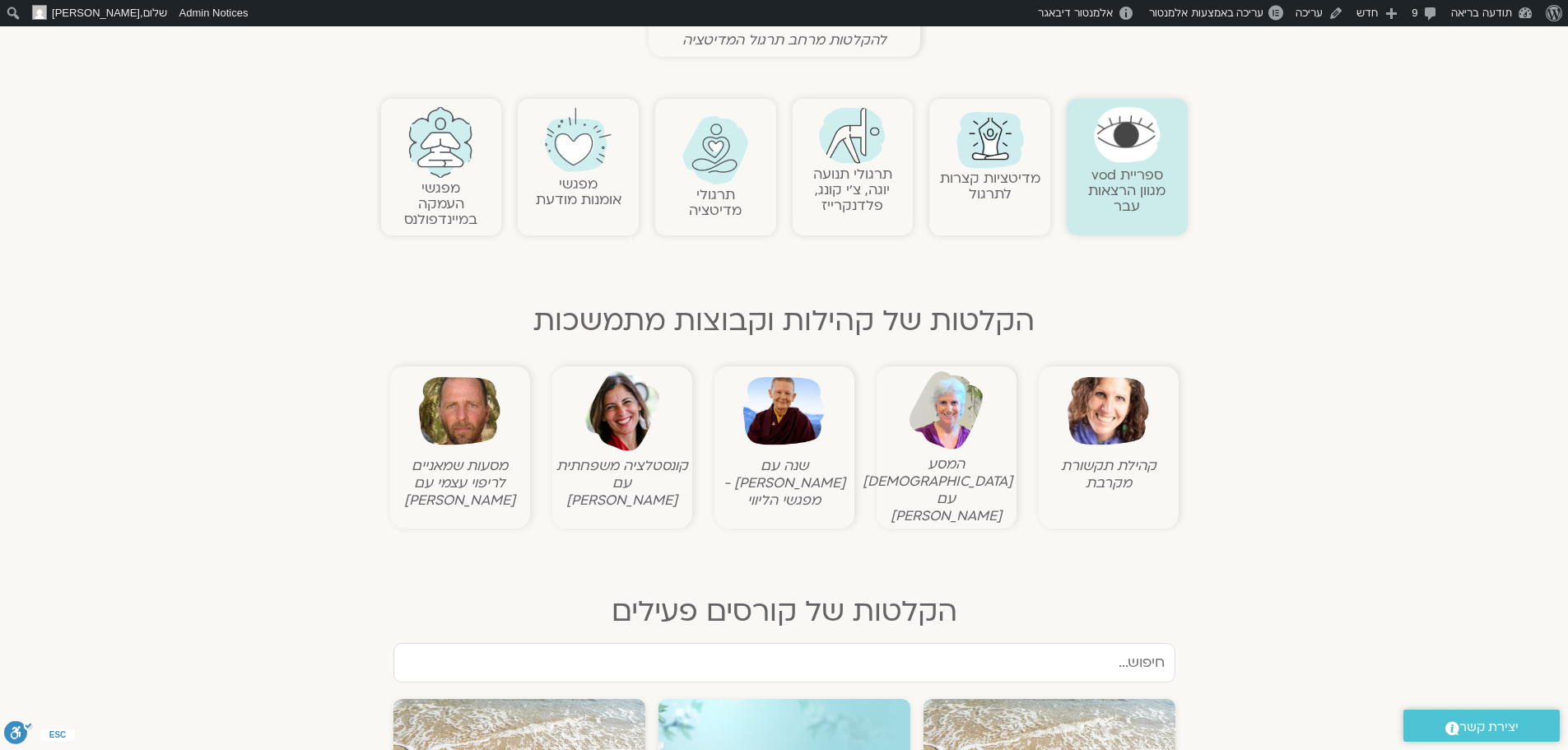 click at bounding box center [1108, 411] 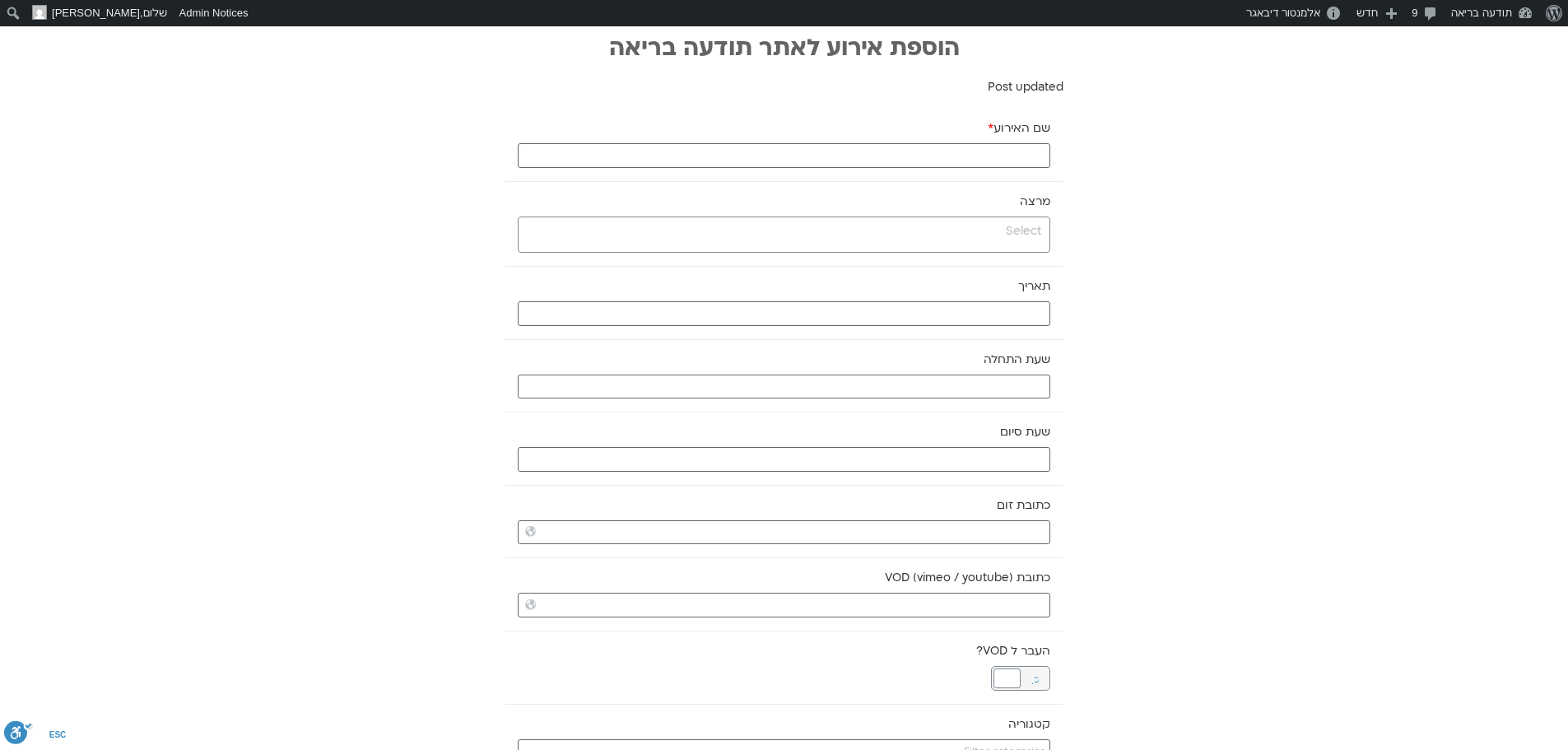 scroll, scrollTop: 0, scrollLeft: 0, axis: both 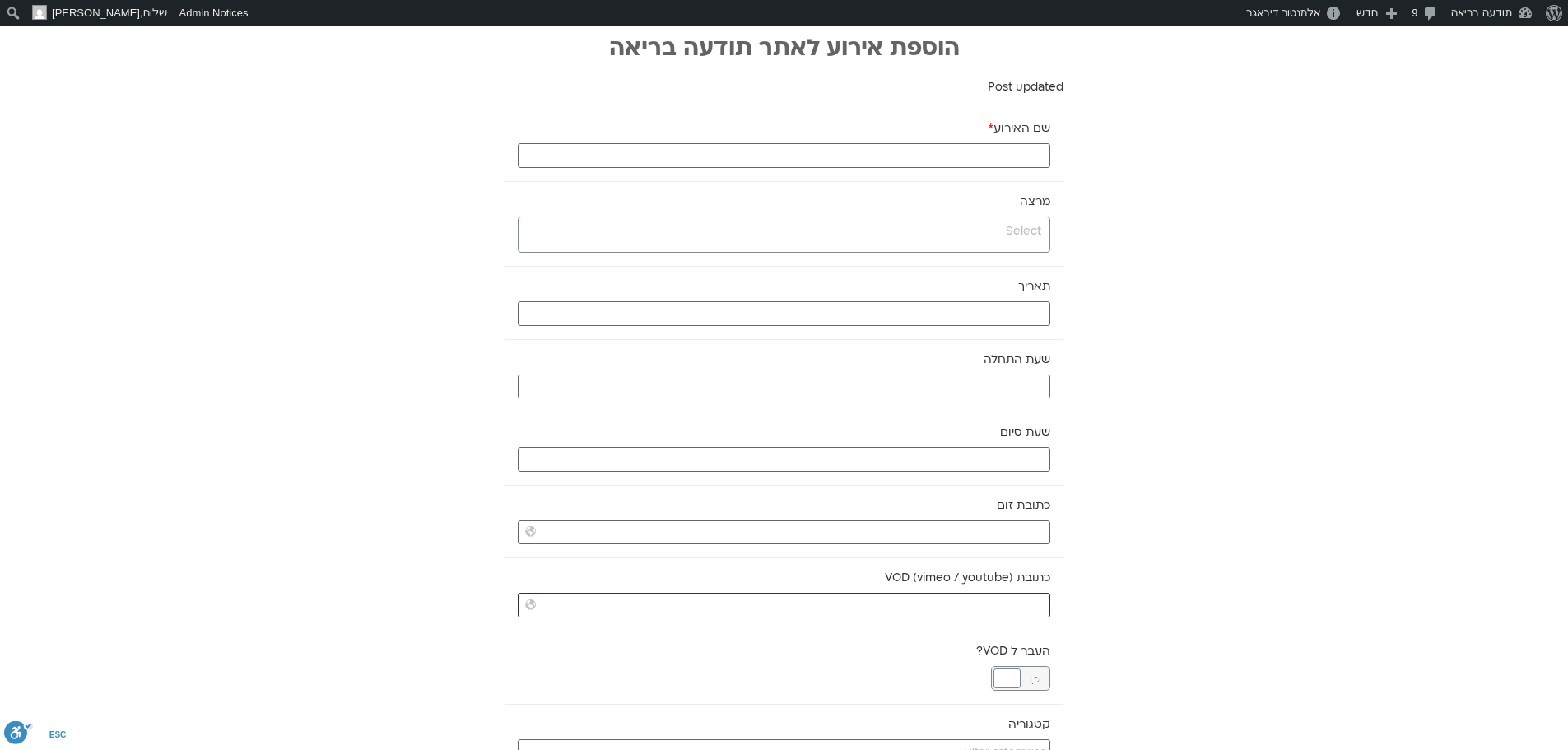 click on "כתובת VOD (vimeo / youtube)" at bounding box center [784, 605] 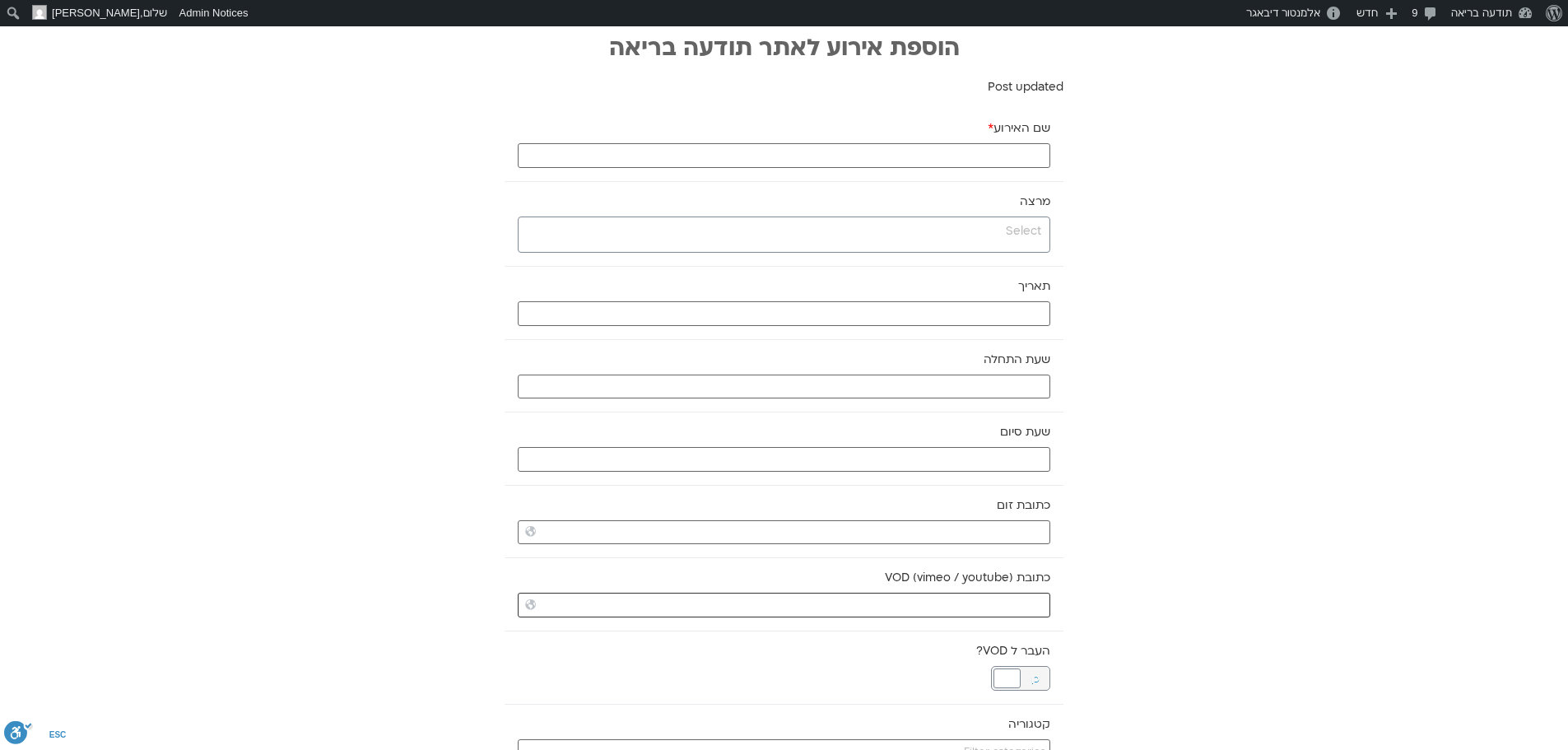 paste on "https://vimeo.com/1097851036?share=copy" 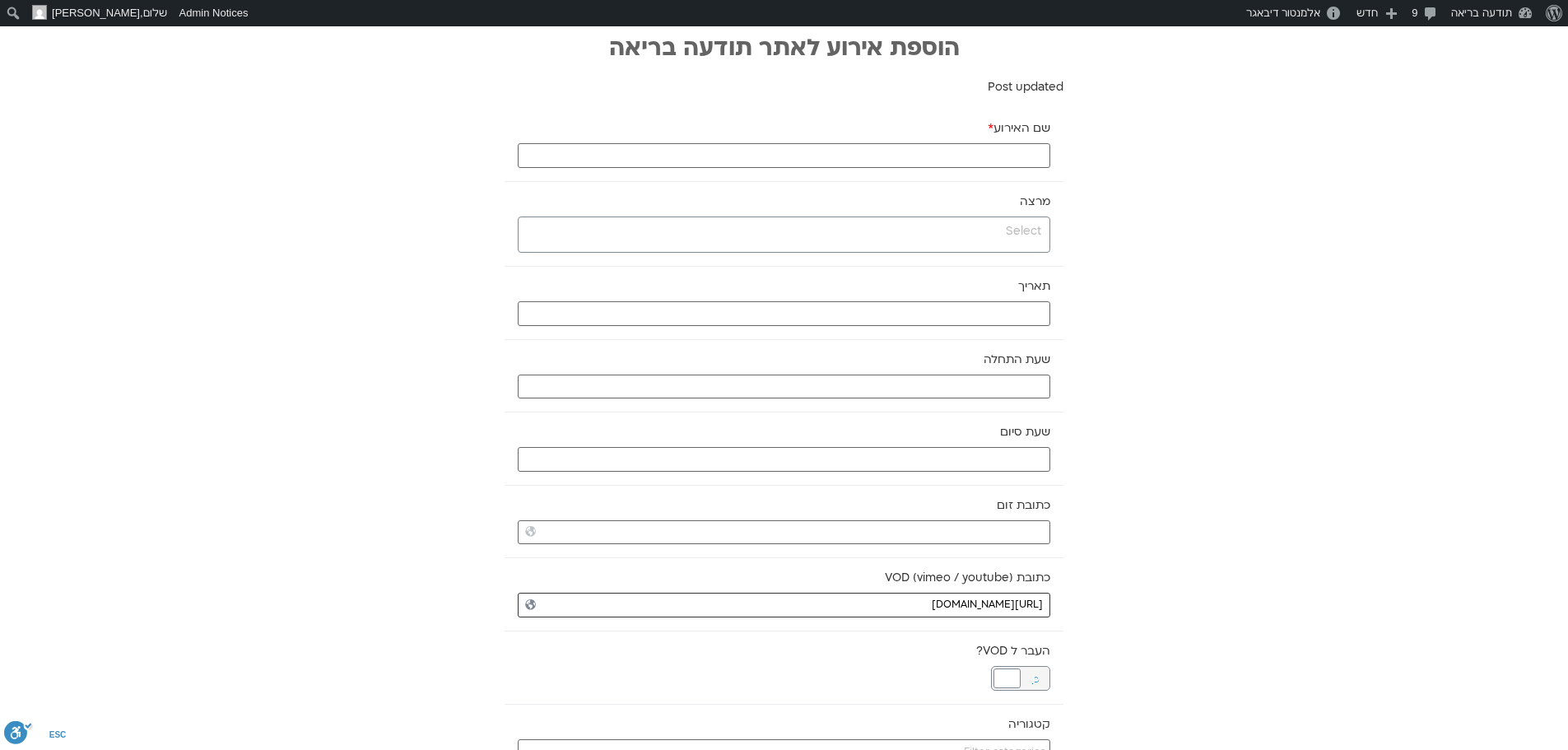 type on "https://vimeo.com/1097851036?share=copy" 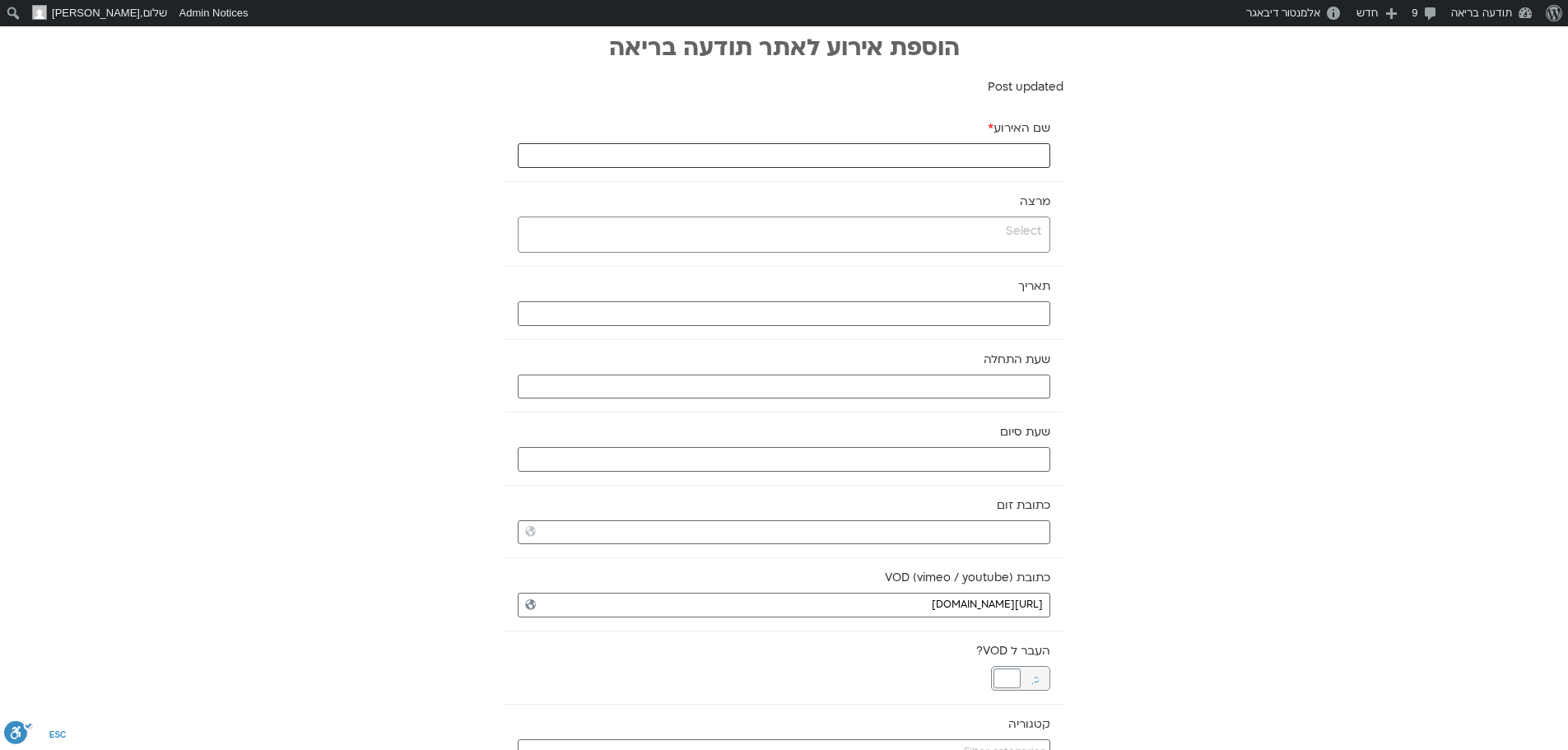 click on "שם האירוע  *" at bounding box center [784, 156] 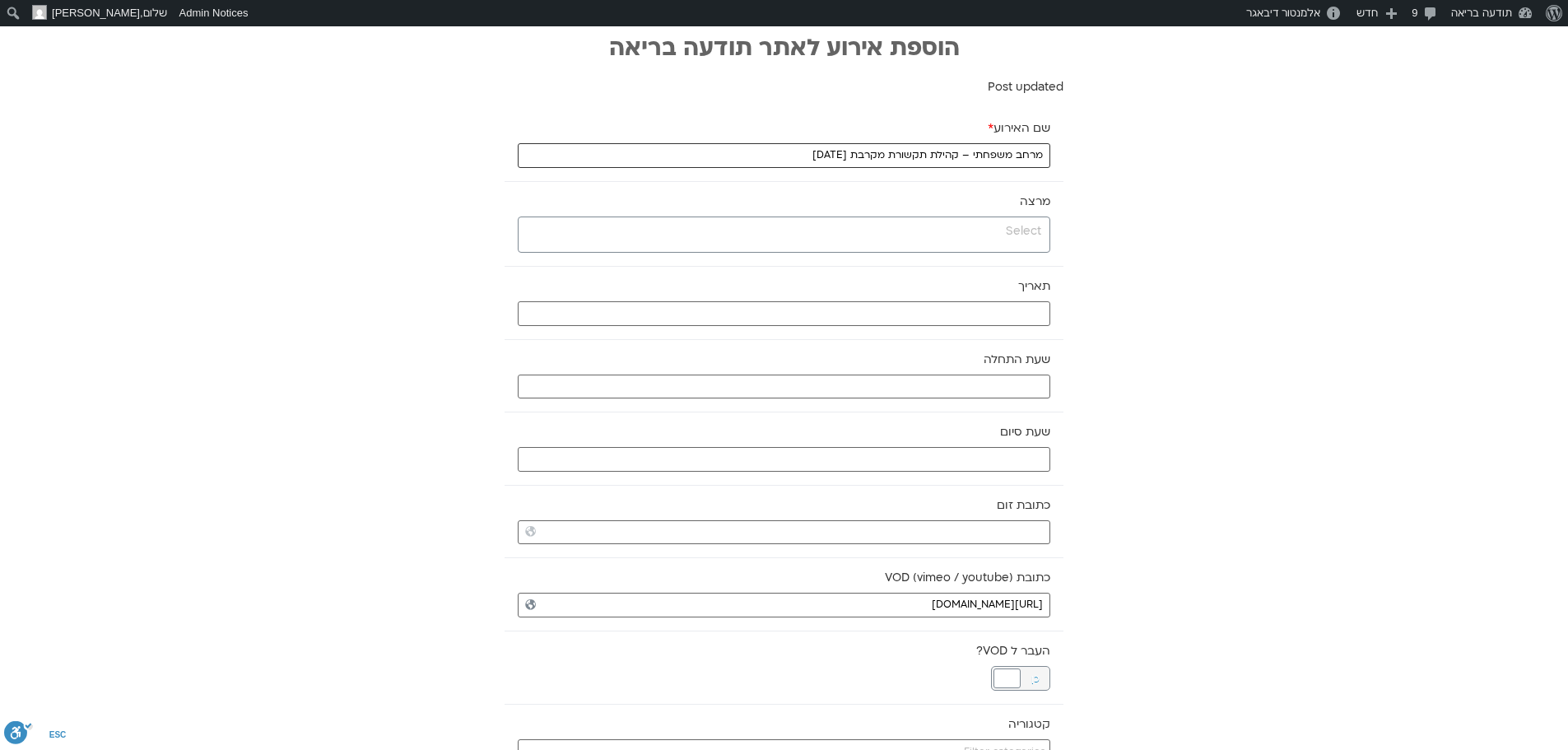 type on "מרחב משפחתי – קהילת תקשורת מקרבת 1.7.25" 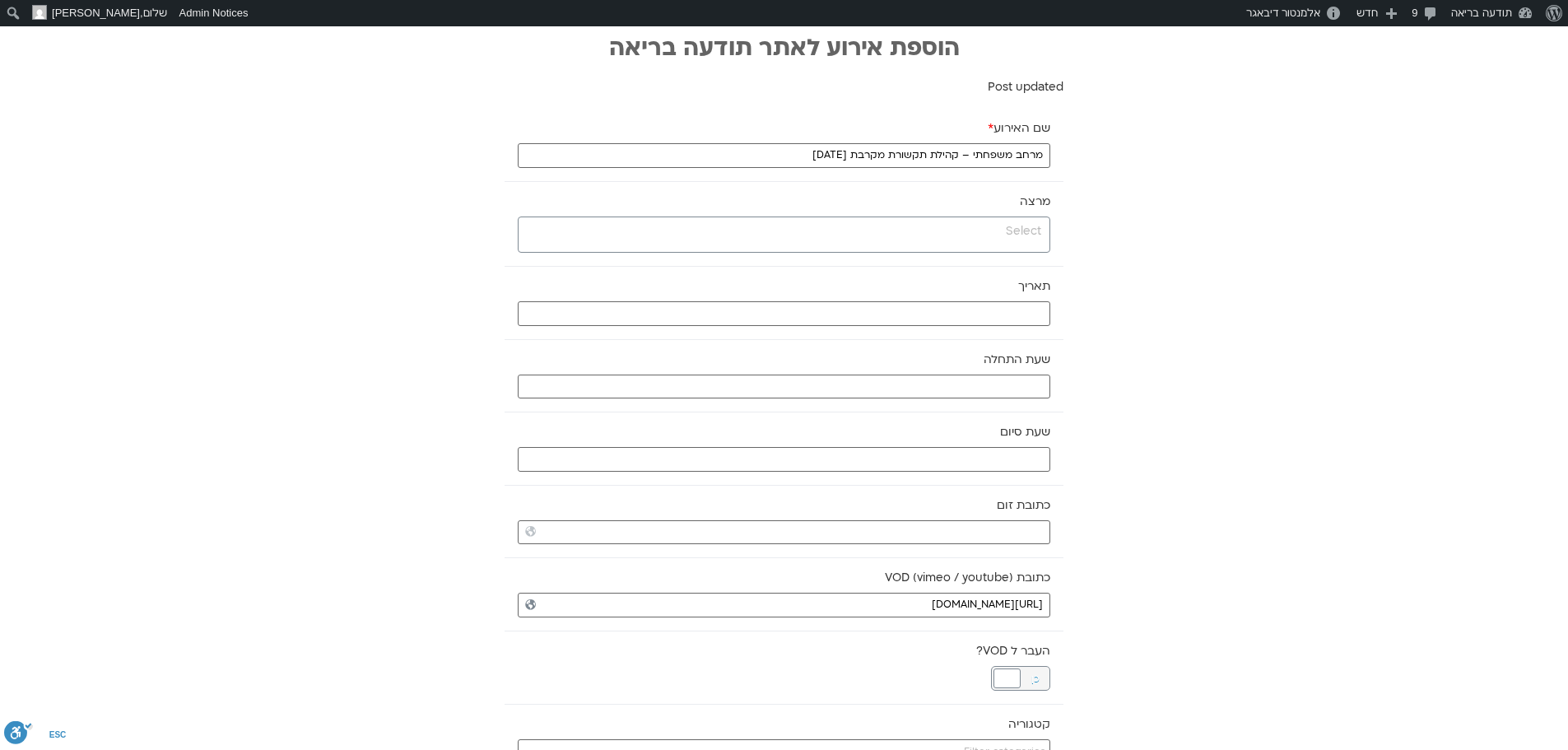 click at bounding box center (782, 231) 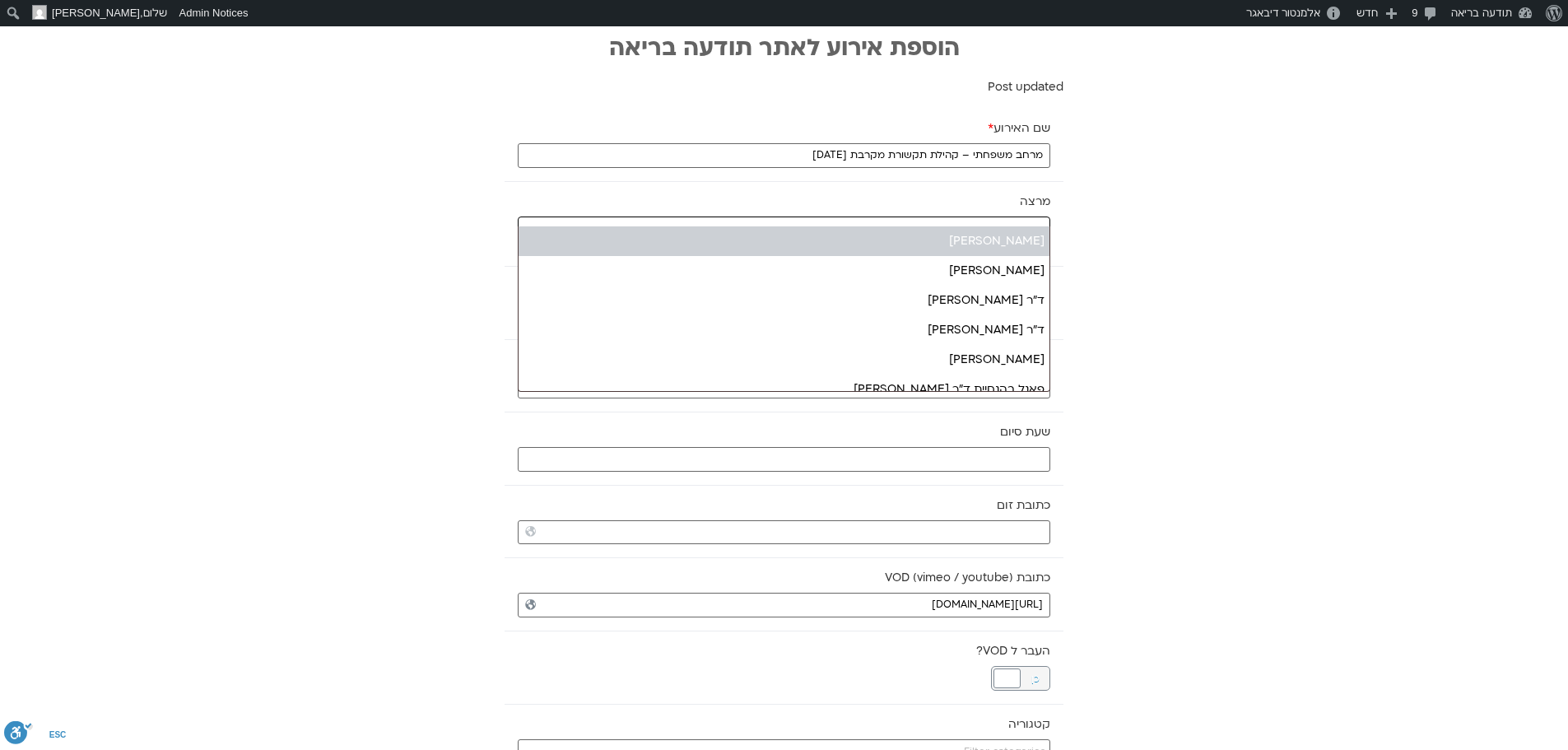 type on "שג" 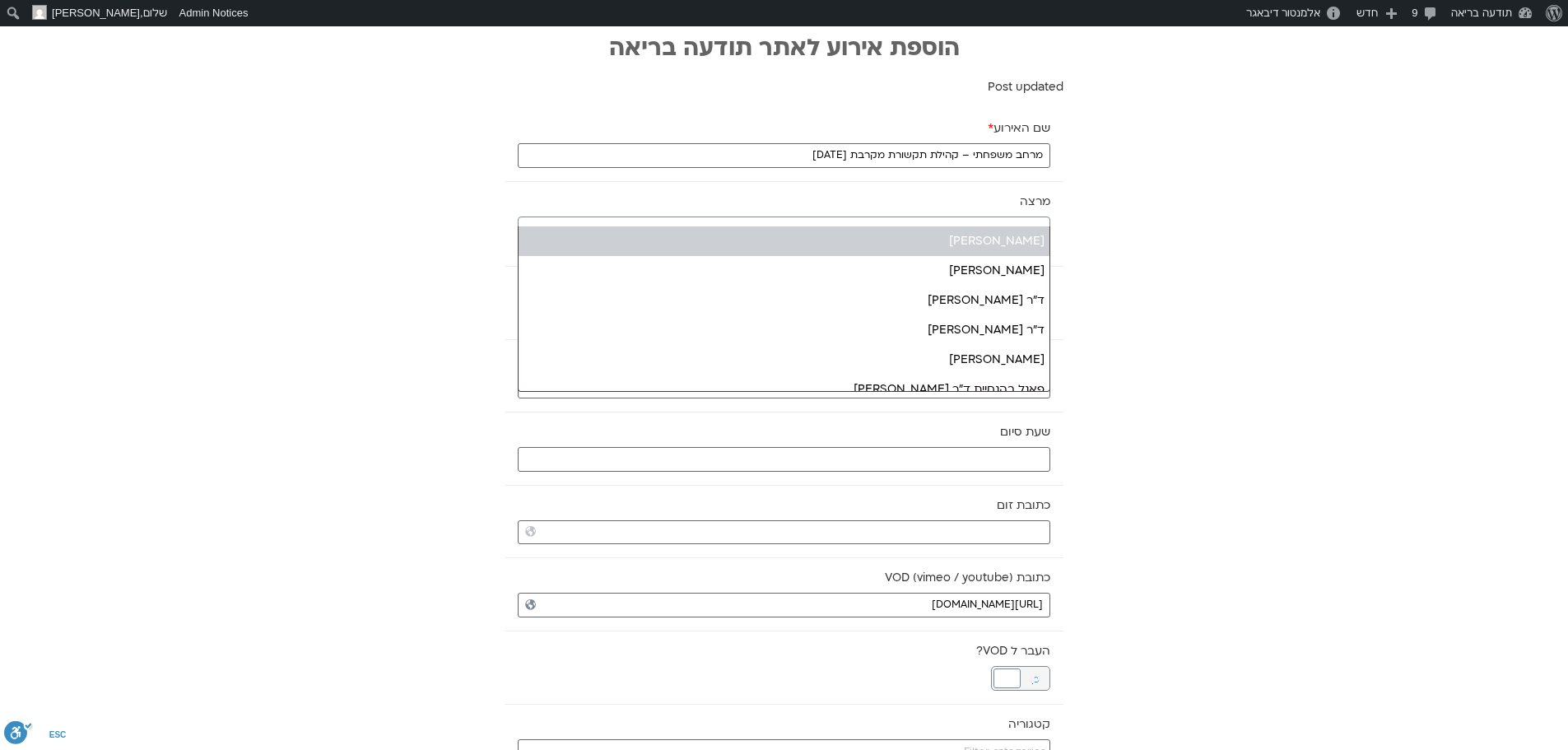 type 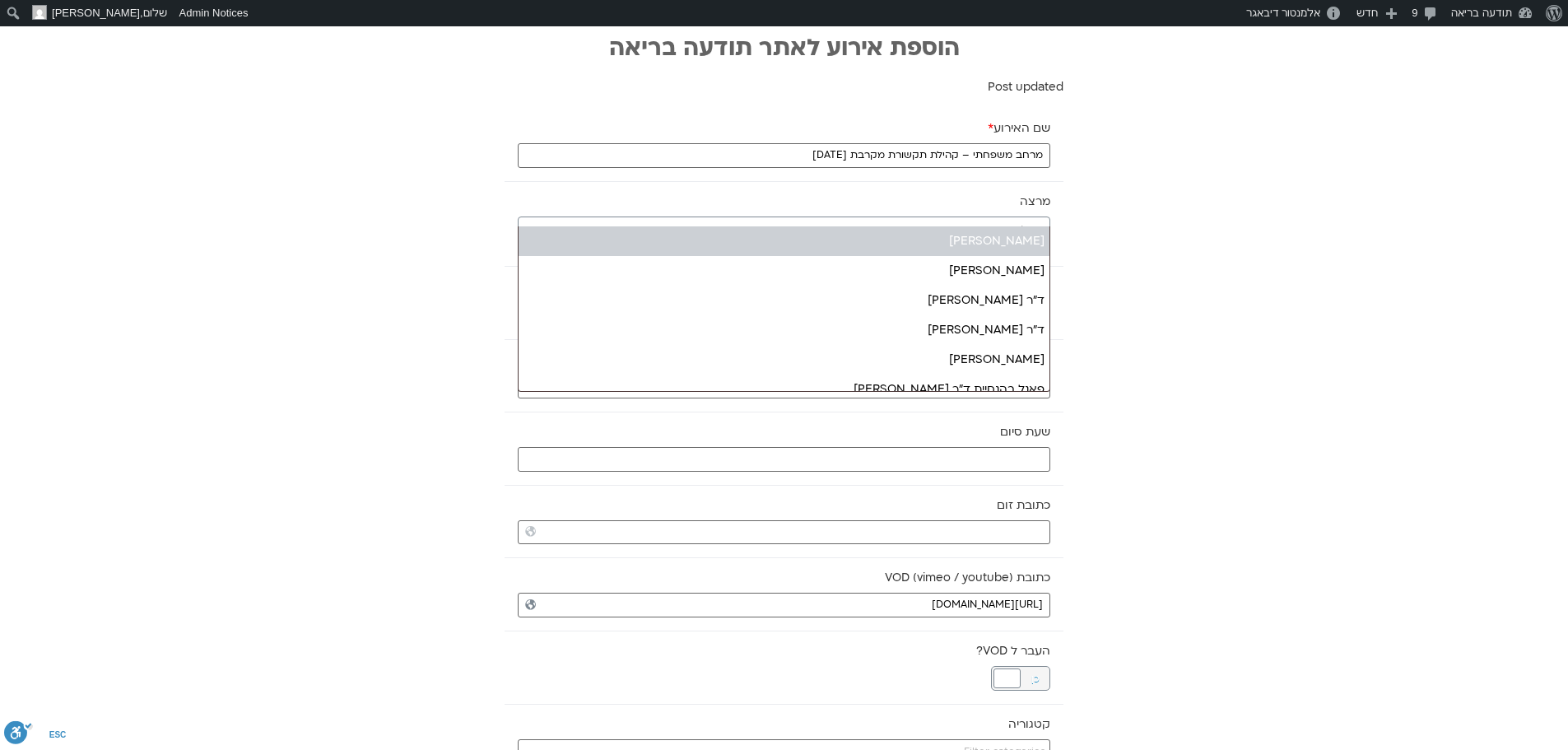 select on "******" 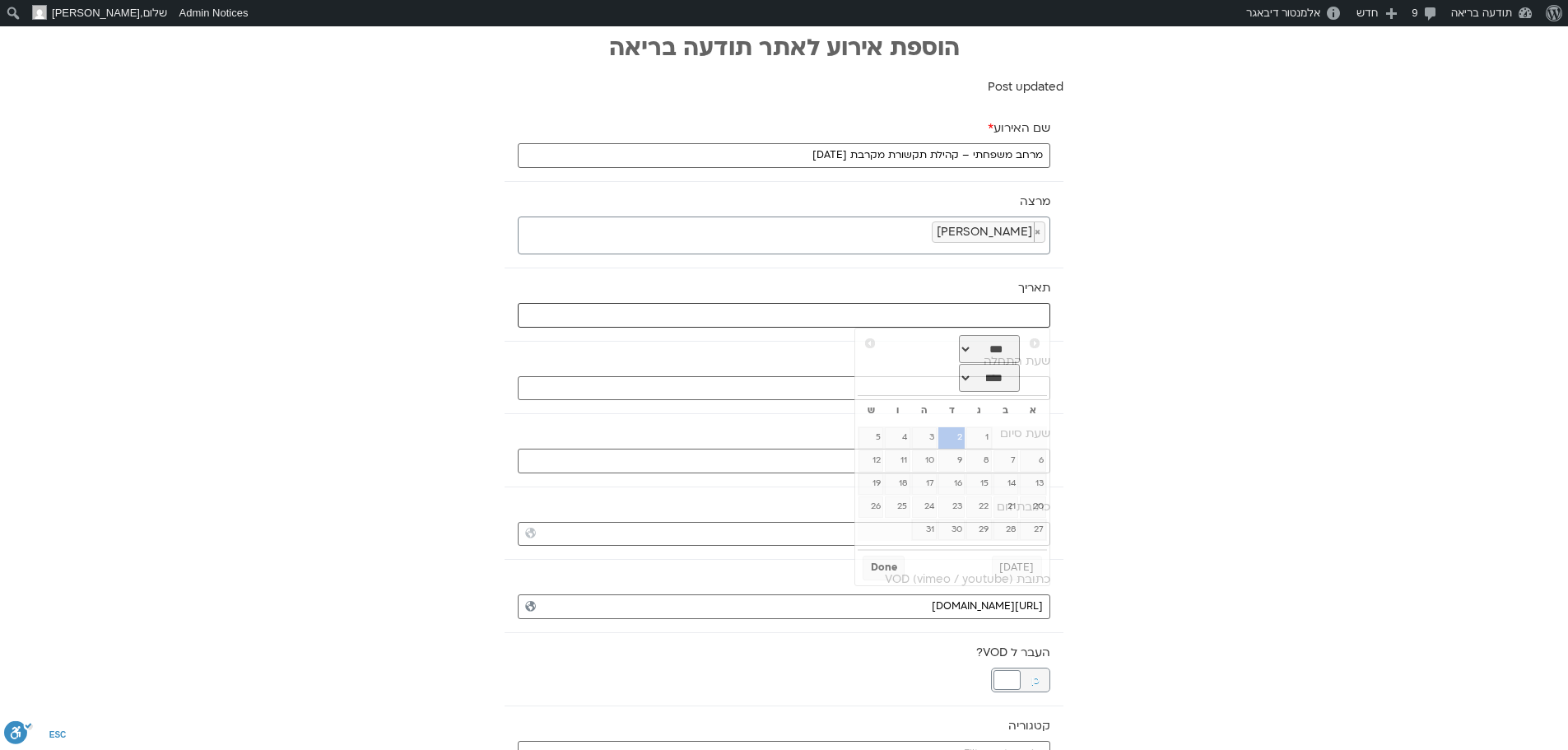click at bounding box center [784, 315] 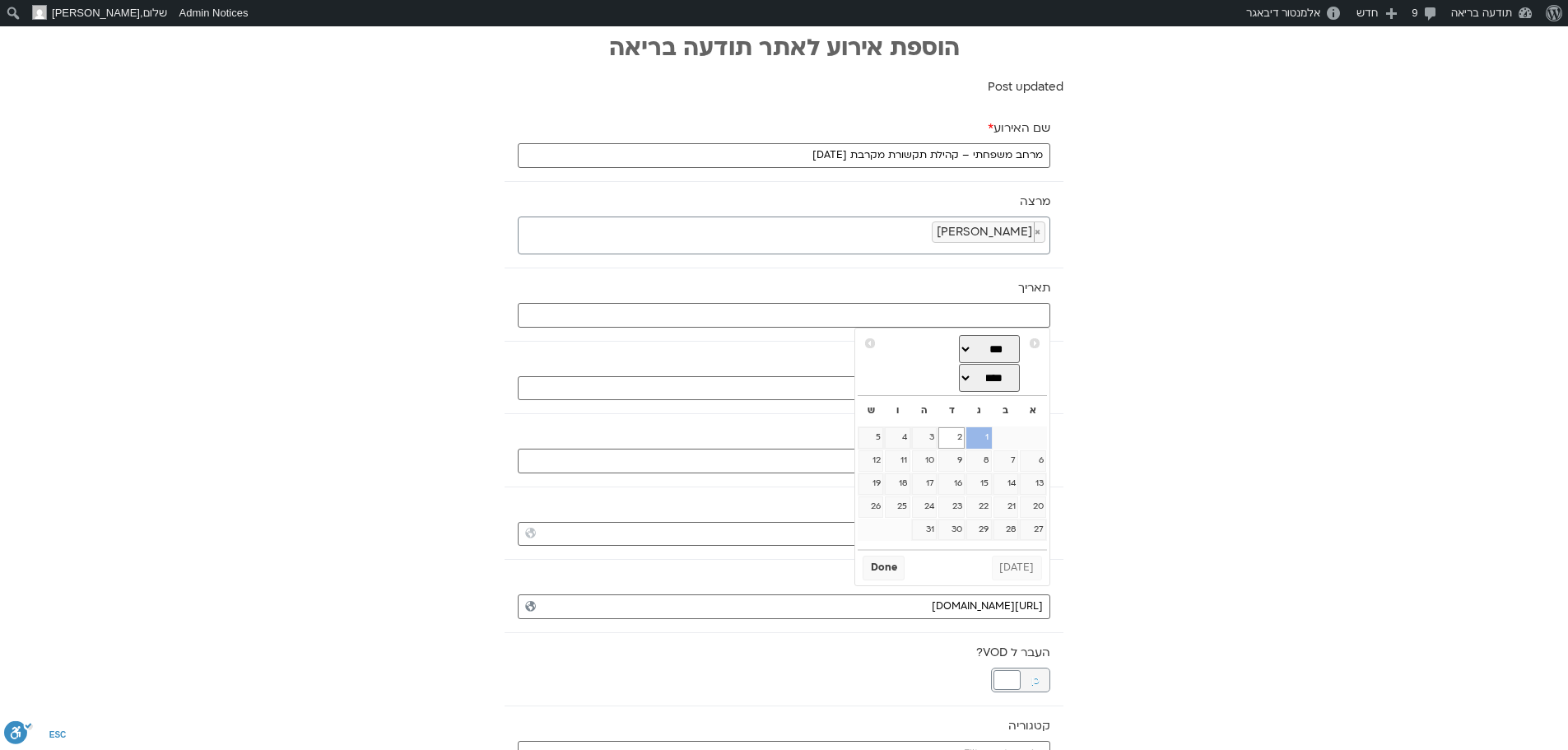 click on "1" at bounding box center (979, 438) 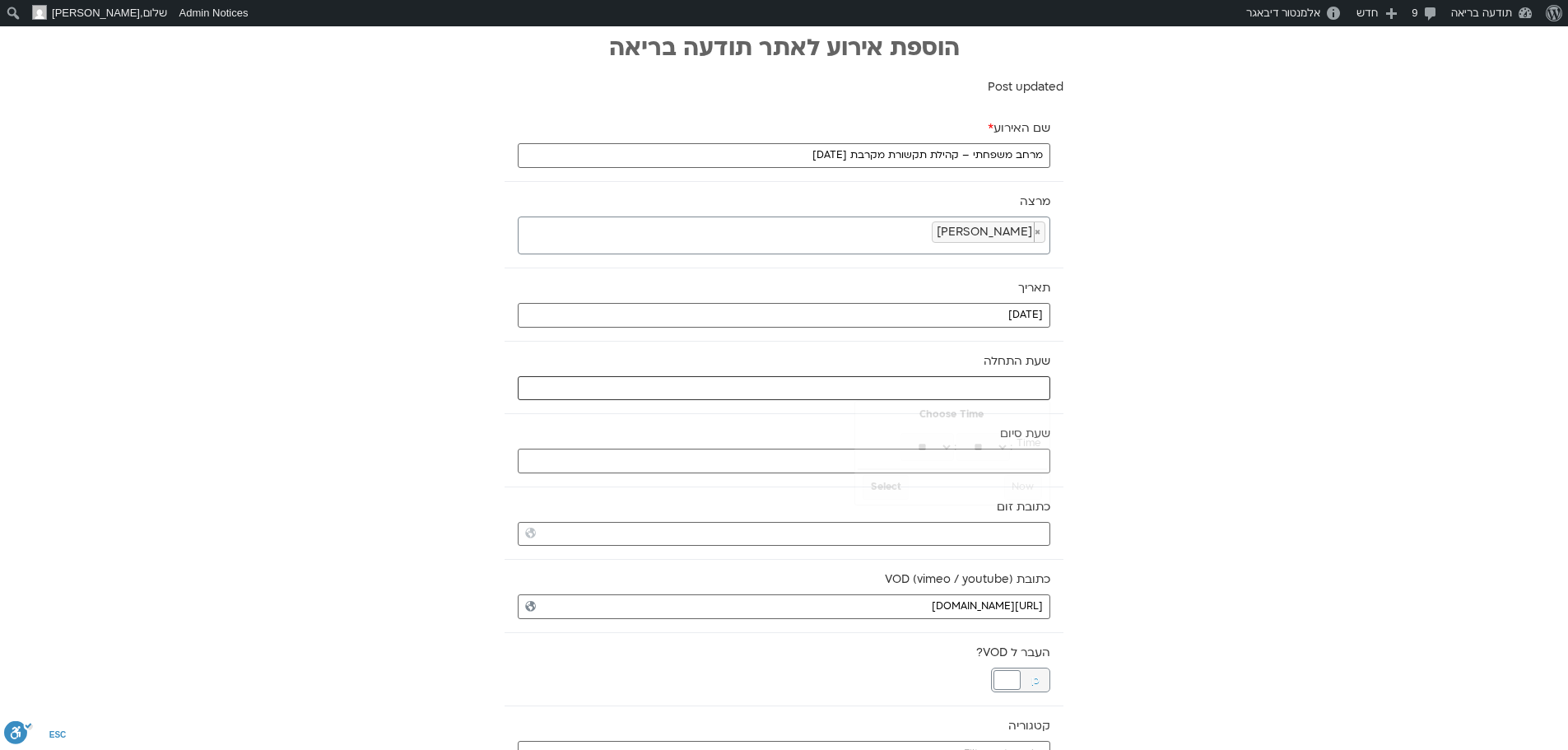 click at bounding box center (784, 389) 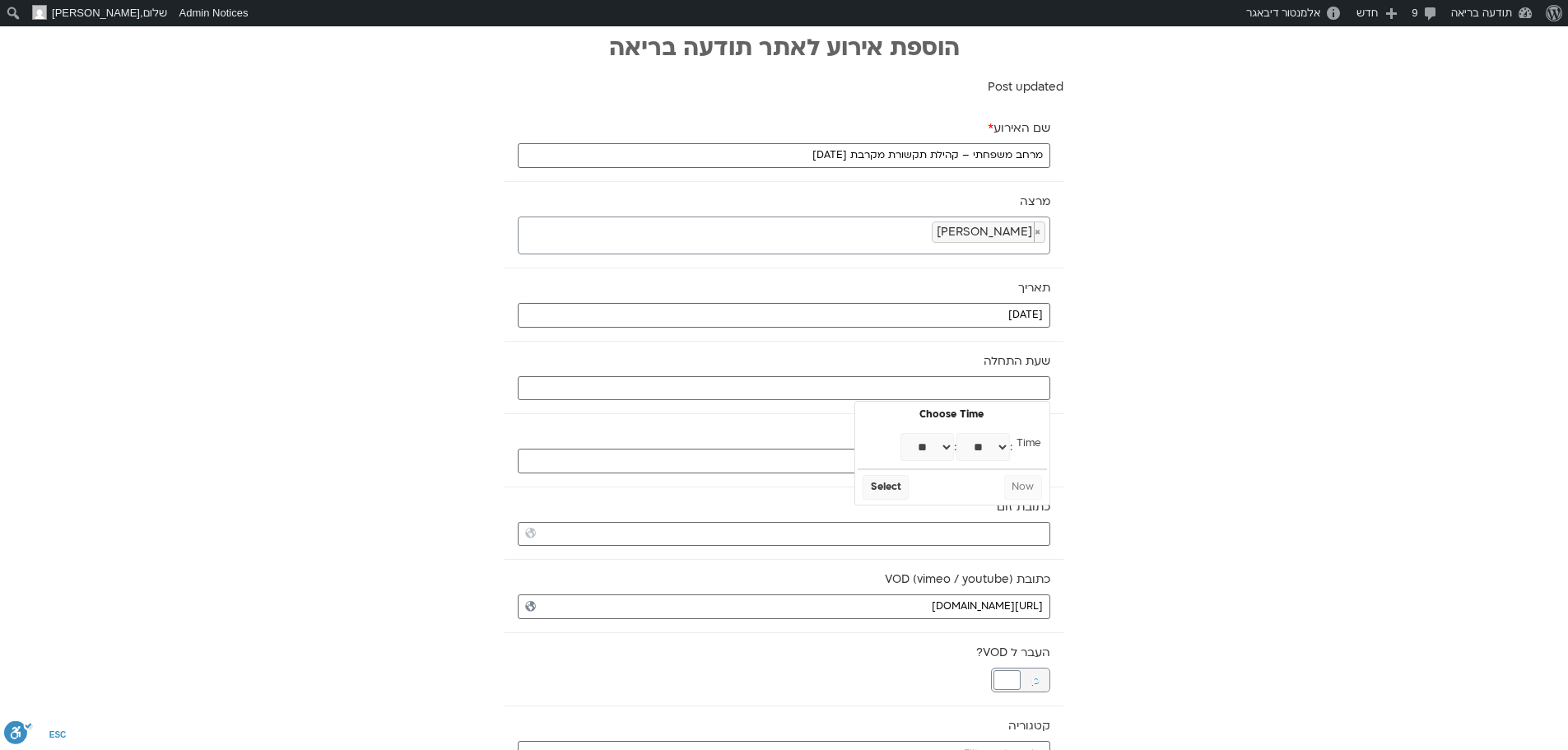 click on "** ** ** ** ** ** ** ** ** ** ** ** ** ** ** ** ** ** ** ** ** ** ** **" at bounding box center [927, 447] 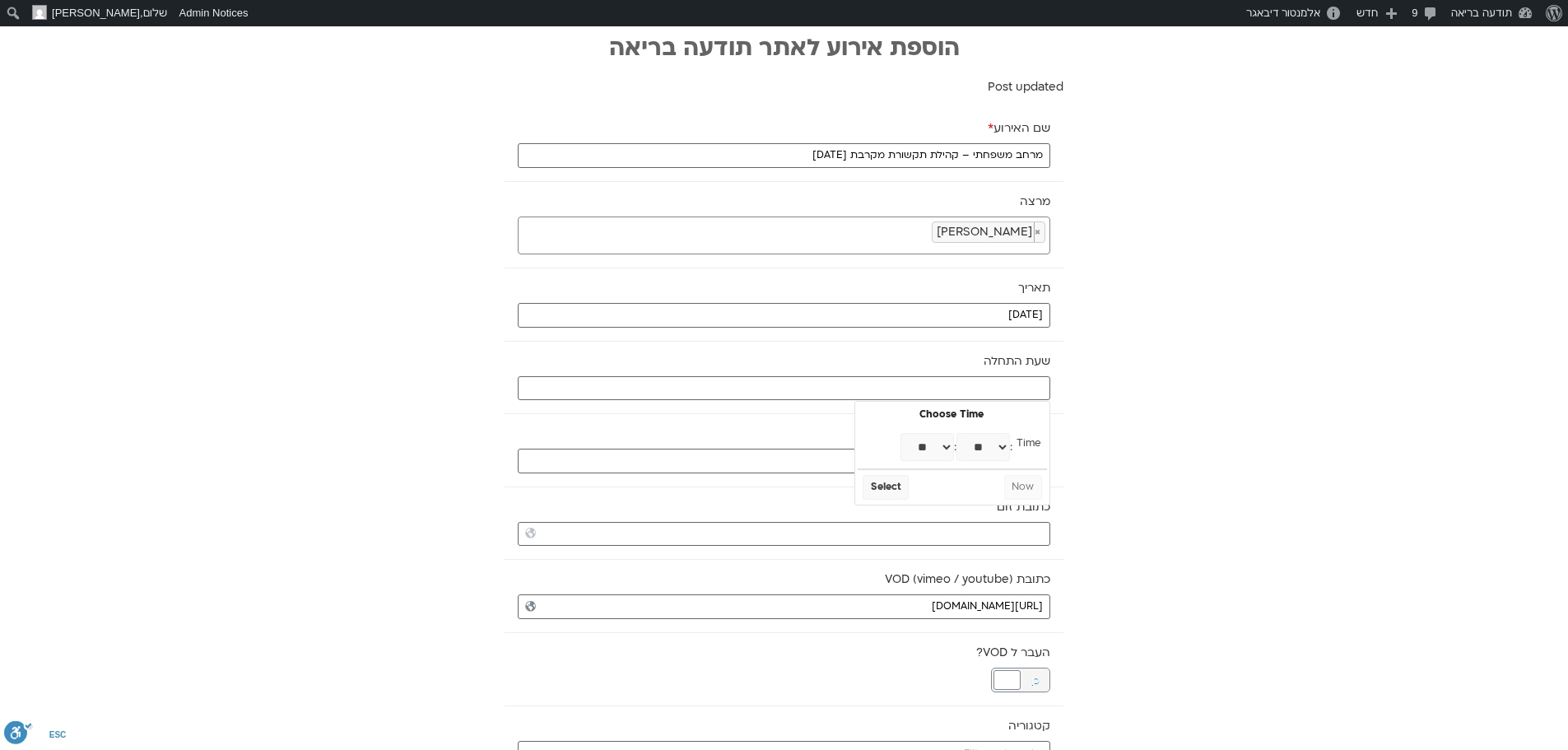 type on "12:00" 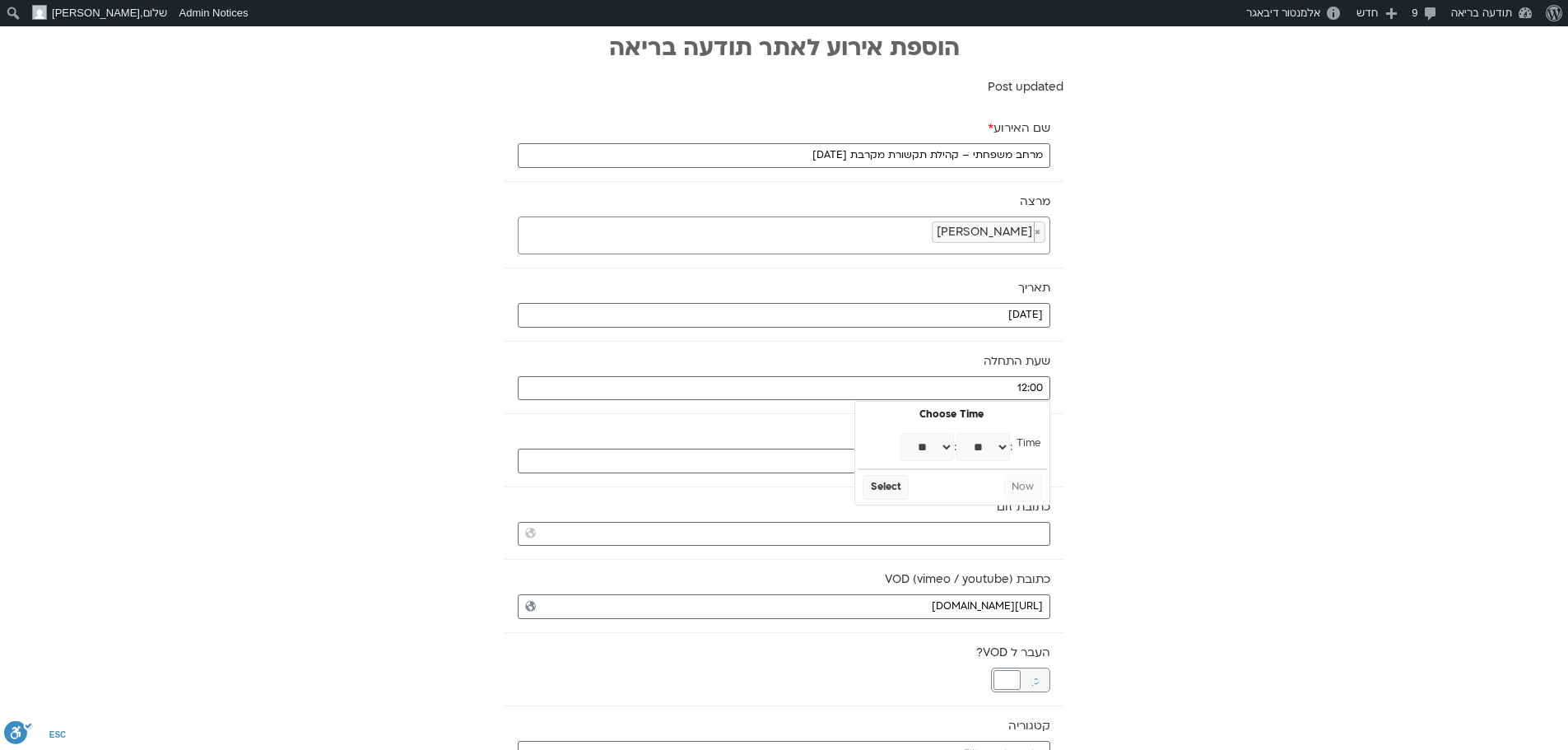 select on "**" 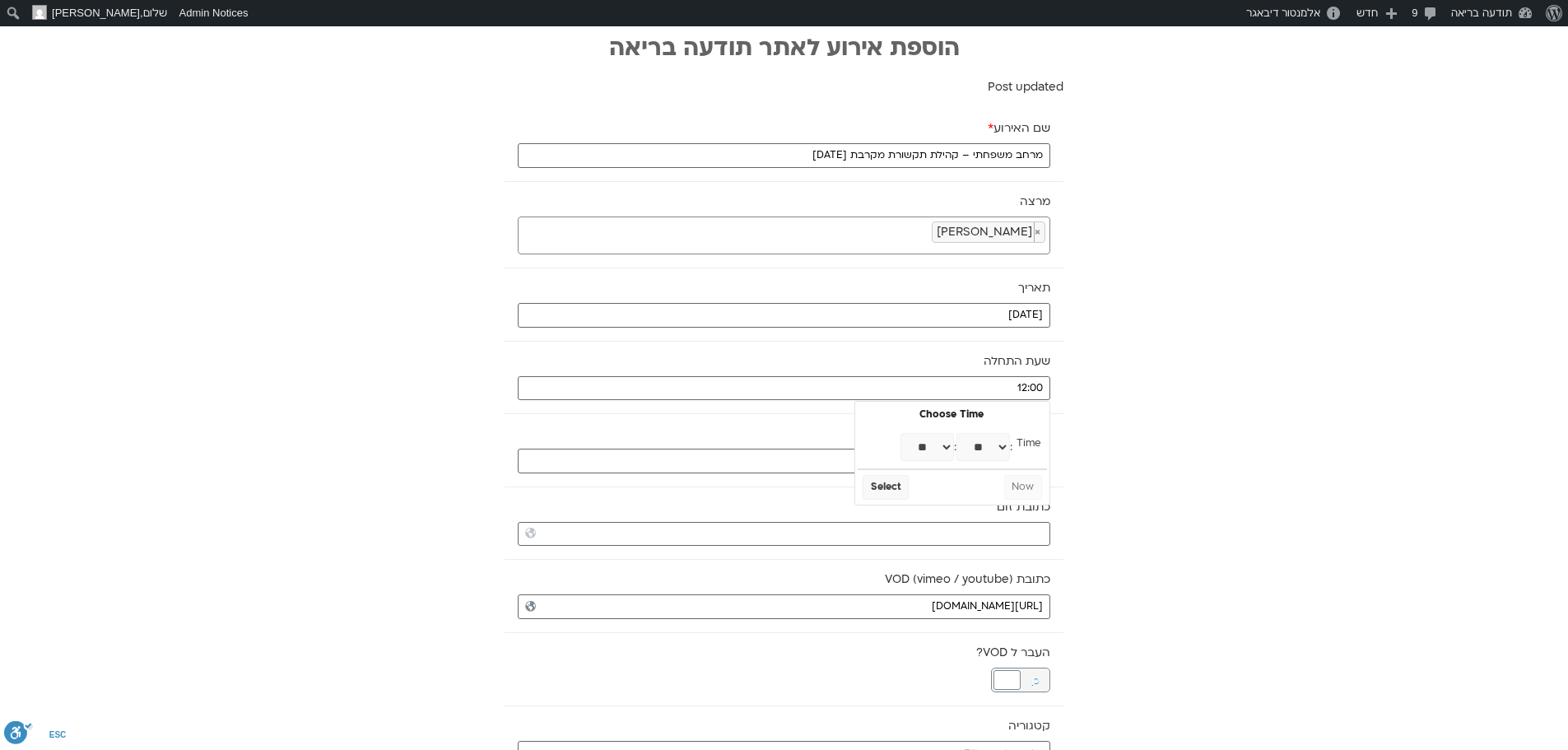 click on "** ** ** ** ** ** ** ** ** ** ** ** ** ** ** ** ** ** ** ** ** ** ** ** ** ** ** ** ** ** ** ** ** ** ** ** ** ** ** ** ** ** ** ** ** ** ** ** ** ** ** ** ** ** ** ** ** ** ** **" at bounding box center [983, 447] 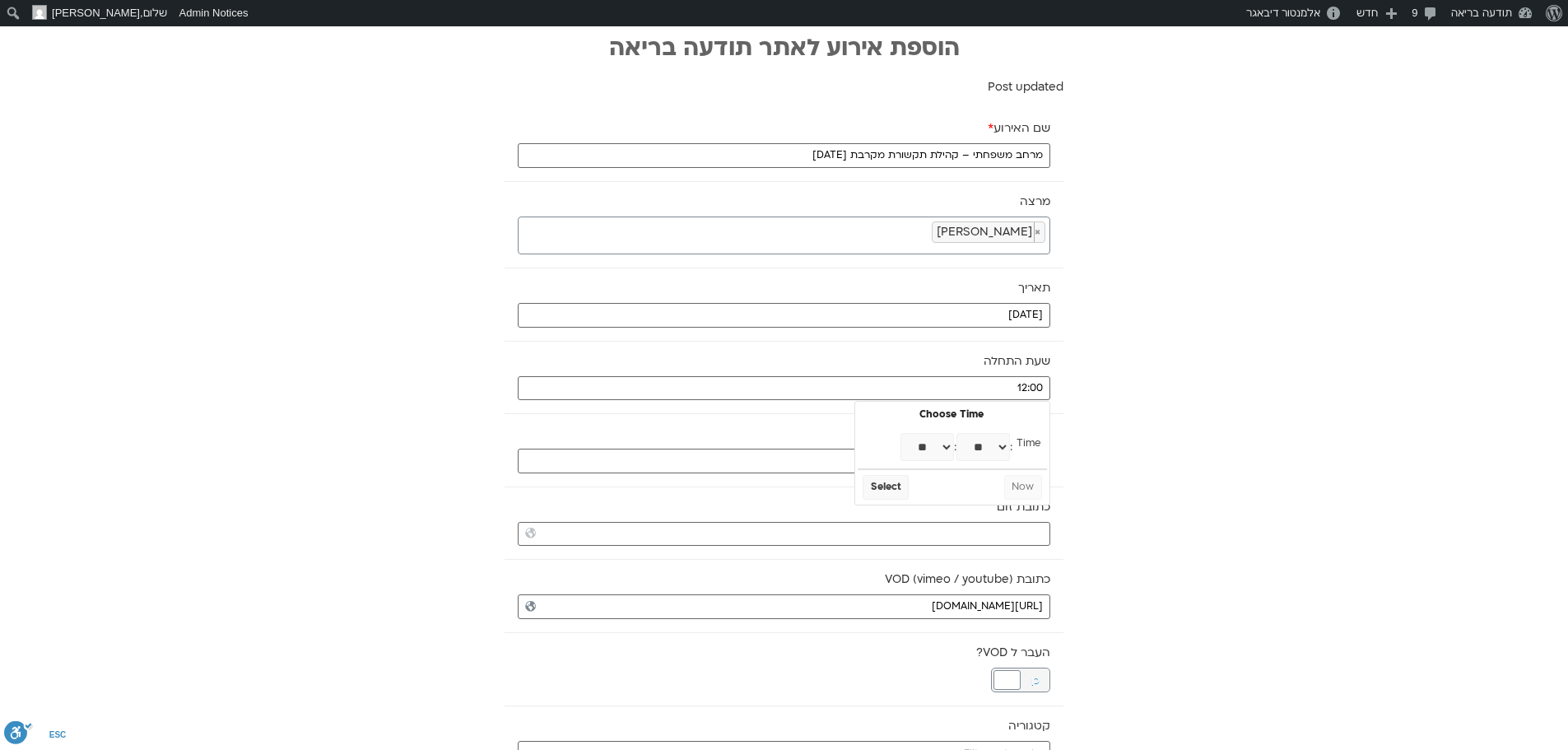 type on "12:30" 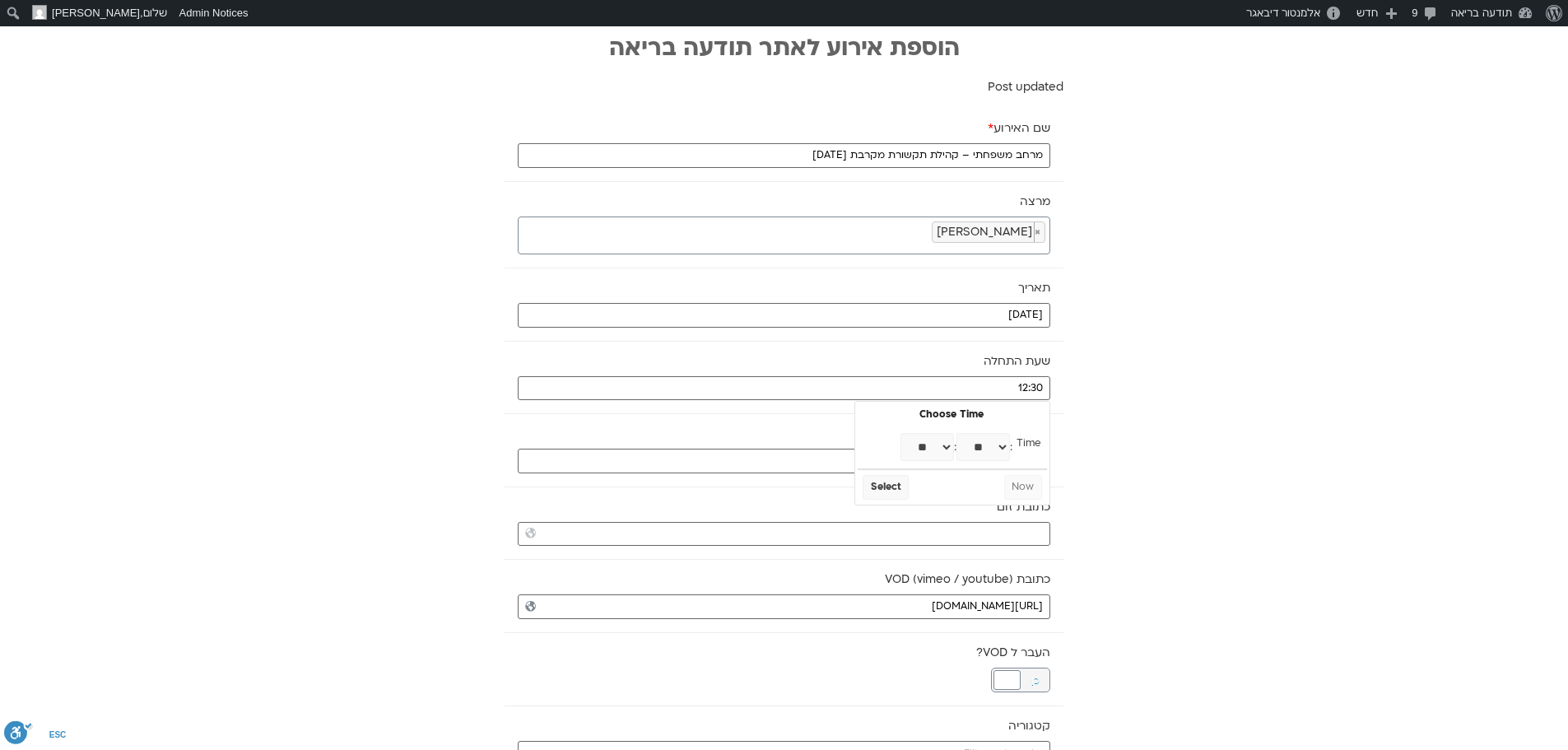 select on "**" 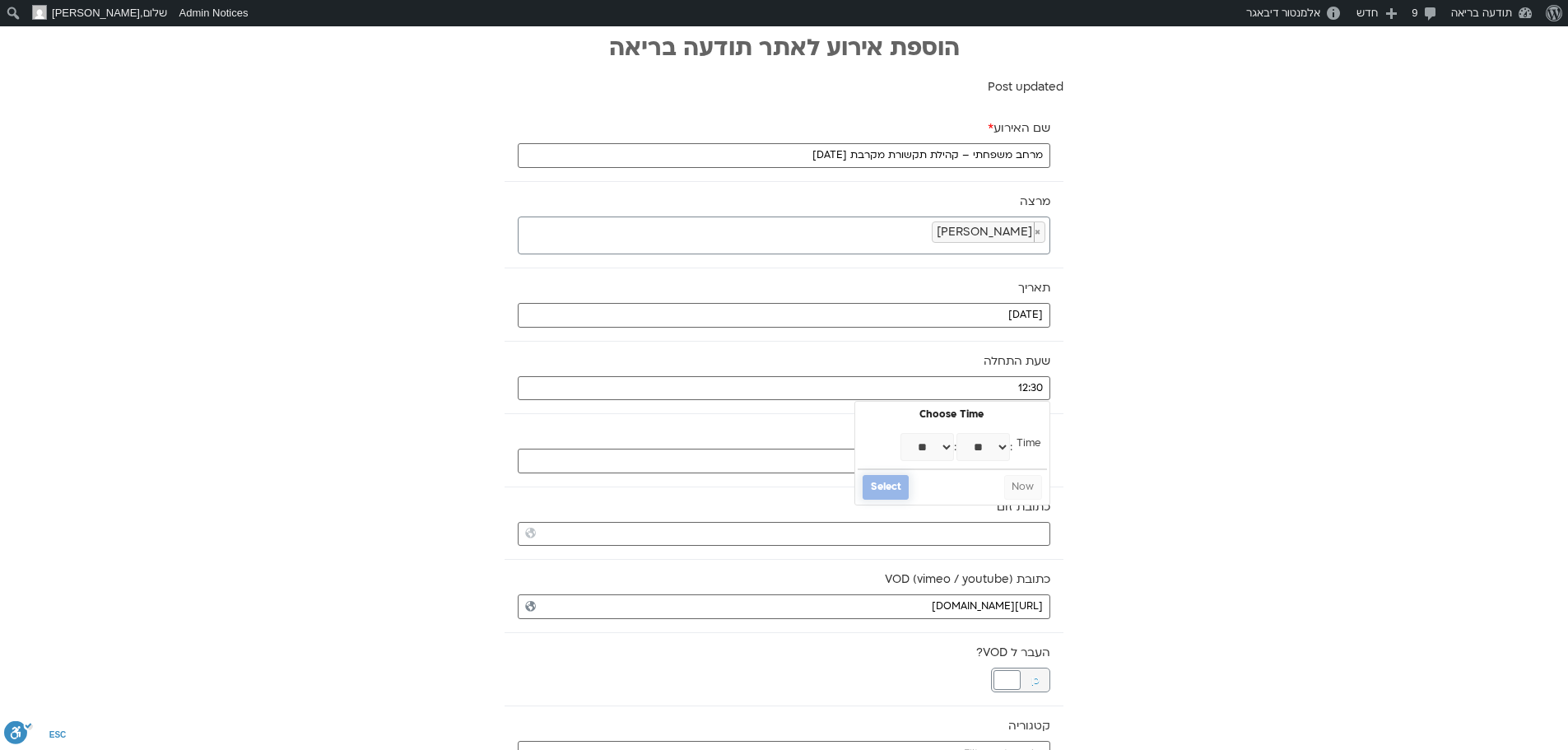 click on "Select" at bounding box center (886, 487) 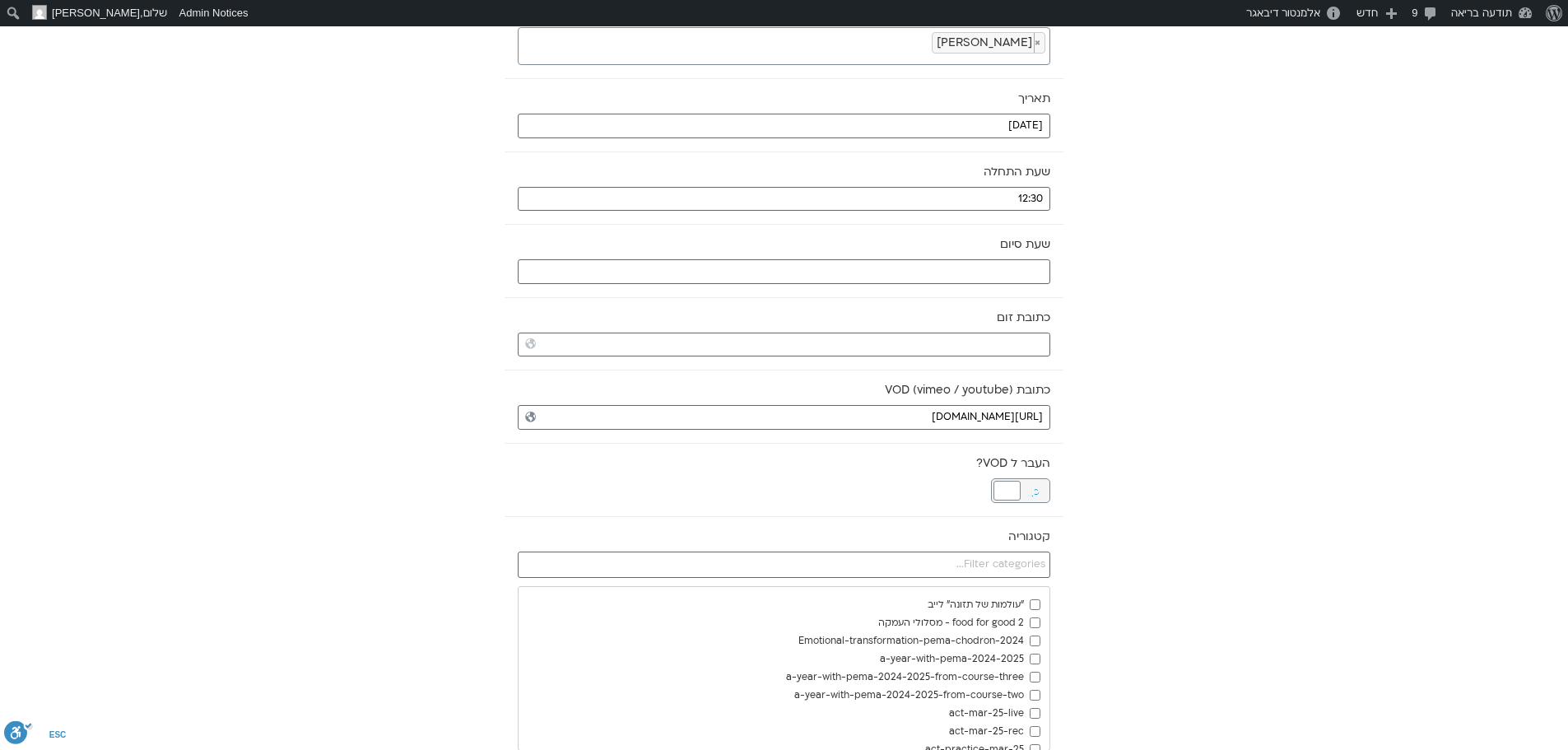 scroll, scrollTop: 247, scrollLeft: 0, axis: vertical 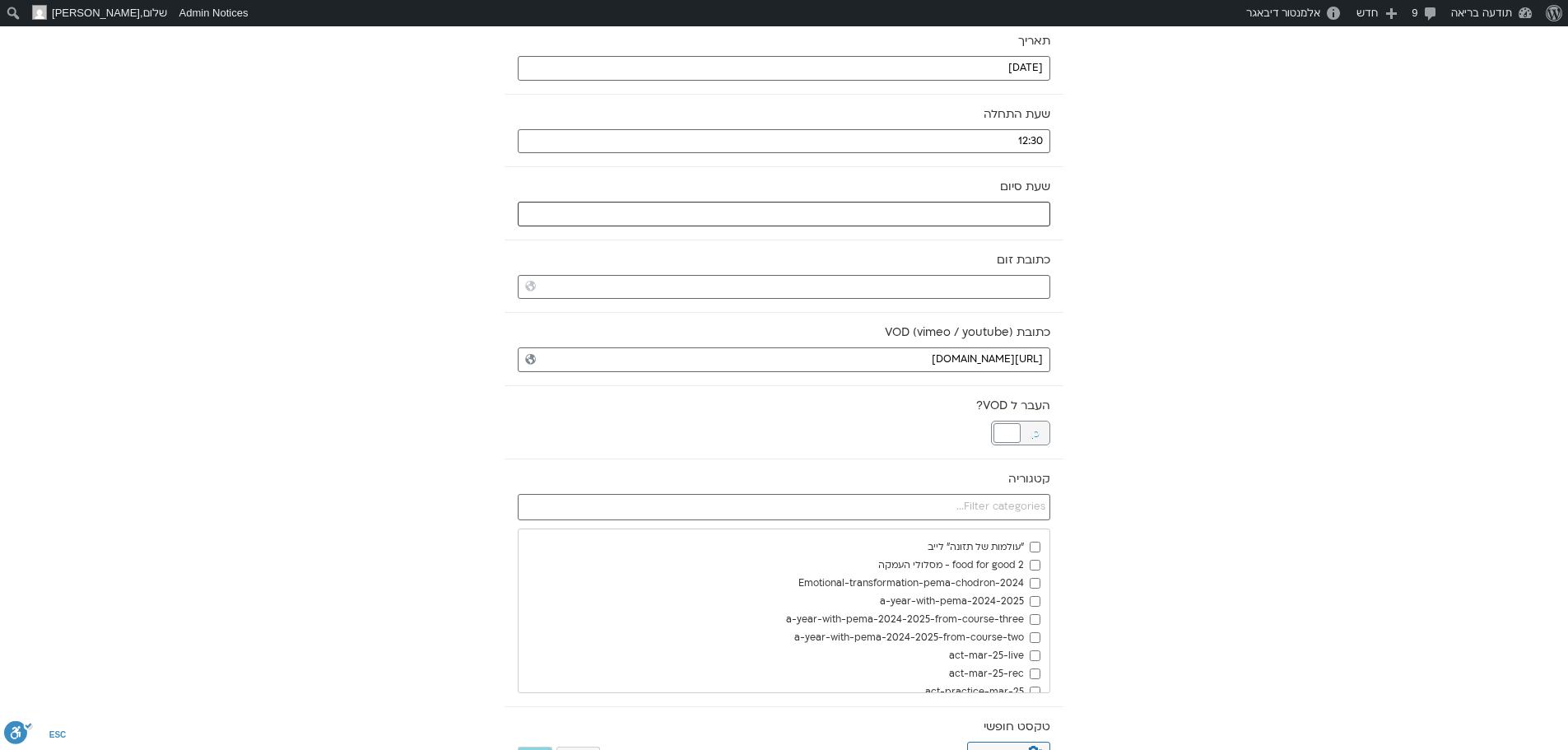 click at bounding box center (784, 214) 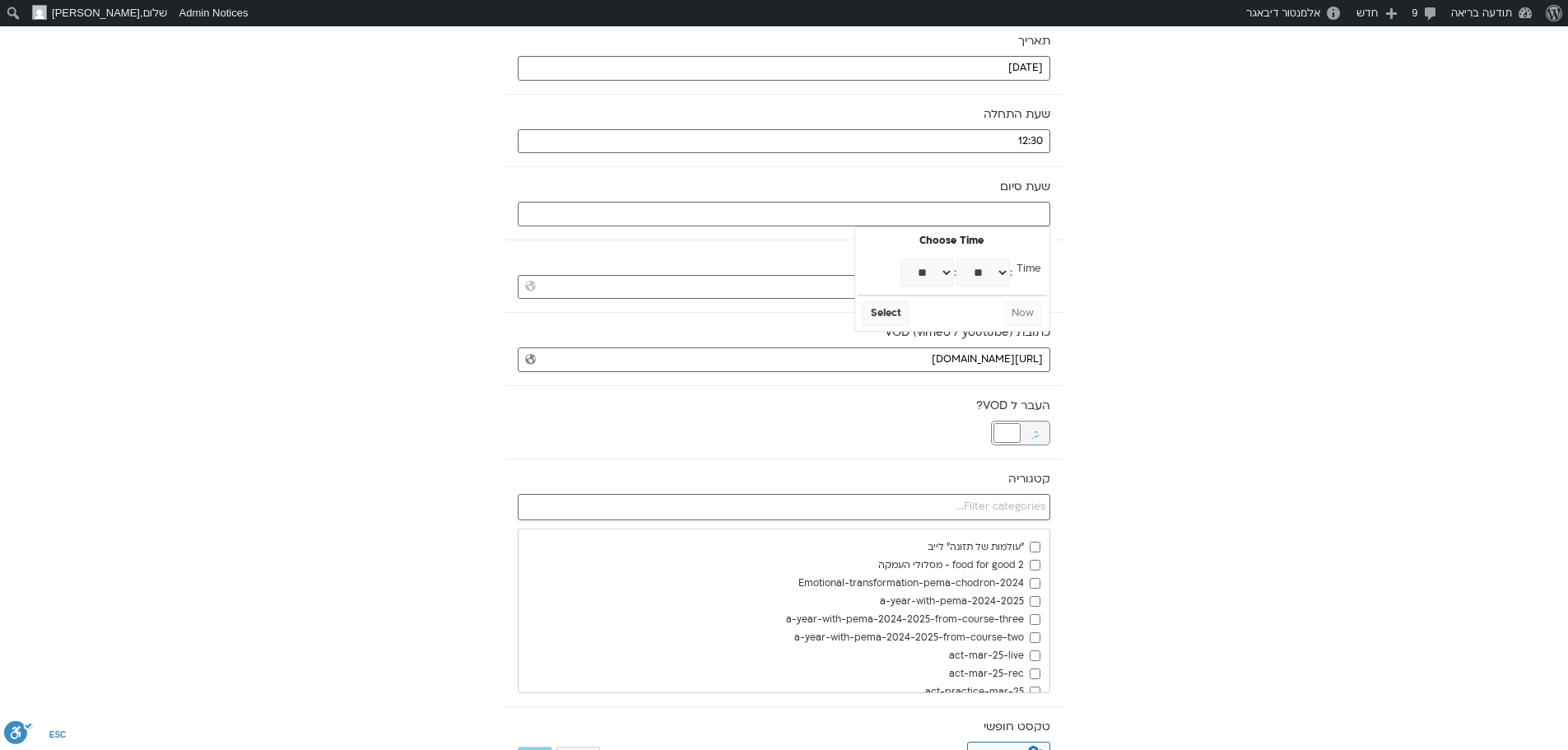 click on "** ** ** ** ** ** ** ** ** ** ** ** ** ** ** ** ** ** ** ** ** ** ** **" at bounding box center (927, 273) 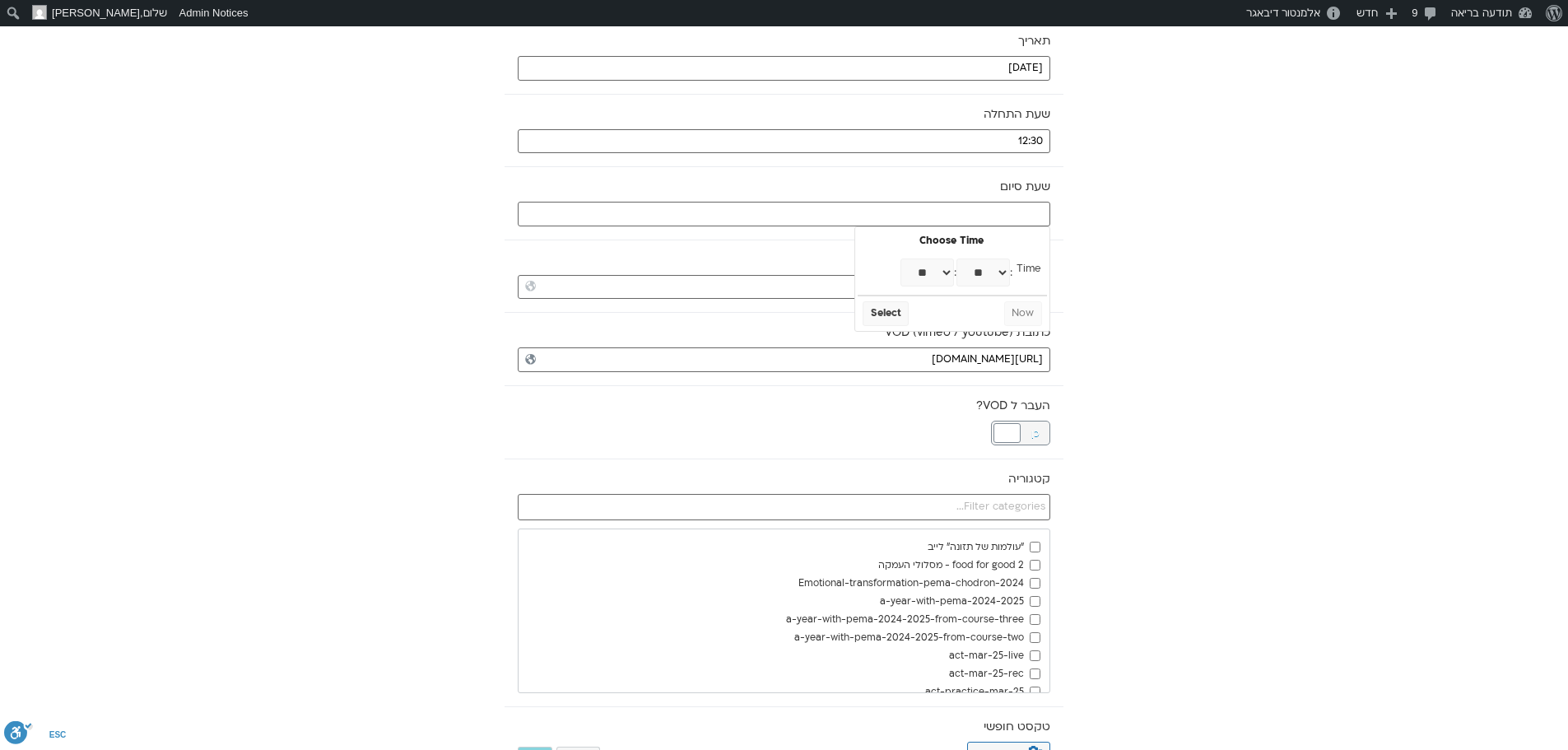 type on "14:00" 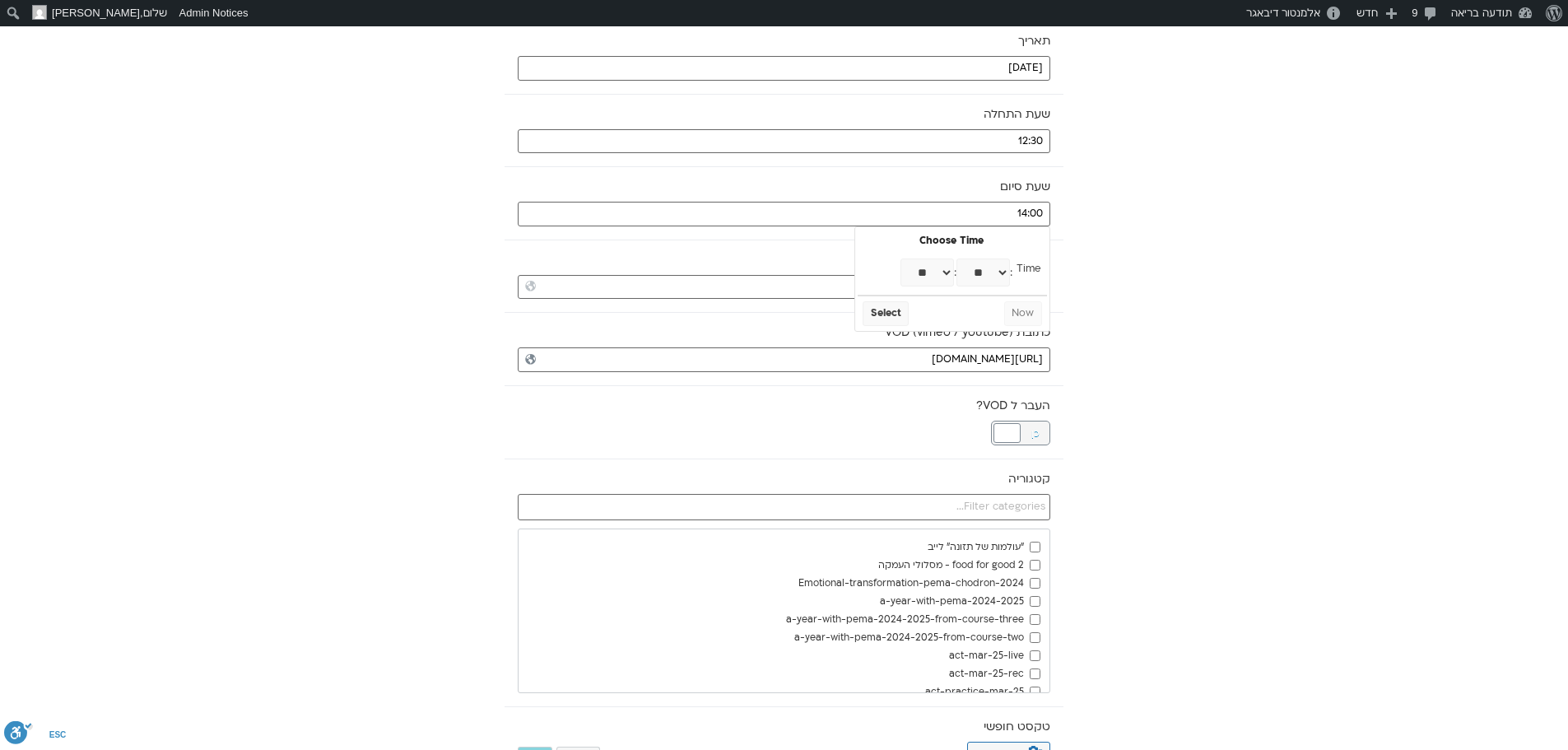 select on "**" 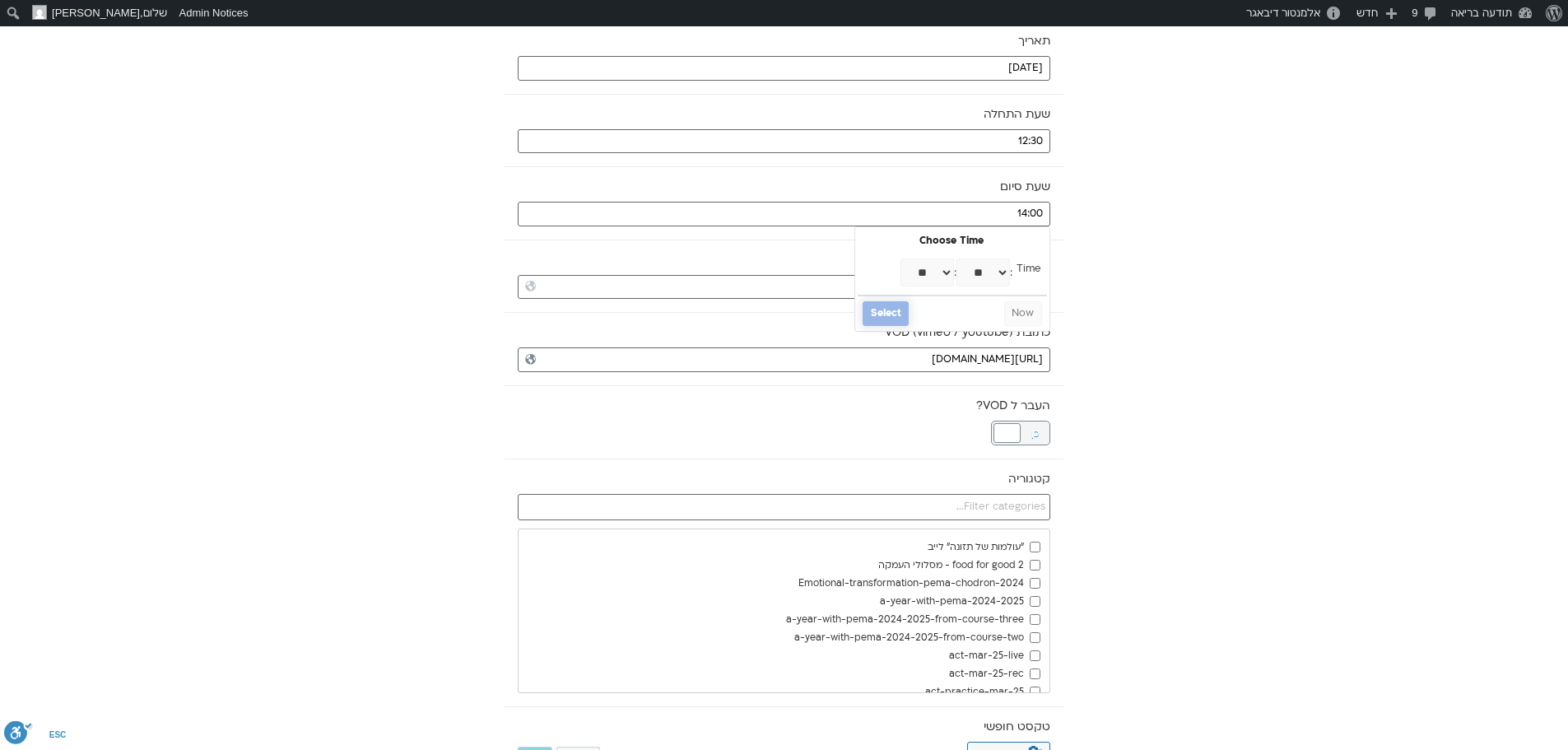 click on "Select" at bounding box center (886, 314) 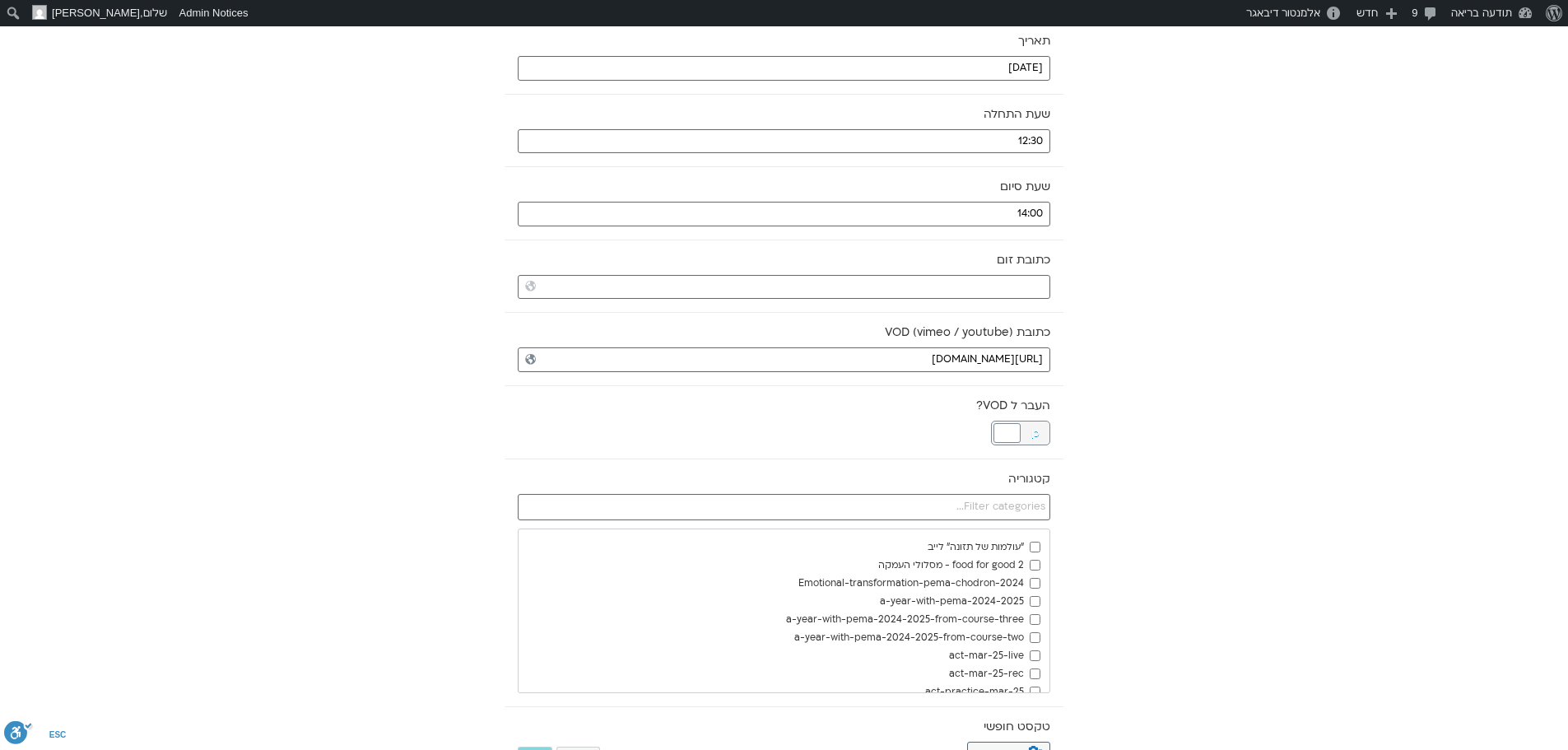 scroll, scrollTop: 329, scrollLeft: 0, axis: vertical 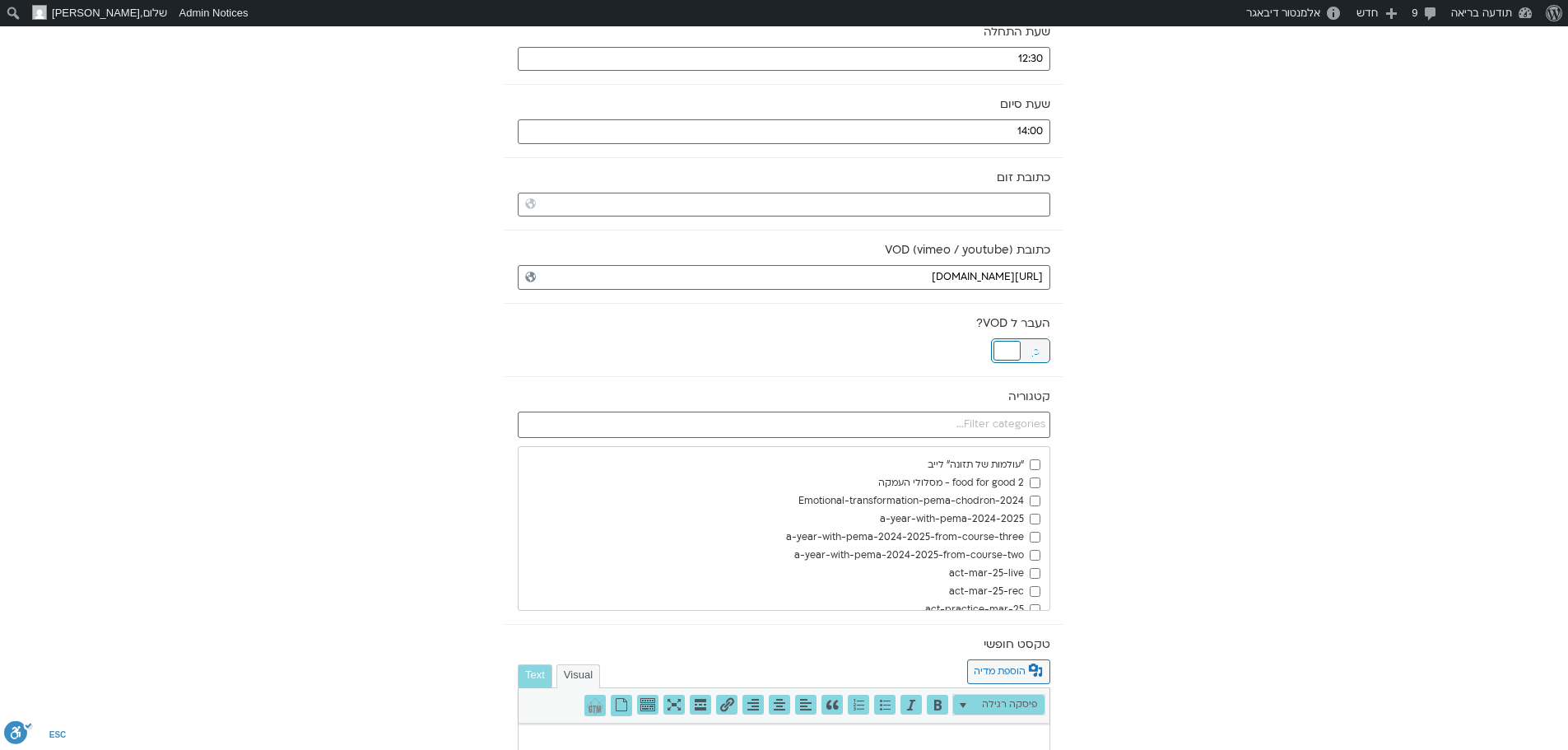 click at bounding box center [1007, 351] 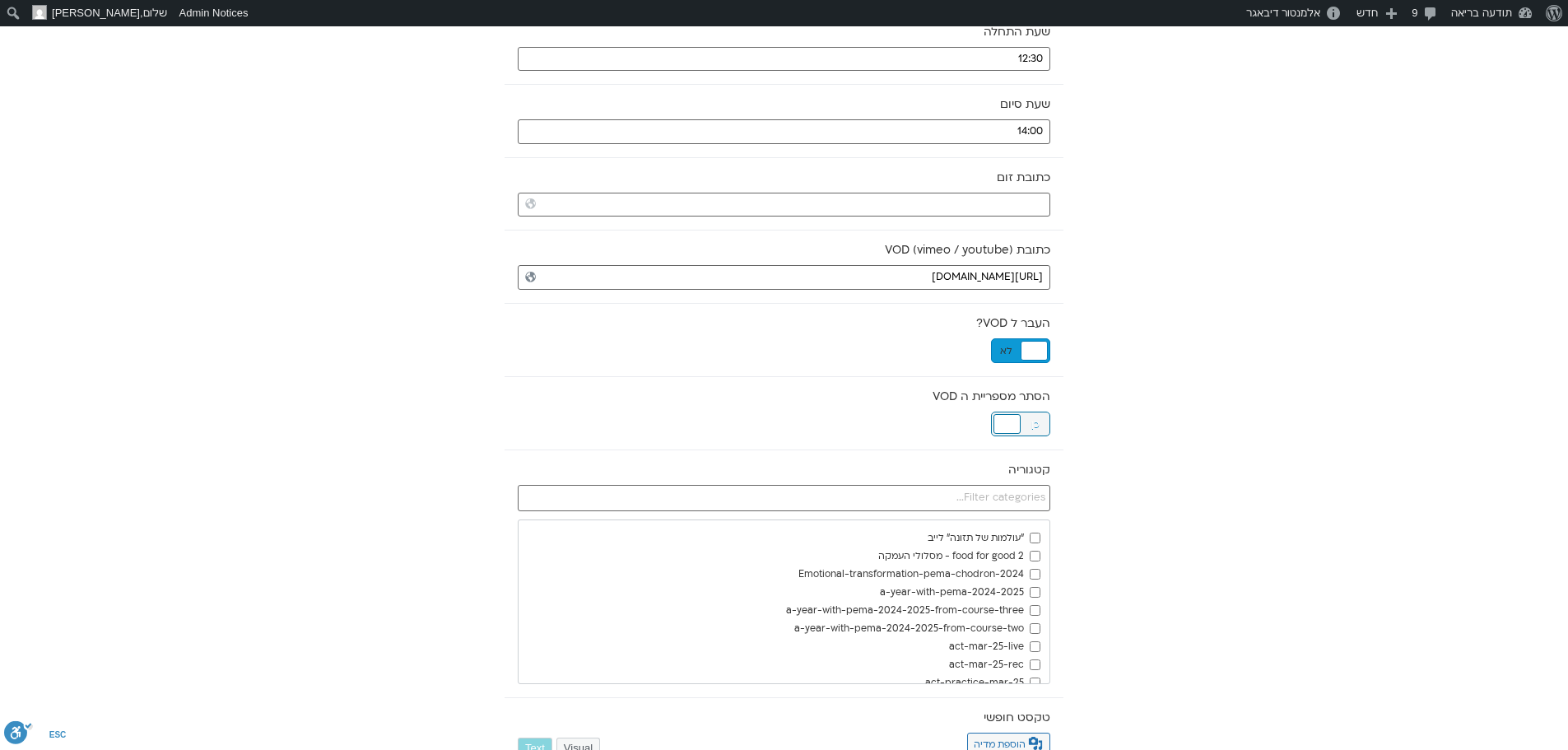 click at bounding box center [1007, 424] 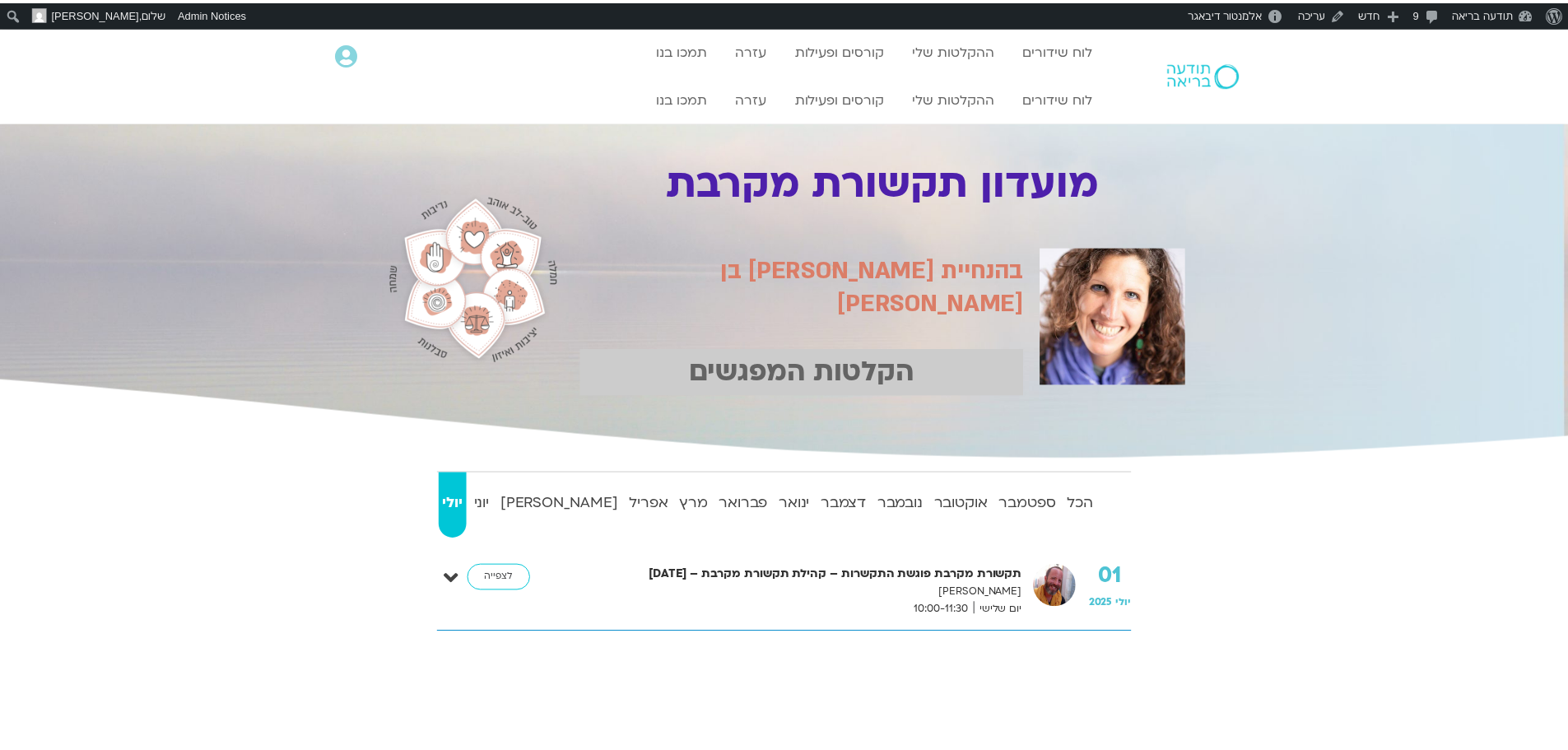 scroll, scrollTop: 0, scrollLeft: 0, axis: both 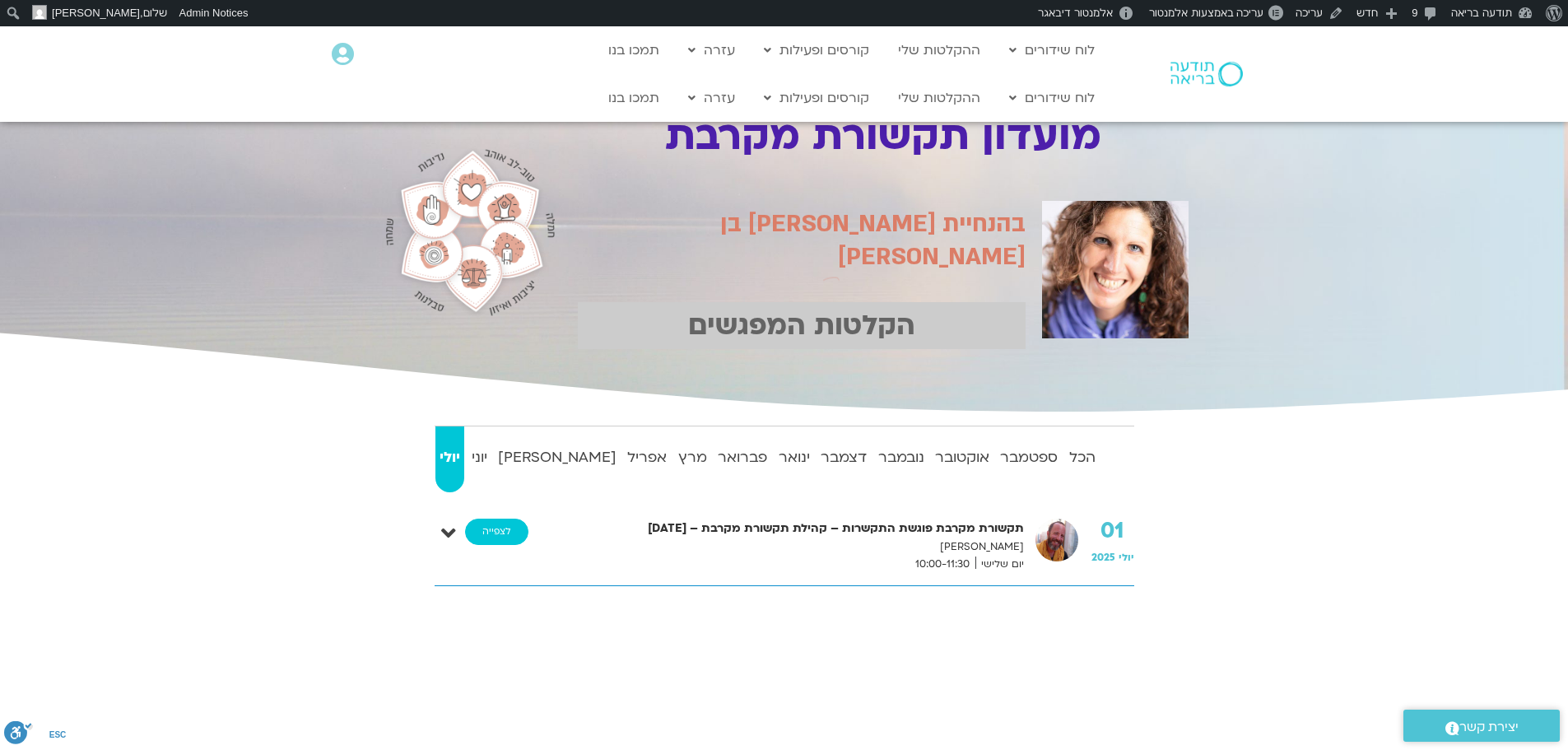 click on "לצפייה" at bounding box center (496, 532) 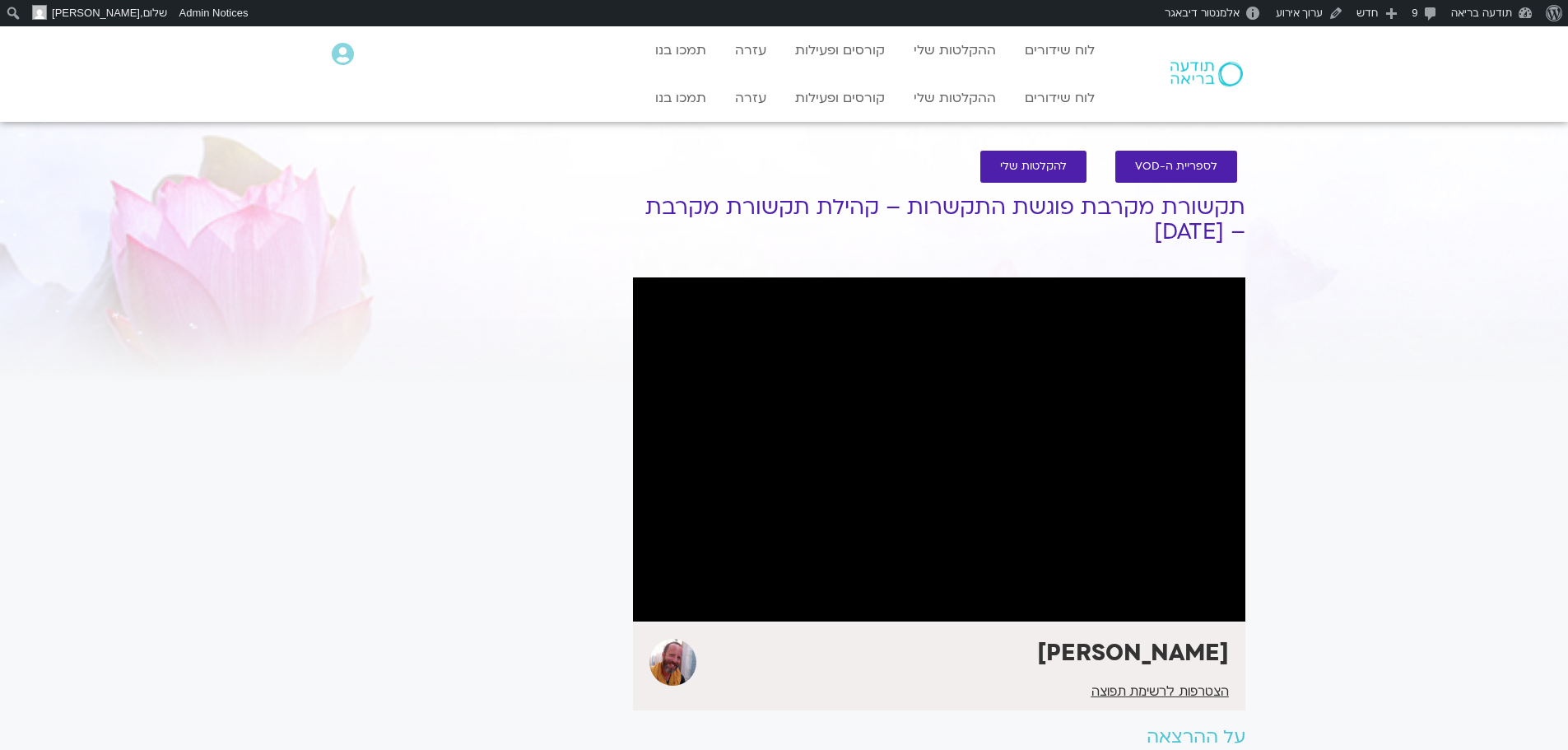 scroll, scrollTop: 0, scrollLeft: 0, axis: both 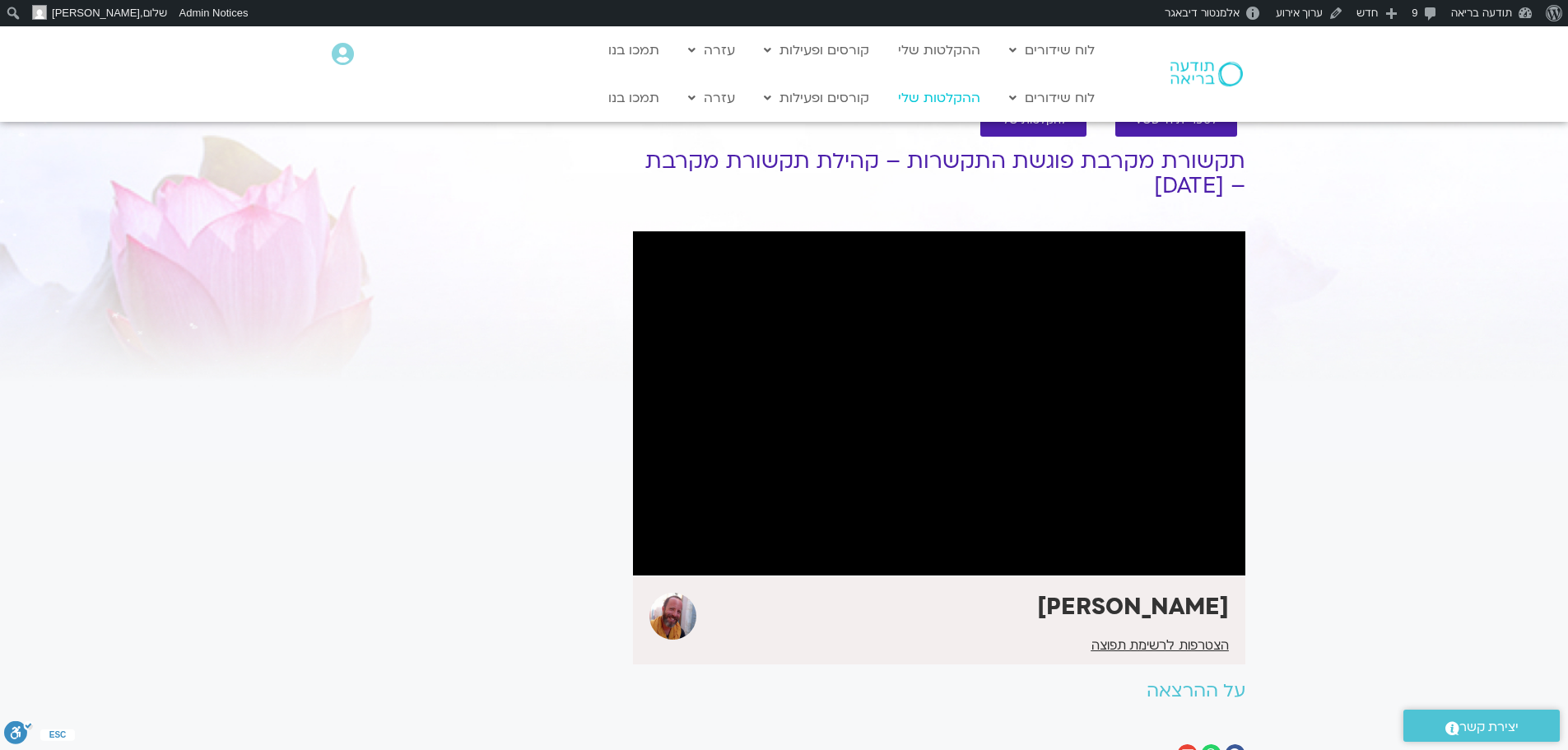 click on "ההקלטות שלי" at bounding box center [939, 98] 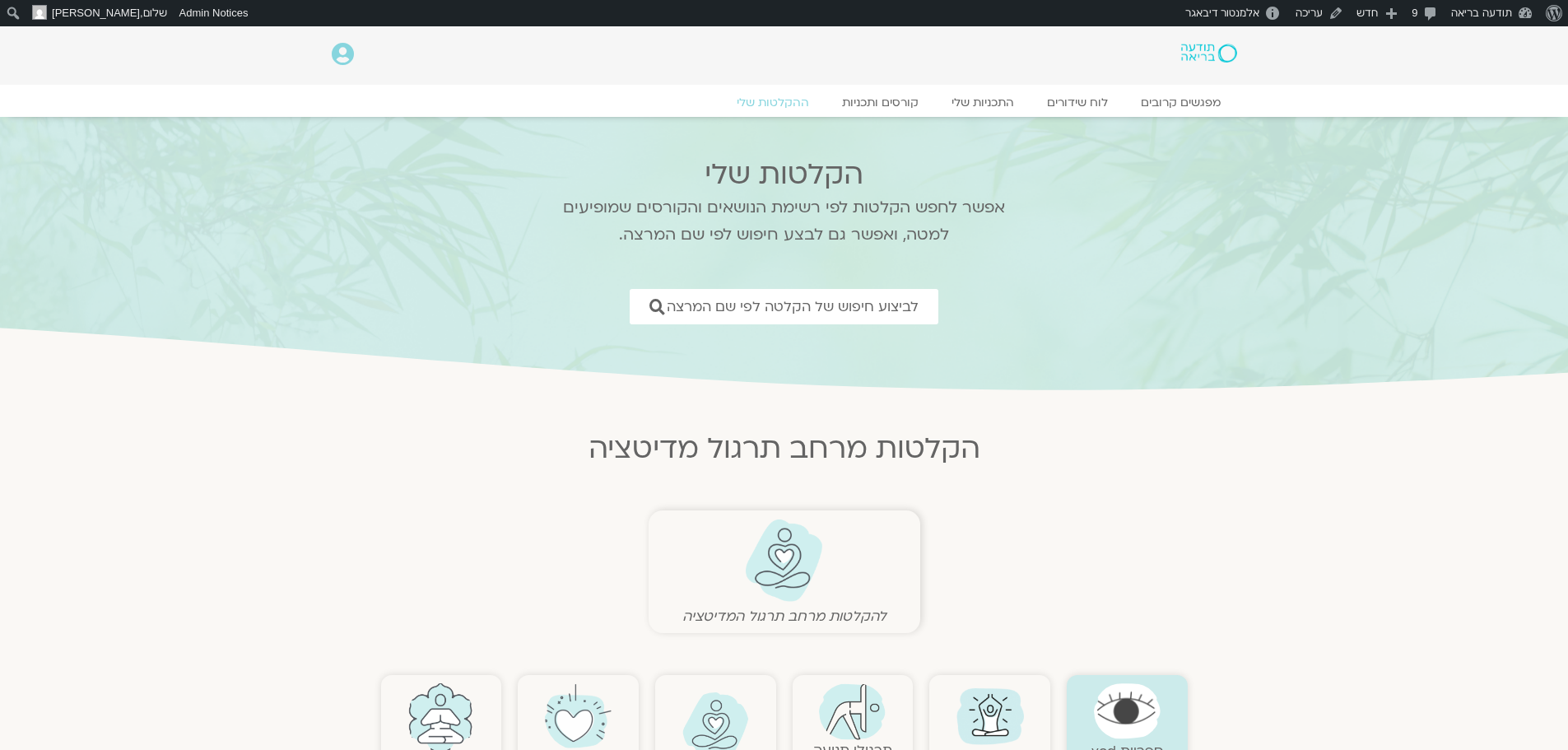 scroll, scrollTop: 0, scrollLeft: 0, axis: both 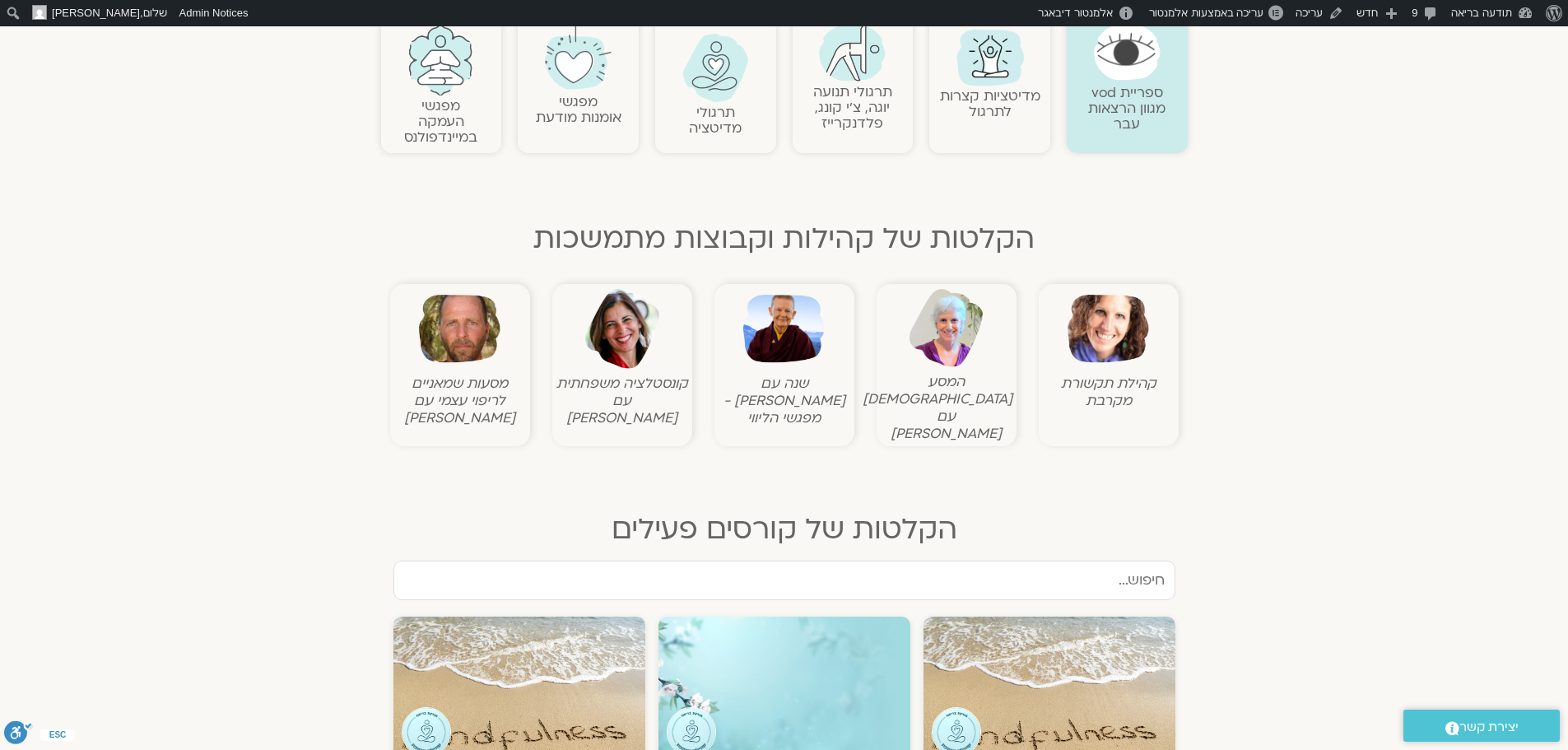 click at bounding box center [1108, 328] 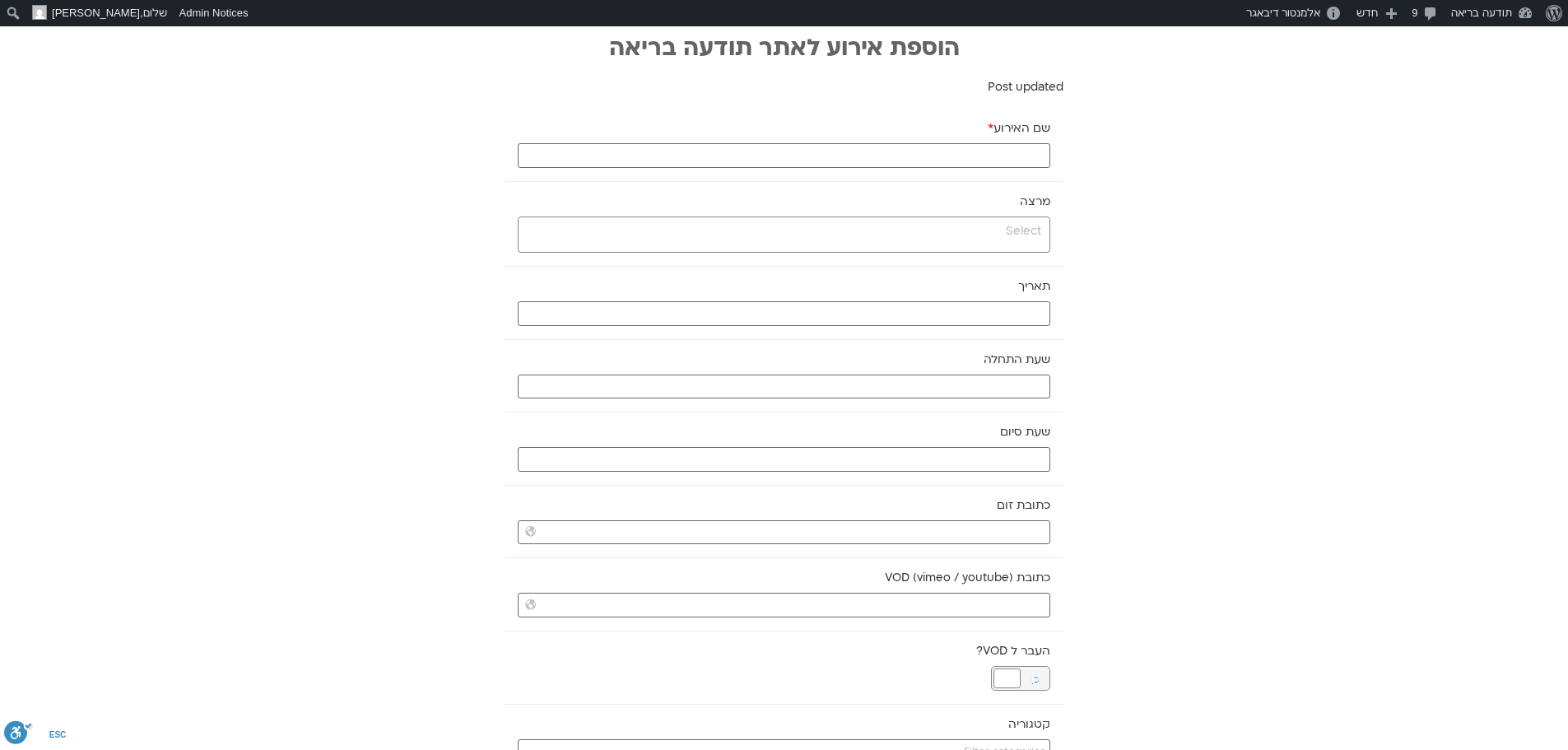 scroll, scrollTop: 0, scrollLeft: 0, axis: both 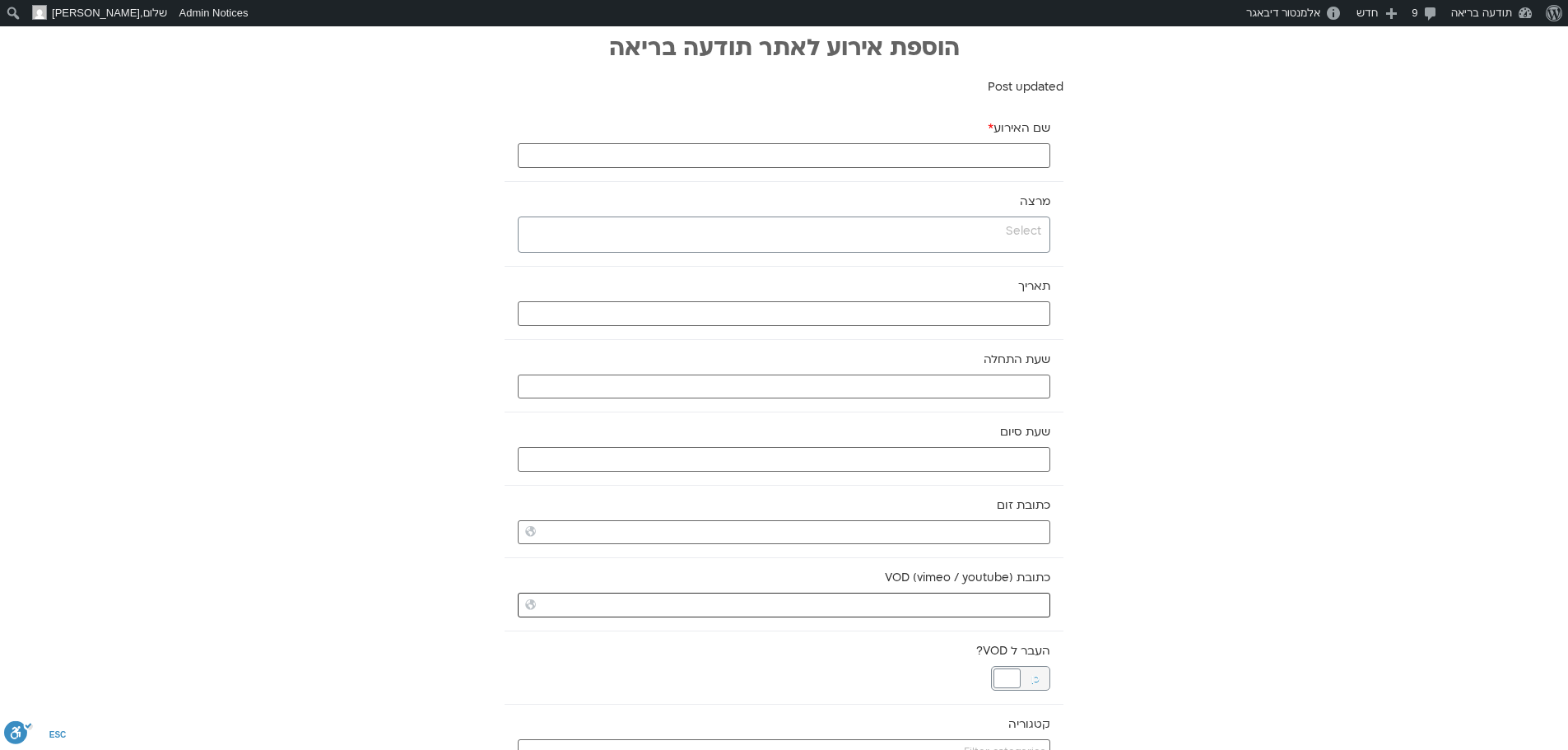 click on "כתובת VOD (vimeo / youtube)" at bounding box center (784, 605) 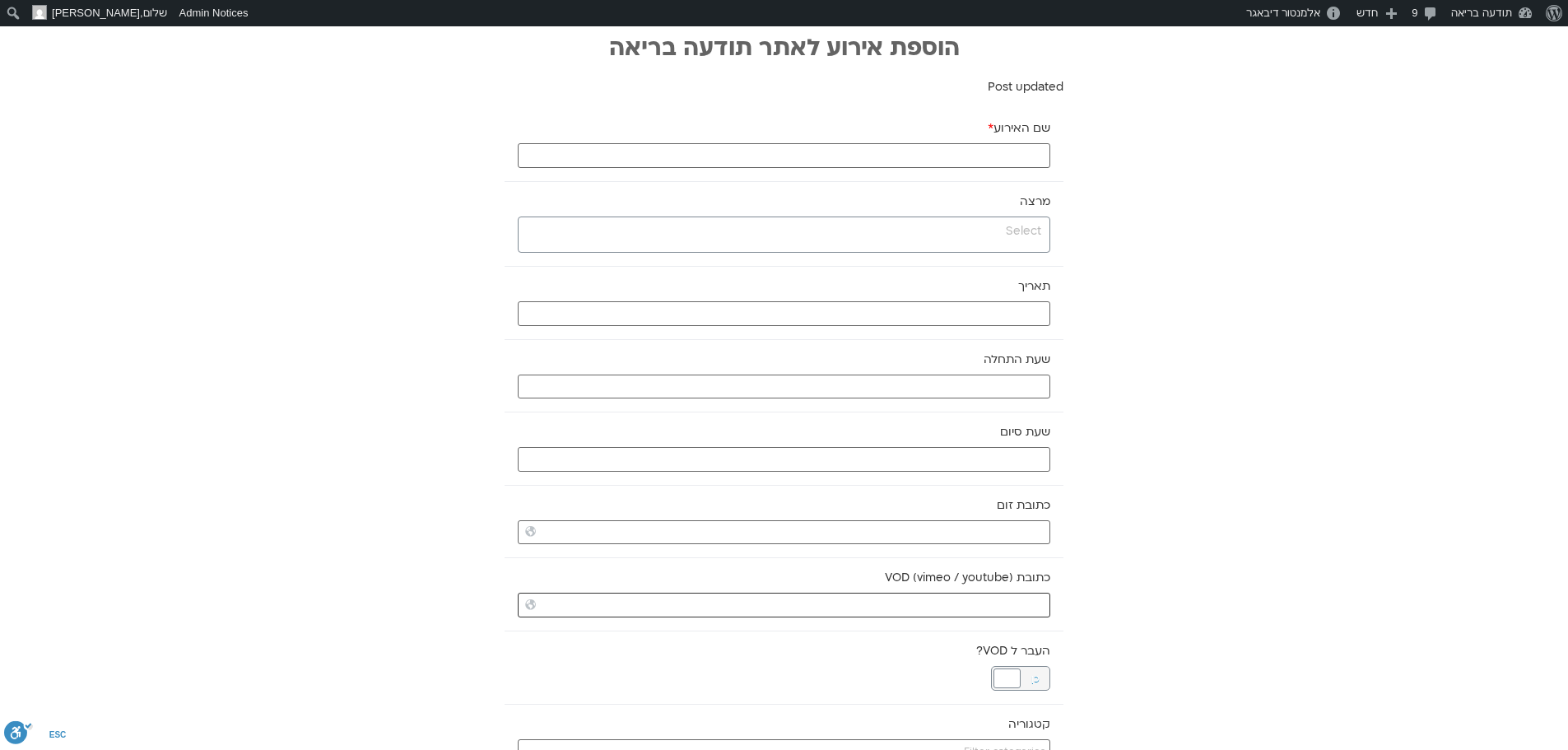 paste on "[URL][DOMAIN_NAME]" 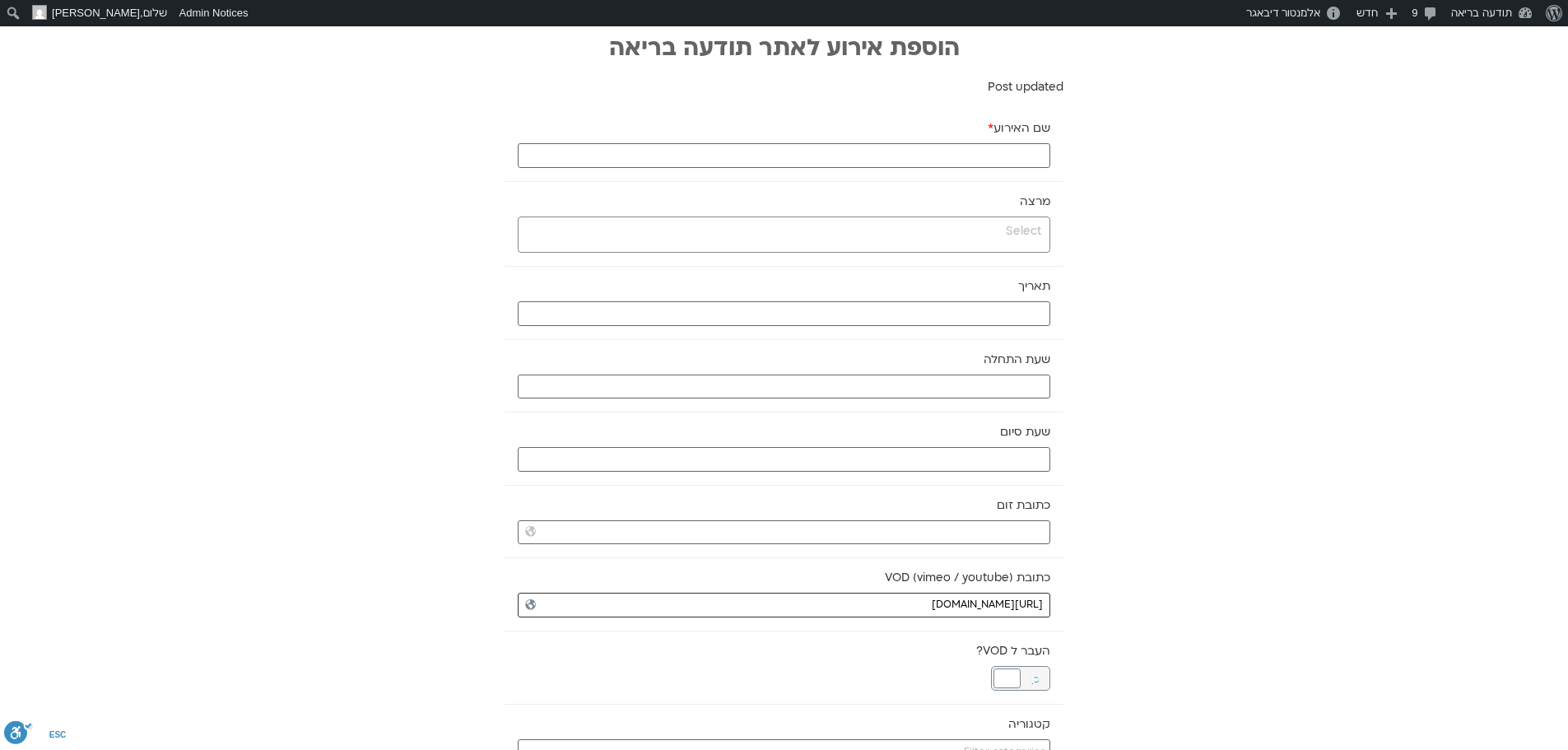 type on "[URL][DOMAIN_NAME]" 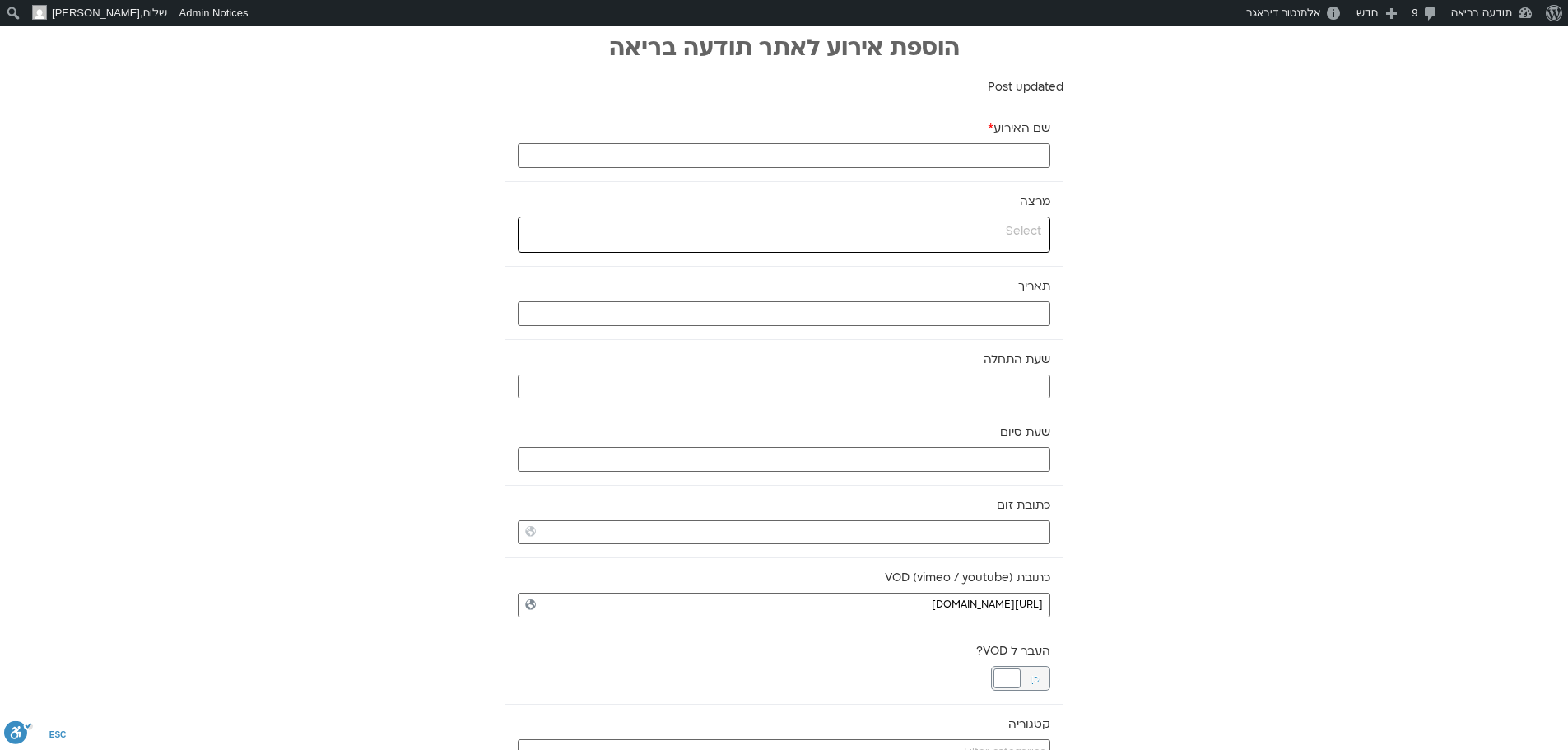 click at bounding box center (782, 231) 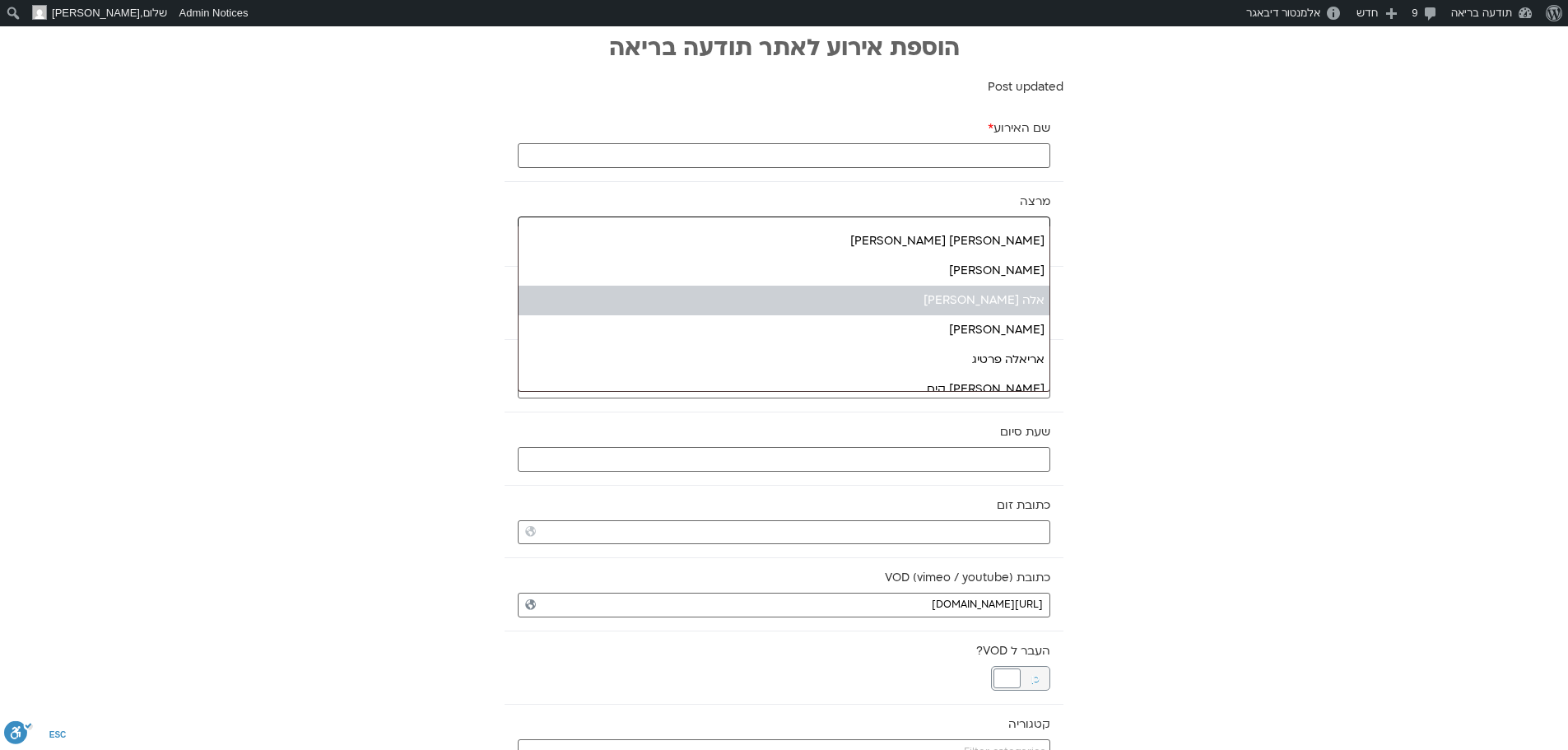 type on "אלה" 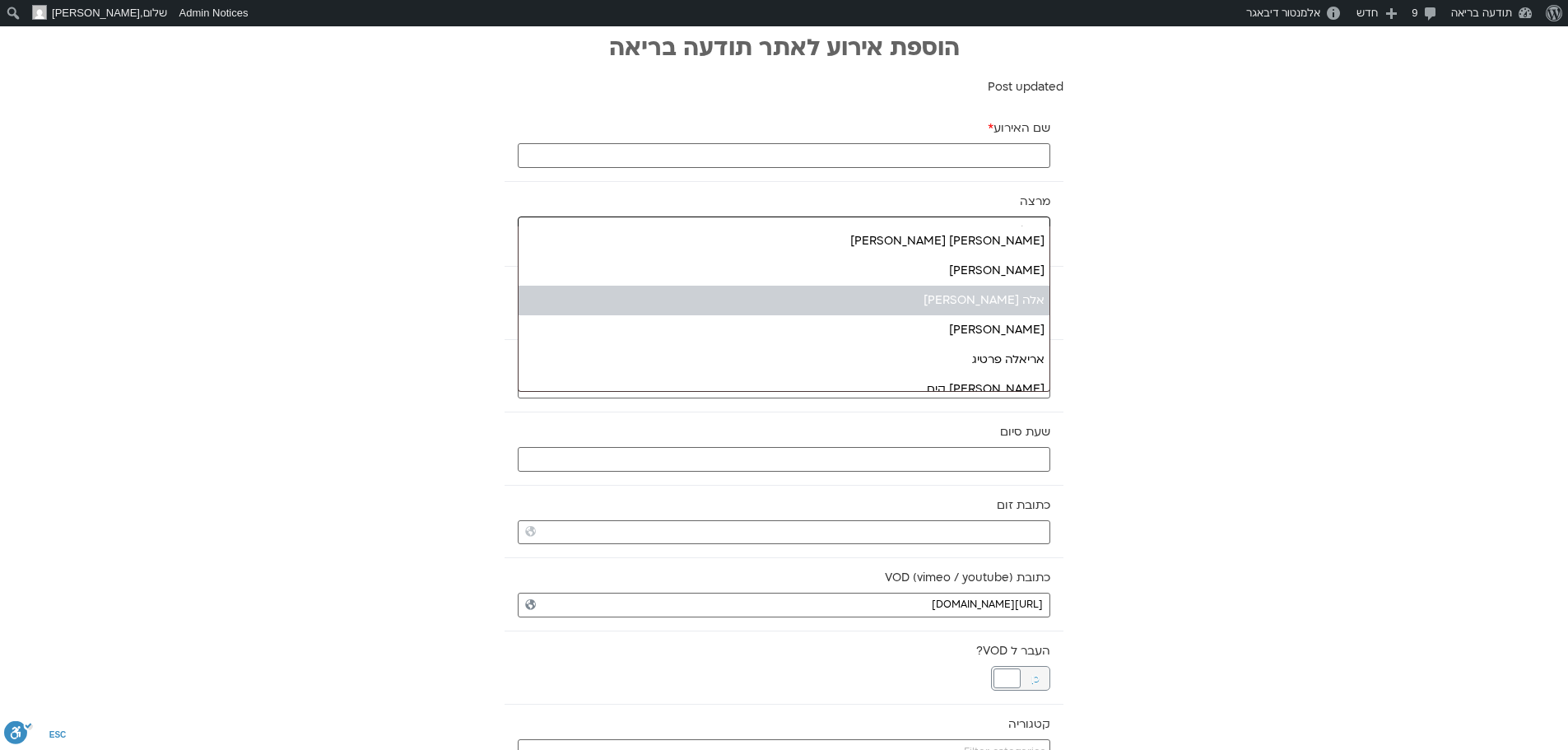 select on "****" 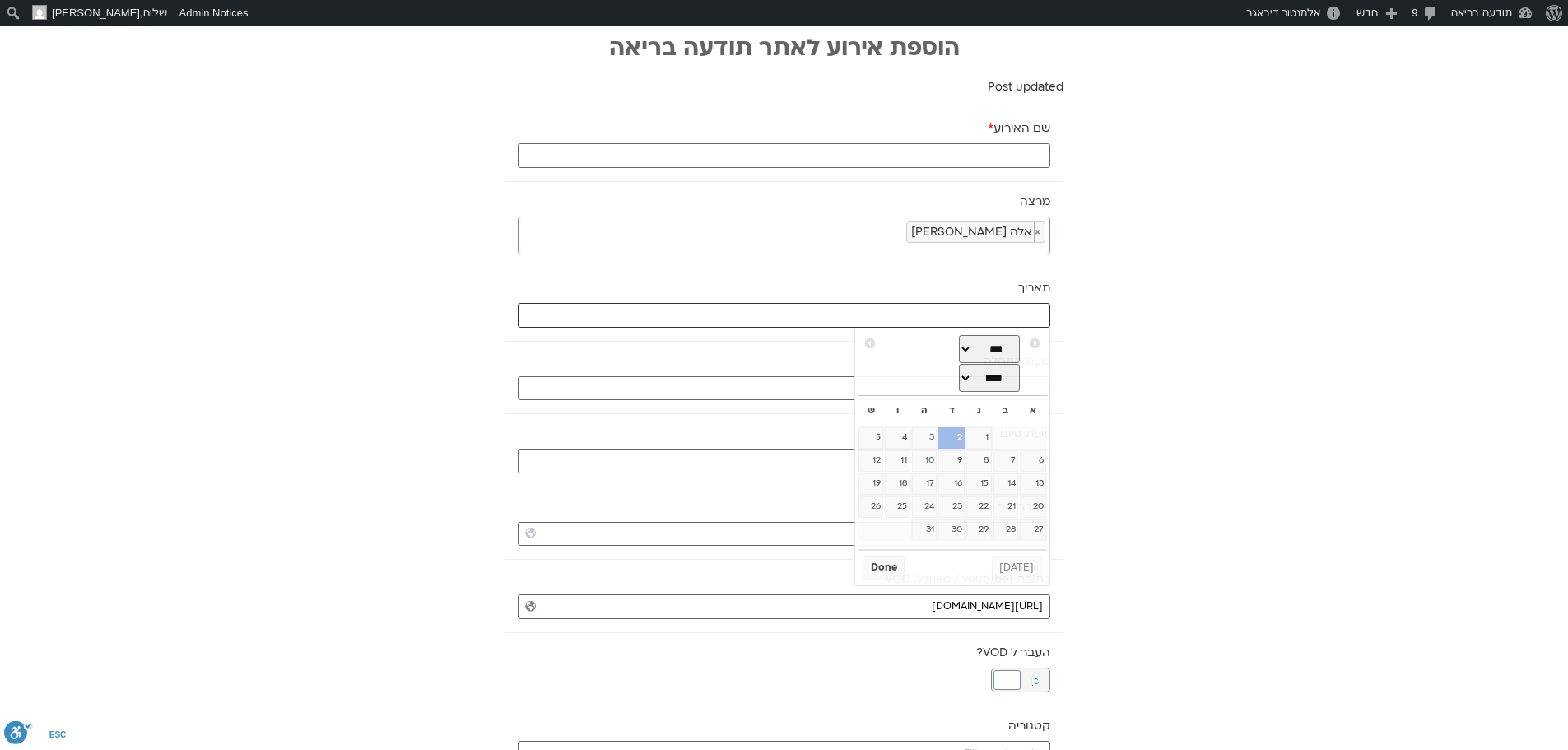 click at bounding box center [784, 315] 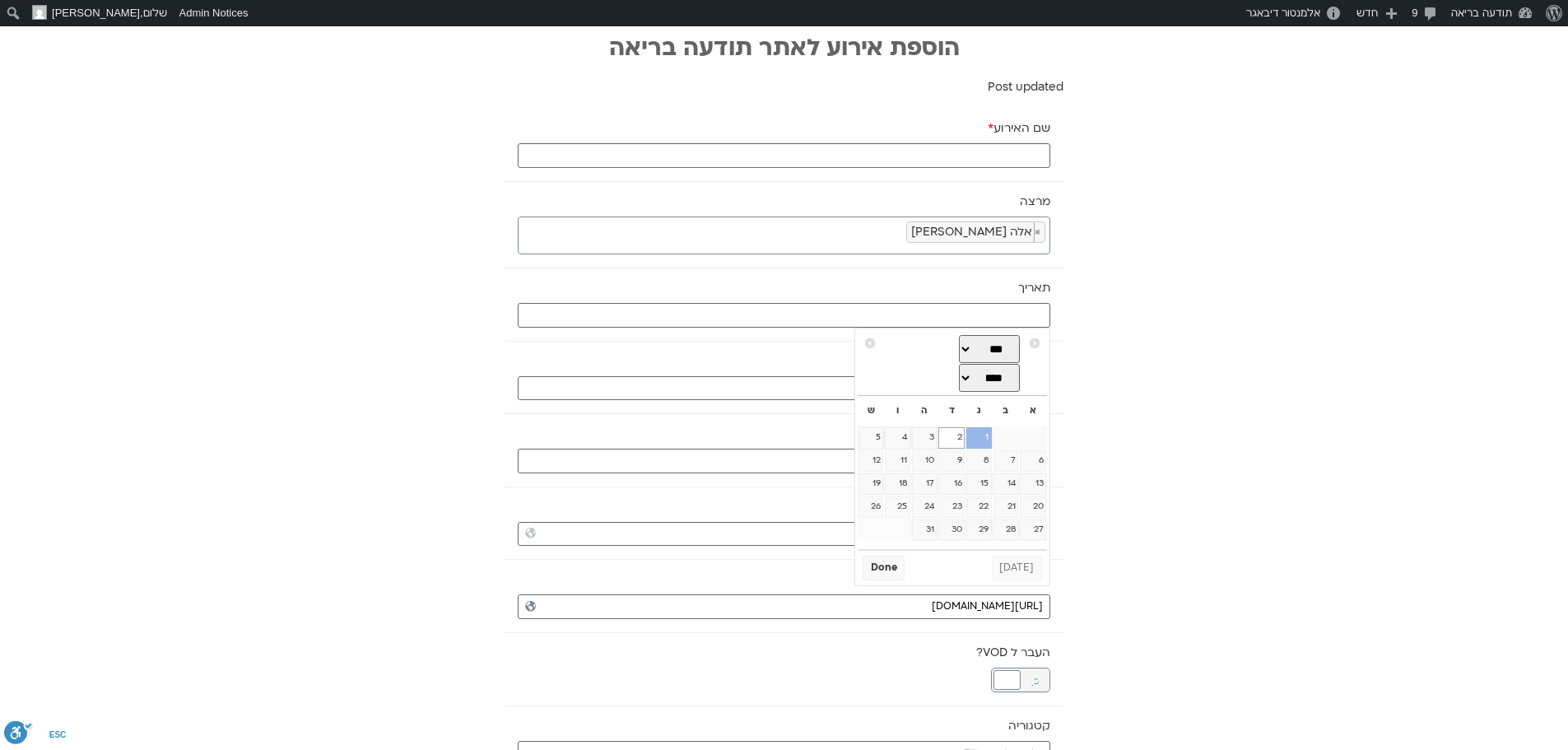 click on "1" at bounding box center [979, 438] 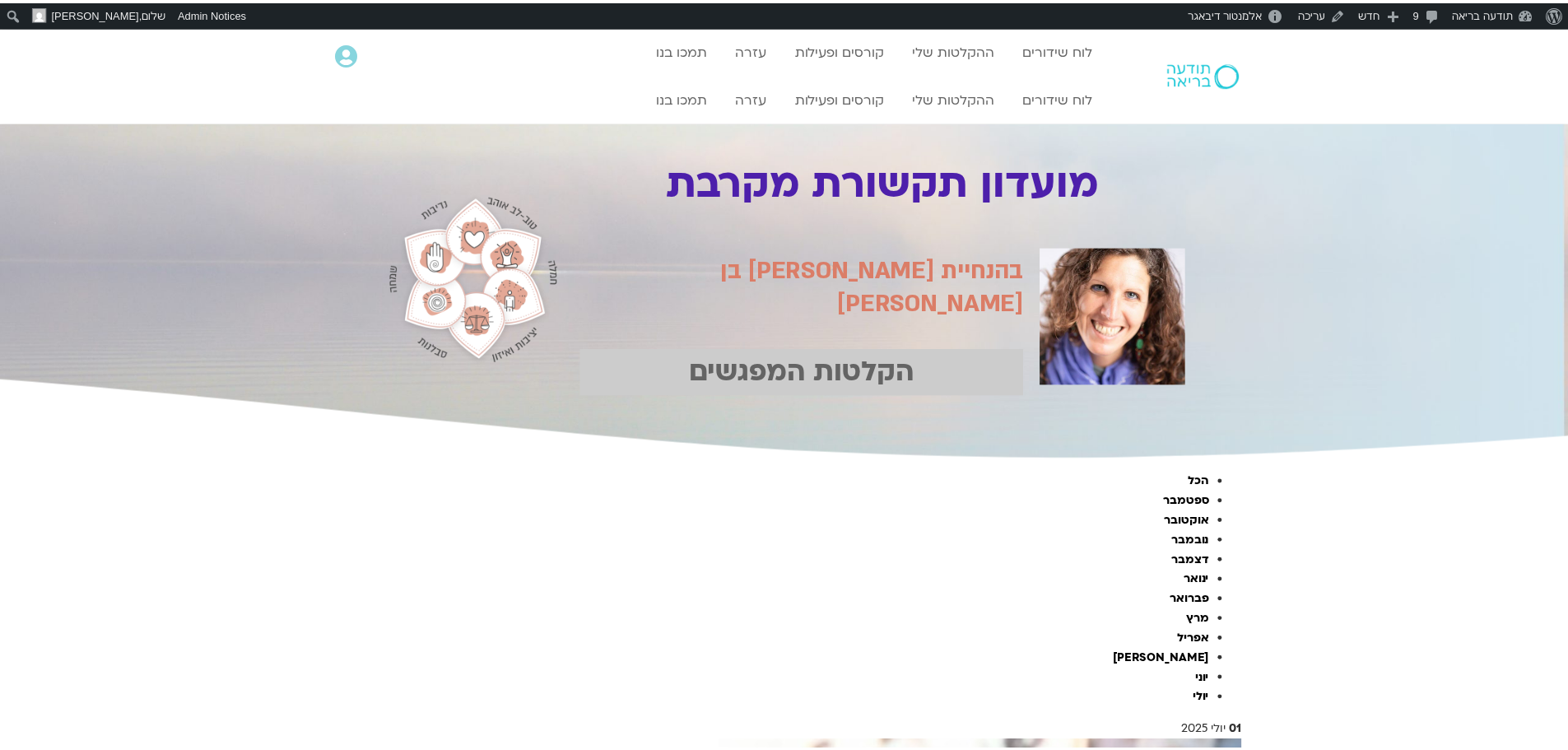 scroll, scrollTop: 0, scrollLeft: 0, axis: both 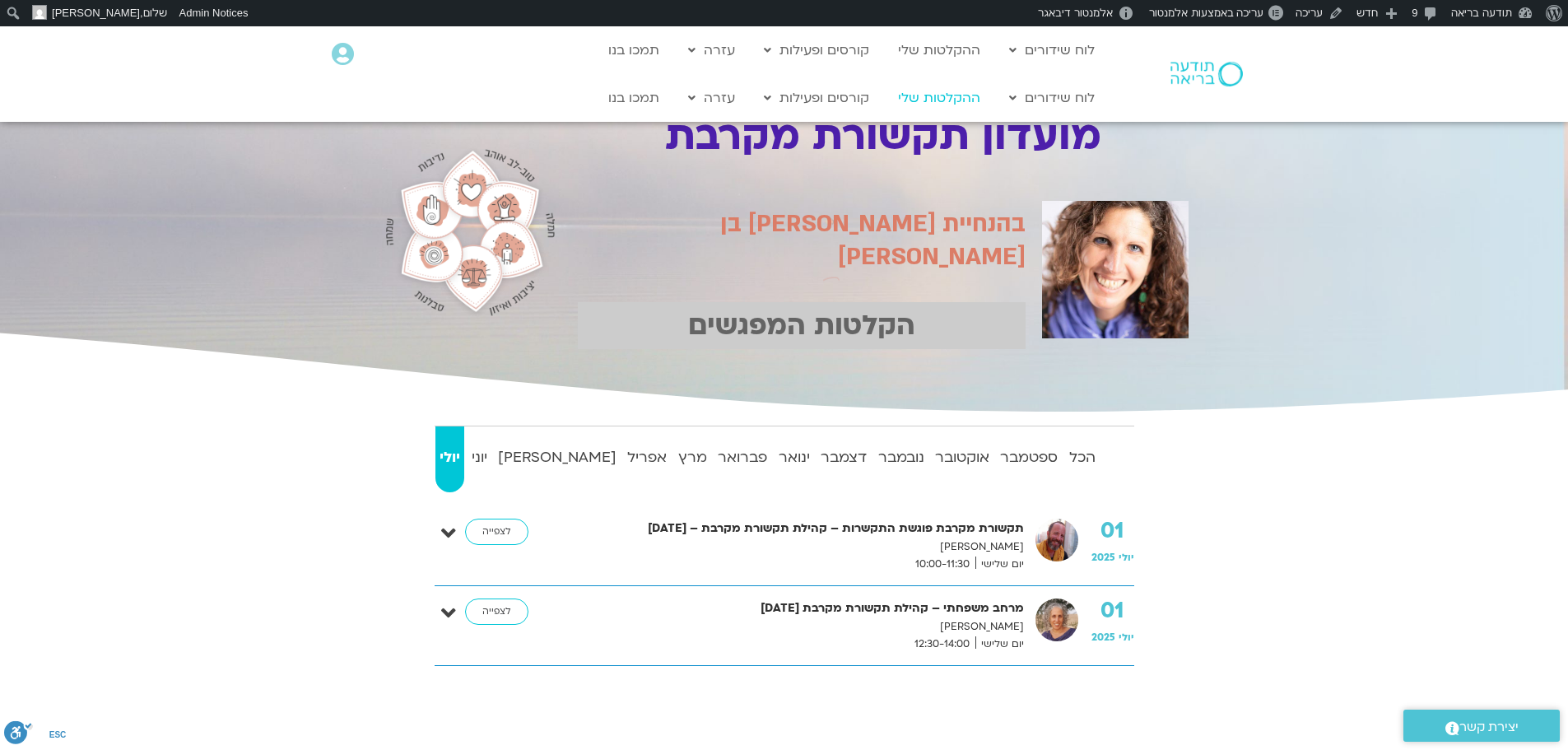 click on "ההקלטות שלי" at bounding box center [939, 98] 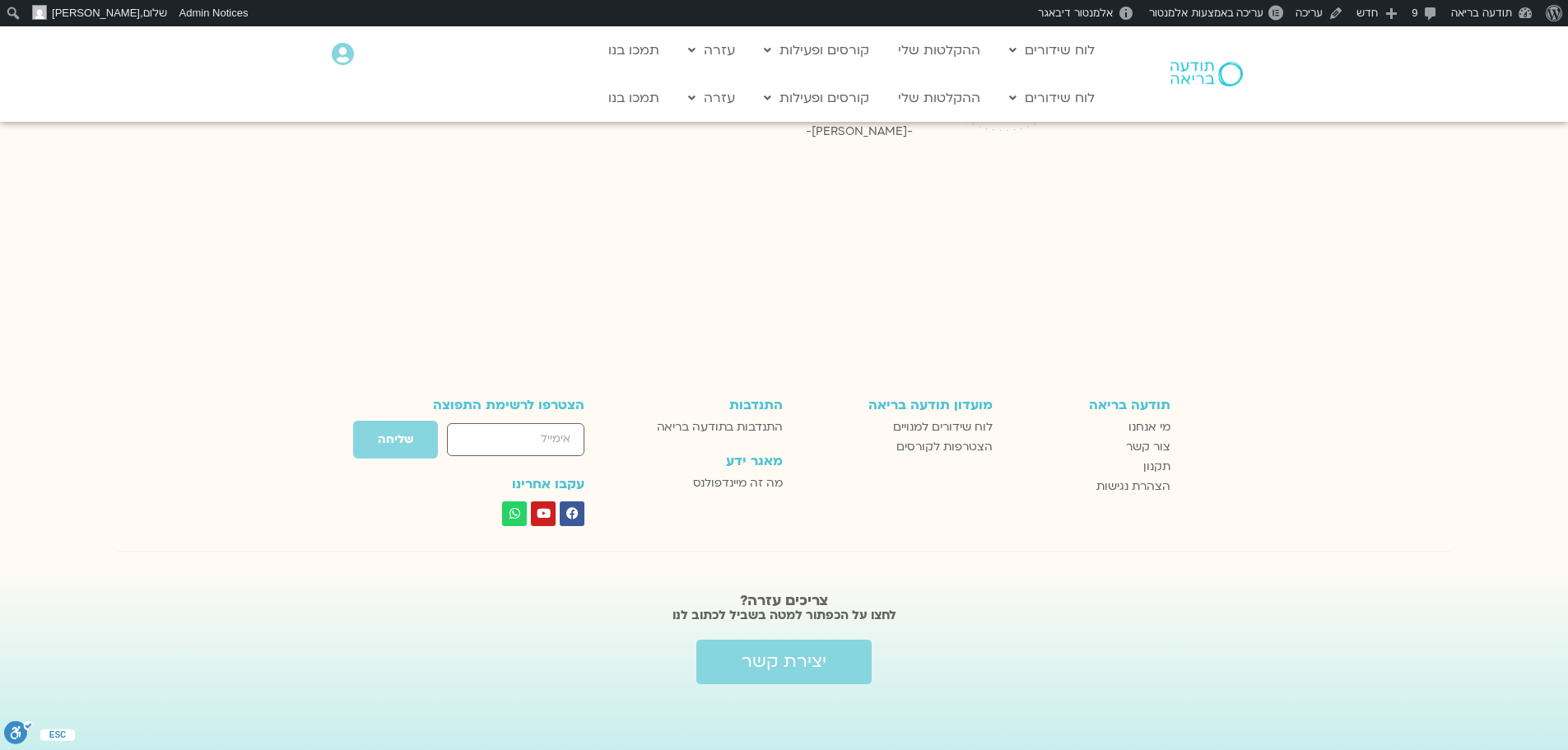 scroll, scrollTop: 2253, scrollLeft: 0, axis: vertical 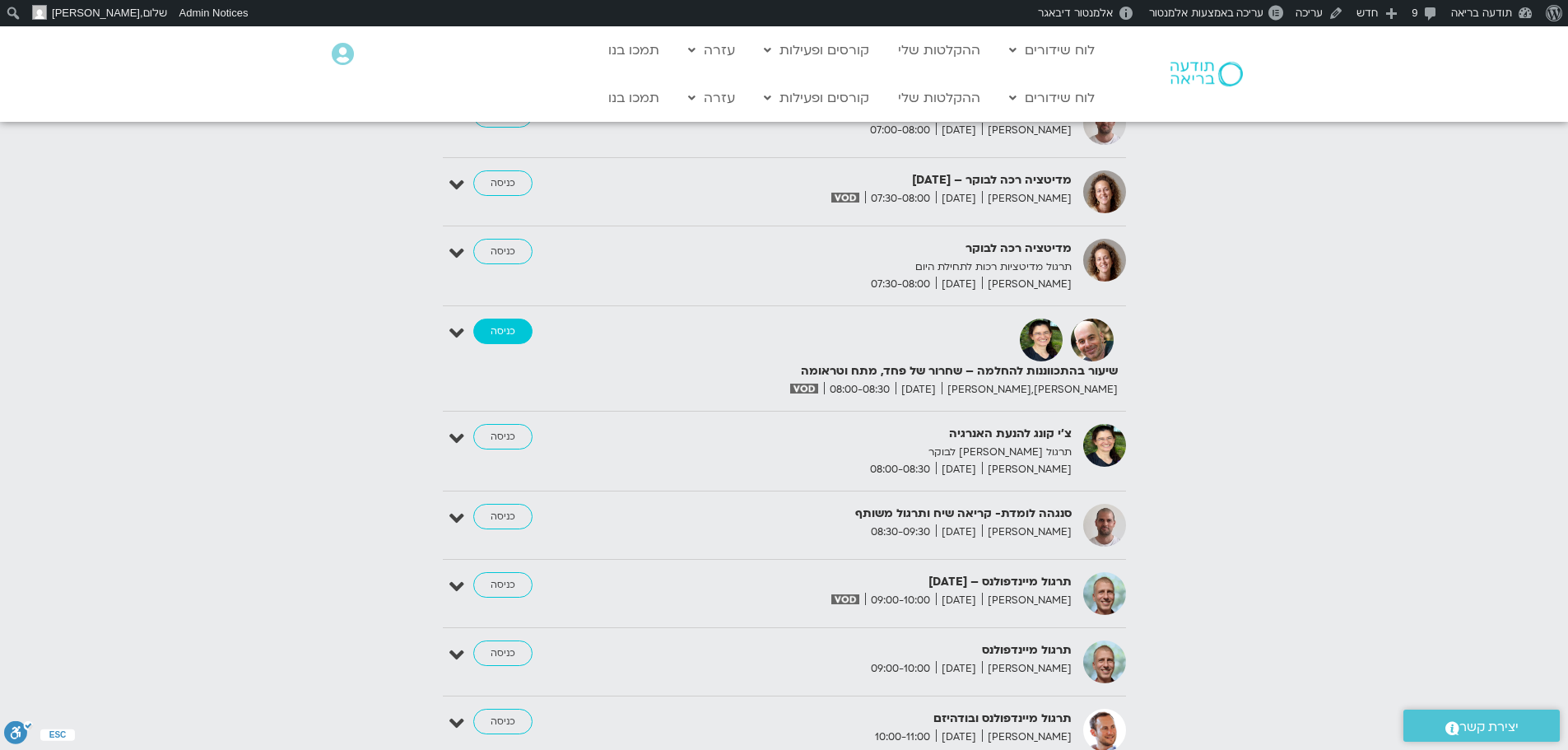 click on "כניסה" at bounding box center (503, 332) 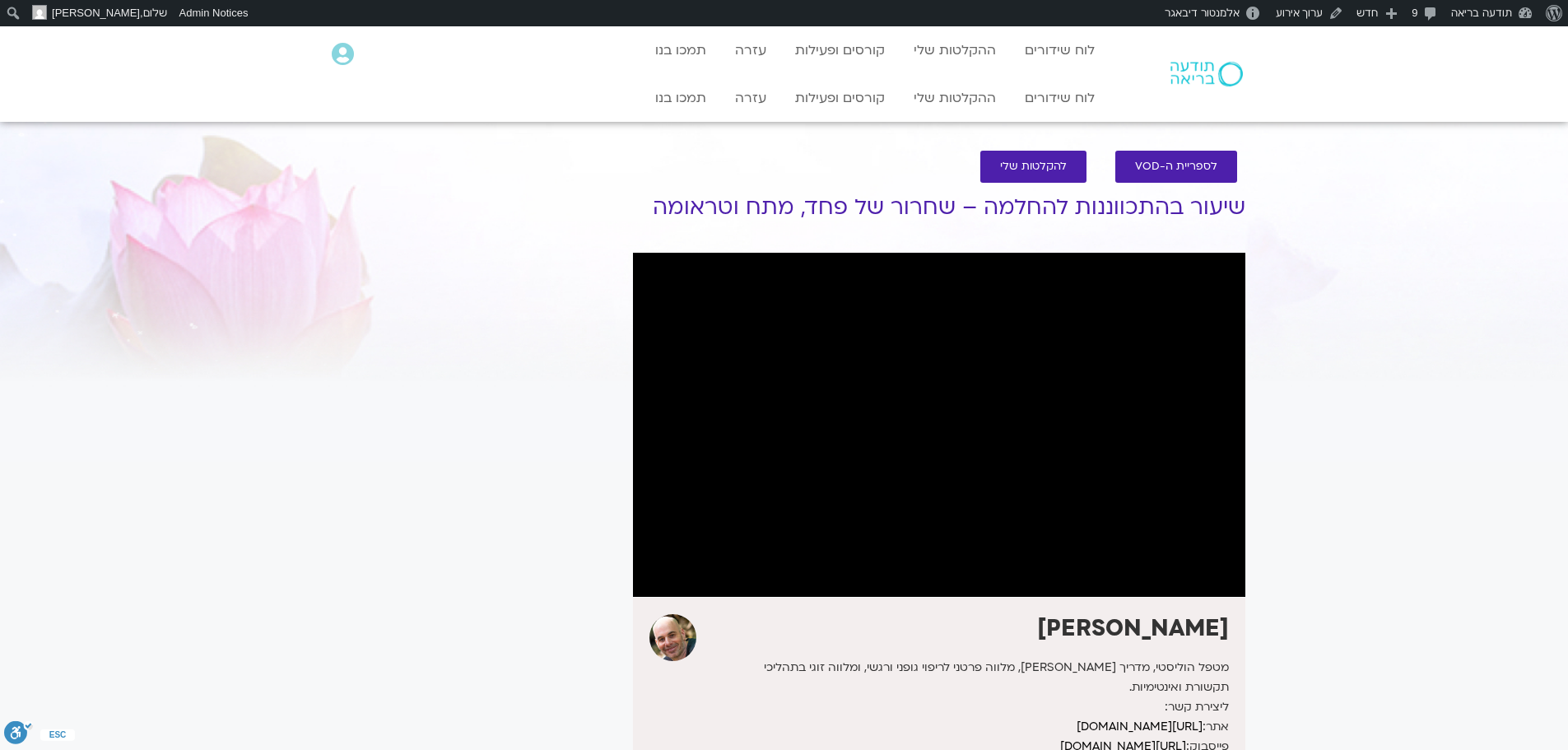 scroll, scrollTop: 0, scrollLeft: 0, axis: both 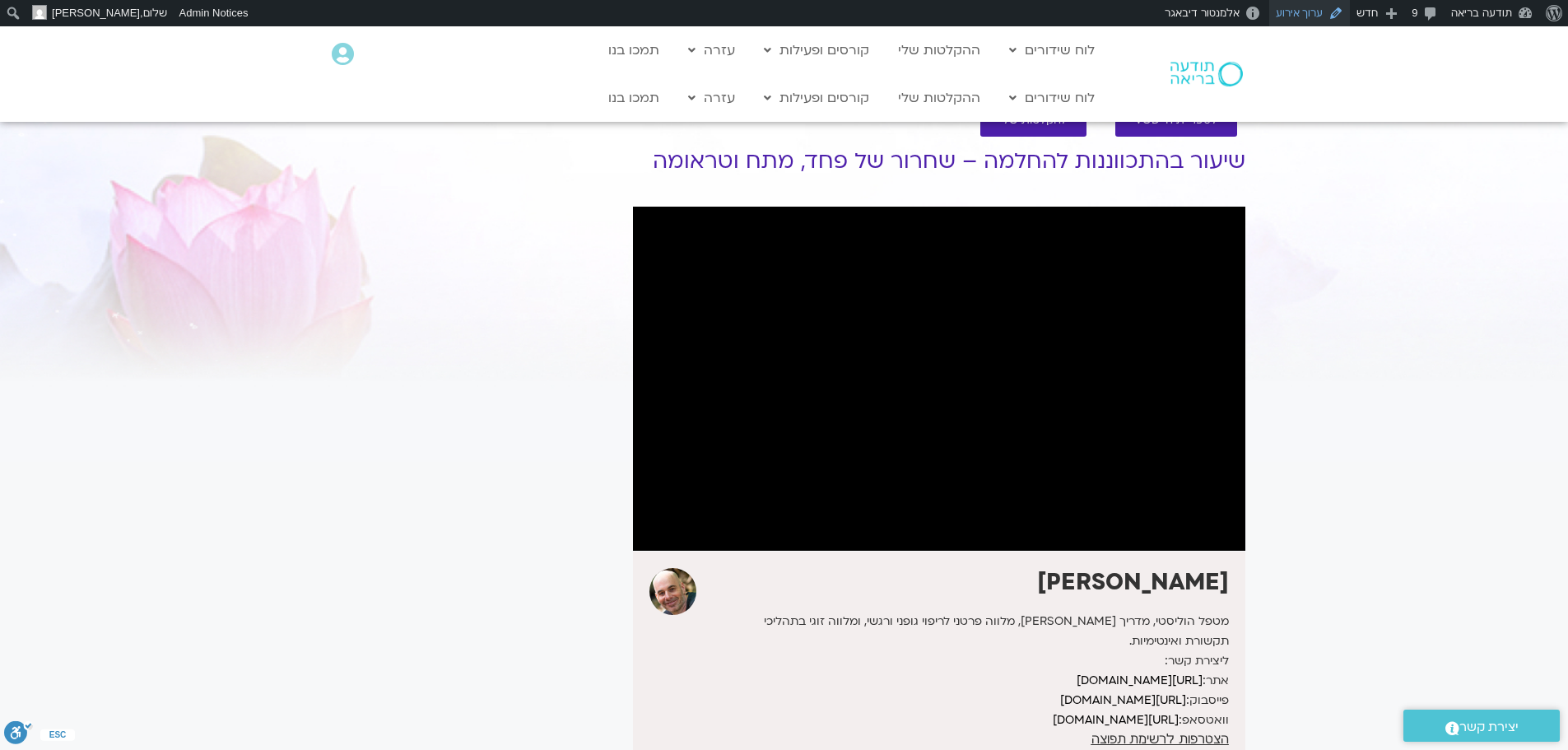 click on "ערוך אירוע" at bounding box center [1310, 13] 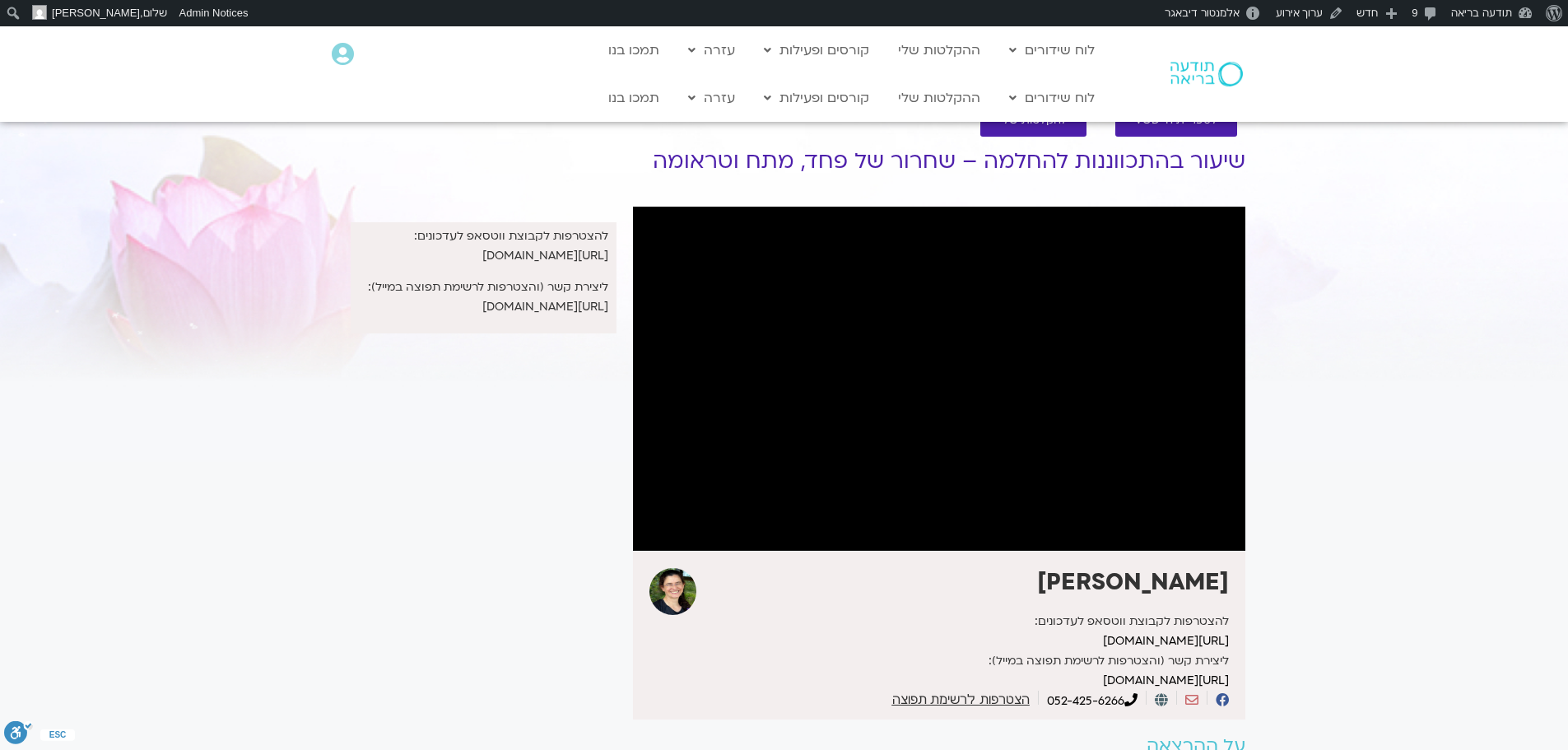scroll, scrollTop: 0, scrollLeft: 0, axis: both 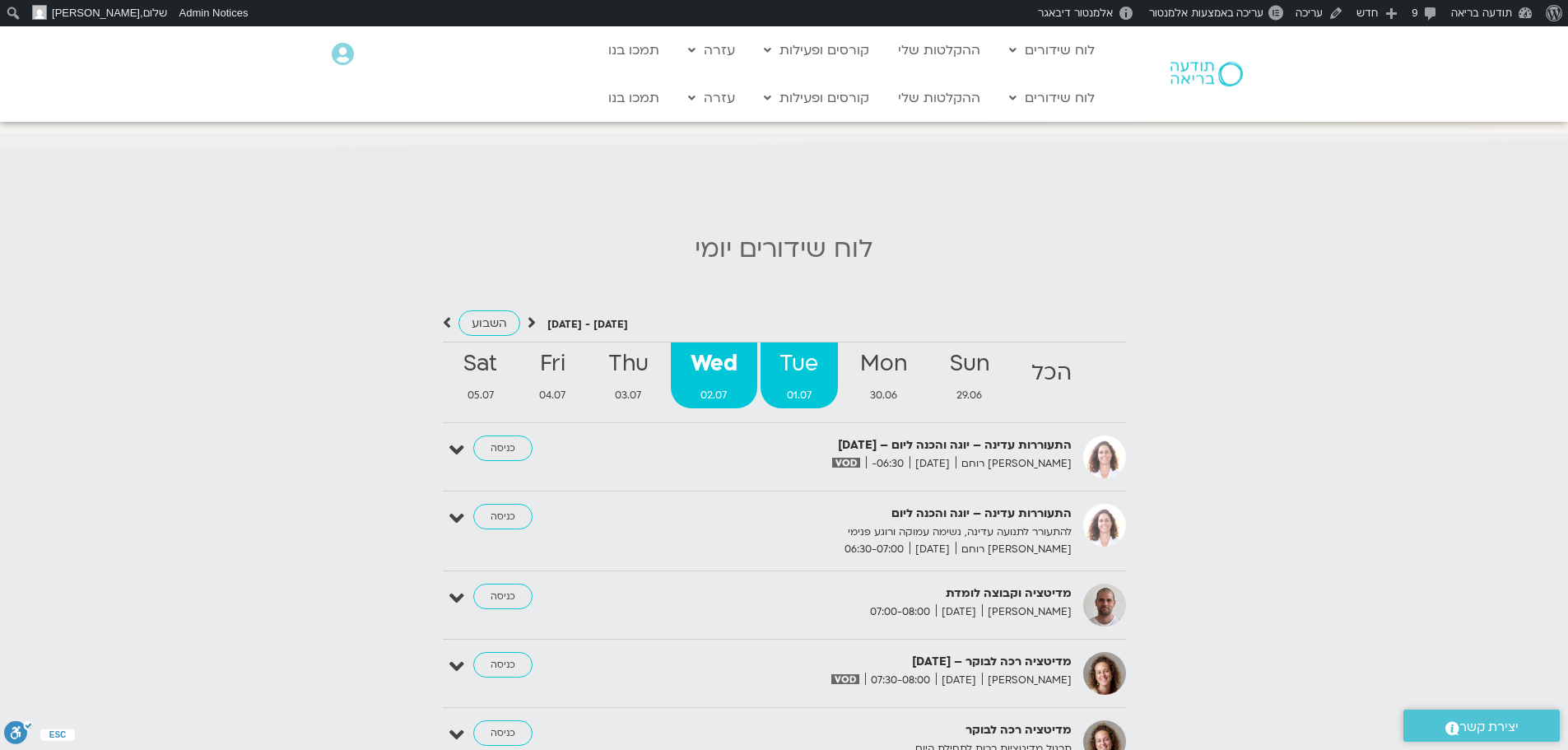 click on "01.07" at bounding box center [799, 395] 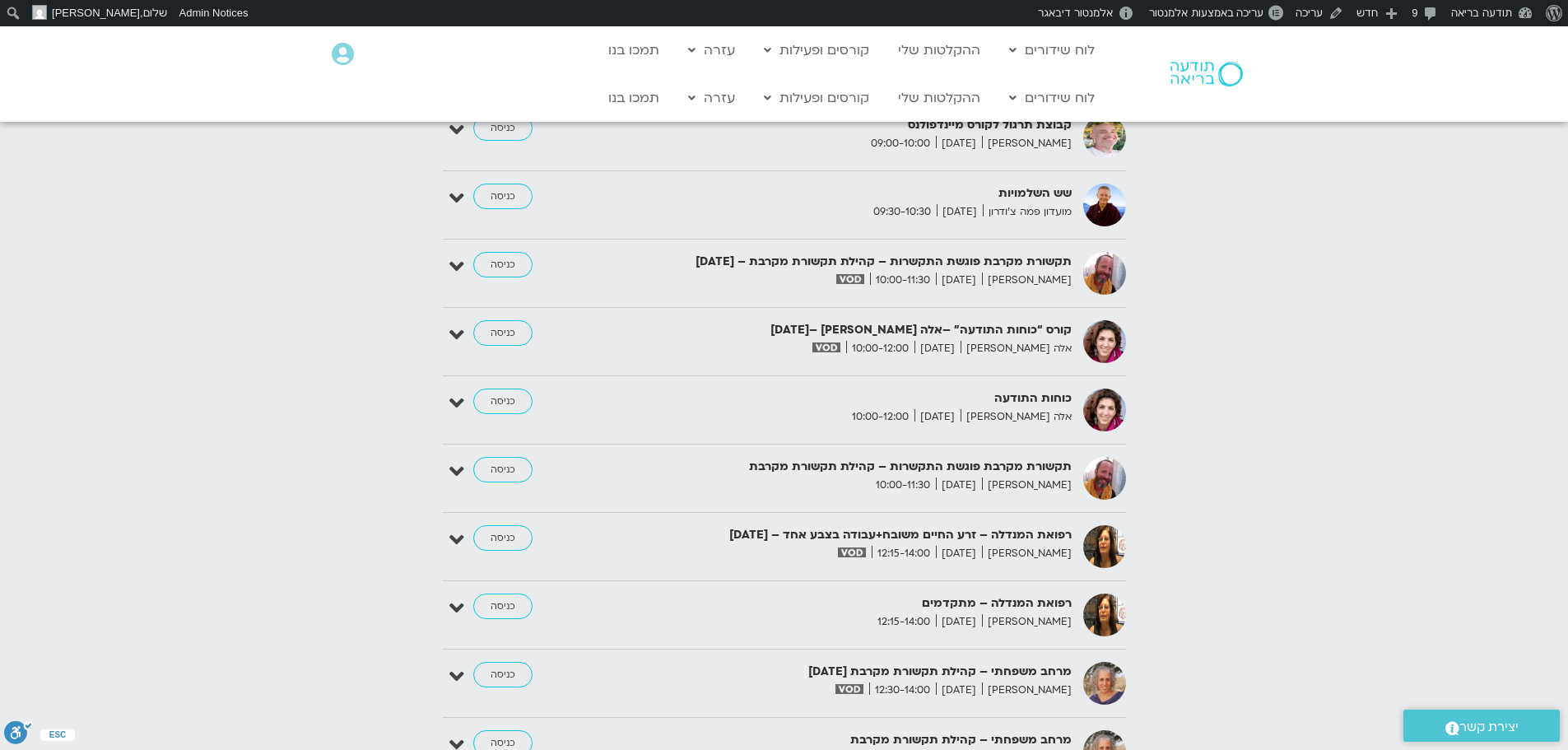 scroll, scrollTop: 2729, scrollLeft: 0, axis: vertical 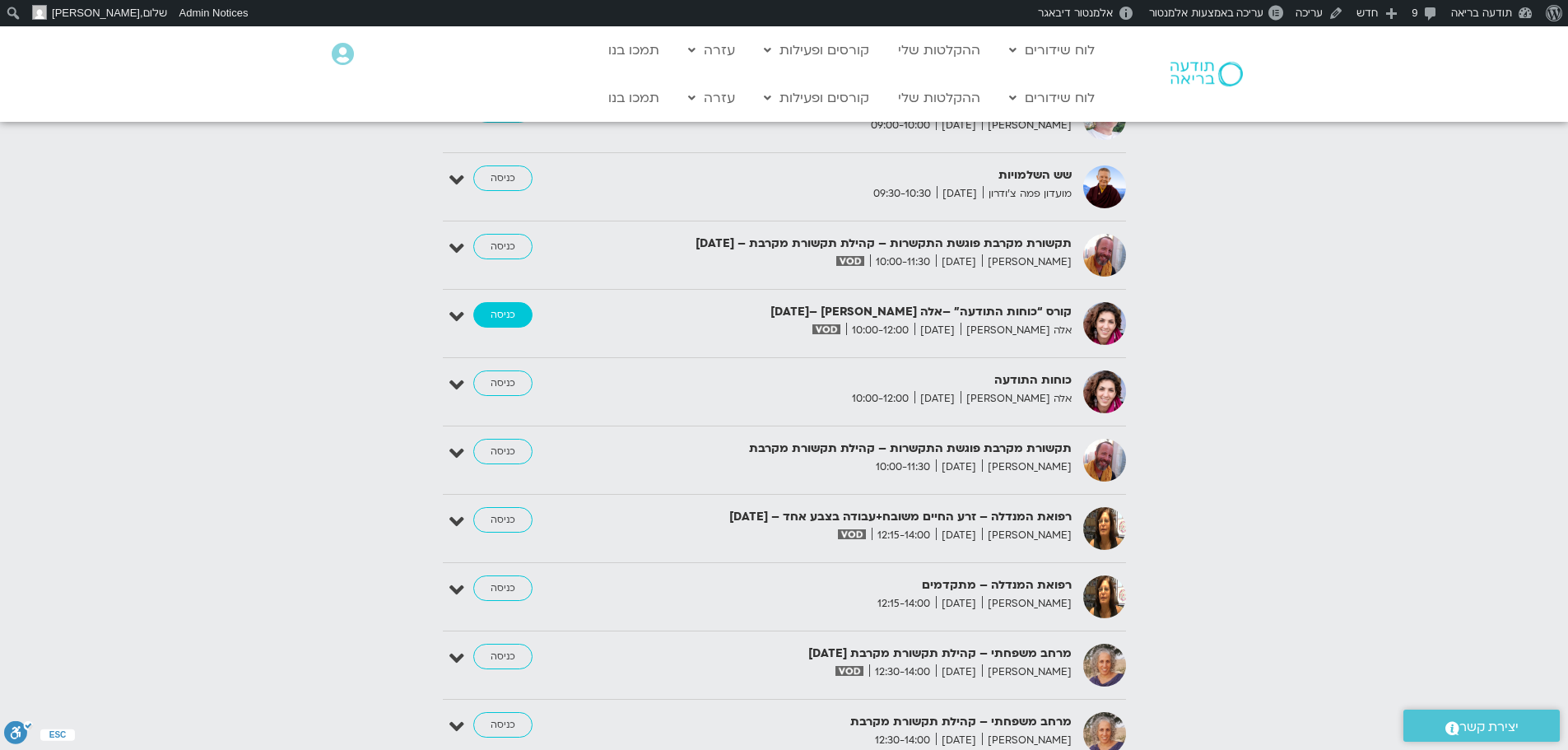 click on "כניסה" at bounding box center [503, 315] 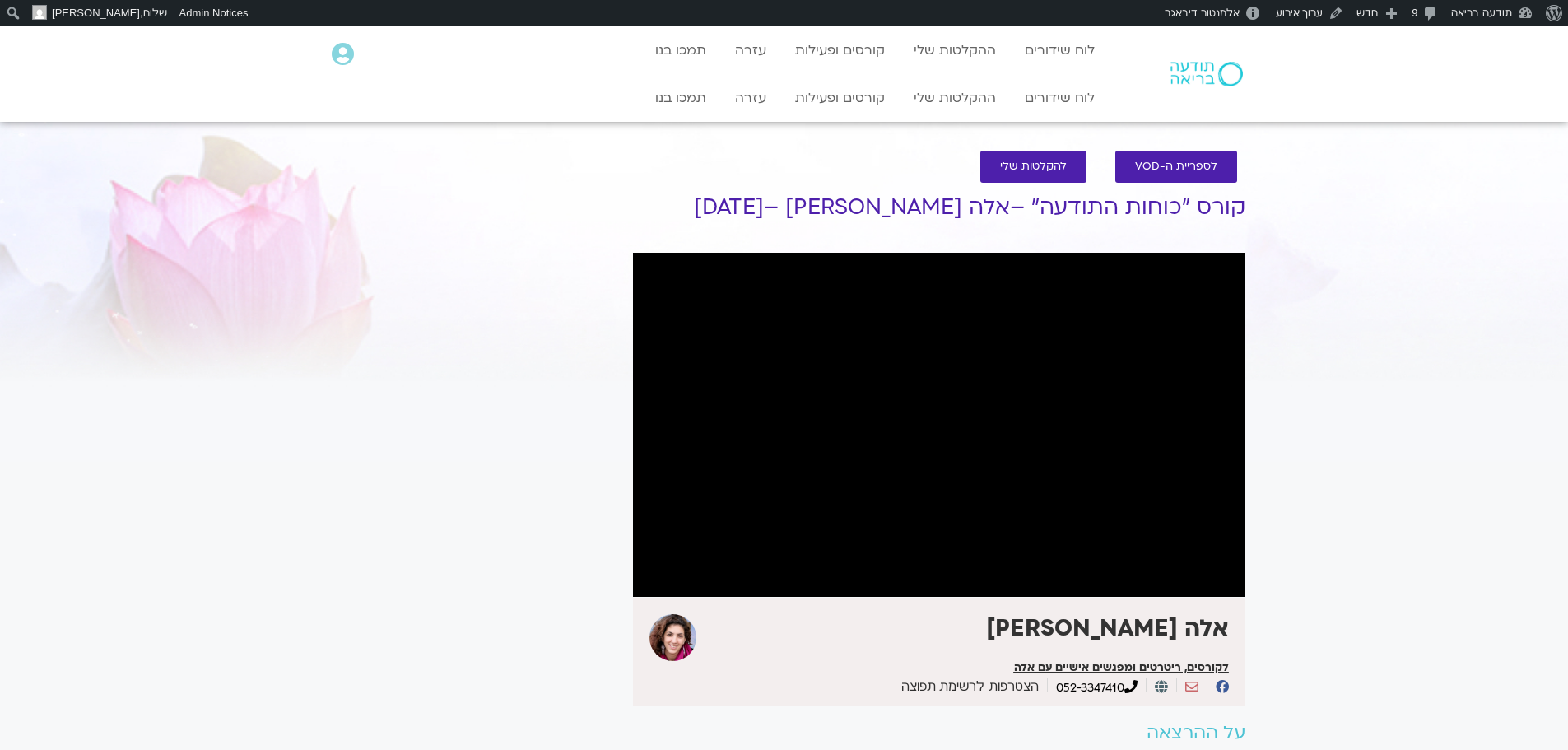 scroll, scrollTop: 0, scrollLeft: 0, axis: both 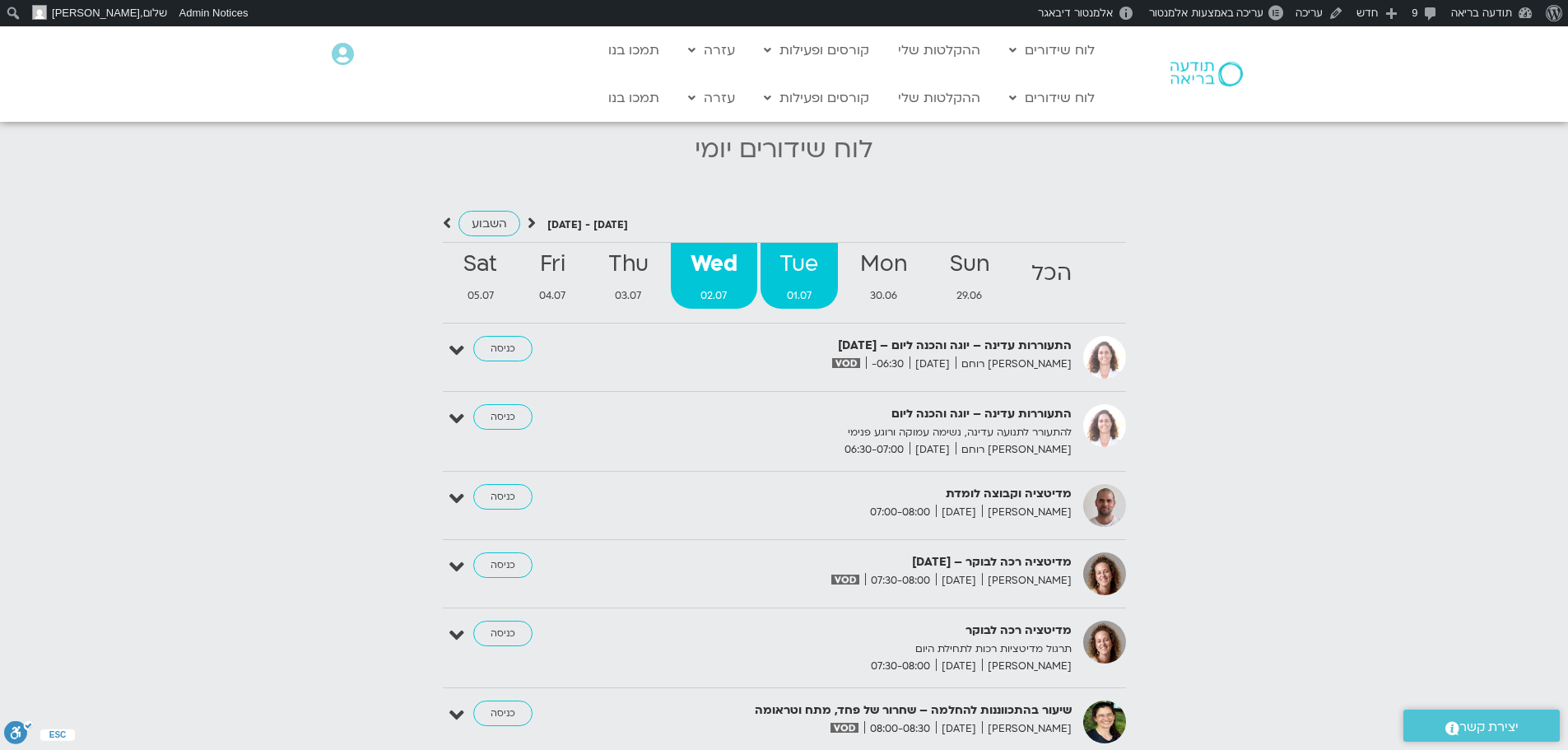click on "Tue" at bounding box center [799, 264] 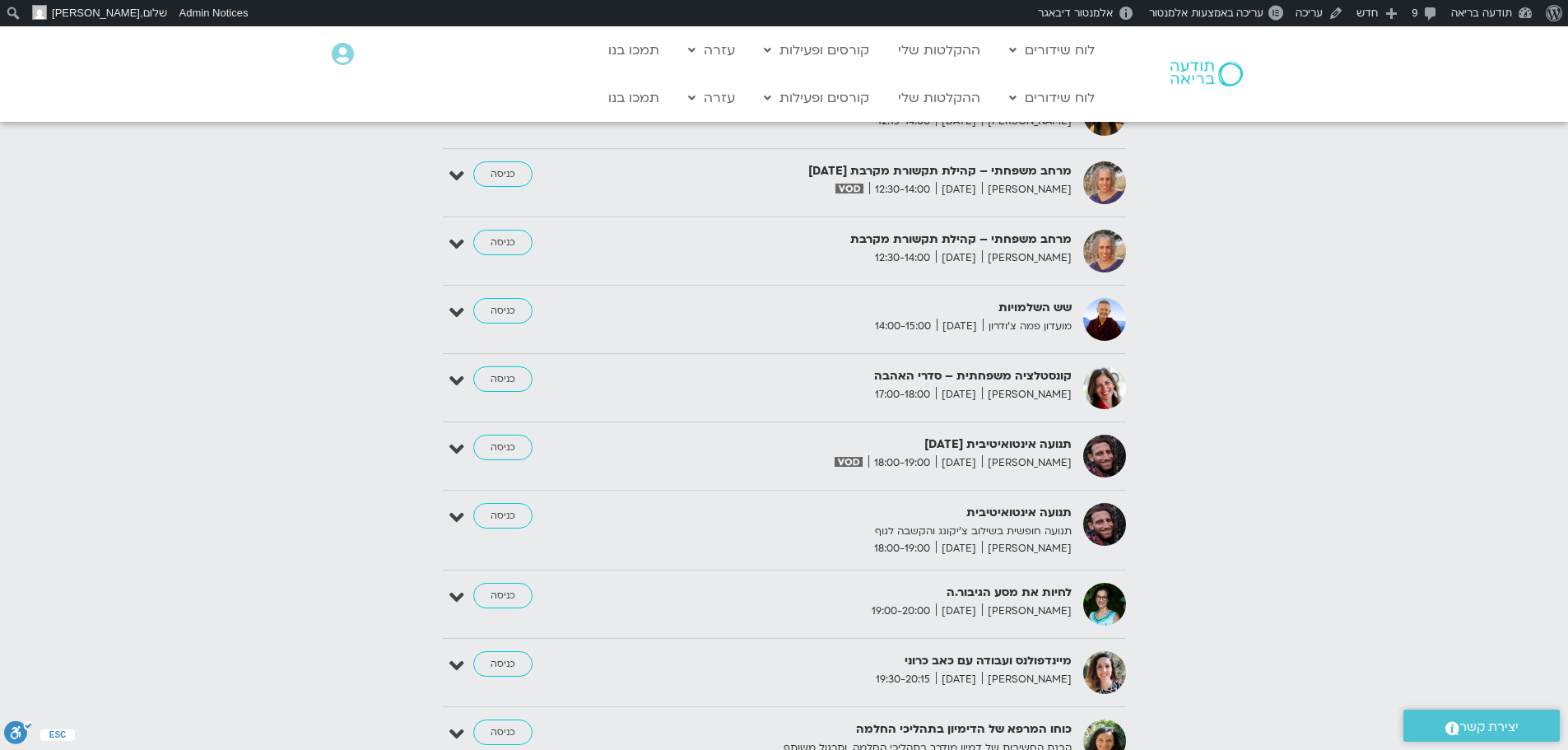 scroll, scrollTop: 3240, scrollLeft: 0, axis: vertical 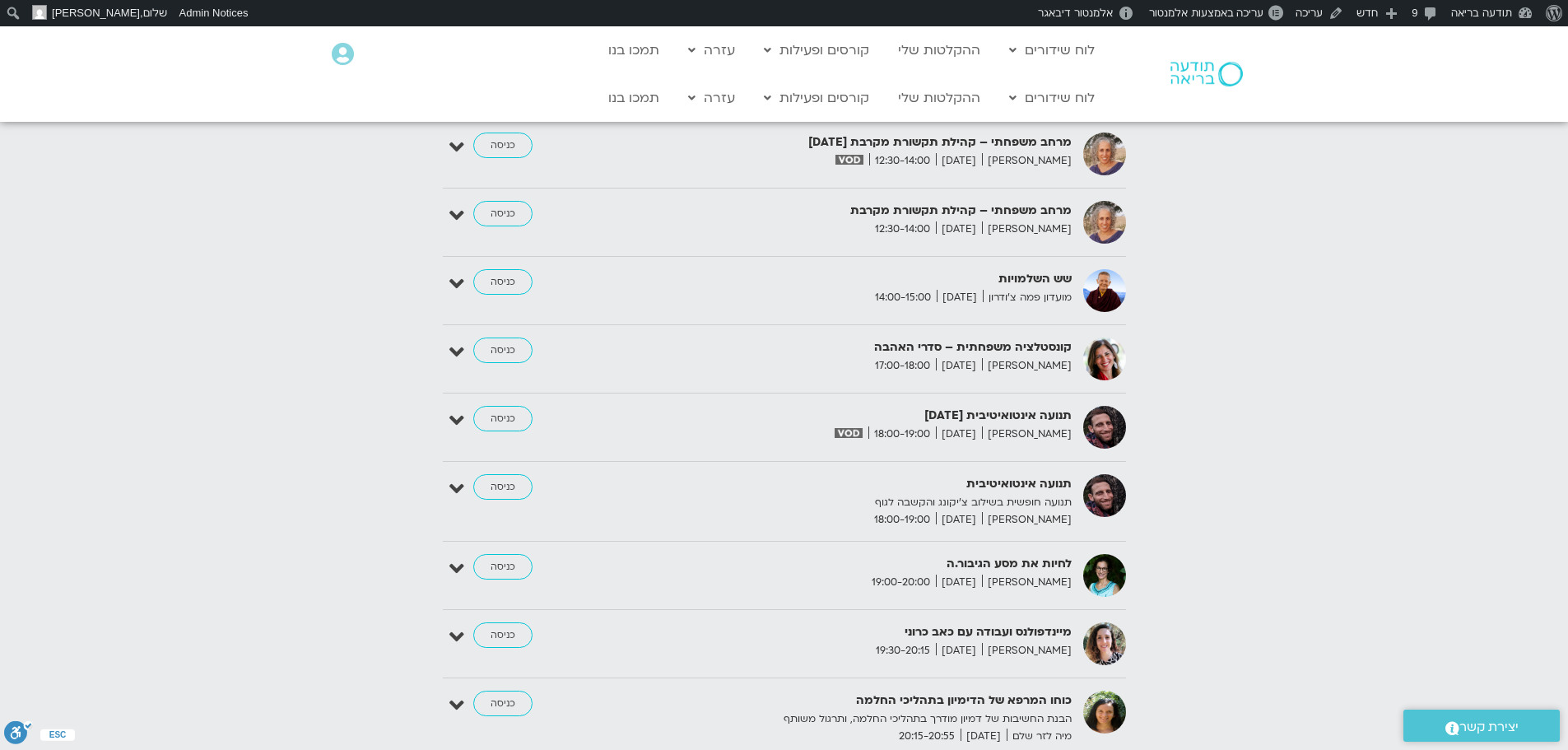 click on "לחיות את מסע הגיבור.ה" at bounding box center (870, 564) 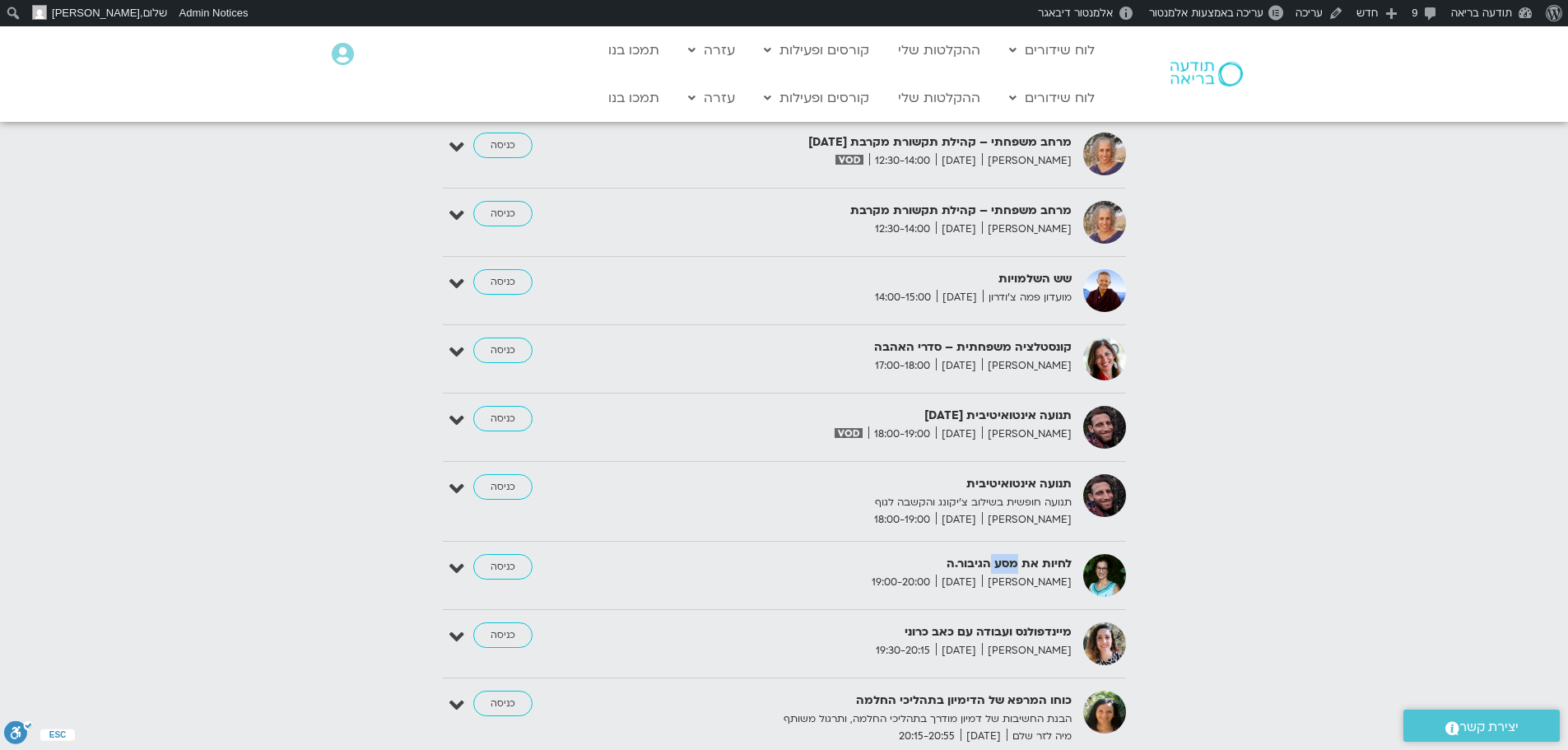 click on "לחיות את מסע הגיבור.ה" at bounding box center [870, 564] 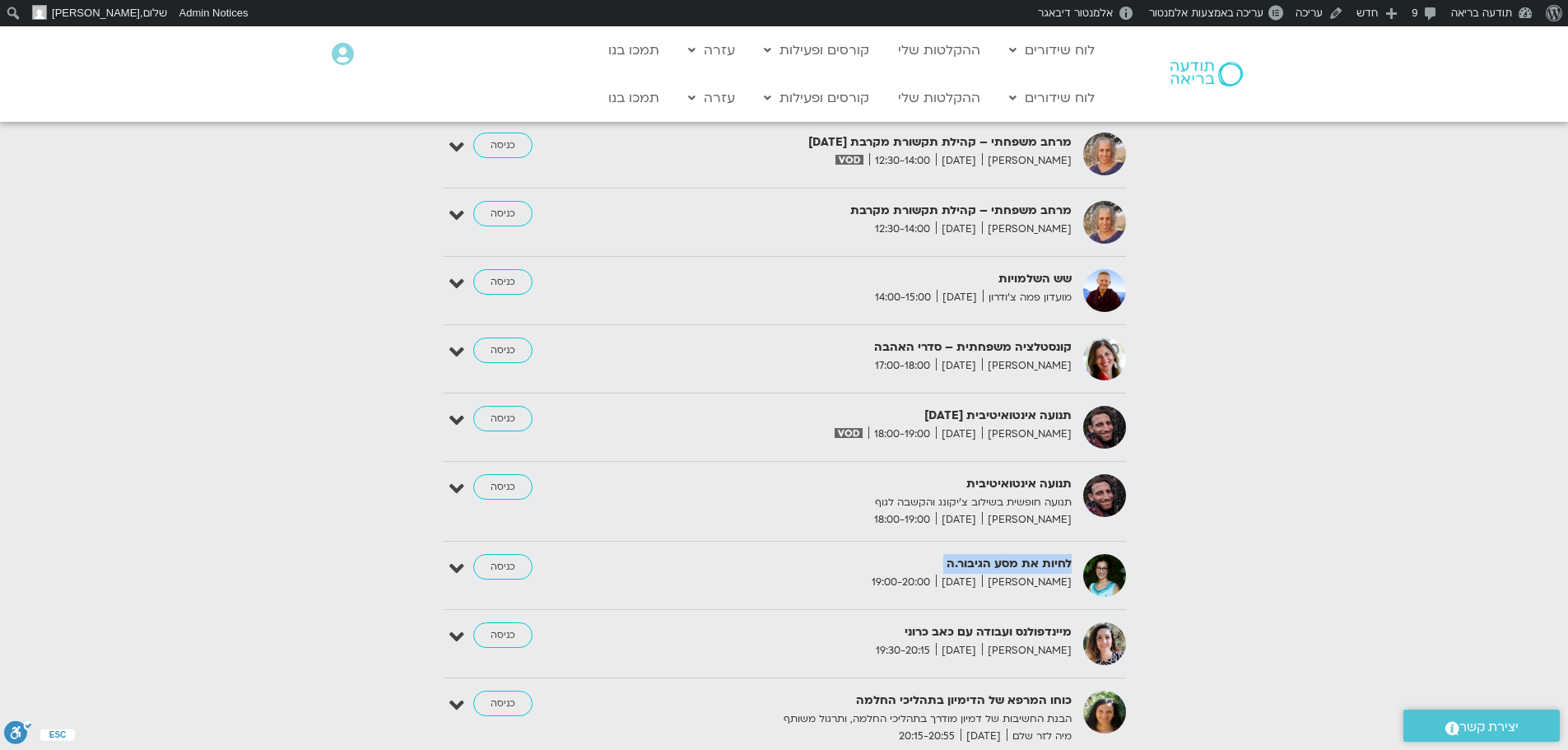 click on "לחיות את מסע הגיבור.ה" at bounding box center (870, 564) 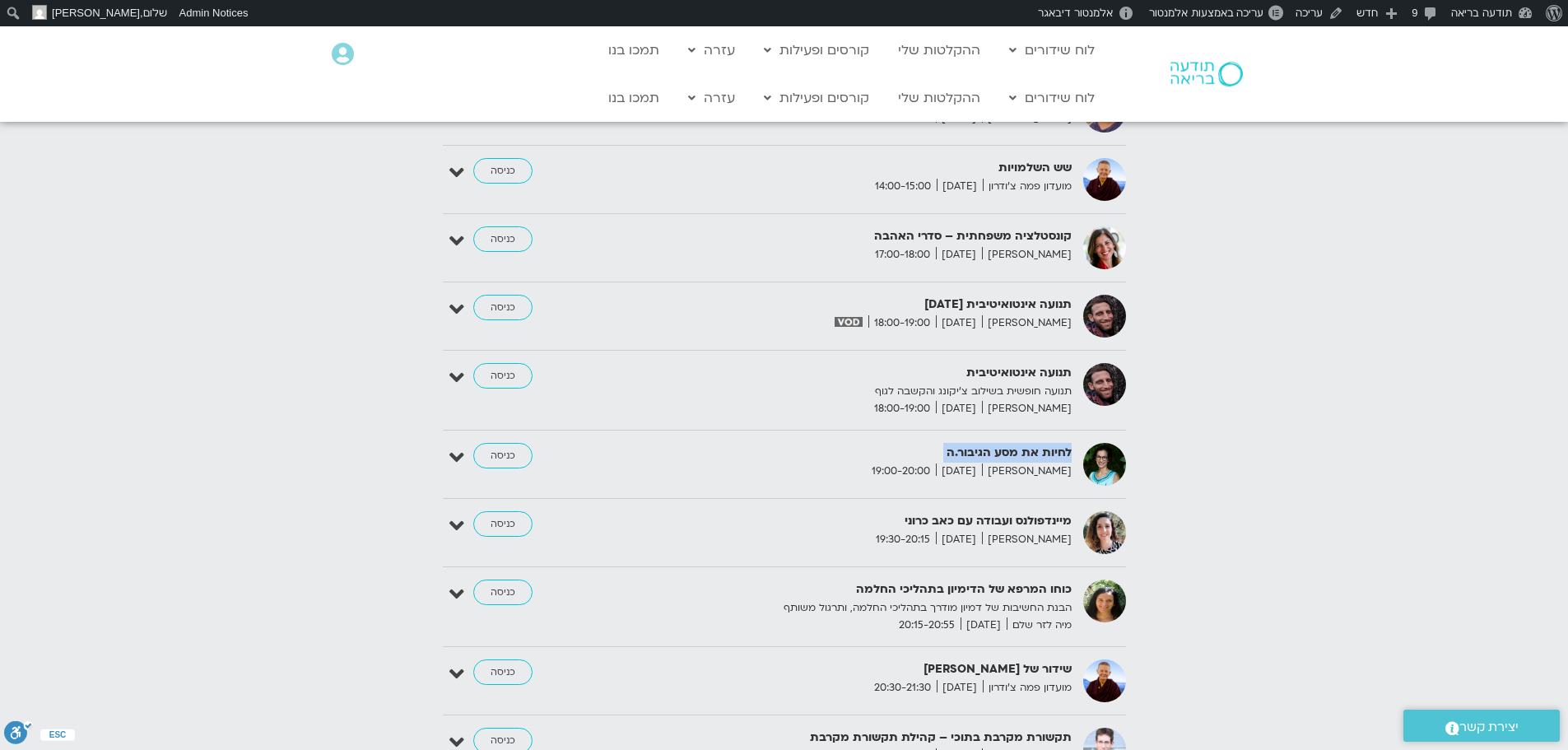 scroll, scrollTop: 3323, scrollLeft: 0, axis: vertical 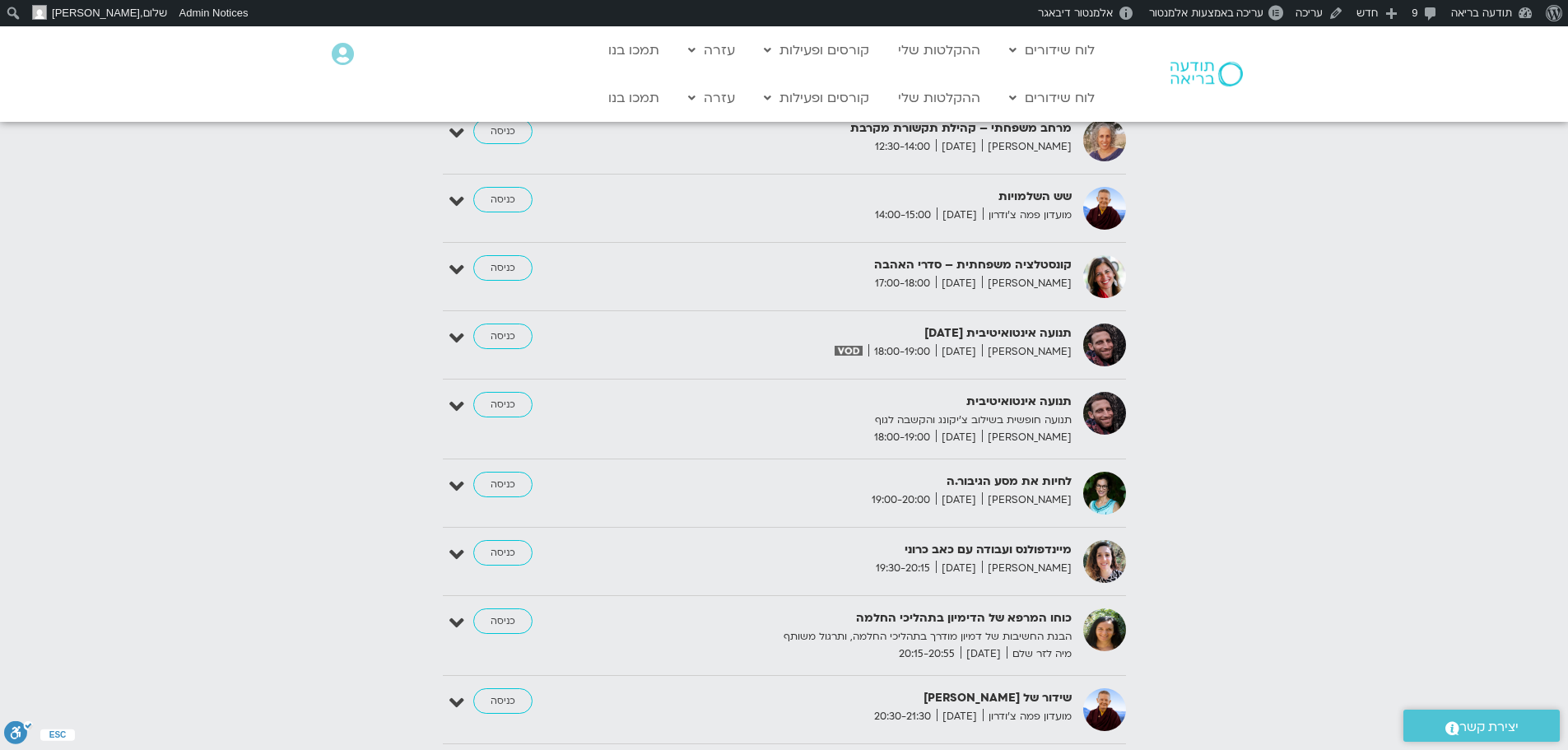 click on "קונסטלציה משפחתית – סדרי האהבה" at bounding box center [870, 265] 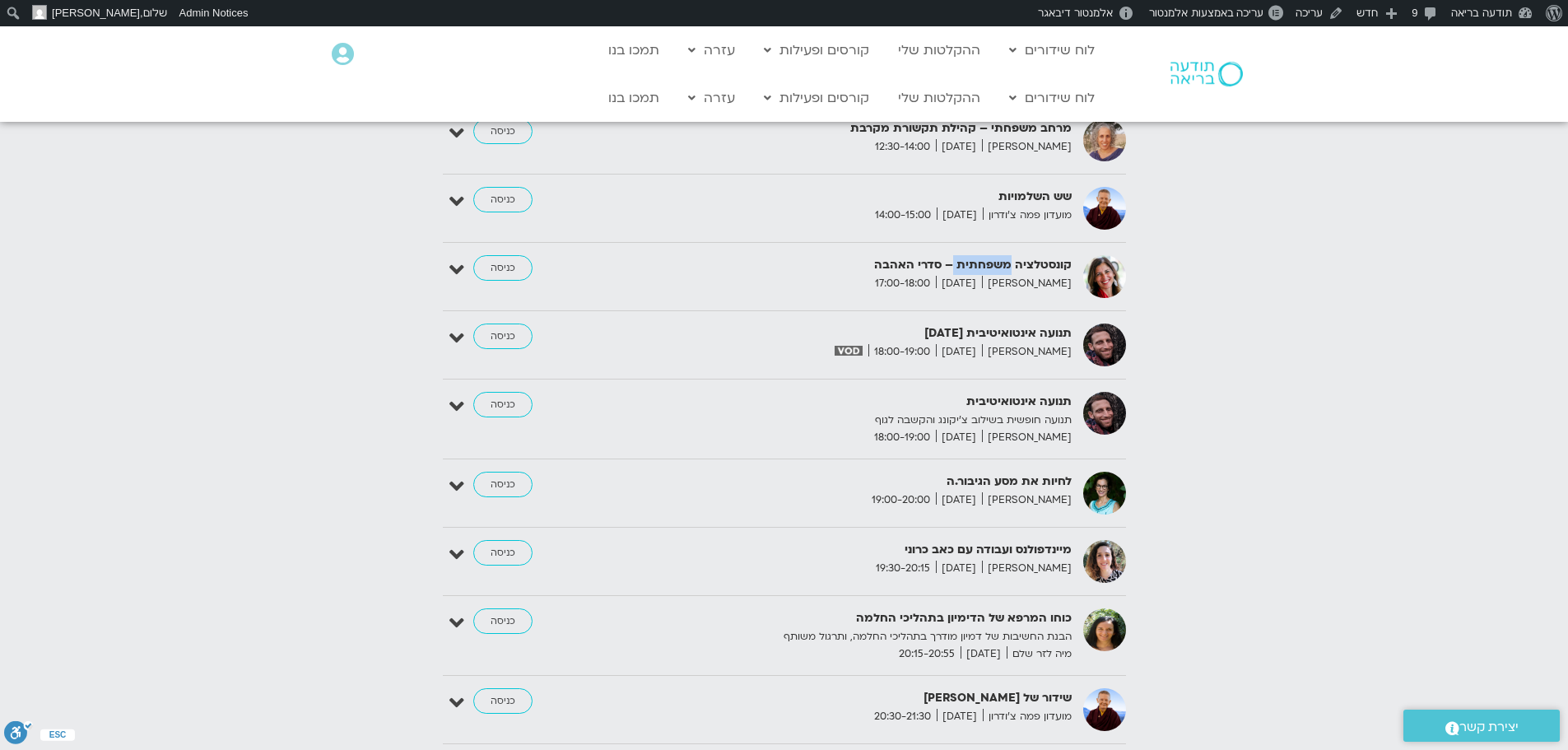 click on "קונסטלציה משפחתית – סדרי האהבה" at bounding box center [870, 265] 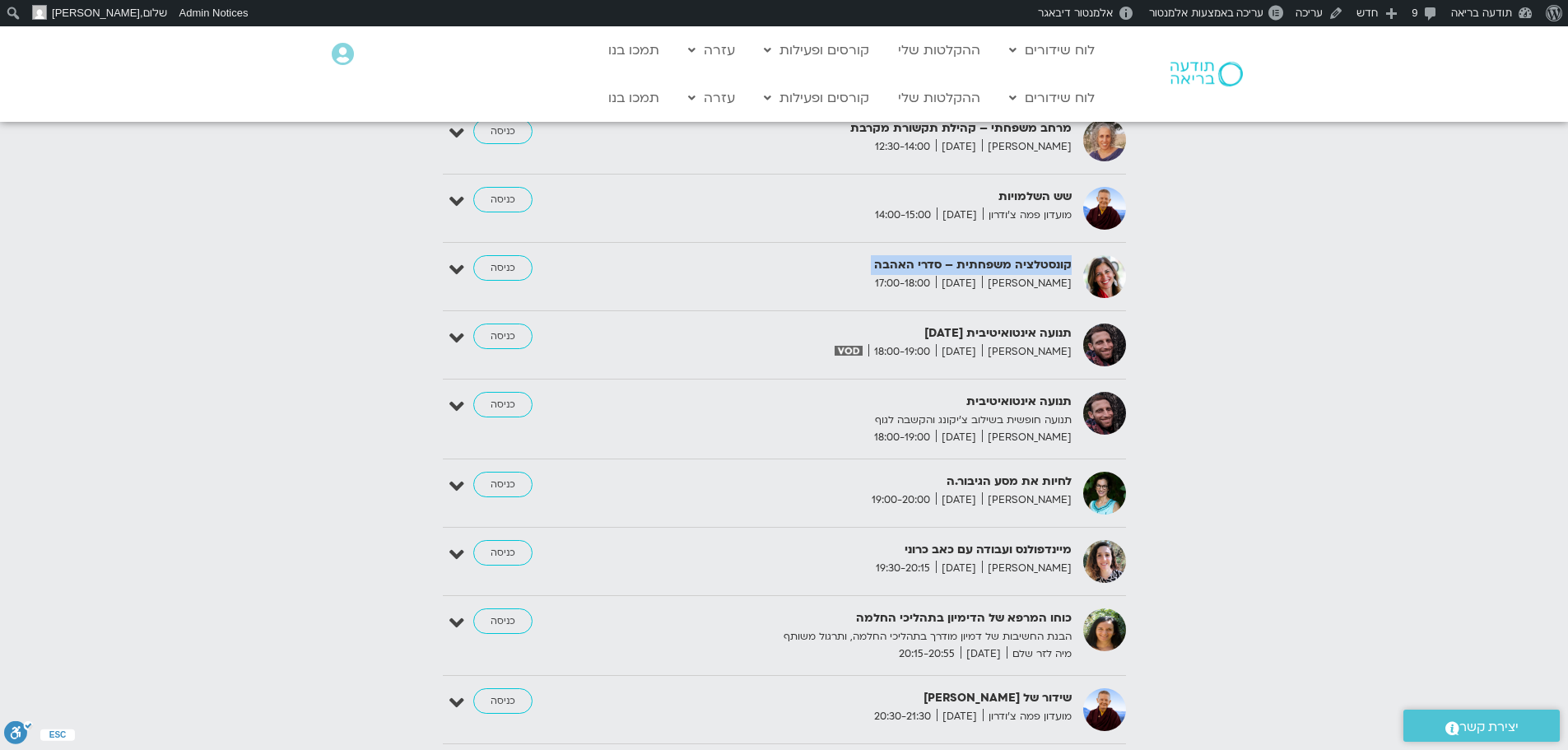 click on "קונסטלציה משפחתית – סדרי האהבה" at bounding box center (870, 265) 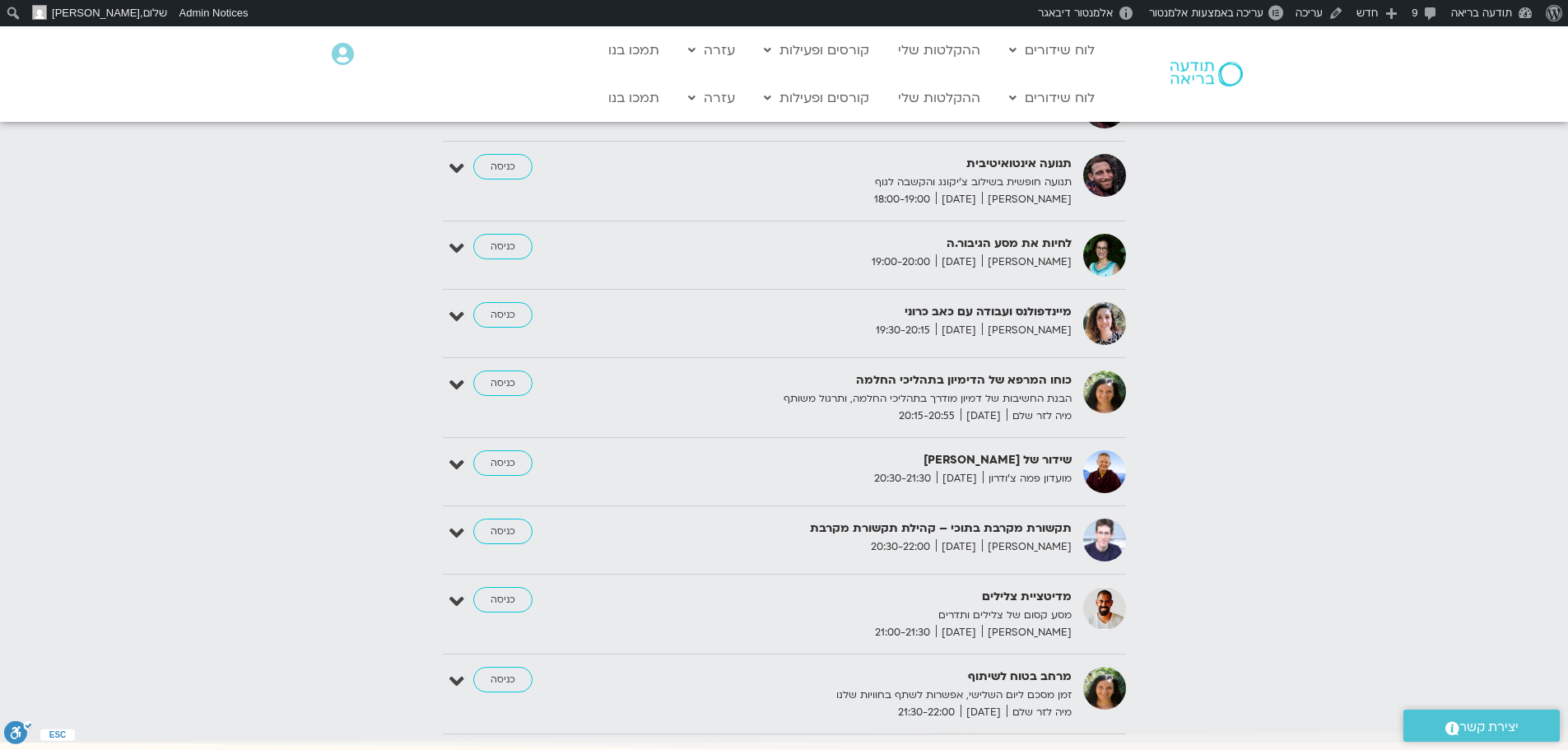 scroll, scrollTop: 3570, scrollLeft: 0, axis: vertical 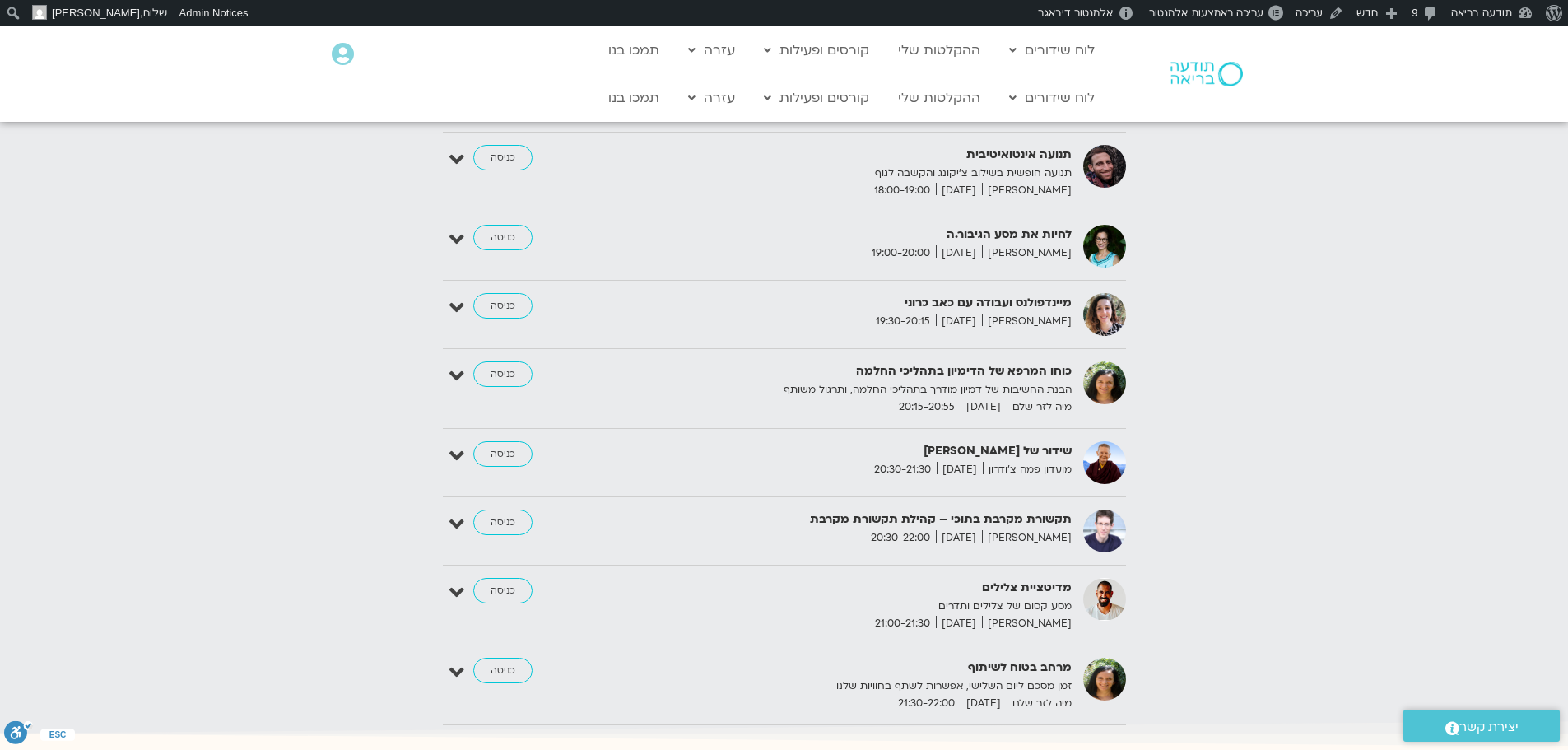 click on "תקשורת מקרבת בתוכי – קהילת תקשורת מקרבת" at bounding box center [870, 519] 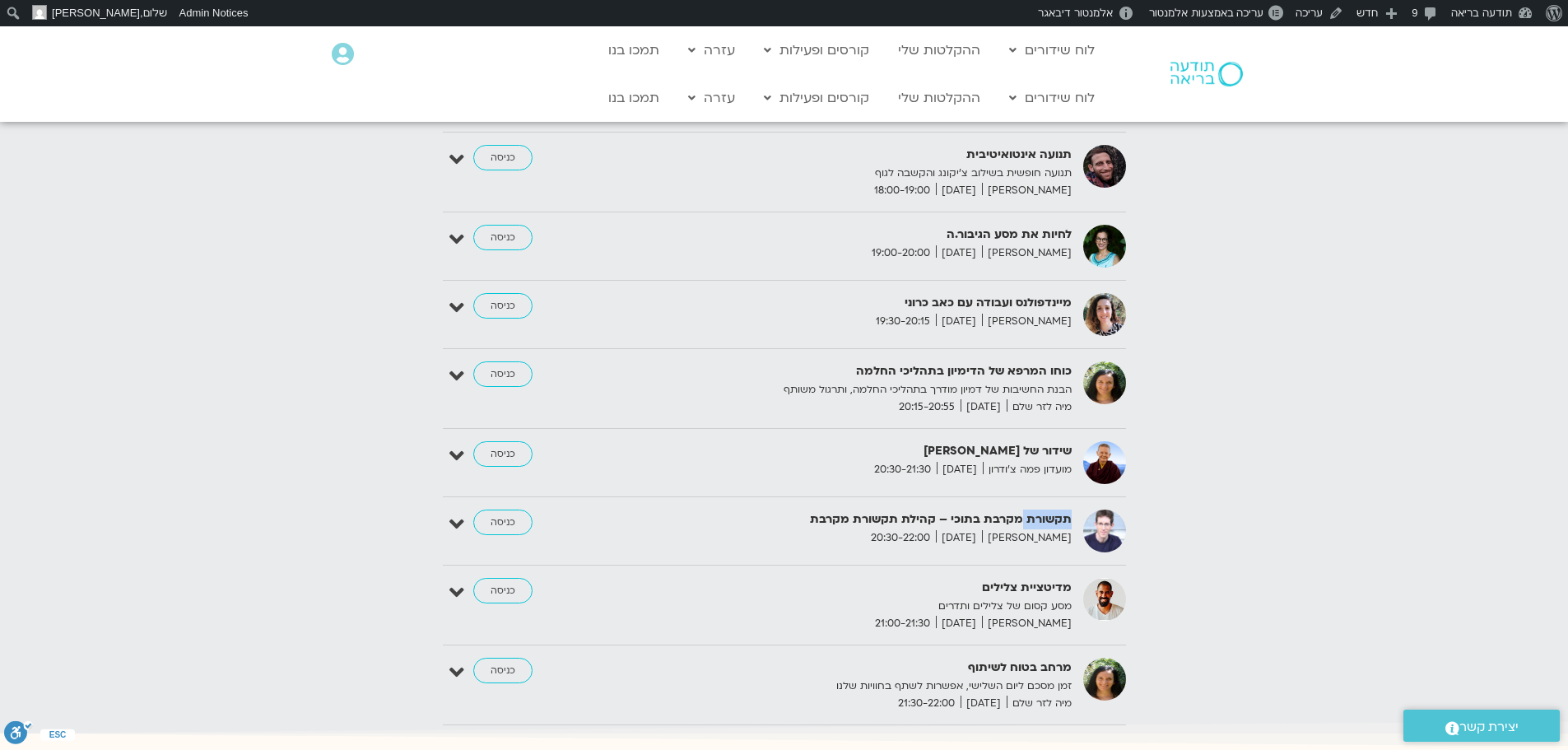 click on "תקשורת מקרבת בתוכי – קהילת תקשורת מקרבת" at bounding box center [870, 519] 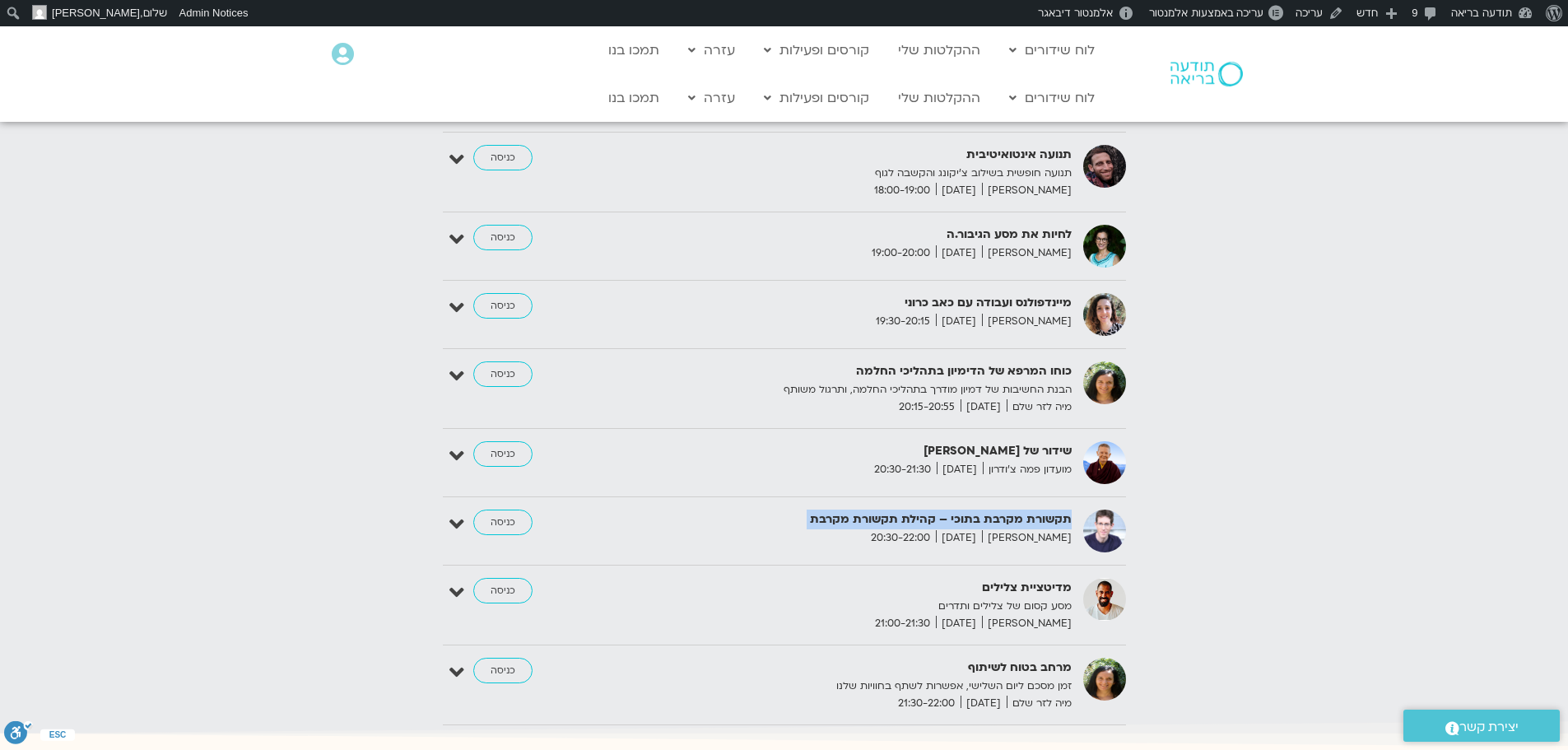 click on "תקשורת מקרבת בתוכי – קהילת תקשורת מקרבת" at bounding box center (870, 519) 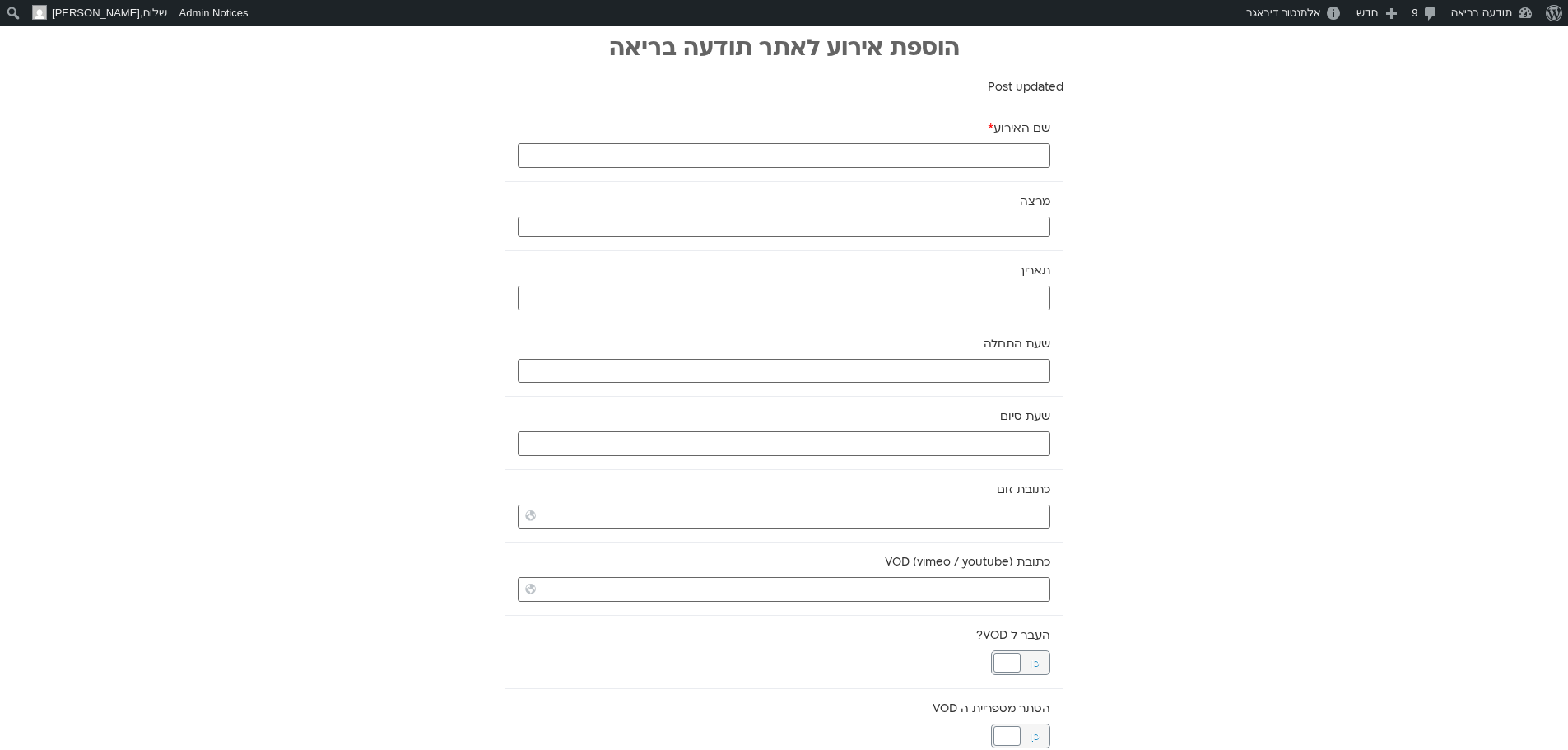 scroll, scrollTop: 0, scrollLeft: 0, axis: both 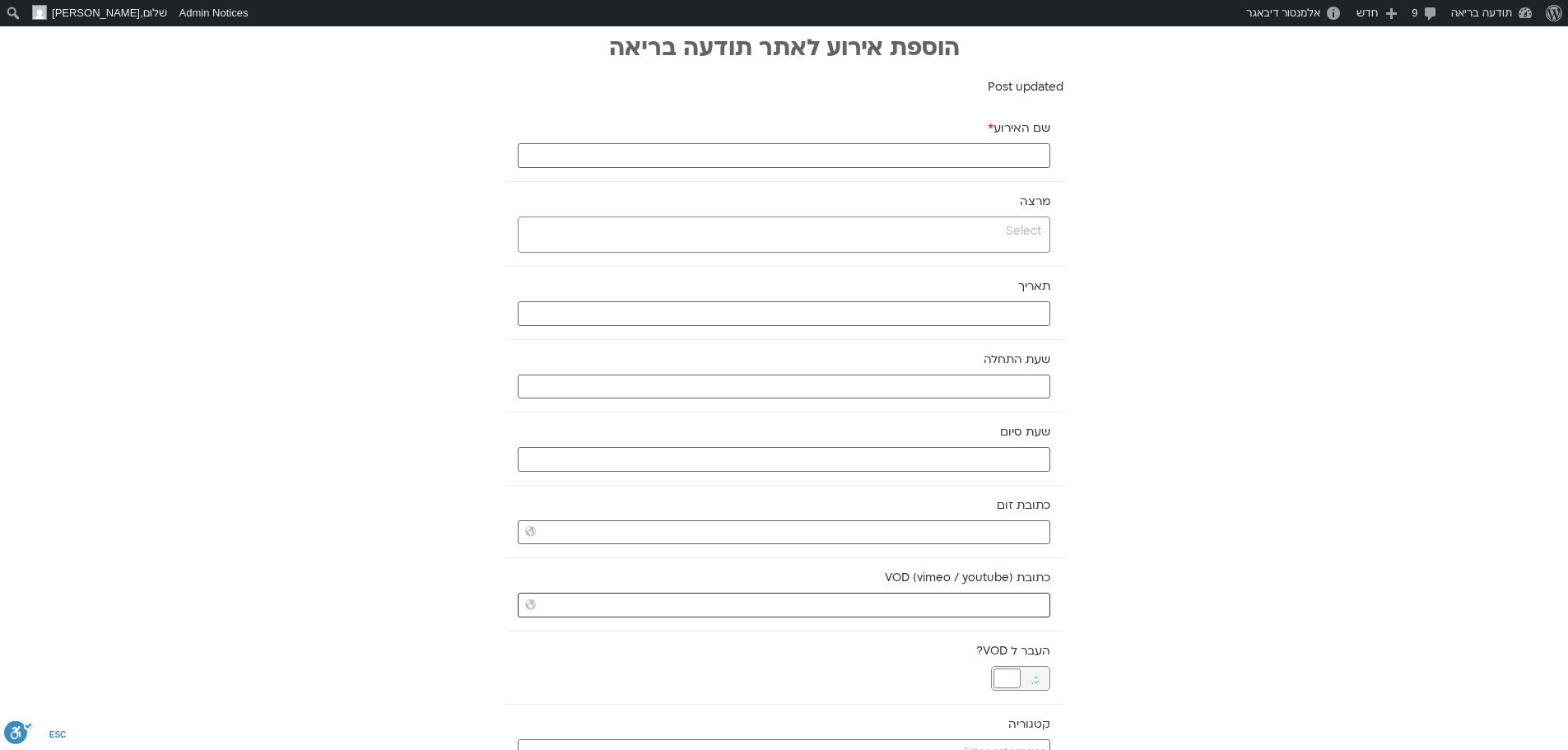 click on "כתובת VOD (vimeo / youtube)" at bounding box center (784, 605) 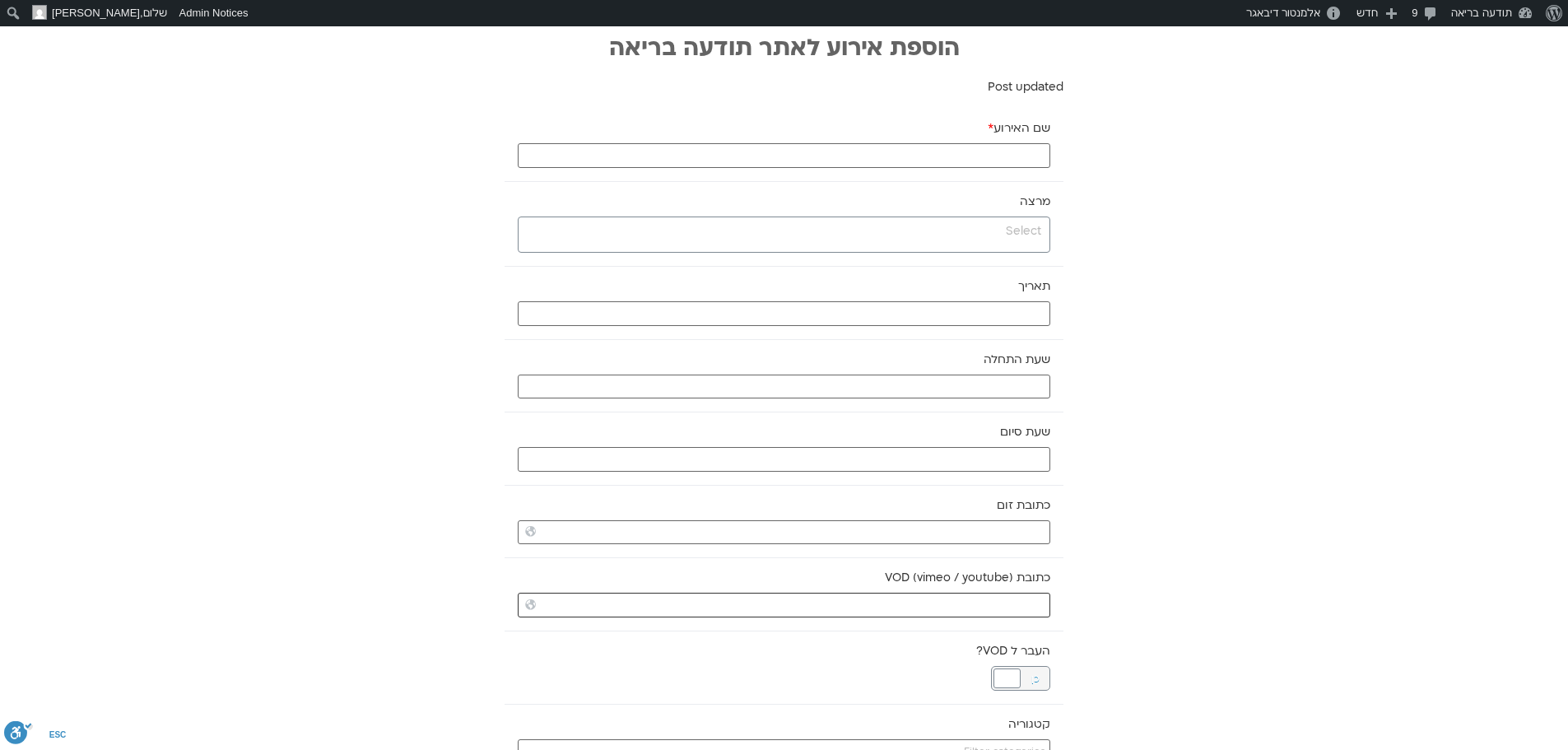 paste on "[URL][DOMAIN_NAME]" 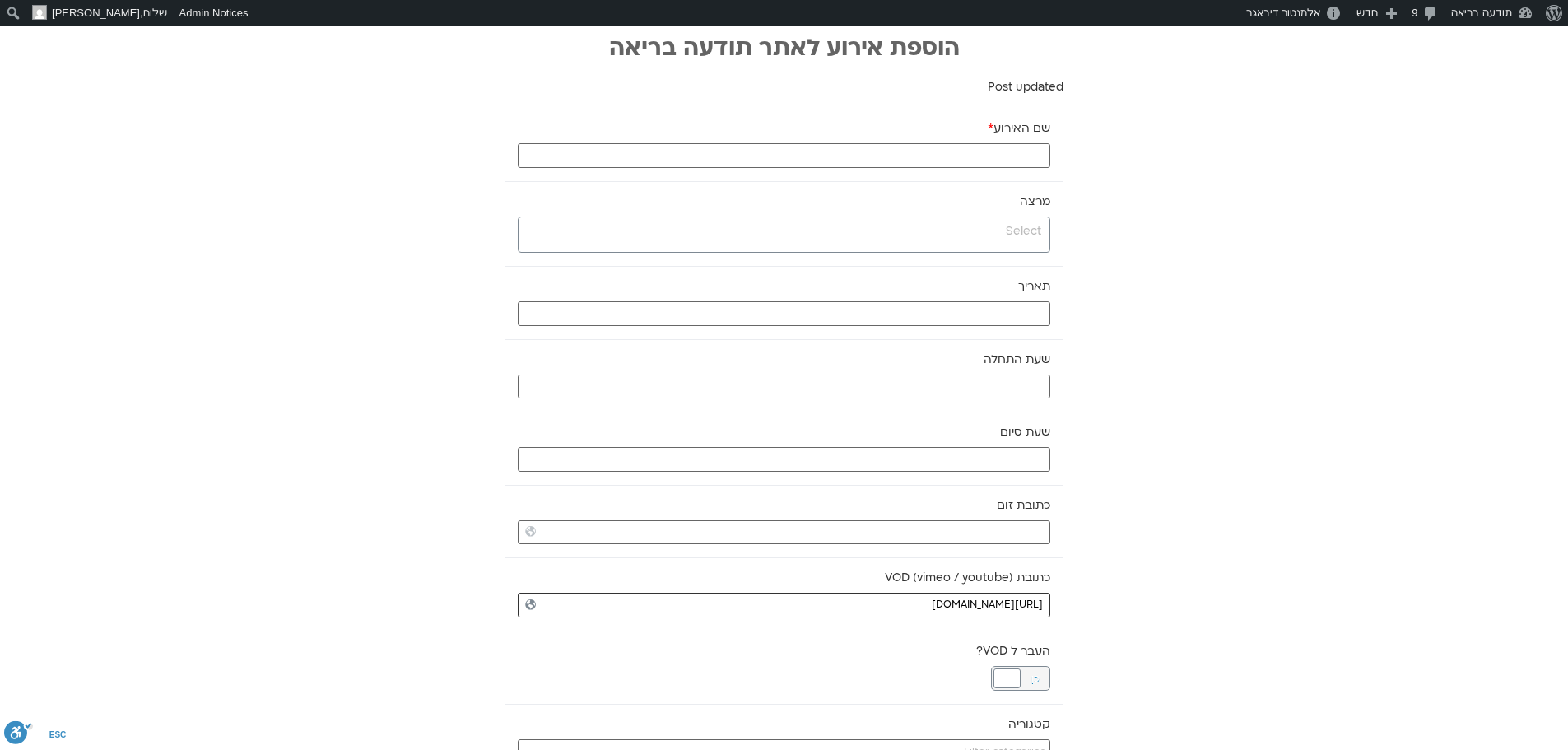 type on "[URL][DOMAIN_NAME]" 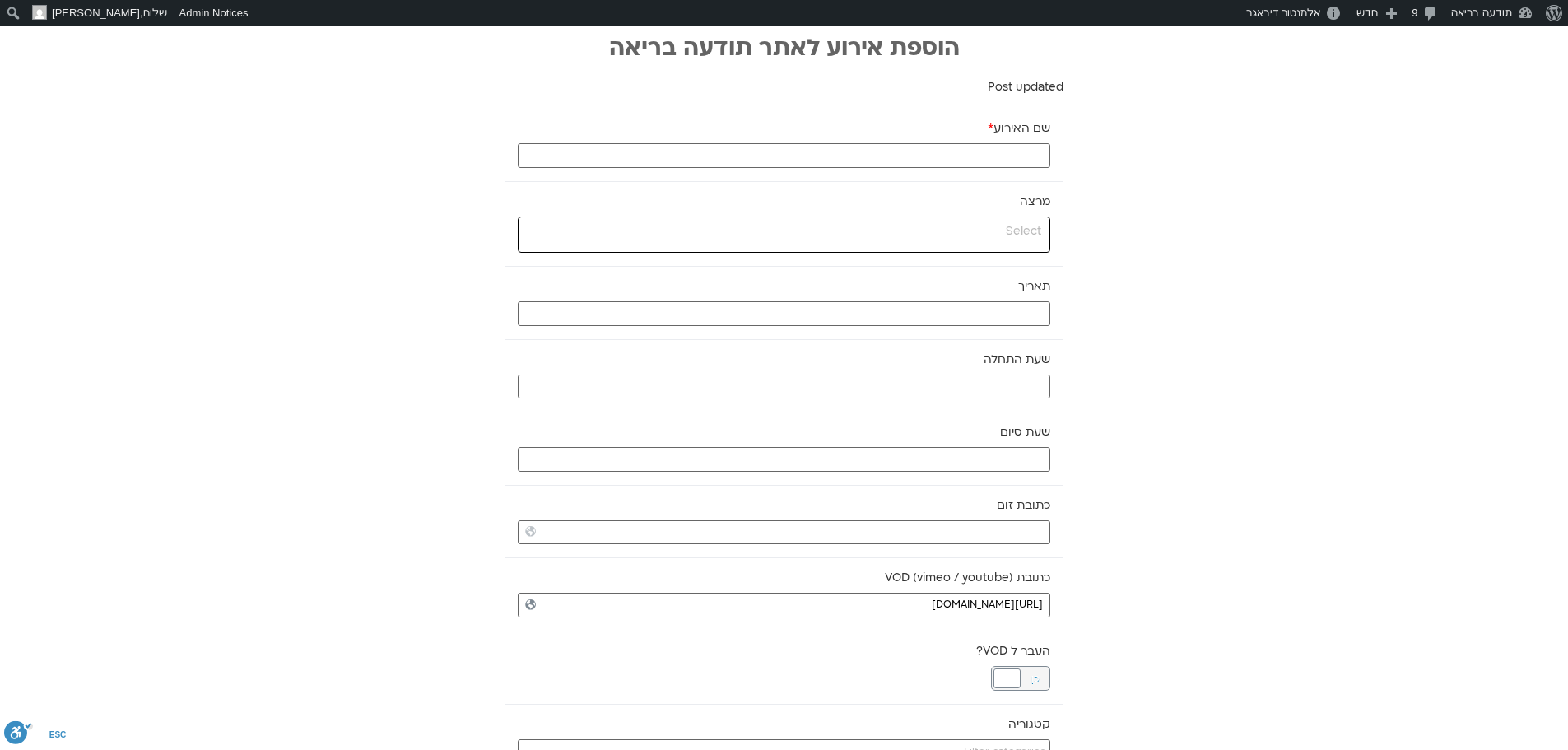 click at bounding box center [782, 231] 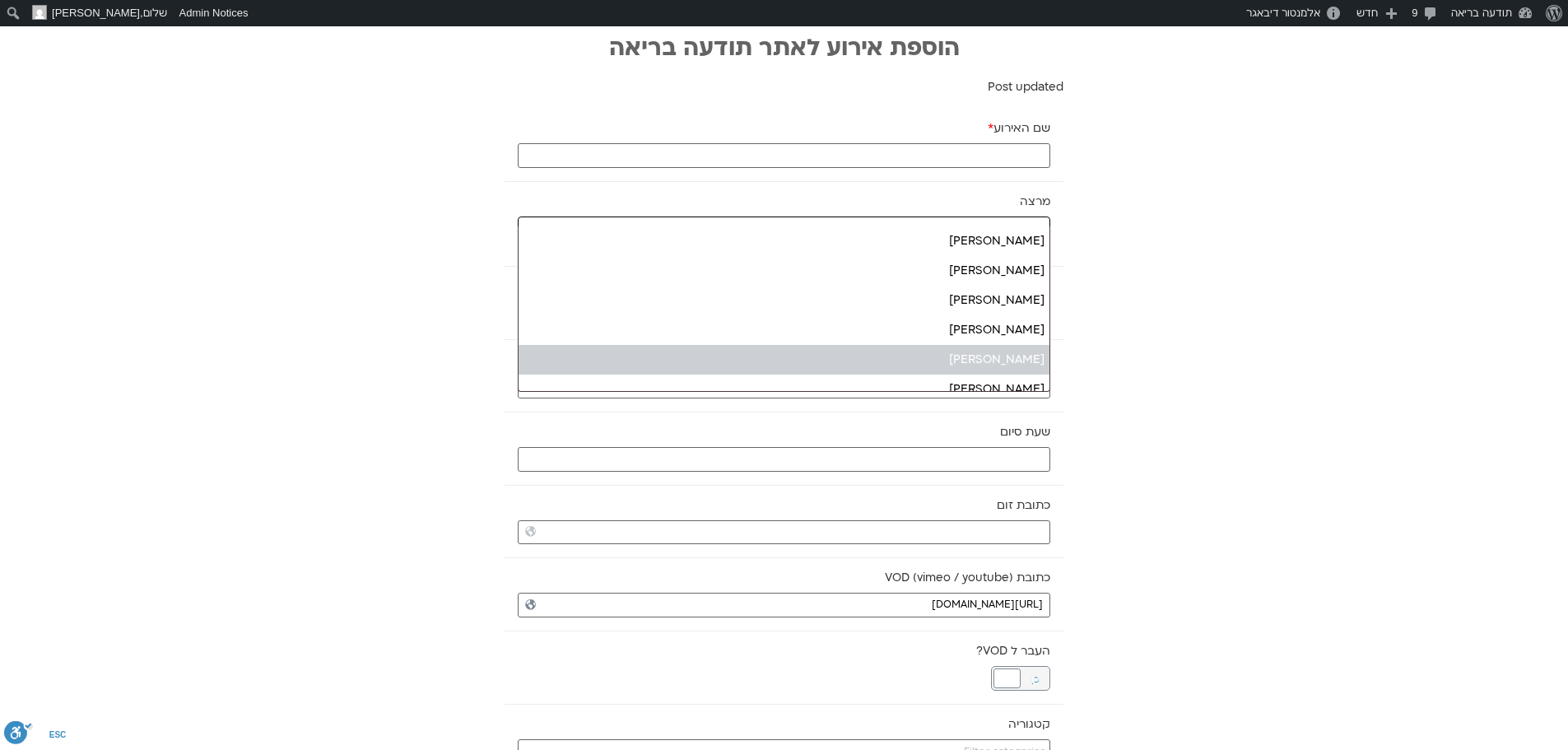 type on "תמ" 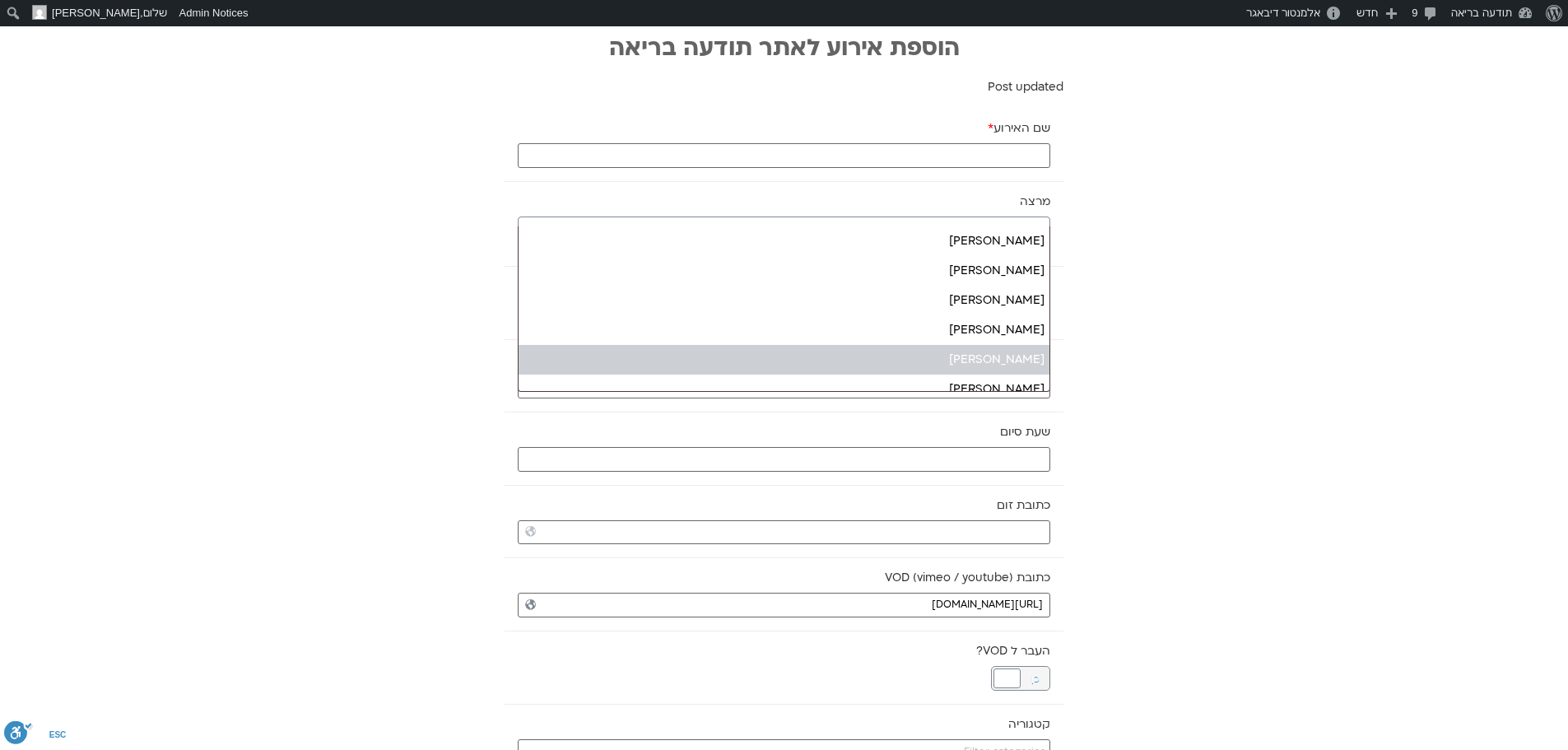 type 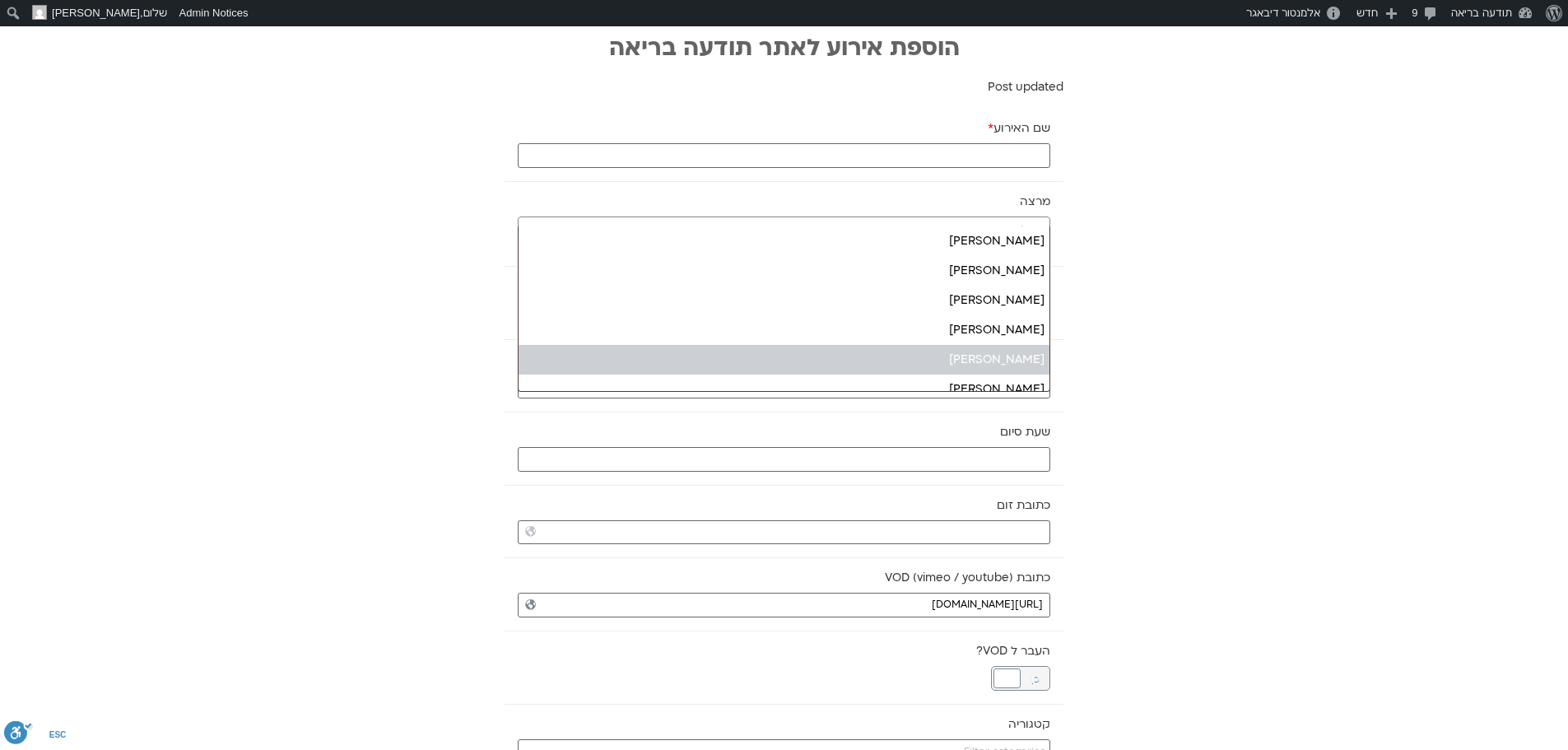 select on "******" 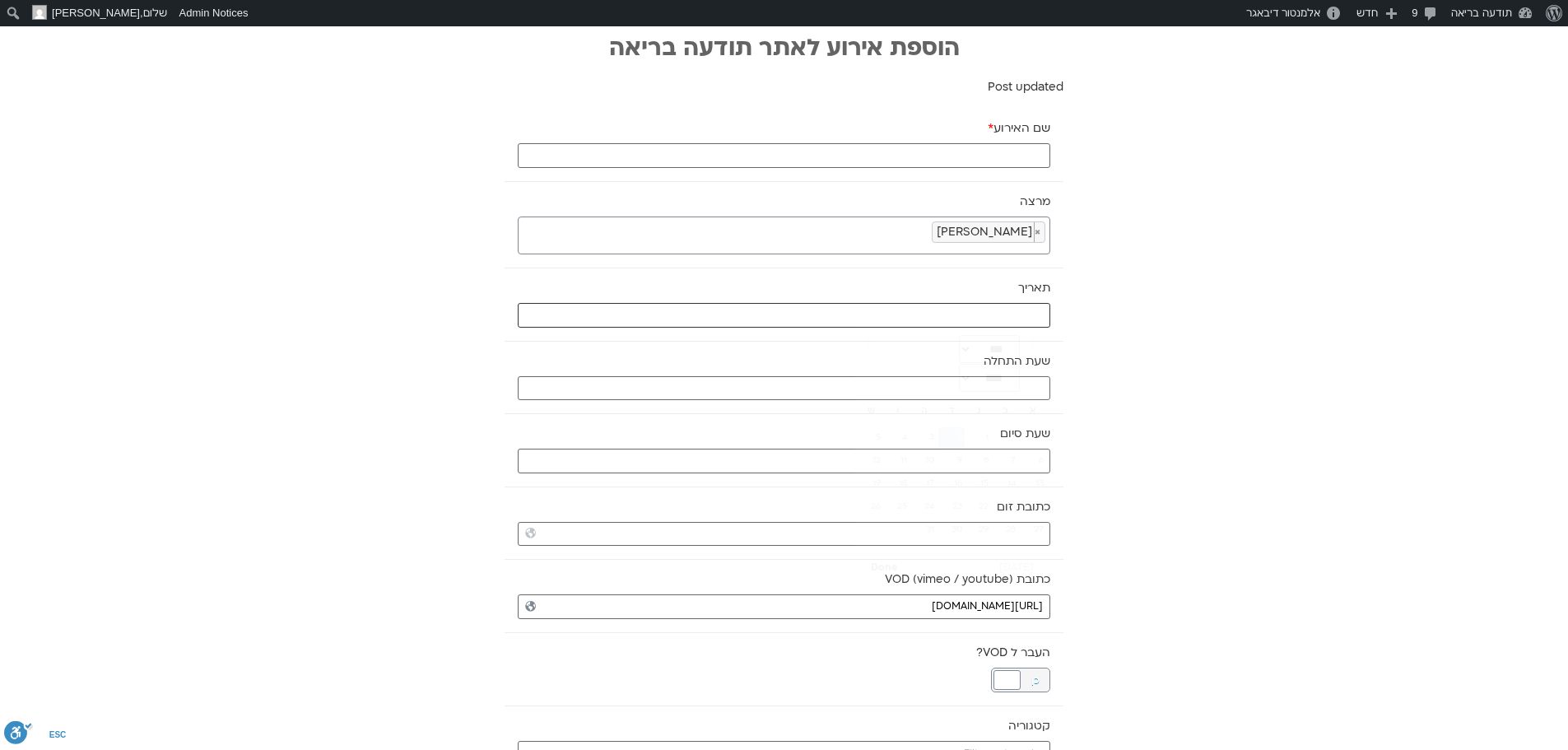 click at bounding box center (784, 315) 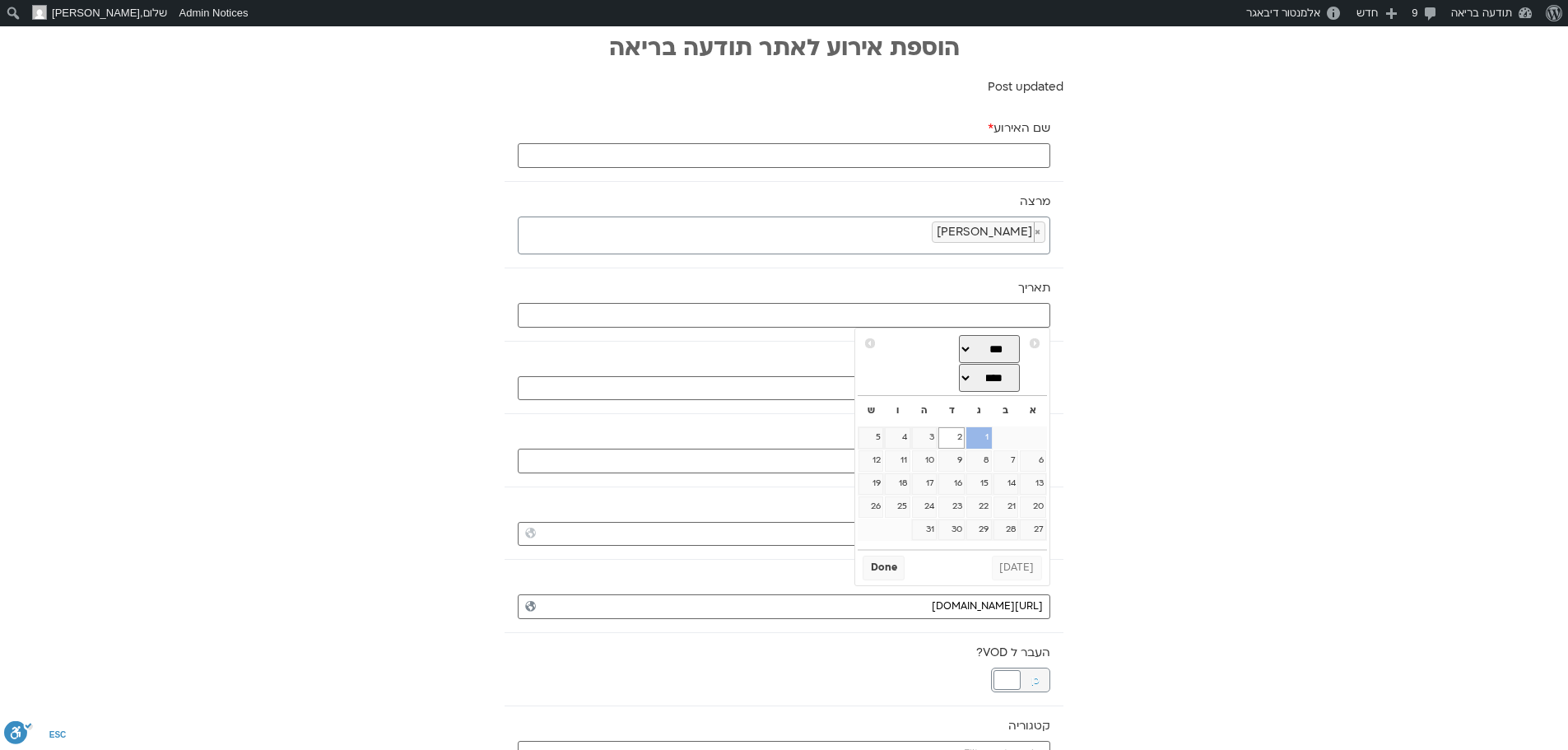 click on "1" at bounding box center (979, 438) 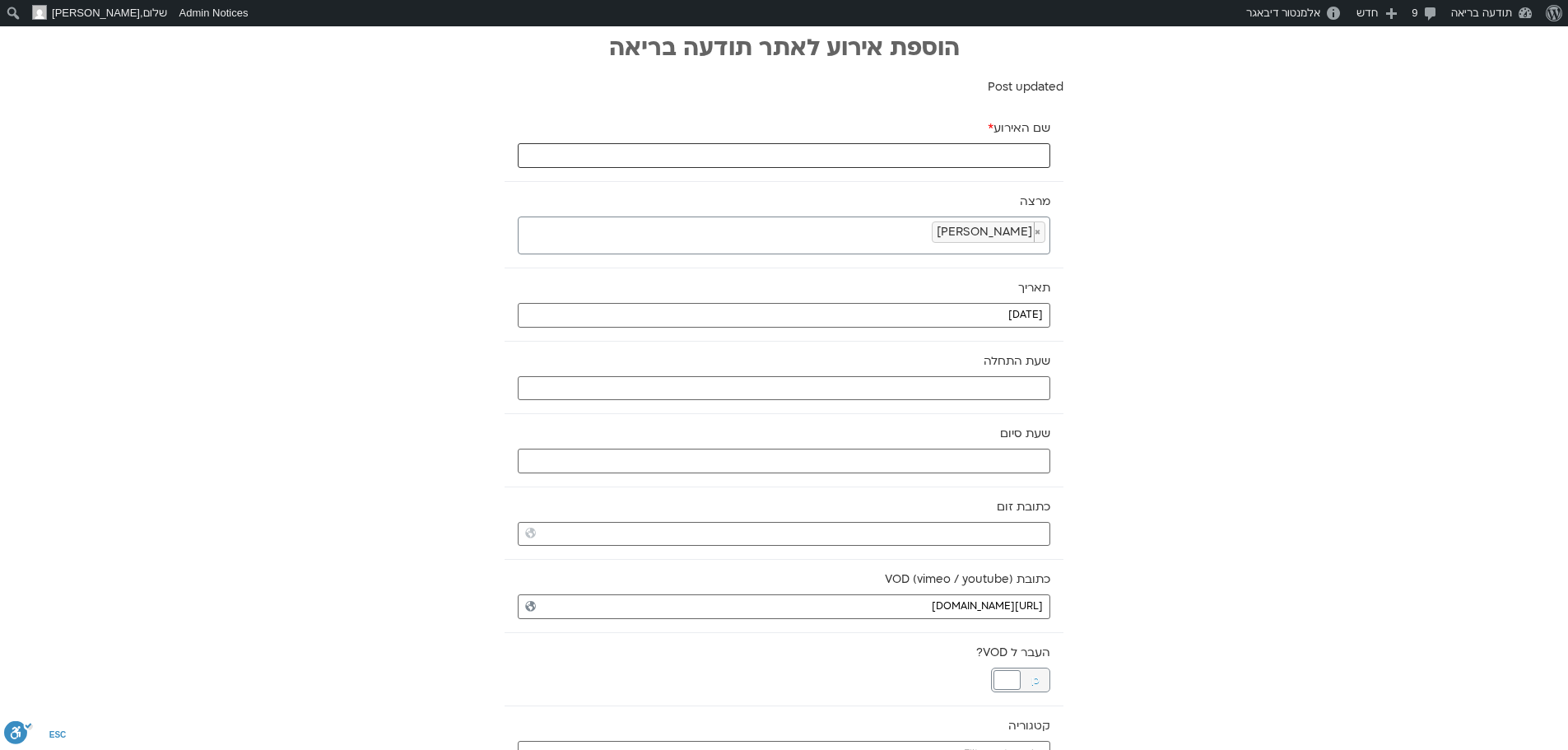 click on "שם האירוע  *" at bounding box center [784, 156] 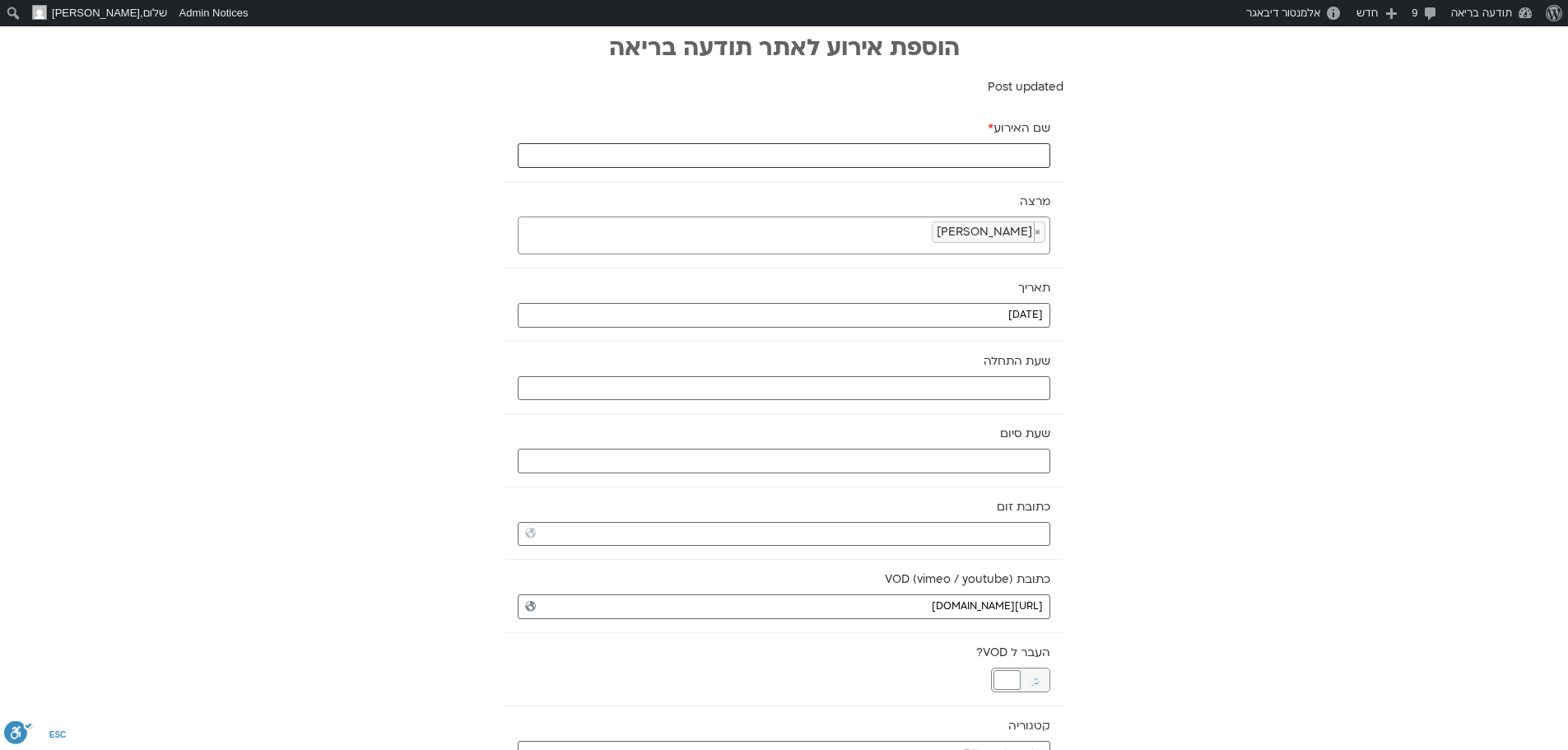paste on "לחיות את מסע הגיבור.ה" 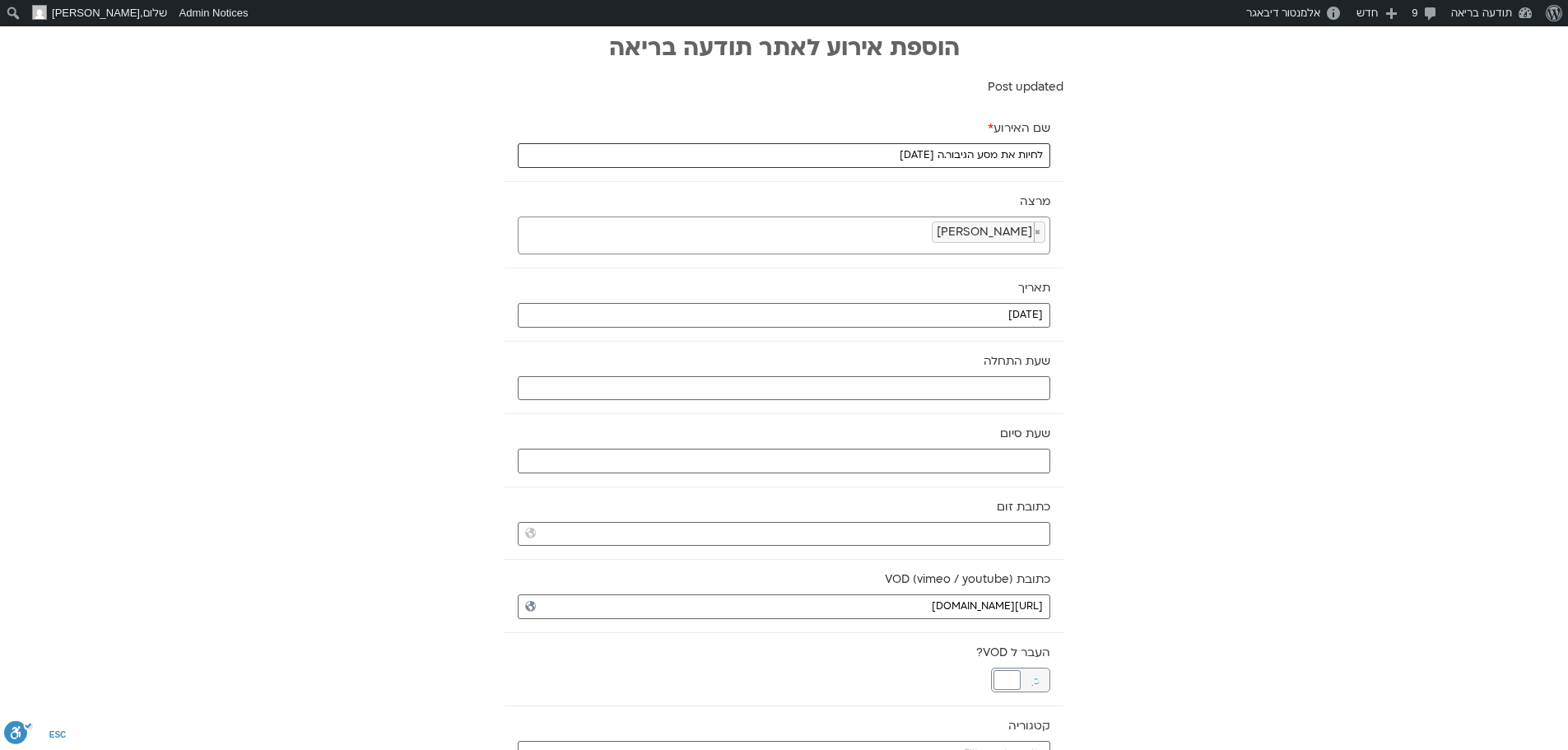 type on "לחיות את מסע הגיבור.ה 1.7.25" 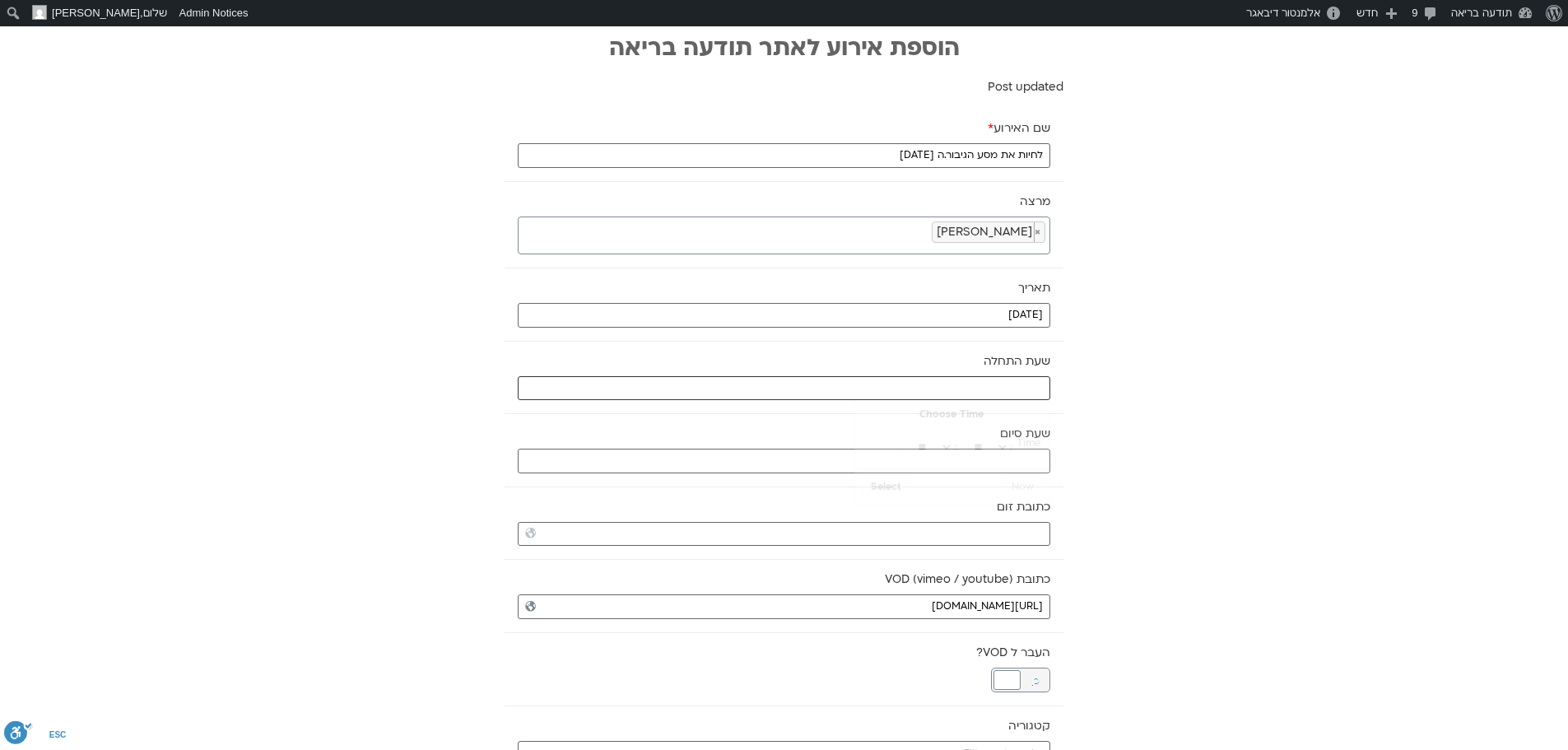 click at bounding box center (784, 389) 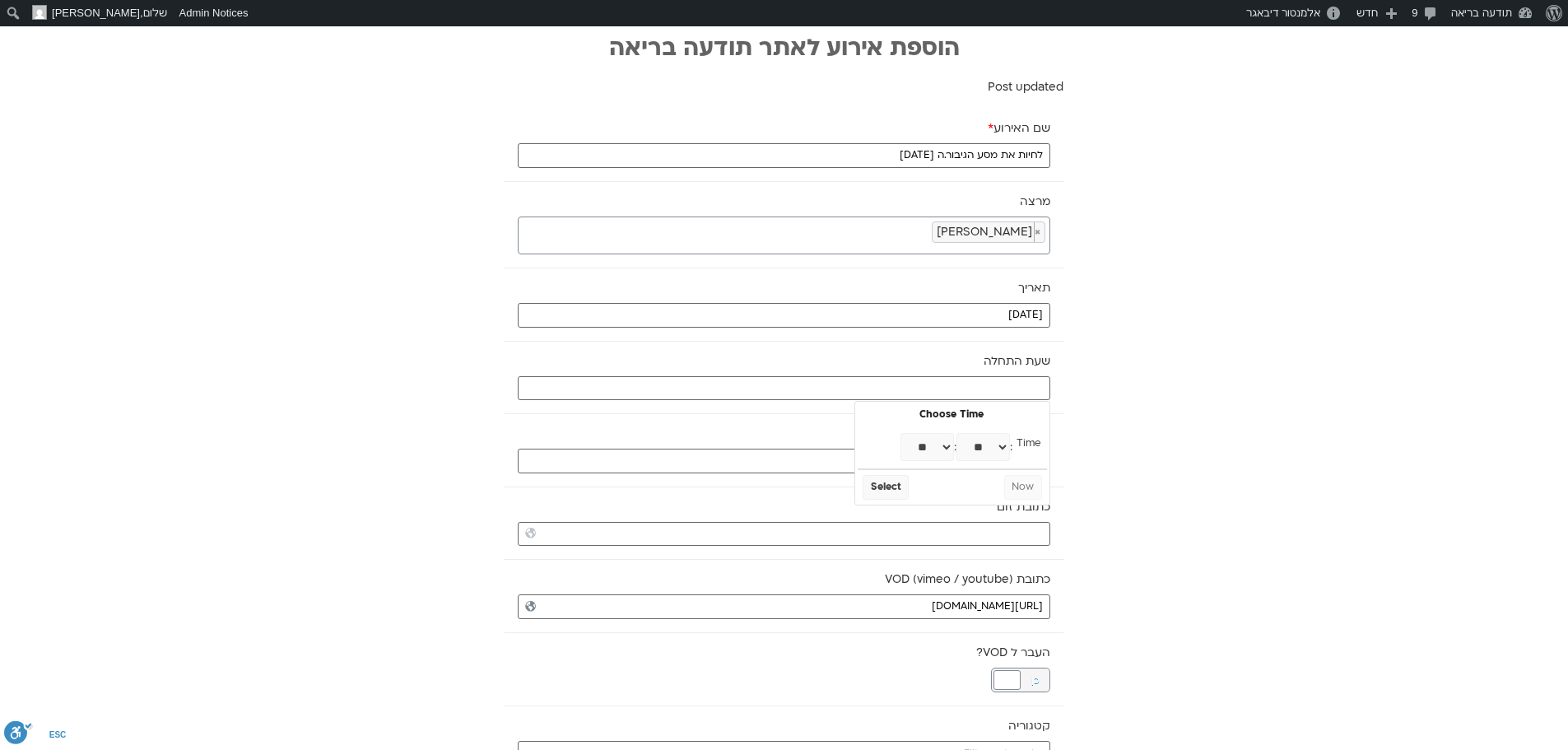 click on "** ** ** ** ** ** ** ** ** ** ** ** ** ** ** ** ** ** ** ** ** ** ** **" at bounding box center [927, 447] 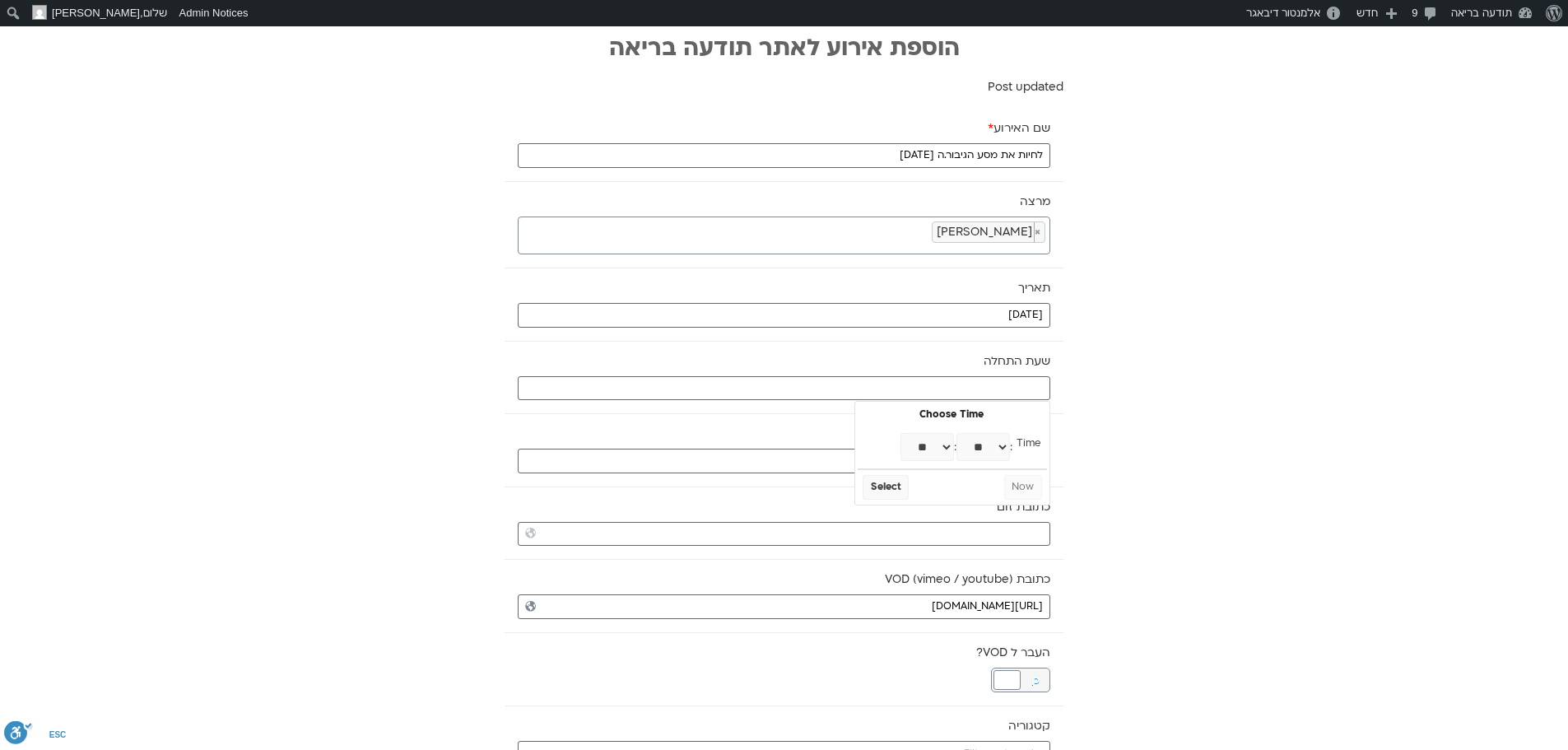 type on "19:00" 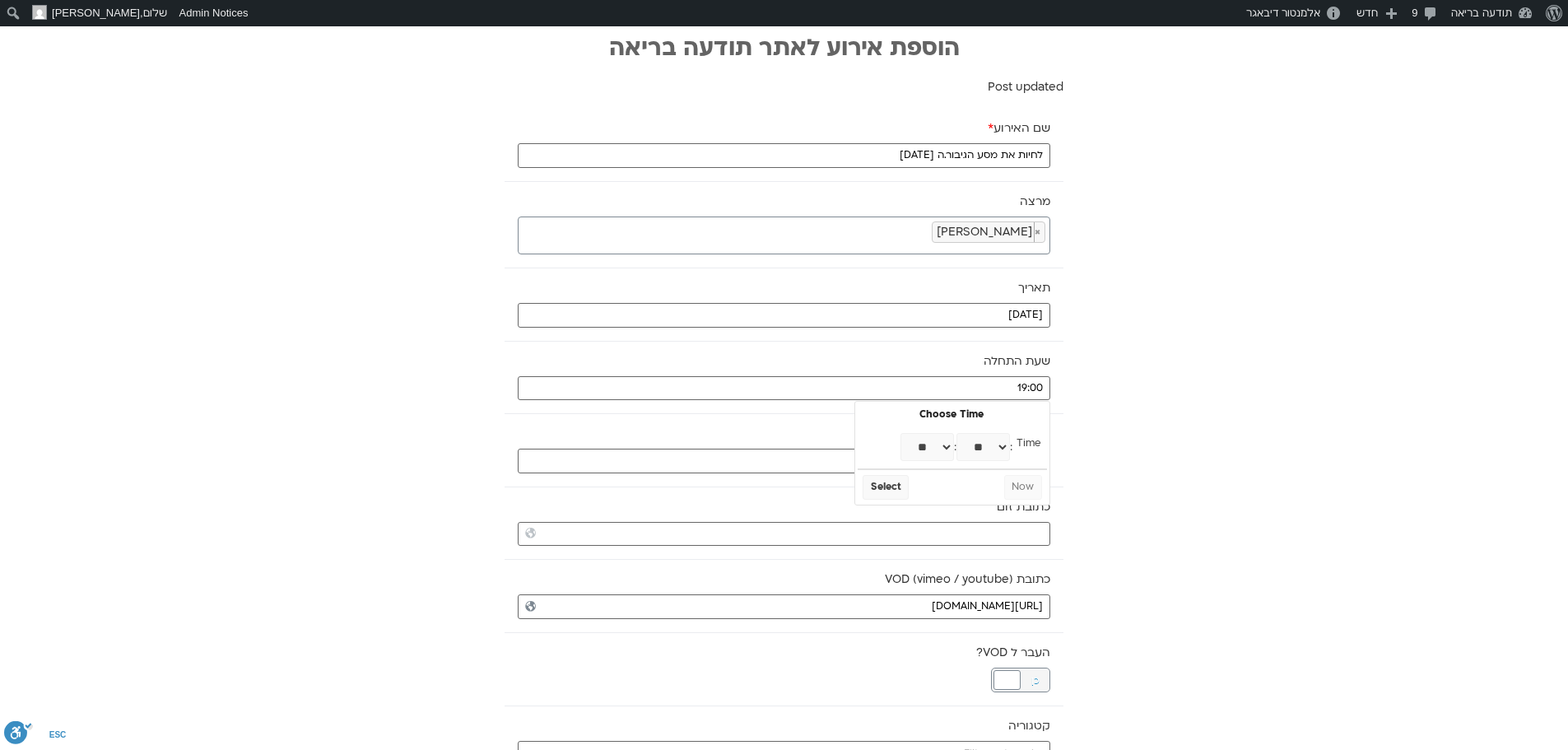 select on "**" 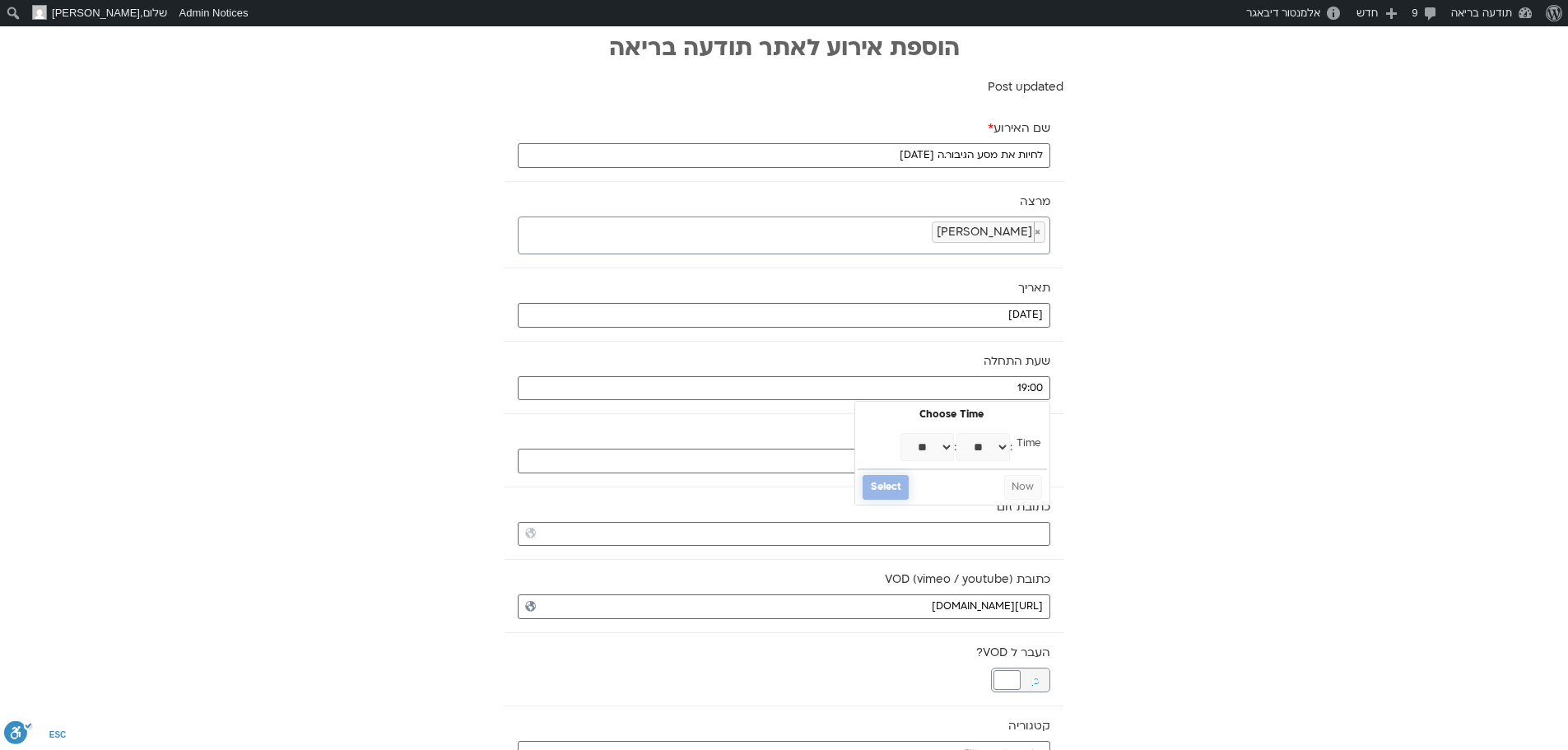 click on "Select" at bounding box center [886, 487] 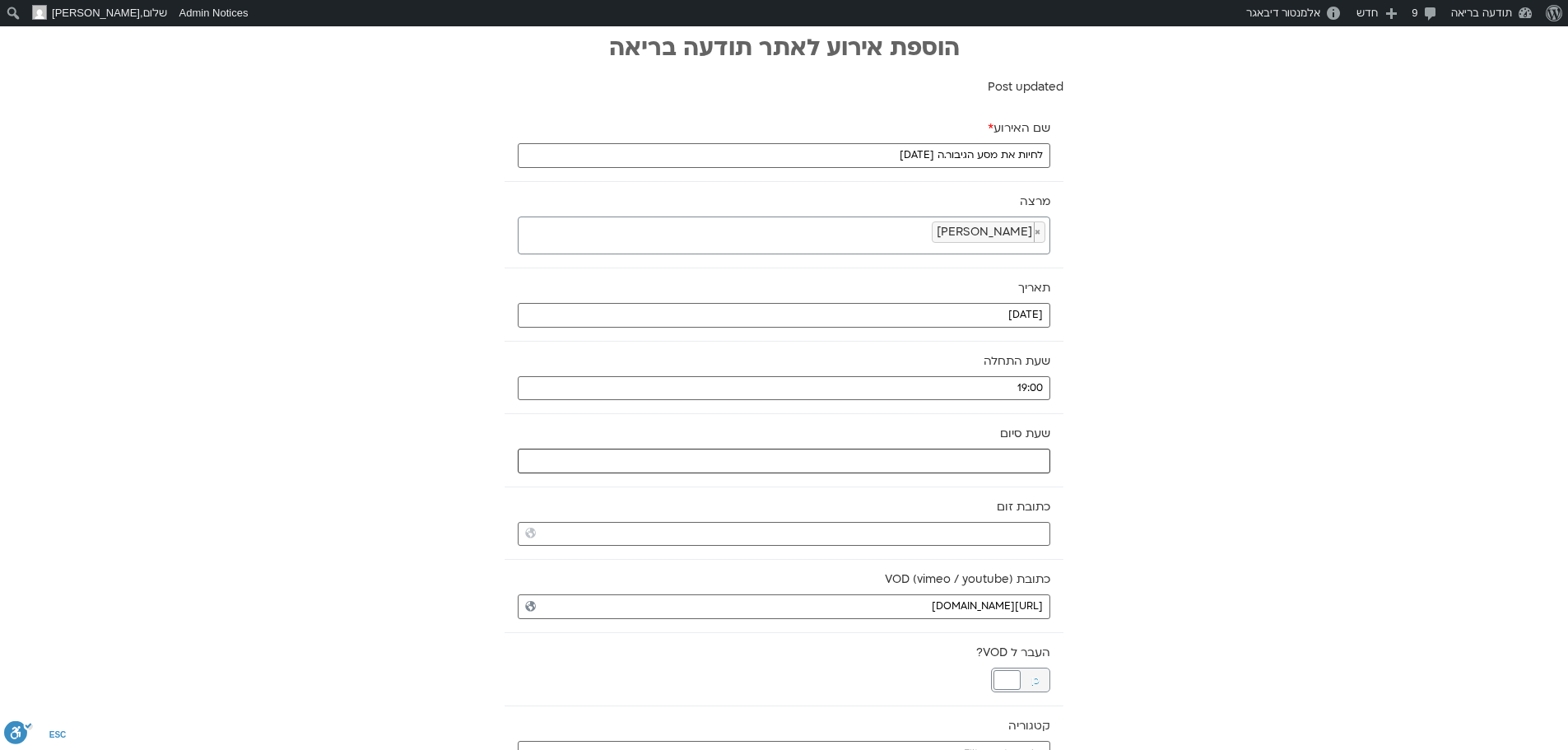 click at bounding box center (784, 461) 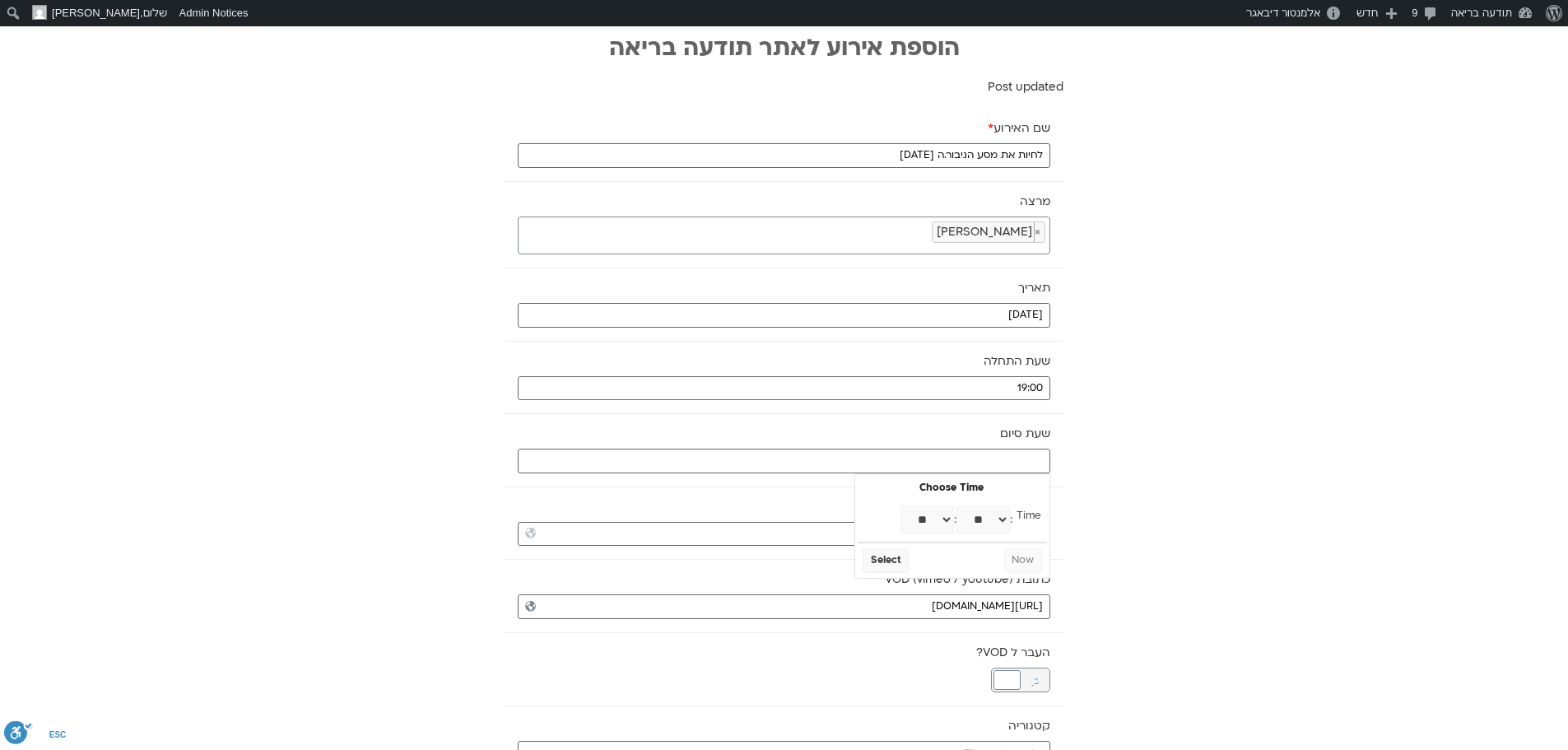 click on "** ** ** ** ** ** ** ** ** ** ** ** ** ** ** ** ** ** ** ** ** ** ** **" at bounding box center (927, 519) 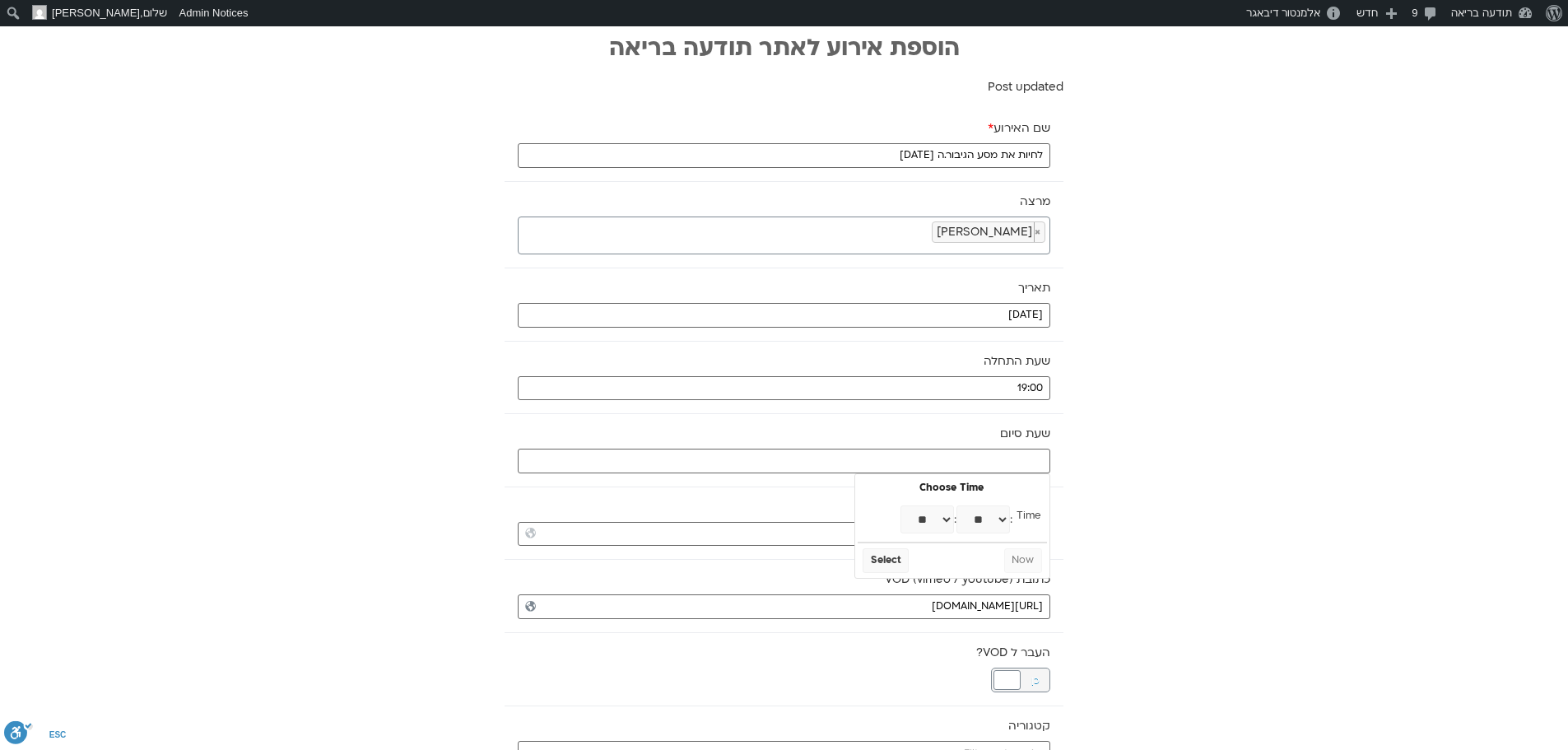 type on "20:00" 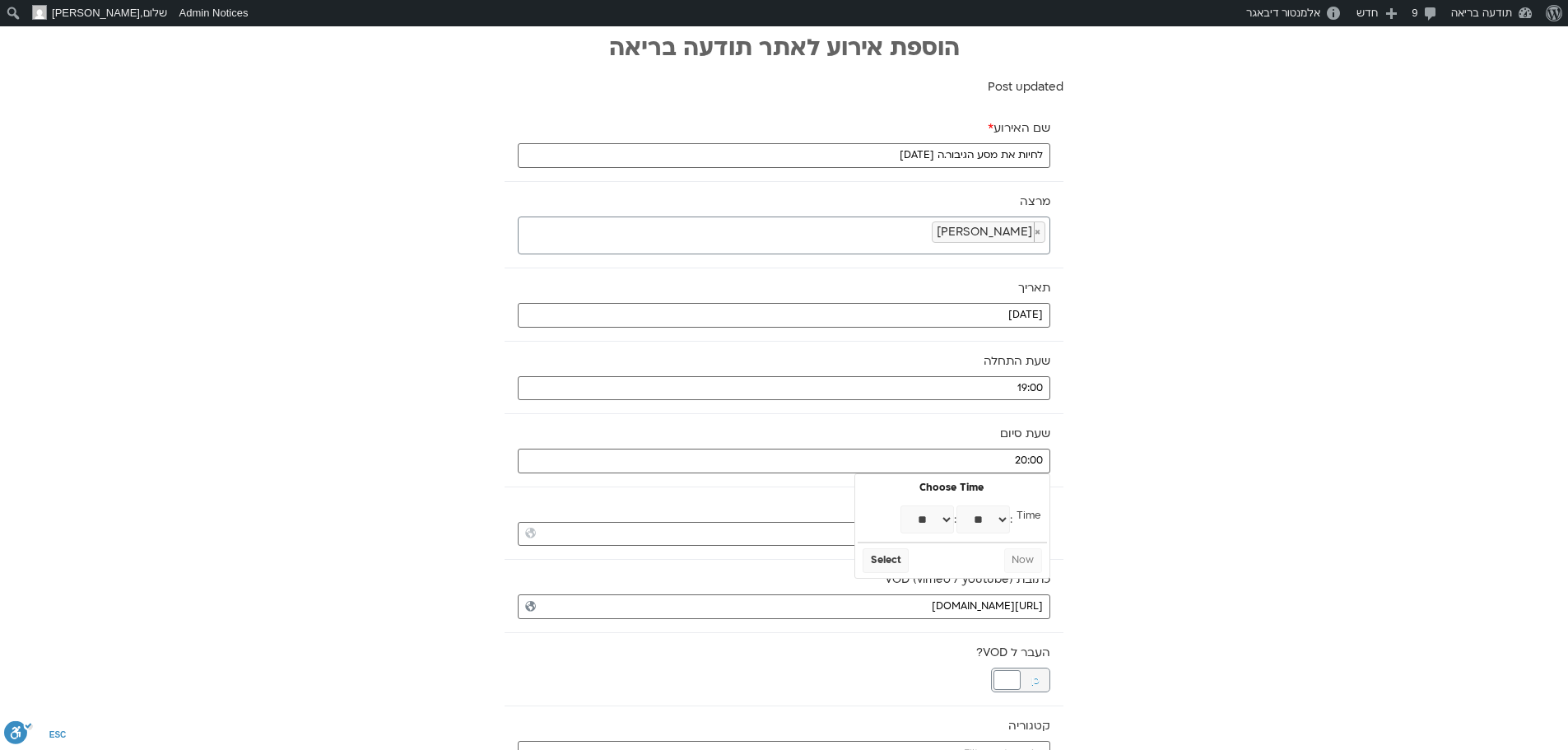 select on "**" 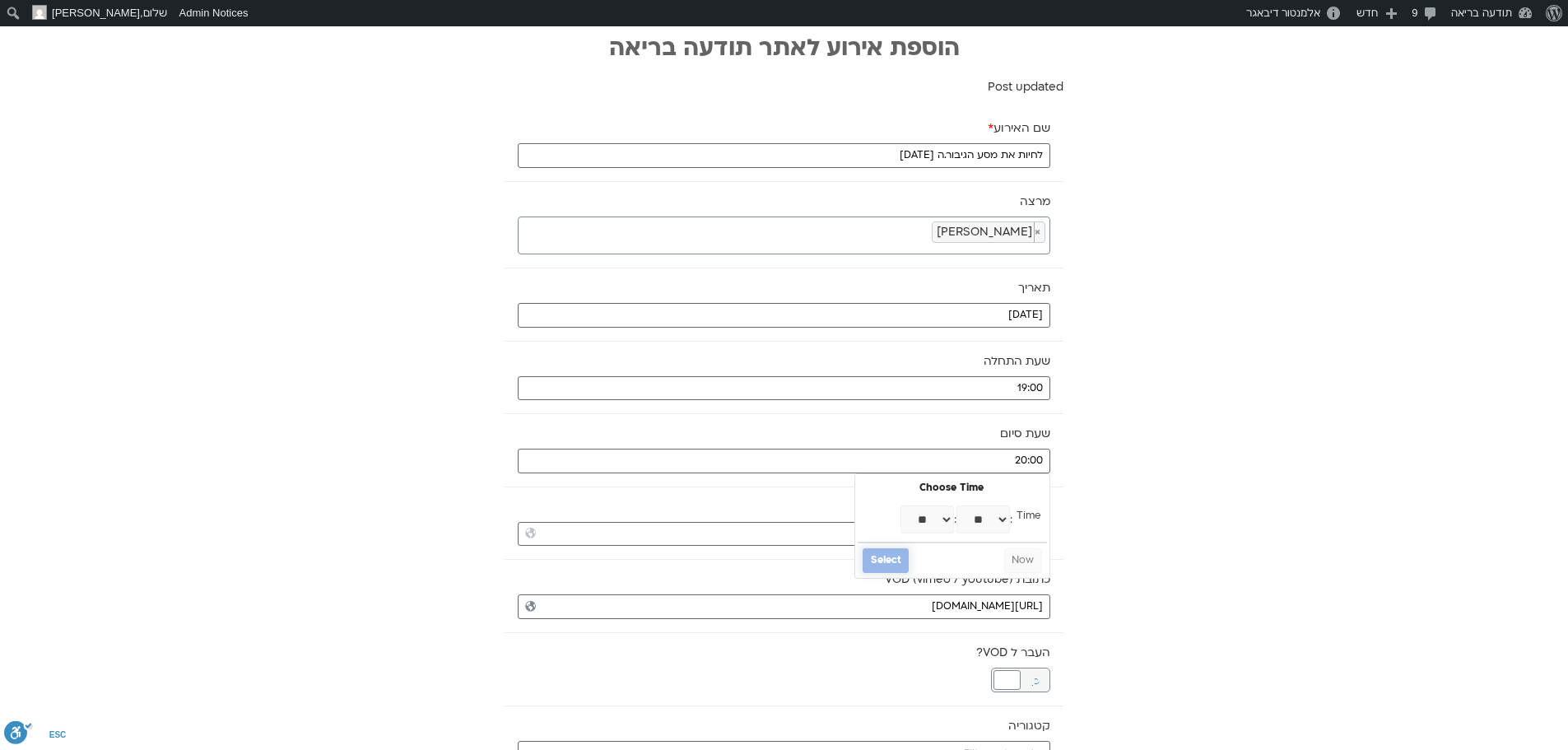 click on "Select" at bounding box center [886, 561] 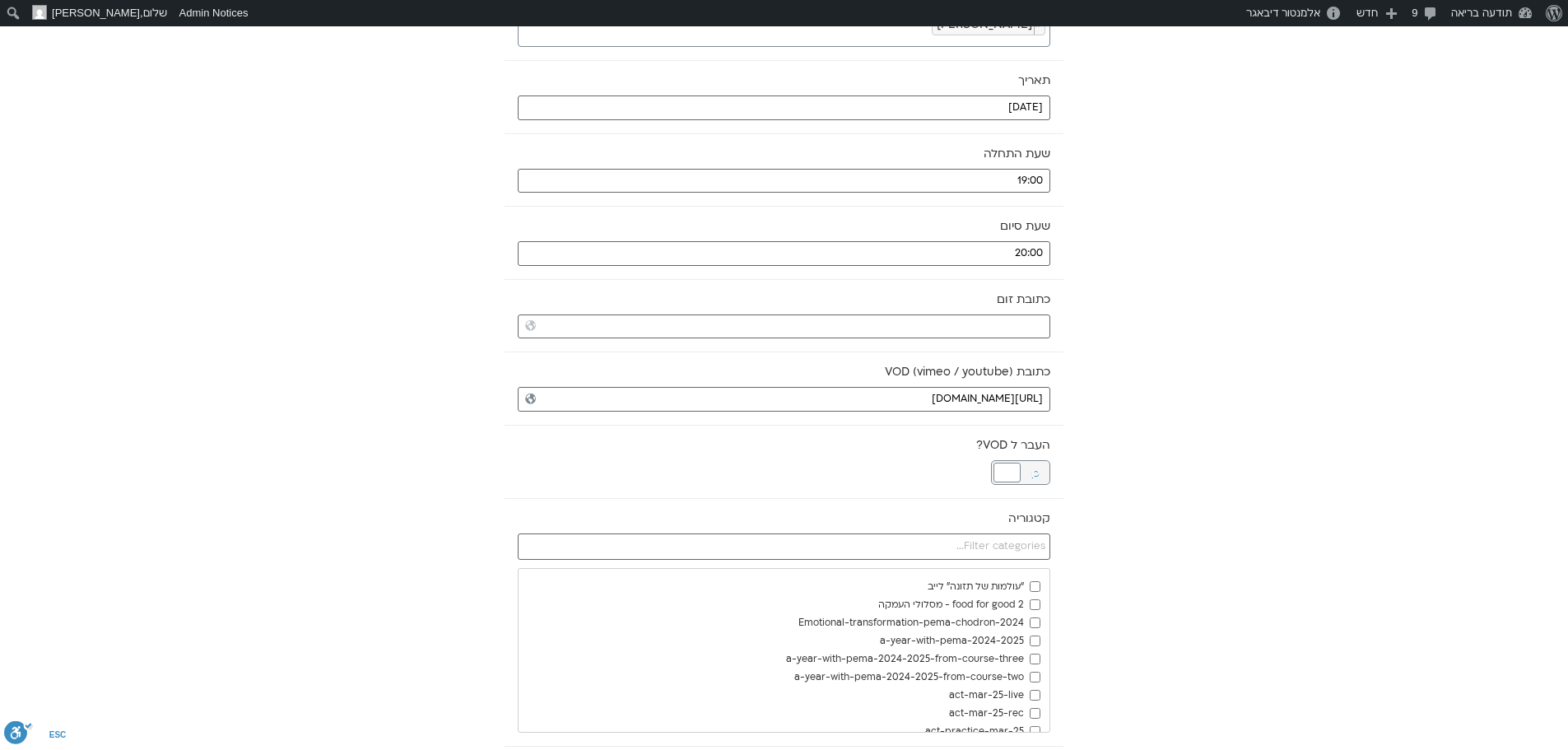 scroll, scrollTop: 247, scrollLeft: 0, axis: vertical 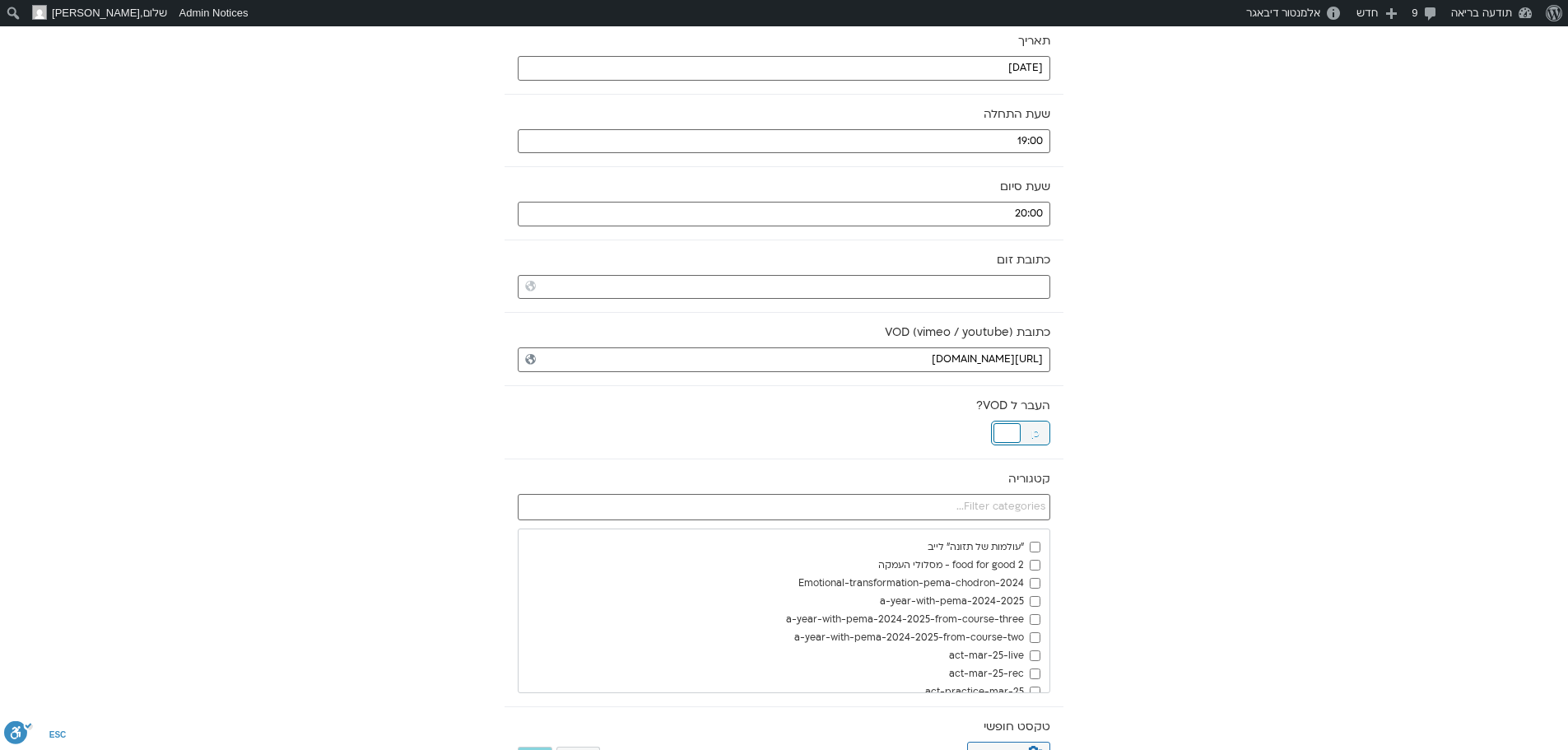 click at bounding box center [1007, 433] 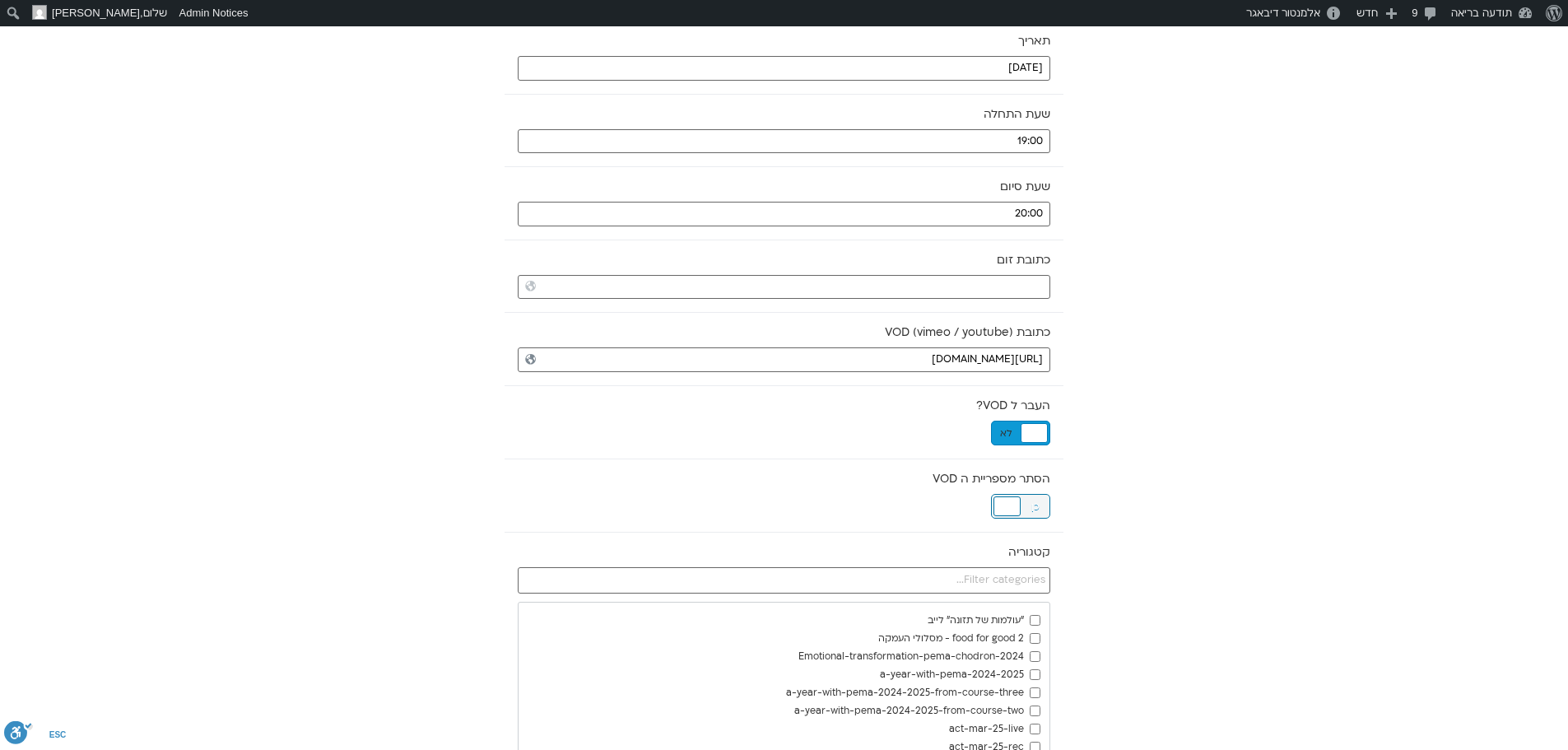 click at bounding box center [1007, 506] 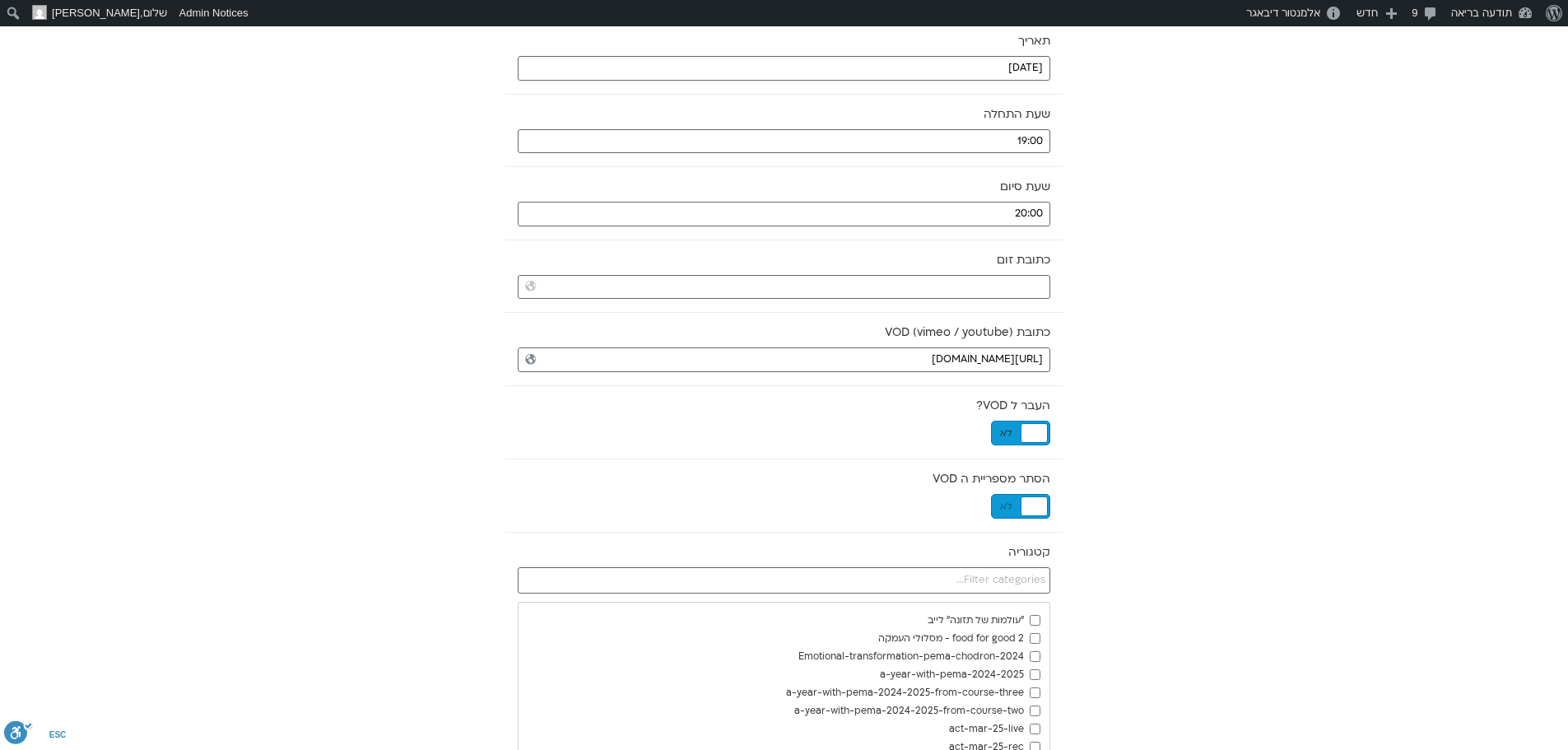 scroll, scrollTop: 494, scrollLeft: 0, axis: vertical 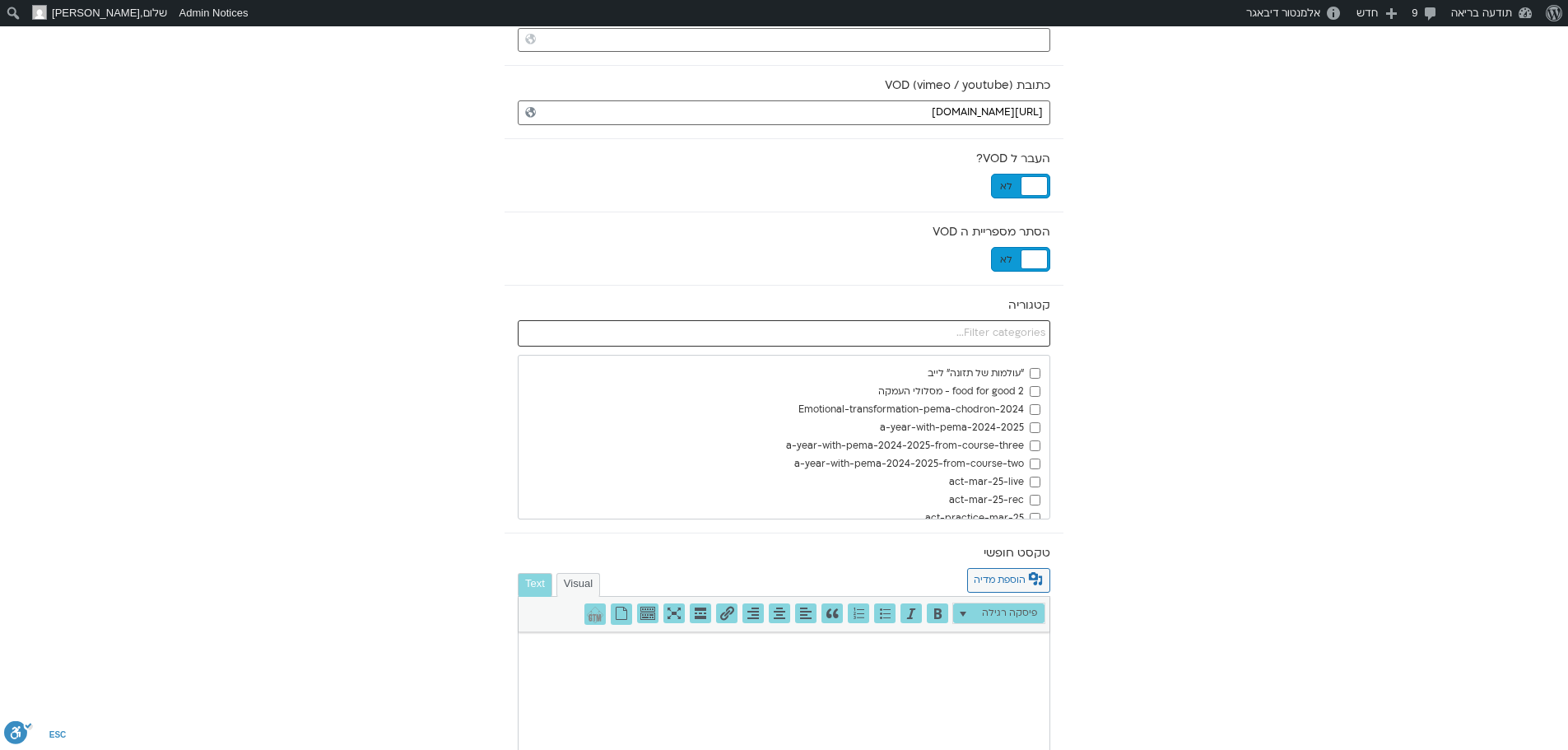 click at bounding box center (784, 333) 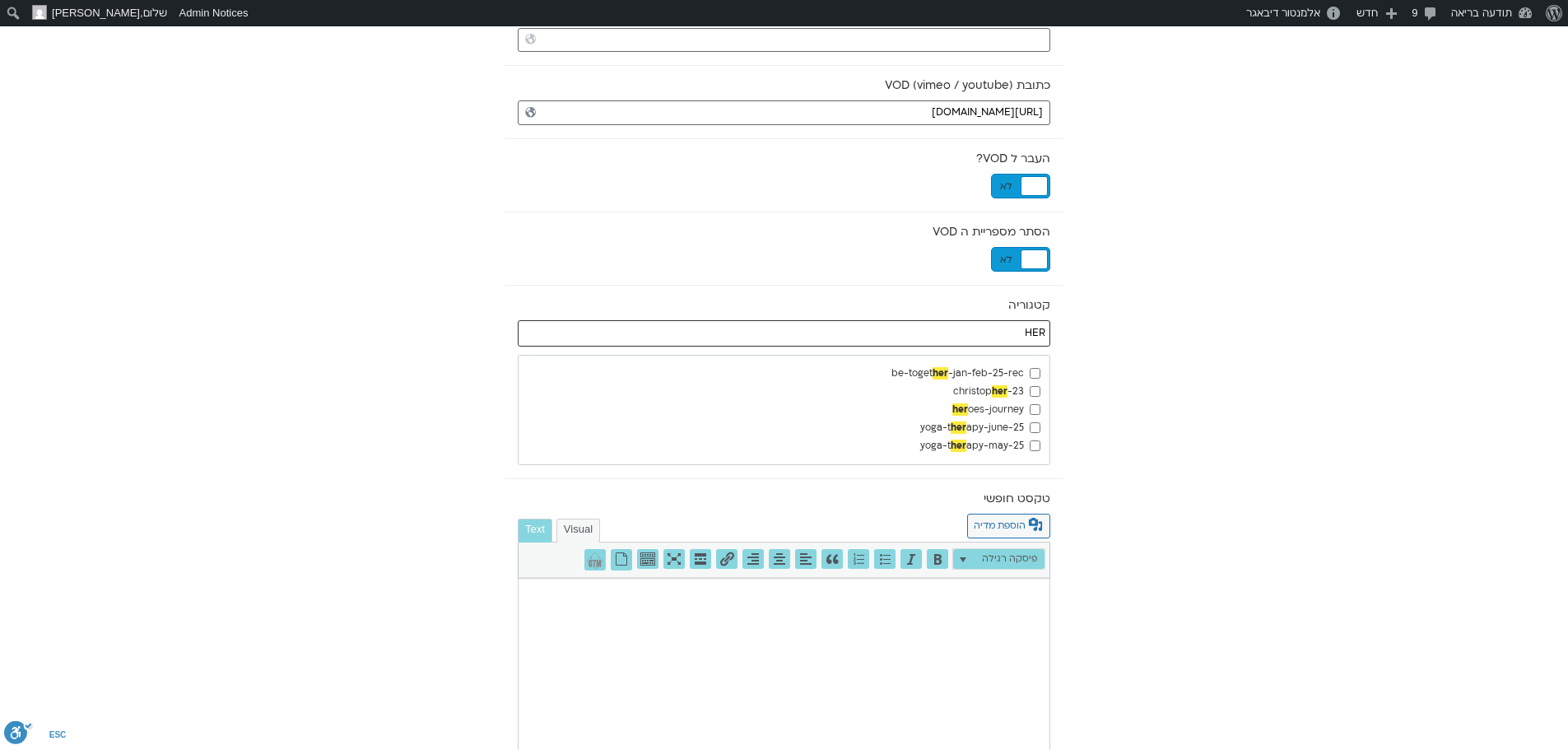 type on "HER" 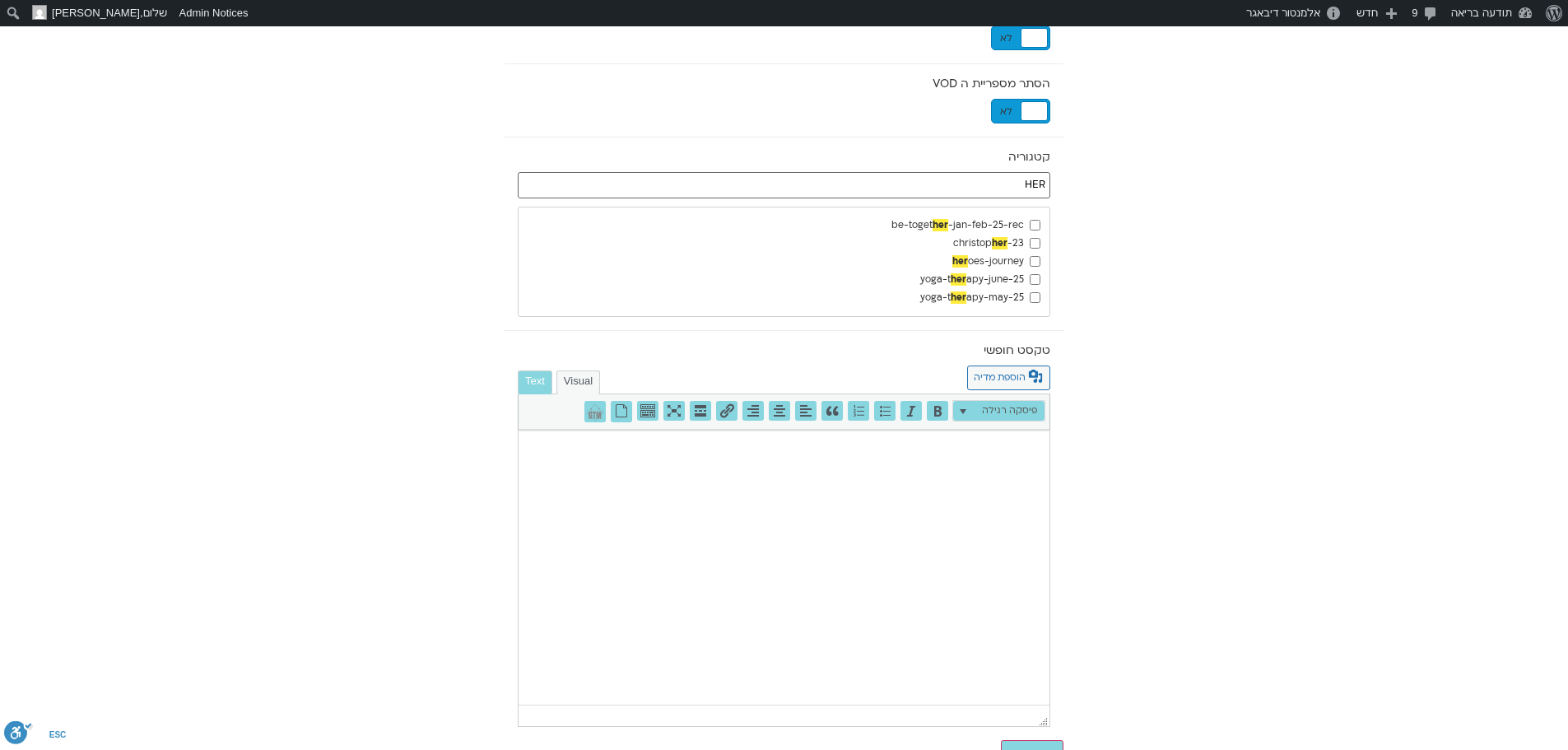 scroll, scrollTop: 675, scrollLeft: 0, axis: vertical 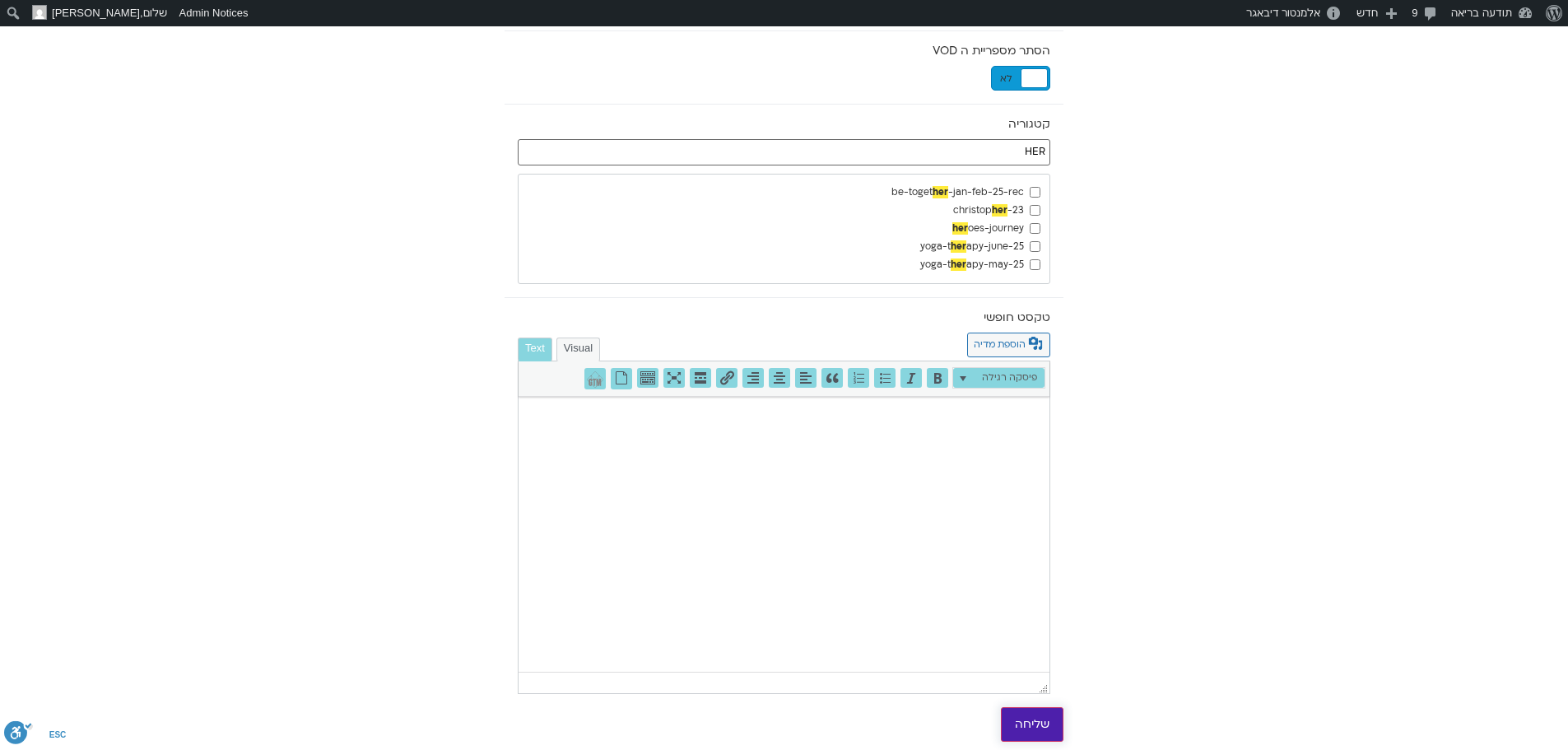 click on "שליחה" at bounding box center [1032, 724] 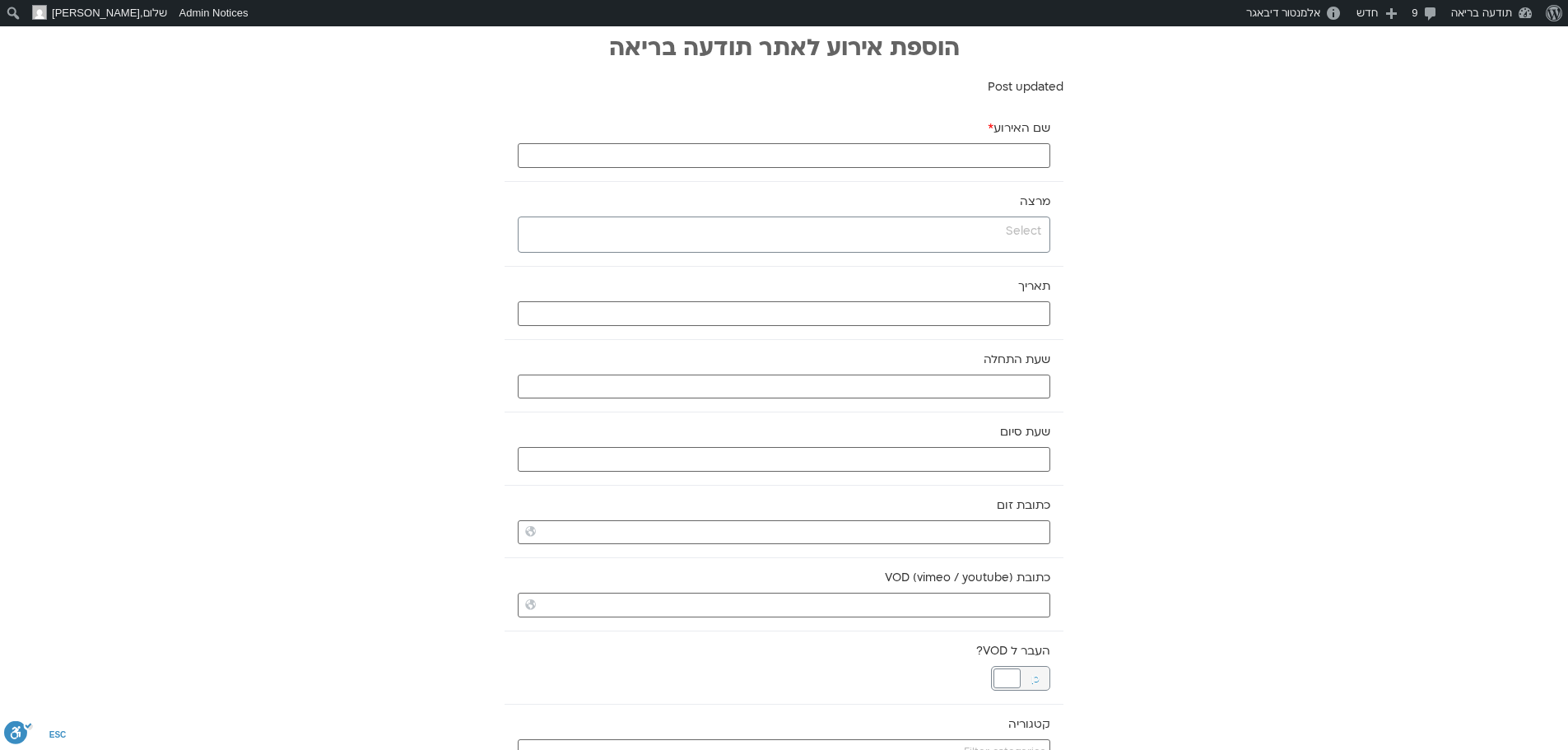 scroll, scrollTop: 0, scrollLeft: 0, axis: both 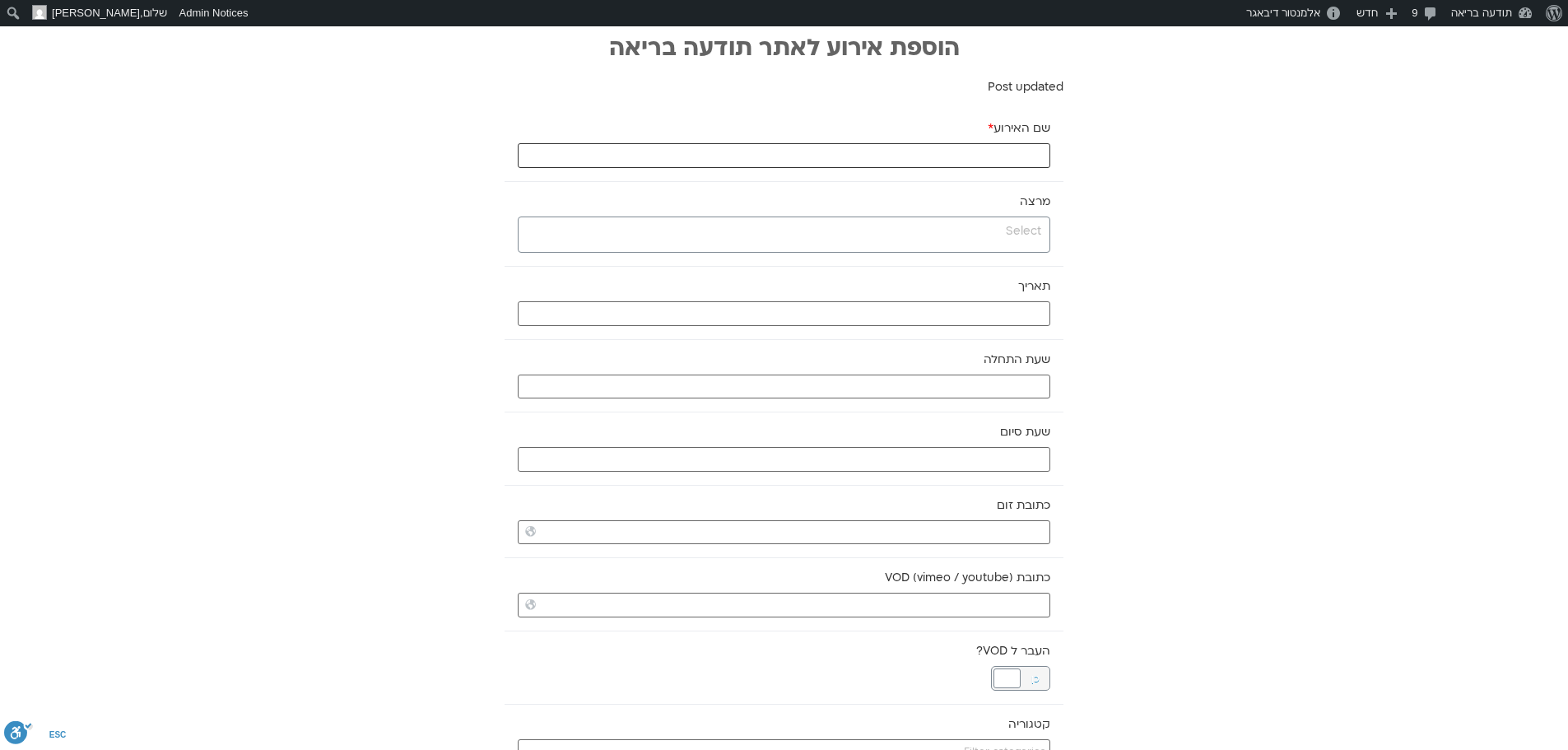 click on "שם האירוע  *" at bounding box center [784, 156] 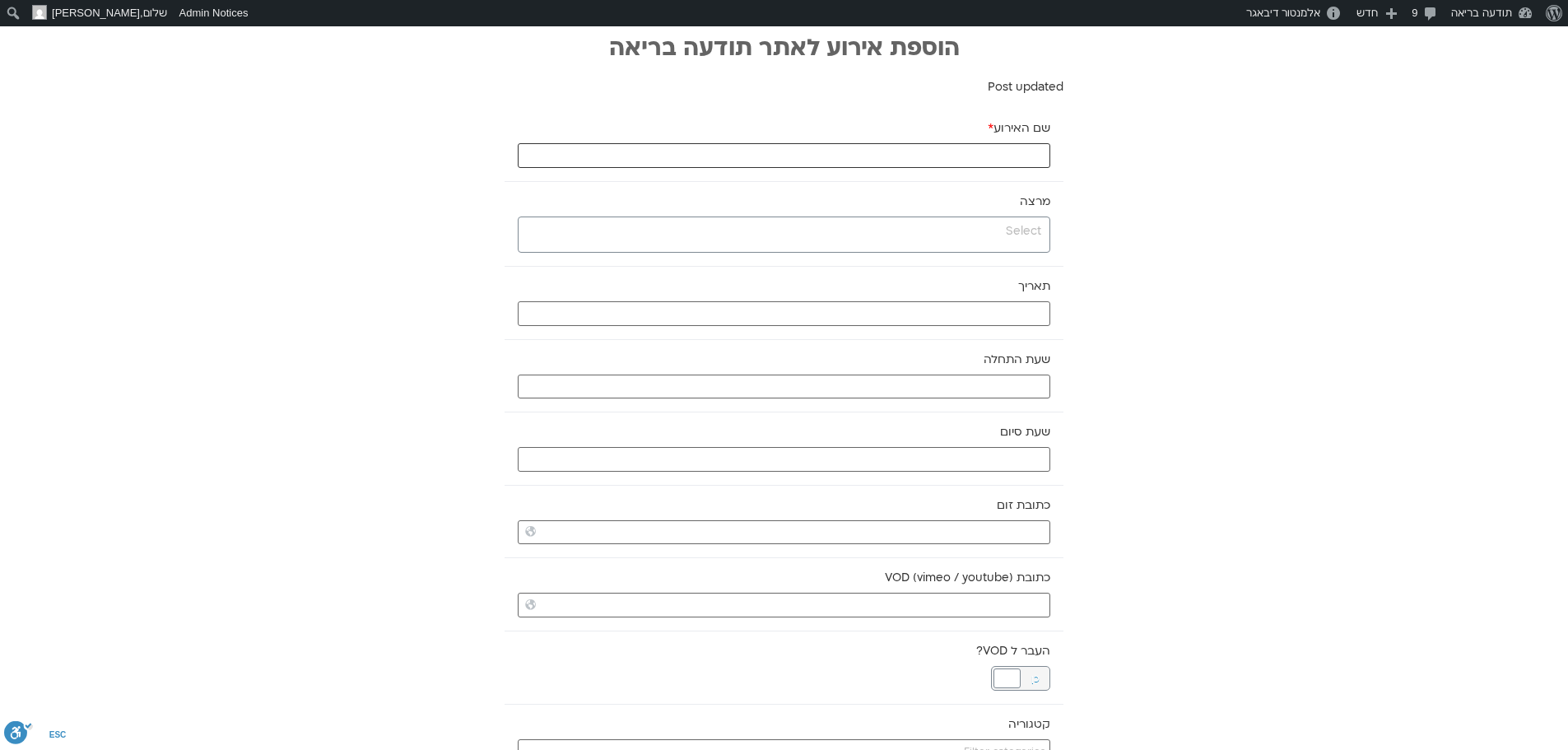 paste on "קונסטלציה משפחתית – סדרי האהבה" 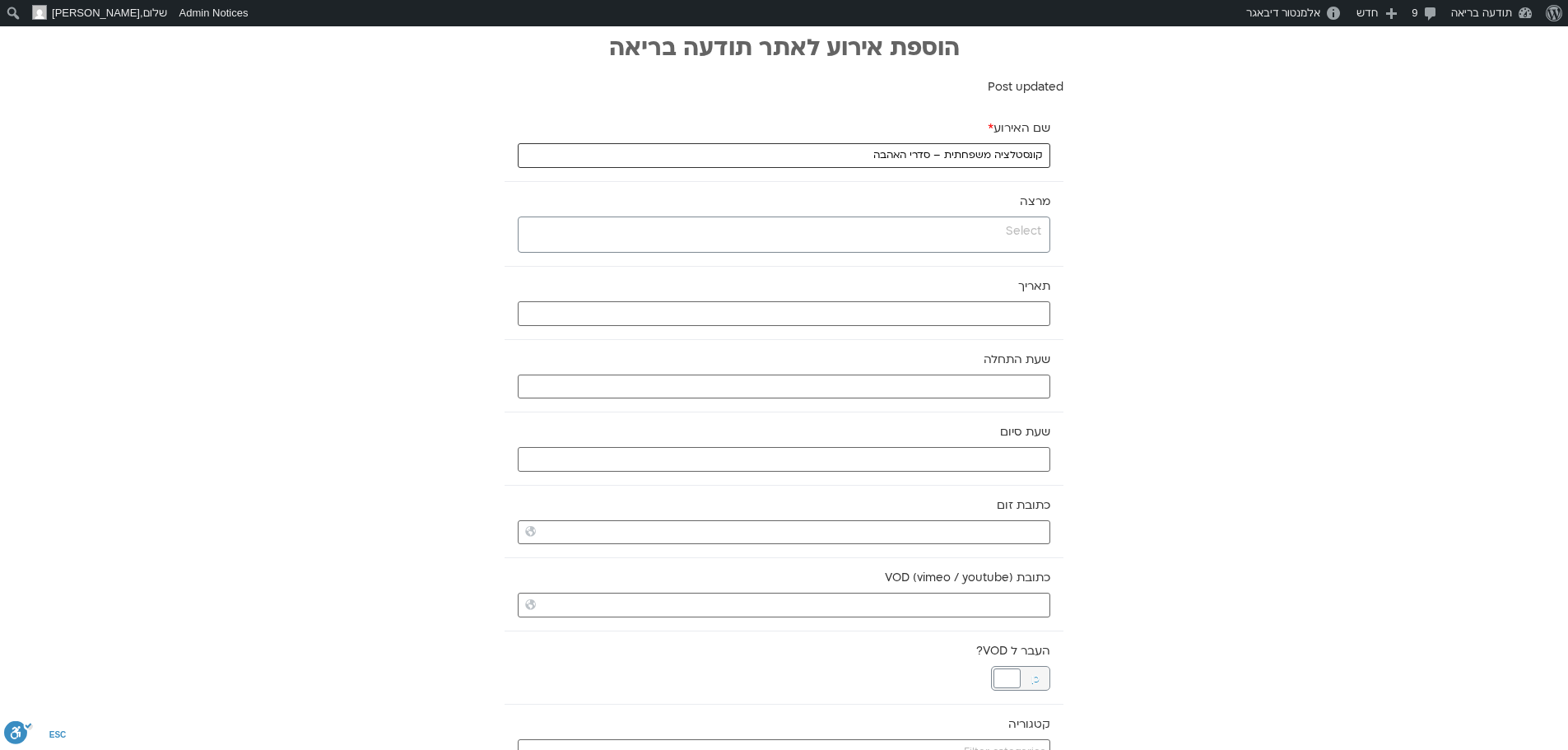 type on "קונסטלציה משפחתית – סדרי האהבה" 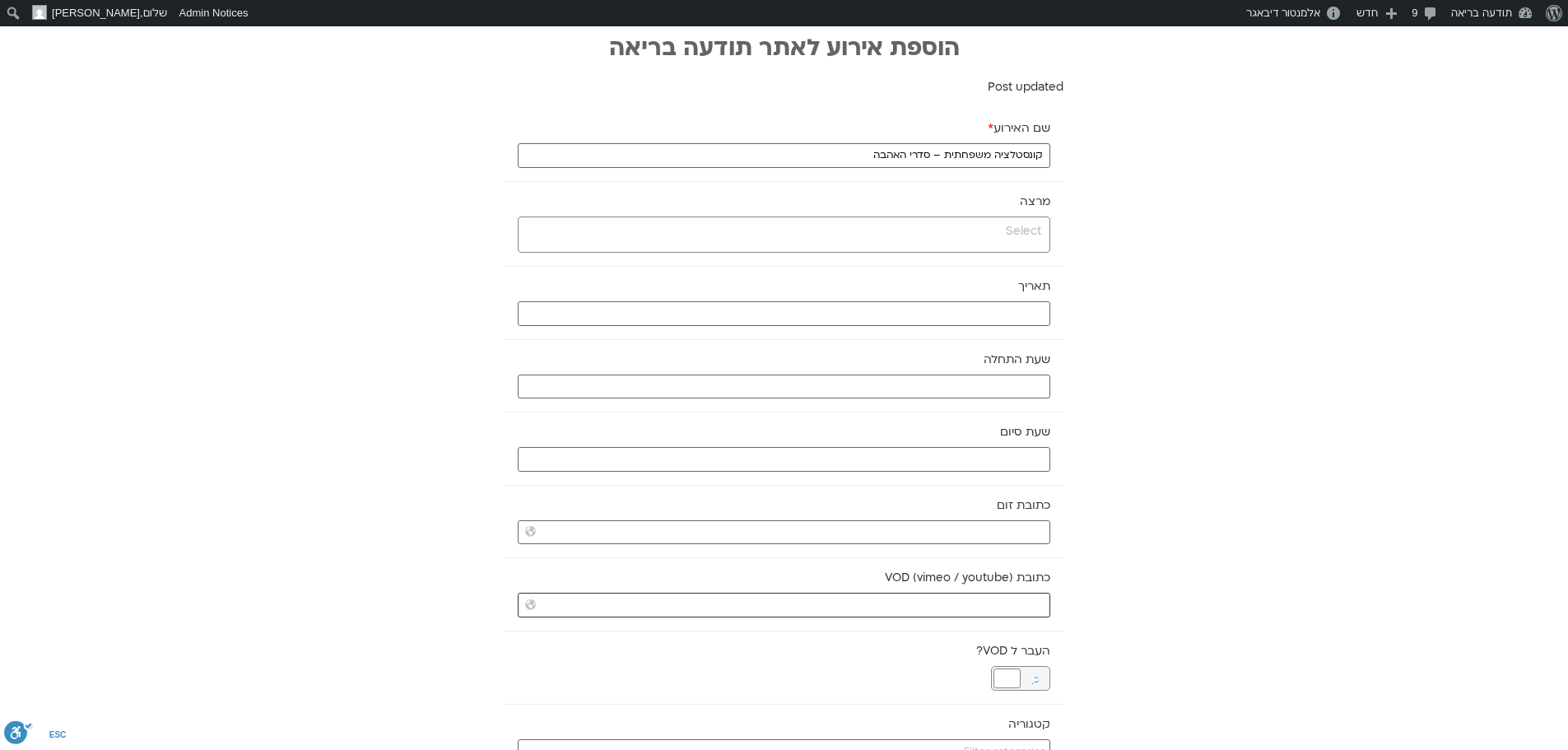 click on "כתובת VOD (vimeo / youtube)" at bounding box center (784, 605) 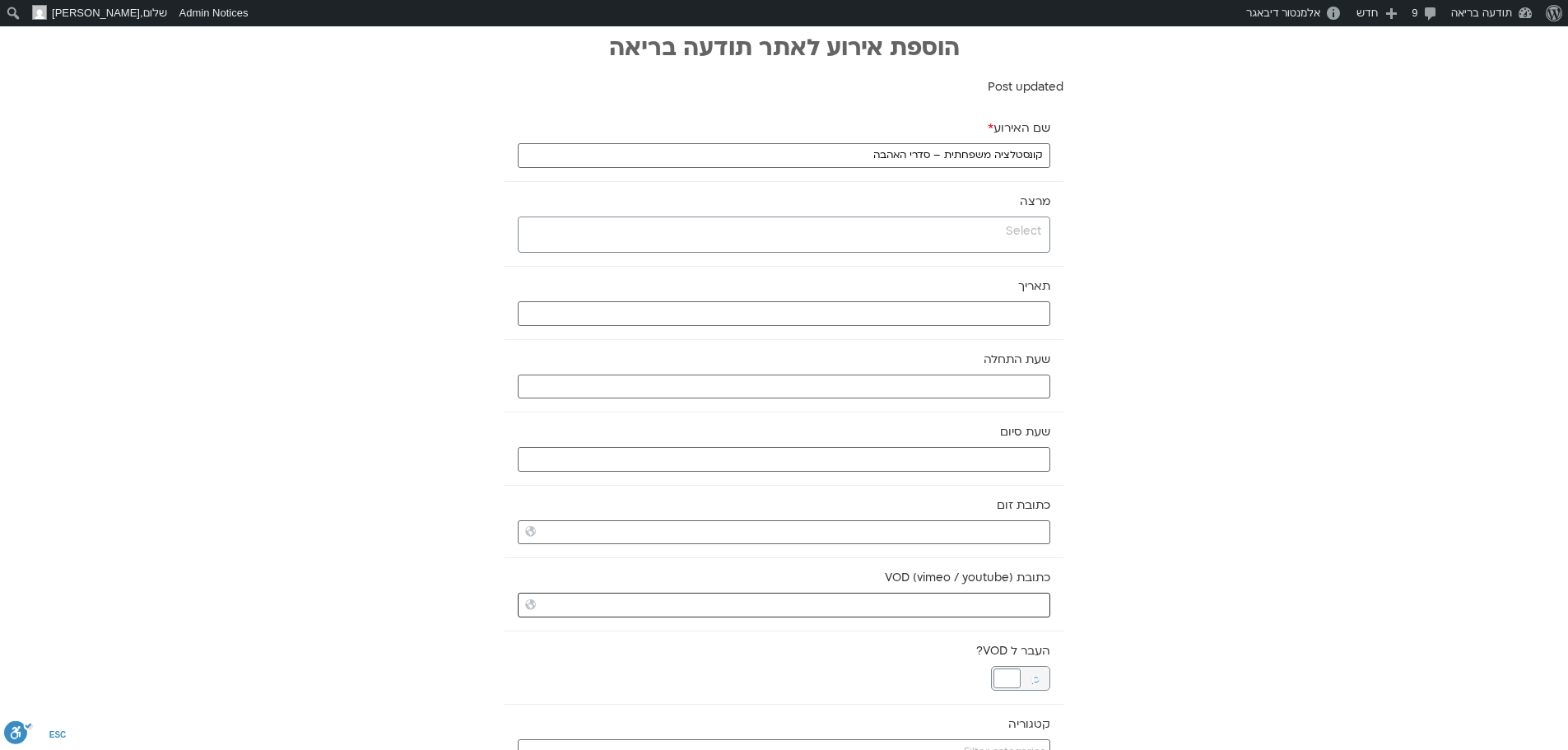 paste on "[URL][DOMAIN_NAME]" 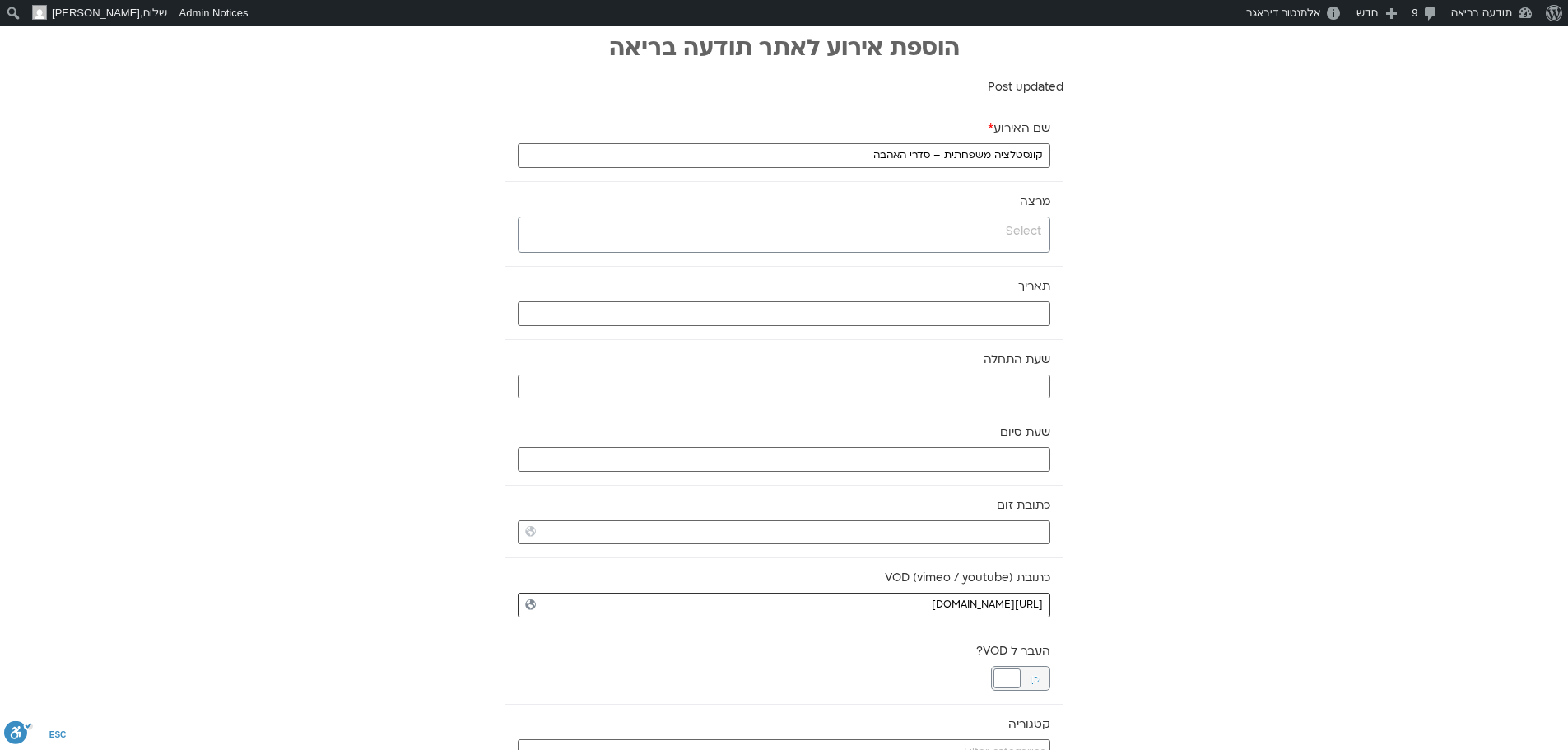type on "[URL][DOMAIN_NAME]" 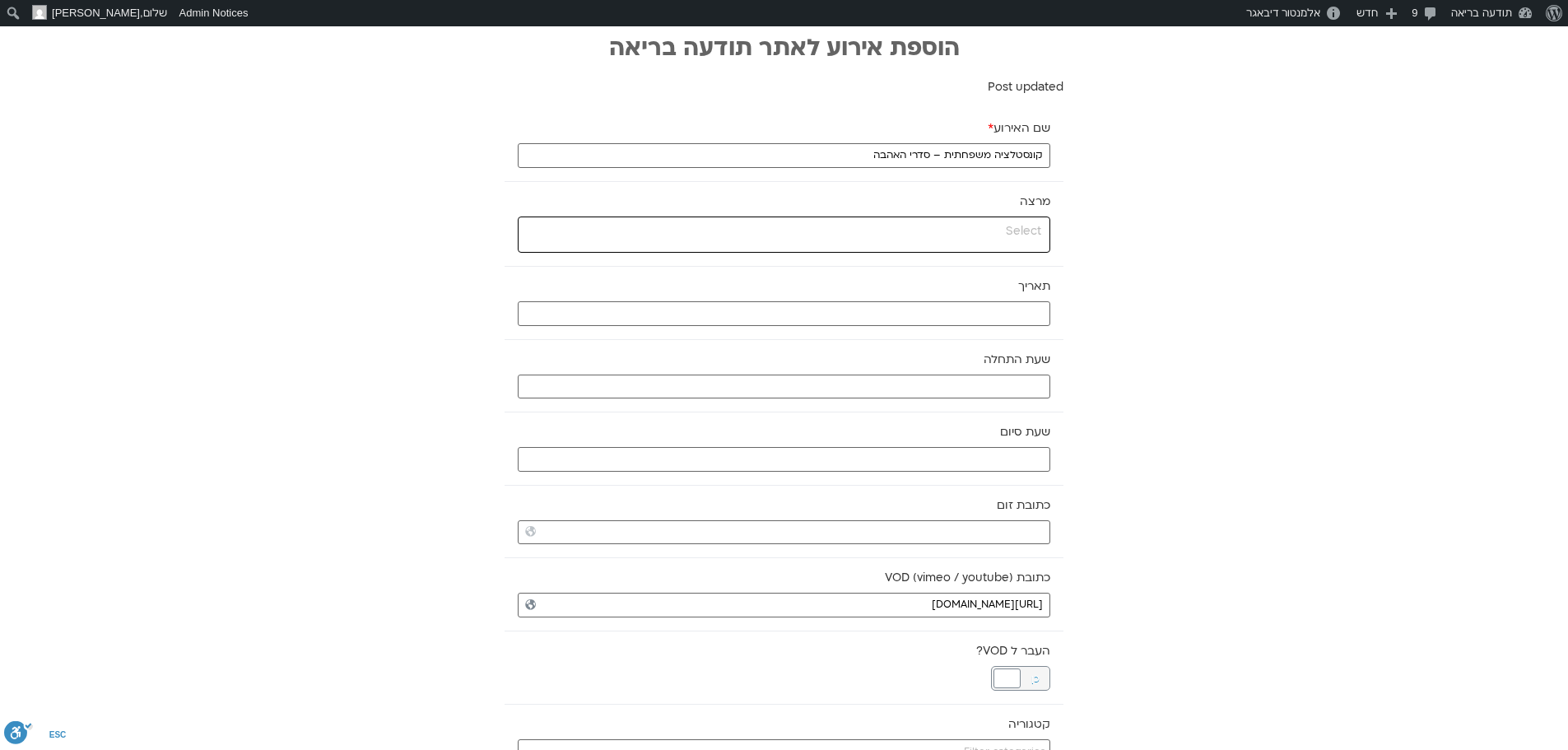 click at bounding box center (782, 231) 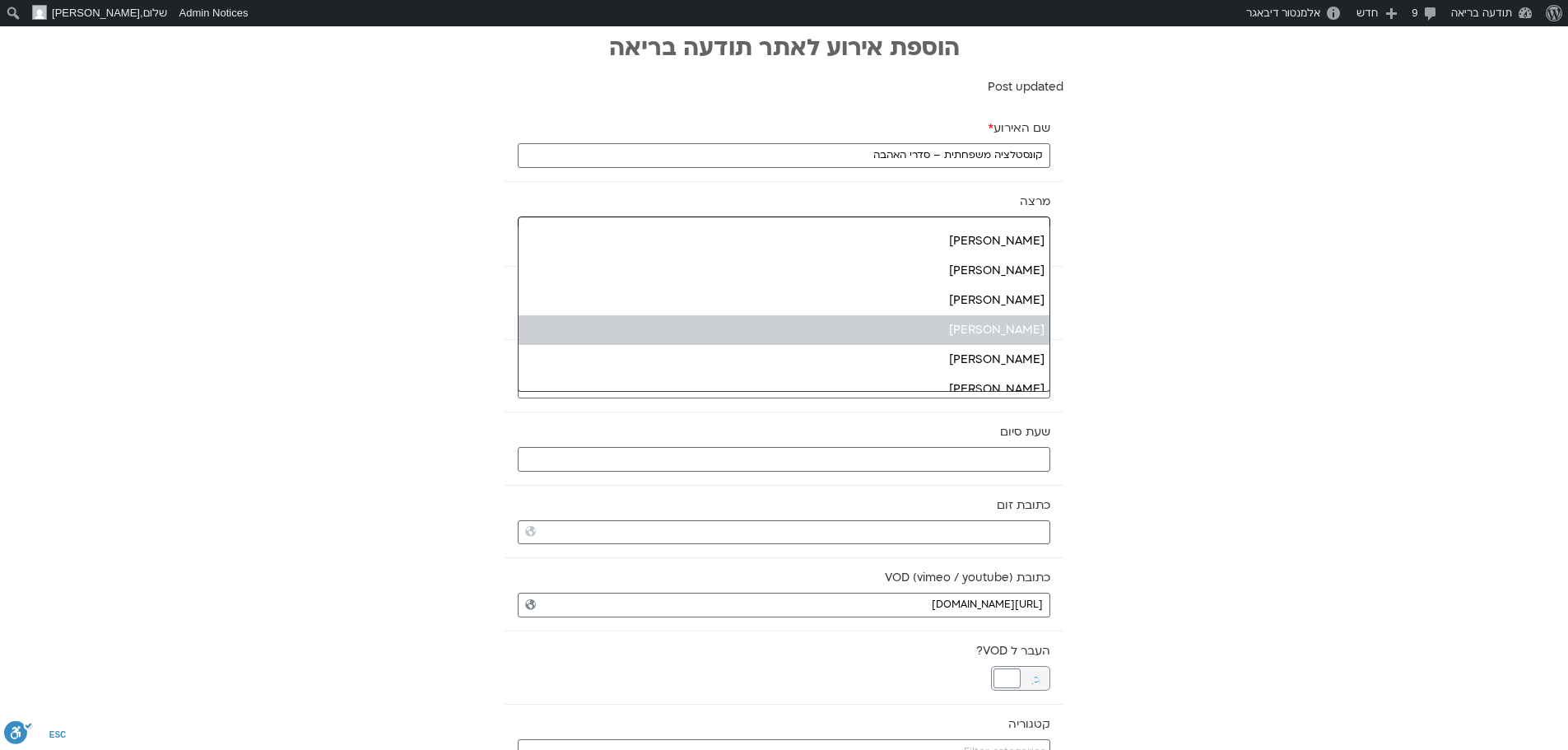 type on "מיר" 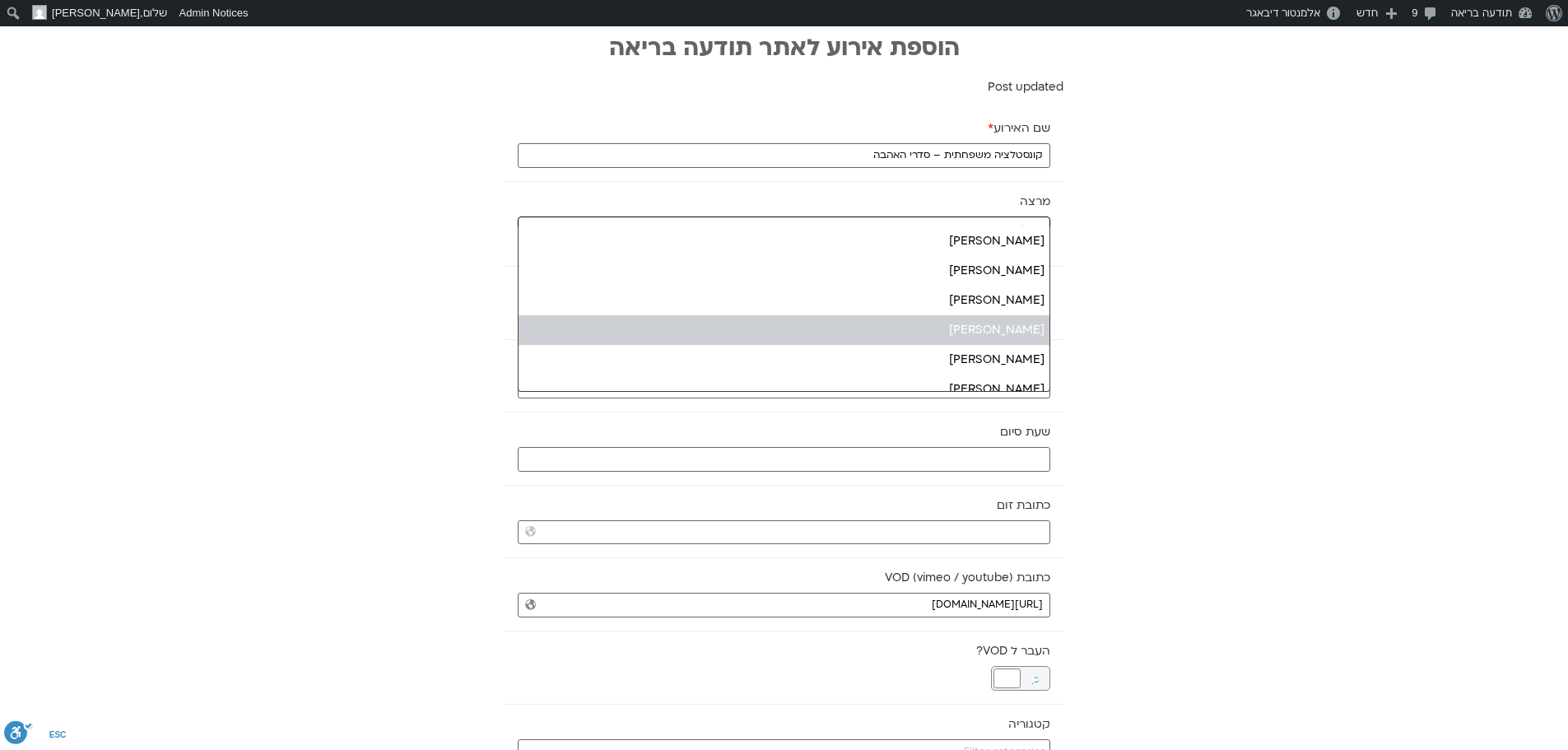select on "******" 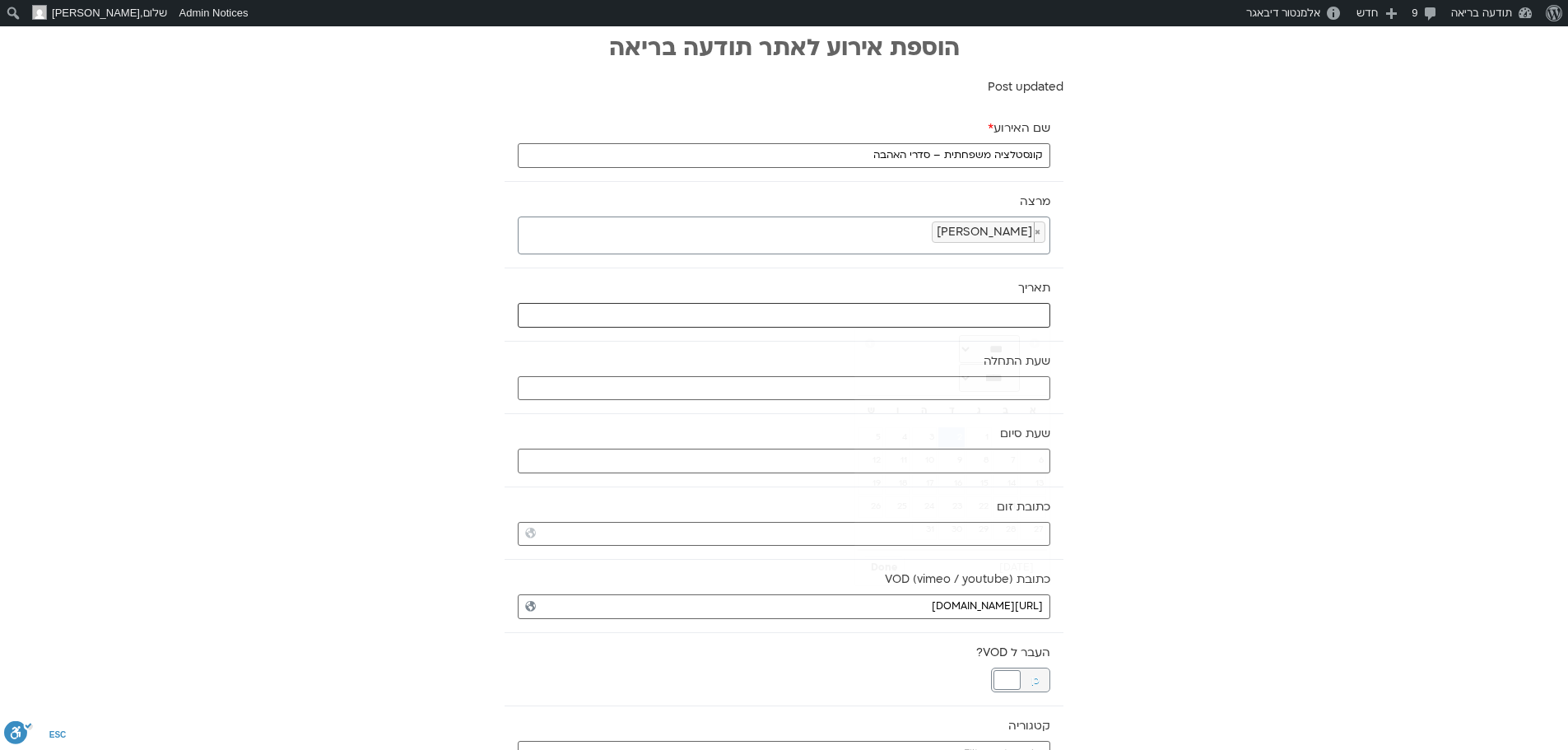 click at bounding box center (784, 315) 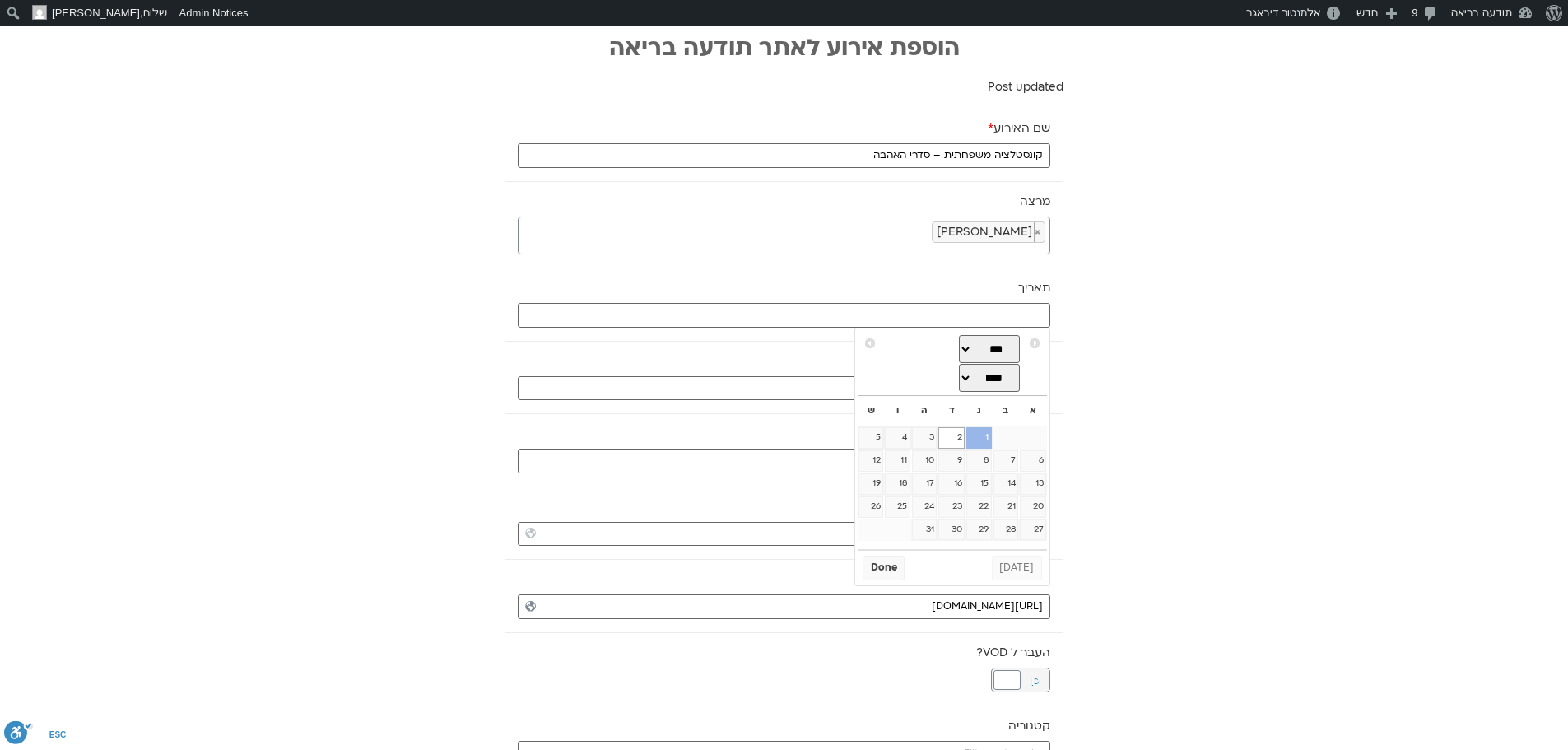 drag, startPoint x: 982, startPoint y: 437, endPoint x: 973, endPoint y: 431, distance: 10.816654 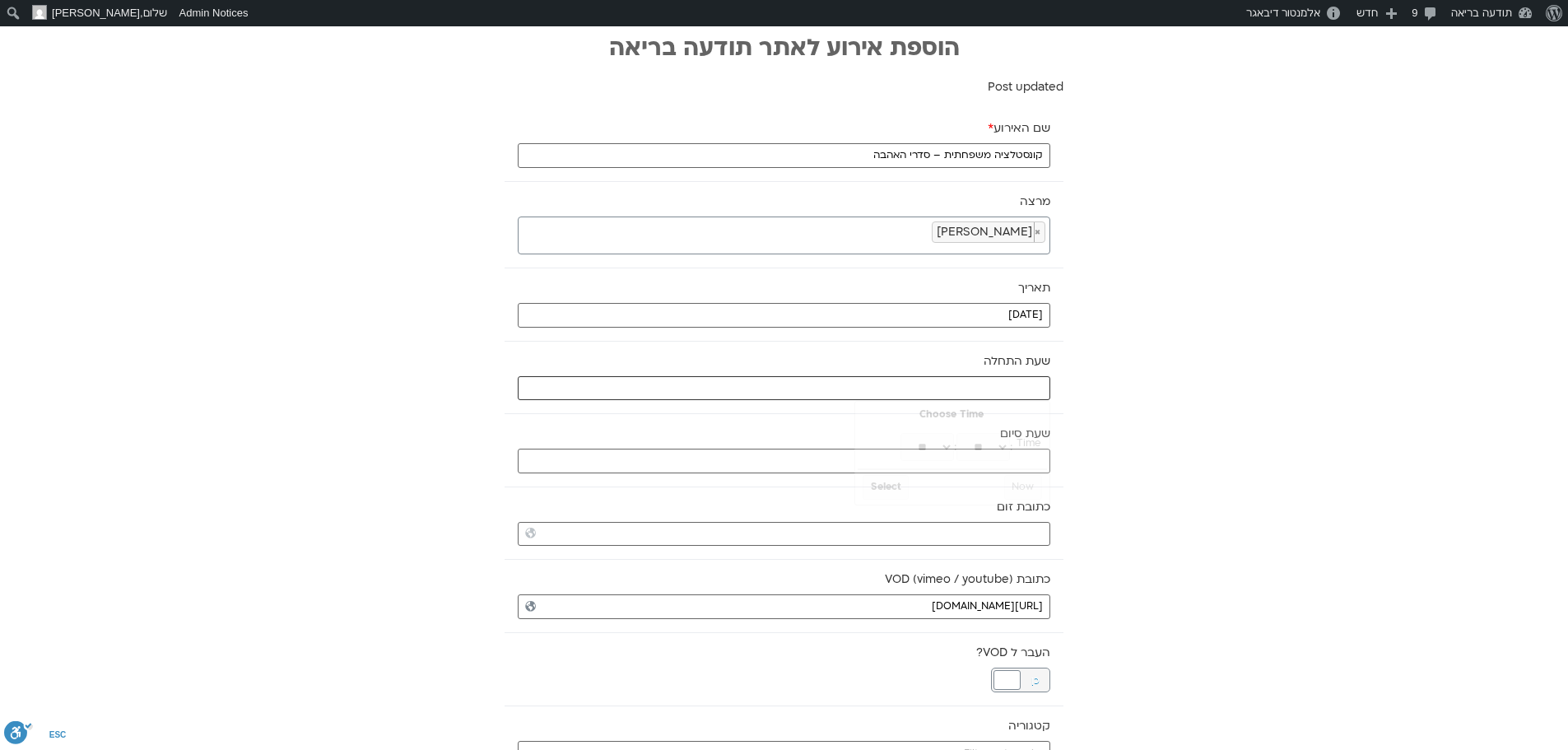 click at bounding box center (784, 389) 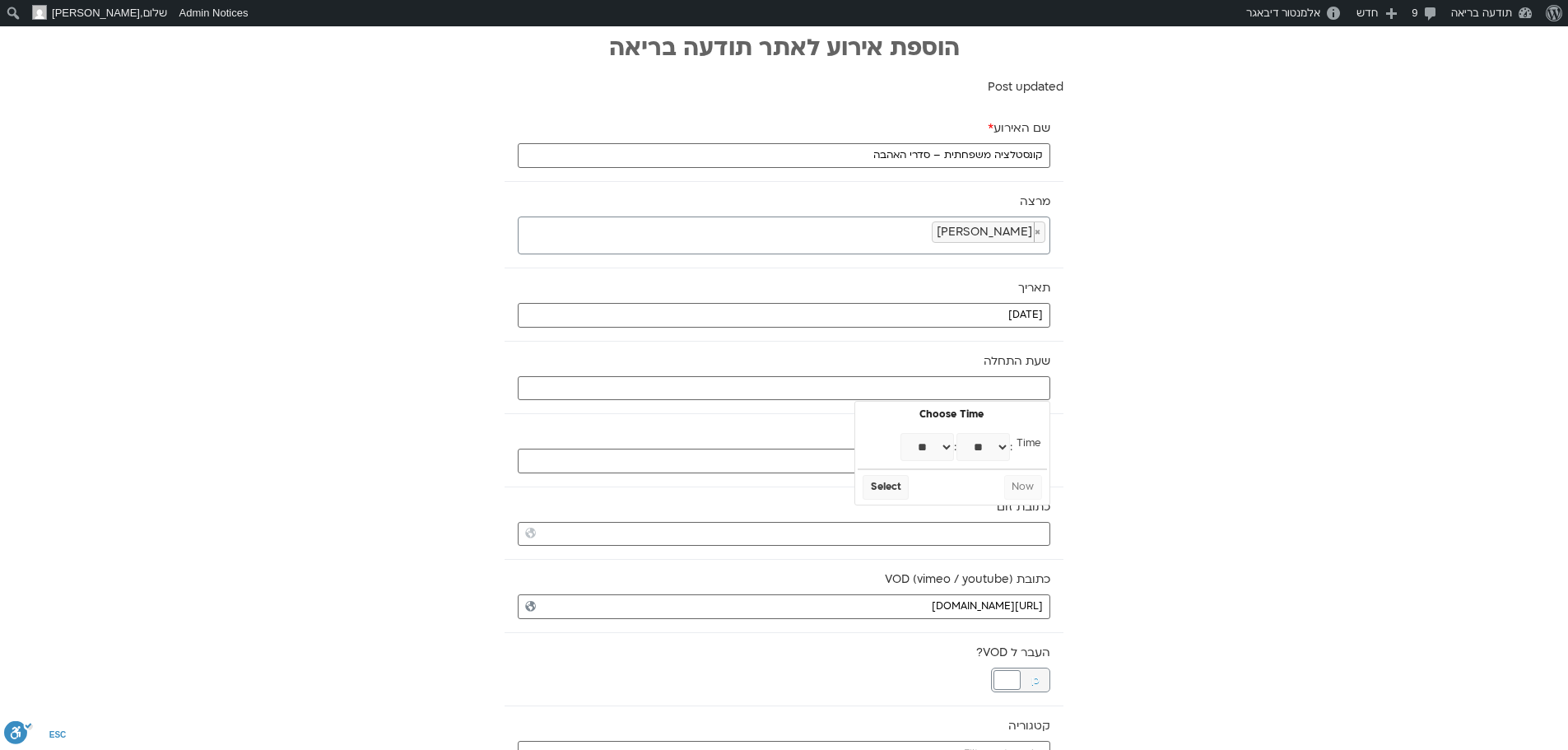 click on "** ** ** ** ** ** ** ** ** ** ** ** ** ** ** ** ** ** ** ** ** ** ** **" at bounding box center [927, 447] 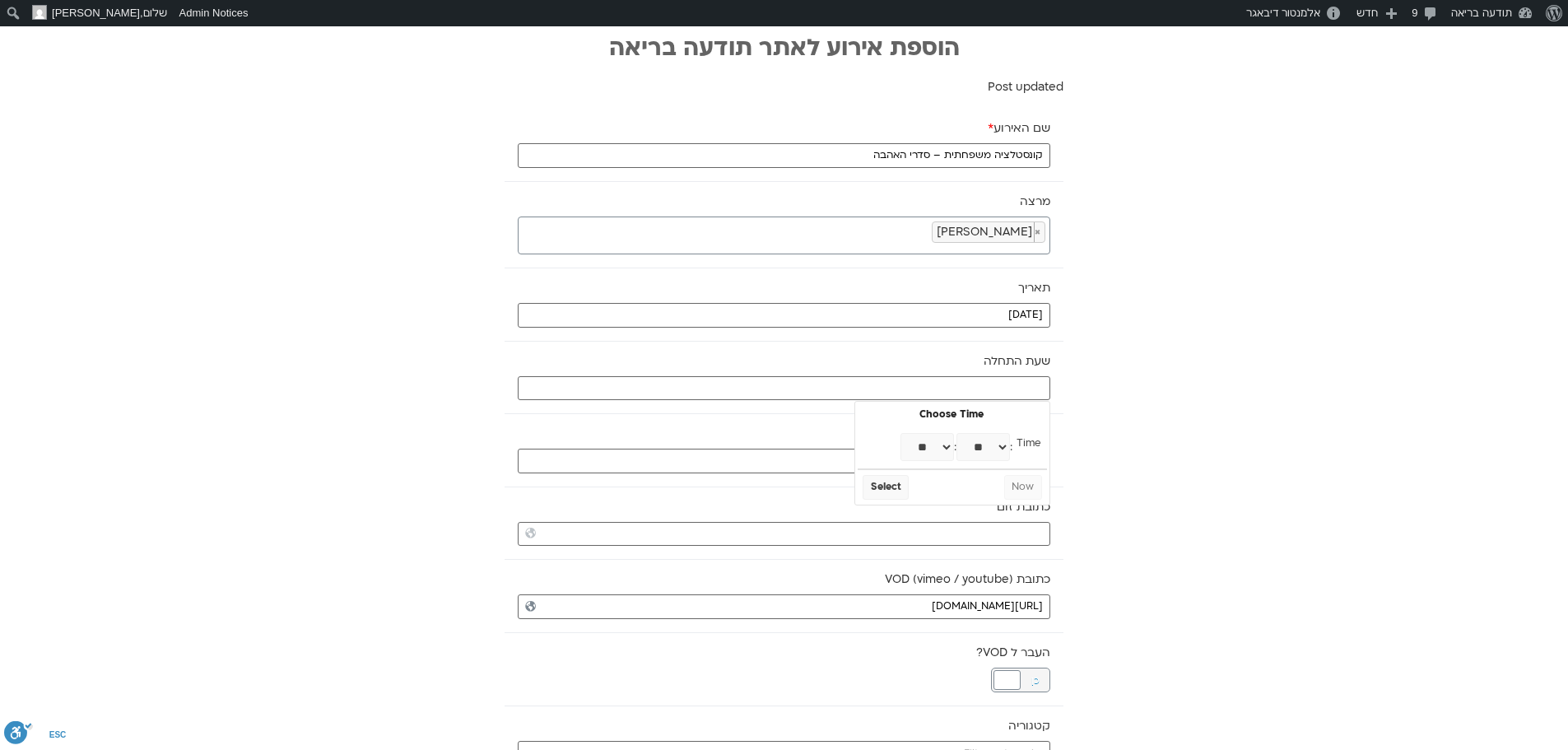 type on "17:00" 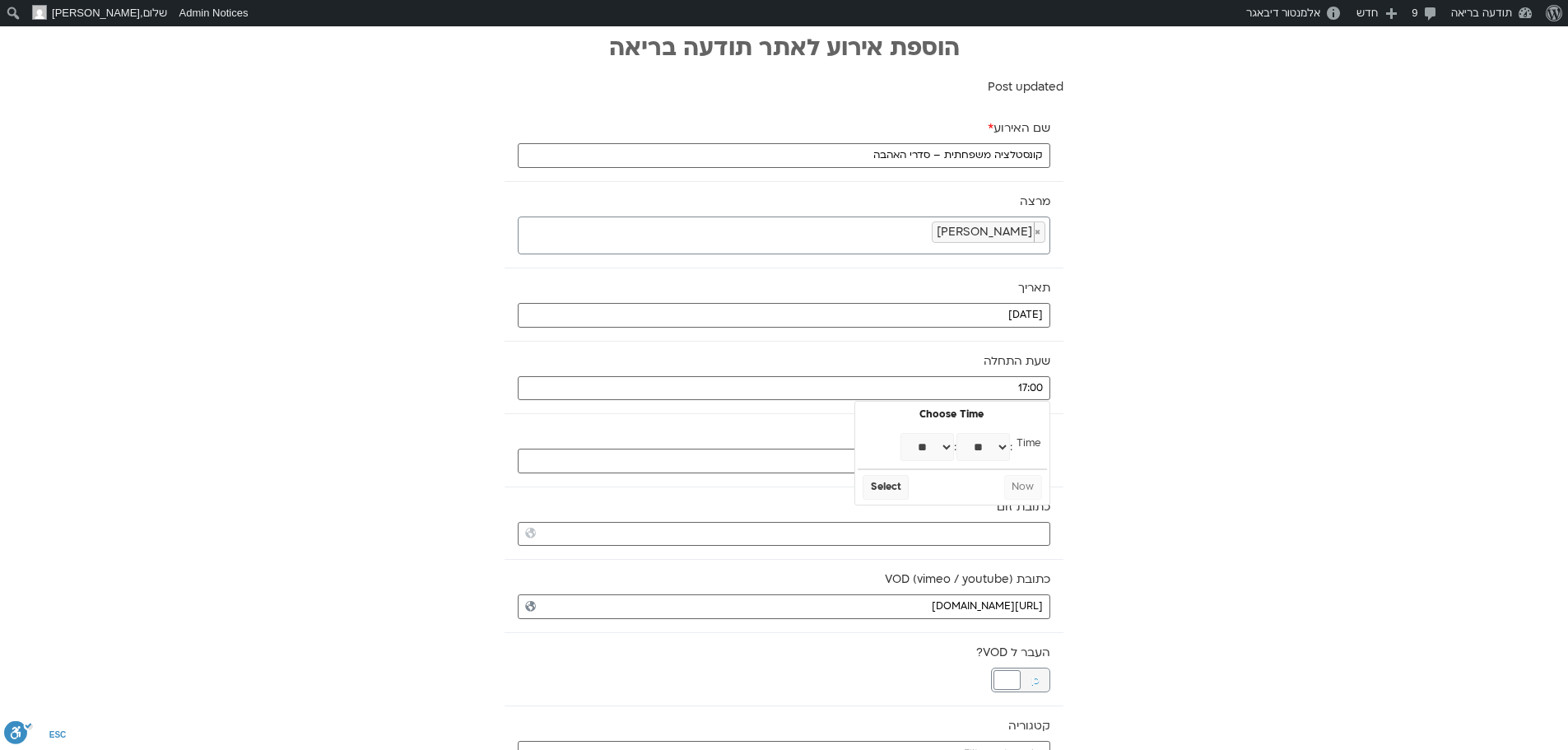 select on "**" 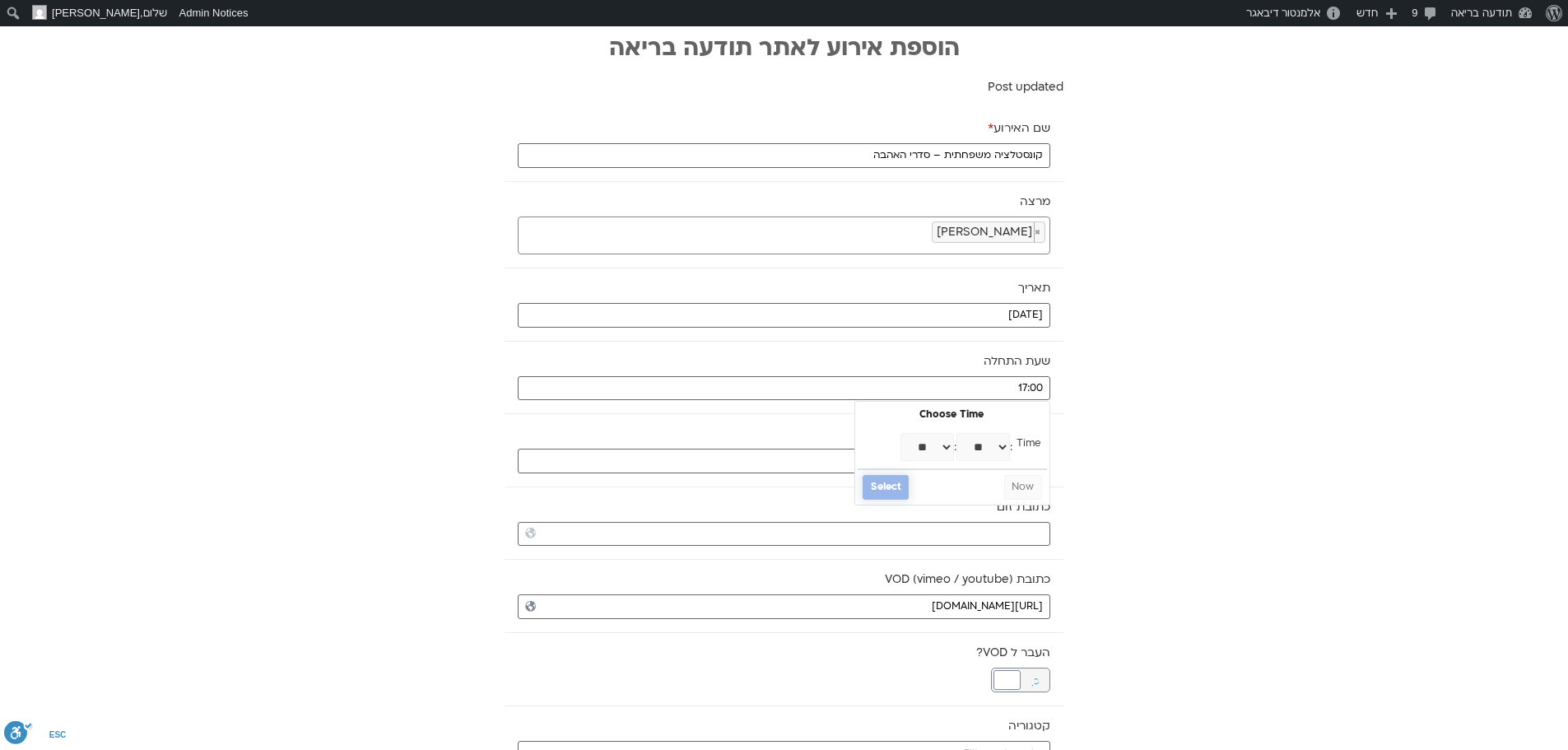 click on "Select" at bounding box center [886, 487] 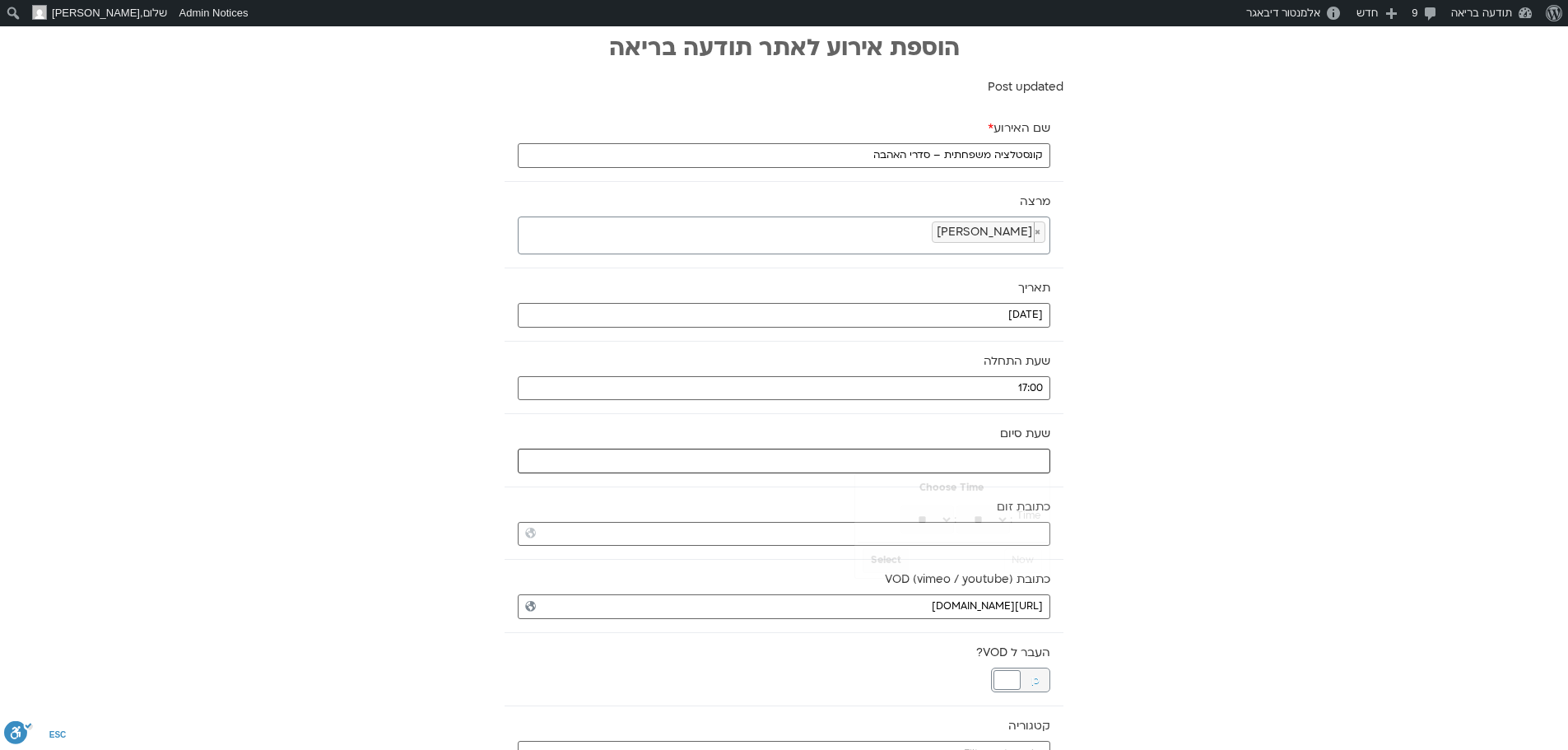 click at bounding box center (784, 461) 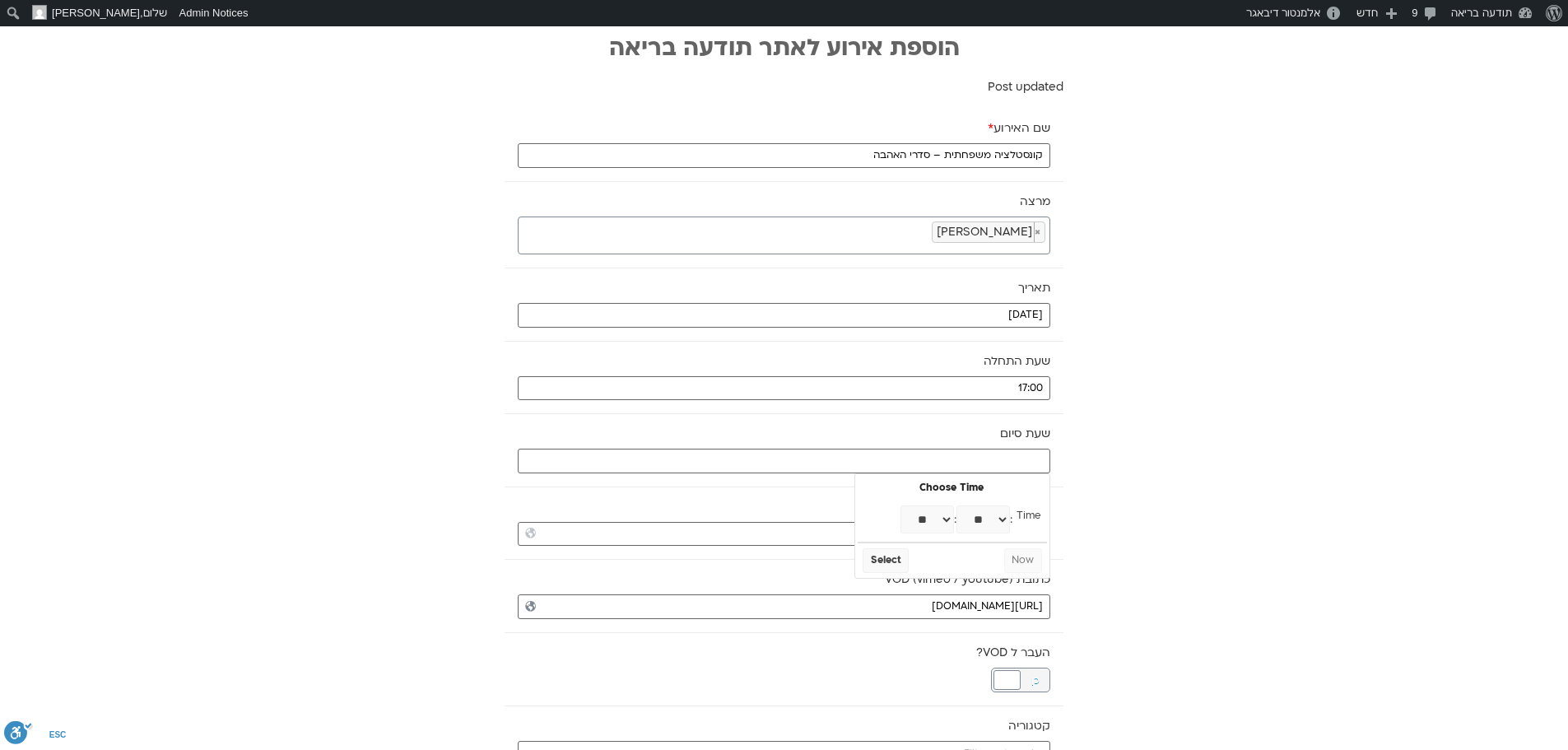 click on "** ** ** ** ** ** ** ** ** ** ** ** ** ** ** ** ** ** ** ** ** ** ** **" at bounding box center [927, 519] 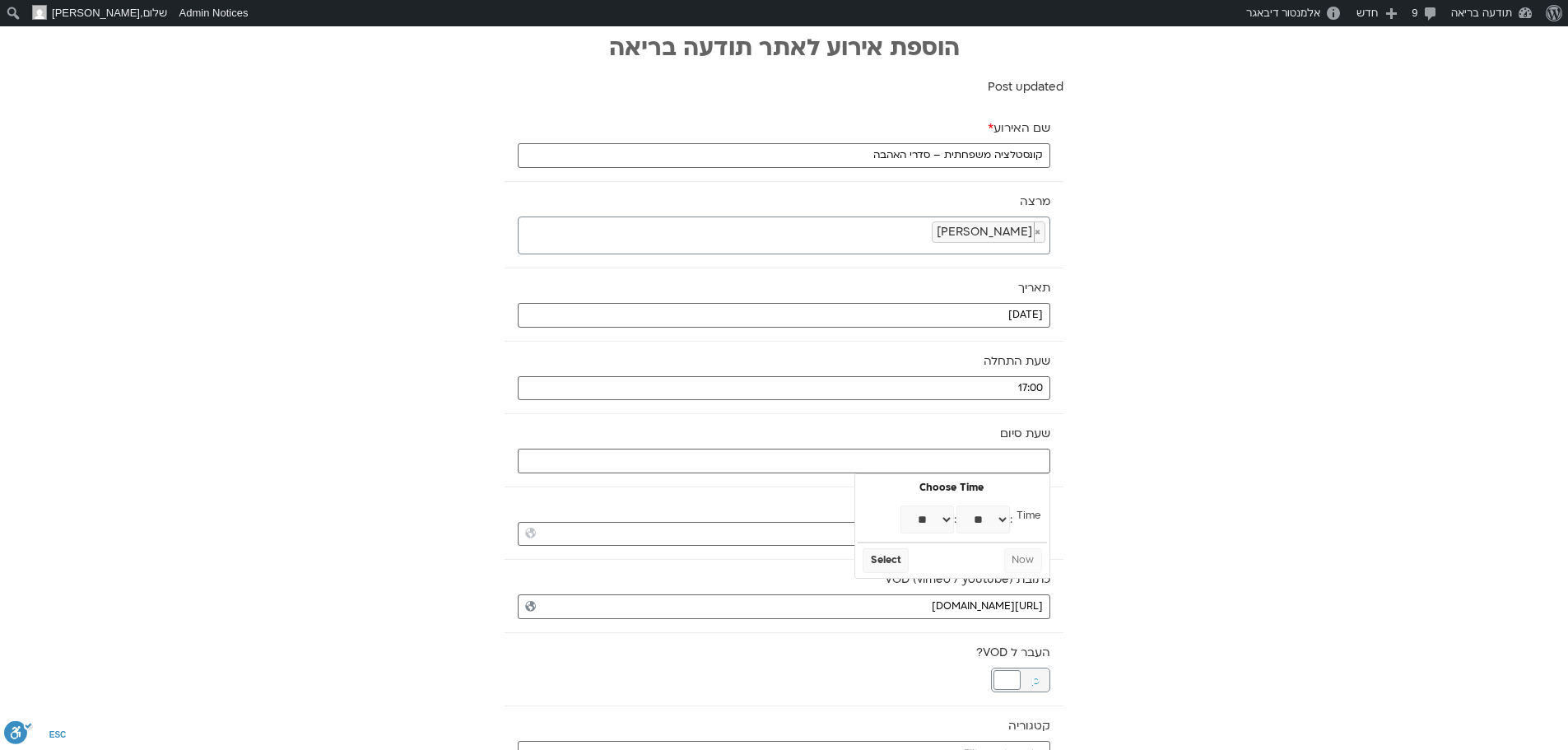 type on "18:00" 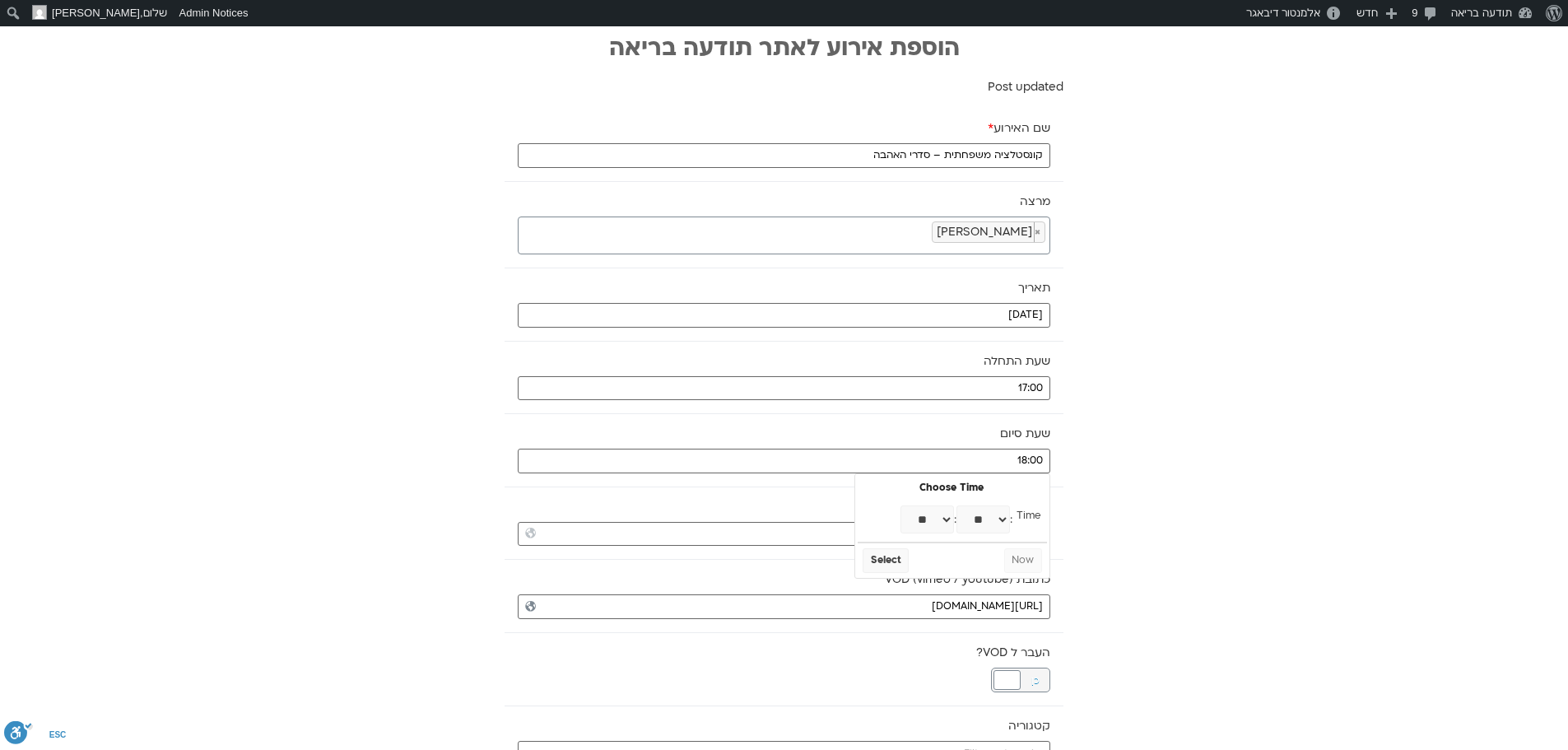 select on "**" 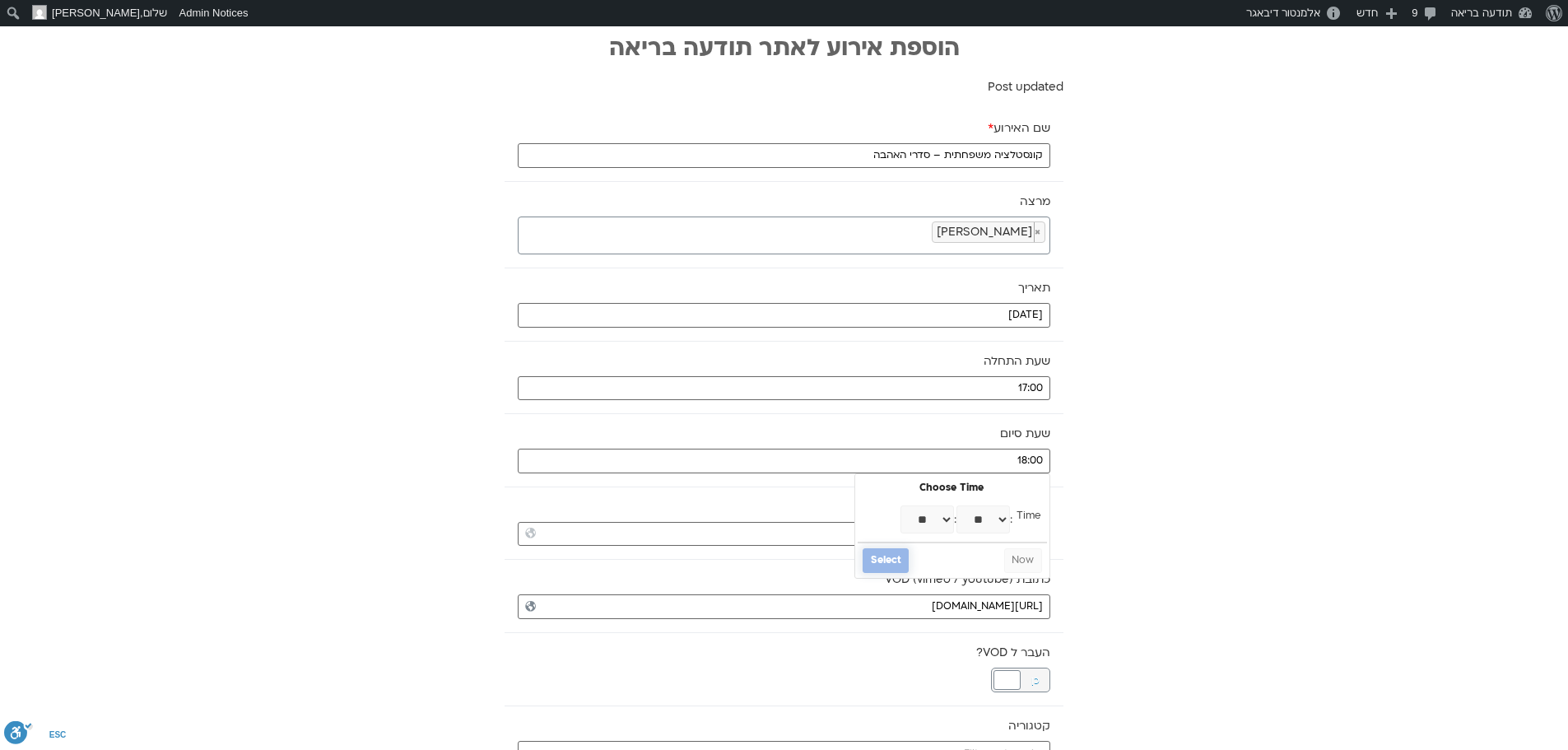 click on "Select" at bounding box center [886, 561] 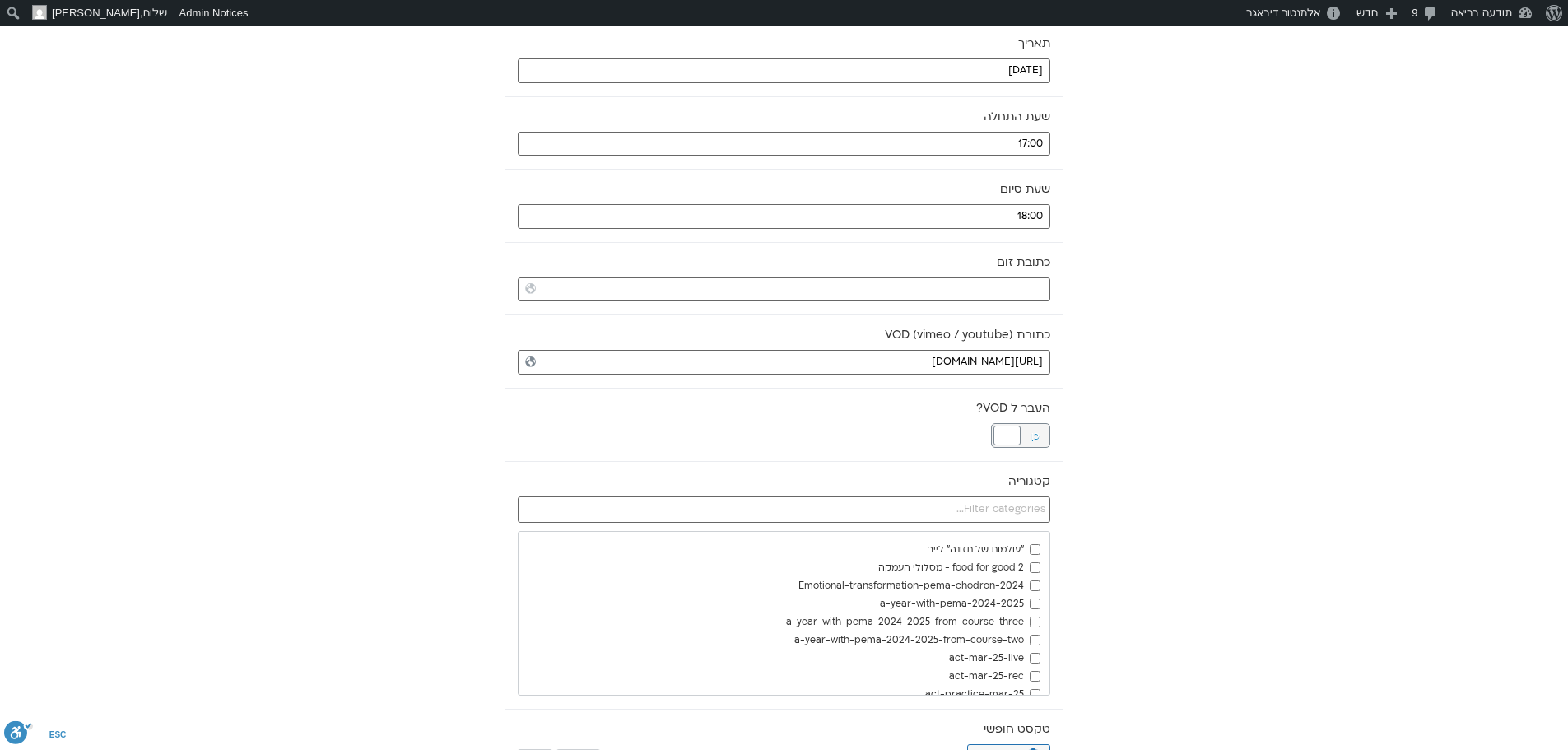 scroll, scrollTop: 247, scrollLeft: 0, axis: vertical 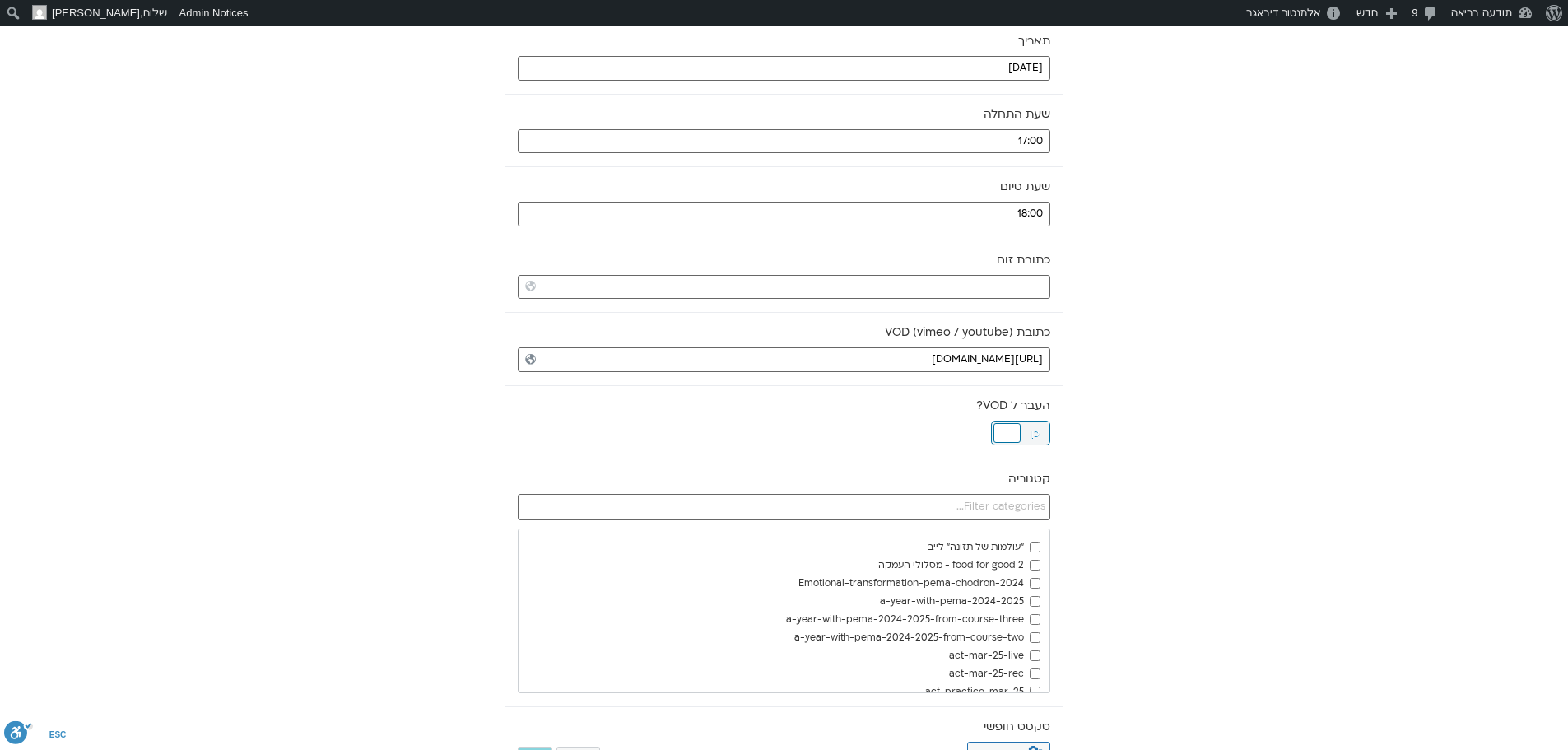 click at bounding box center (1007, 433) 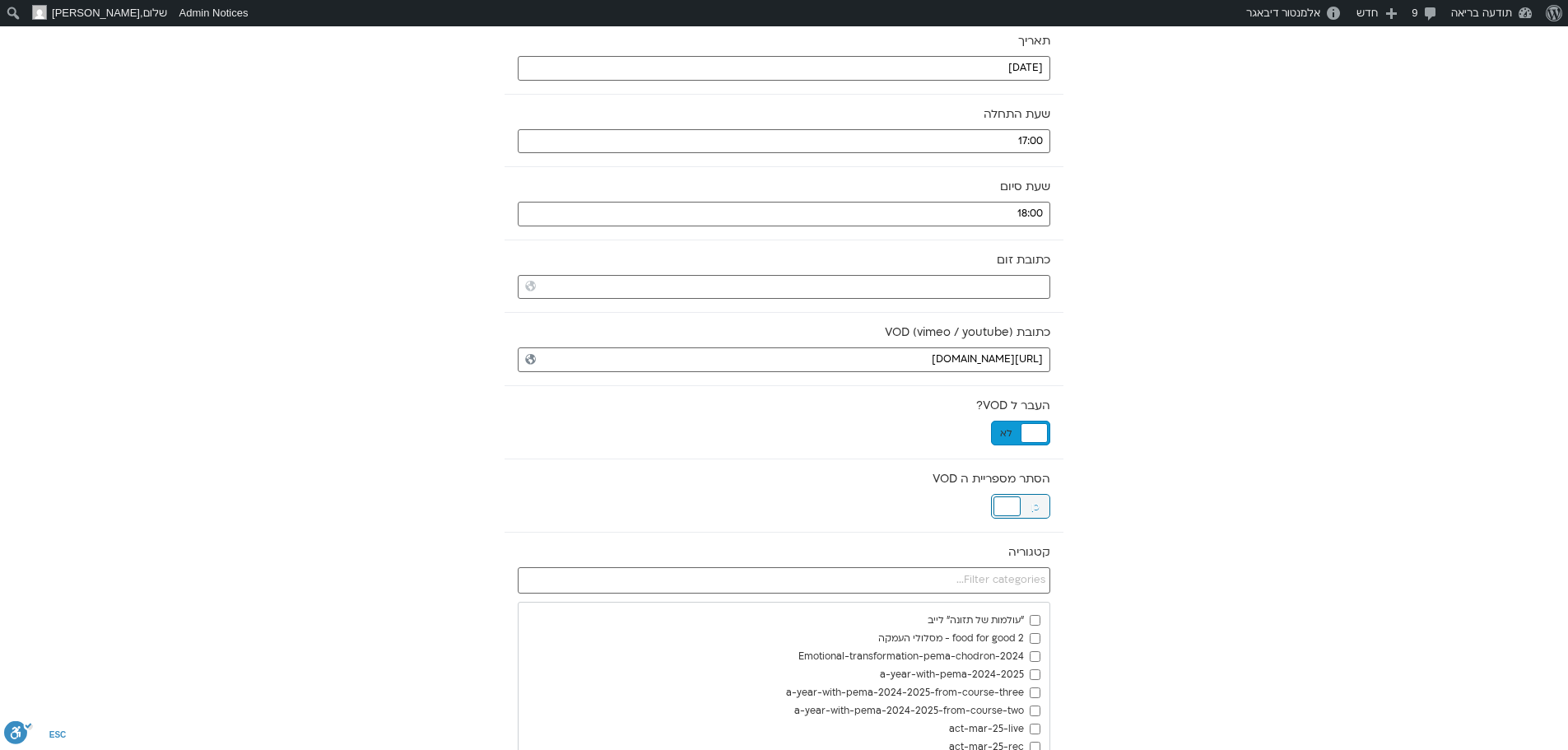 click at bounding box center [1007, 506] 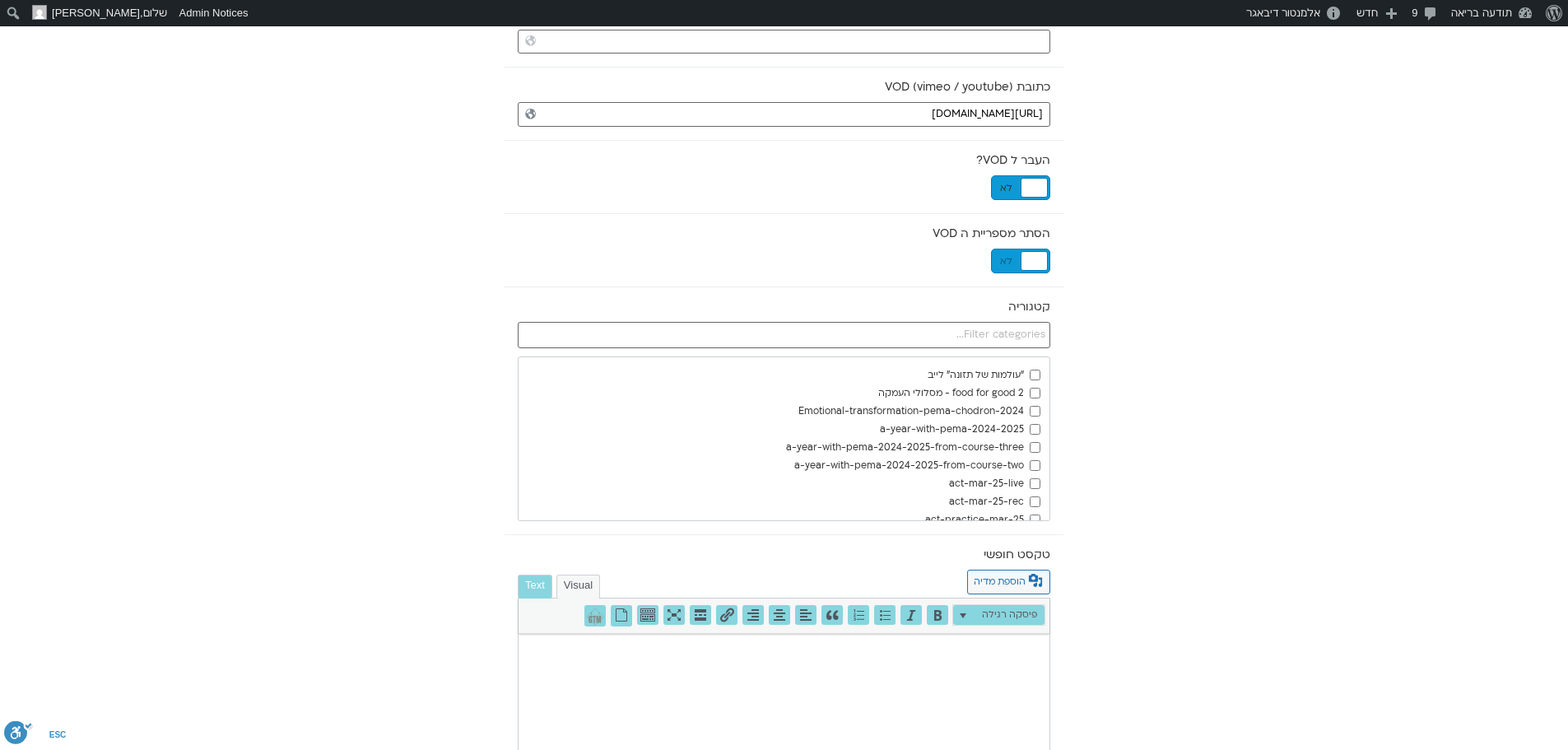 scroll, scrollTop: 494, scrollLeft: 0, axis: vertical 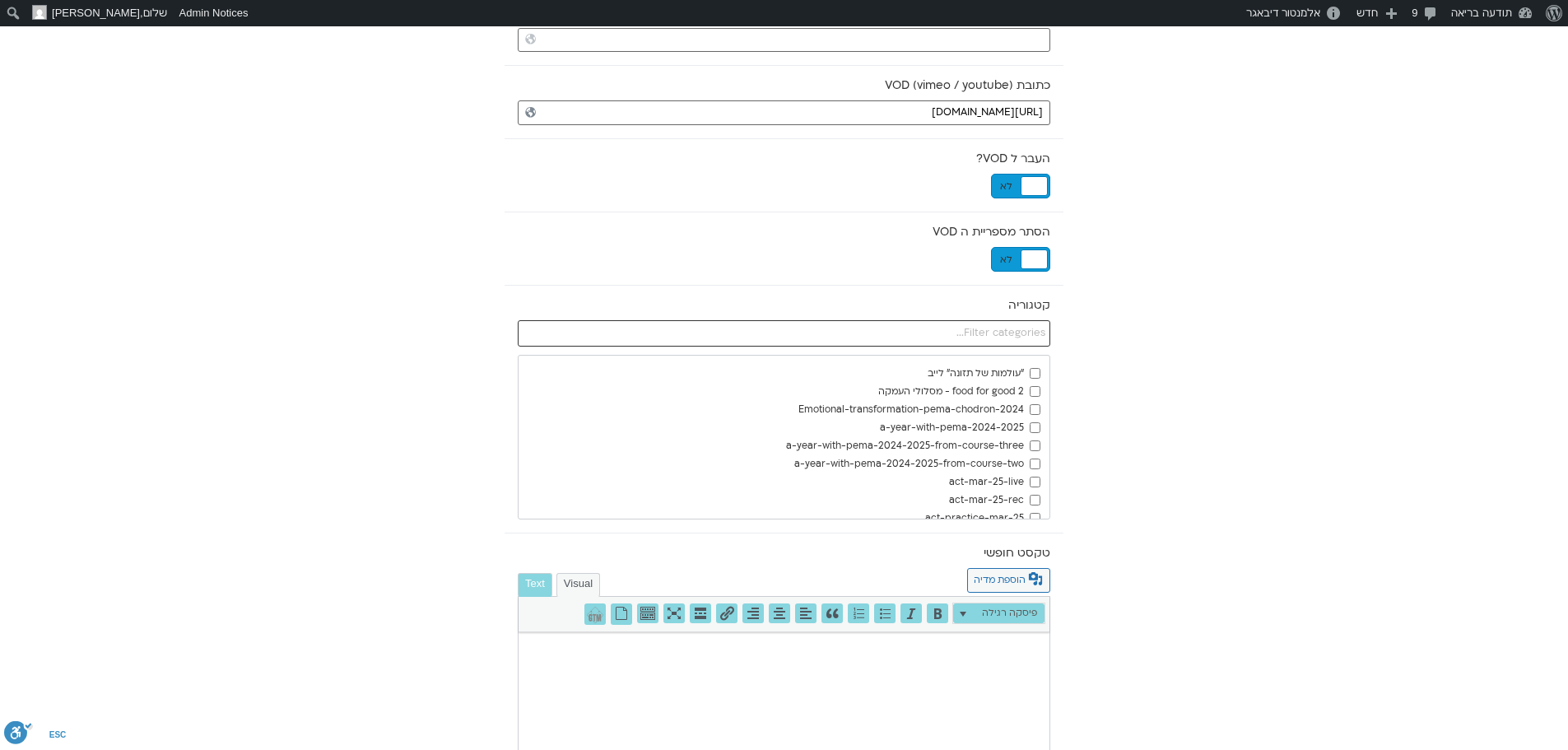 click at bounding box center (784, 333) 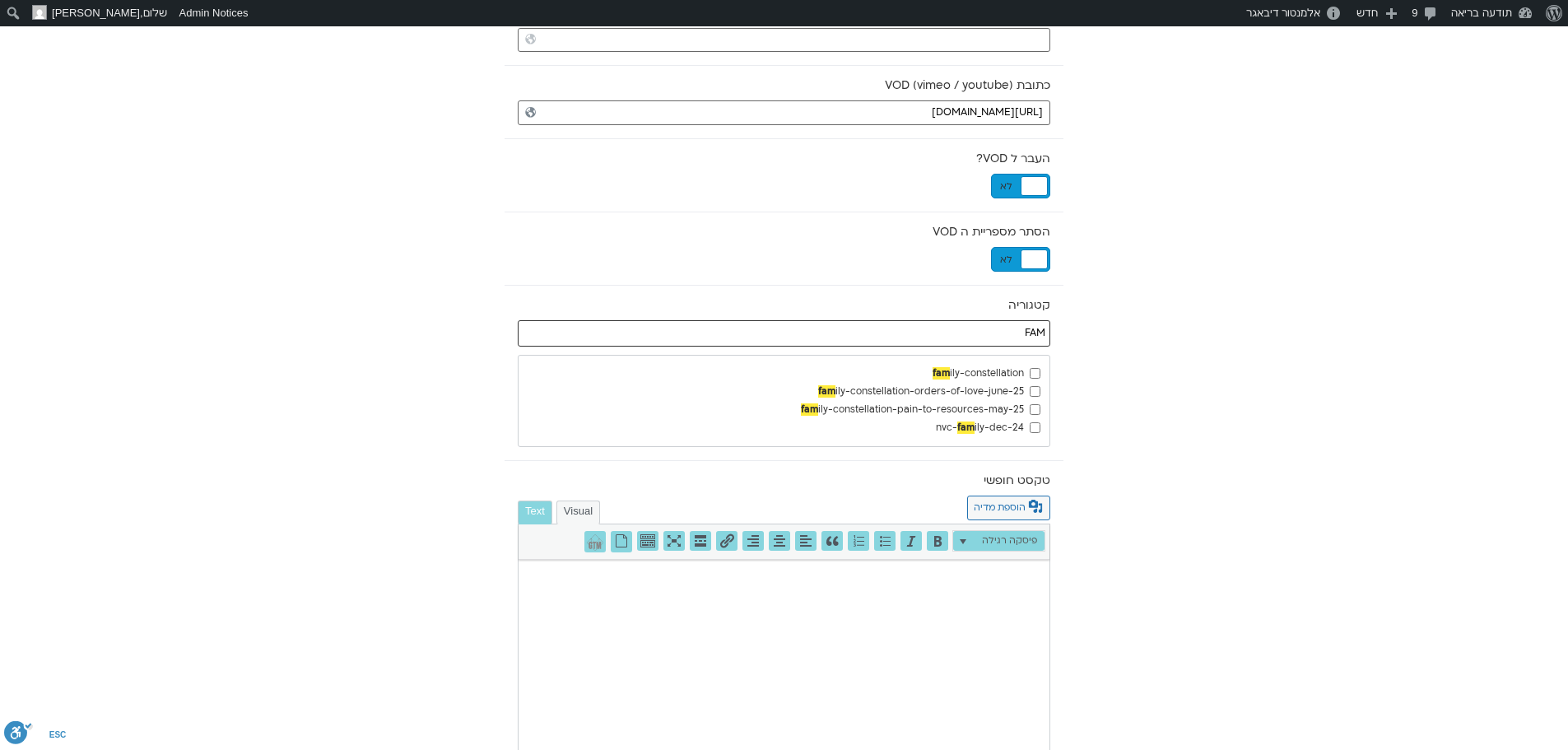 type on "FAM" 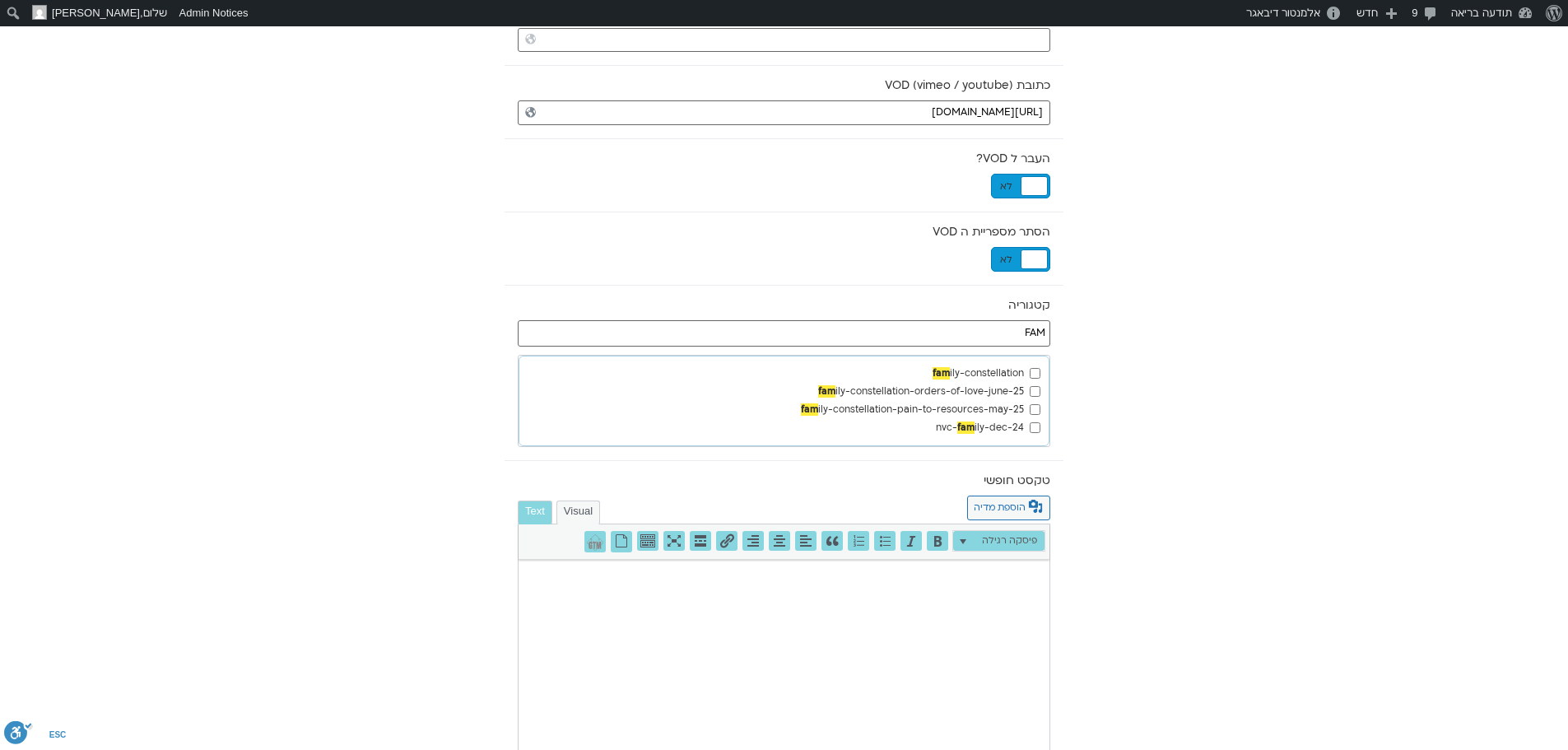 scroll, scrollTop: 0, scrollLeft: 0, axis: both 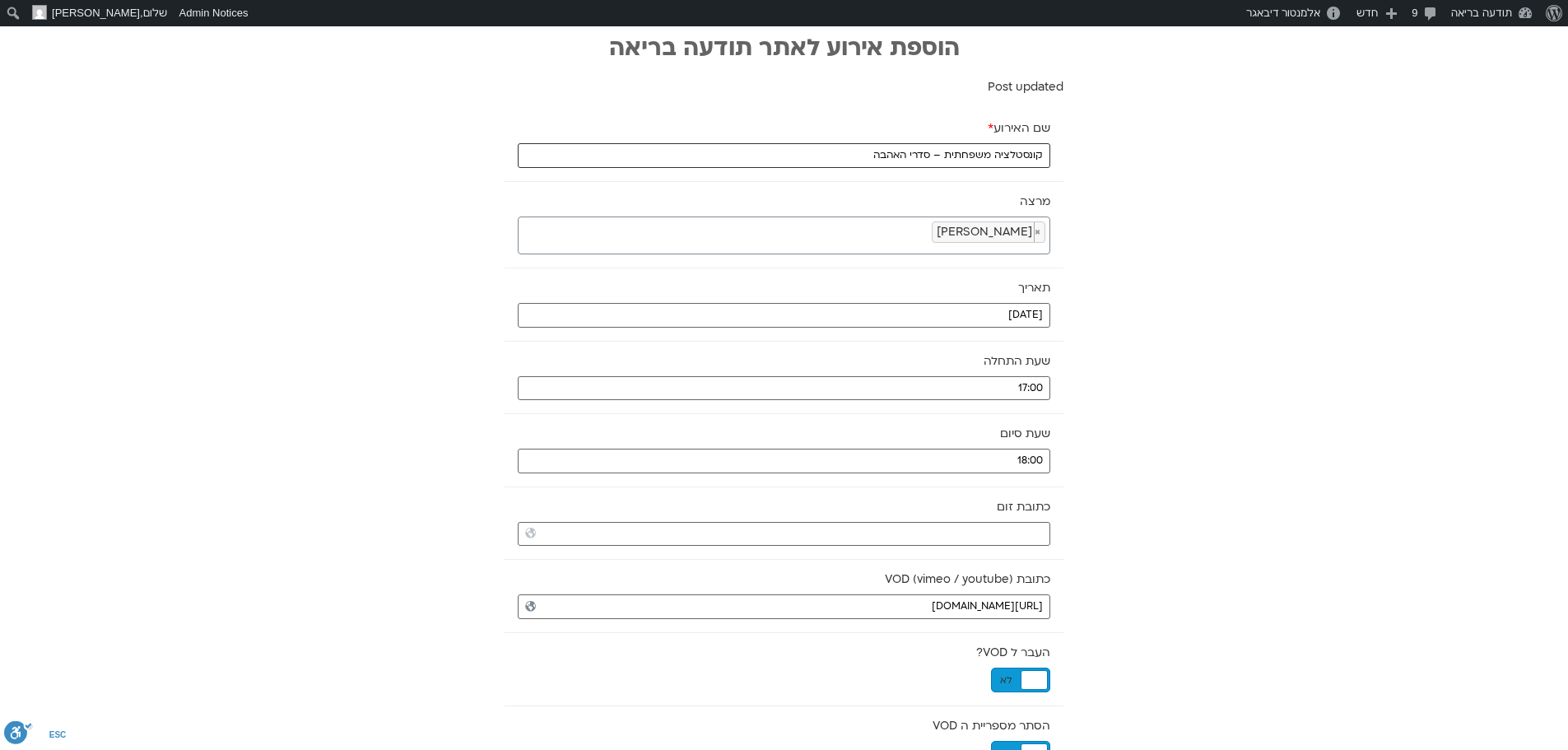 click on "קונסטלציה משפחתית – סדרי האהבה" at bounding box center (784, 156) 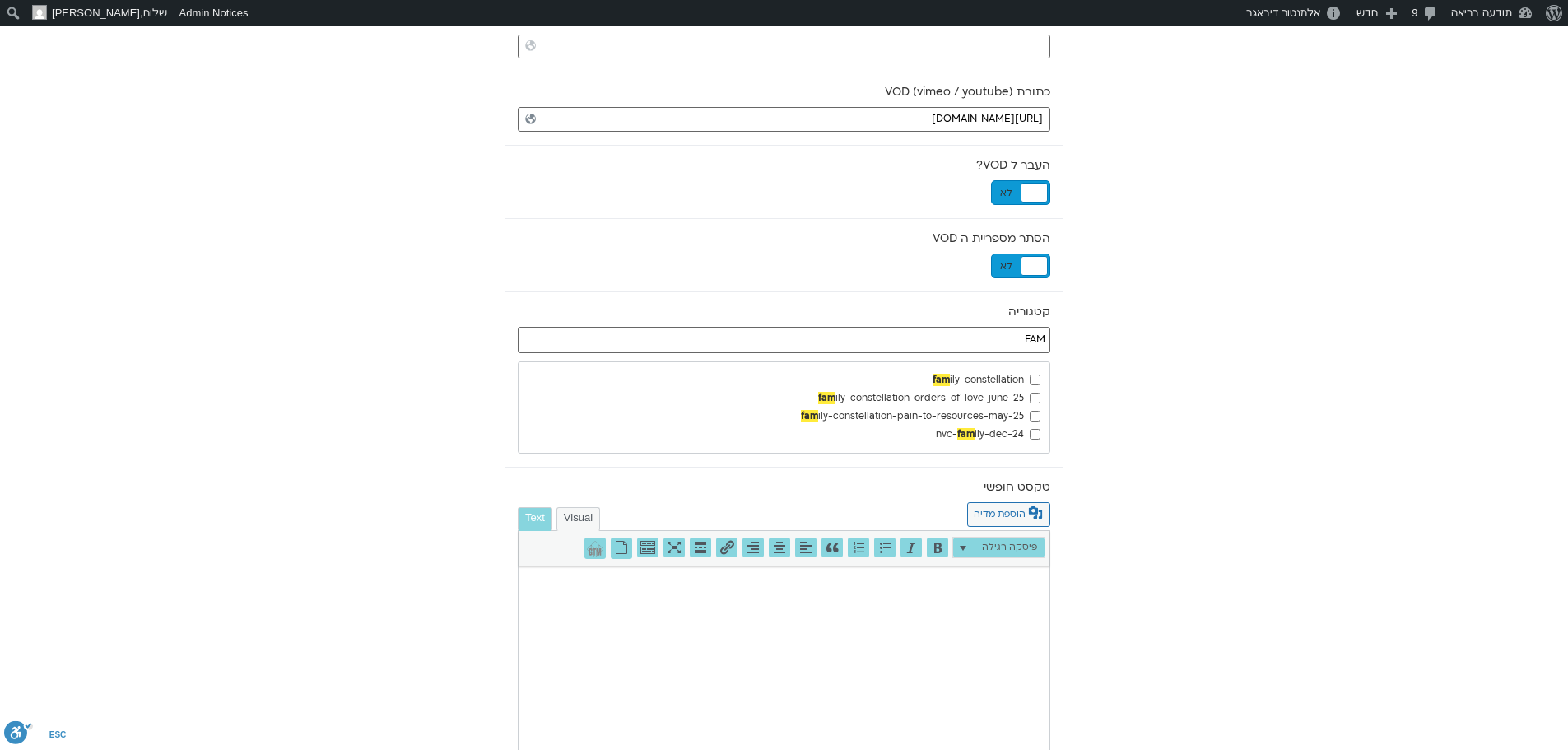 scroll, scrollTop: 657, scrollLeft: 0, axis: vertical 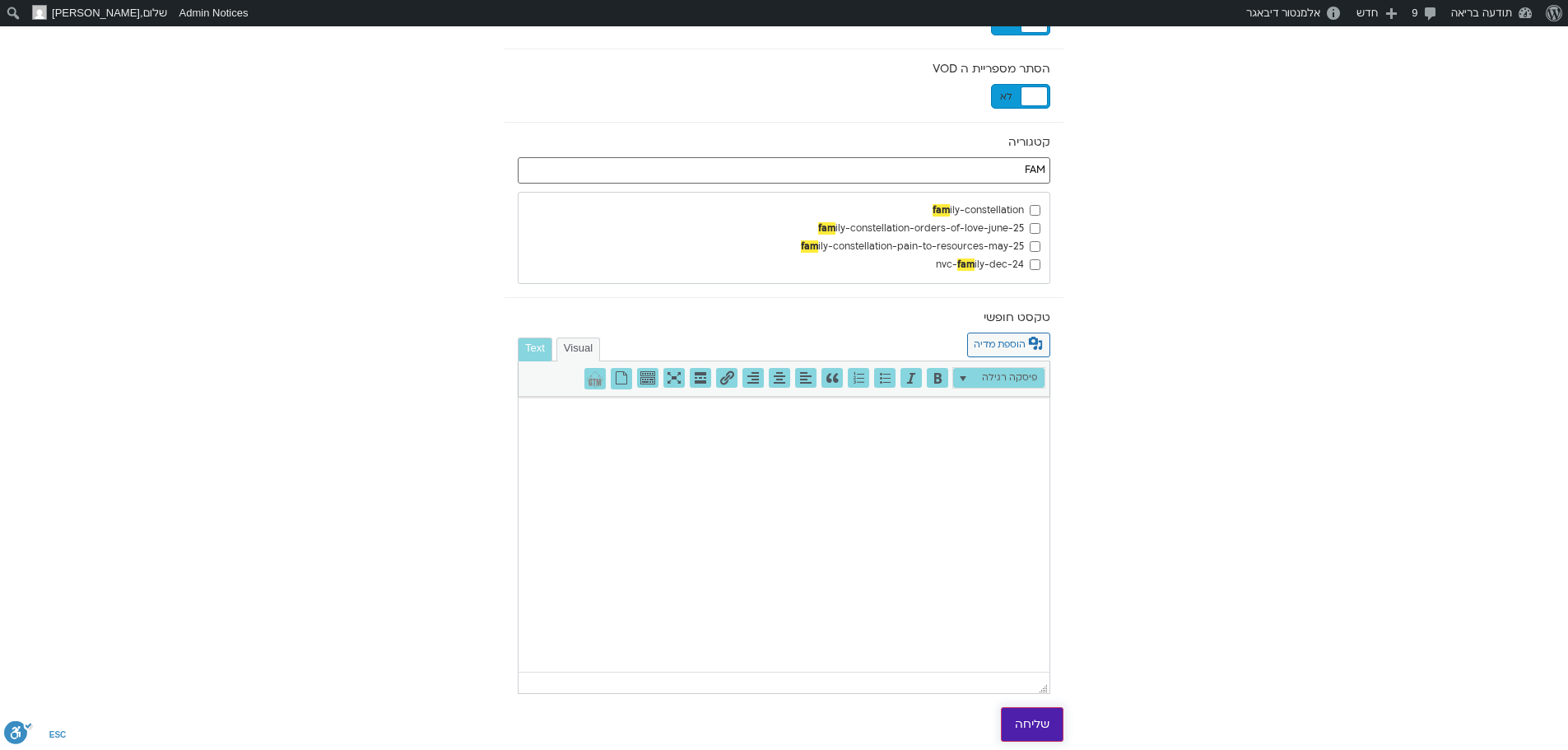 type on "קונסטלציה משפחתית – סדרי האהבה [DATE]" 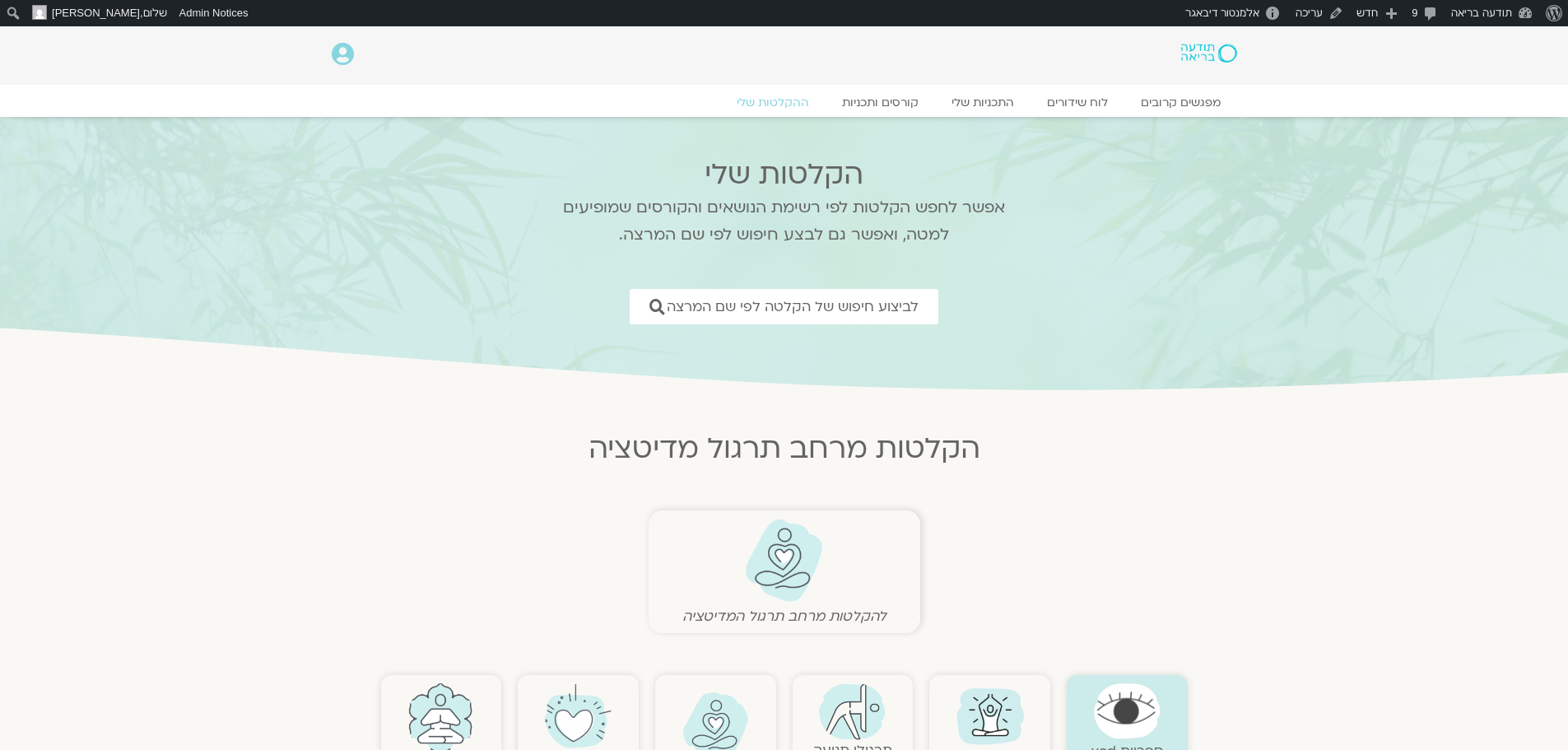 scroll, scrollTop: 0, scrollLeft: 0, axis: both 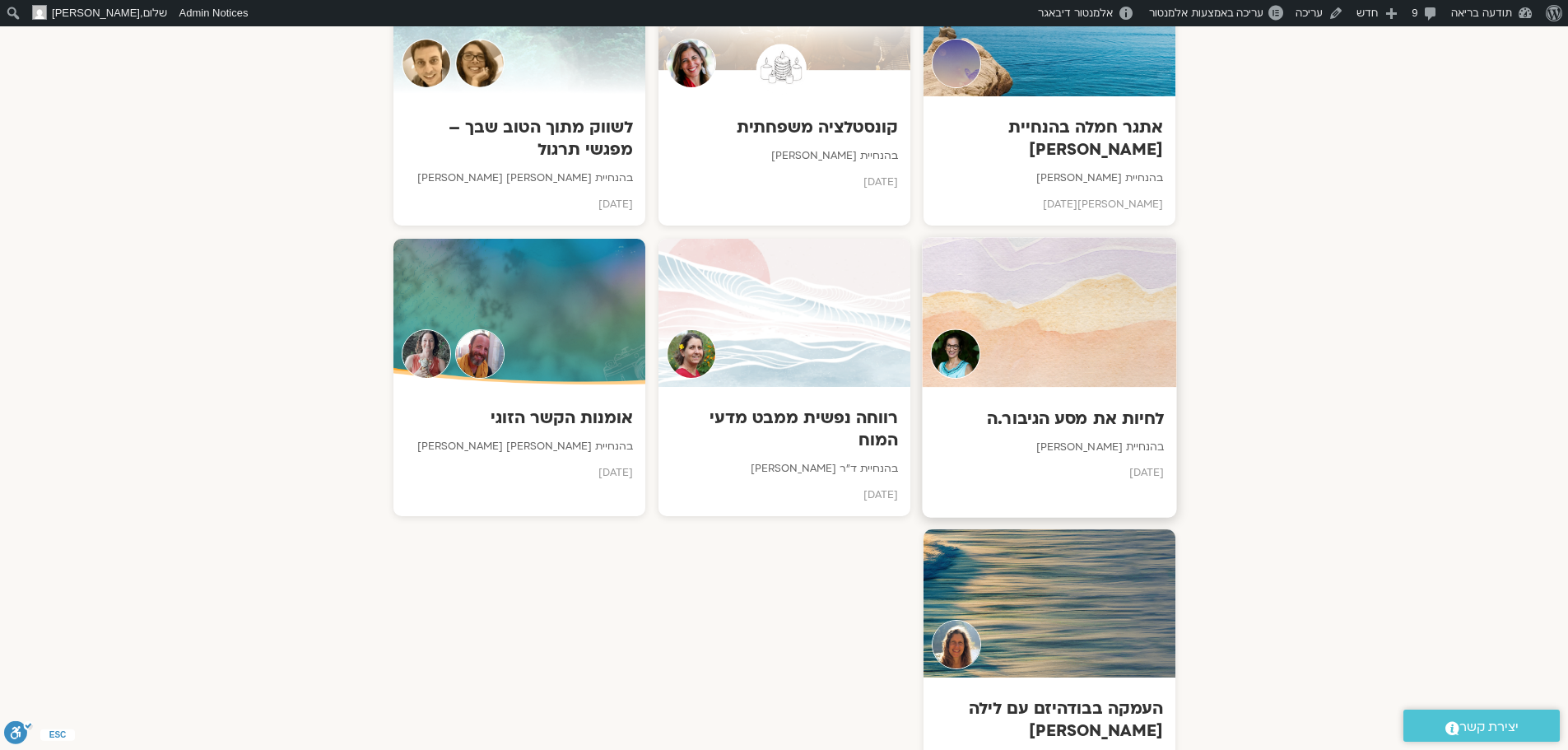 click at bounding box center [1049, 313] 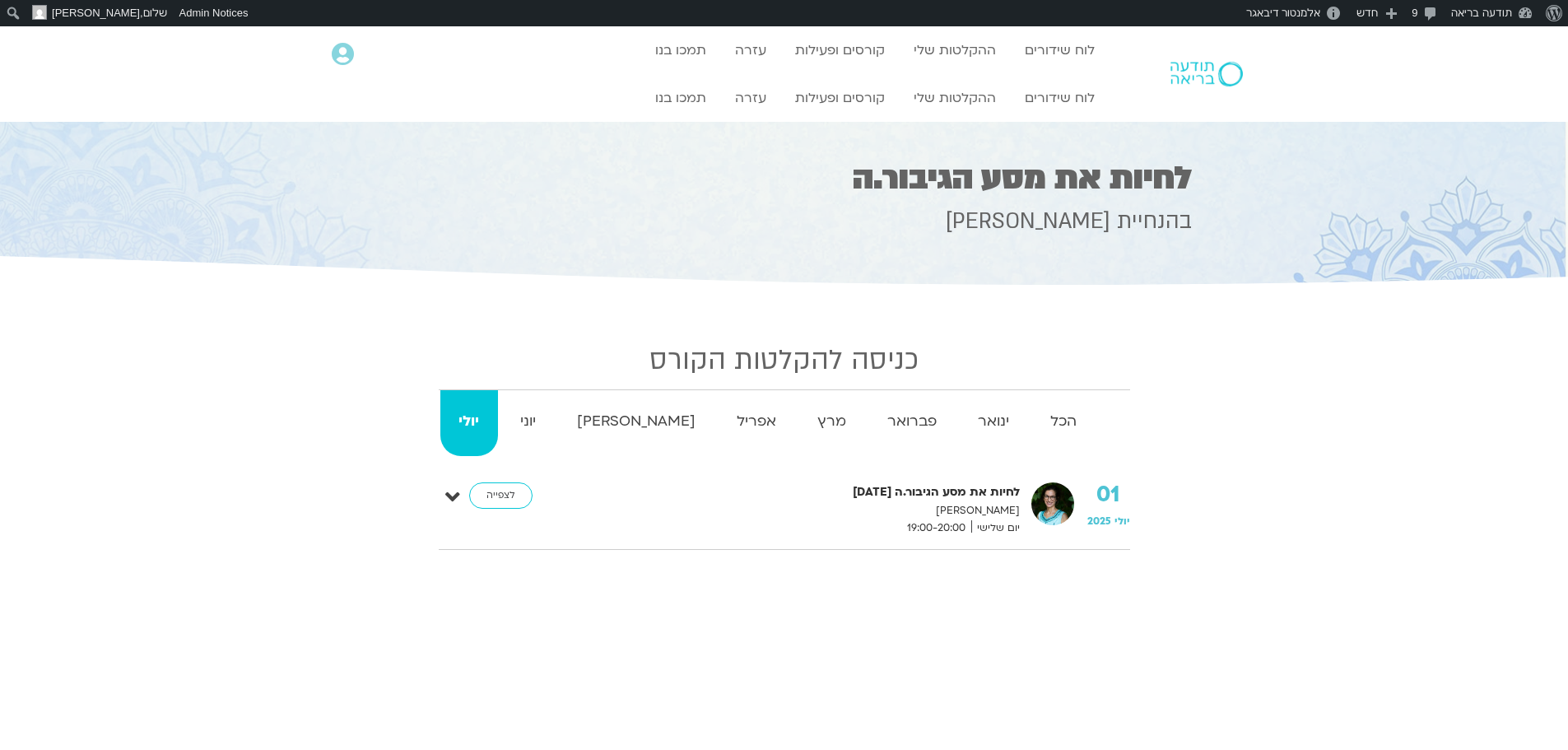 scroll, scrollTop: 0, scrollLeft: 0, axis: both 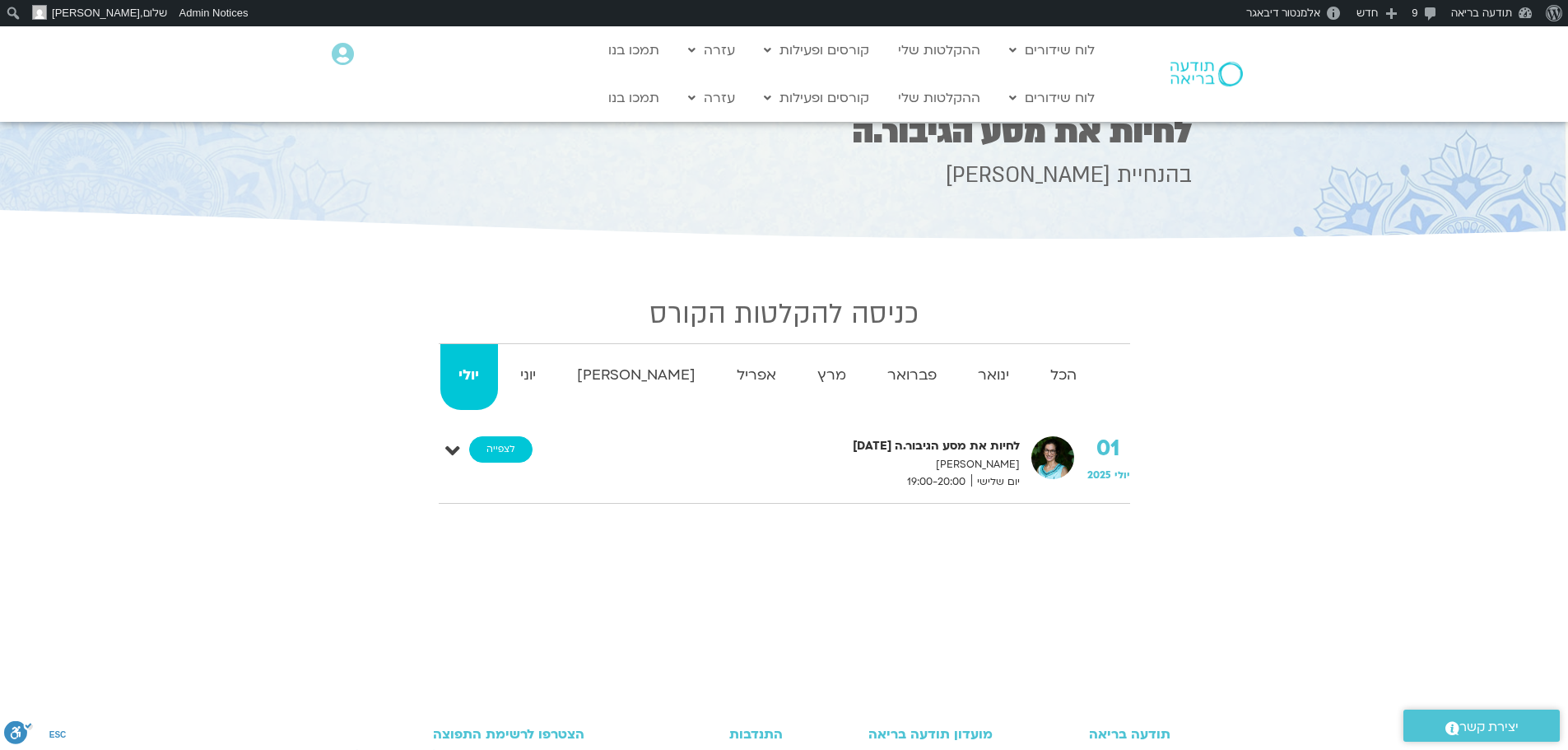click on "לצפייה" at bounding box center (500, 450) 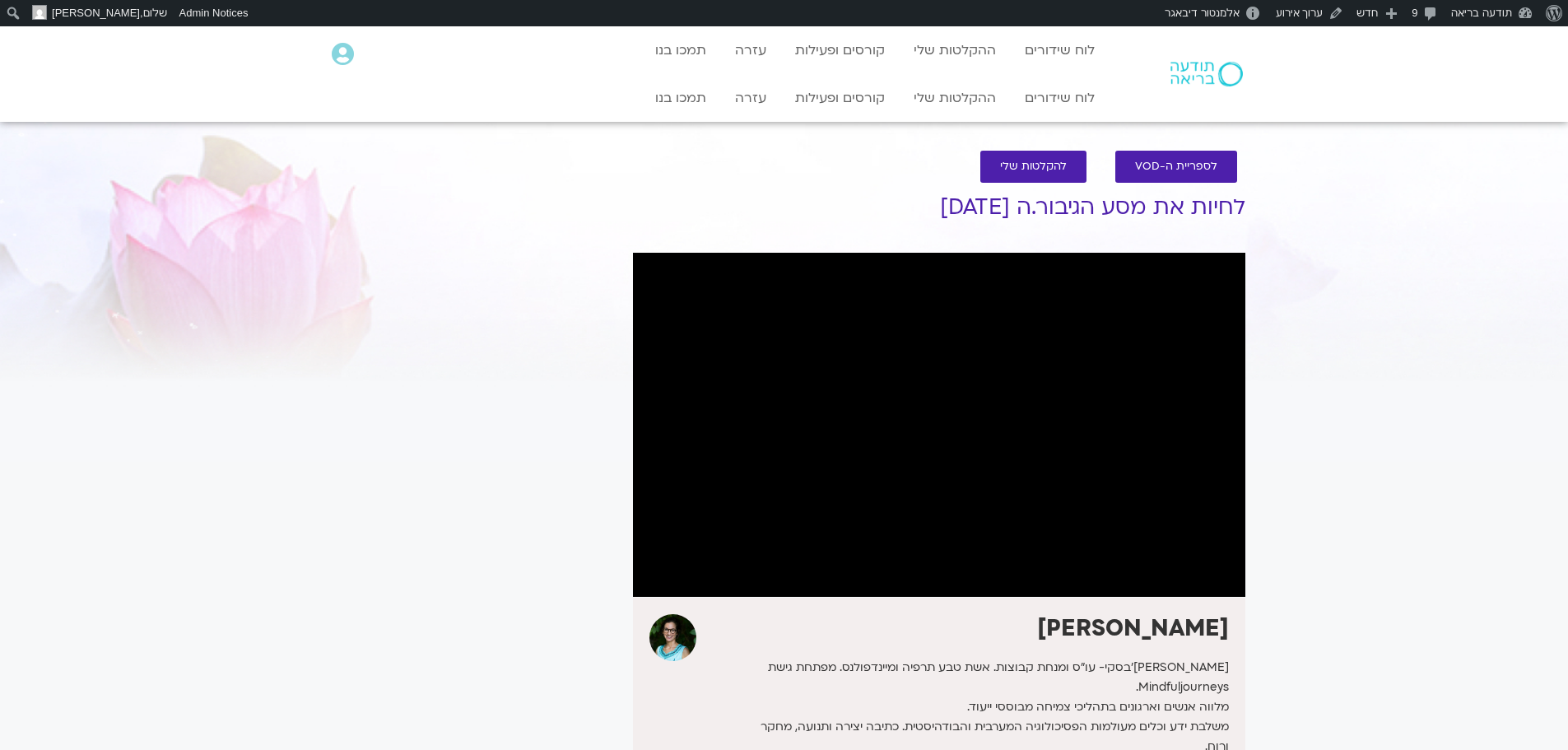 scroll, scrollTop: 0, scrollLeft: 0, axis: both 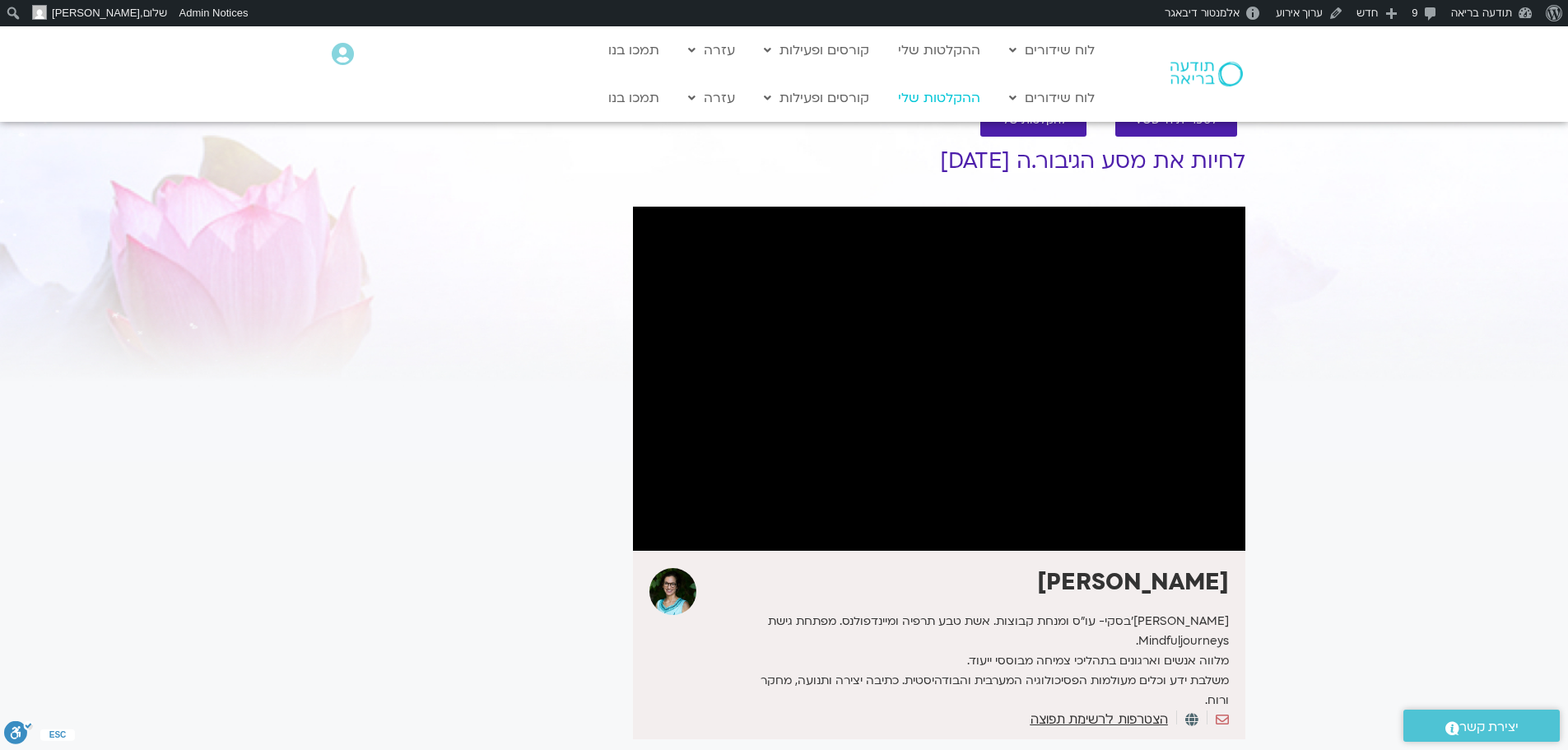 click on "ההקלטות שלי" at bounding box center (939, 98) 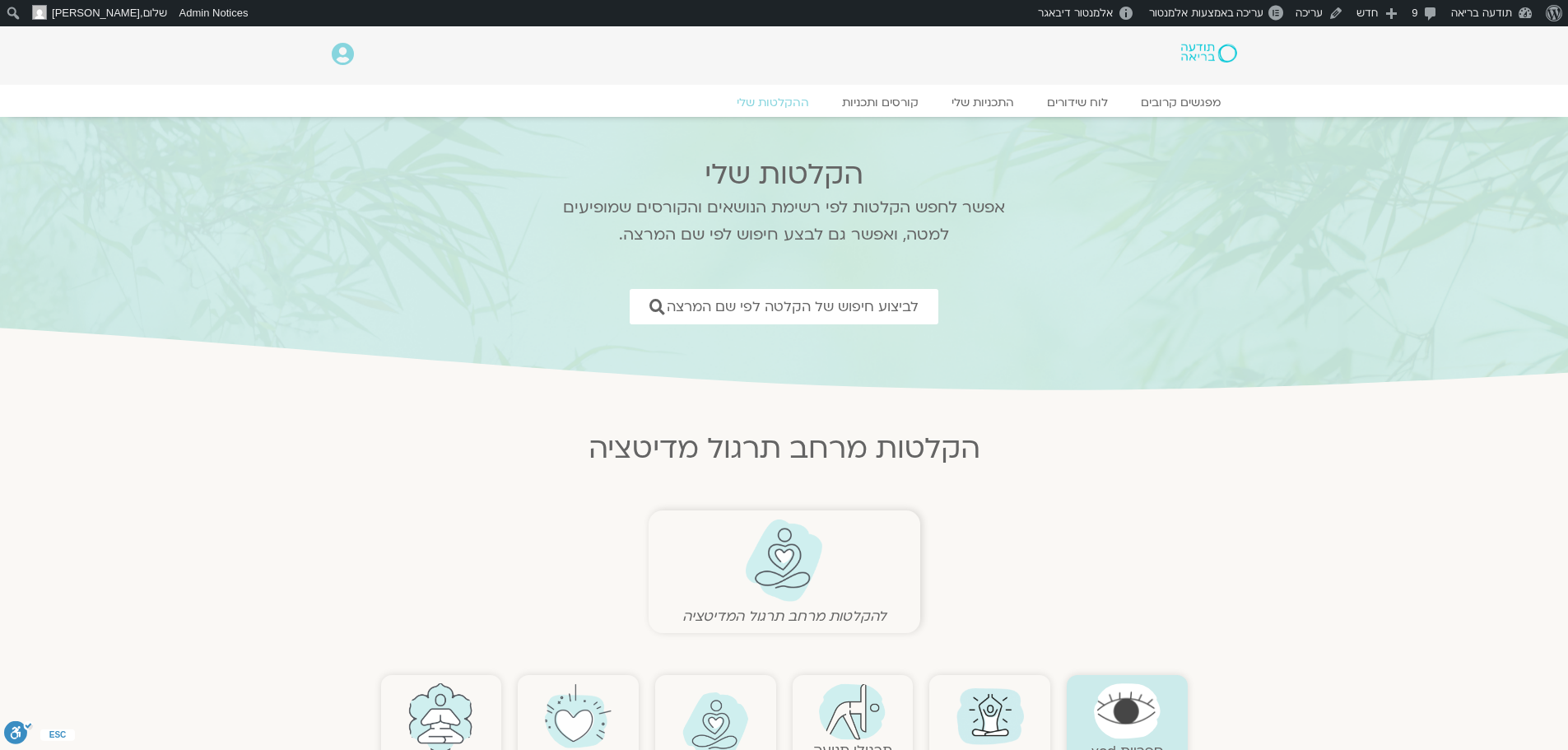 scroll, scrollTop: 0, scrollLeft: 0, axis: both 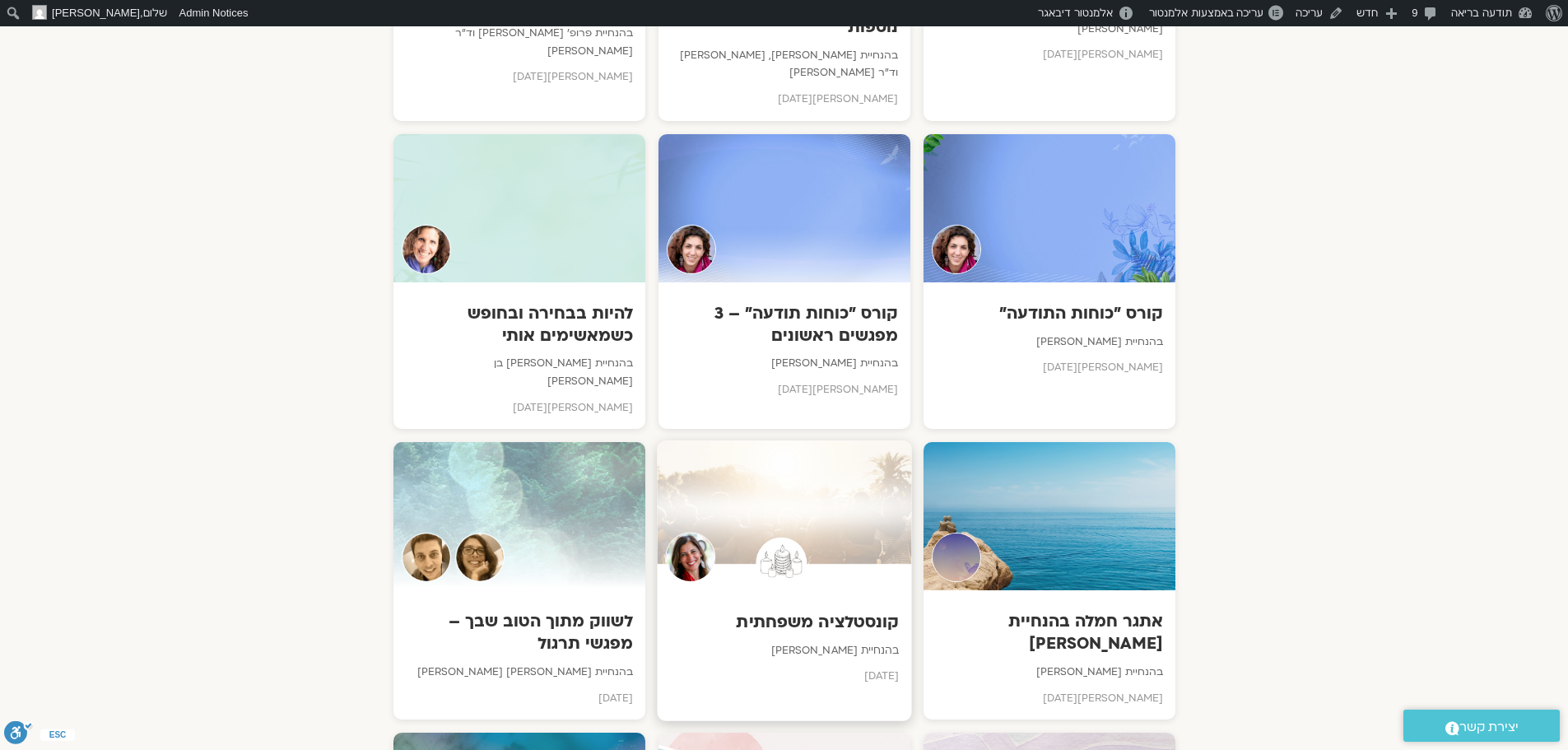 click at bounding box center (784, 516) 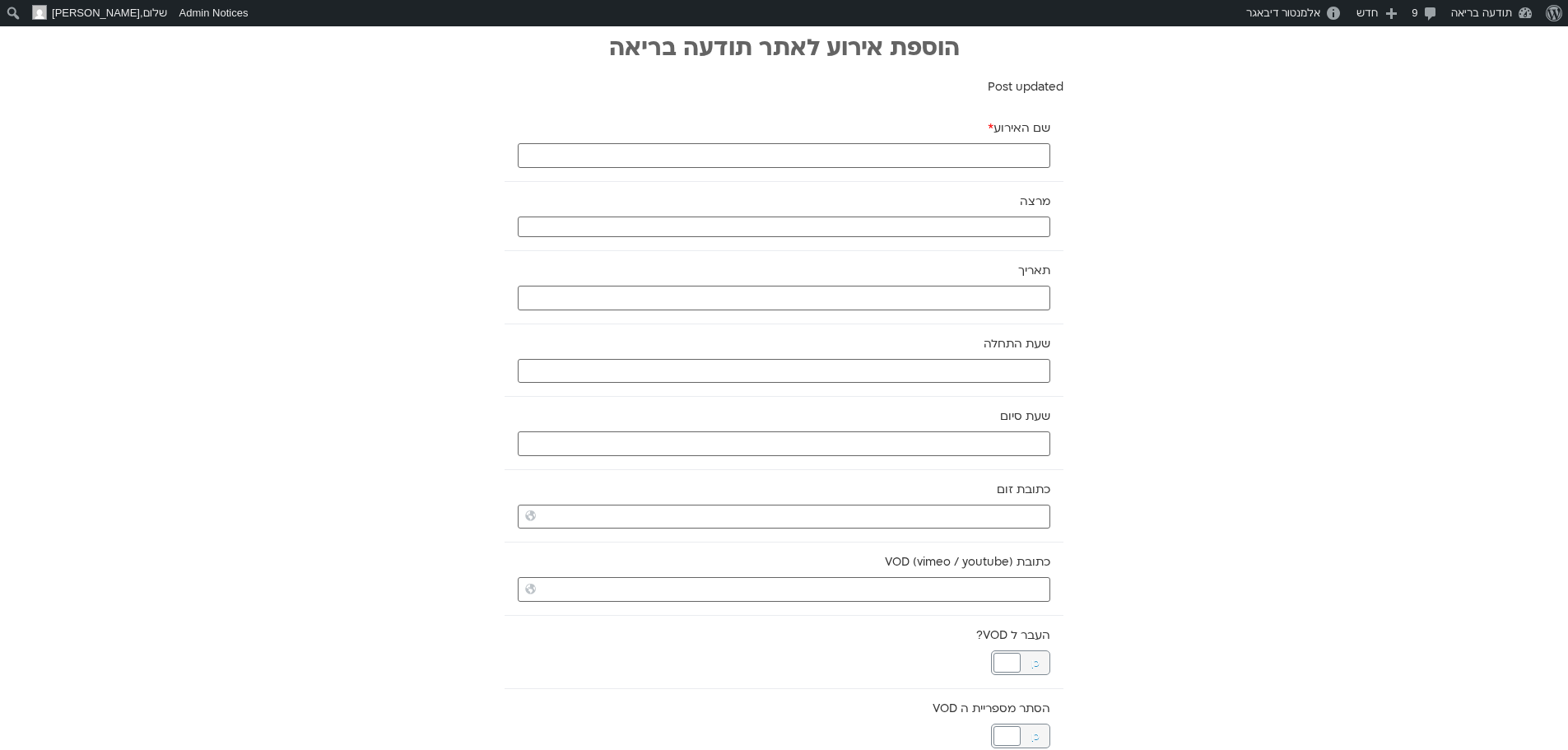 scroll, scrollTop: 0, scrollLeft: 0, axis: both 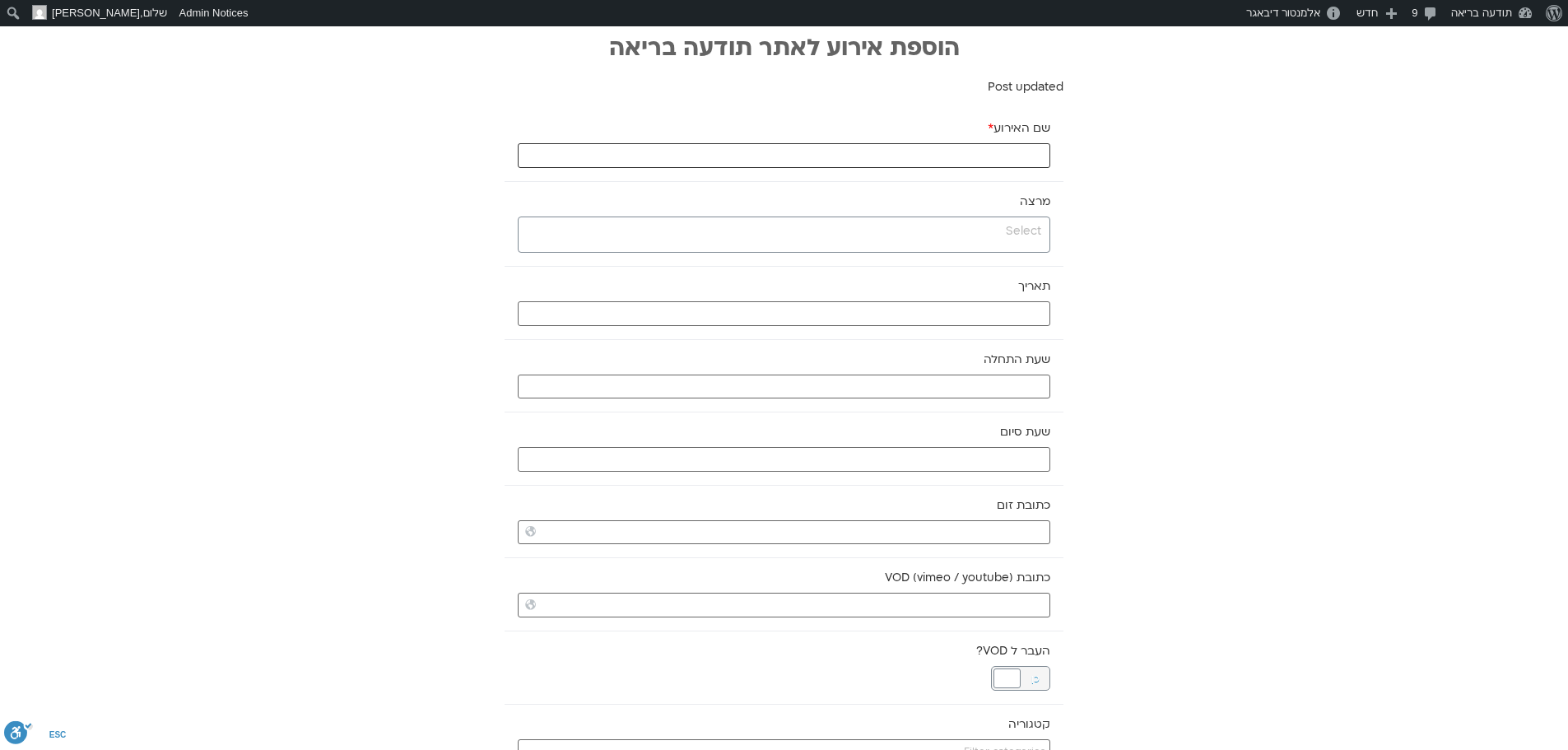 click on "שם האירוע  *" at bounding box center [784, 156] 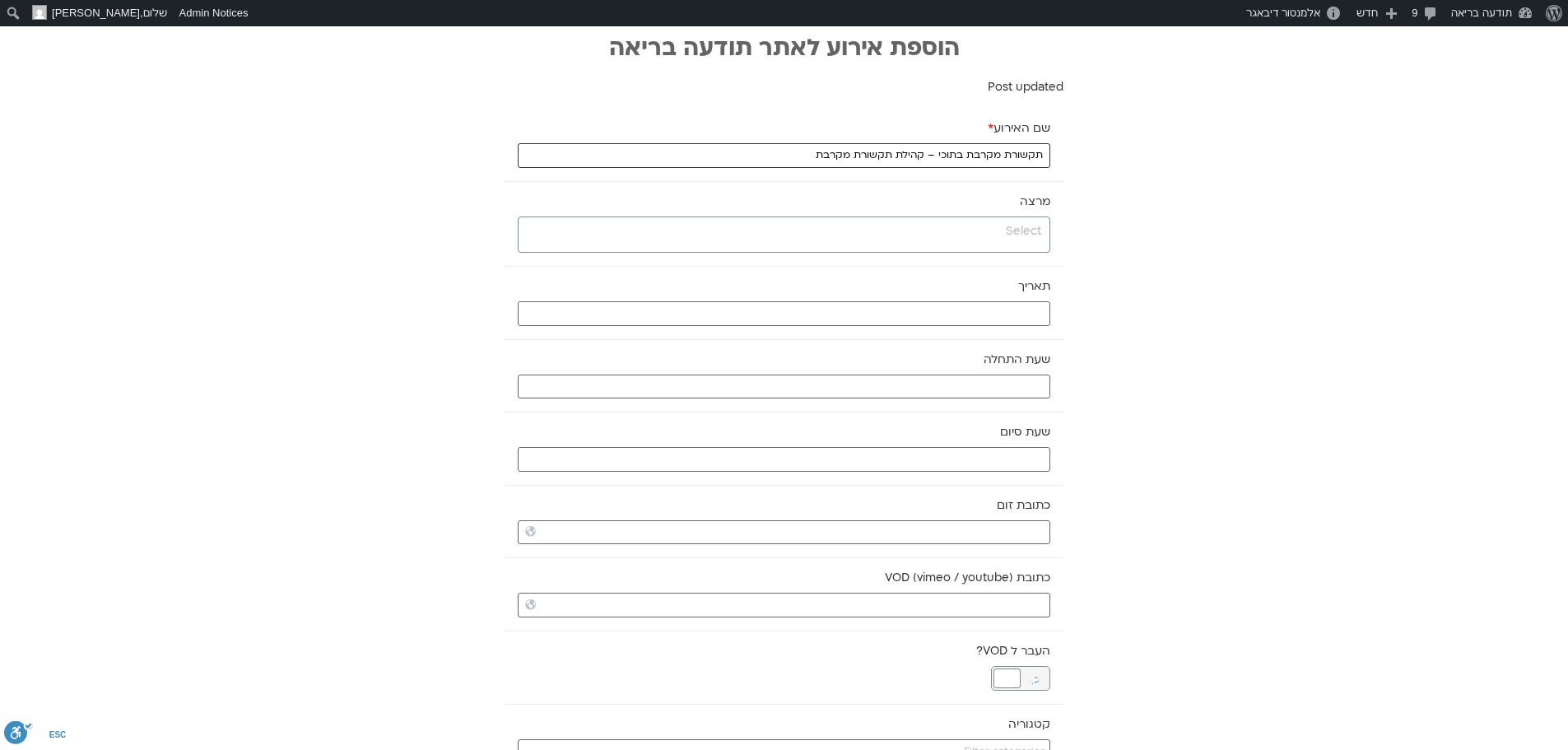 type on "תקשורת מקרבת בתוכי – קהילת תקשורת מקרבת" 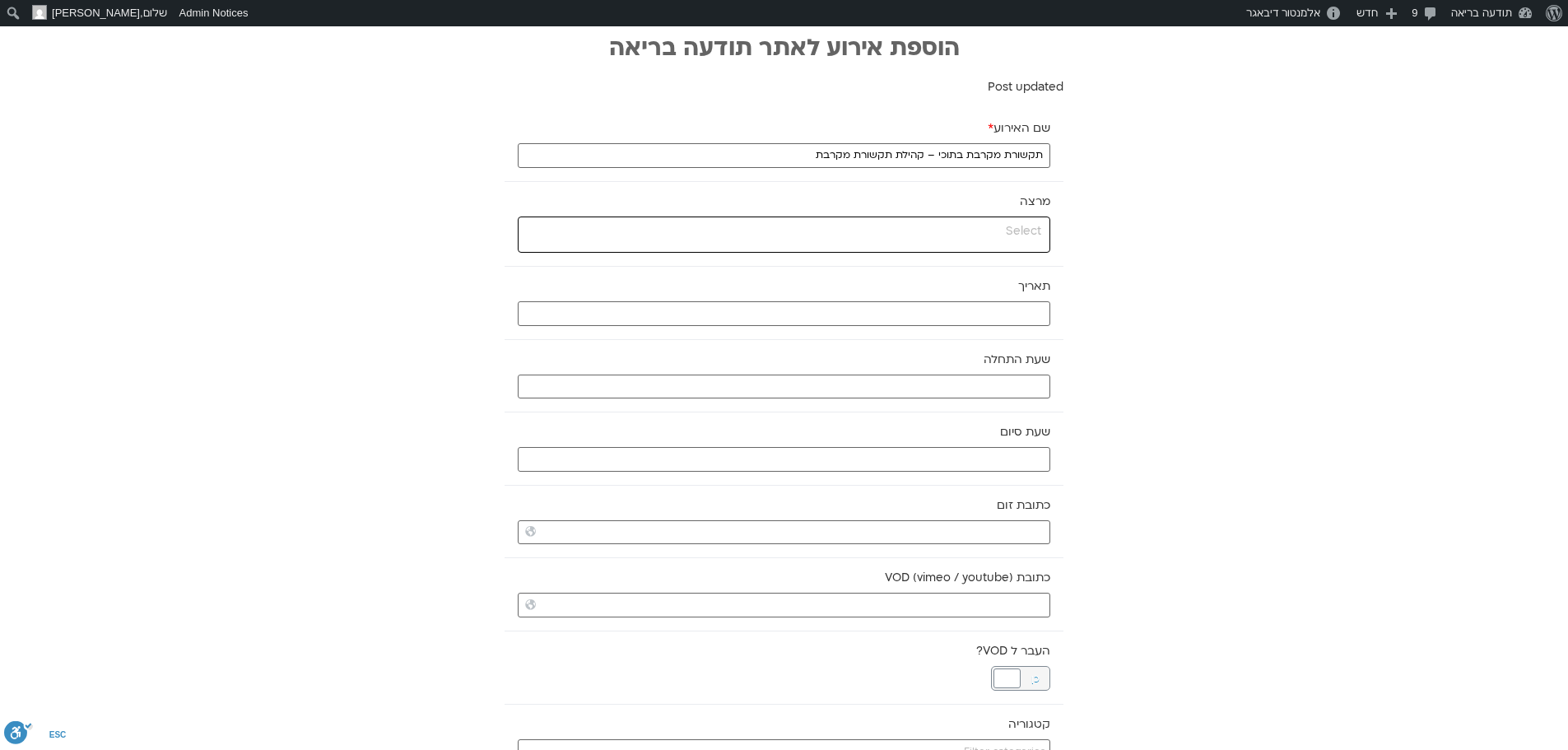 click at bounding box center (782, 231) 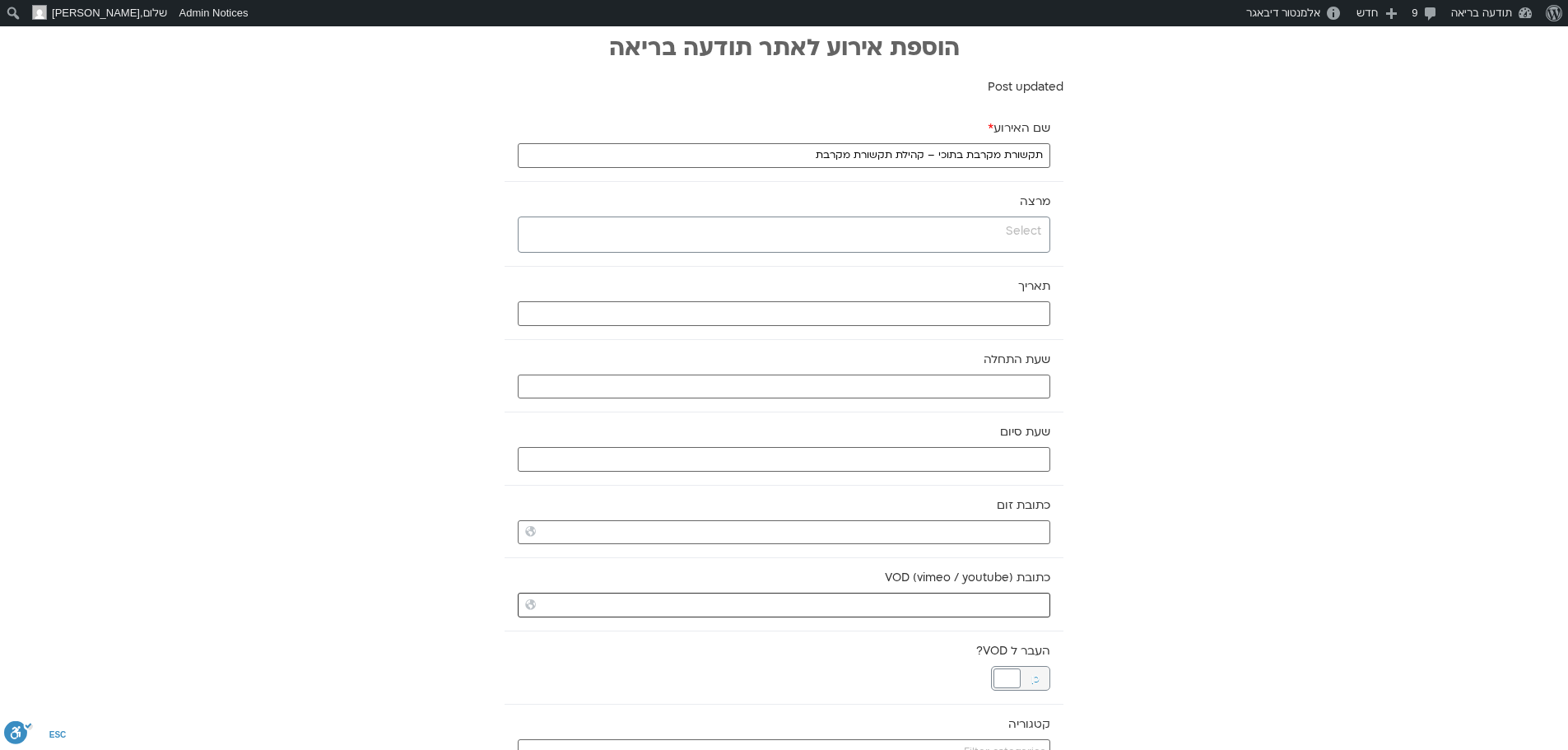 click on "כתובת VOD (vimeo / youtube)" at bounding box center [784, 605] 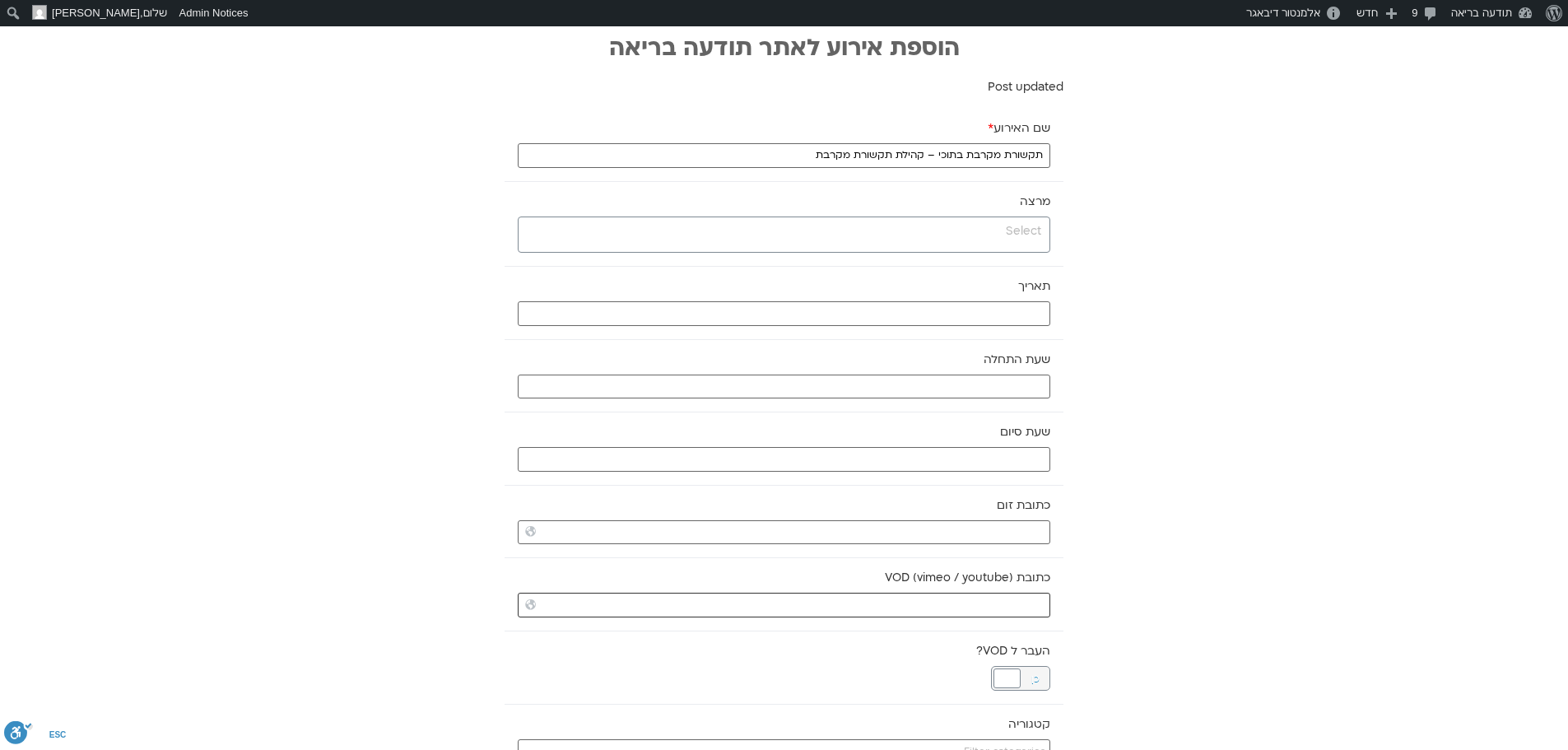 paste on "https://vimeo.com/1098088298?share=copy" 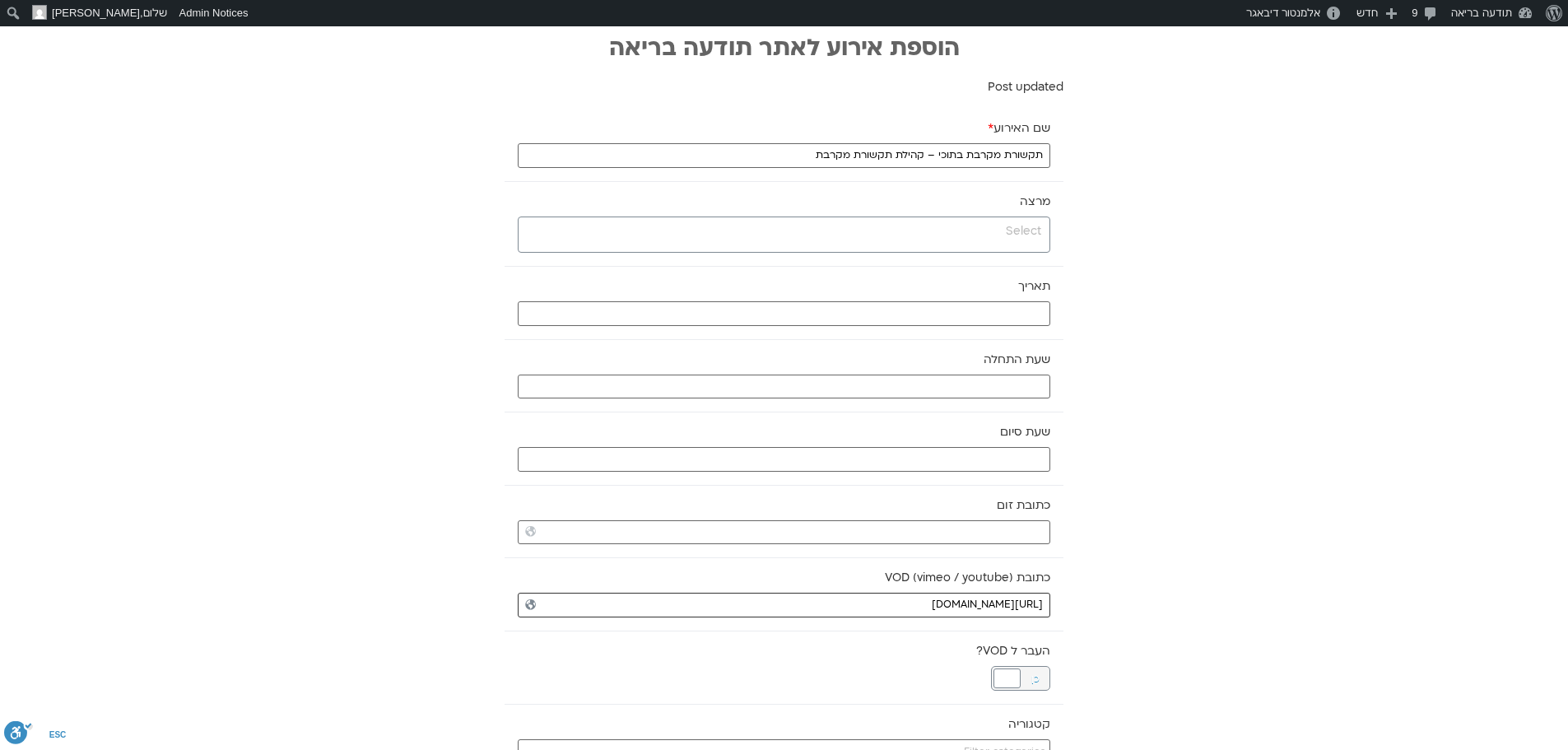 type on "https://vimeo.com/1098088298?share=copy" 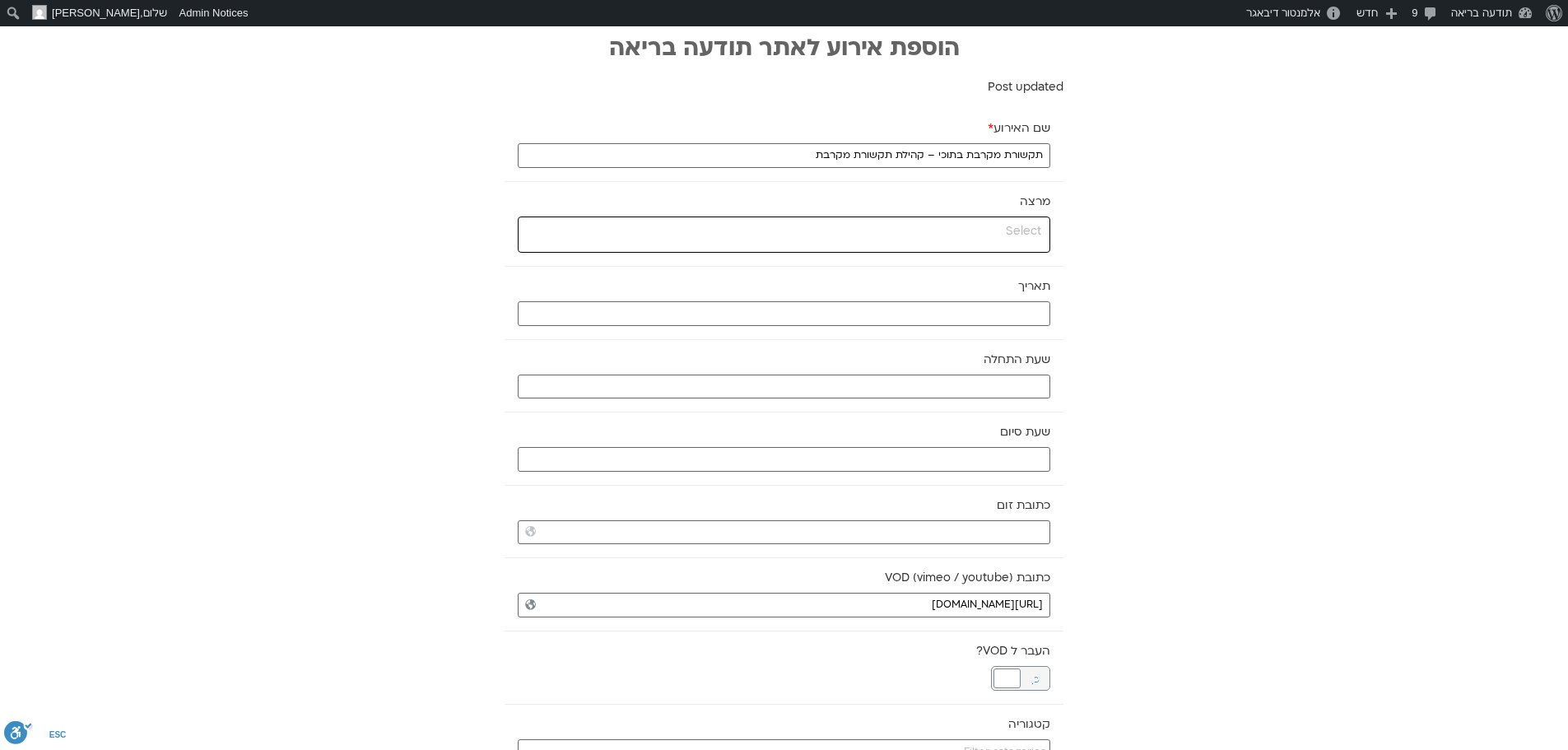 click at bounding box center [782, 231] 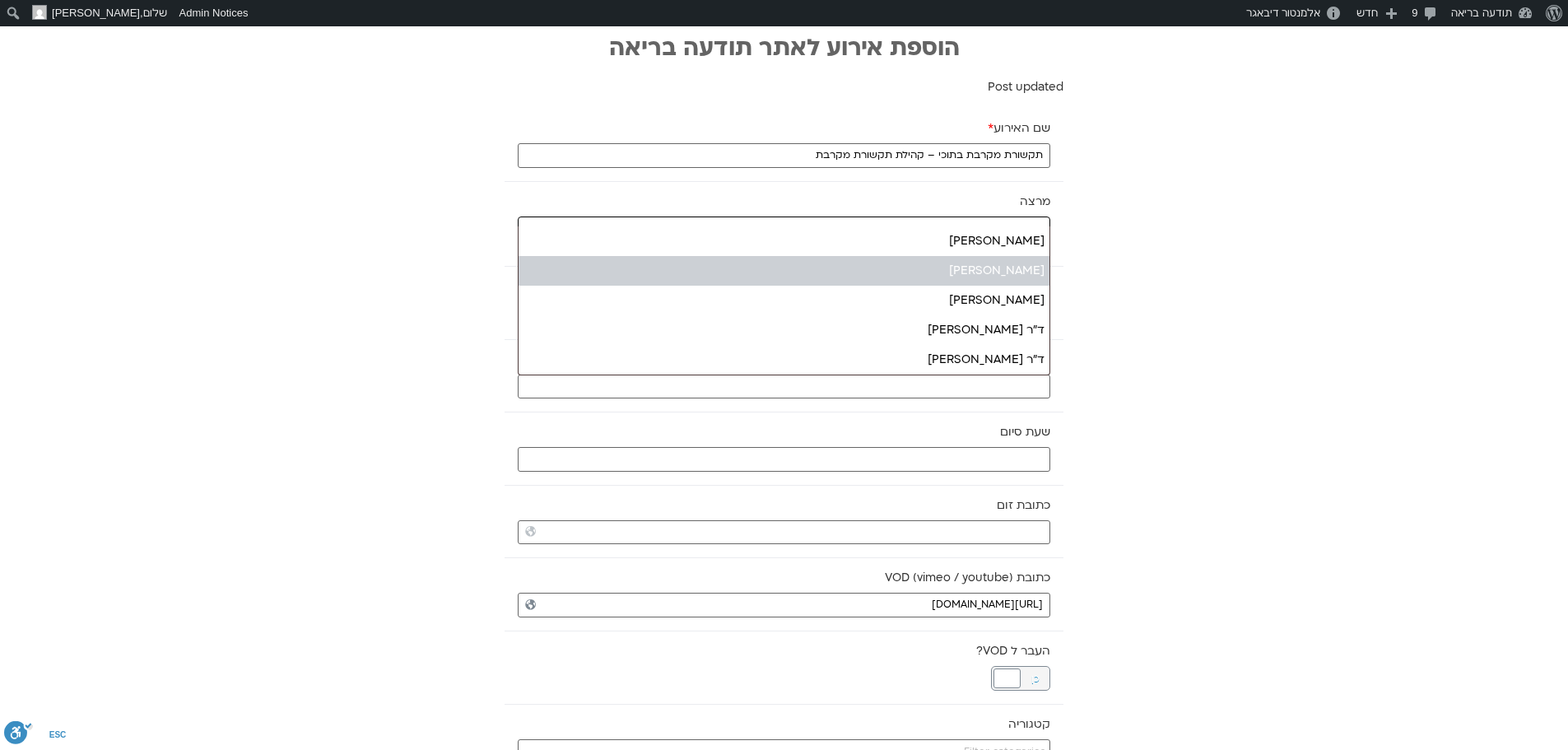 type on "ערן" 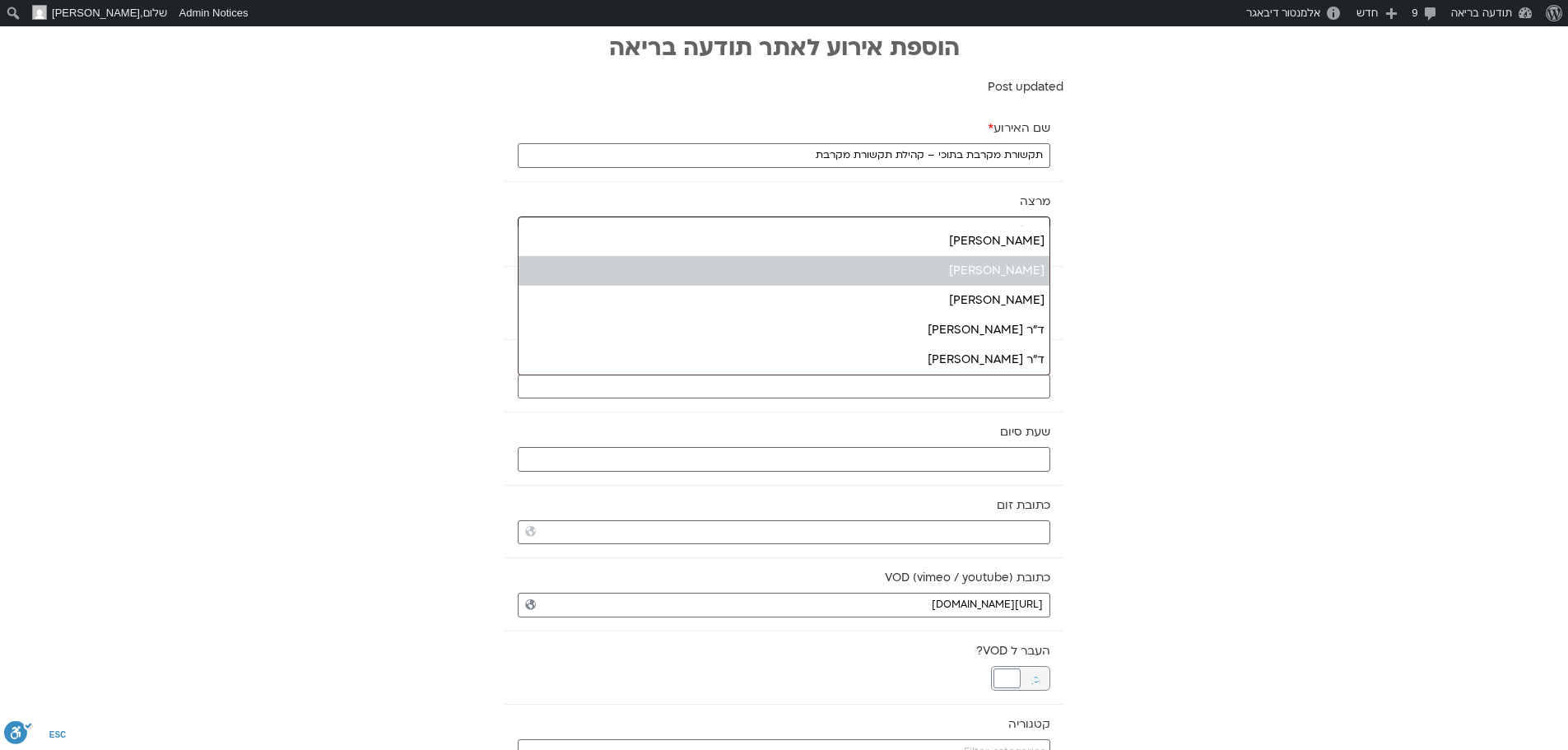select on "******" 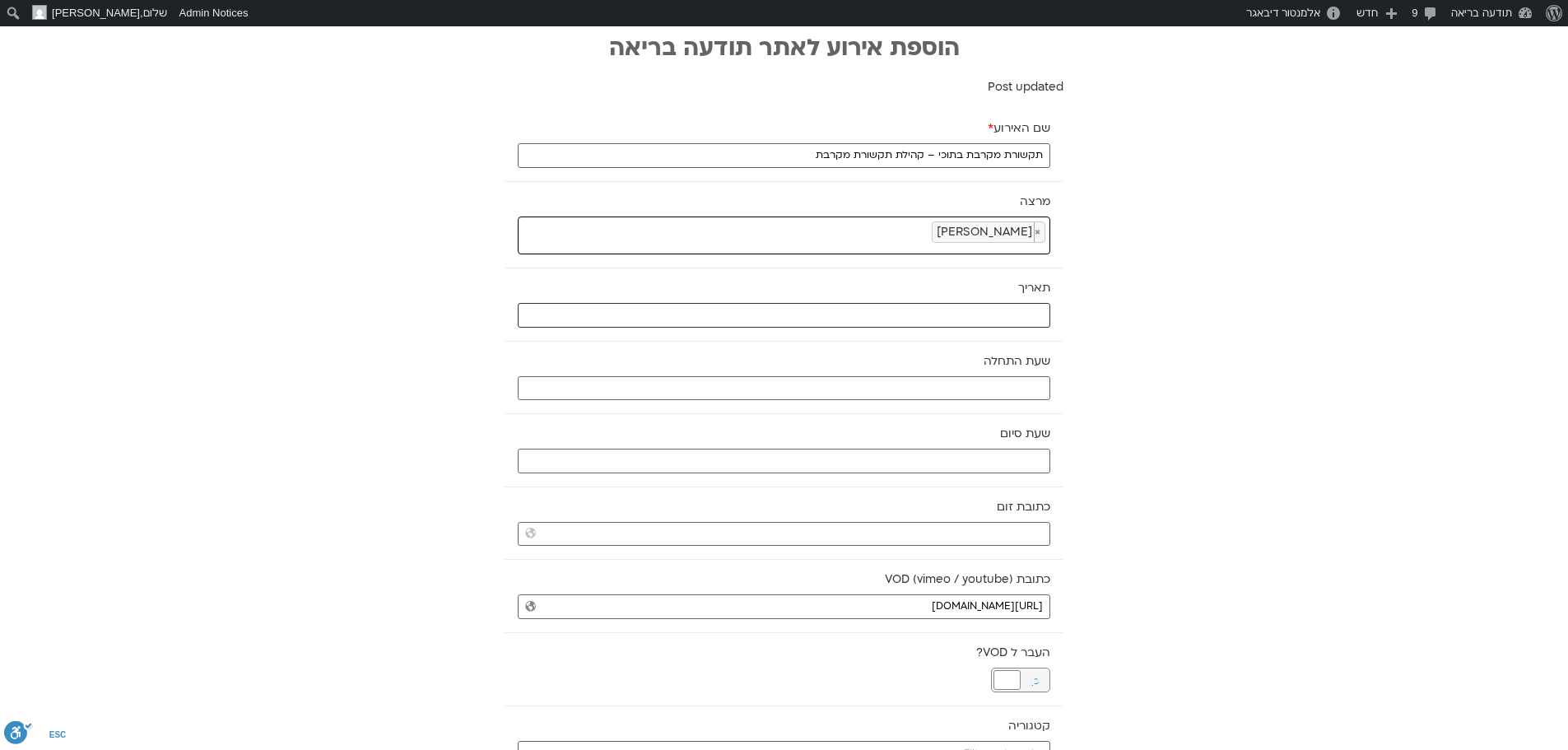 click at bounding box center [784, 315] 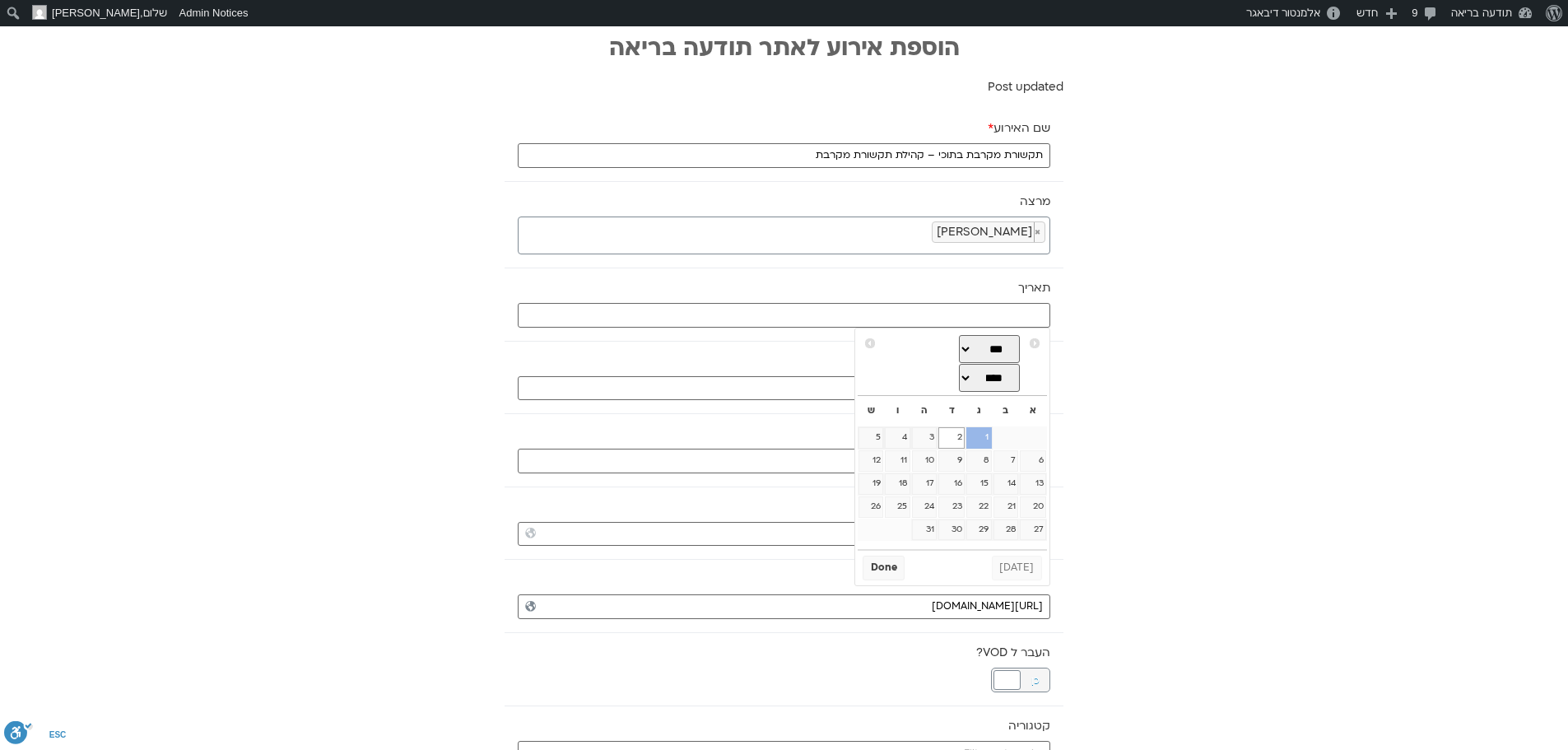 click on "1" at bounding box center (979, 438) 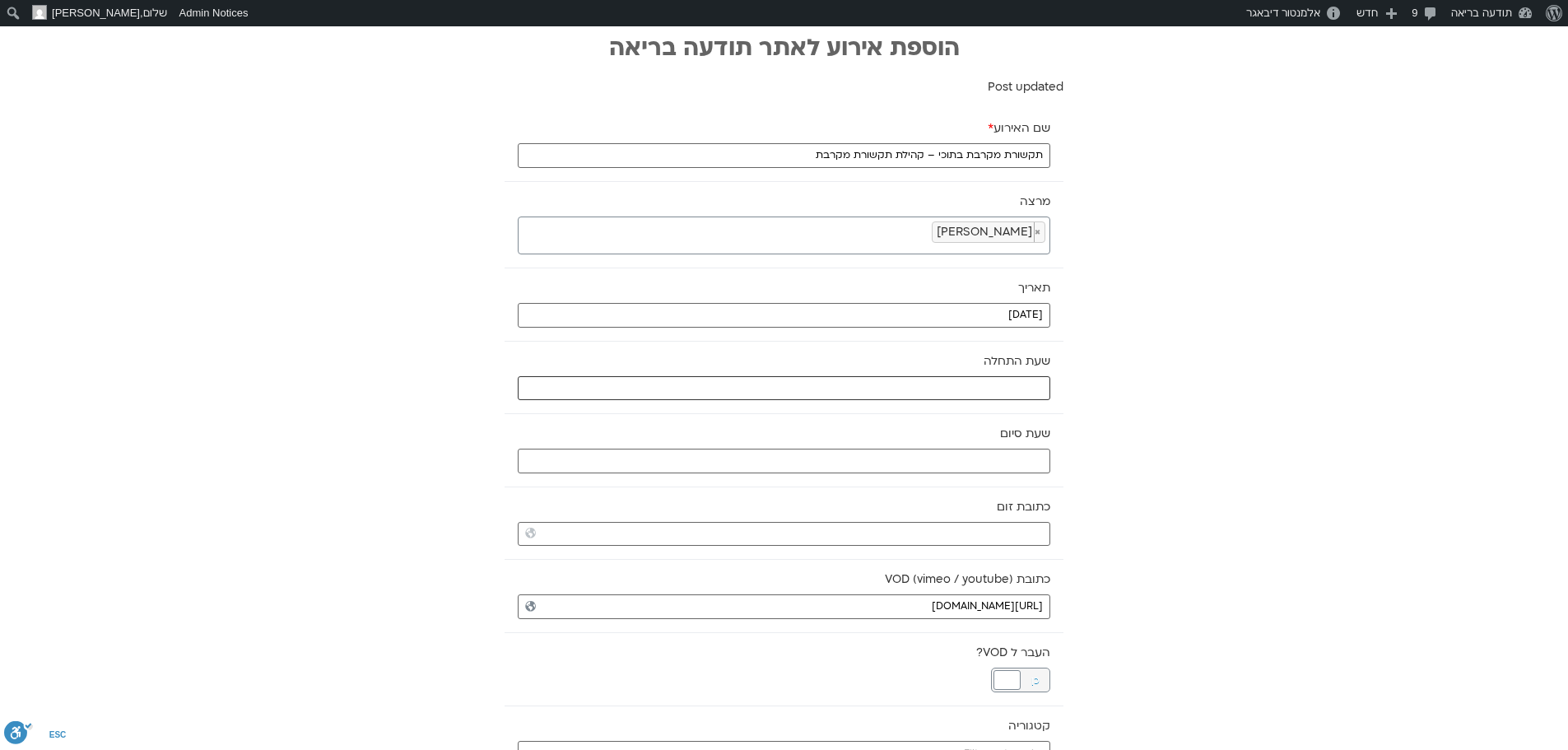 click at bounding box center [784, 389] 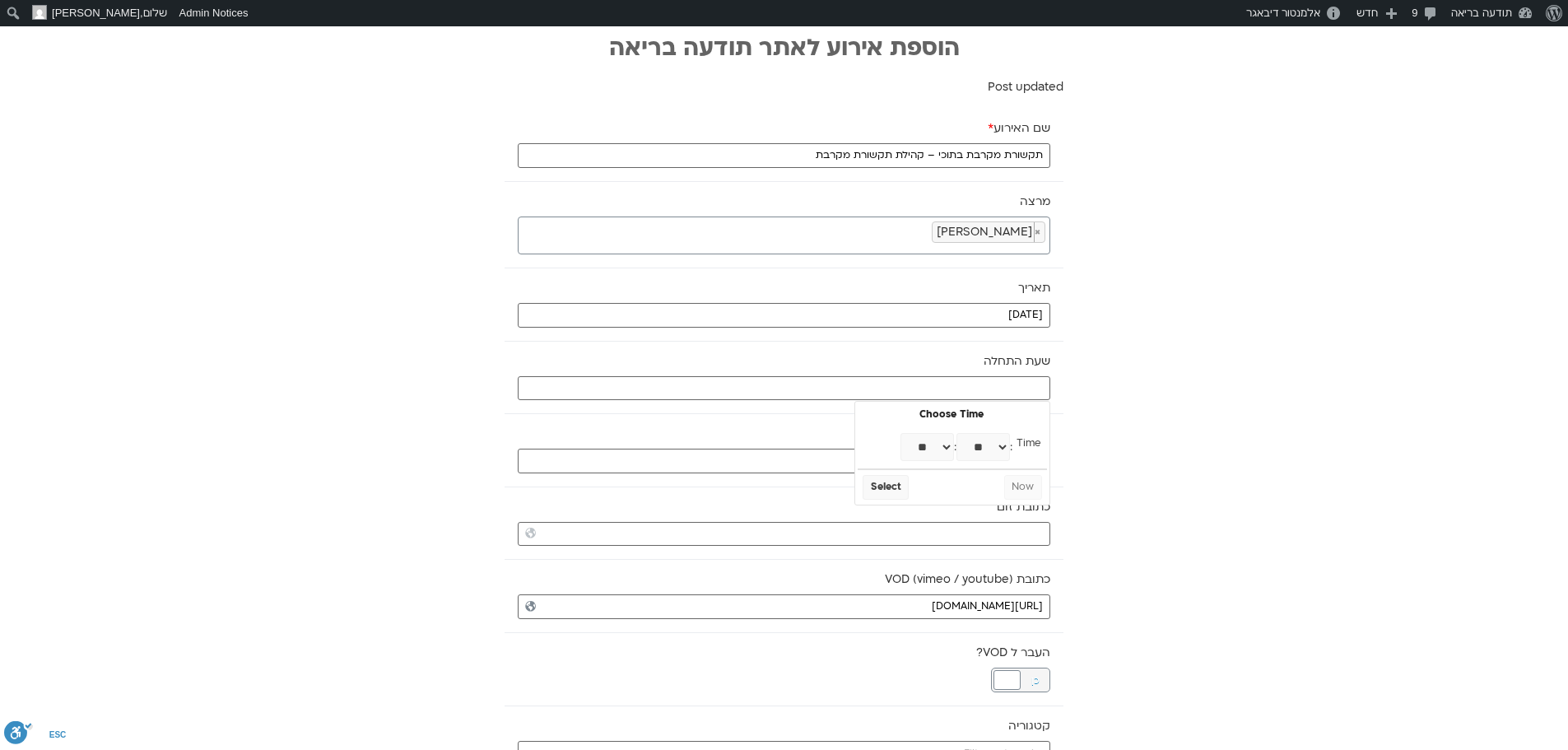 click on "** ** ** ** ** ** ** ** ** ** ** ** ** ** ** ** ** ** ** ** ** ** ** **" at bounding box center [927, 447] 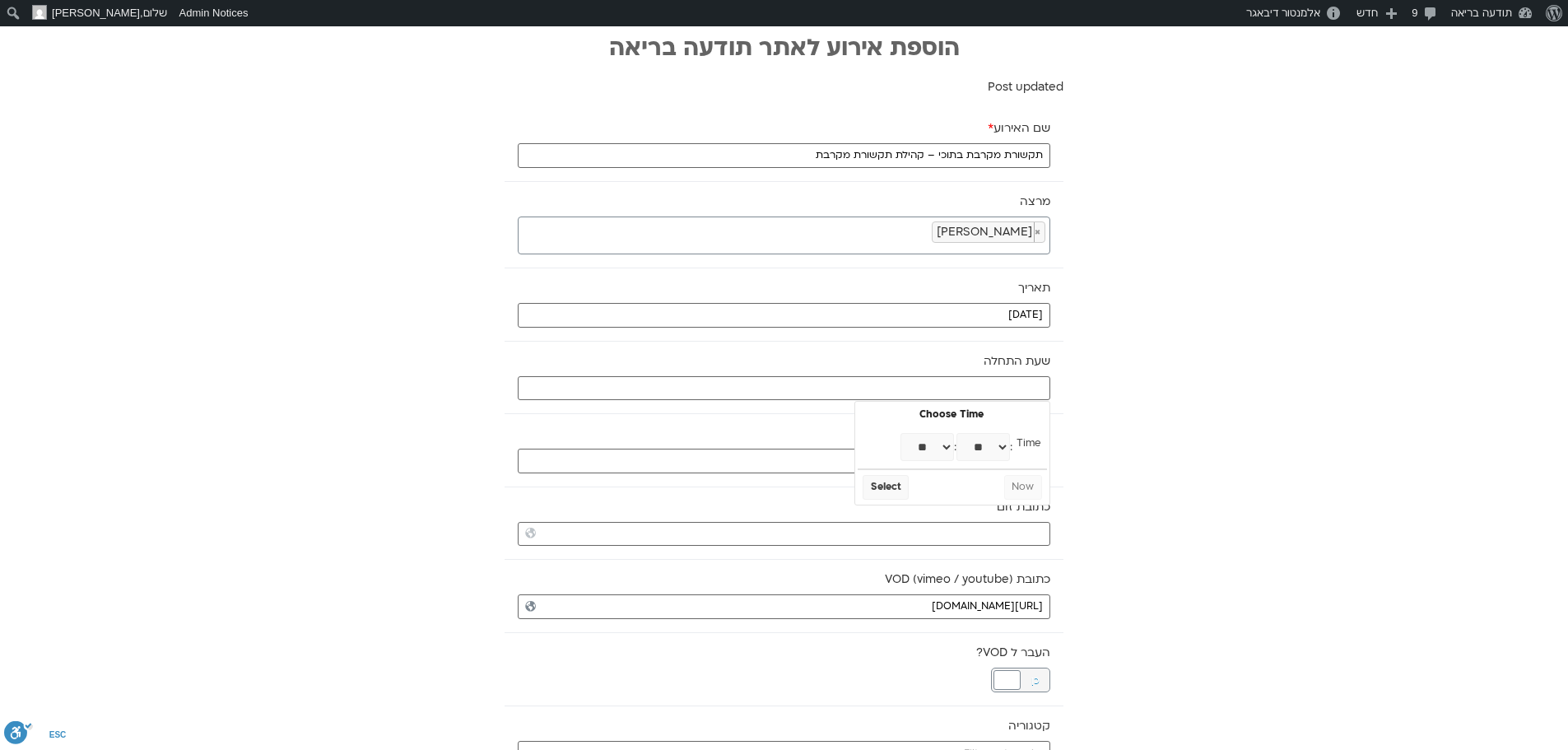 type on "20:00" 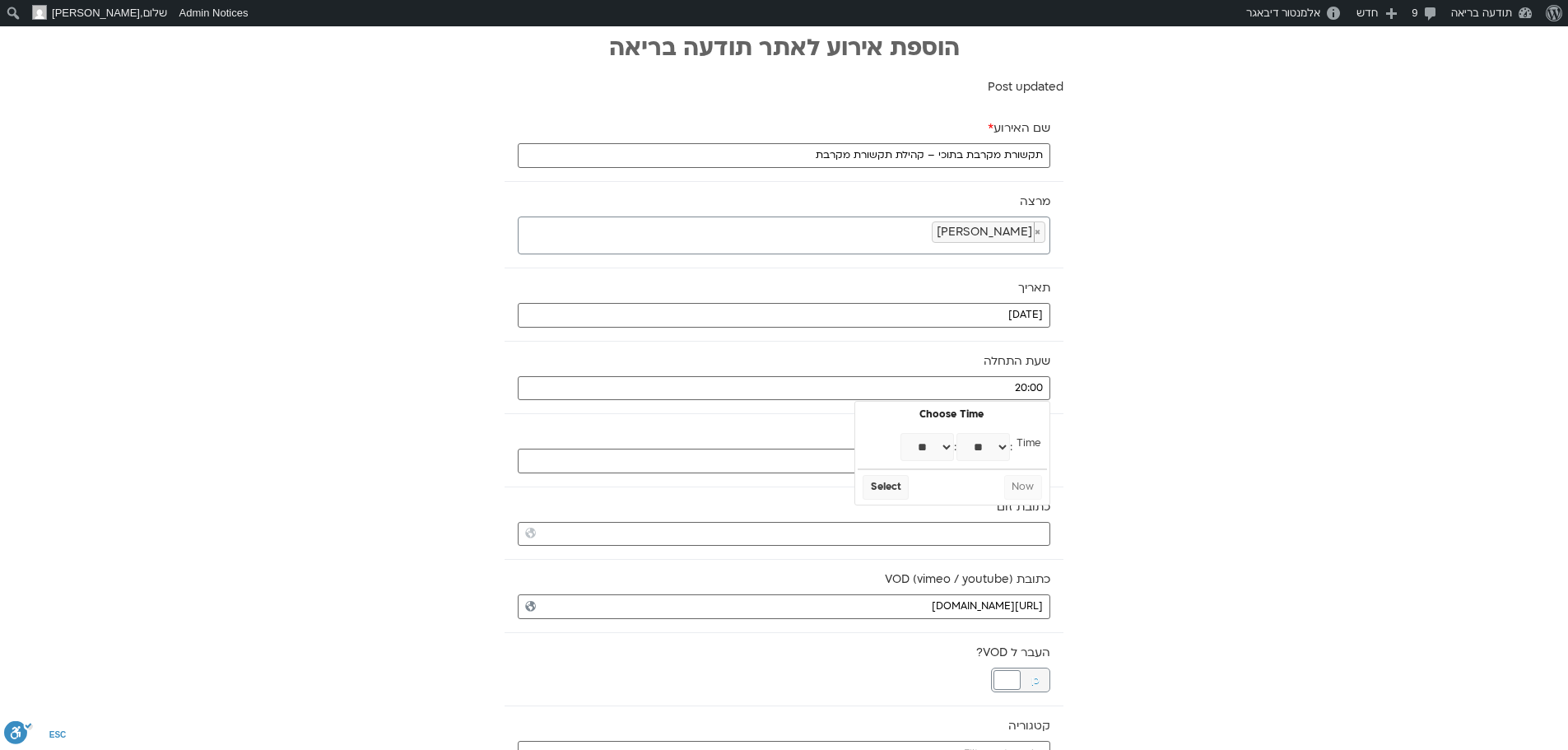 select on "**" 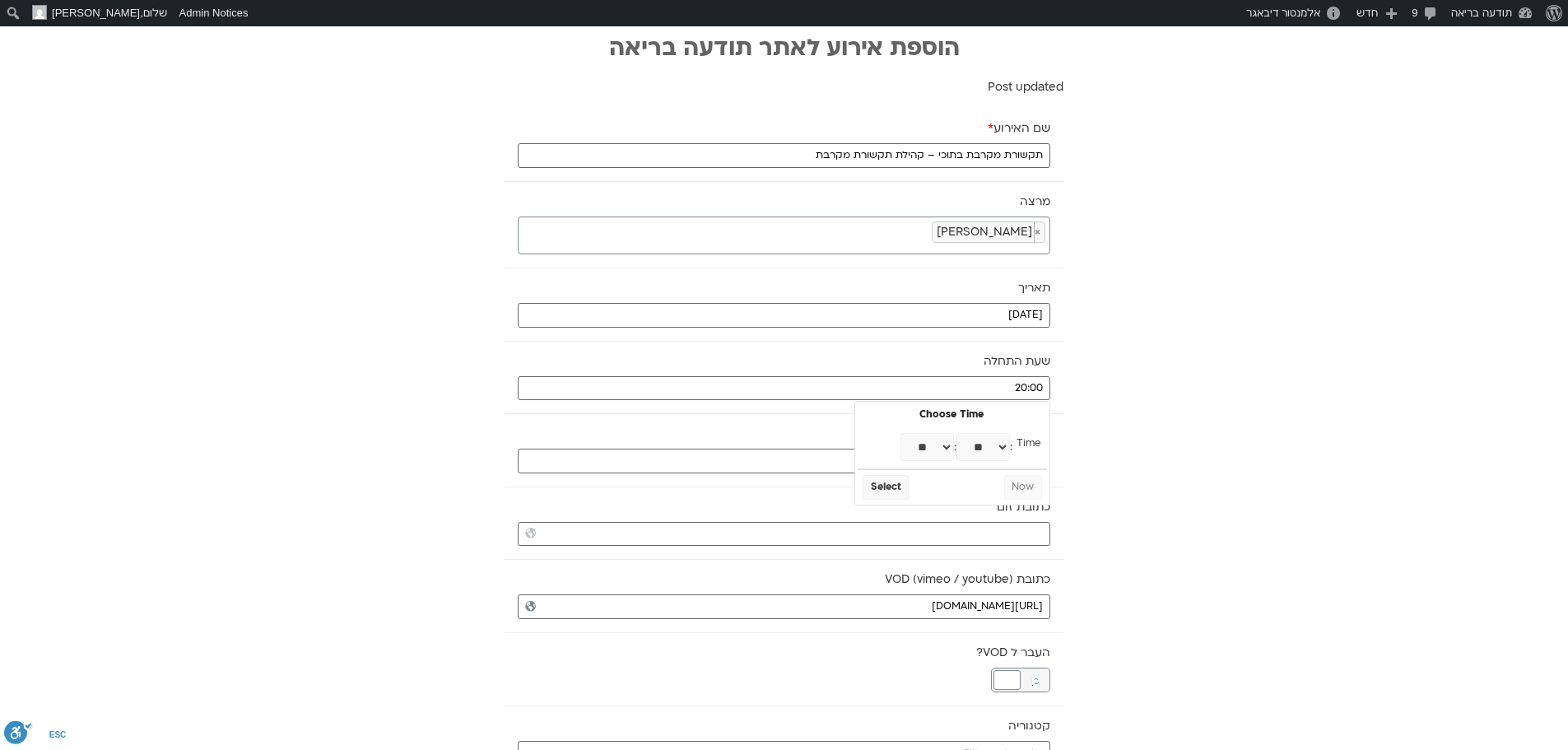 click on "** ** ** ** ** ** ** ** ** ** ** ** ** ** ** ** ** ** ** ** ** ** ** ** ** ** ** ** ** ** ** ** ** ** ** ** ** ** ** ** ** ** ** ** ** ** ** ** ** ** ** ** ** ** ** ** ** ** ** **" at bounding box center [983, 447] 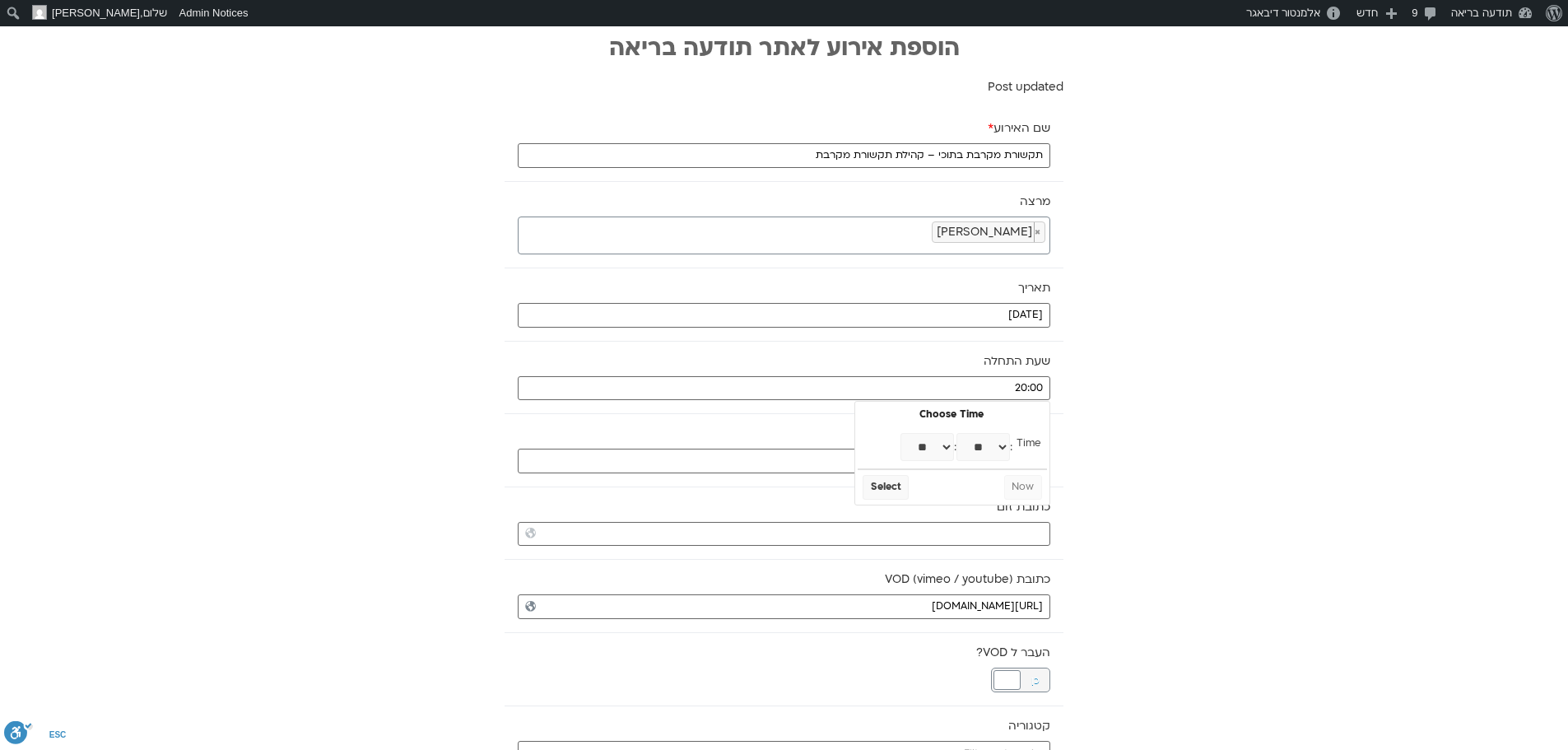 type on "20:30" 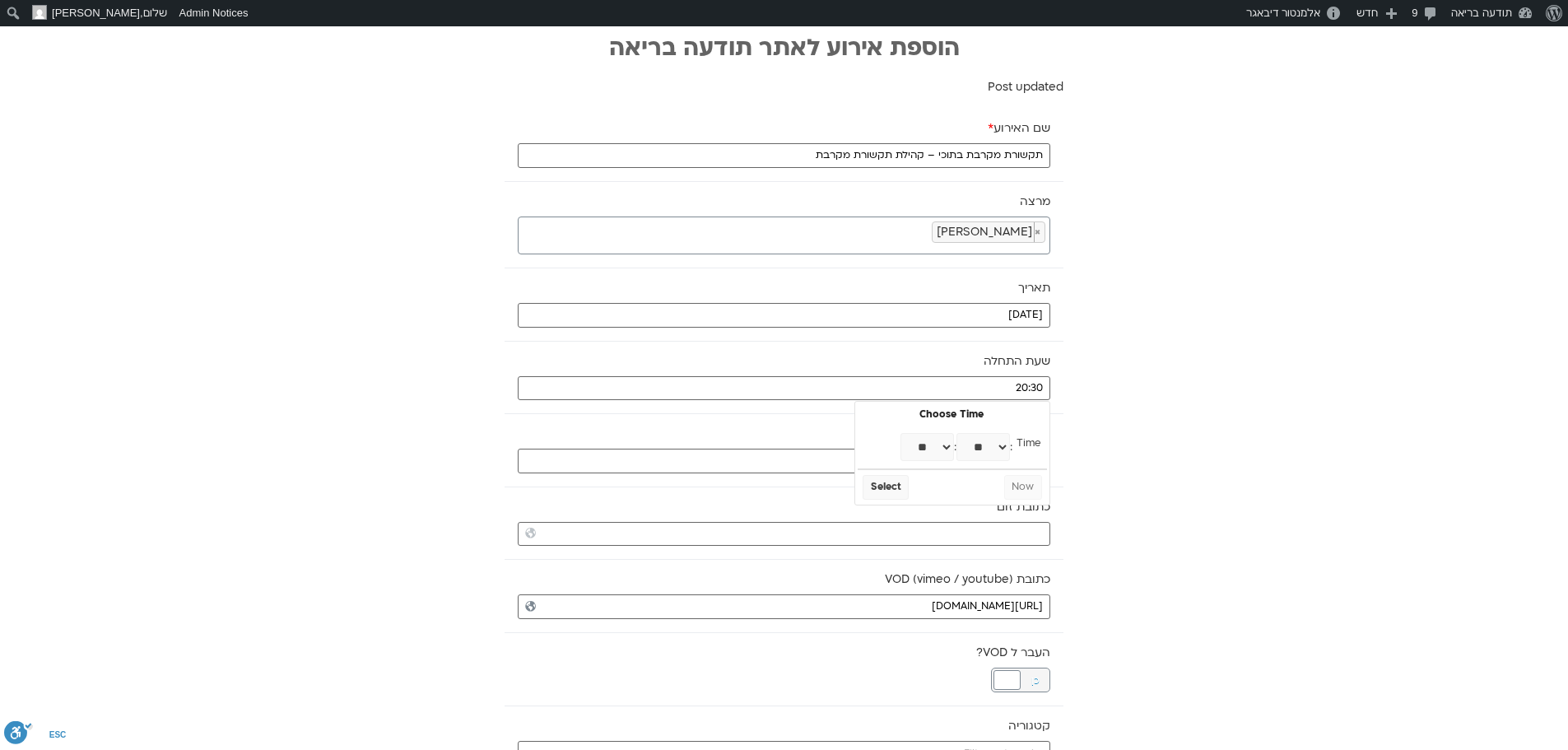 select on "**" 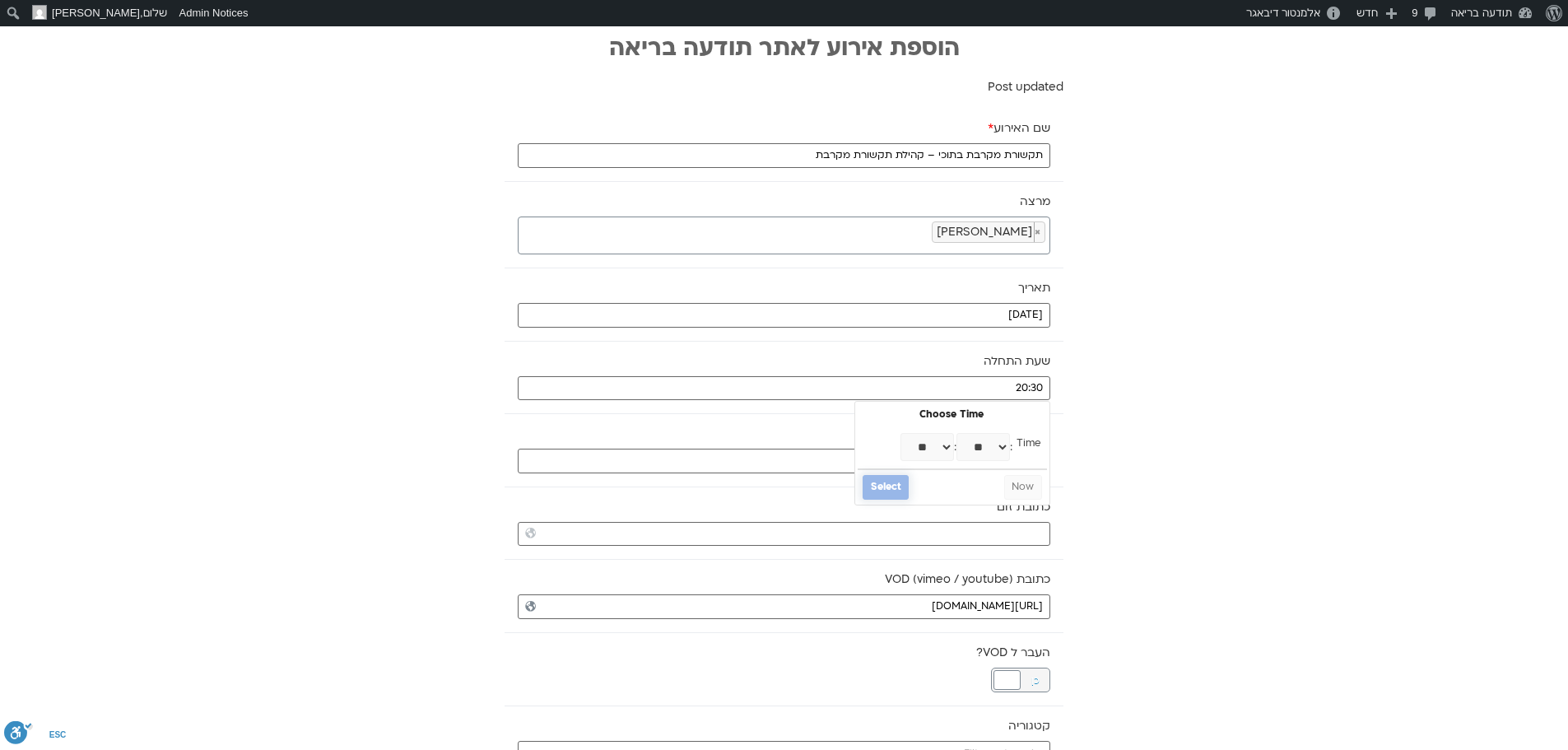 click on "Select" at bounding box center (886, 487) 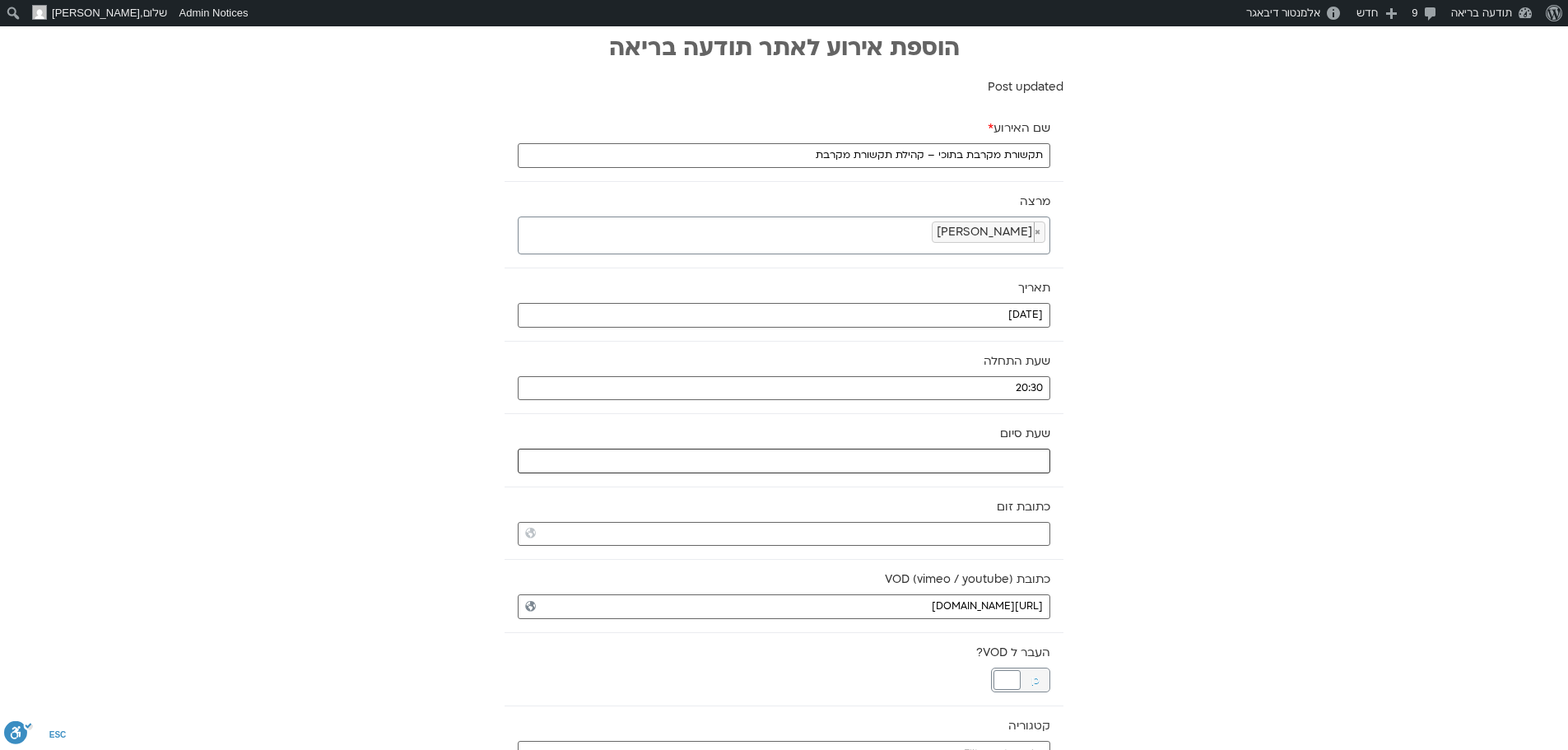 click at bounding box center (784, 461) 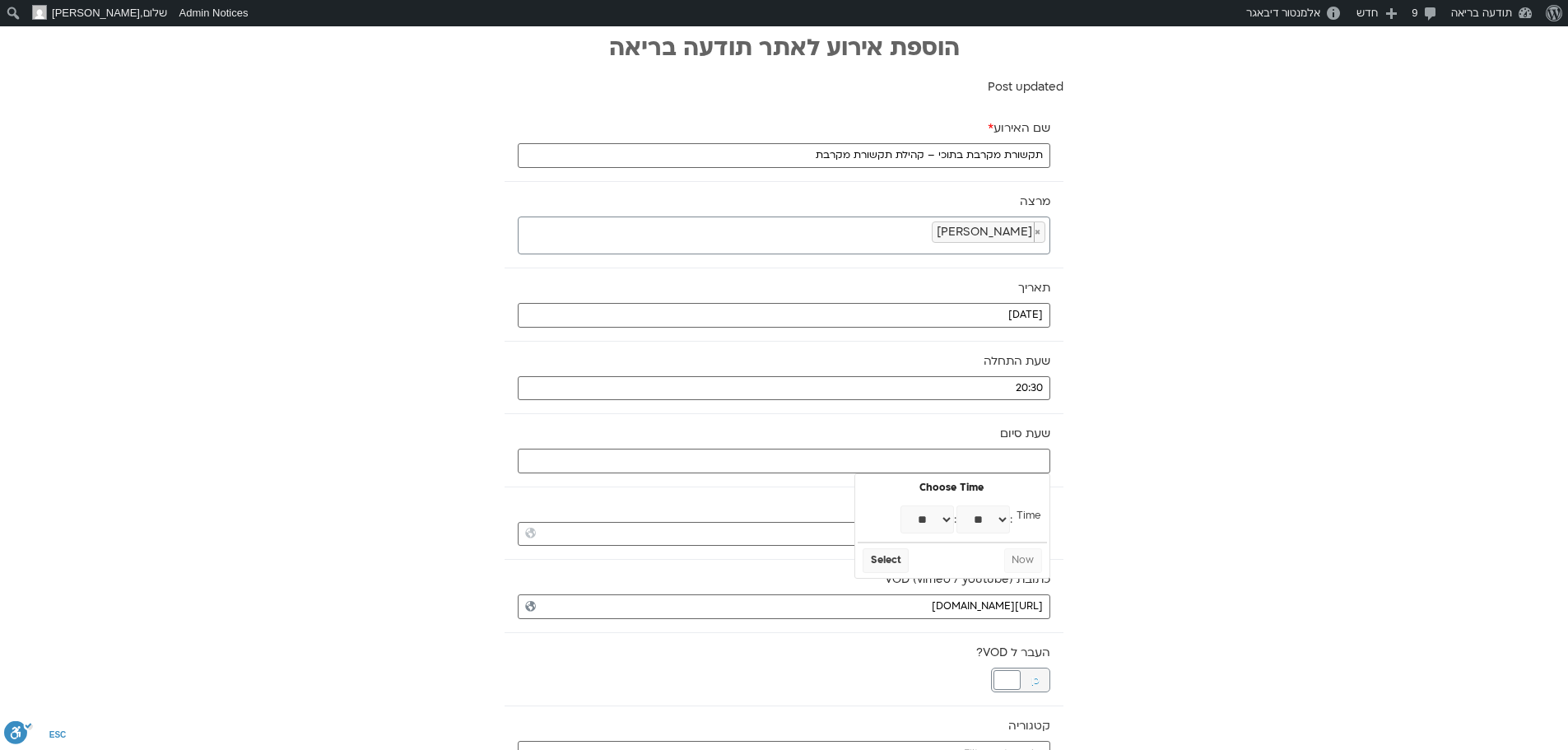 click on "** ** ** ** ** ** ** ** ** ** ** ** ** ** ** ** ** ** ** ** ** ** ** **" at bounding box center (927, 519) 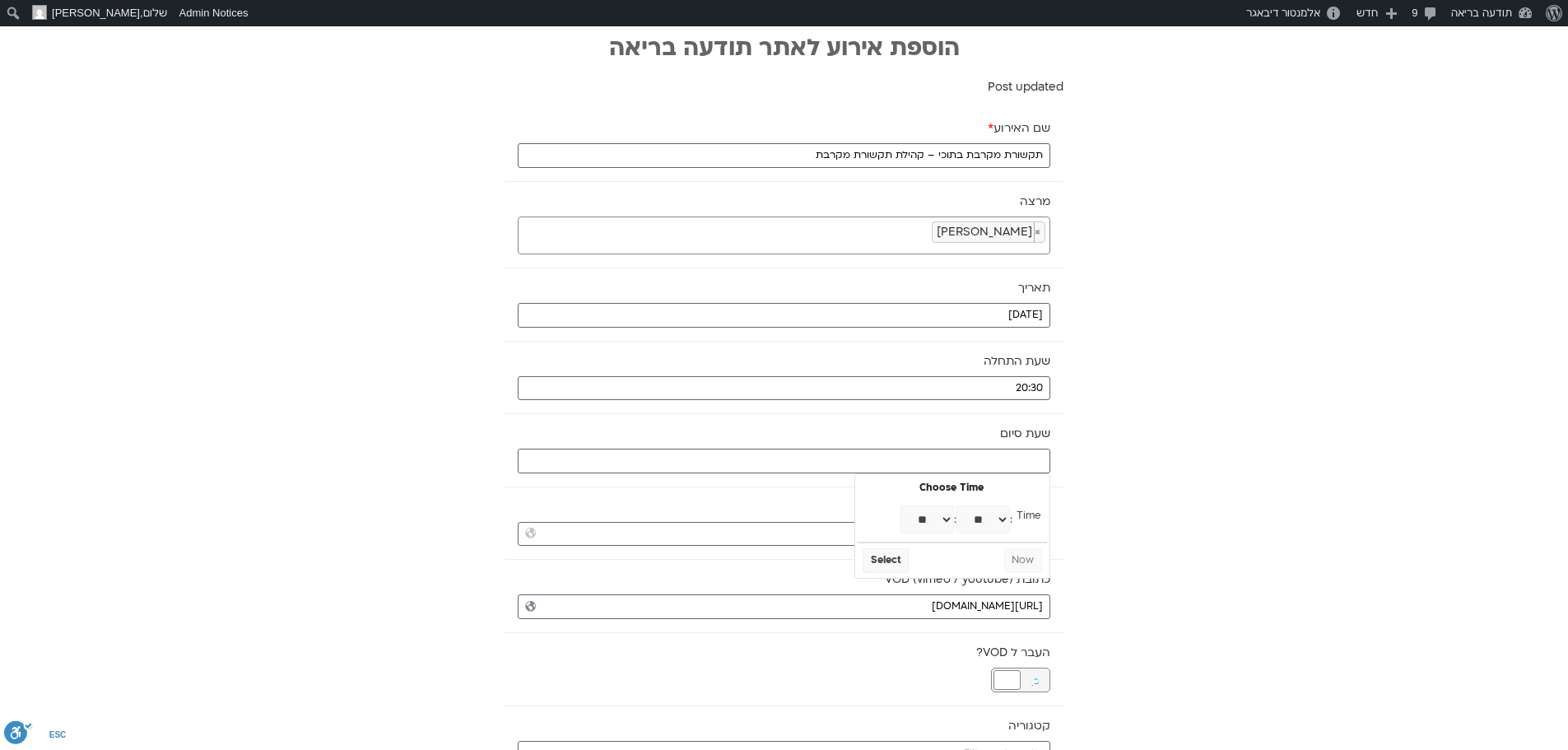 type on "22:00" 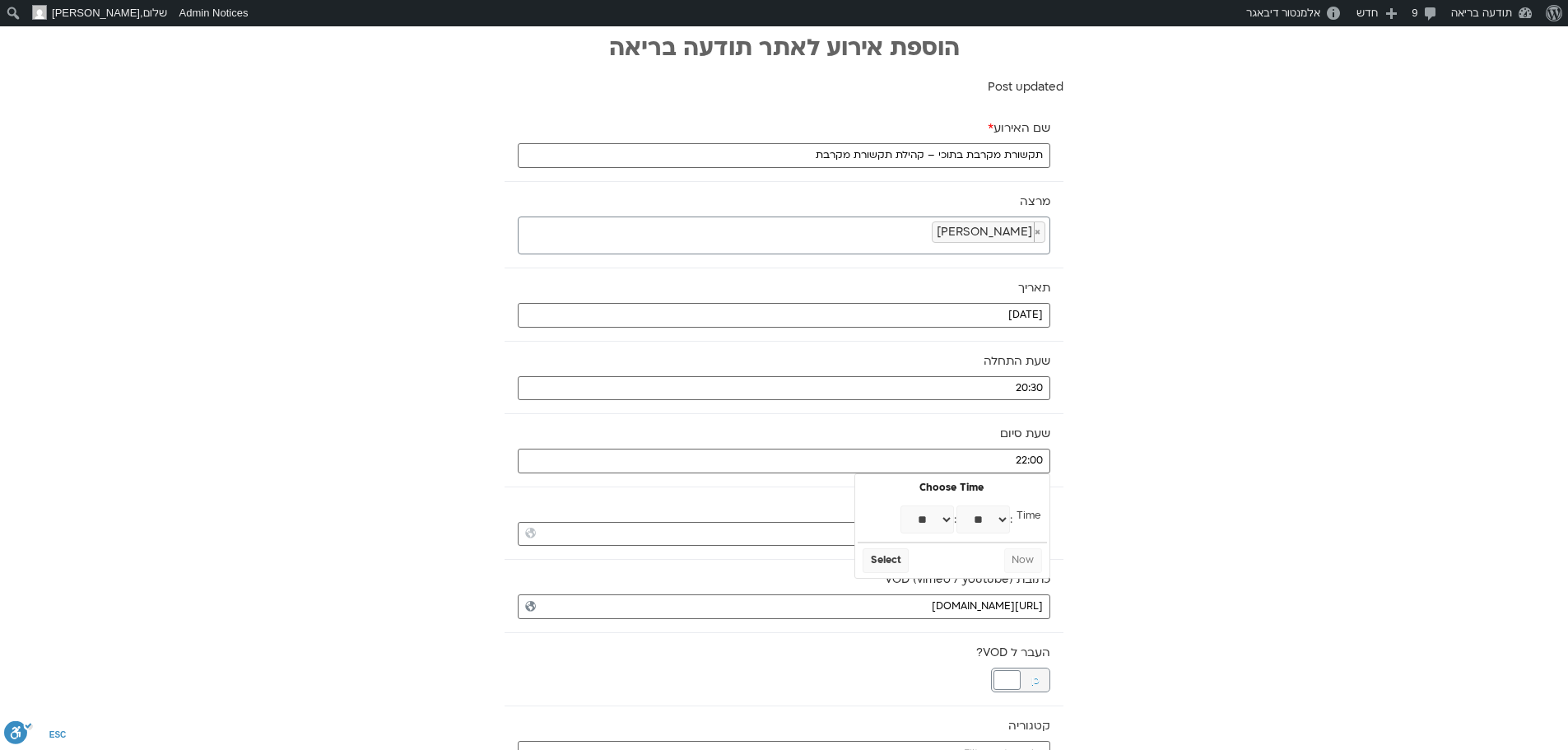 select on "**" 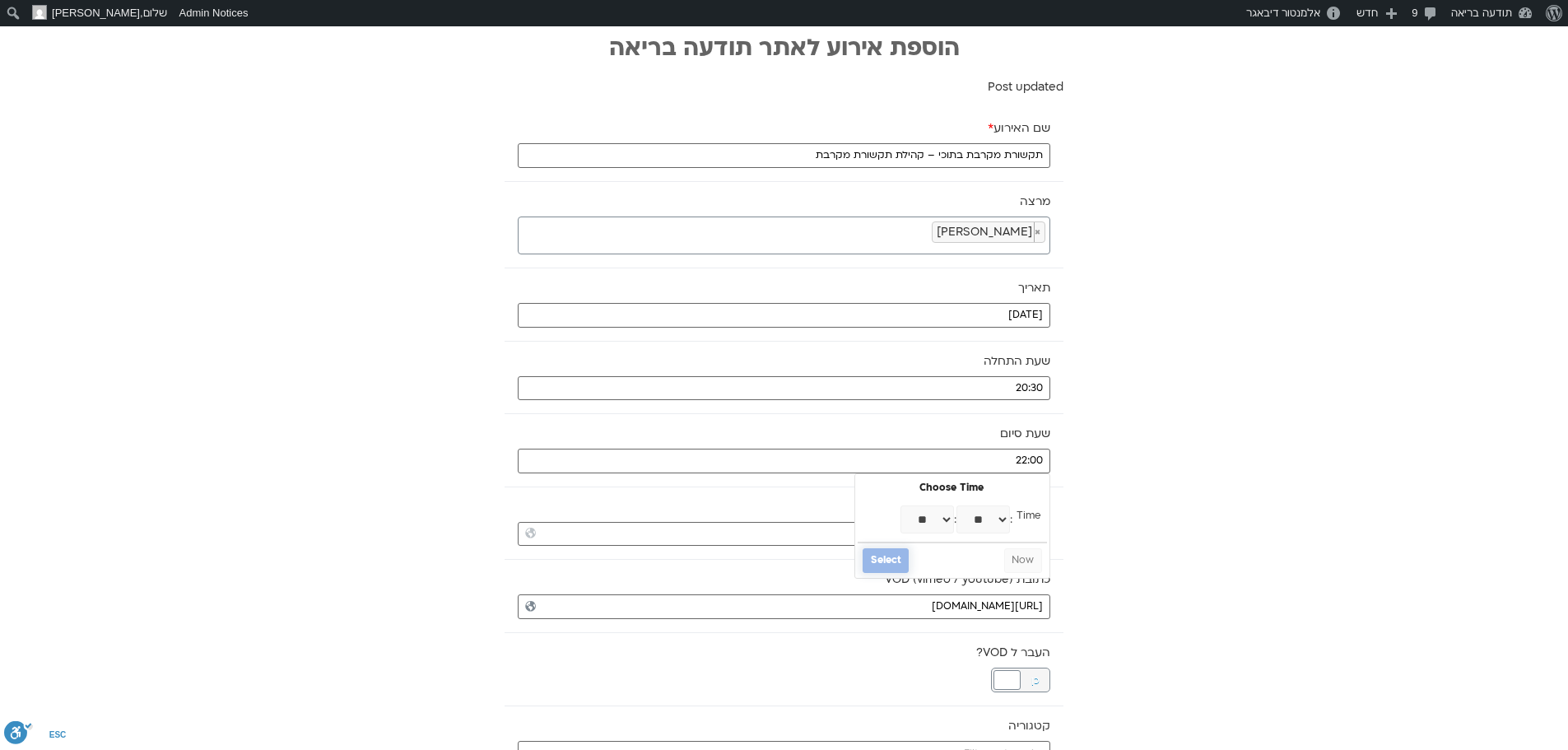 click on "Select" at bounding box center (886, 561) 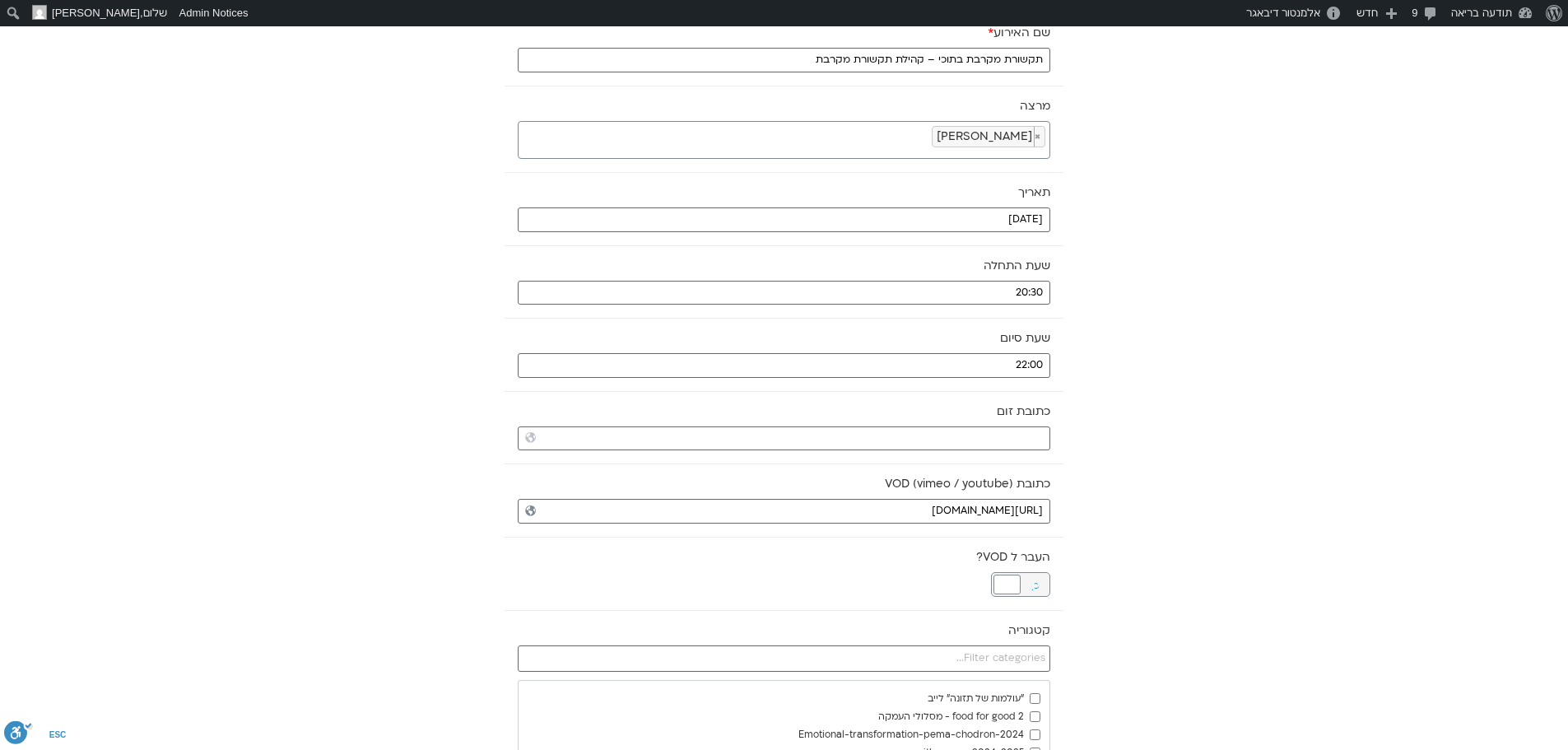 scroll, scrollTop: 247, scrollLeft: 0, axis: vertical 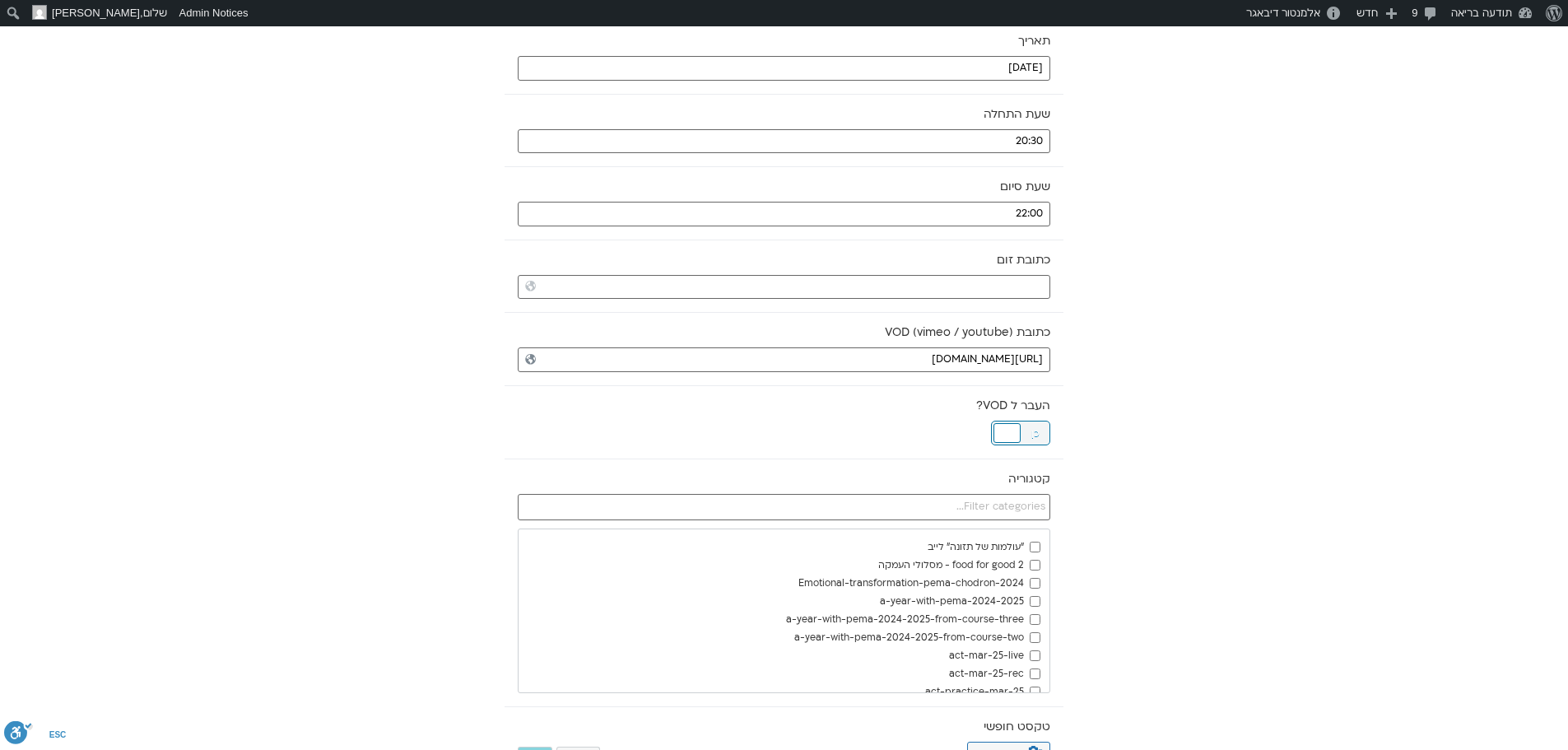 click at bounding box center (1007, 433) 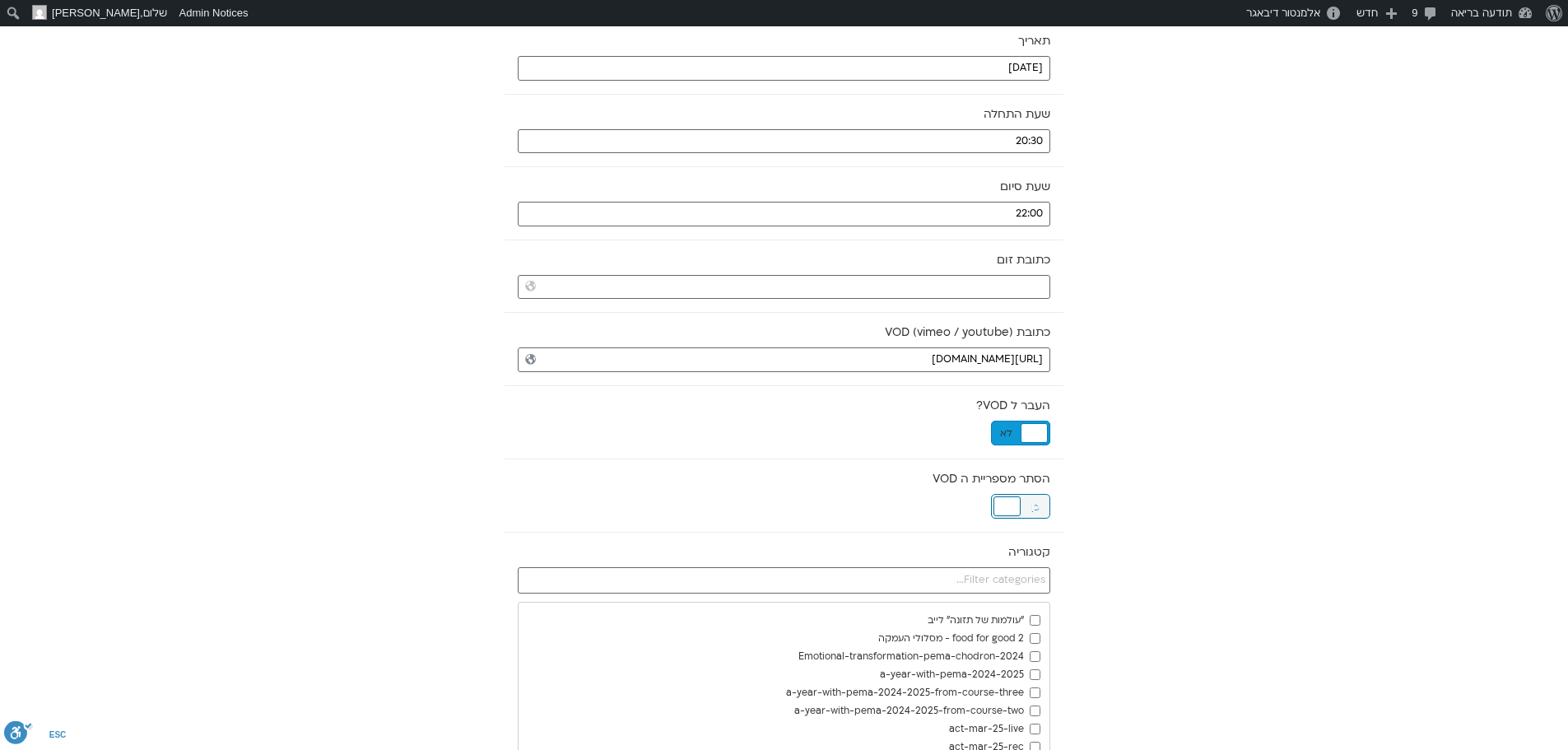 click at bounding box center [1007, 506] 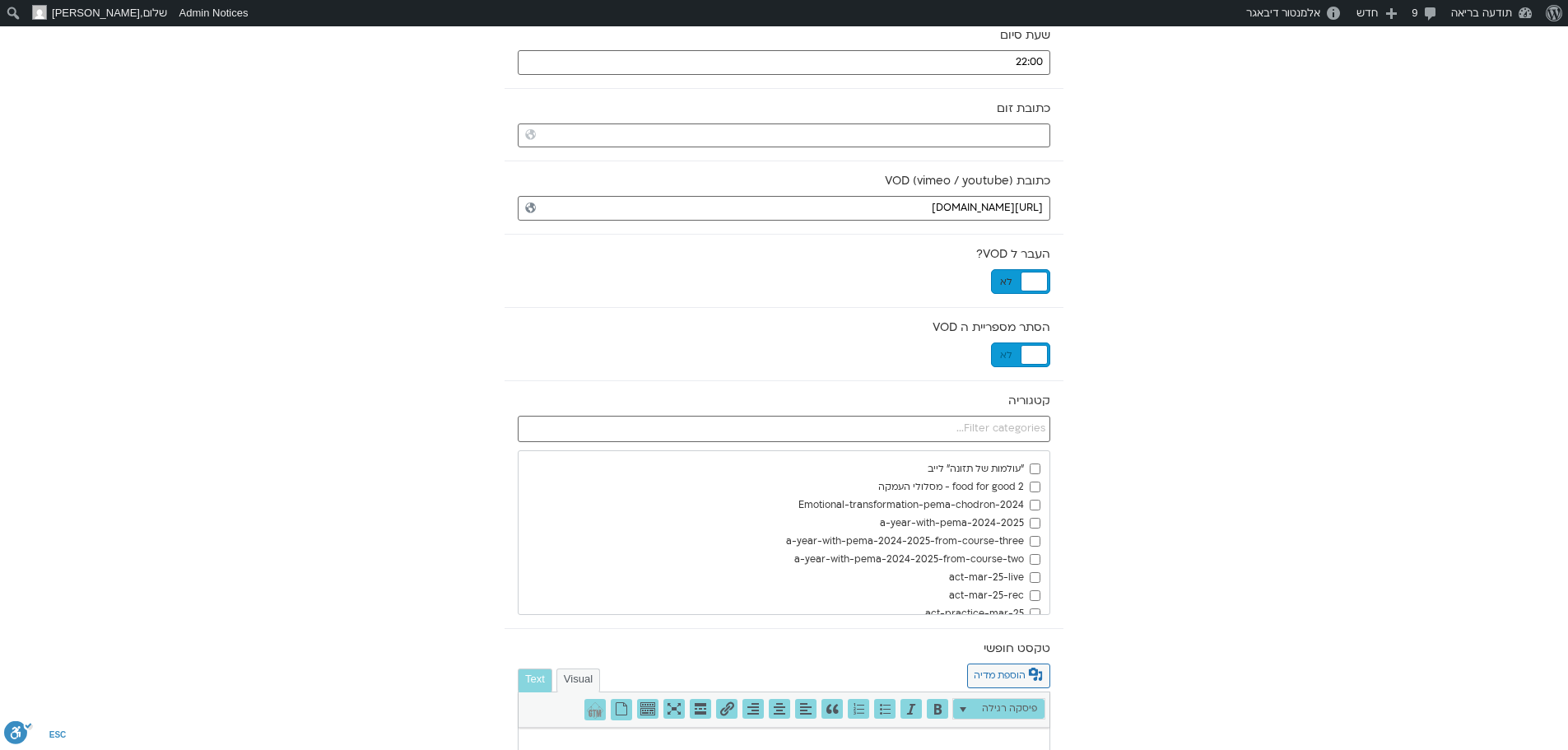 scroll, scrollTop: 412, scrollLeft: 0, axis: vertical 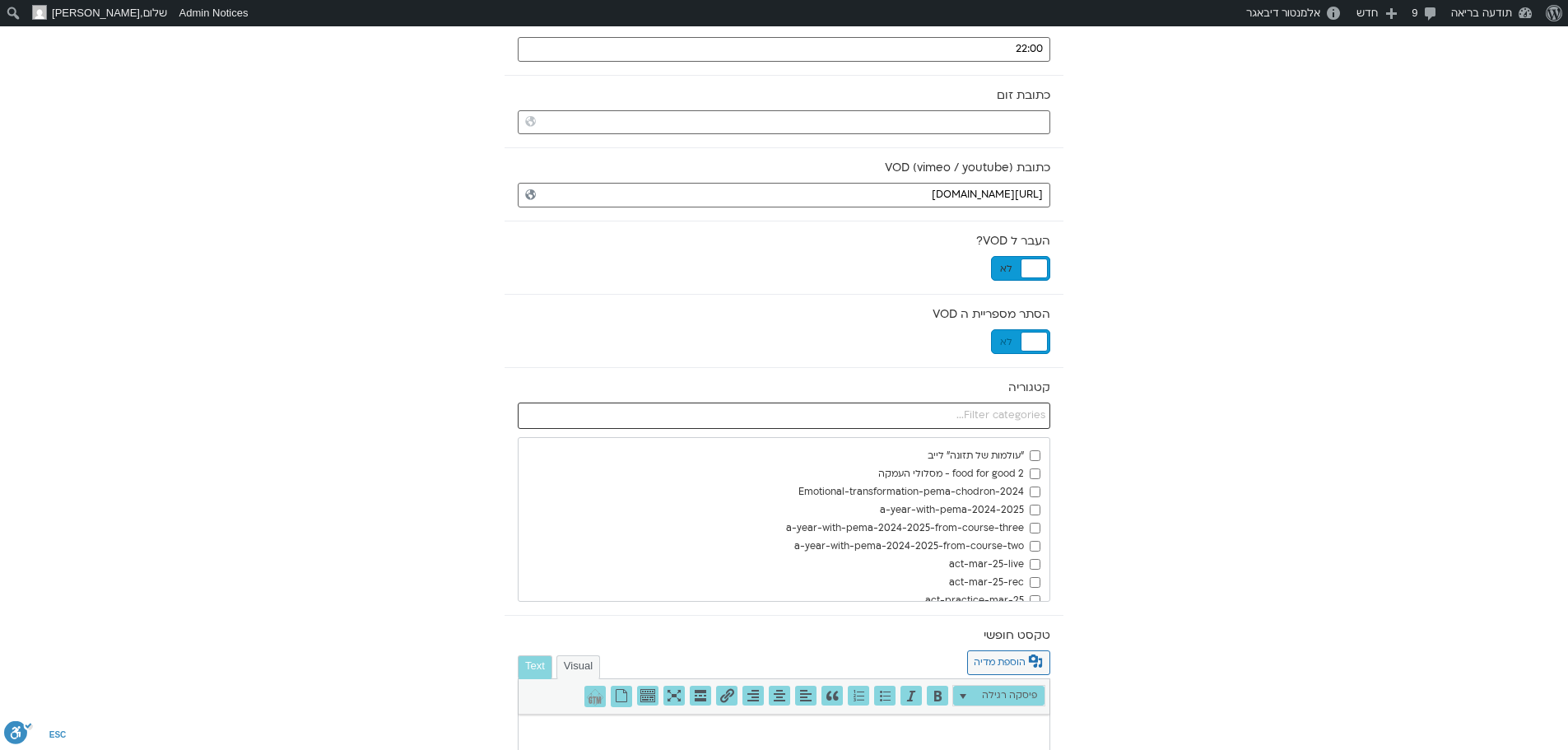 click at bounding box center [784, 416] 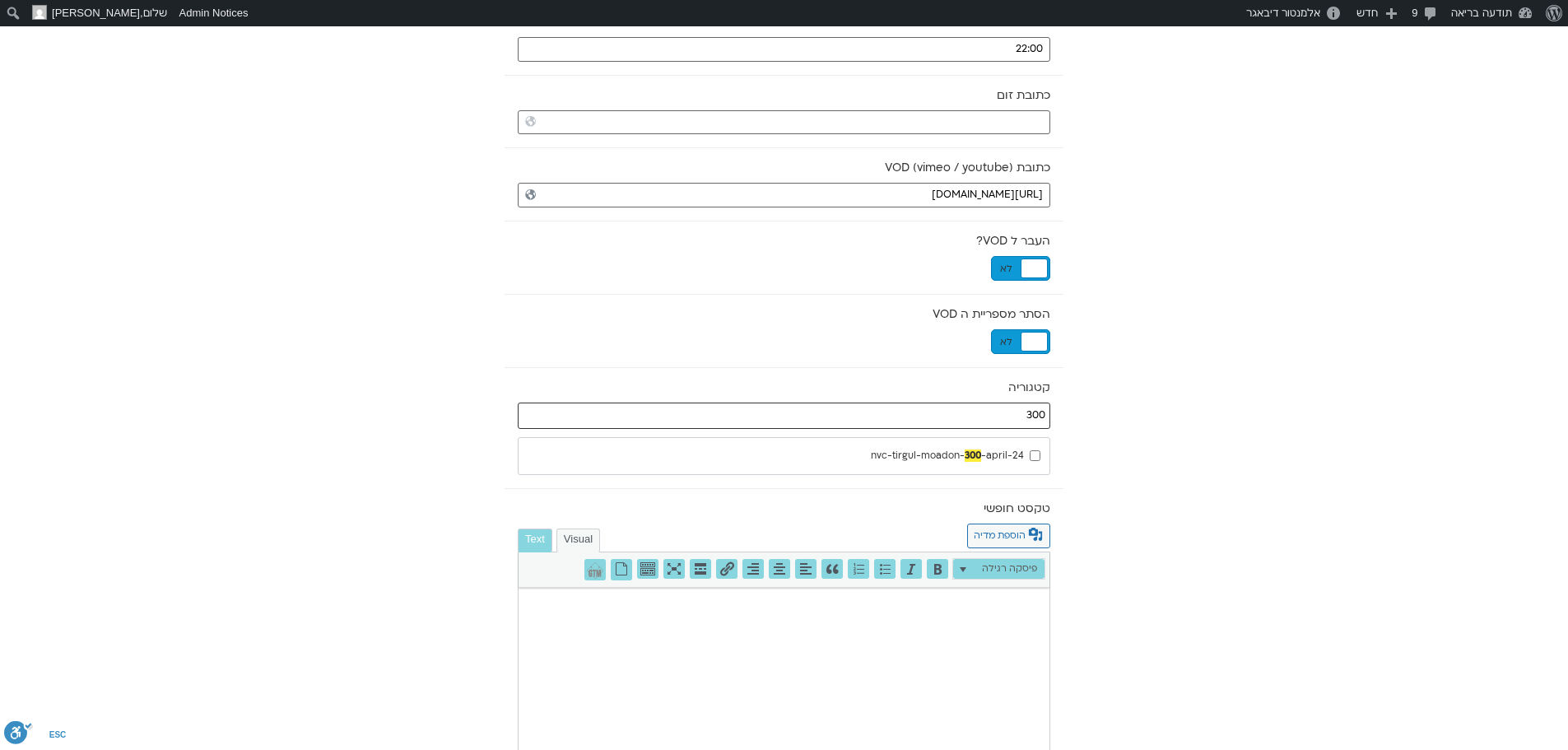 type on "300" 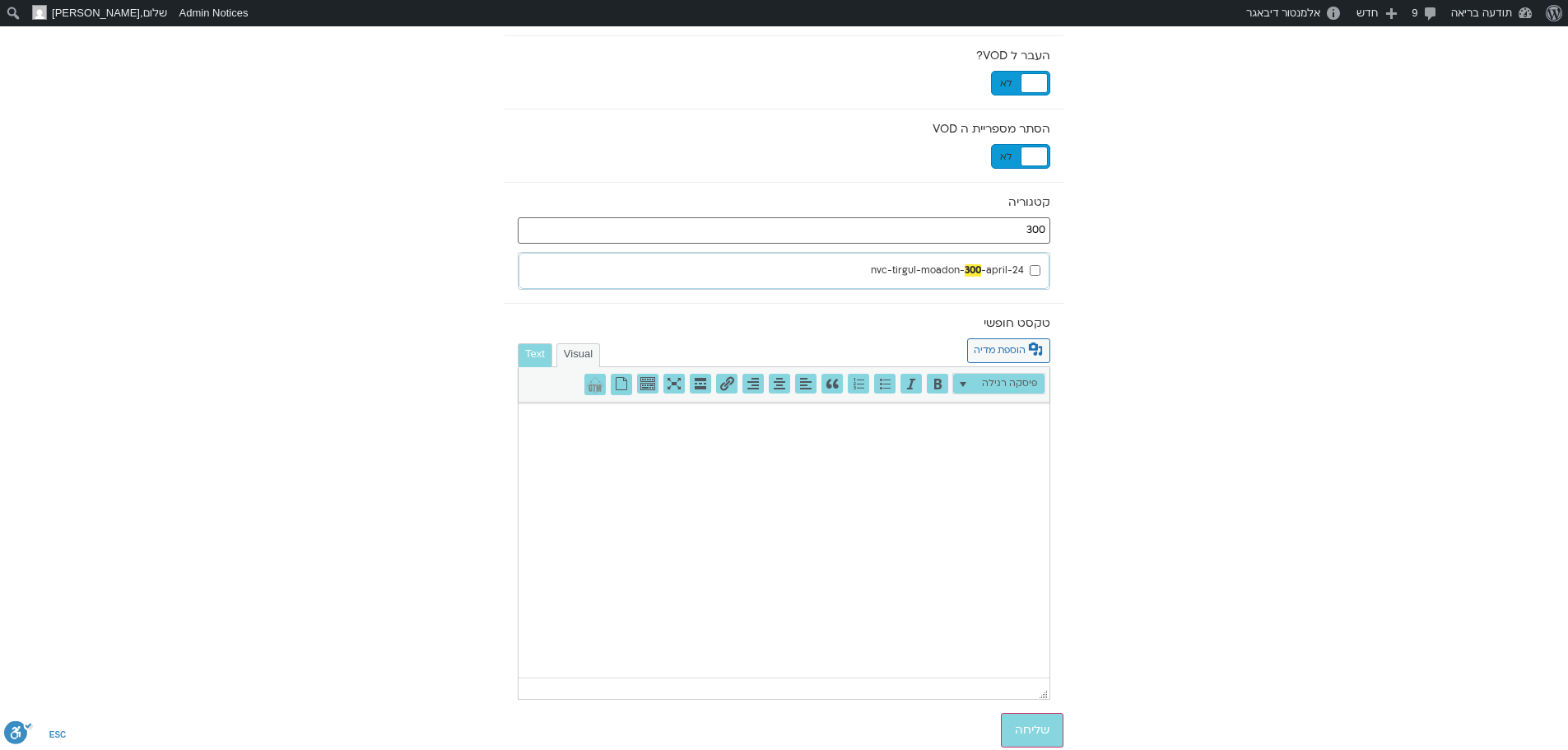 scroll, scrollTop: 603, scrollLeft: 0, axis: vertical 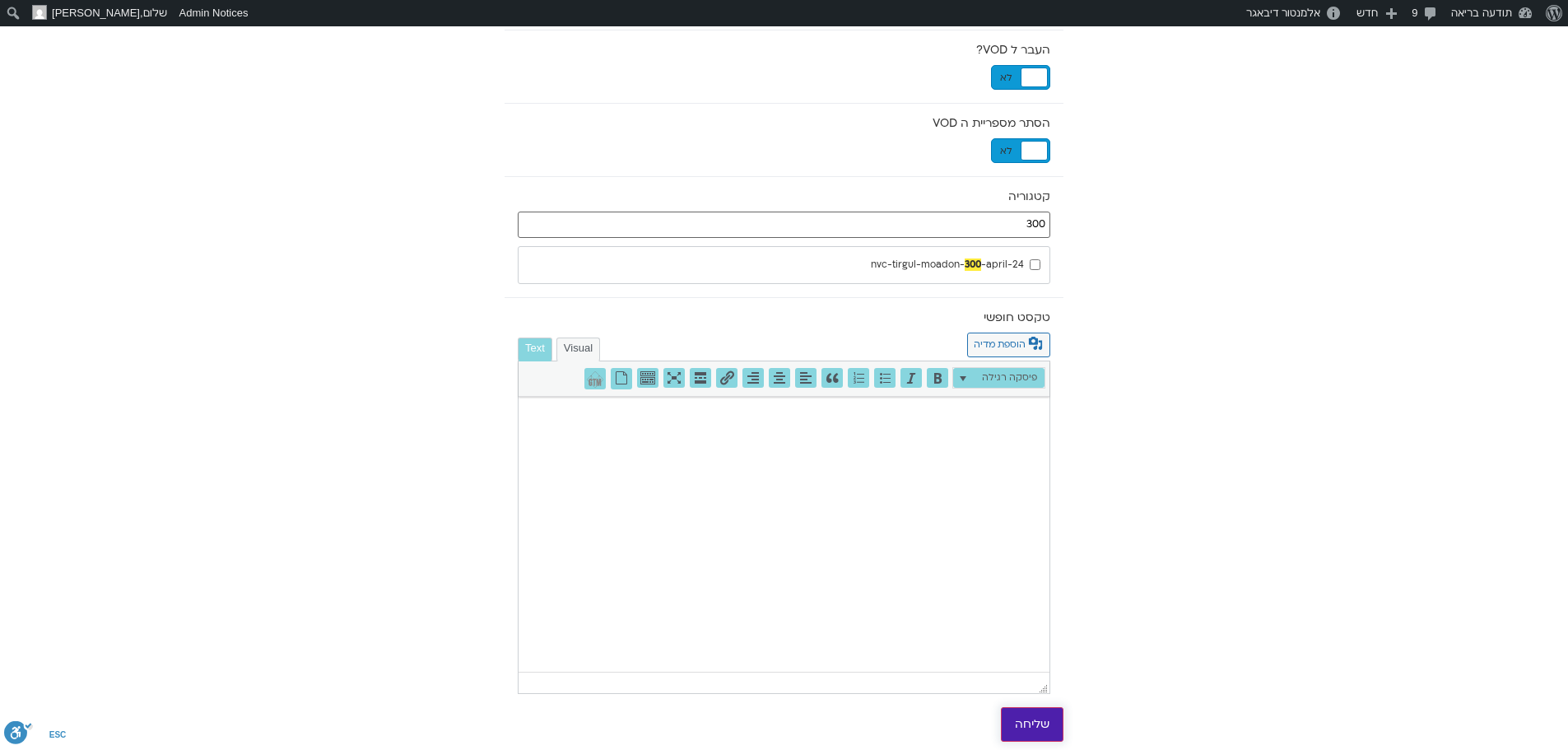 click on "שליחה" at bounding box center [1032, 724] 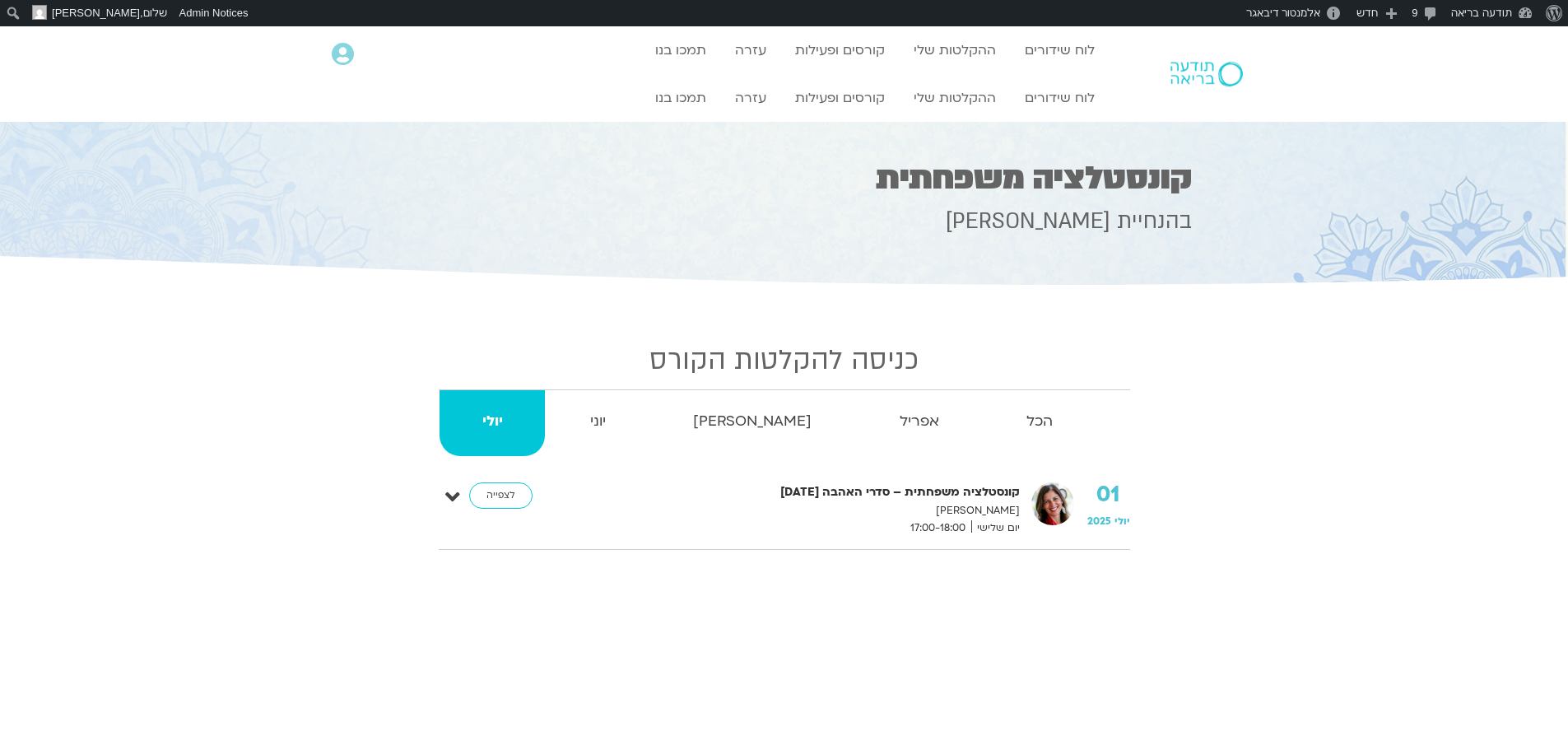 scroll, scrollTop: 0, scrollLeft: 0, axis: both 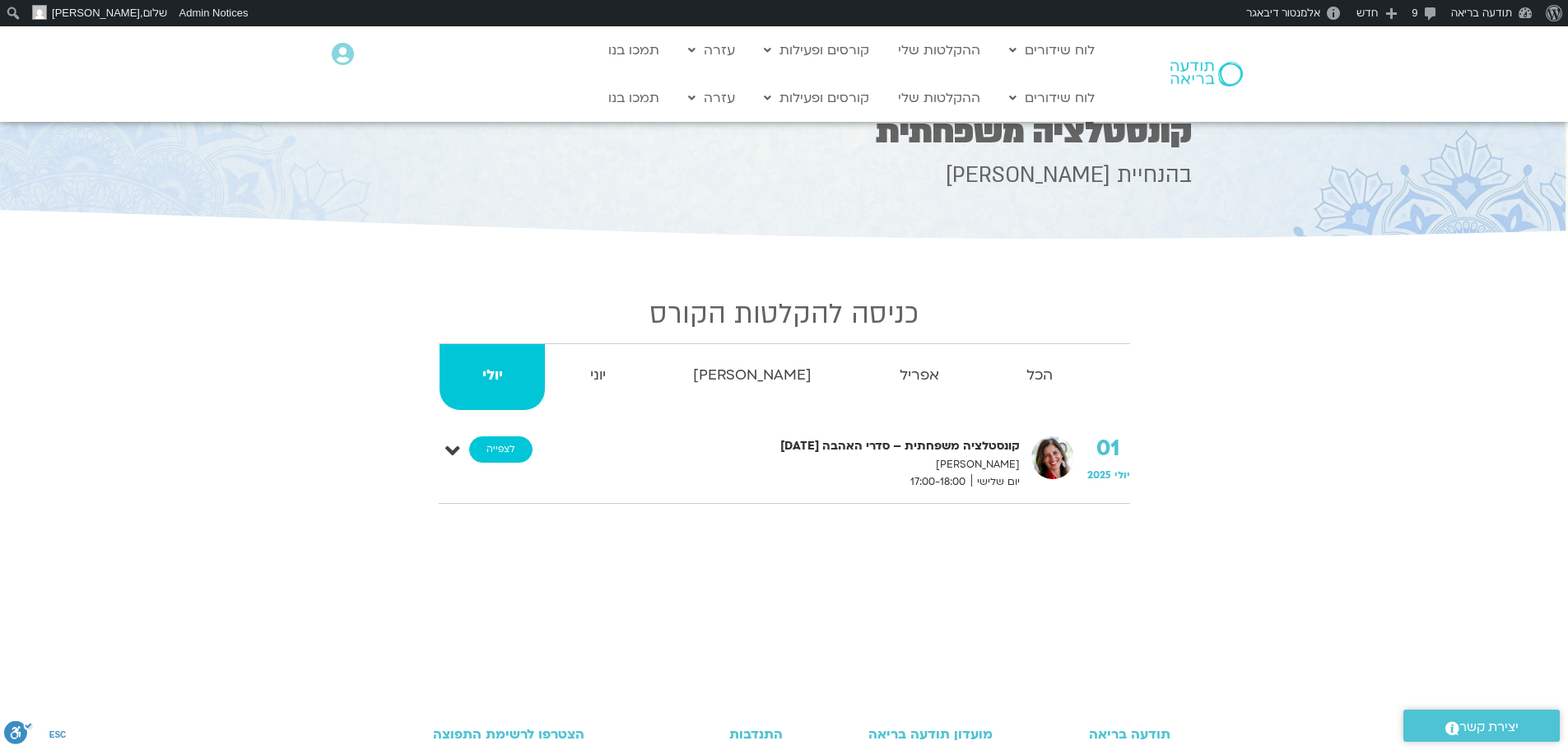 click on "לצפייה" at bounding box center (500, 450) 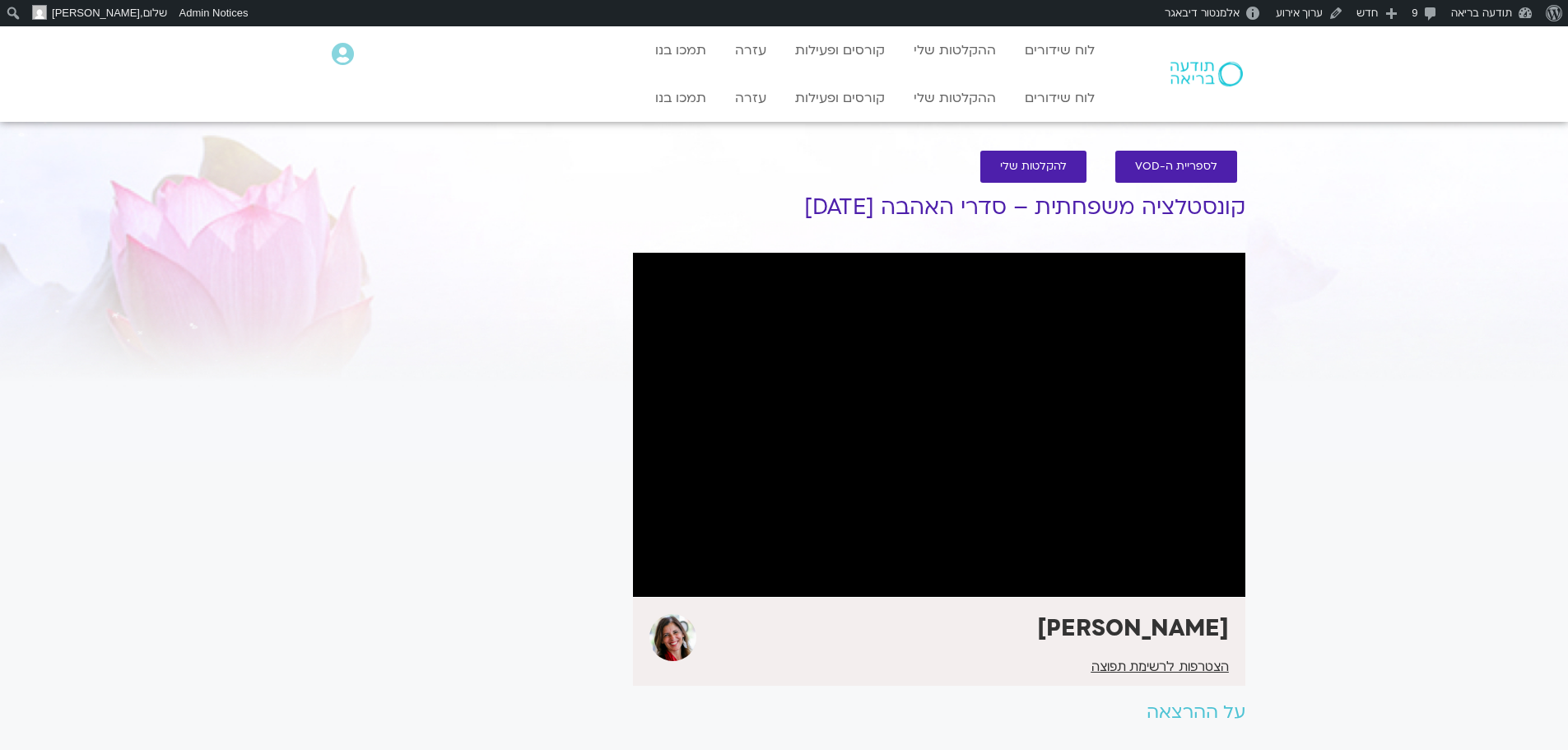 scroll, scrollTop: 0, scrollLeft: 0, axis: both 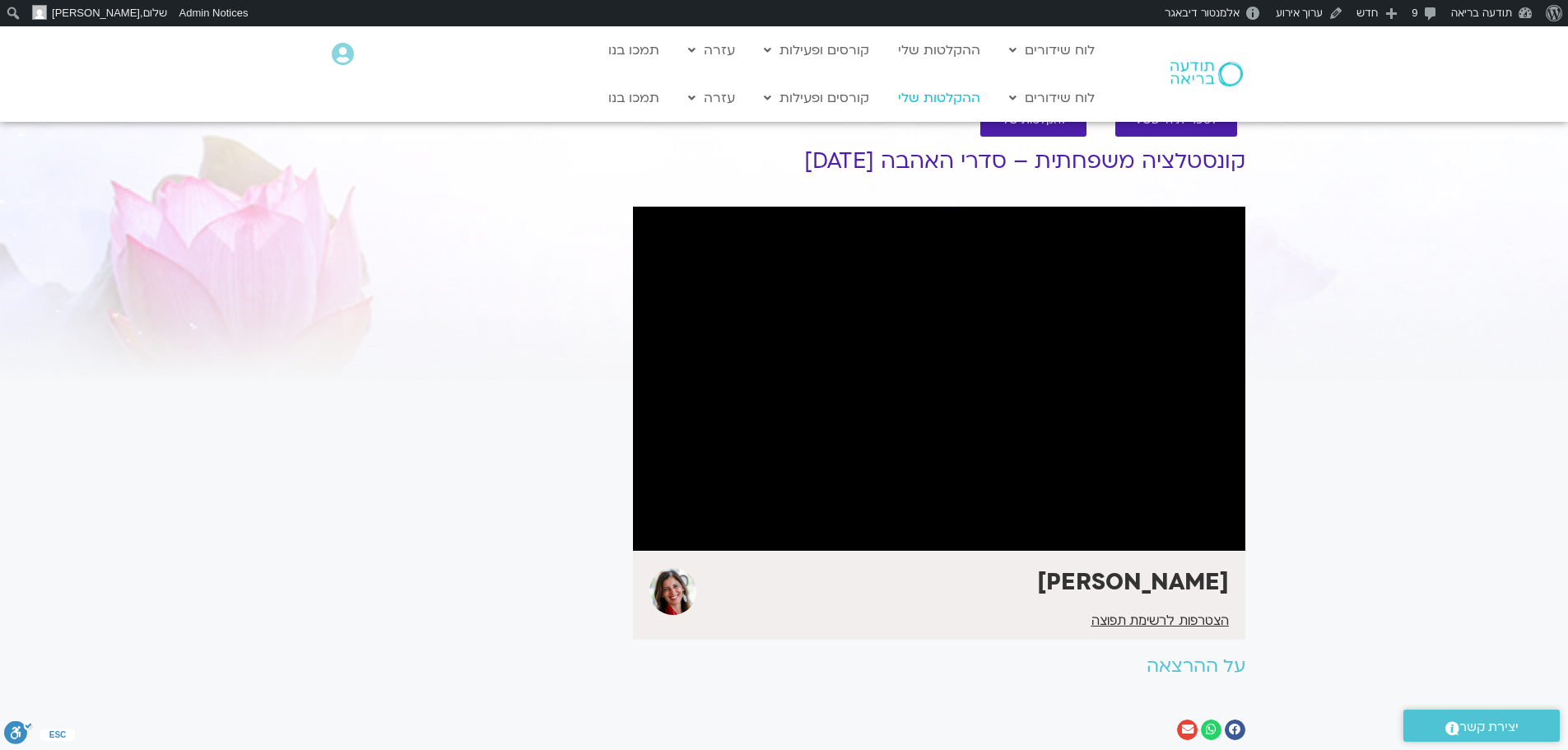 click on "ההקלטות שלי" at bounding box center (939, 98) 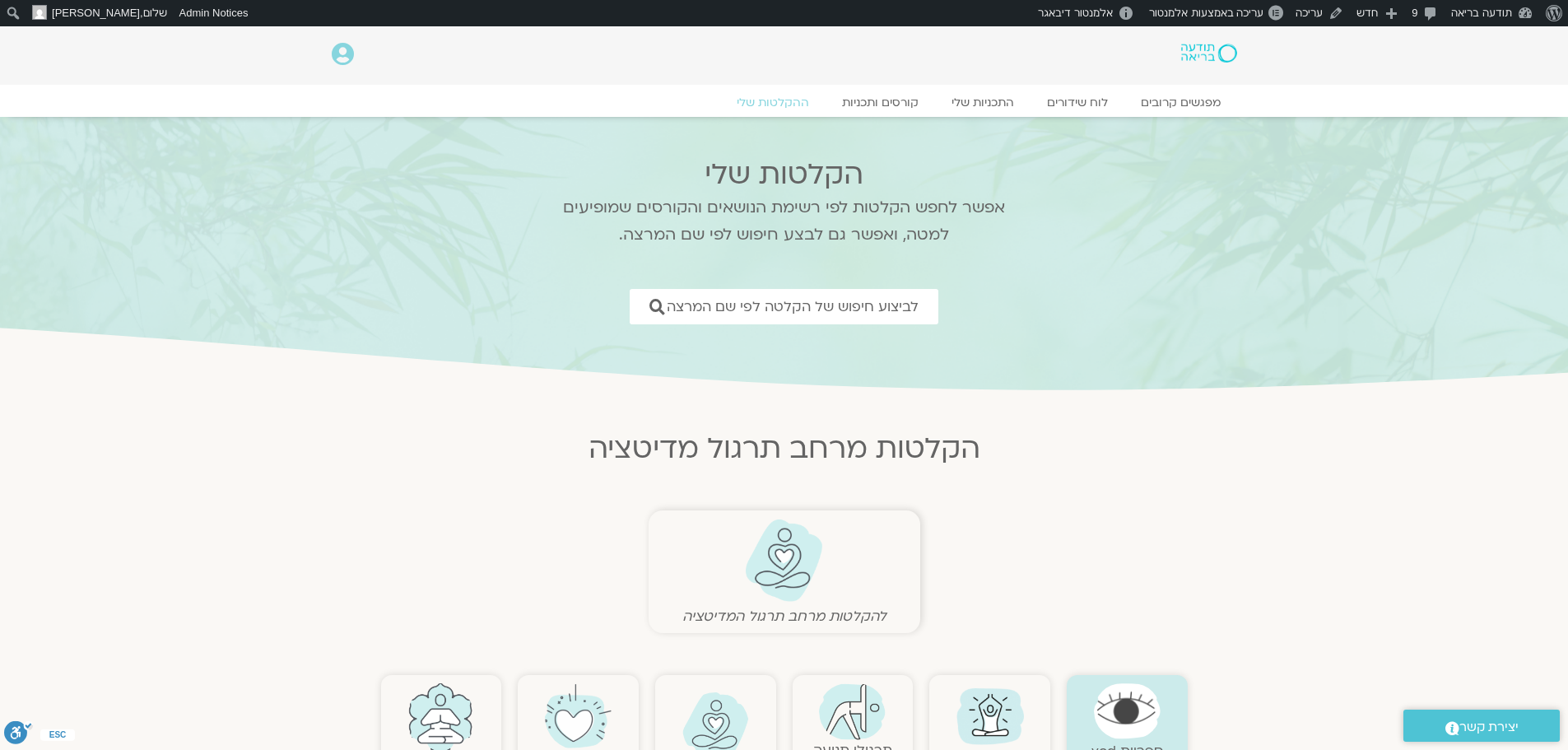 scroll, scrollTop: 0, scrollLeft: 0, axis: both 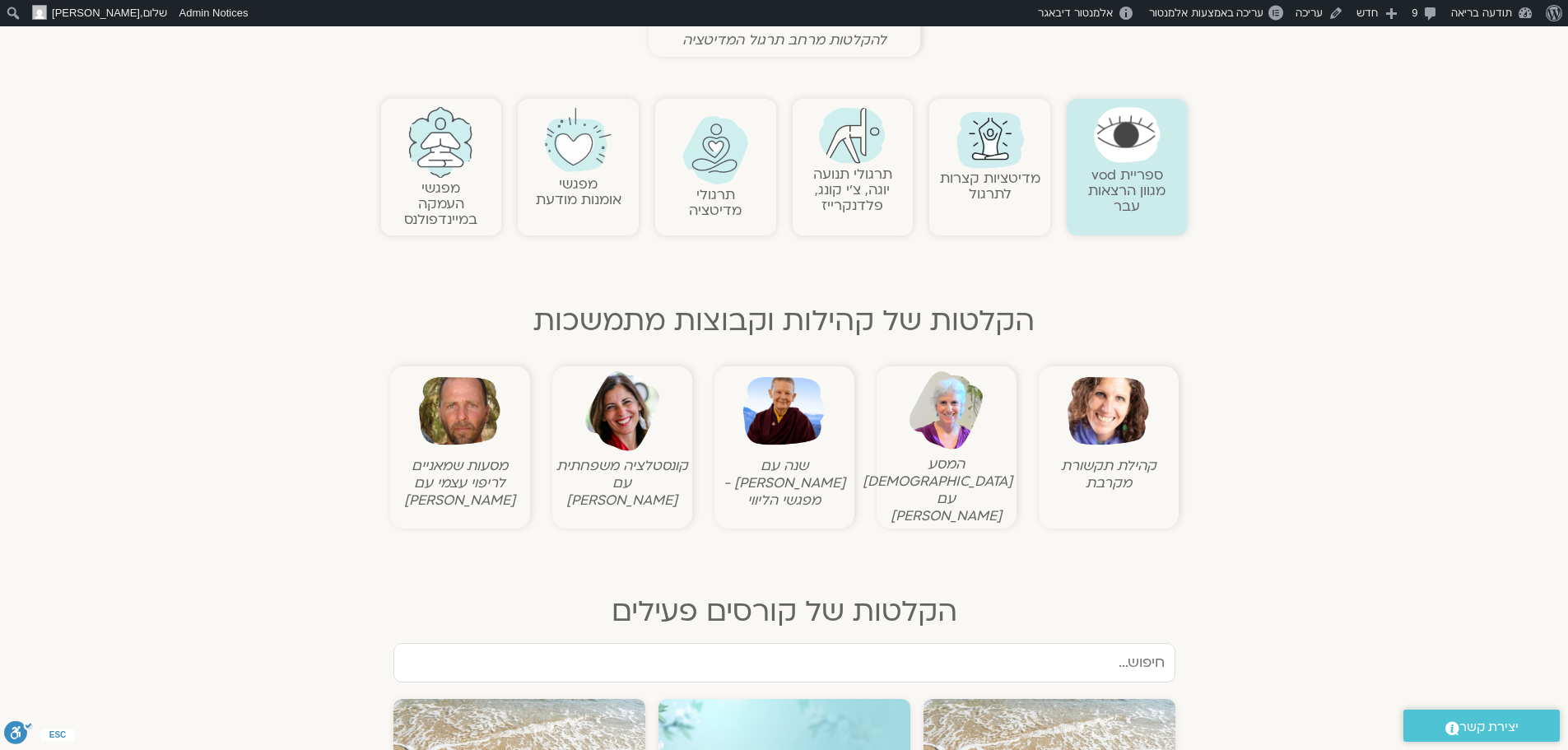 click at bounding box center [1108, 411] 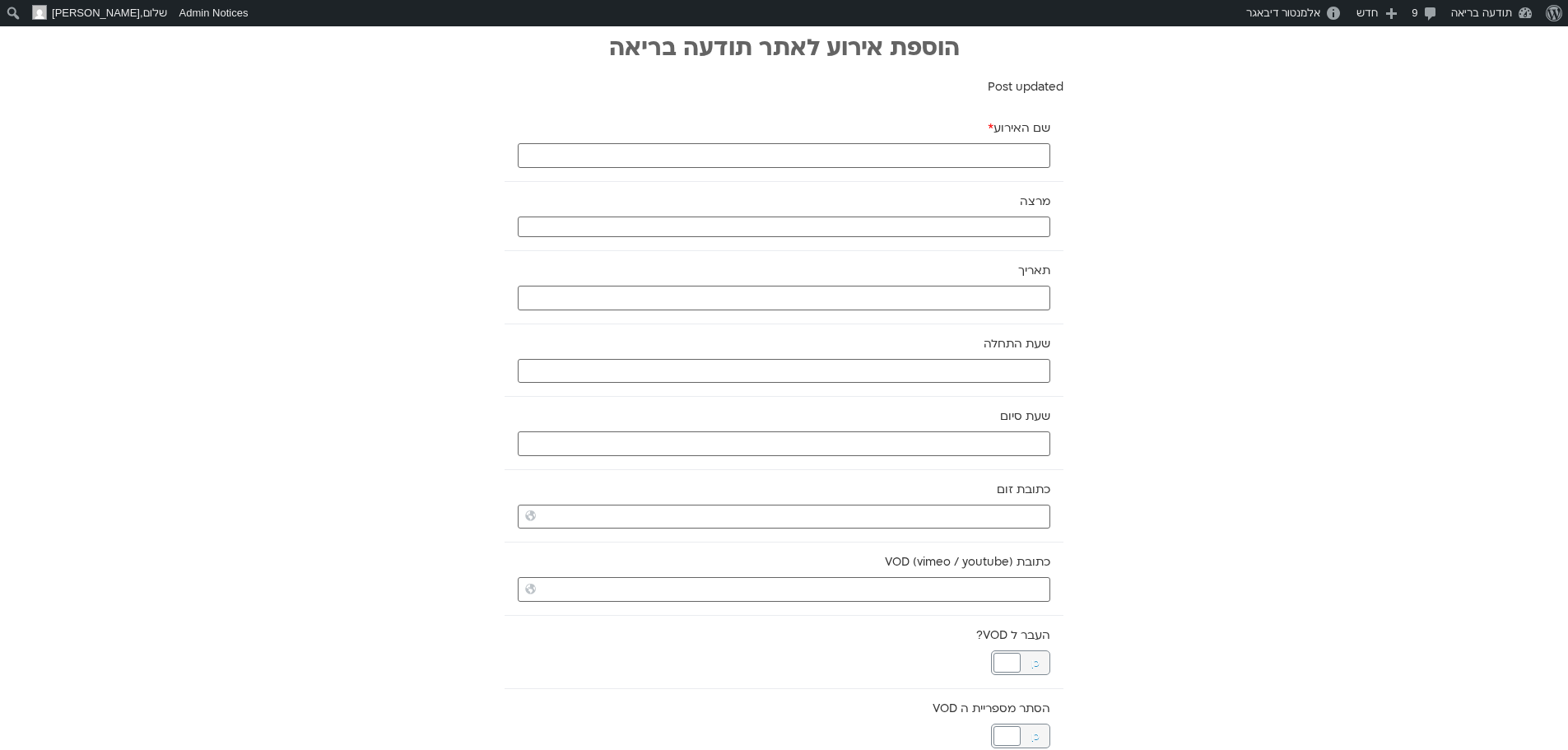 scroll, scrollTop: 0, scrollLeft: 0, axis: both 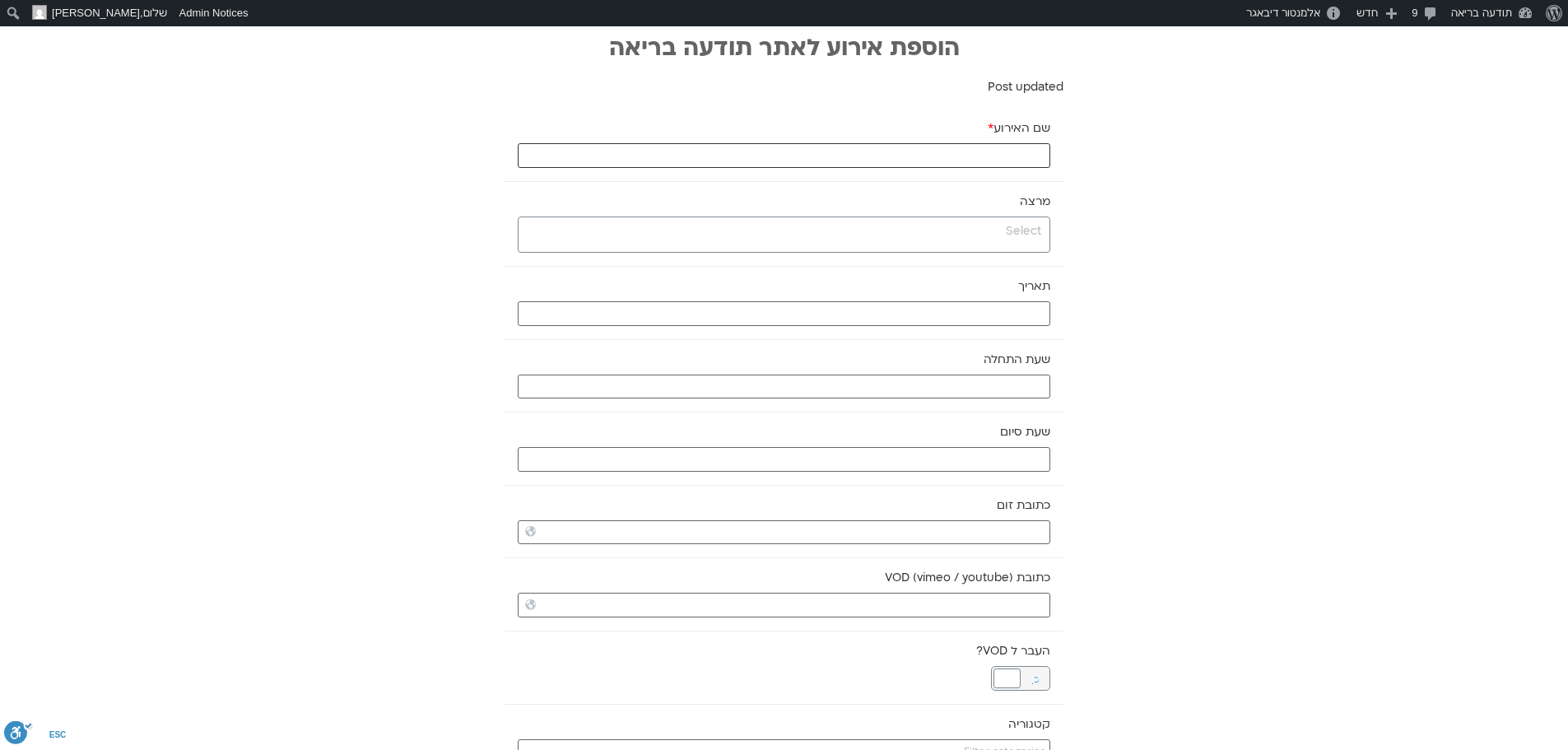 click on "שם האירוע  *" at bounding box center [784, 156] 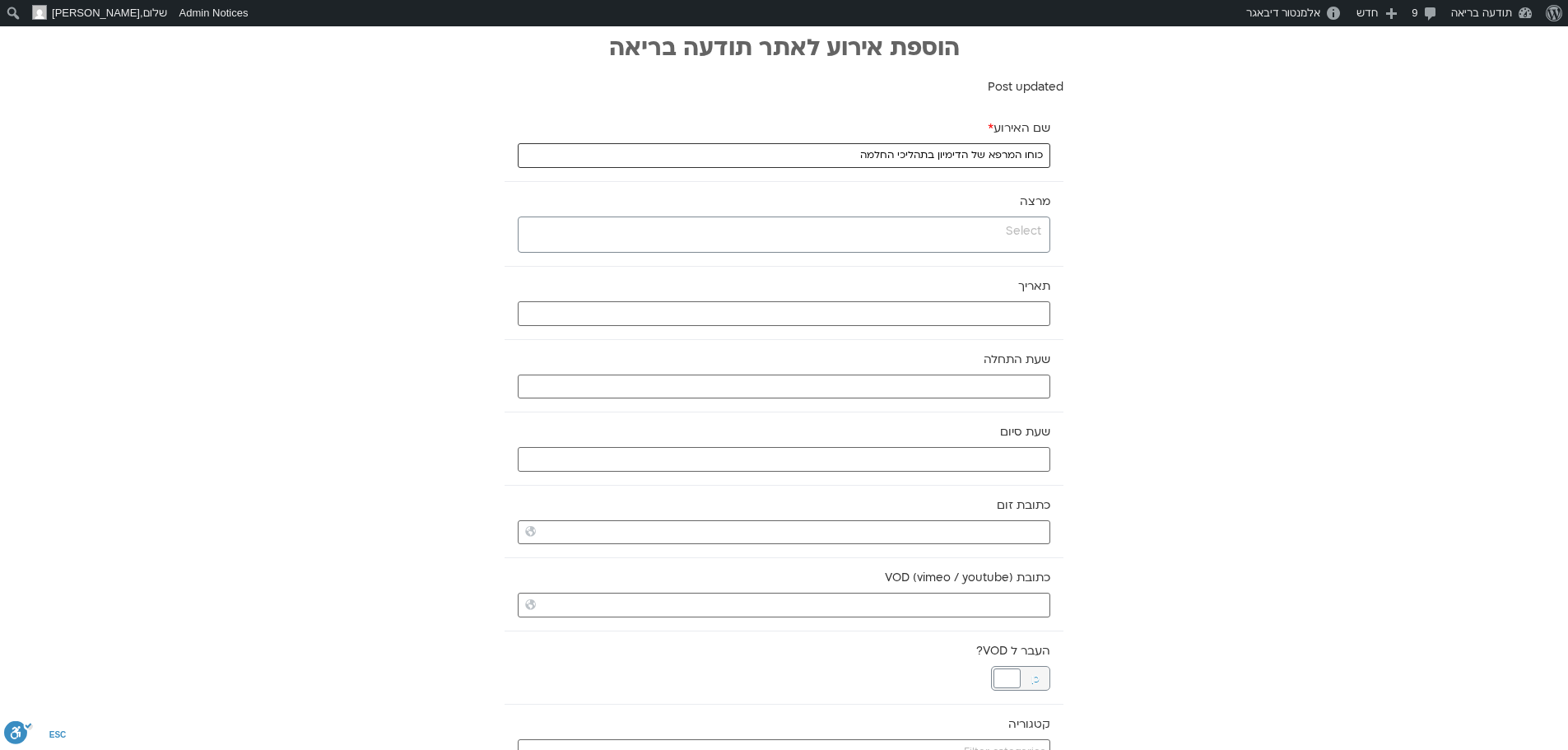 type on "כוחו המרפא של הדימיון בתהליכי החלמה" 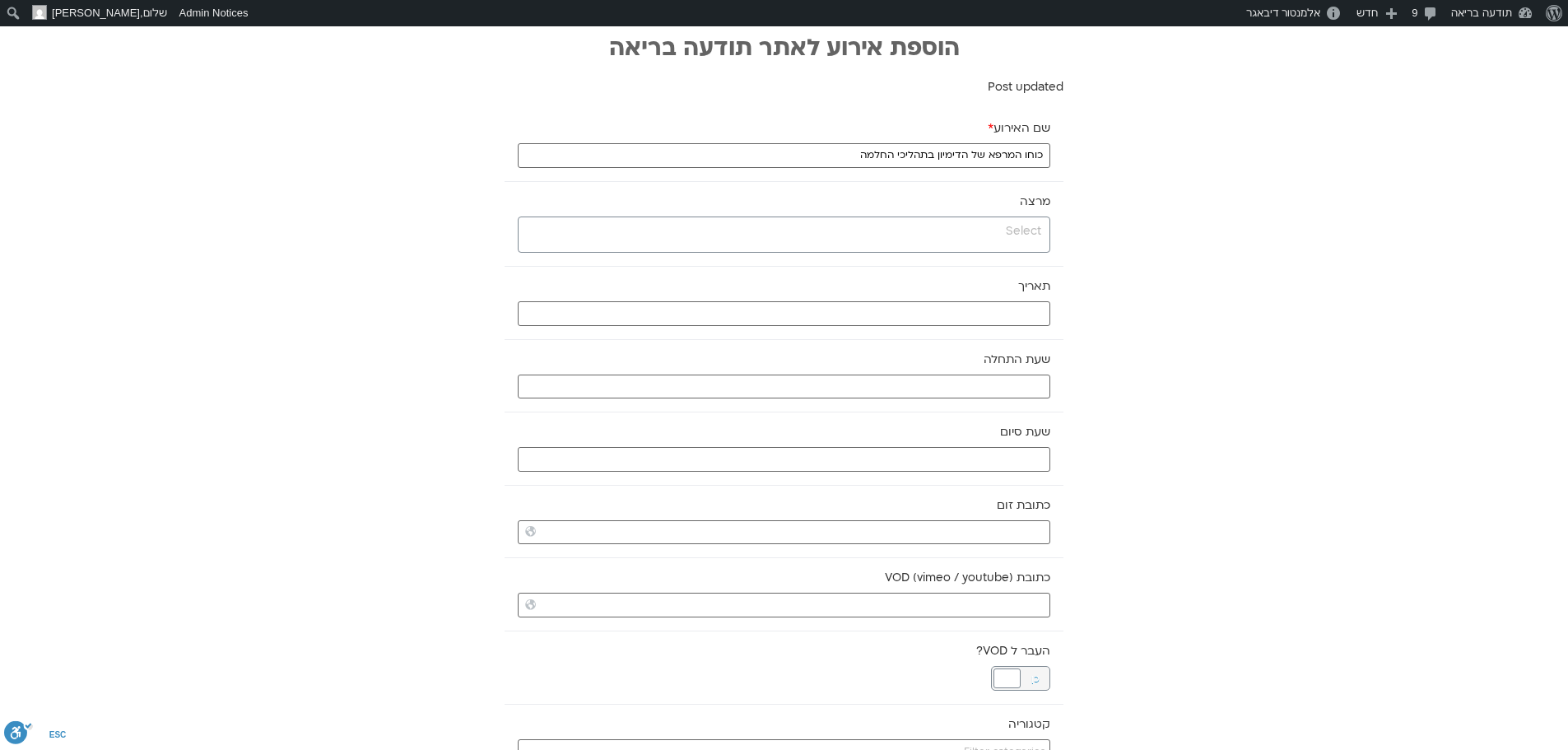 click at bounding box center (782, 231) 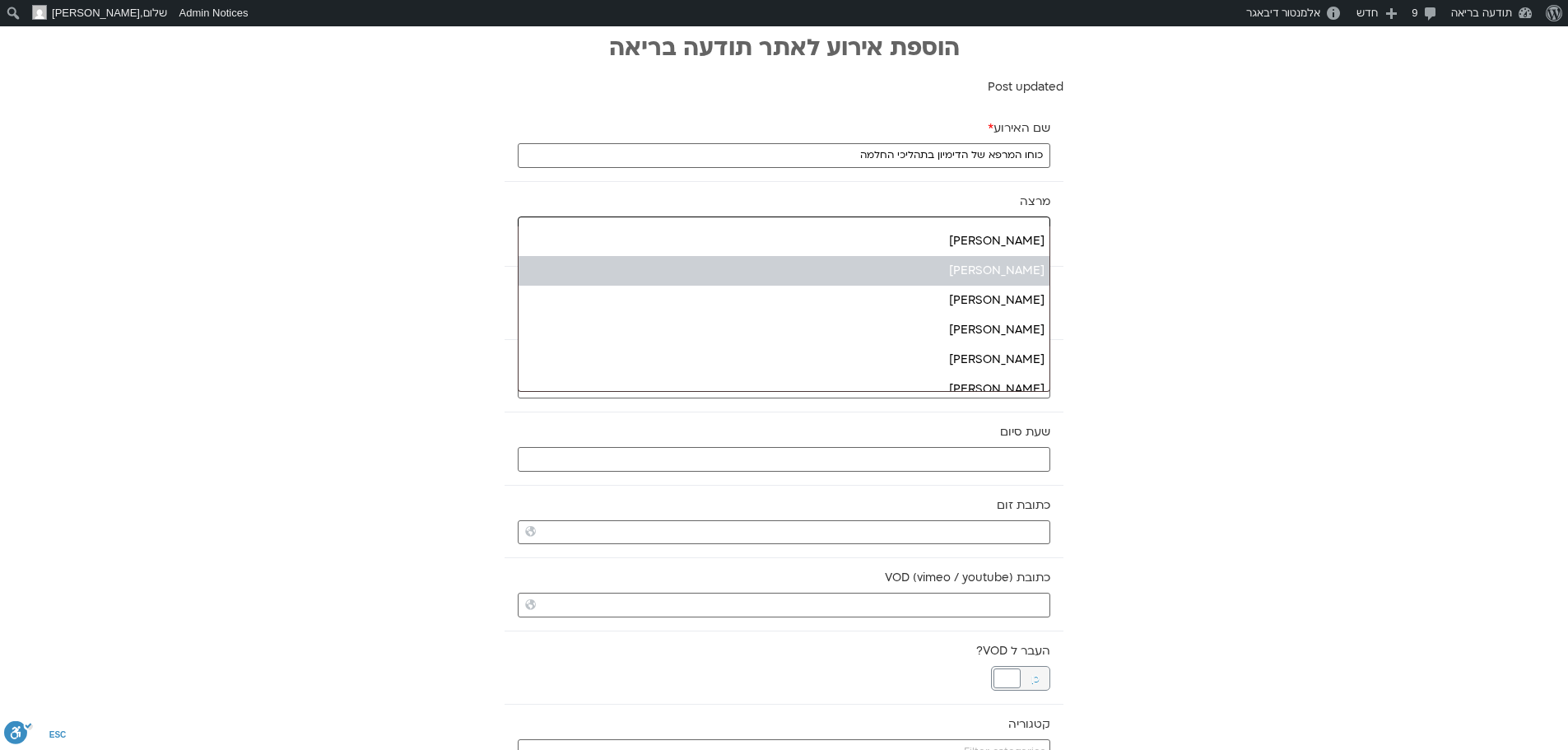 type on "מי" 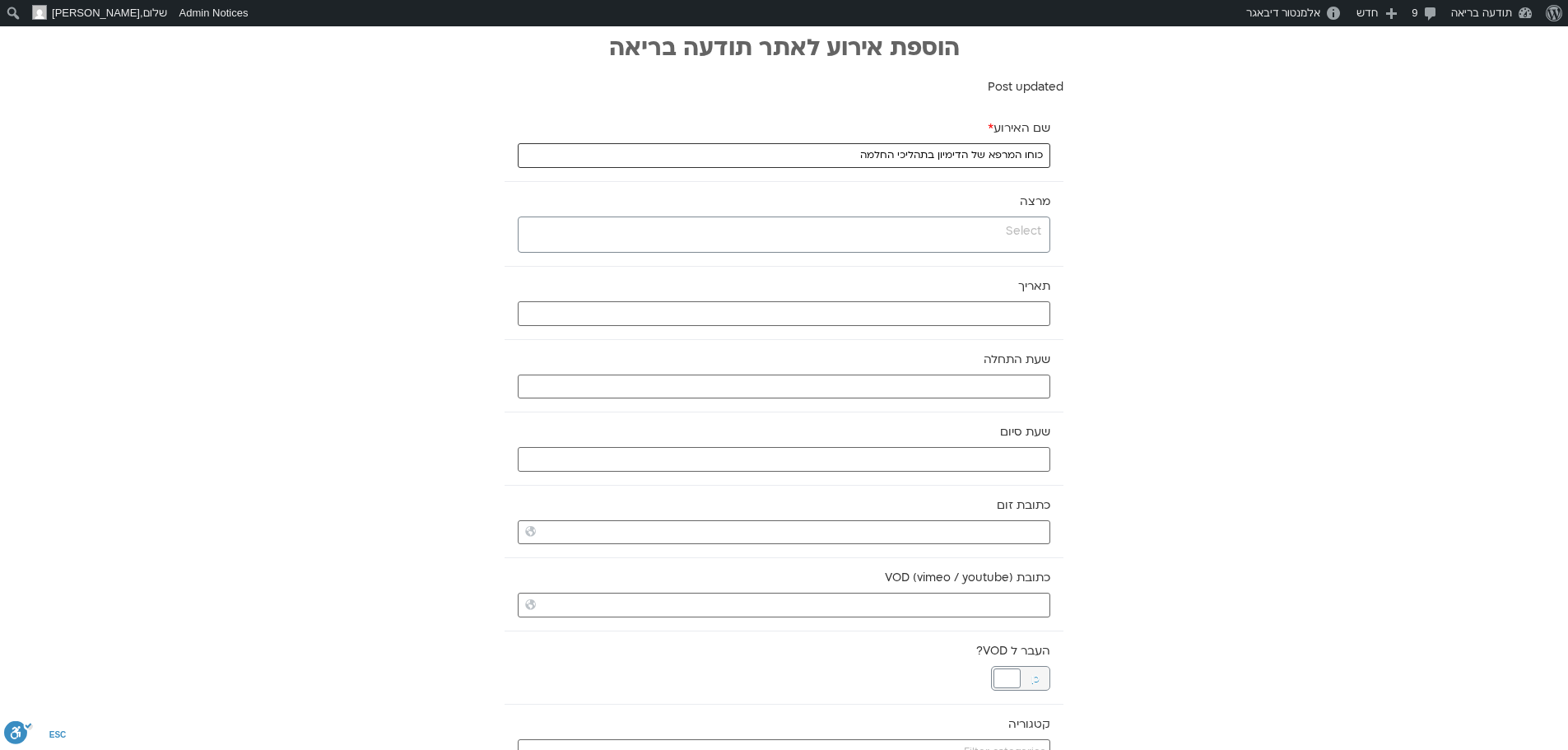 click on "כוחו המרפא של הדימיון בתהליכי החלמה" at bounding box center [784, 156] 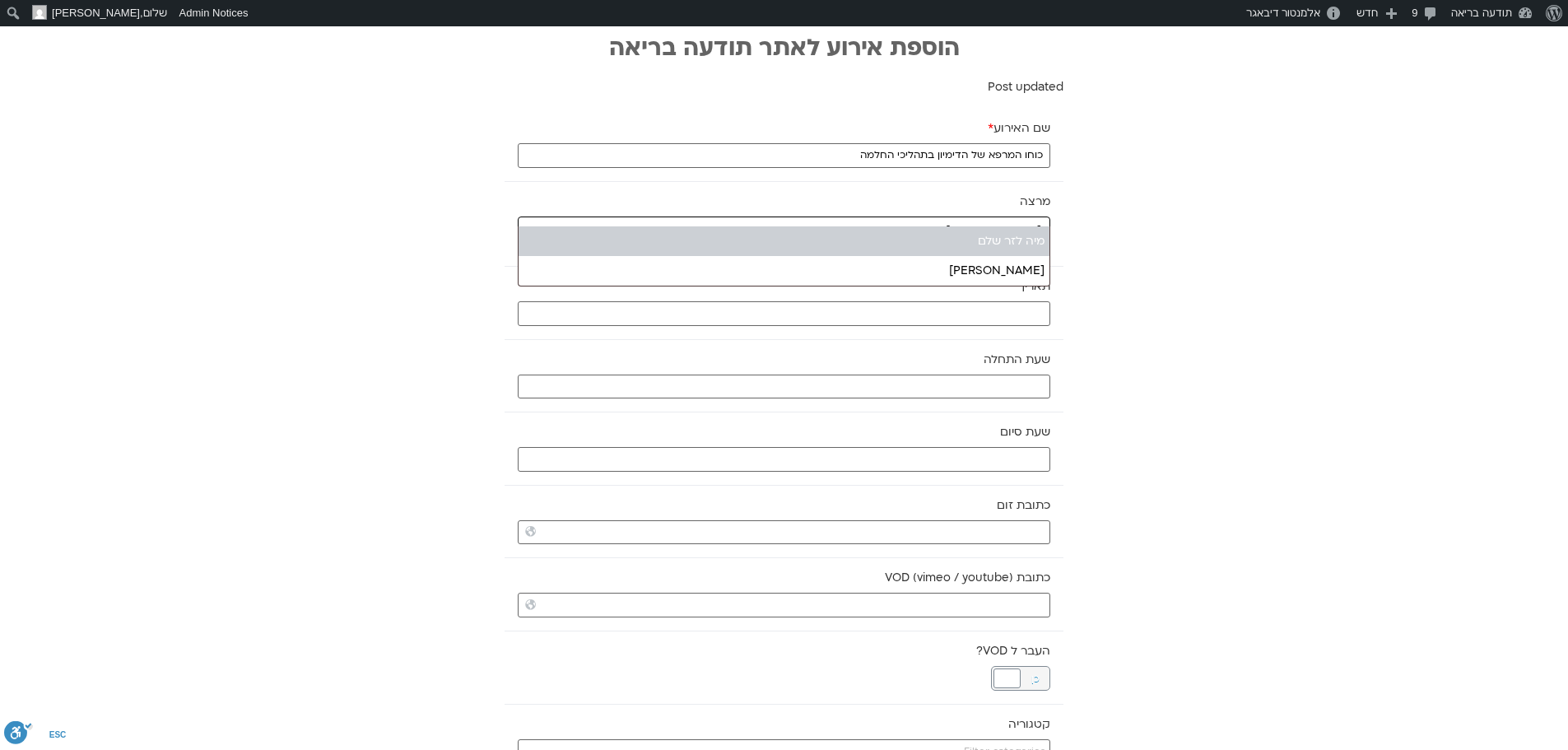 type on "מיה ל" 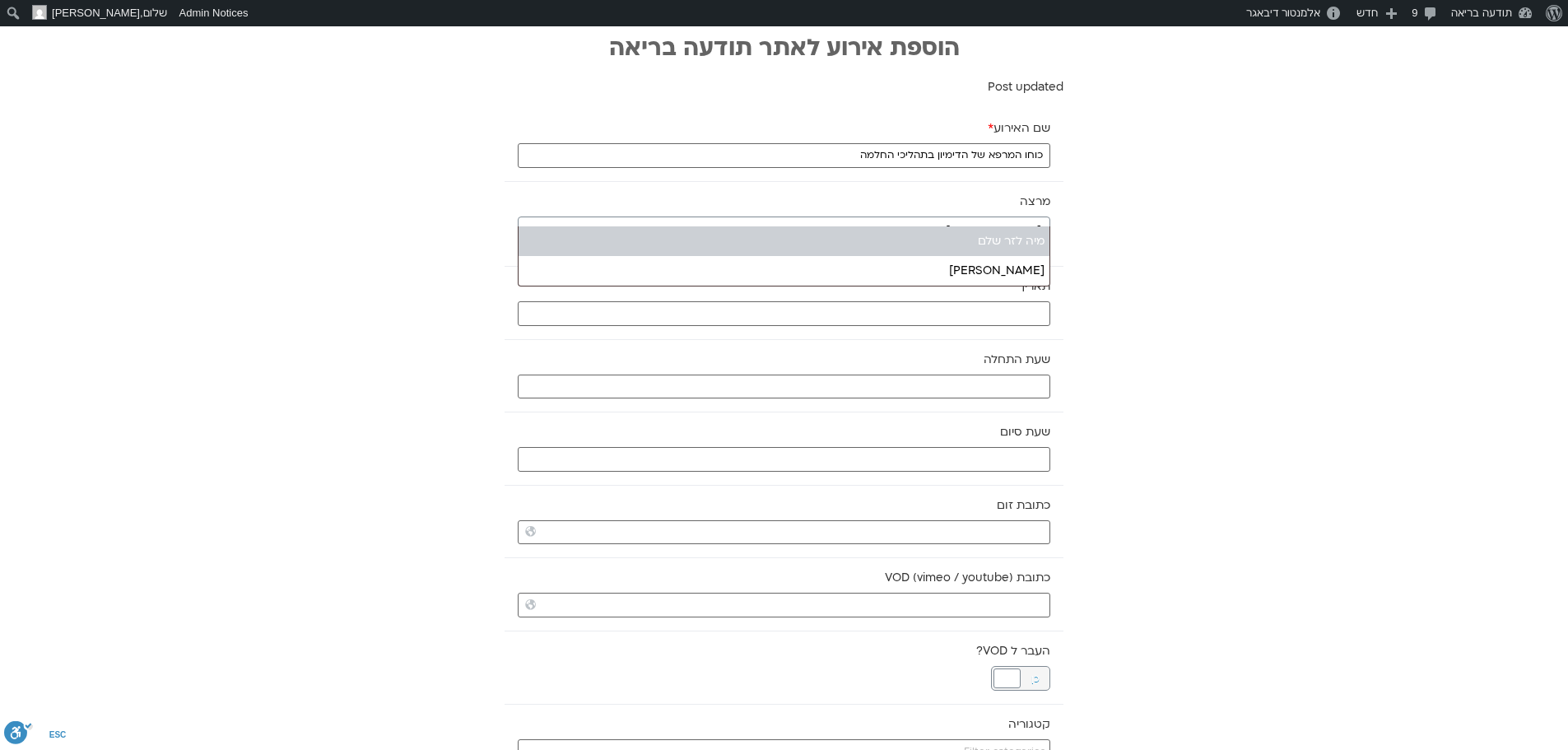 type 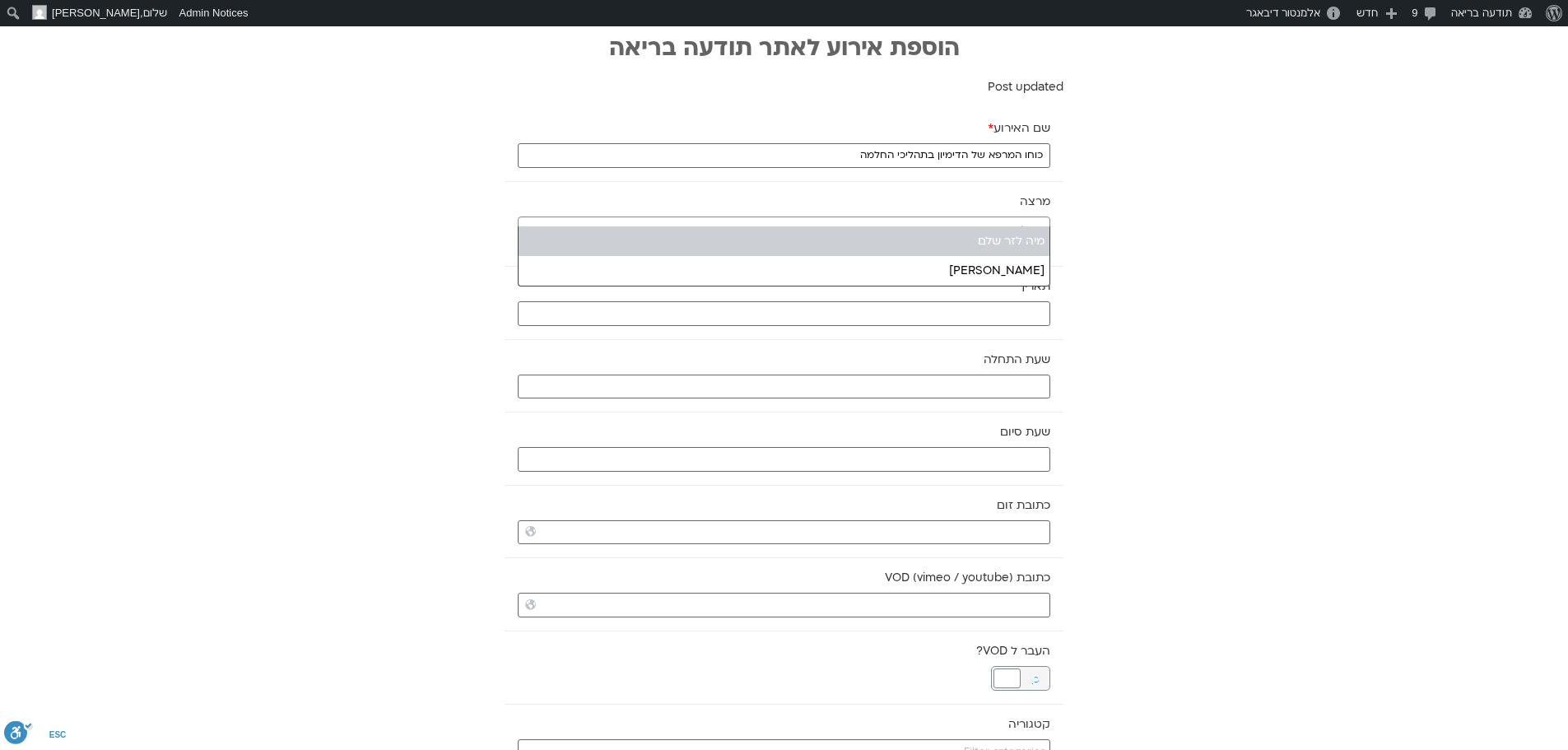 select on "****" 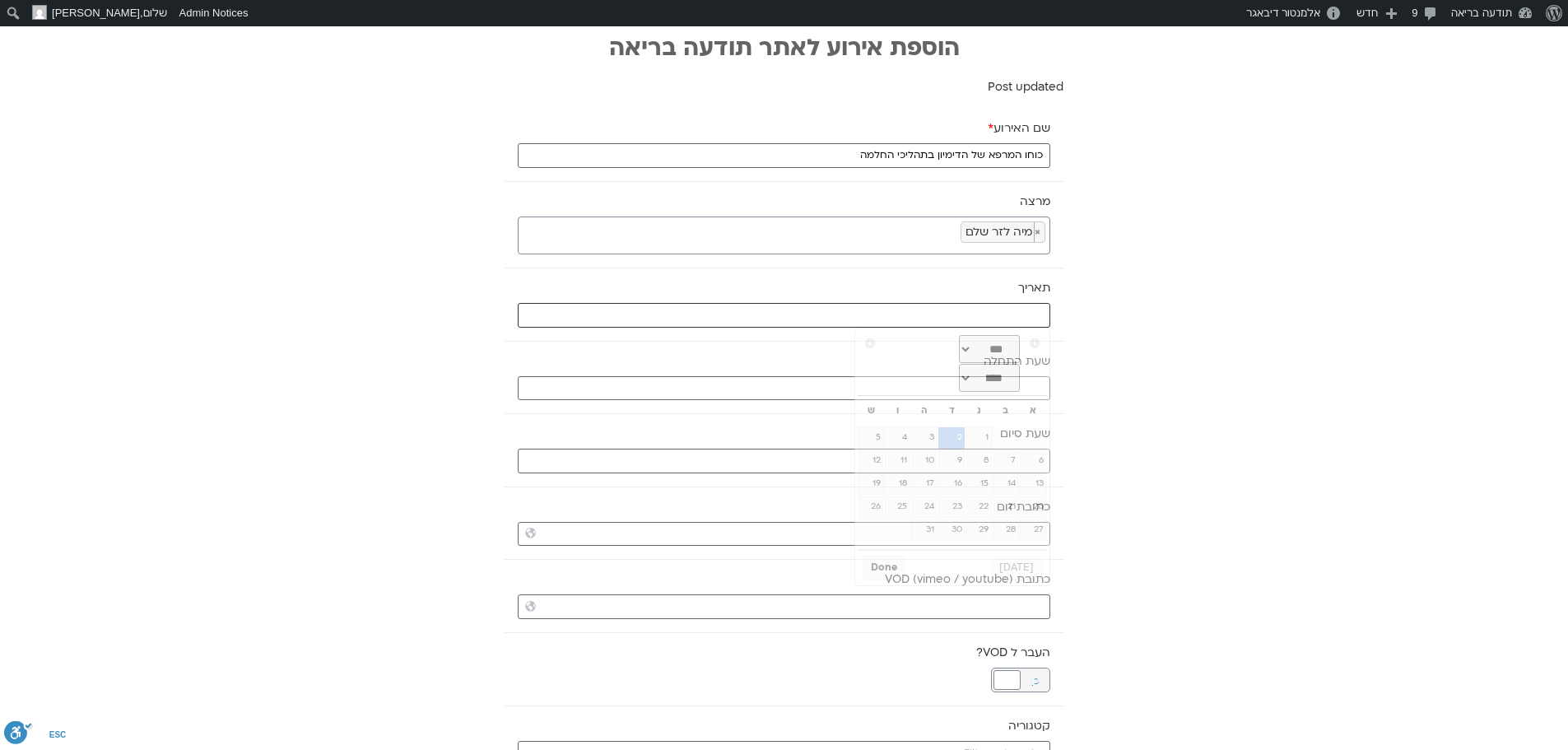 click at bounding box center (784, 315) 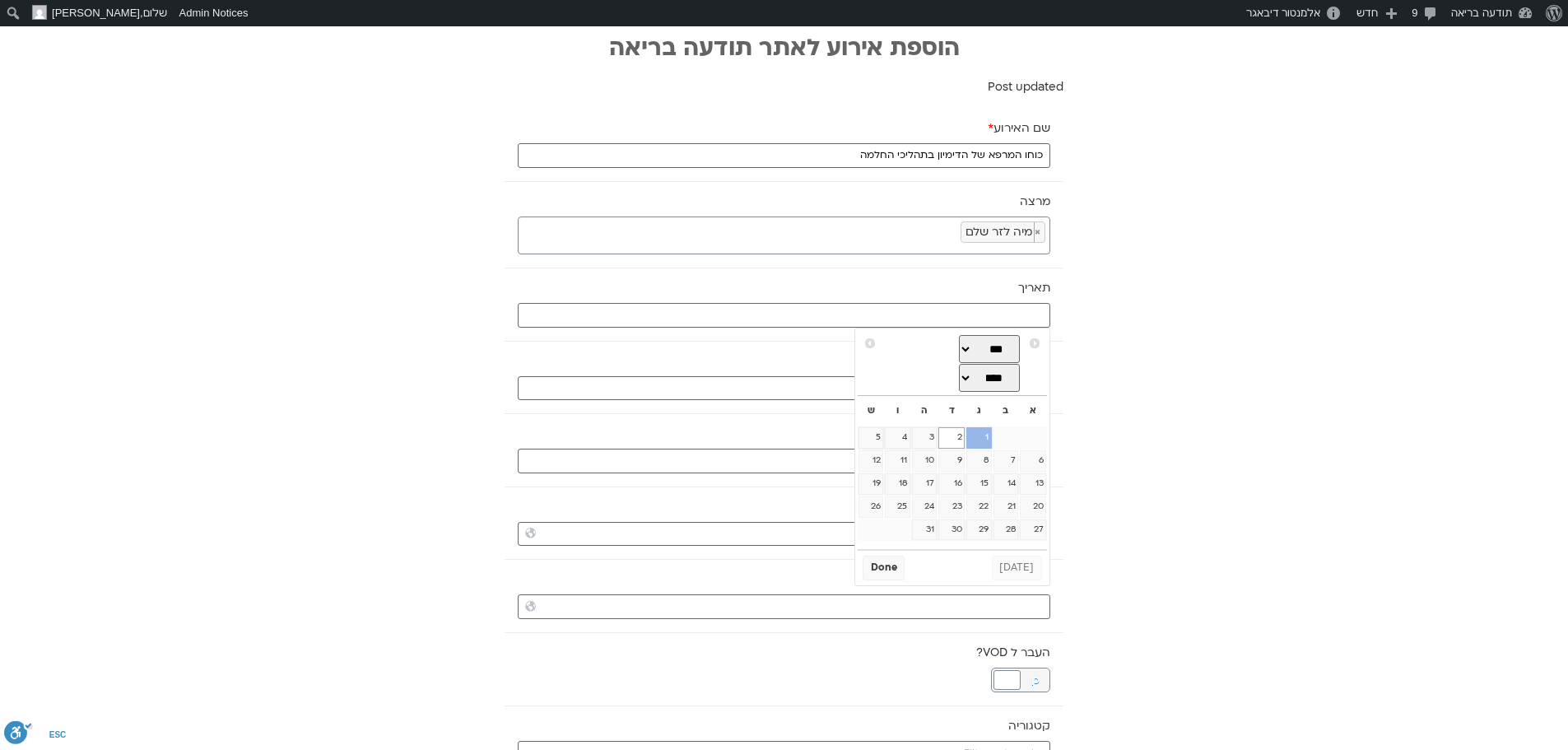 click on "1" at bounding box center [979, 438] 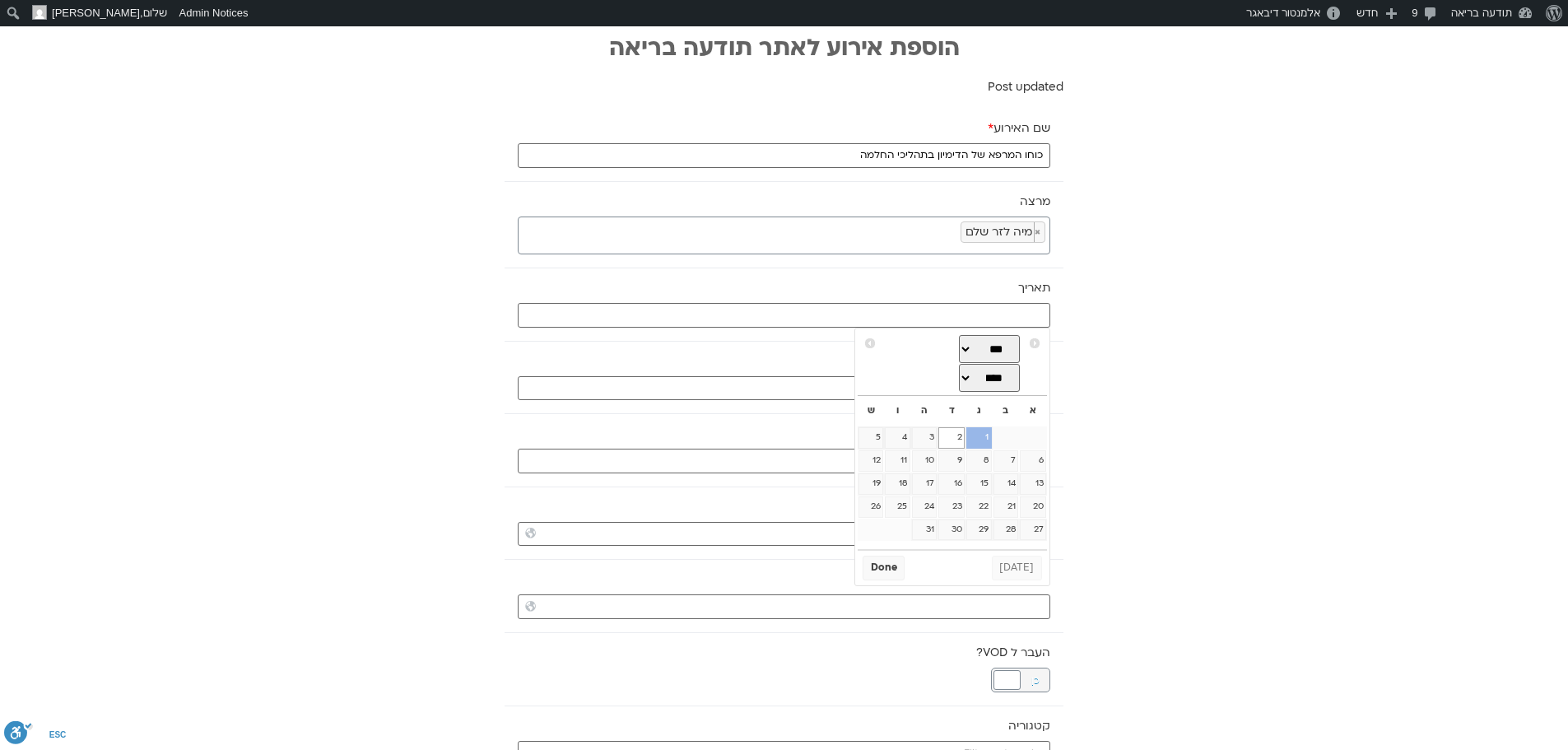 type on "01/07/2025" 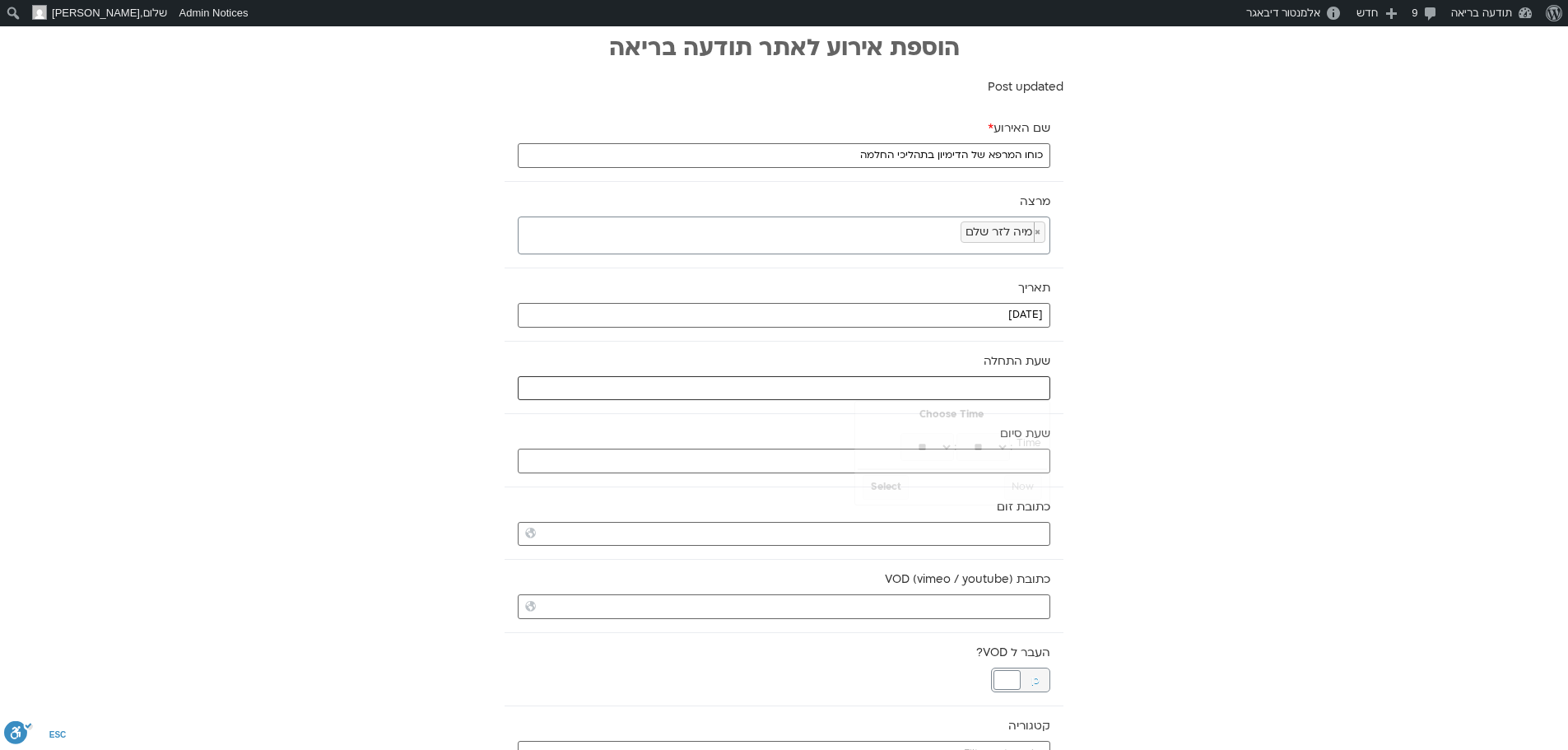 click at bounding box center (784, 389) 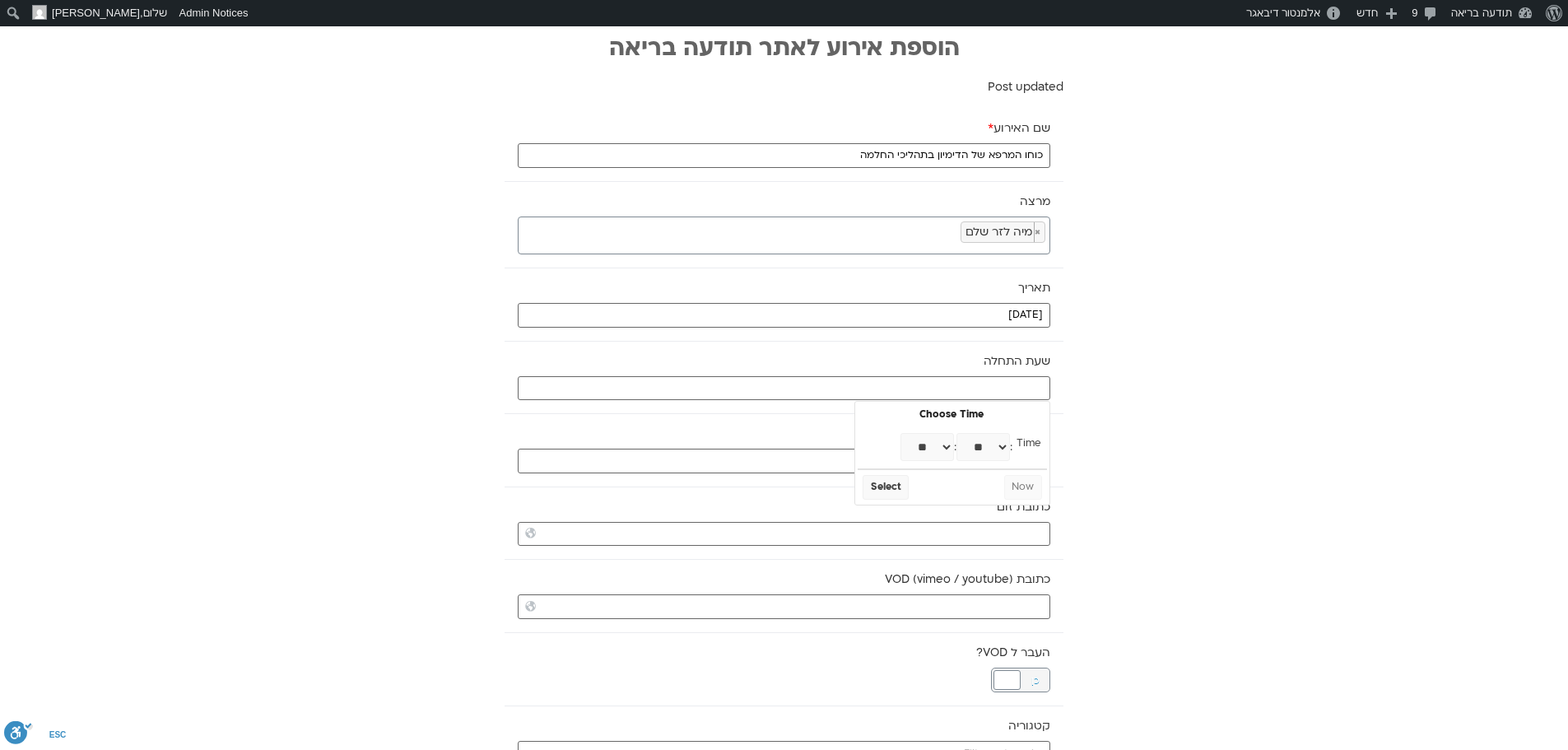 click on "** ** ** ** ** ** ** ** ** ** ** ** ** ** ** ** ** ** ** ** ** ** ** **" at bounding box center (927, 447) 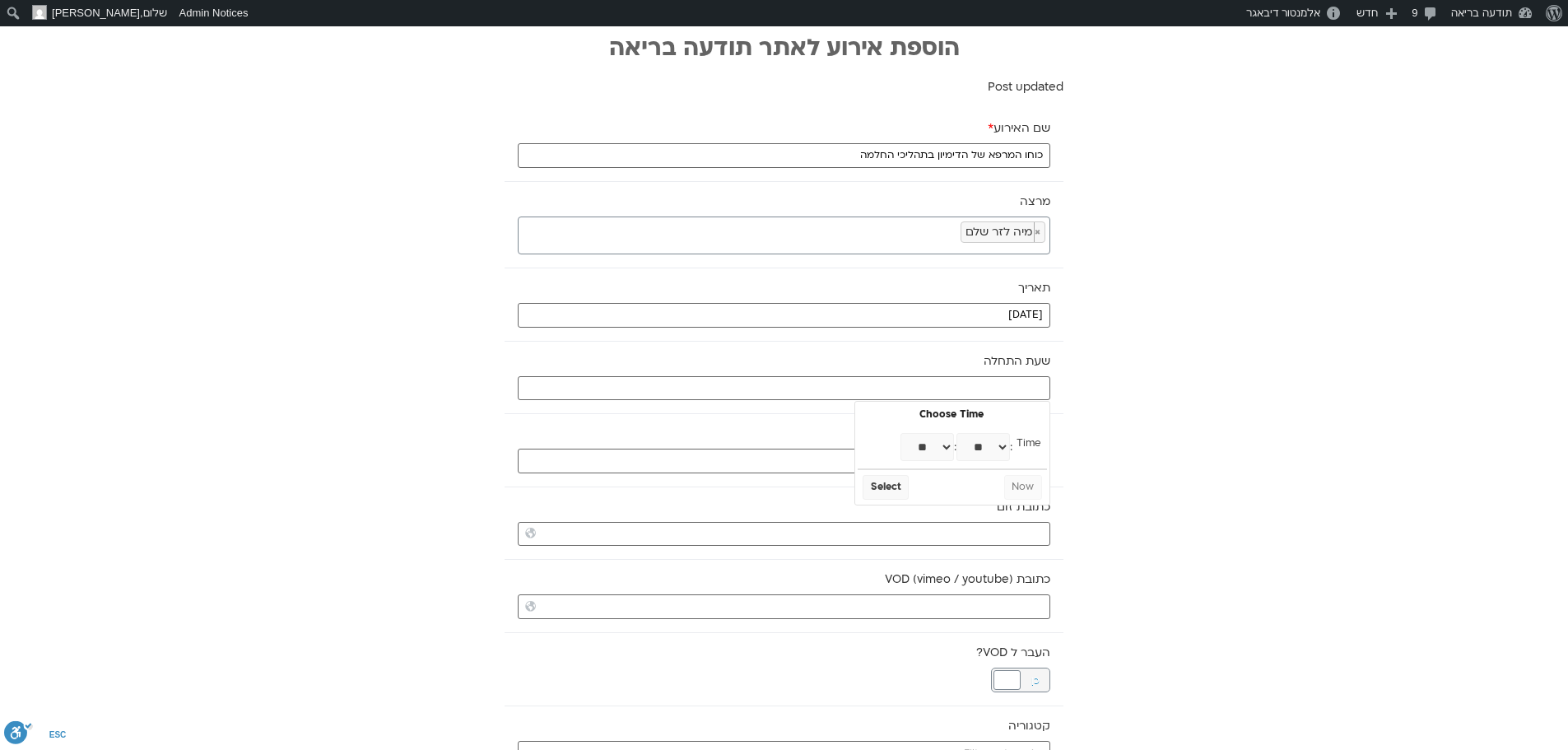 type on "20:00" 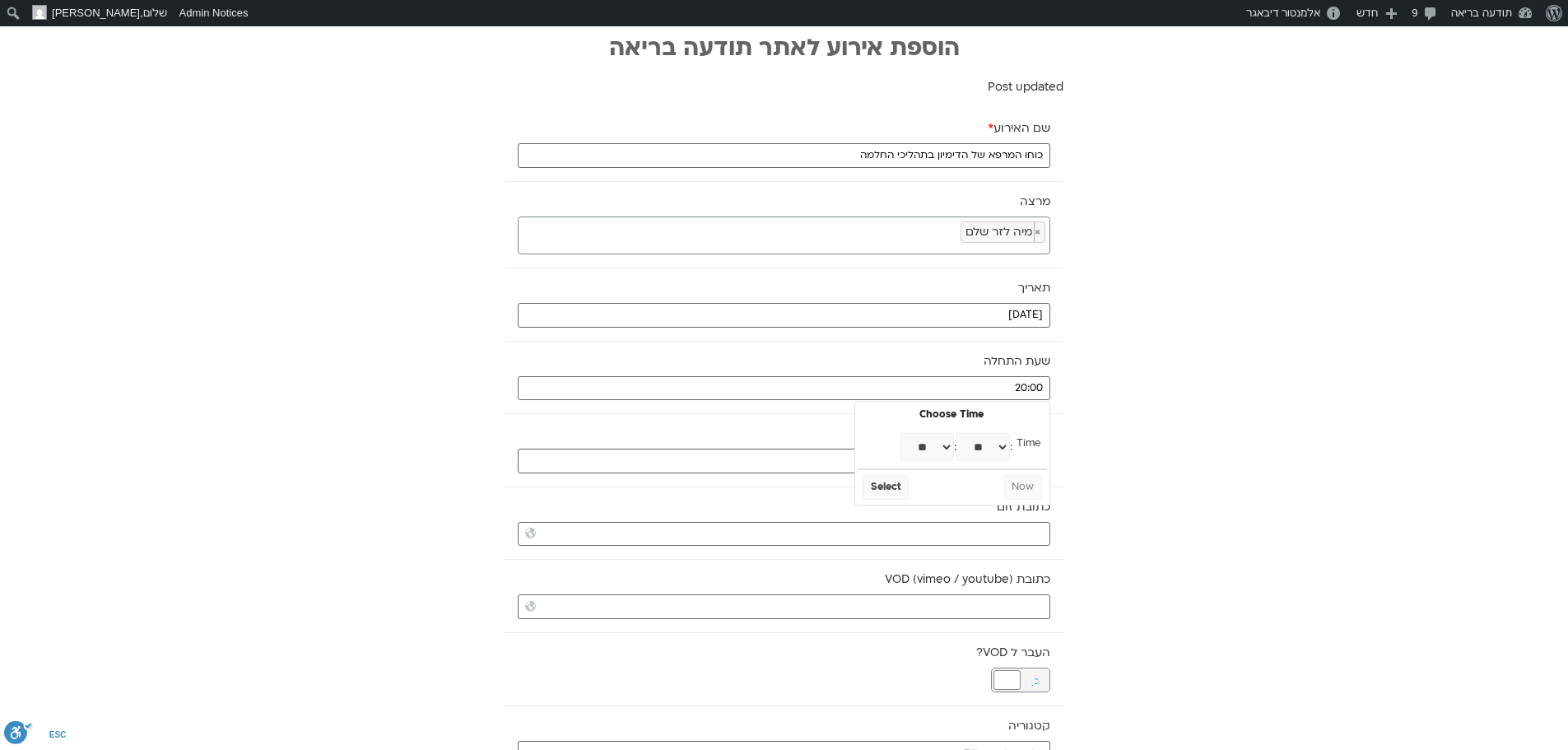 select on "**" 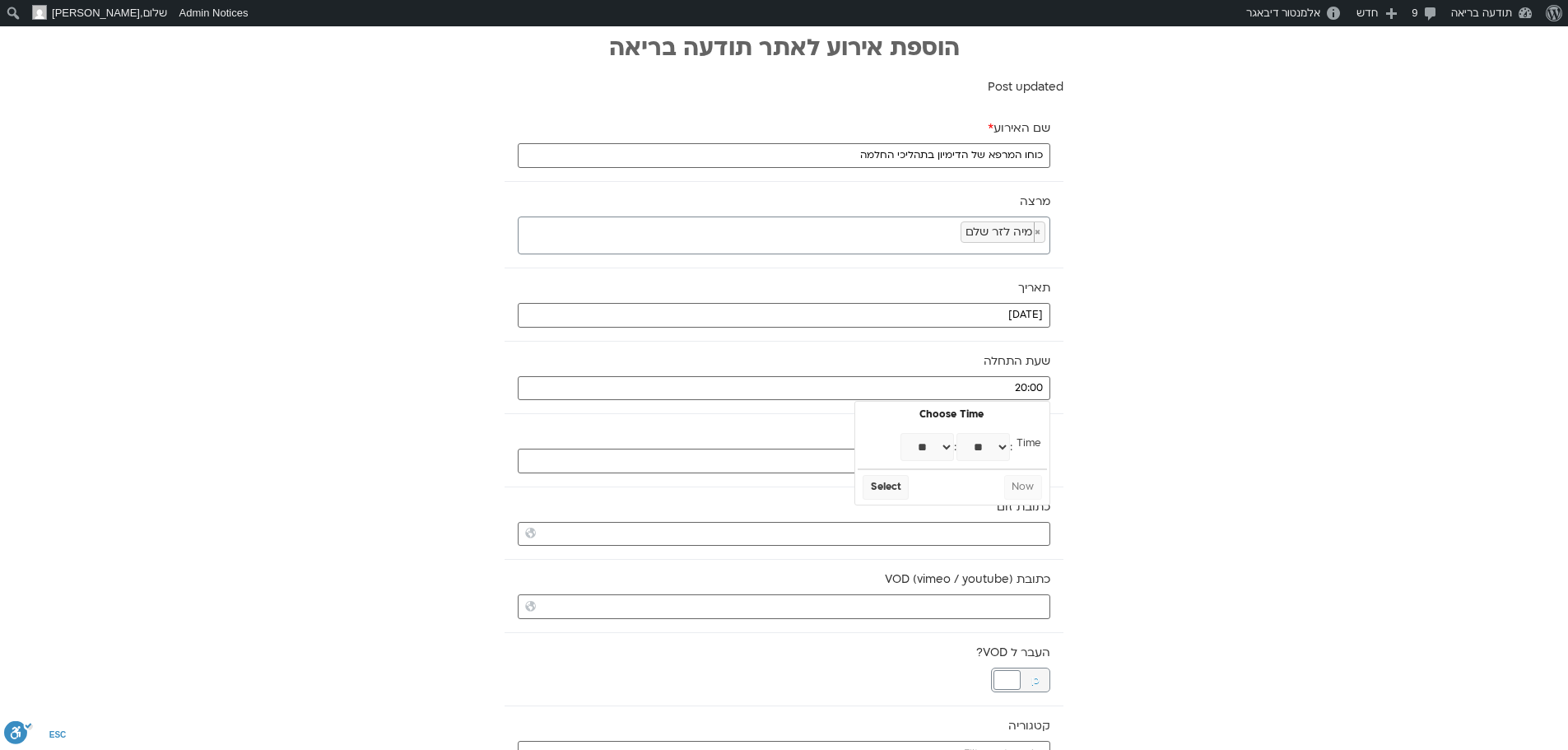 click on "** ** ** ** ** ** ** ** ** ** ** ** ** ** ** ** ** ** ** ** ** ** ** ** ** ** ** ** ** ** ** ** ** ** ** ** ** ** ** ** ** ** ** ** ** ** ** ** ** ** ** ** ** ** ** ** ** ** ** **" at bounding box center (983, 447) 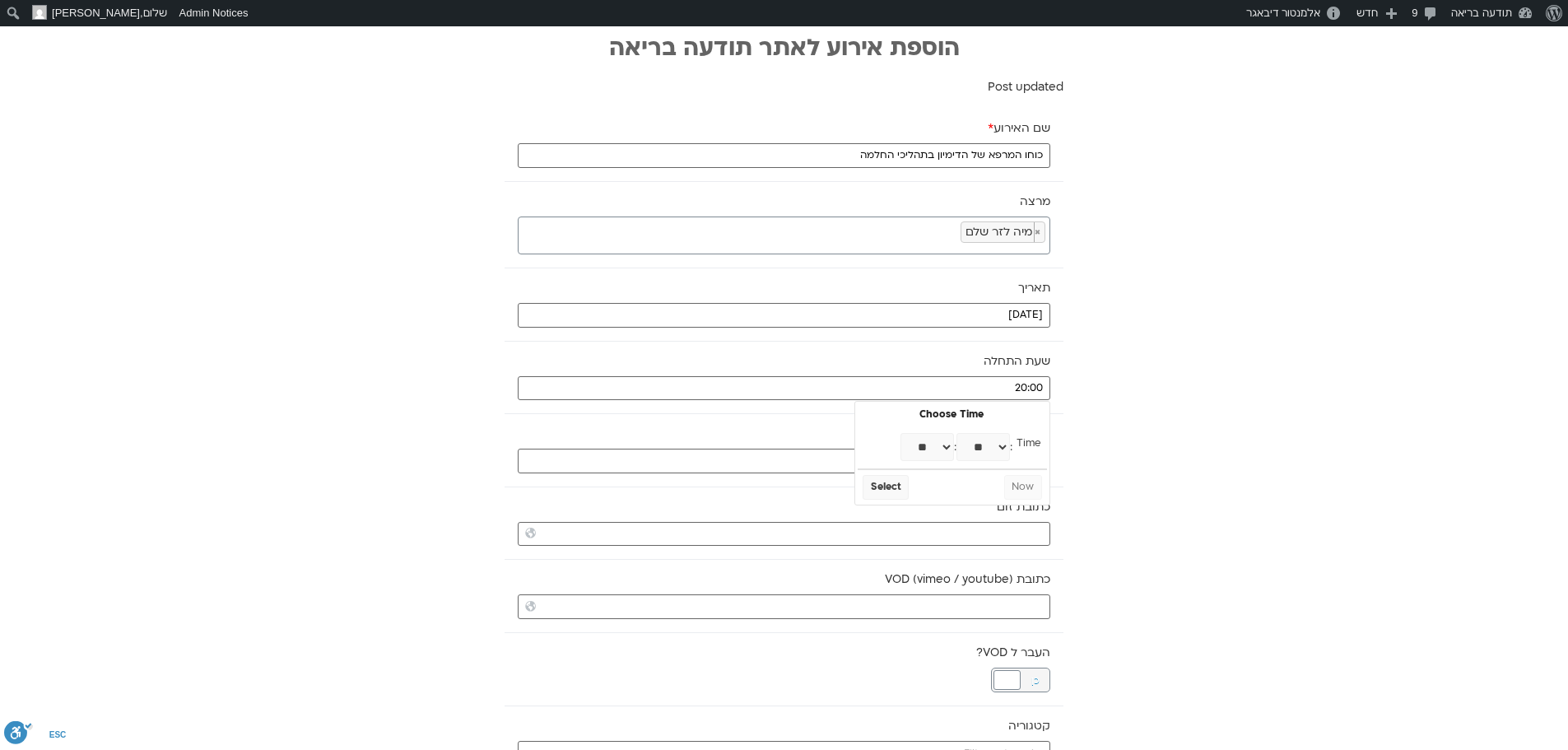 type on "20:15" 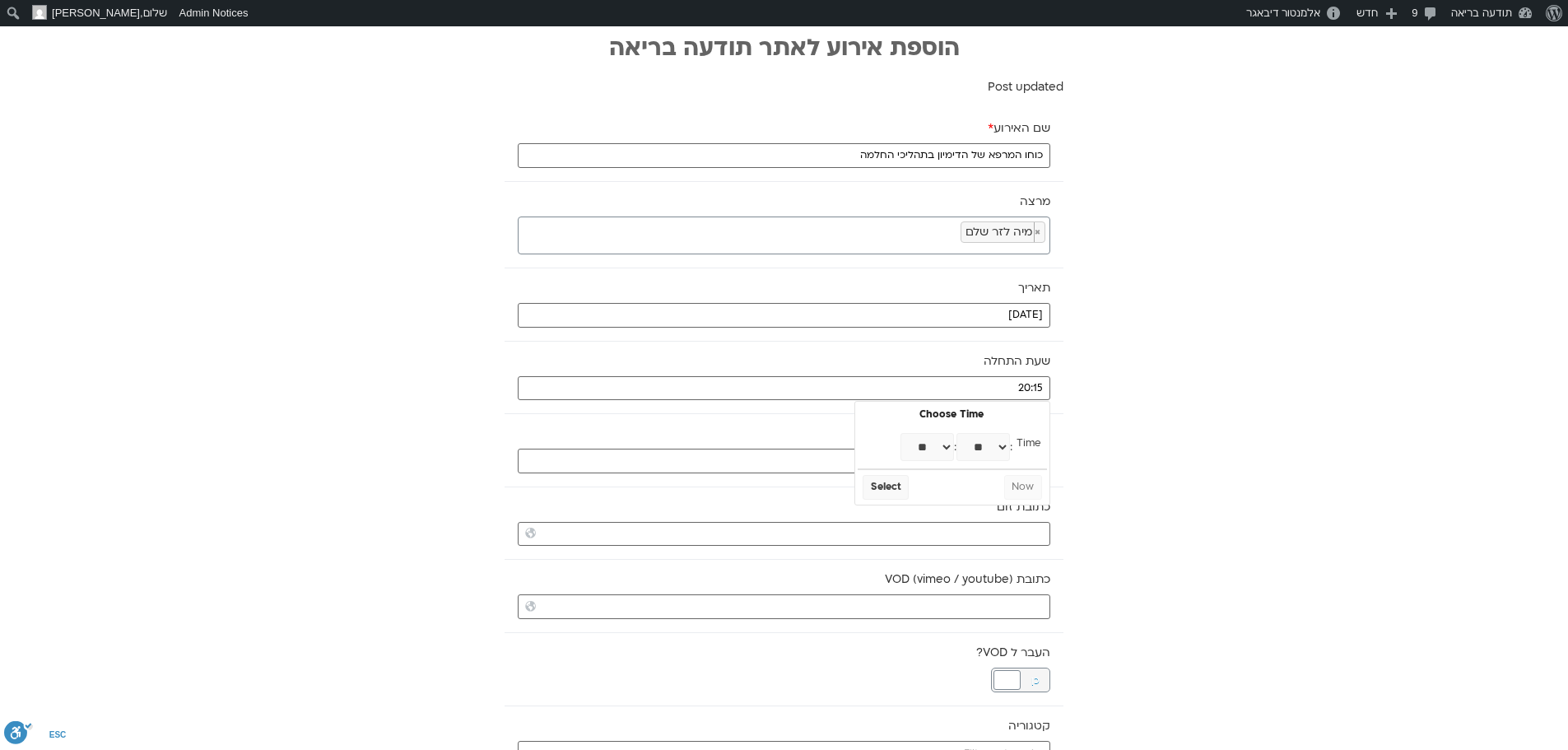 select on "**" 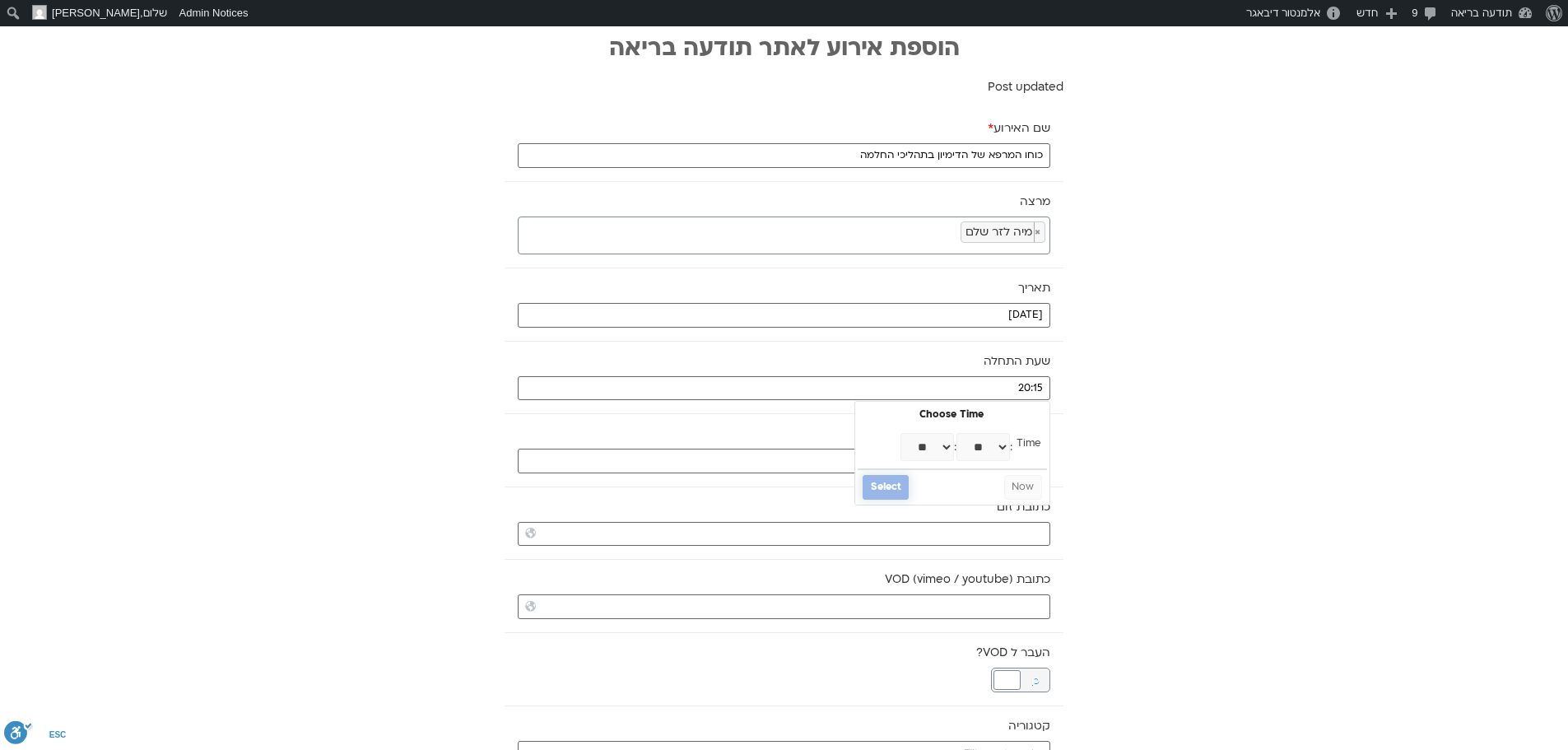 click on "Select" at bounding box center [886, 487] 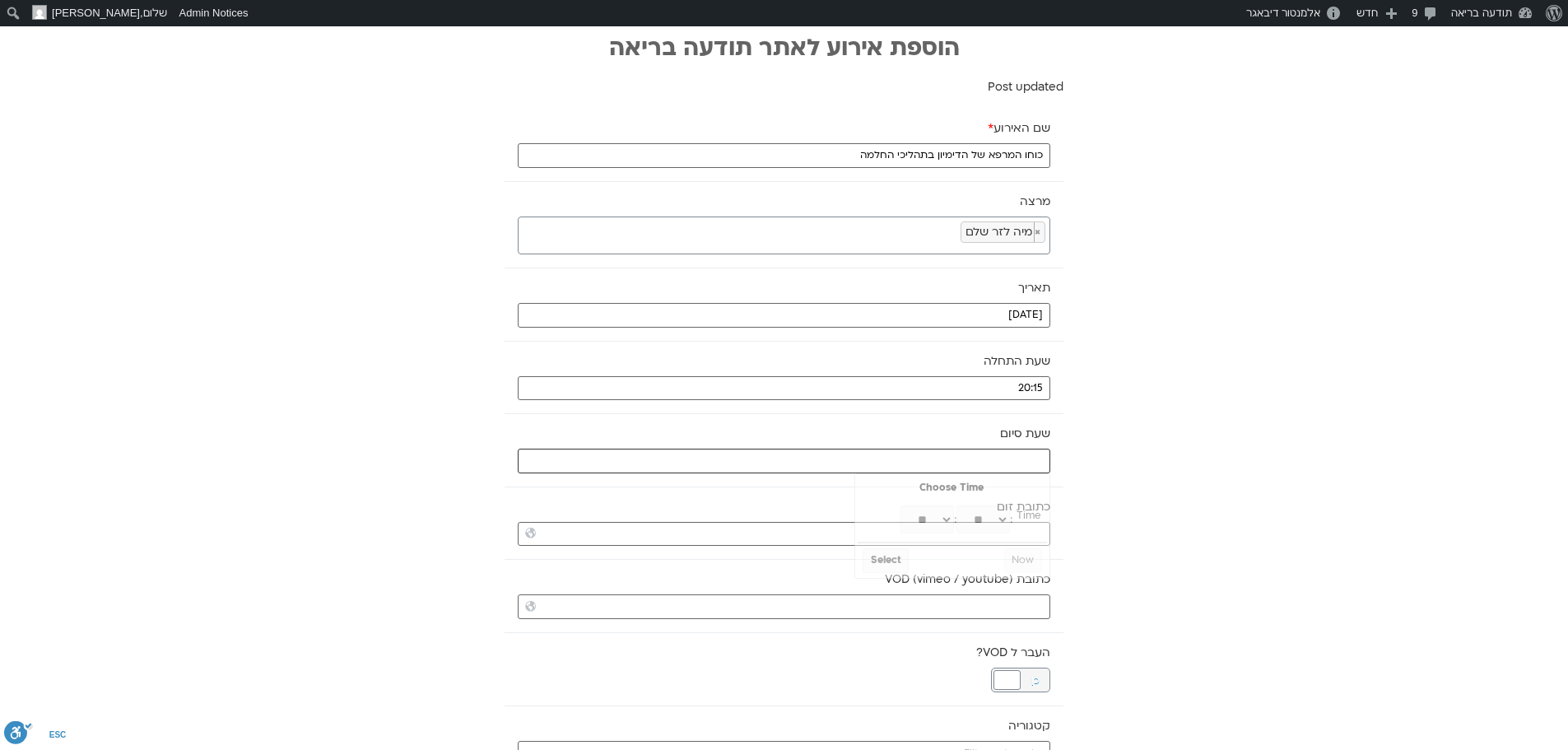 click at bounding box center [784, 461] 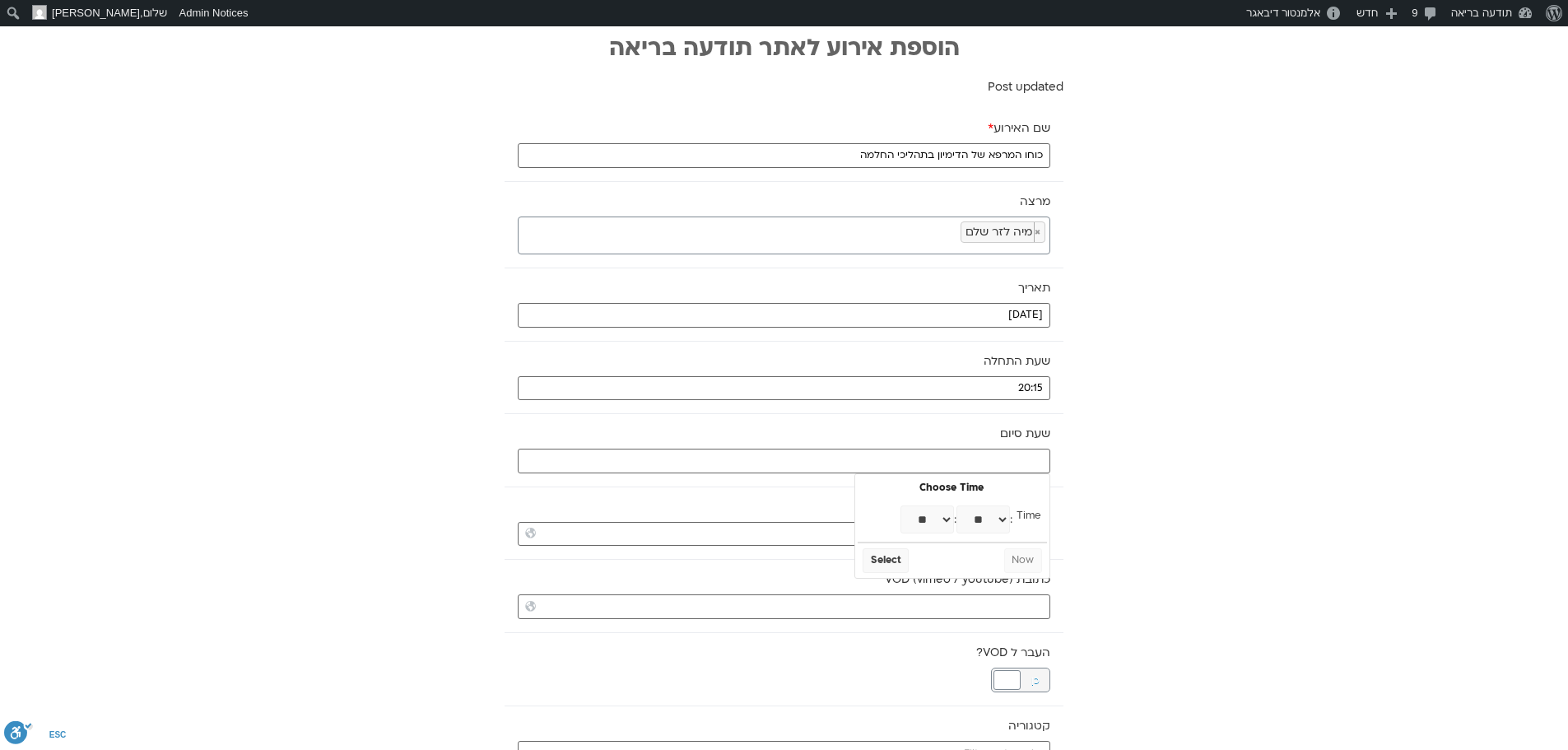 click on "** ** ** ** ** ** ** ** ** ** ** ** ** ** ** ** ** ** ** ** ** ** ** **" at bounding box center (927, 519) 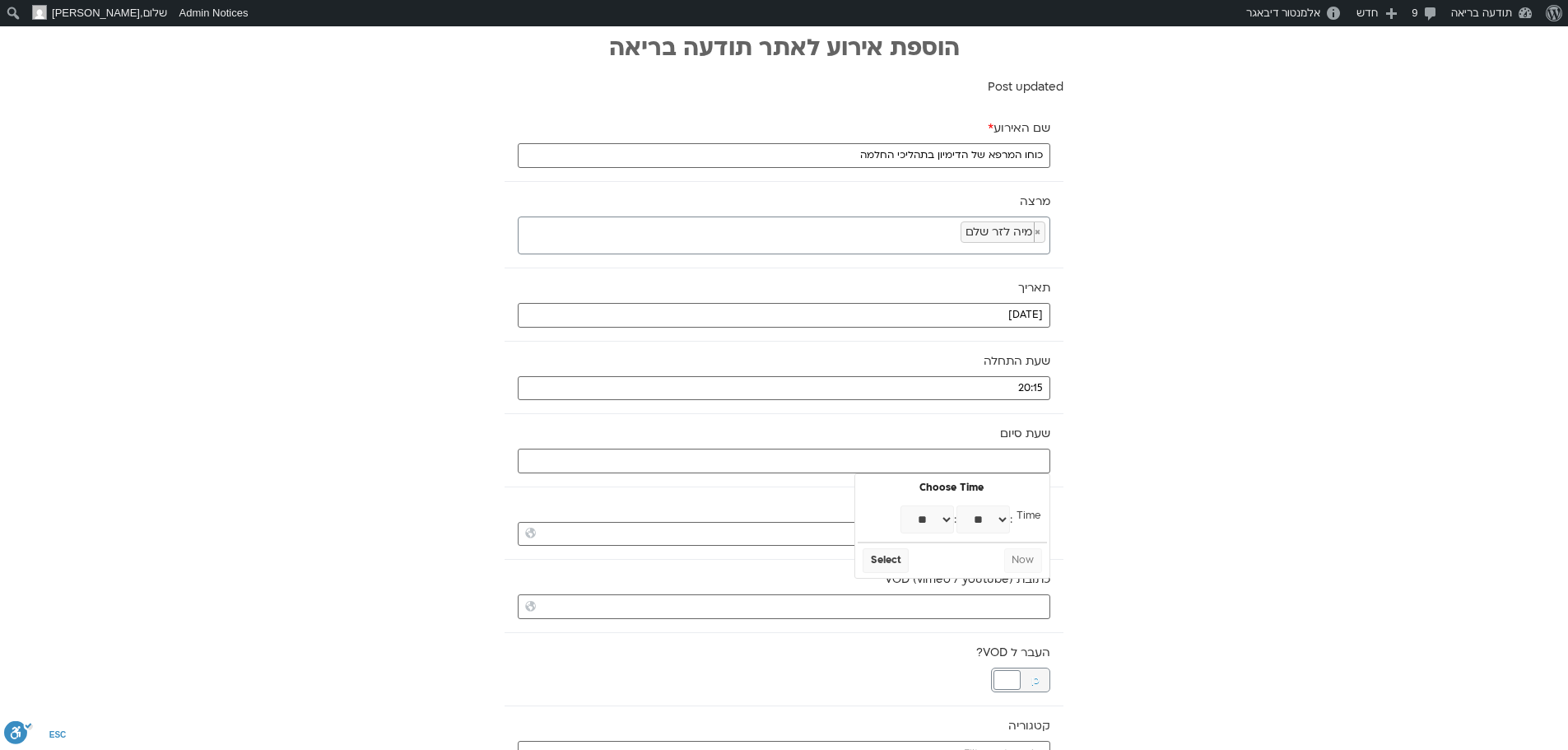 type on "21:00" 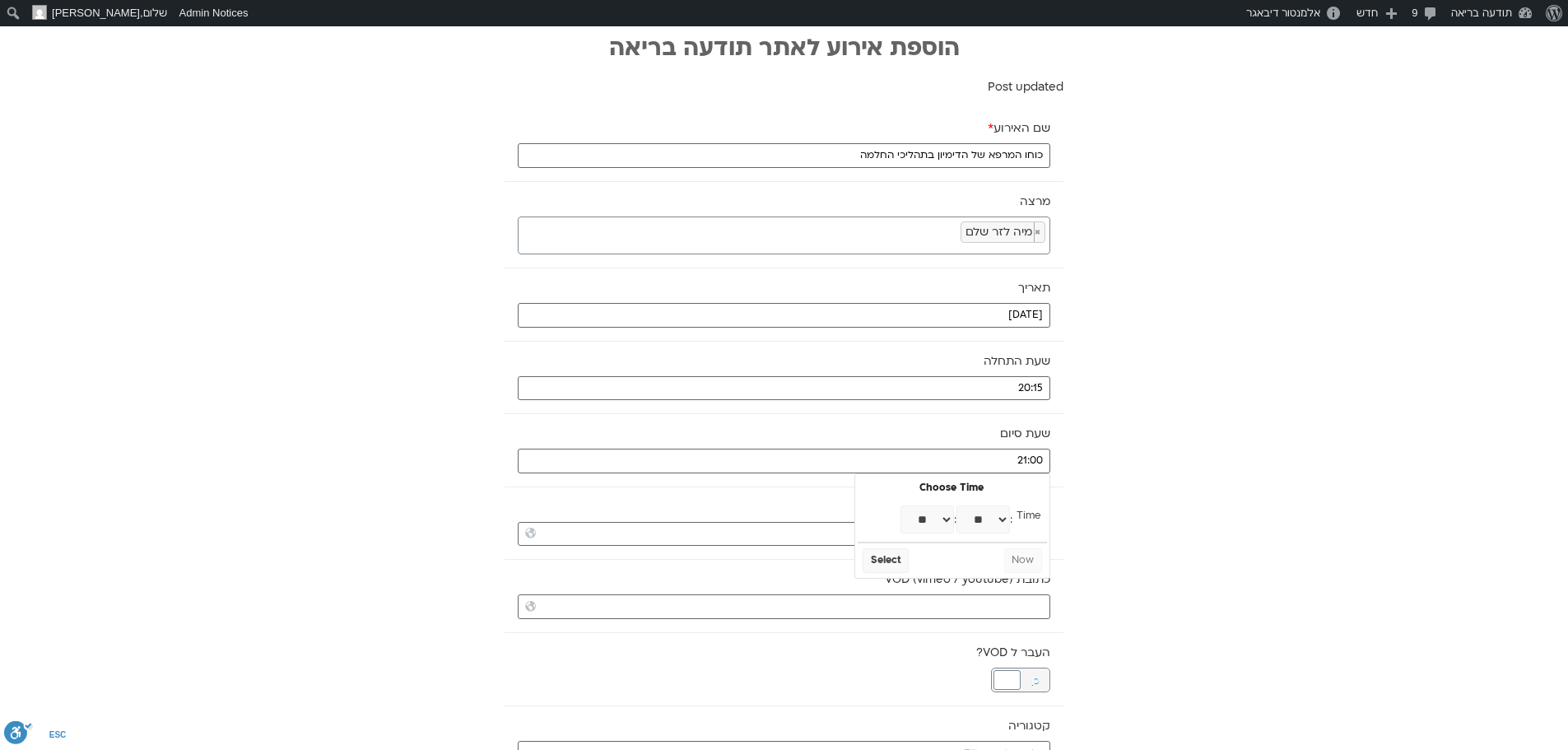 select on "**" 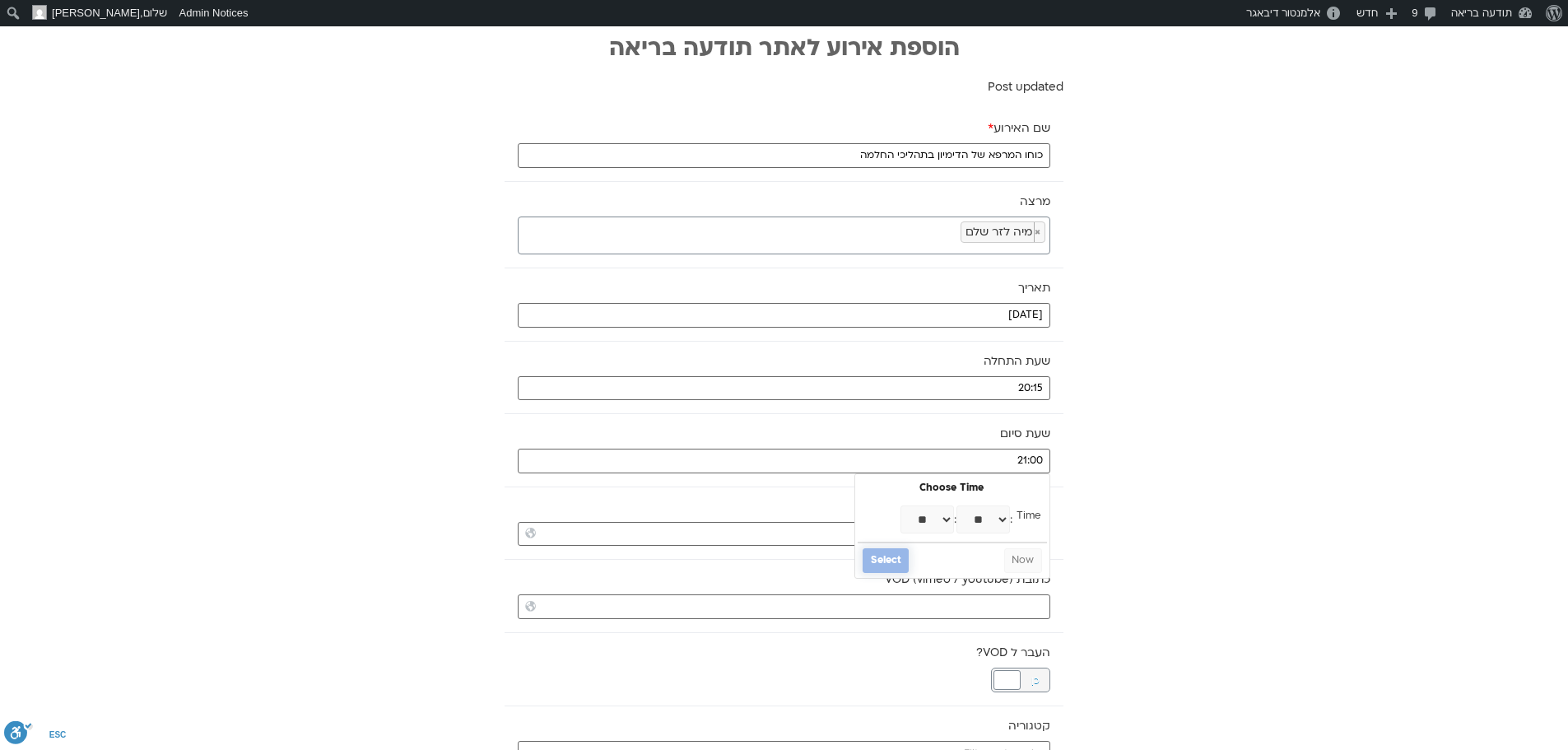 click on "Select" at bounding box center [886, 561] 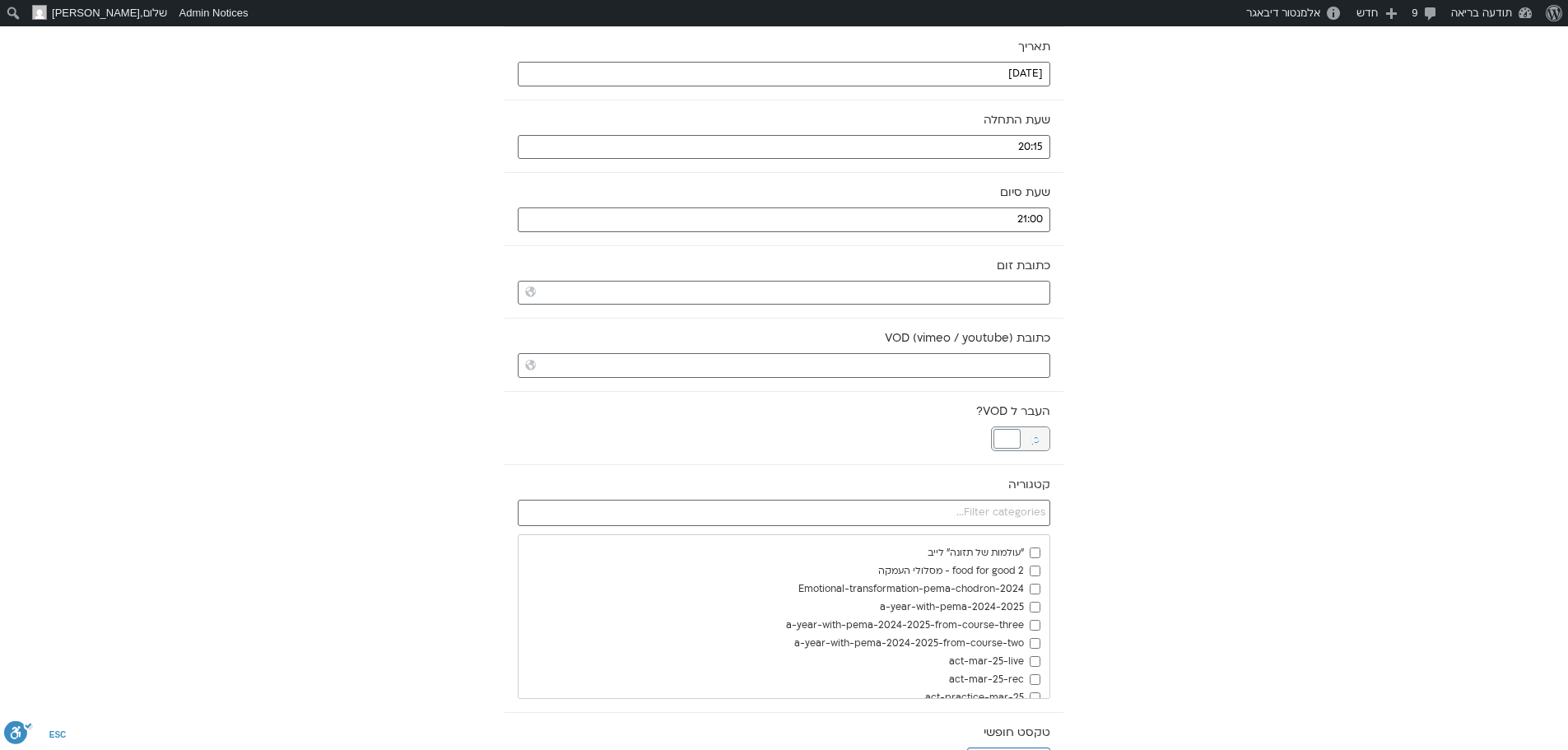 scroll, scrollTop: 247, scrollLeft: 0, axis: vertical 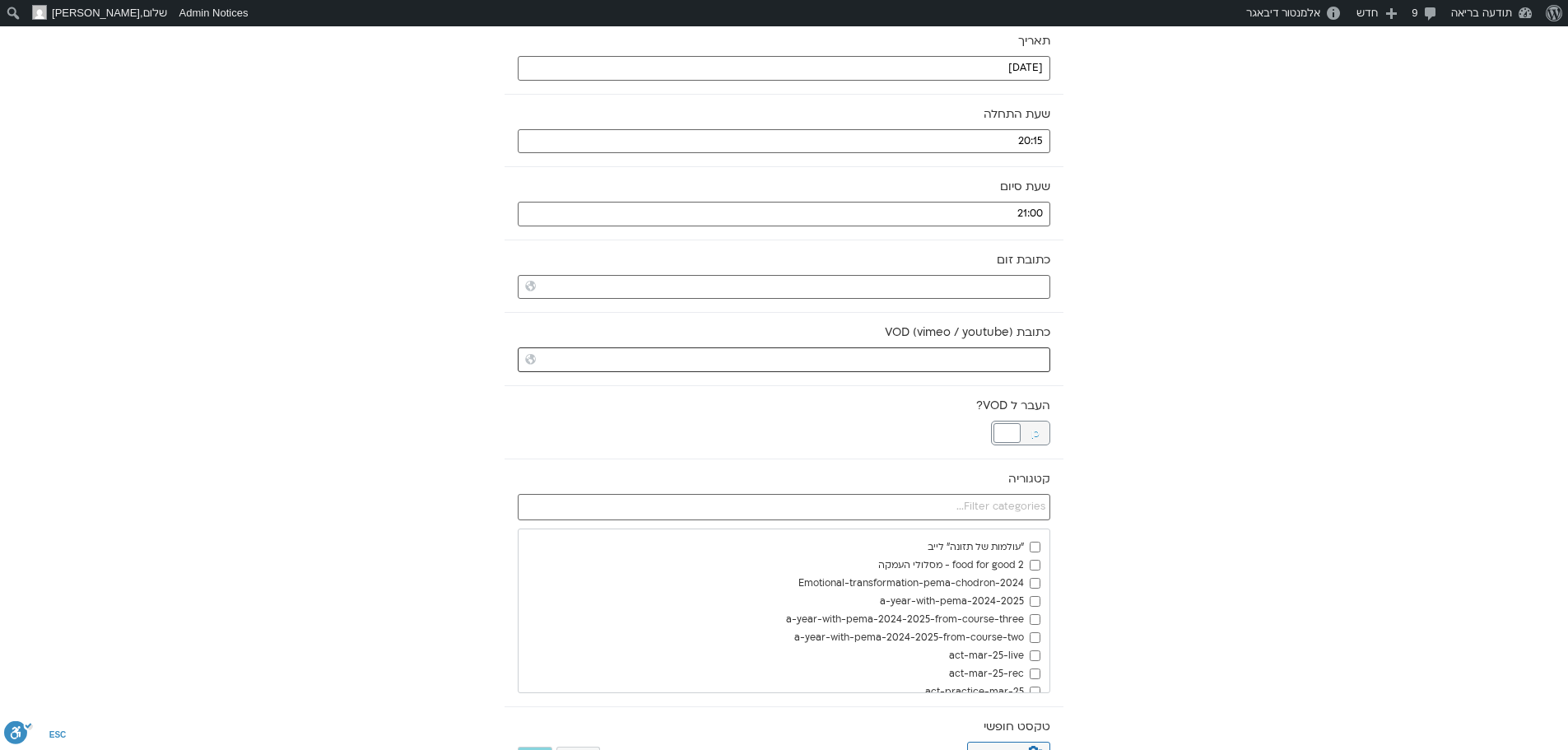 click on "כתובת VOD (vimeo / youtube)" at bounding box center [784, 360] 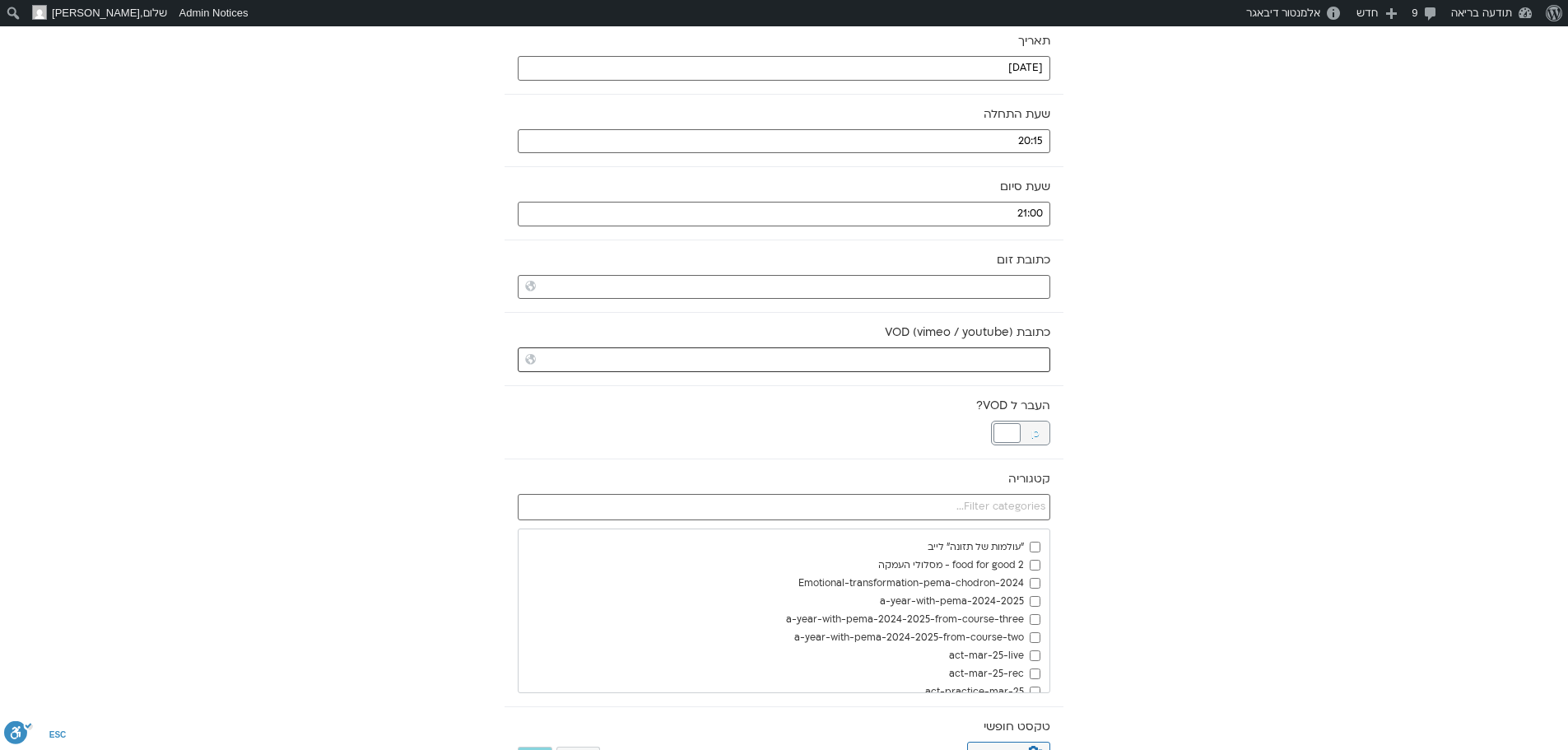 paste on "https://vimeo.com/1098088124?share=copy" 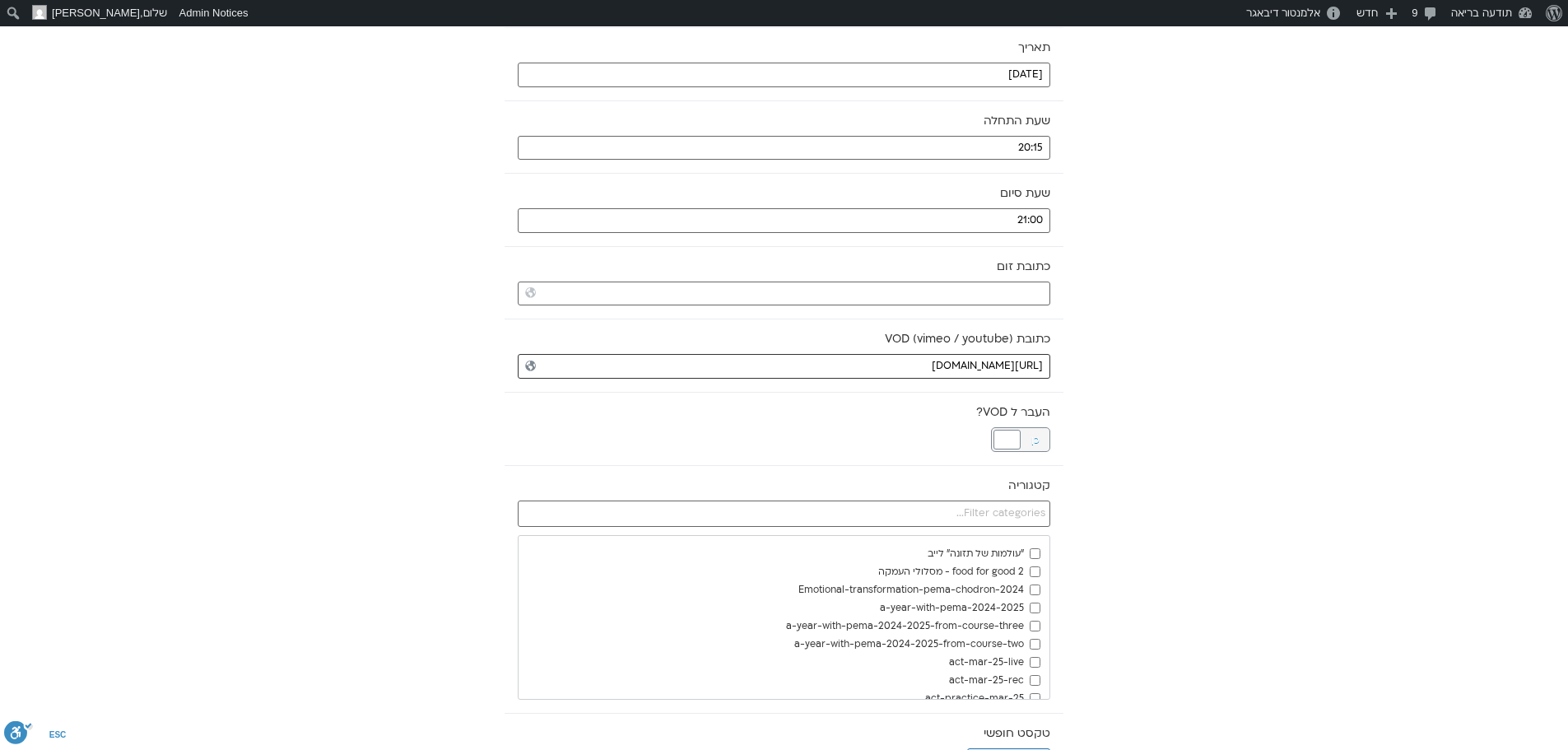scroll, scrollTop: 247, scrollLeft: 0, axis: vertical 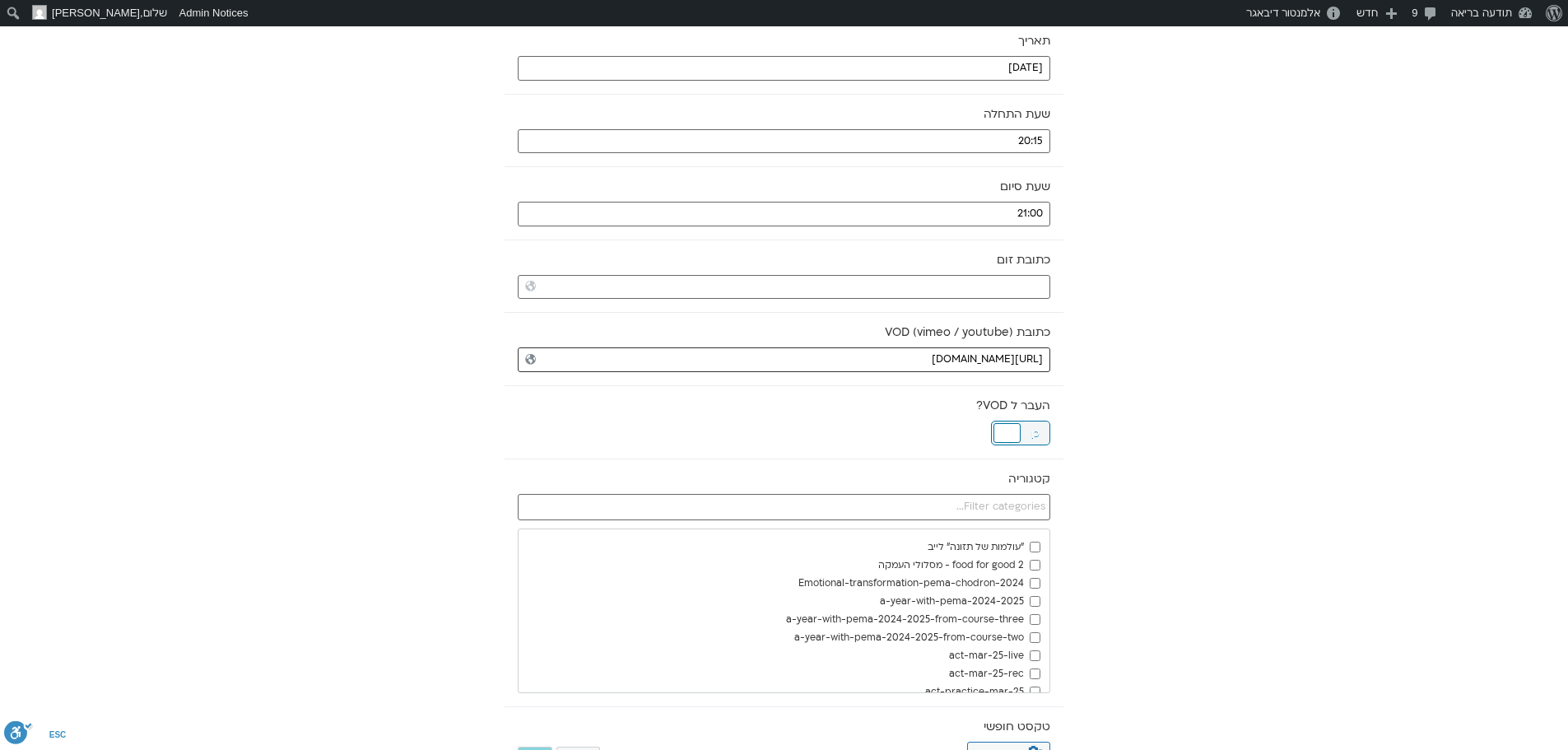 type on "https://vimeo.com/1098088124?share=copy" 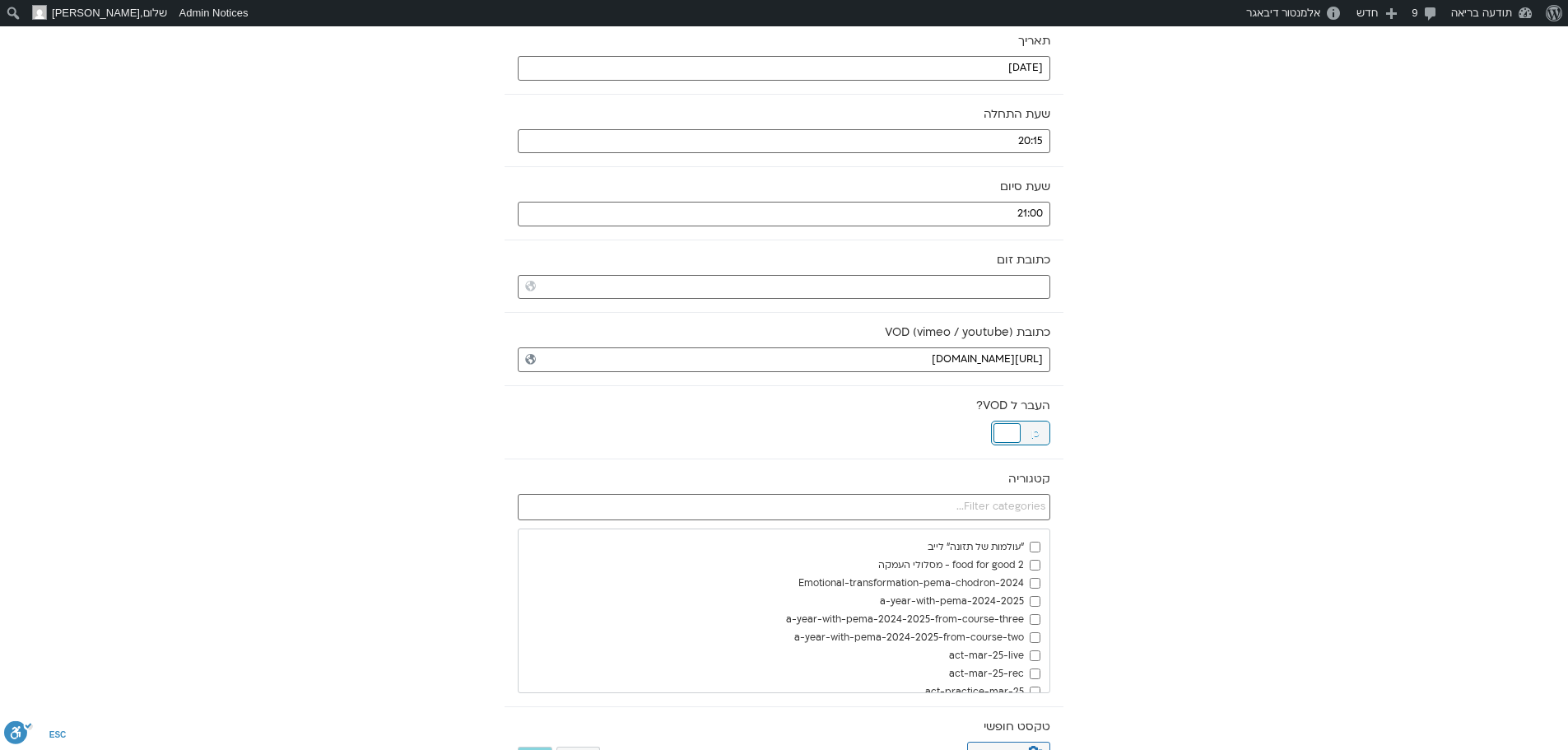 click at bounding box center [1007, 433] 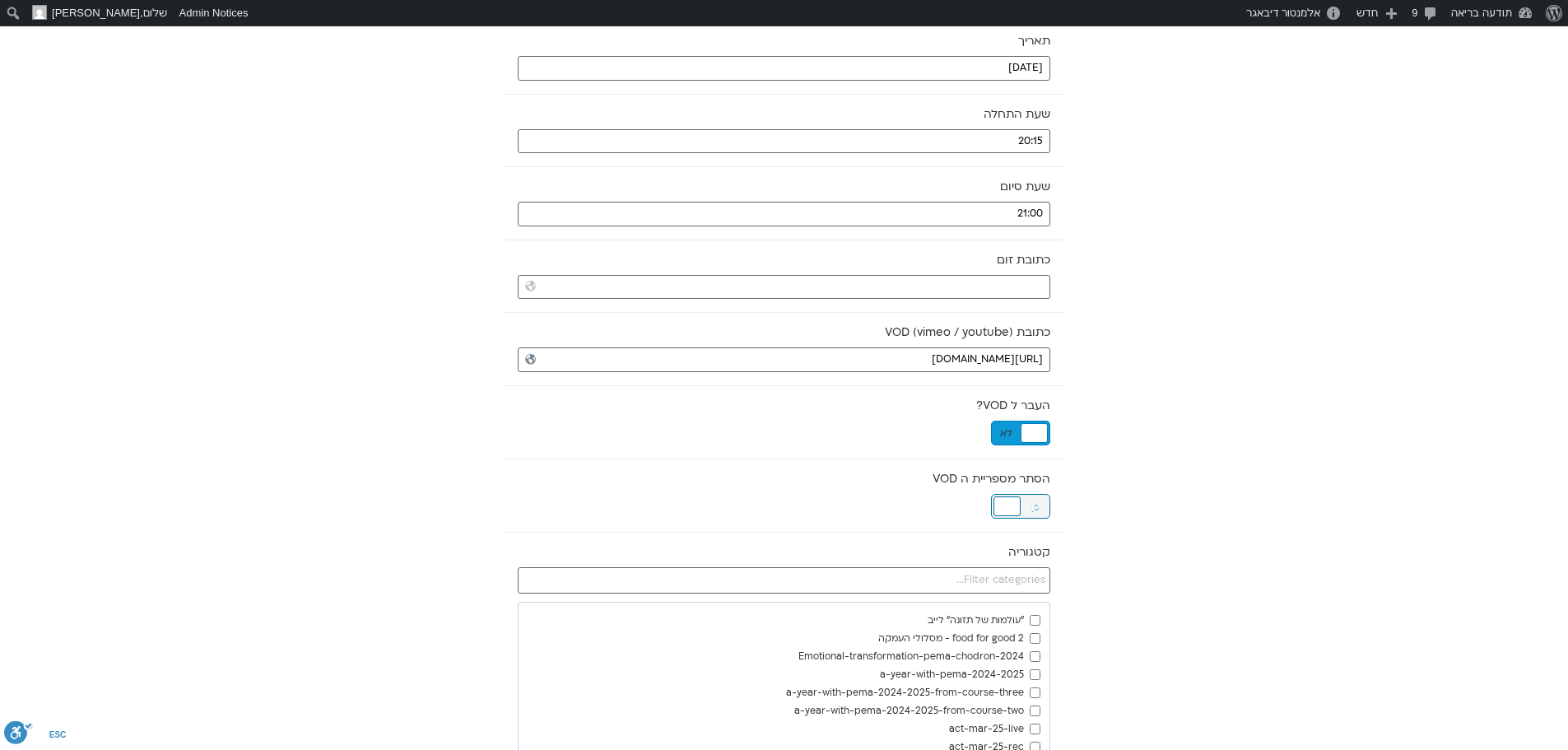 click at bounding box center [1007, 506] 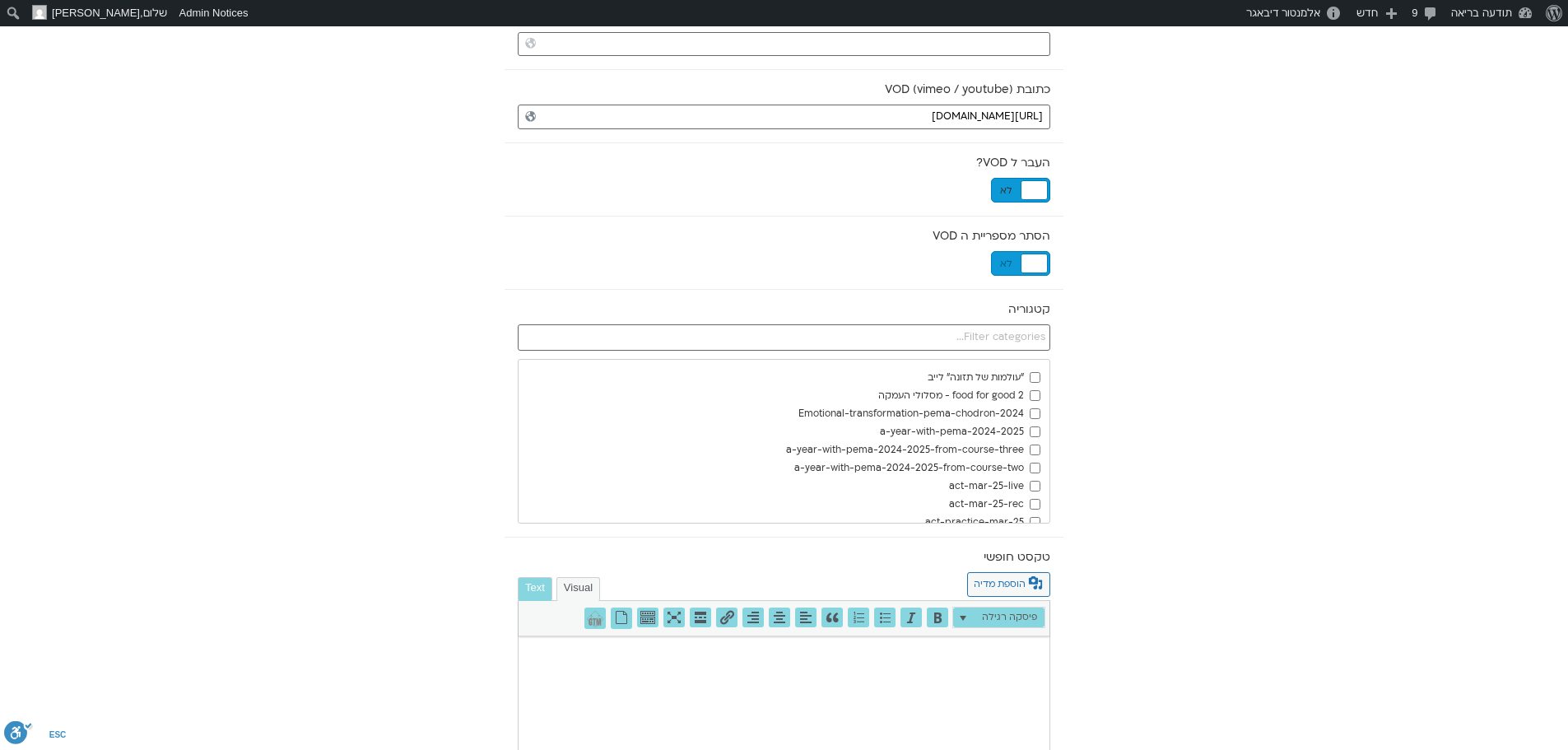 scroll, scrollTop: 494, scrollLeft: 0, axis: vertical 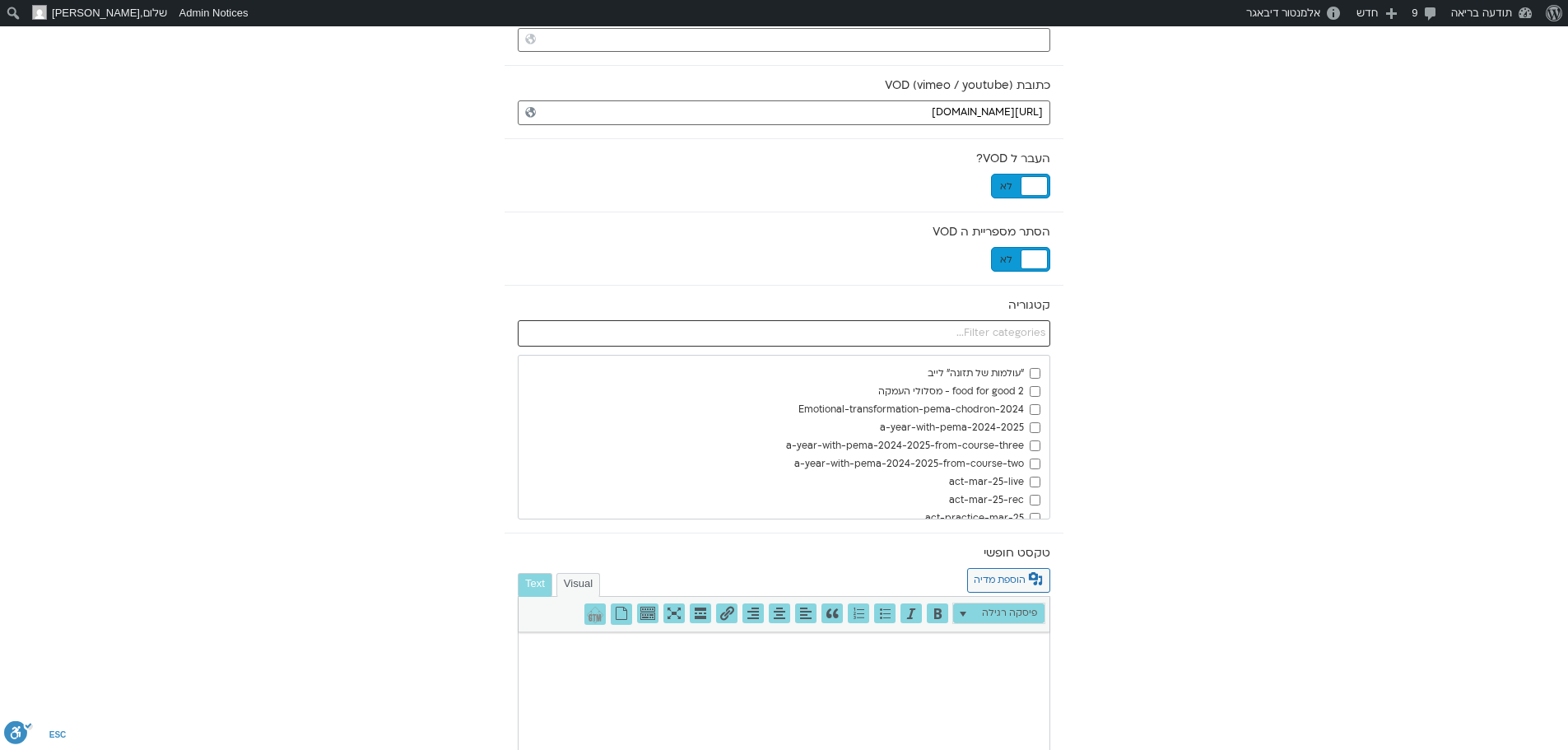 click at bounding box center (784, 333) 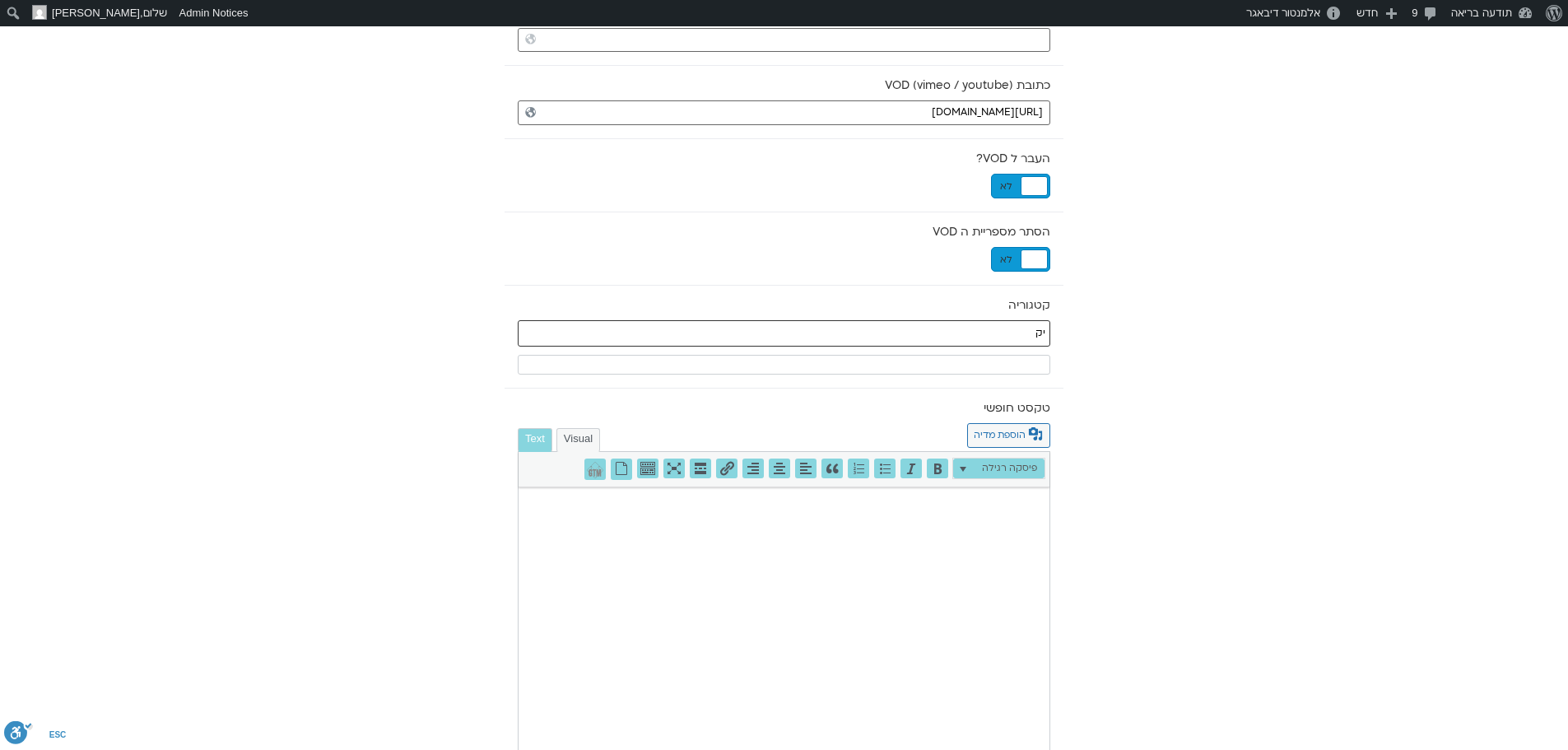 type on "י" 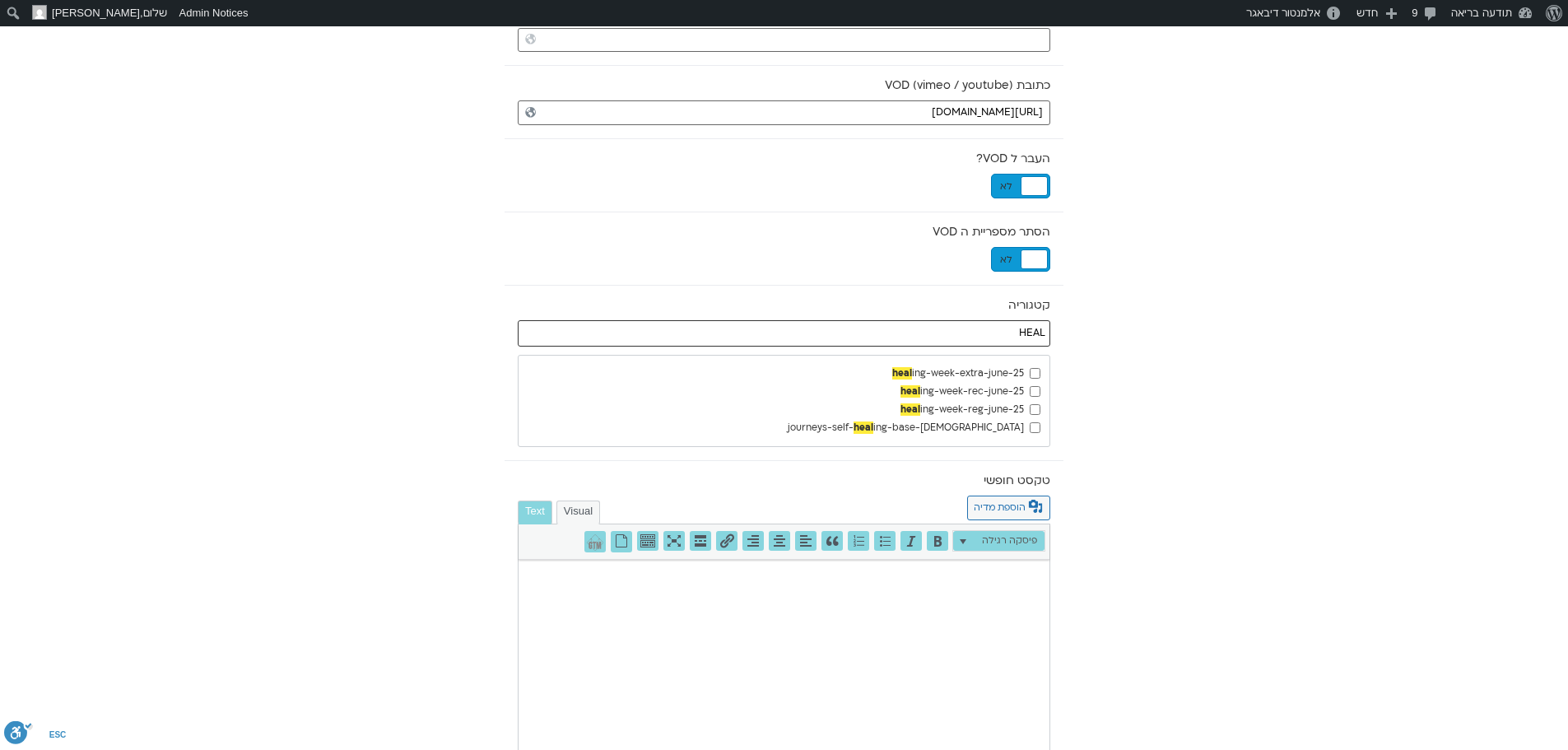 type on "HEAL" 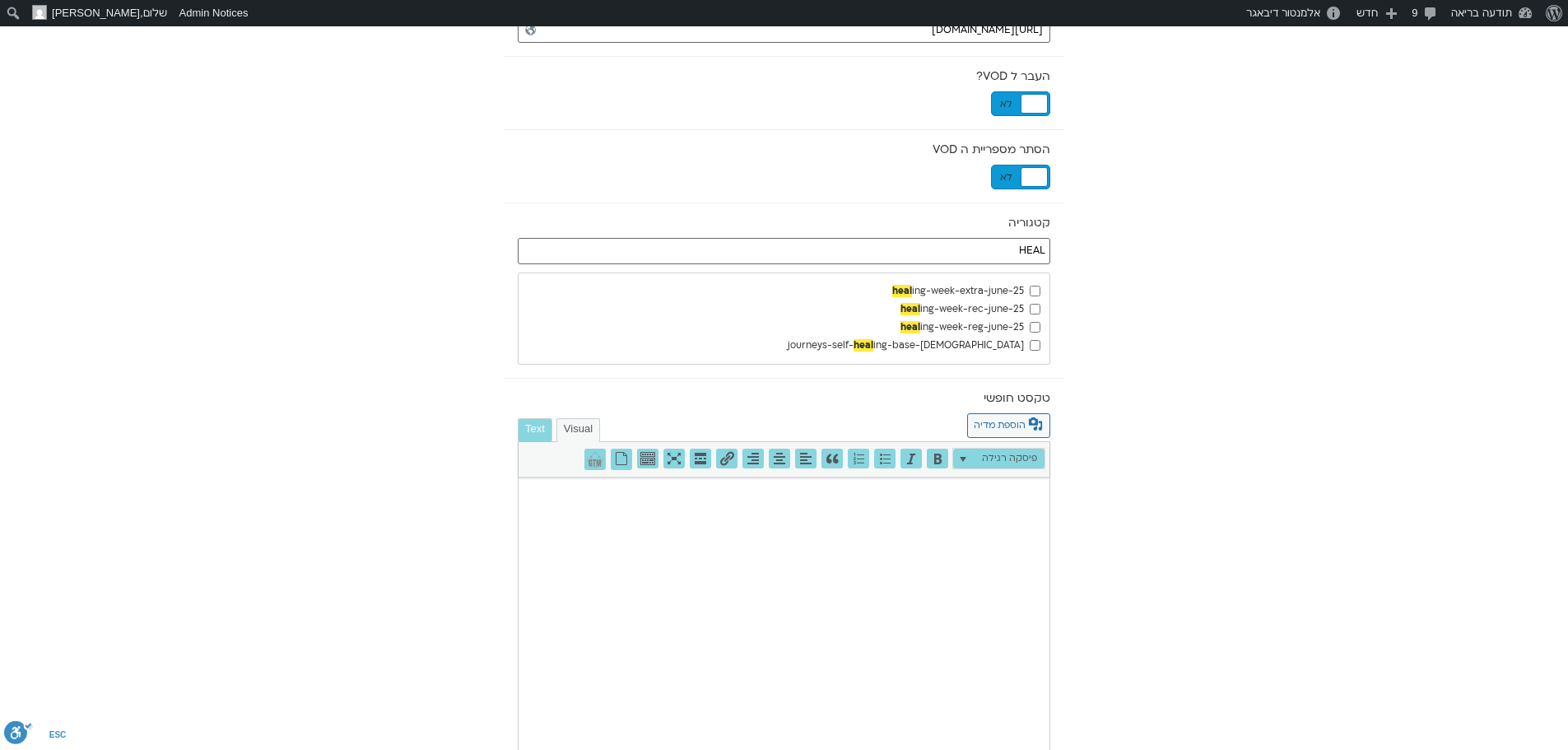 scroll, scrollTop: 657, scrollLeft: 0, axis: vertical 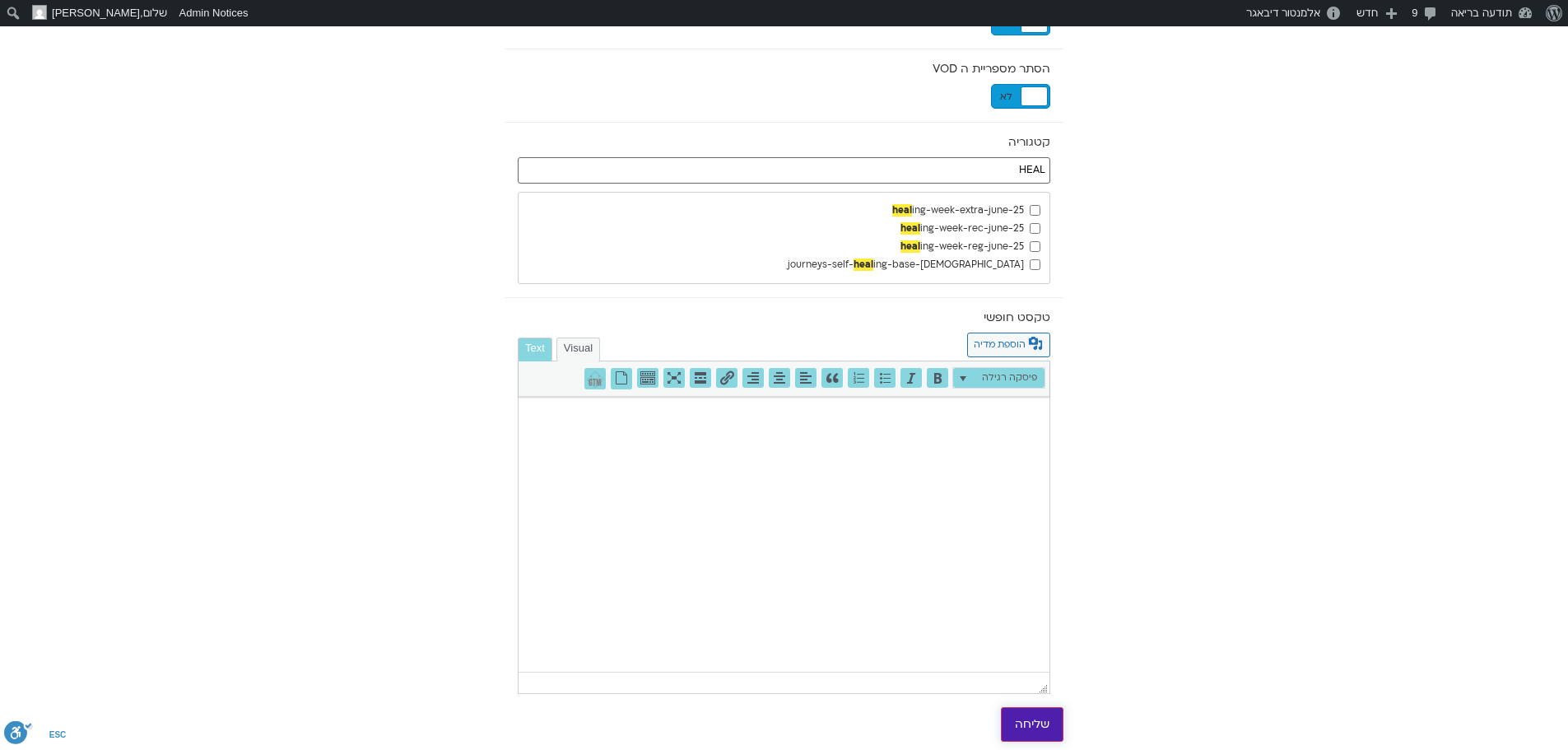 click on "שליחה" at bounding box center (1032, 724) 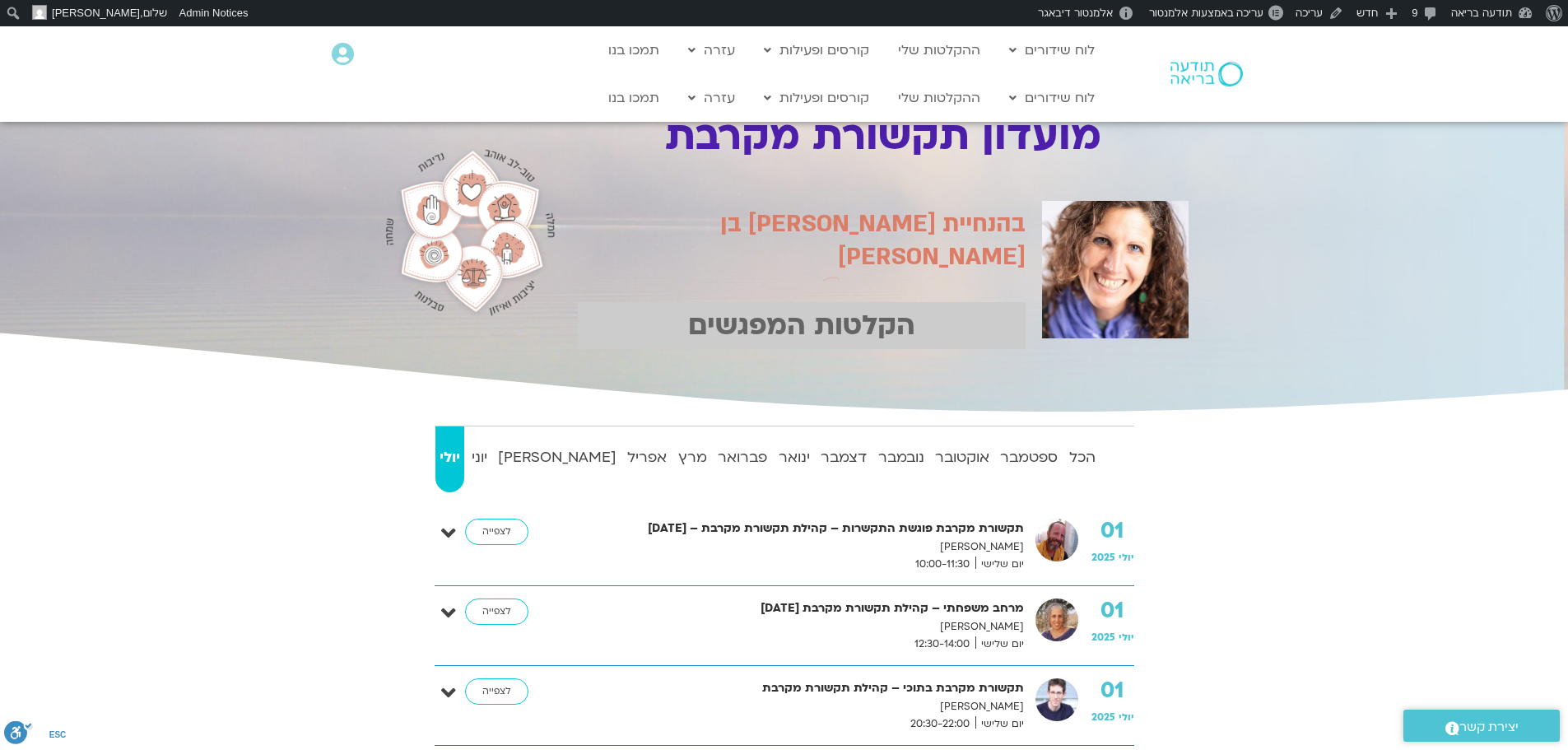 scroll, scrollTop: 0, scrollLeft: 0, axis: both 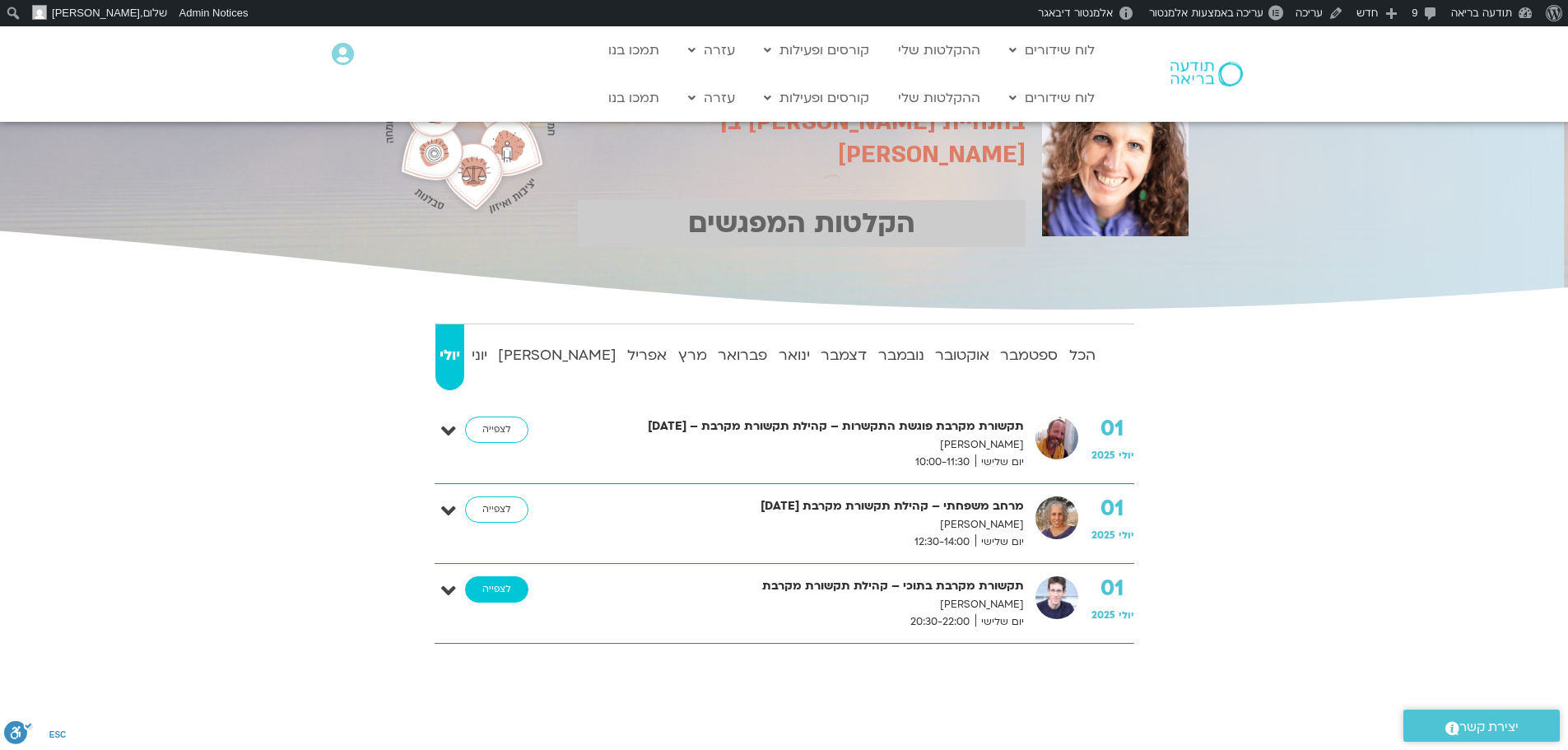 click on "לצפייה" at bounding box center [496, 589] 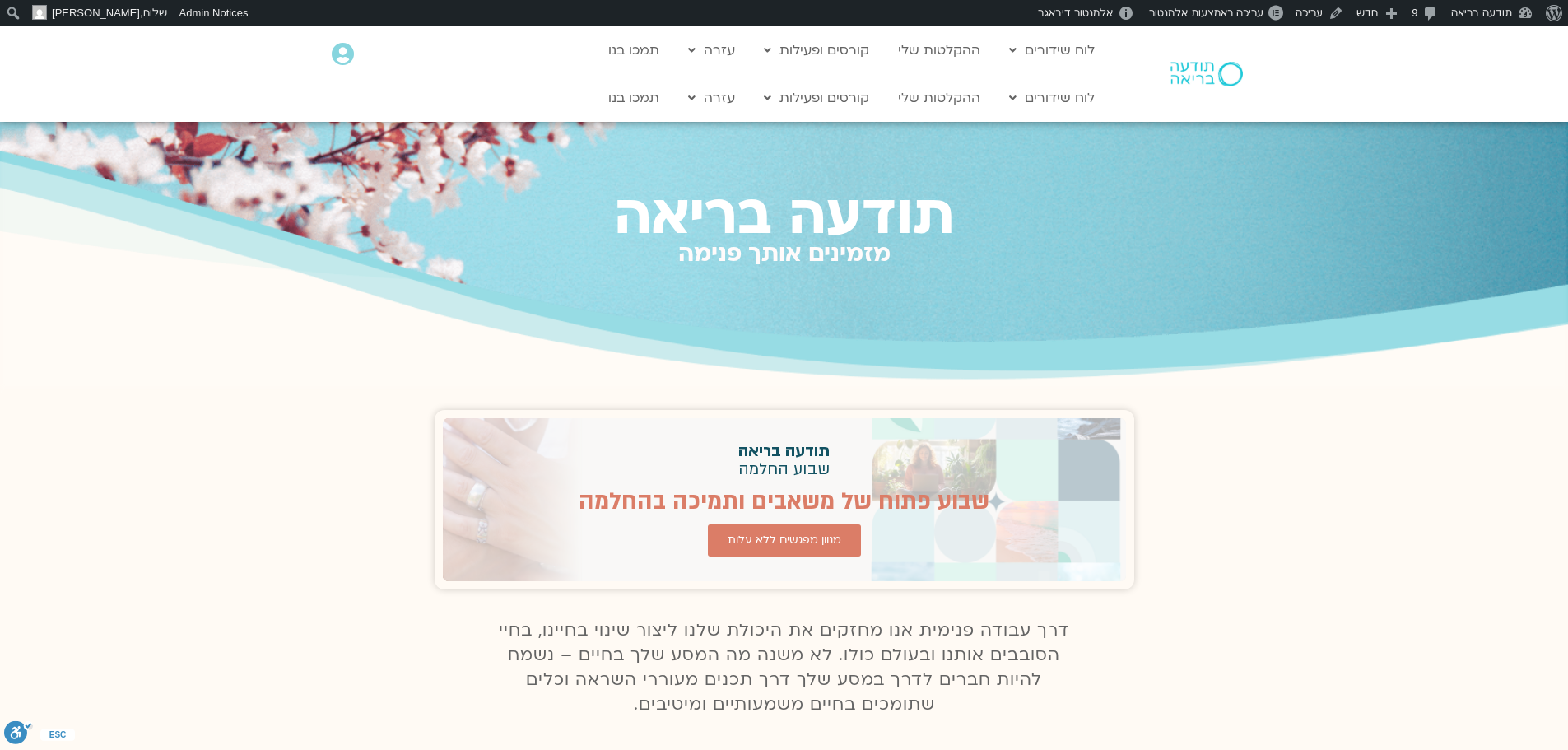 scroll, scrollTop: 0, scrollLeft: 0, axis: both 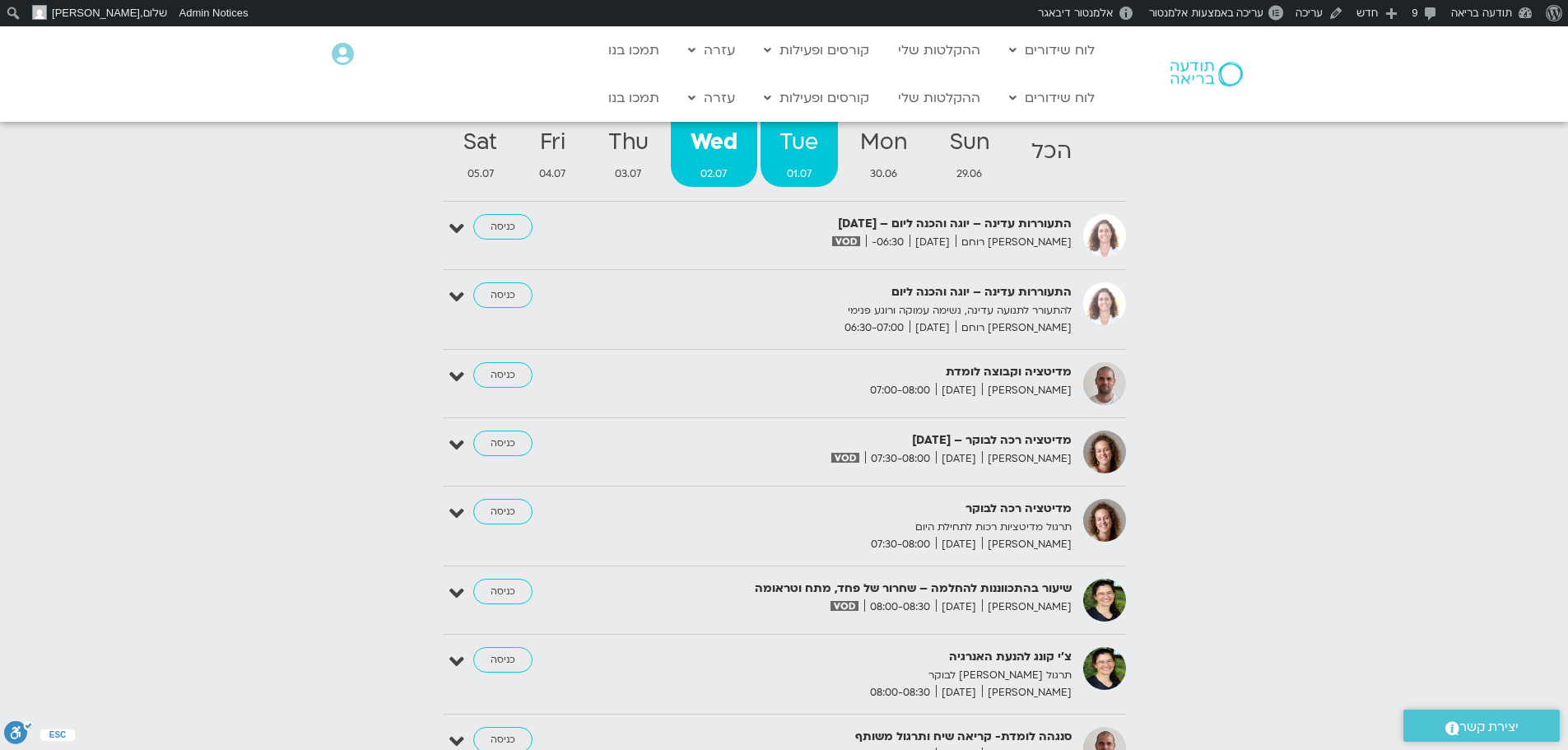 click on "Tue 01.07" at bounding box center (799, 154) 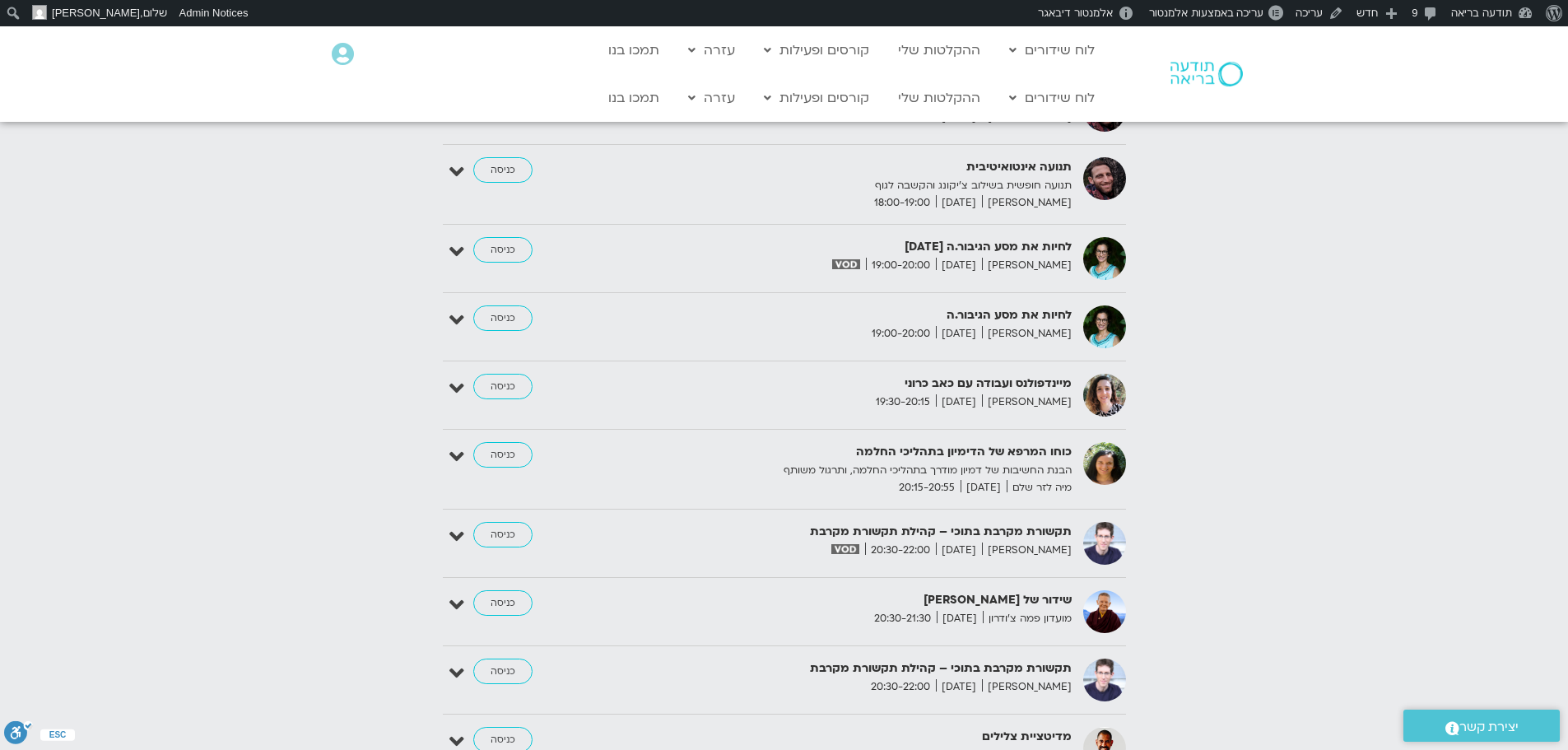 scroll, scrollTop: 3692, scrollLeft: 0, axis: vertical 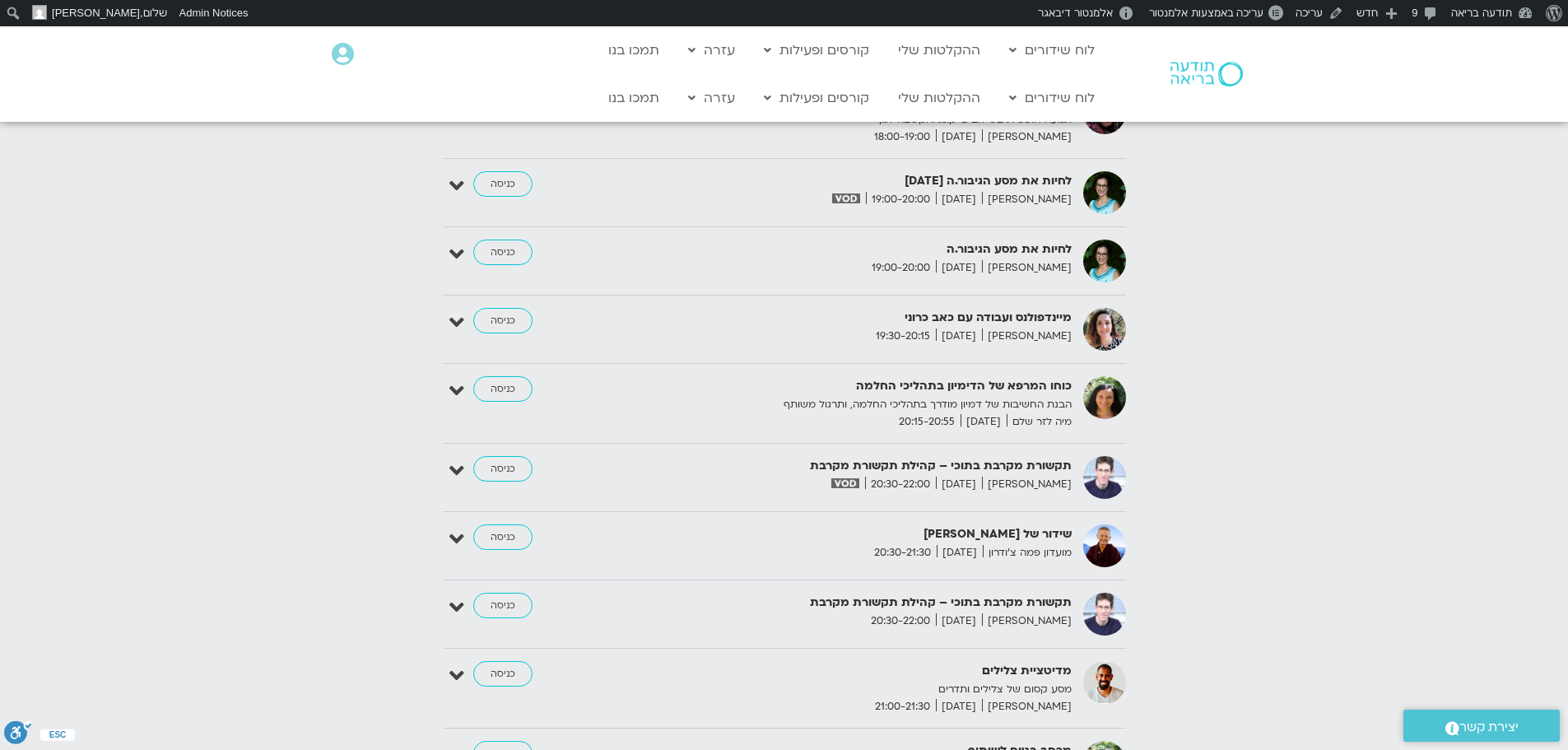 click on "כוחו המרפא של הדימיון בתהליכי החלמה" at bounding box center (870, 386) 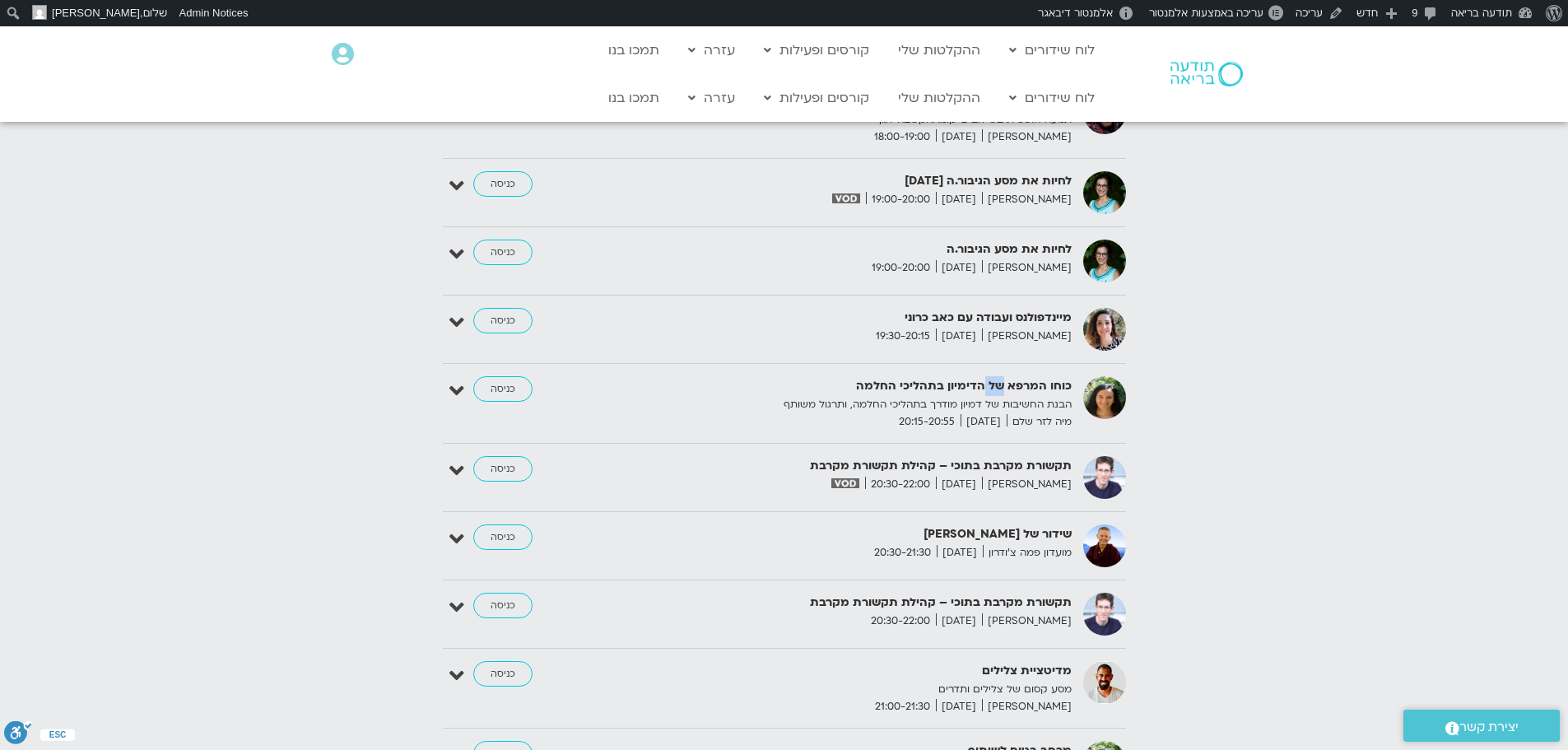 click on "כוחו המרפא של הדימיון בתהליכי החלמה" at bounding box center [870, 386] 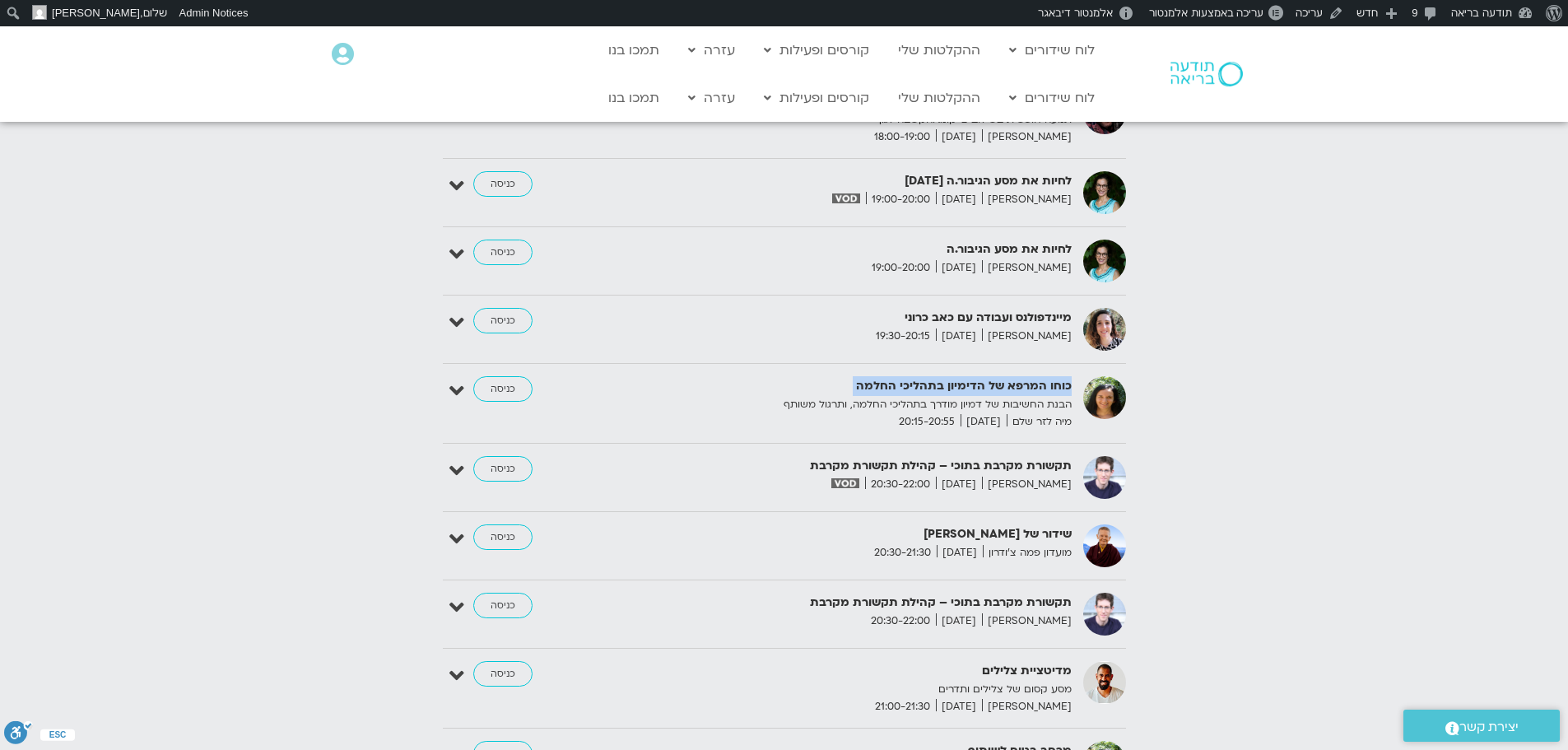 click on "כוחו המרפא של הדימיון בתהליכי החלמה" at bounding box center (870, 386) 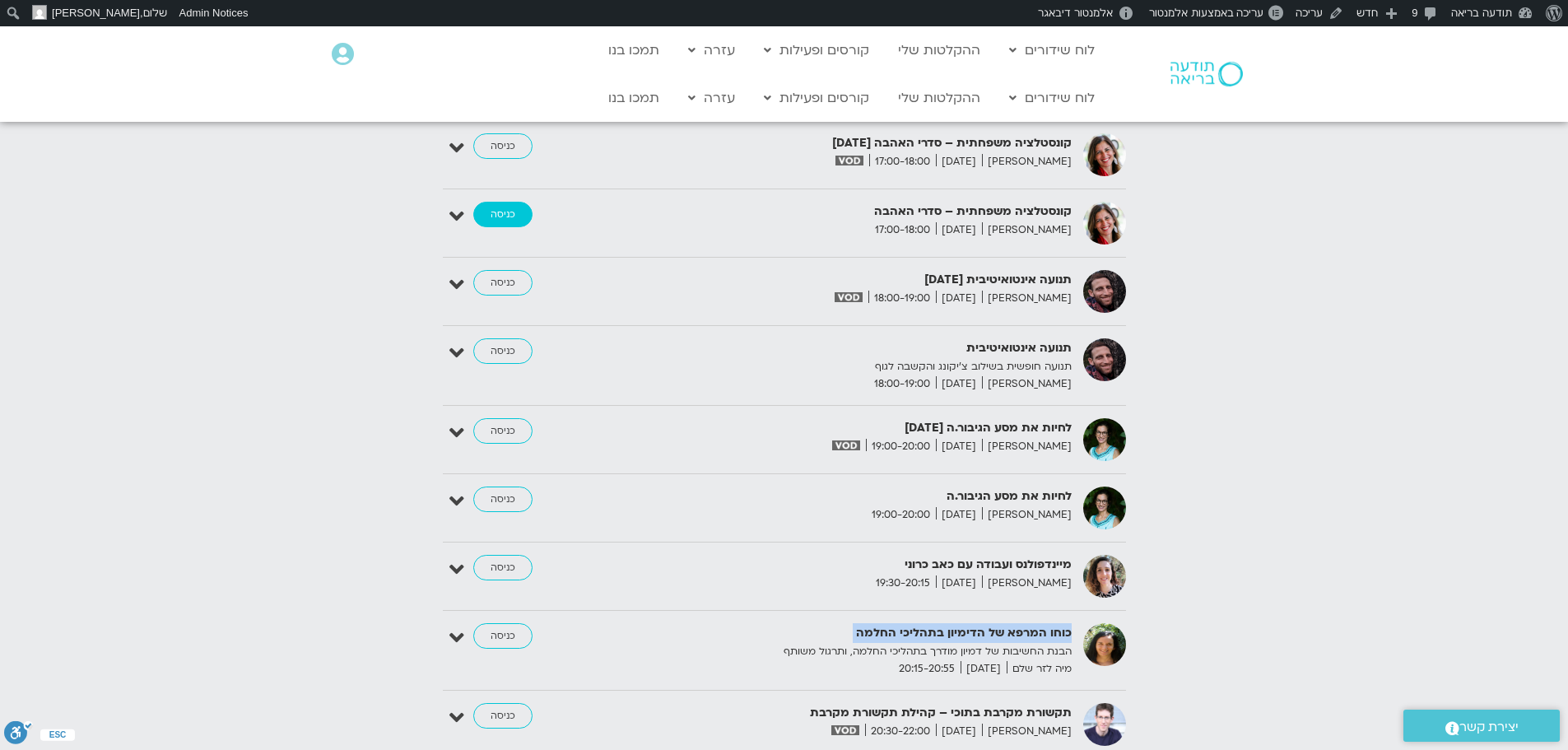 scroll, scrollTop: 3527, scrollLeft: 0, axis: vertical 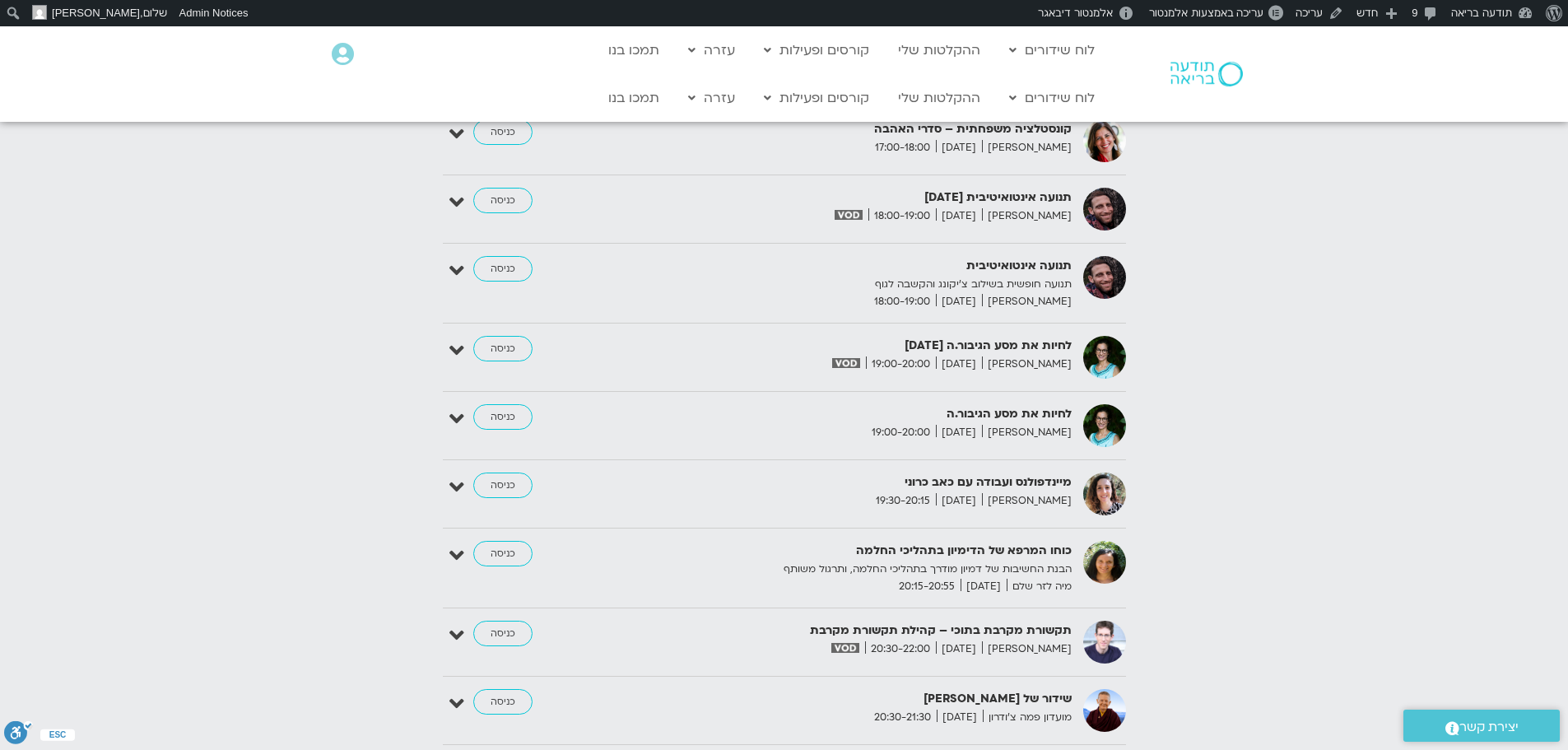 click on "מיינדפולנס ועבודה עם כאב כרוני" at bounding box center [870, 482] 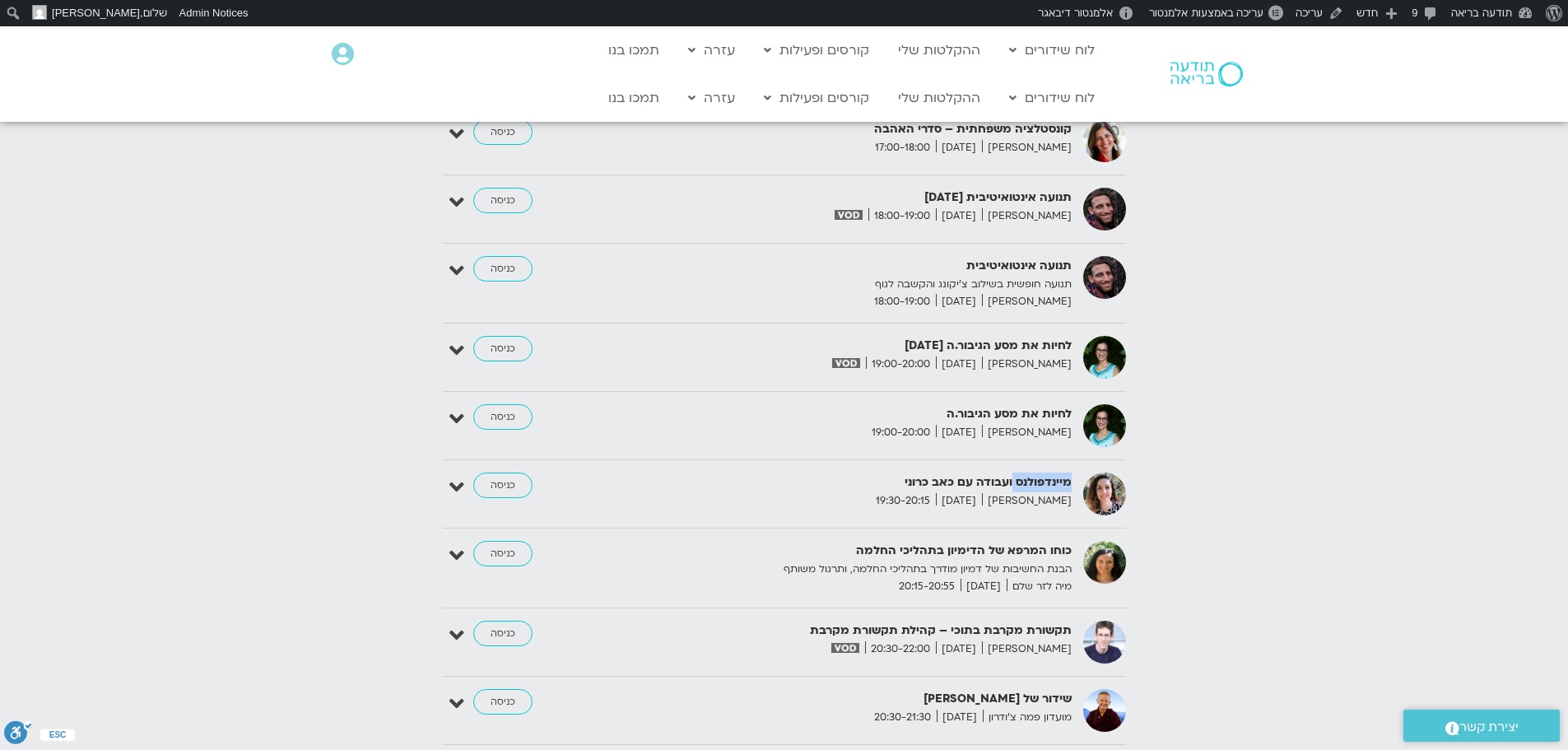 click on "מיינדפולנס ועבודה עם כאב כרוני" at bounding box center [870, 482] 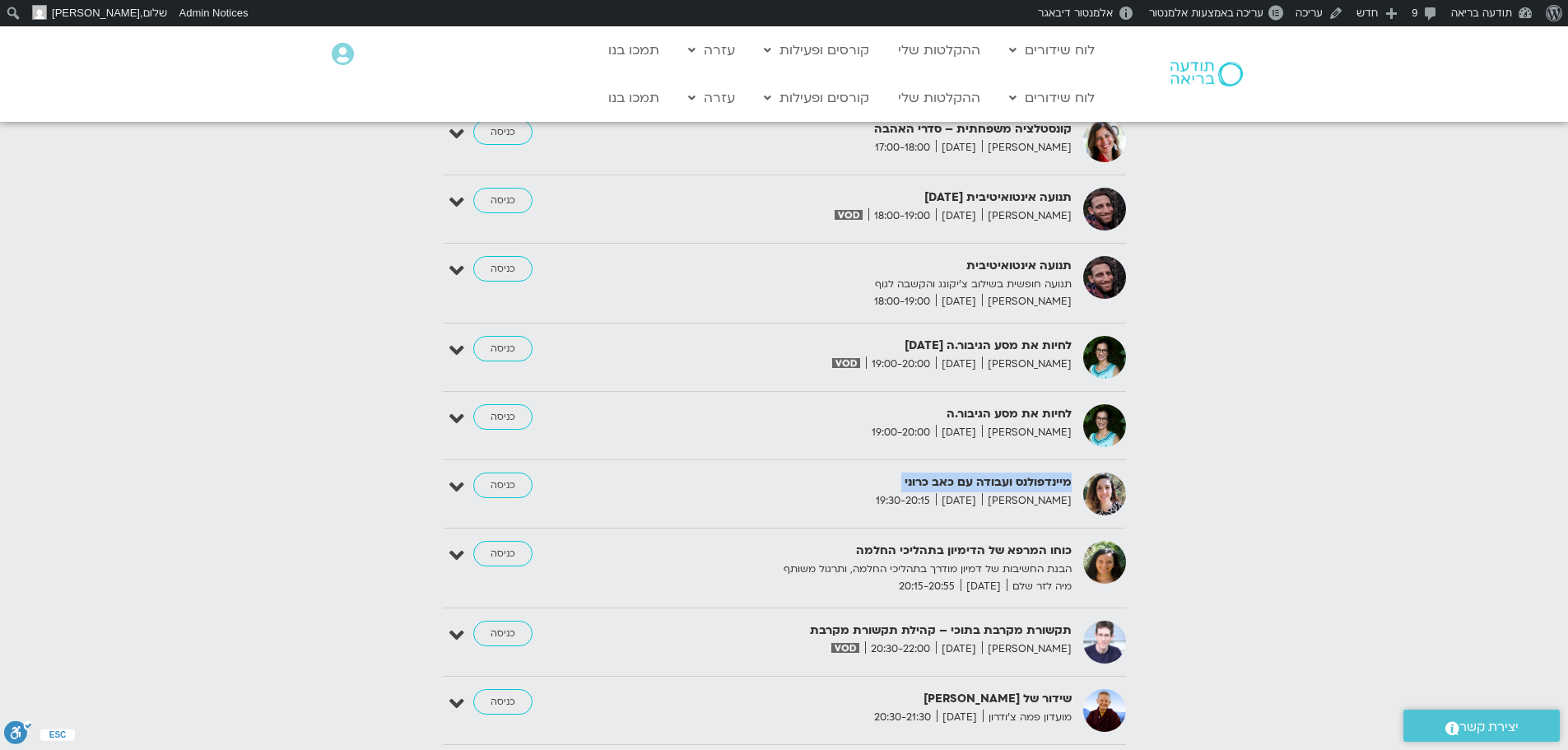 click on "מיינדפולנס ועבודה עם כאב כרוני" at bounding box center (870, 482) 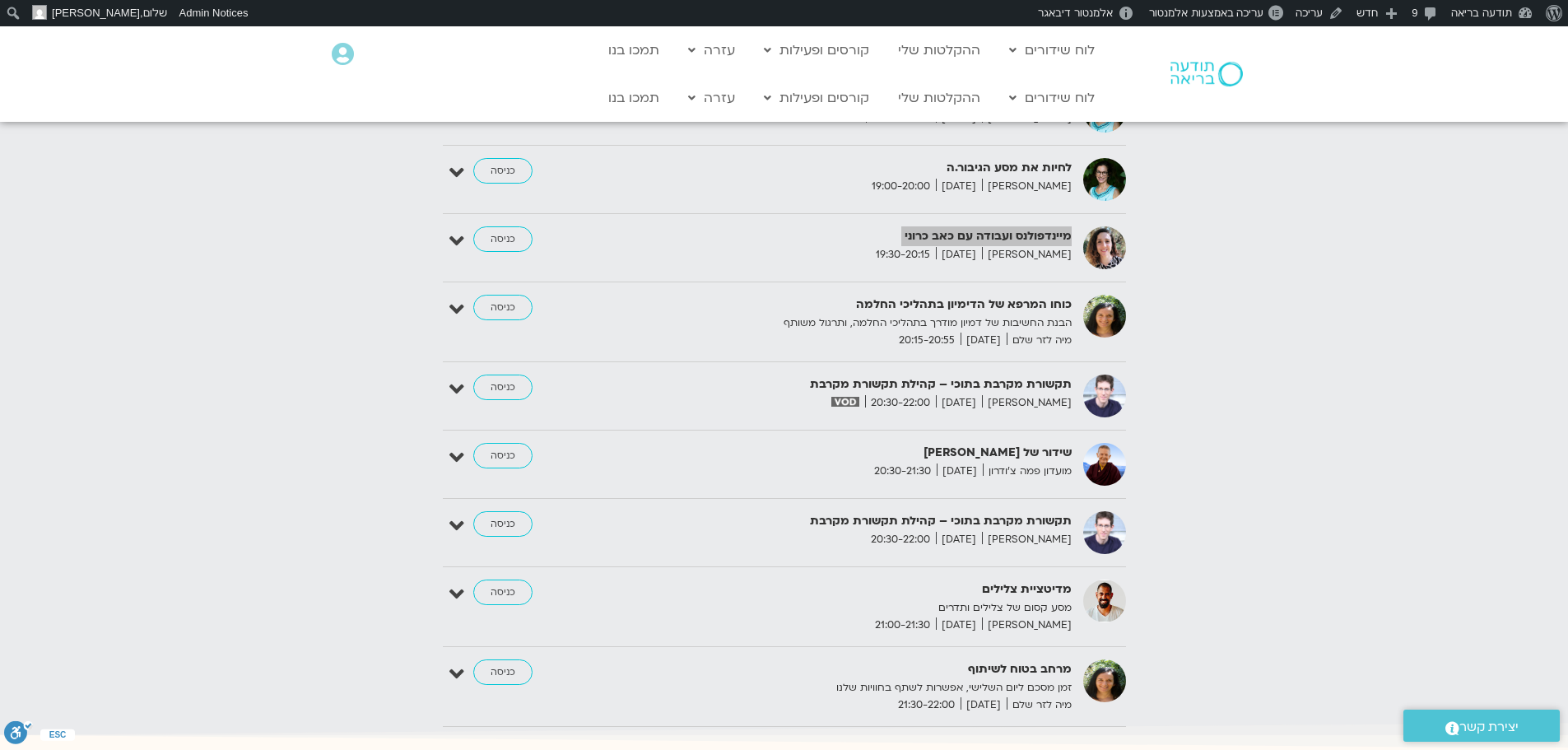 scroll, scrollTop: 3939, scrollLeft: 0, axis: vertical 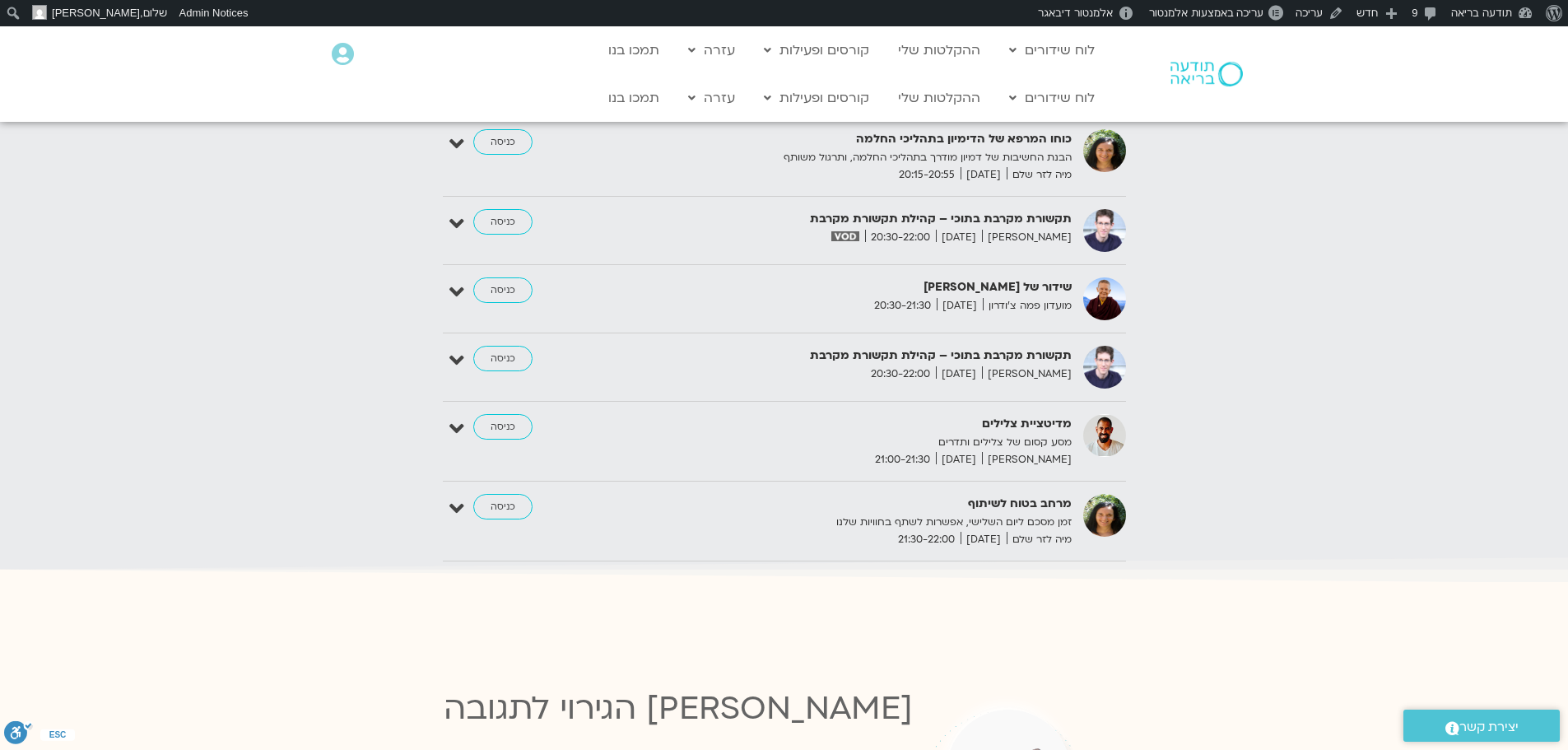 click on "מדיטציית צלילים" at bounding box center (870, 424) 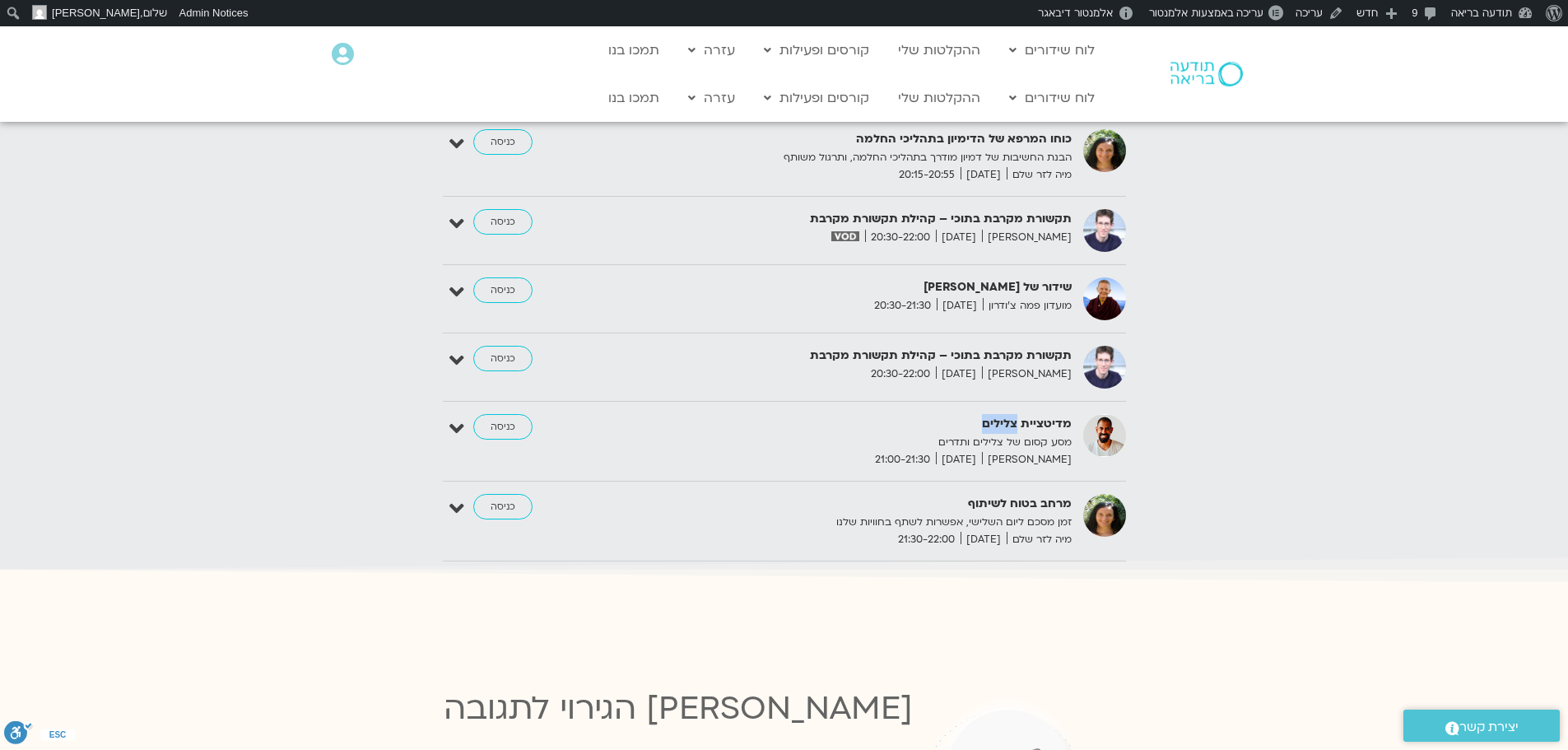 click on "מדיטציית צלילים" at bounding box center [870, 424] 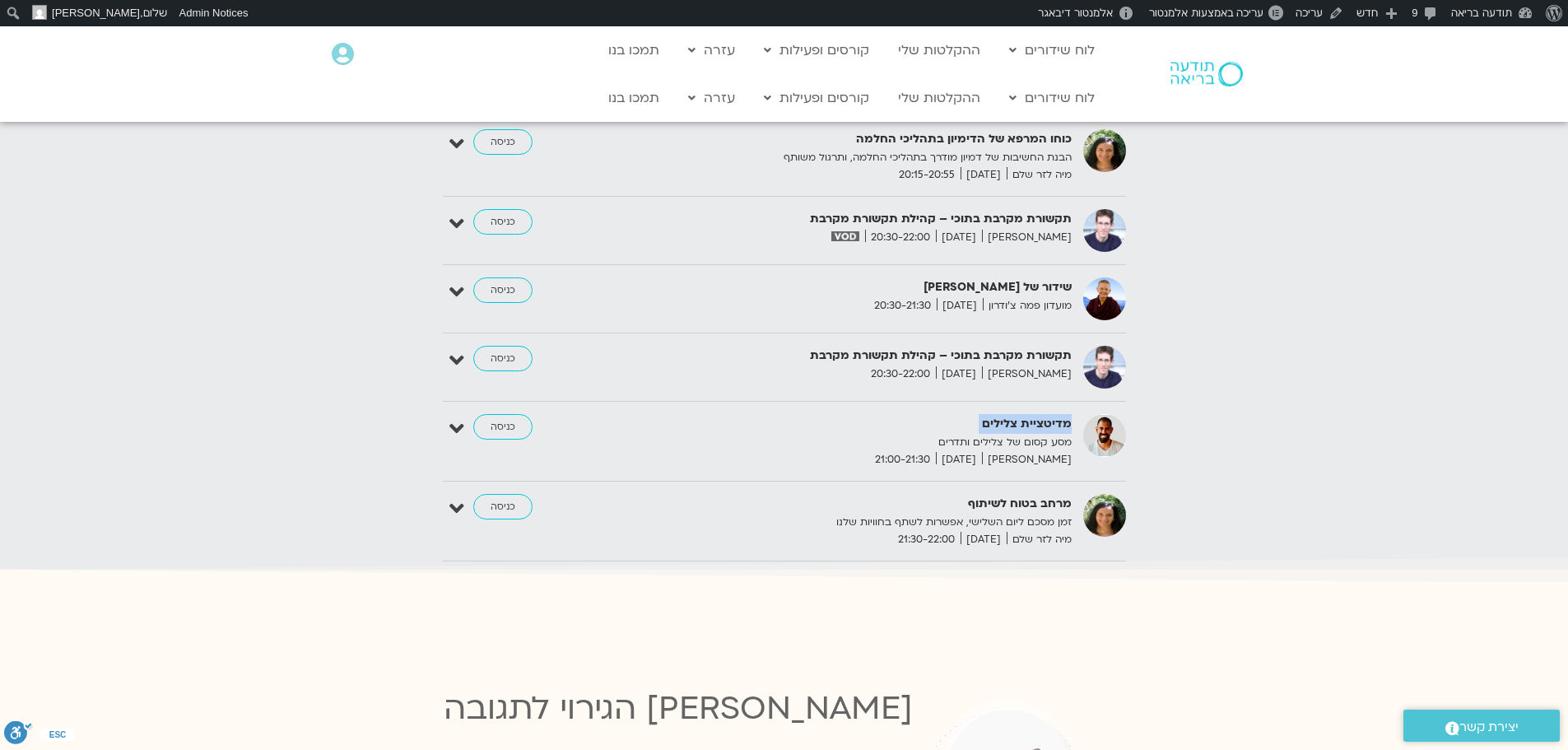 click on "מדיטציית צלילים" at bounding box center (870, 424) 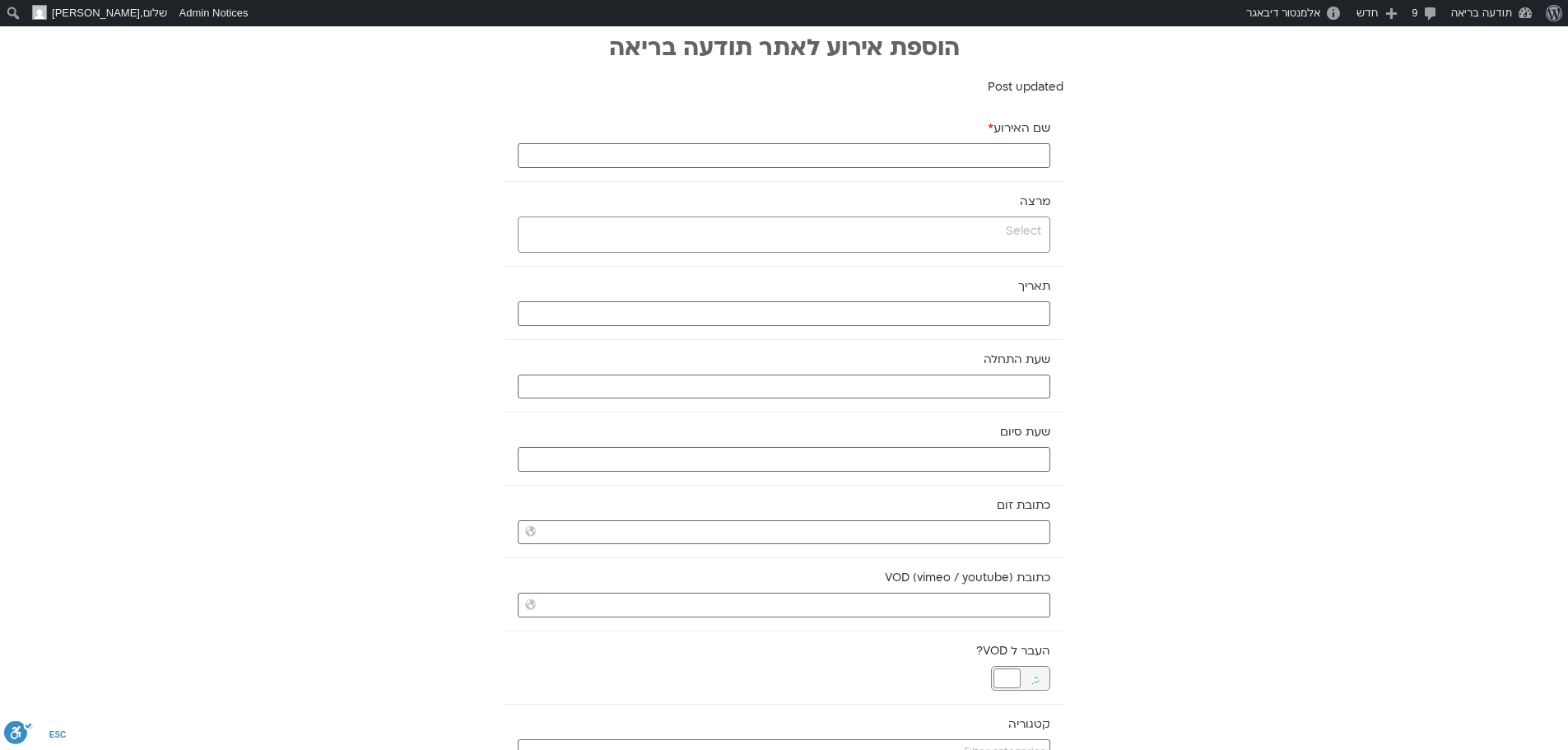 scroll, scrollTop: 0, scrollLeft: 0, axis: both 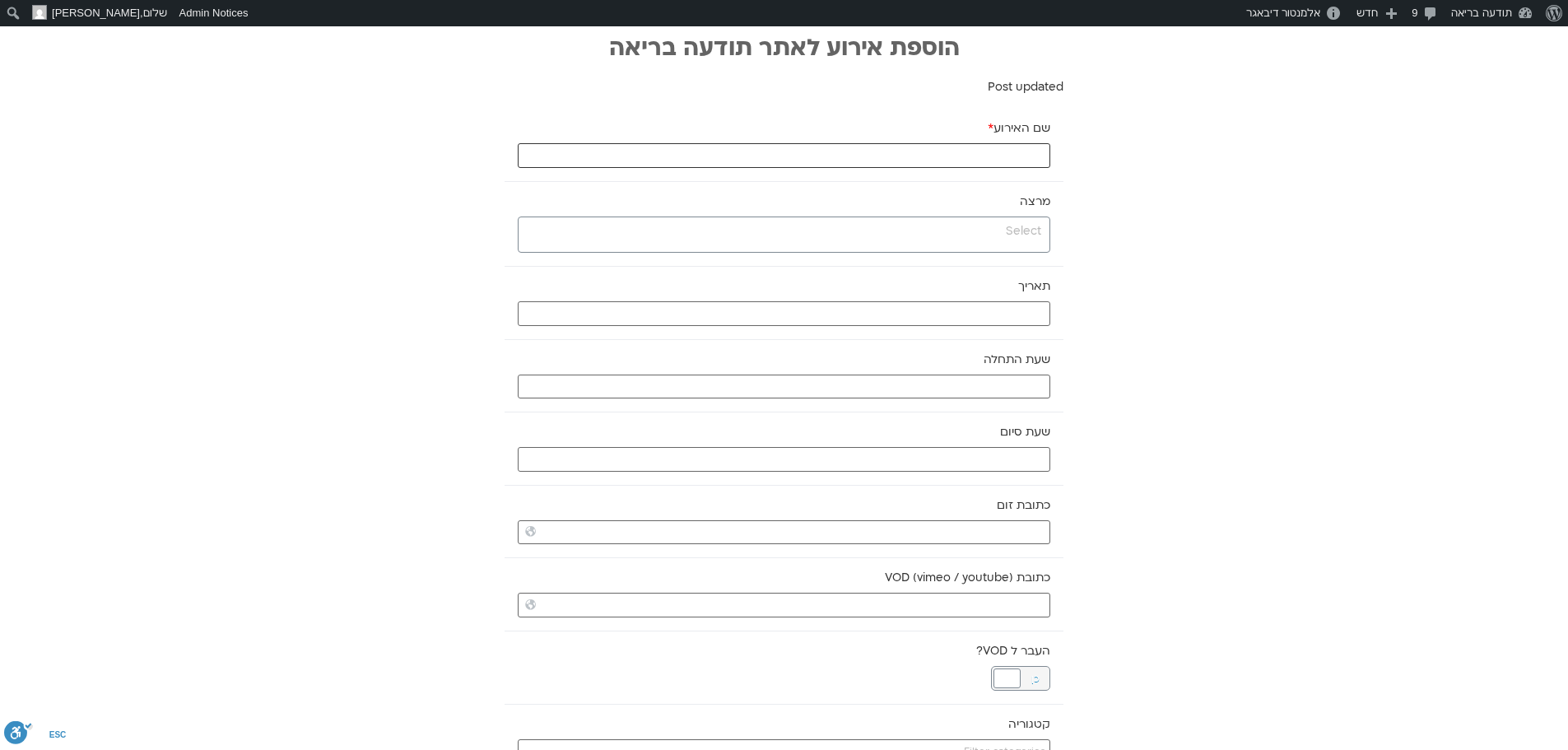 click on "שם האירוע  *" at bounding box center (784, 156) 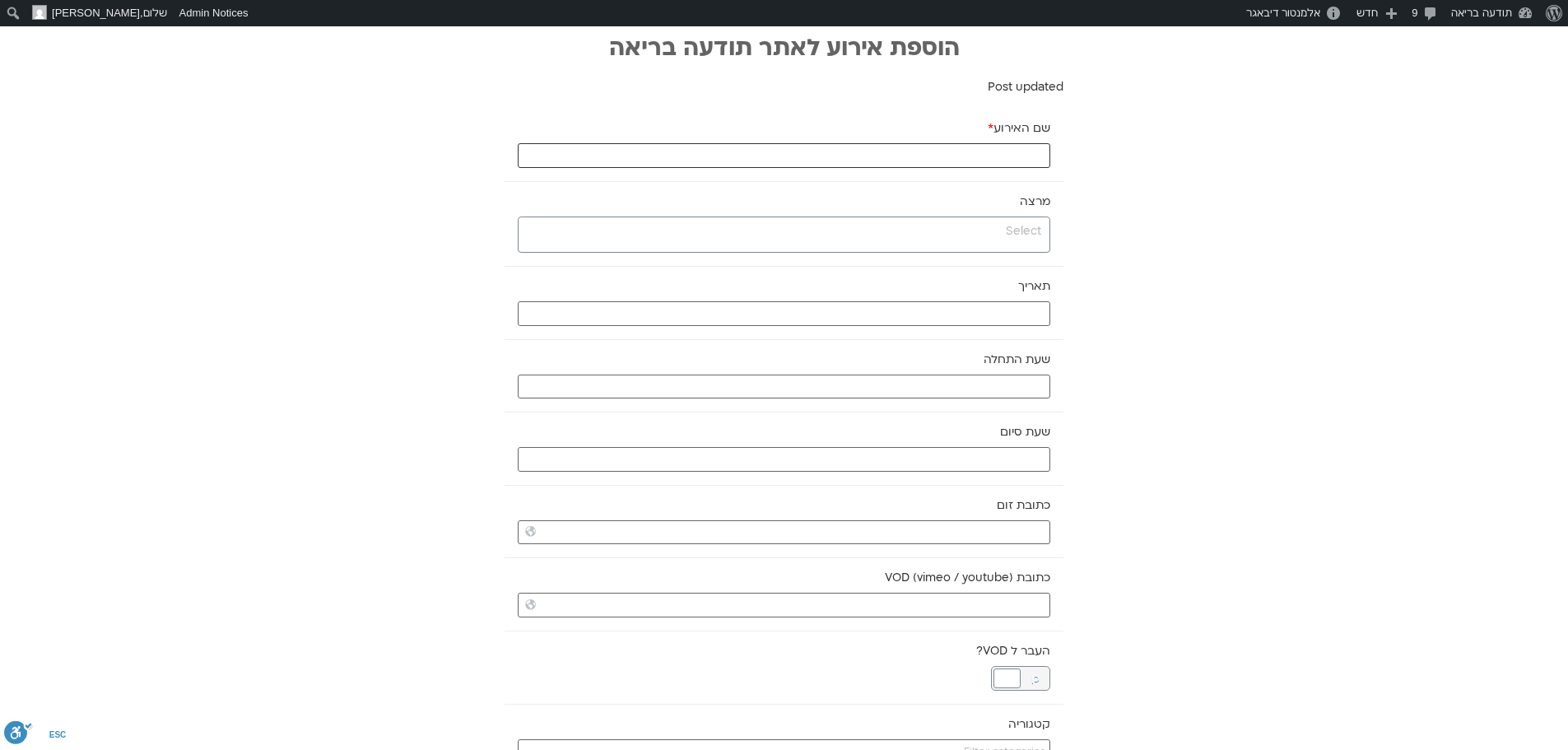 paste on "מיינדפולנס ועבודה עם כאב כרוני" 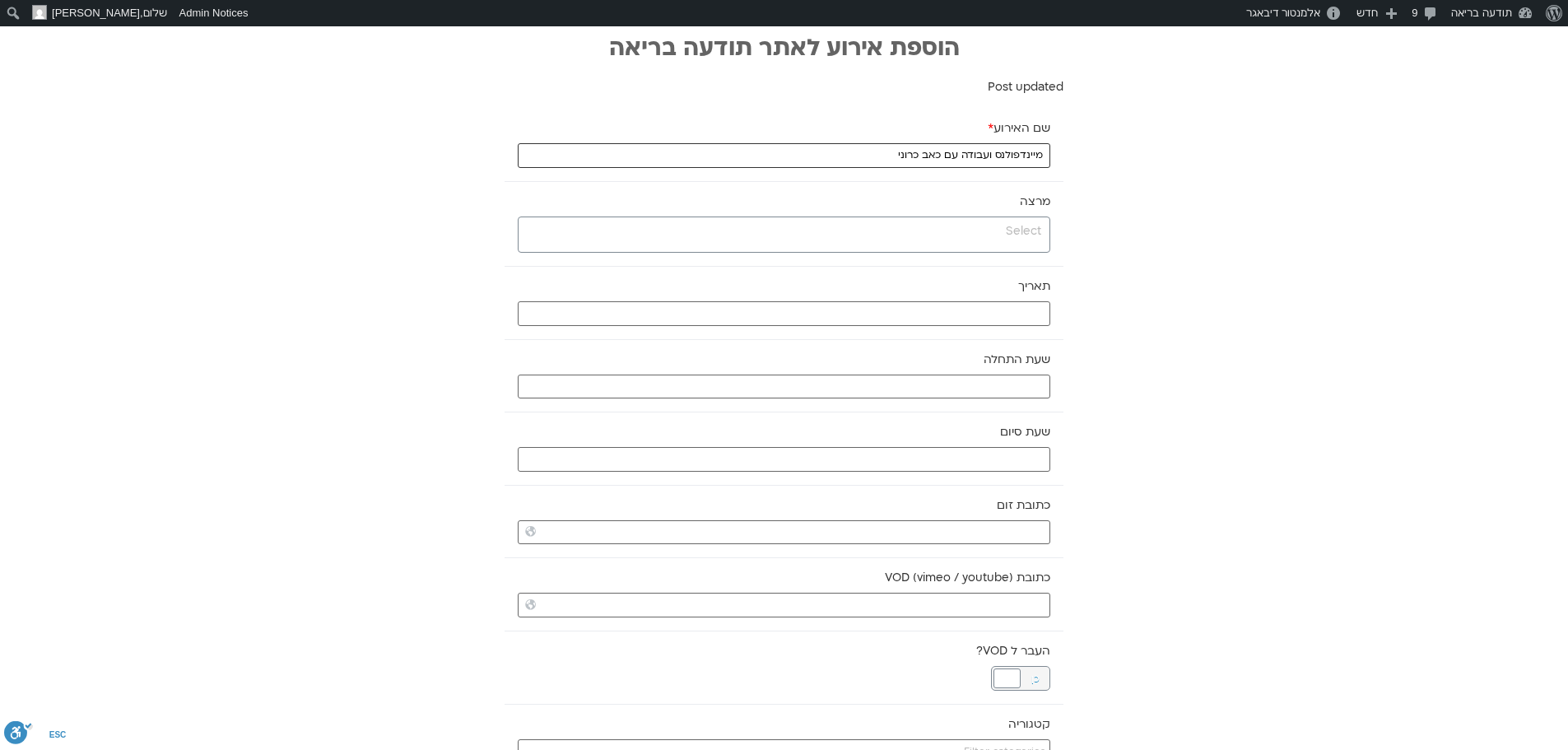 type on "מיינדפולנס ועבודה עם כאב כרוני" 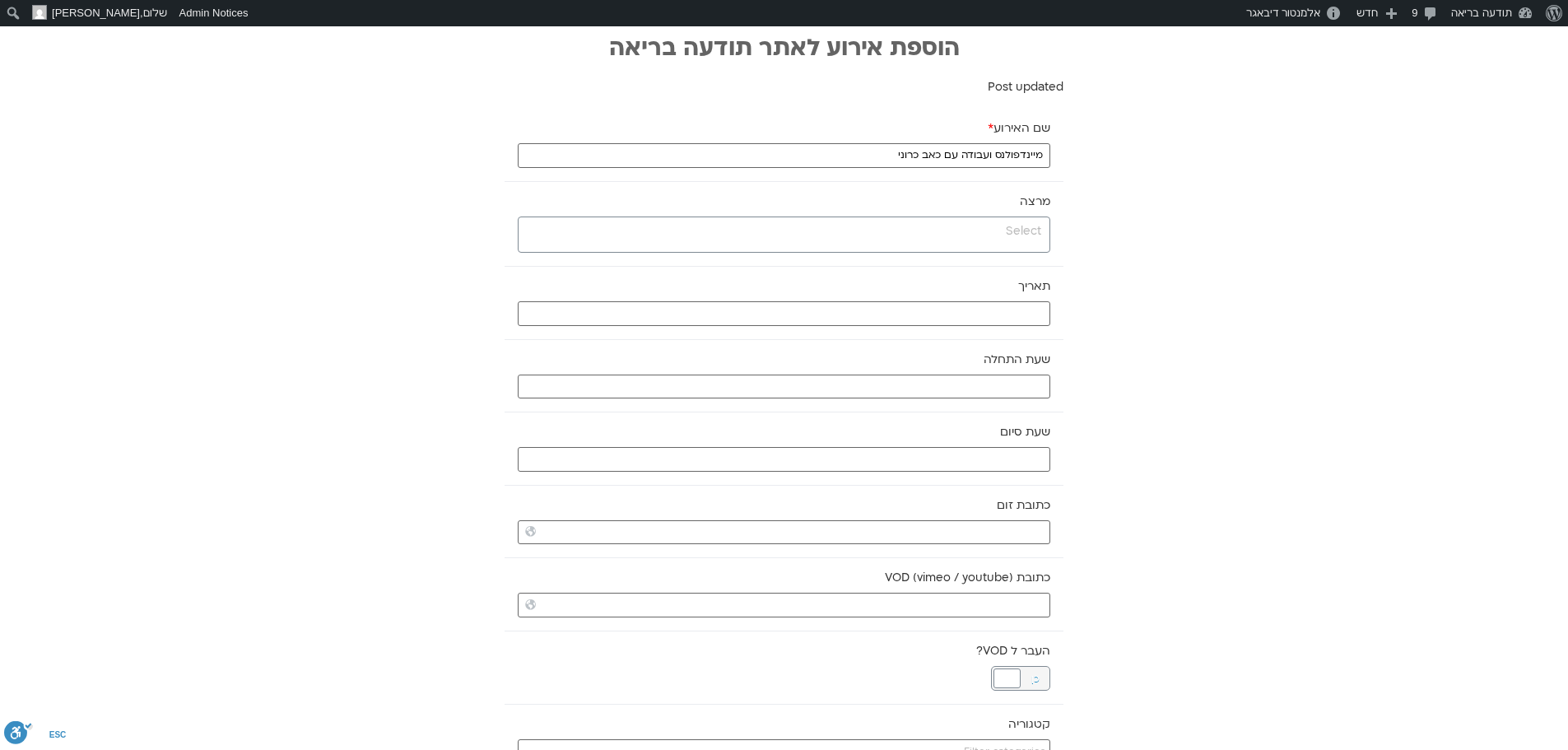 click at bounding box center (782, 231) 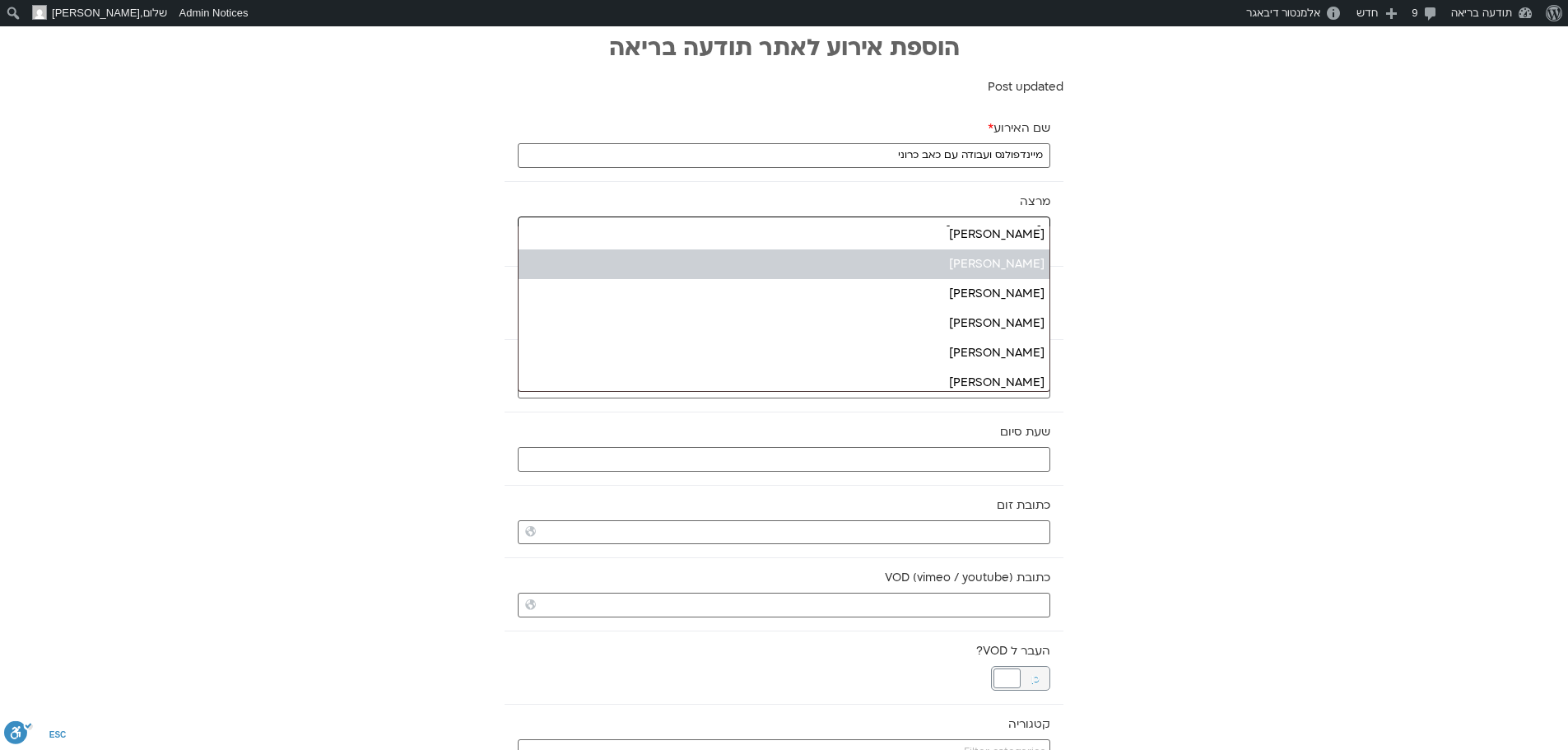 scroll, scrollTop: 329, scrollLeft: 0, axis: vertical 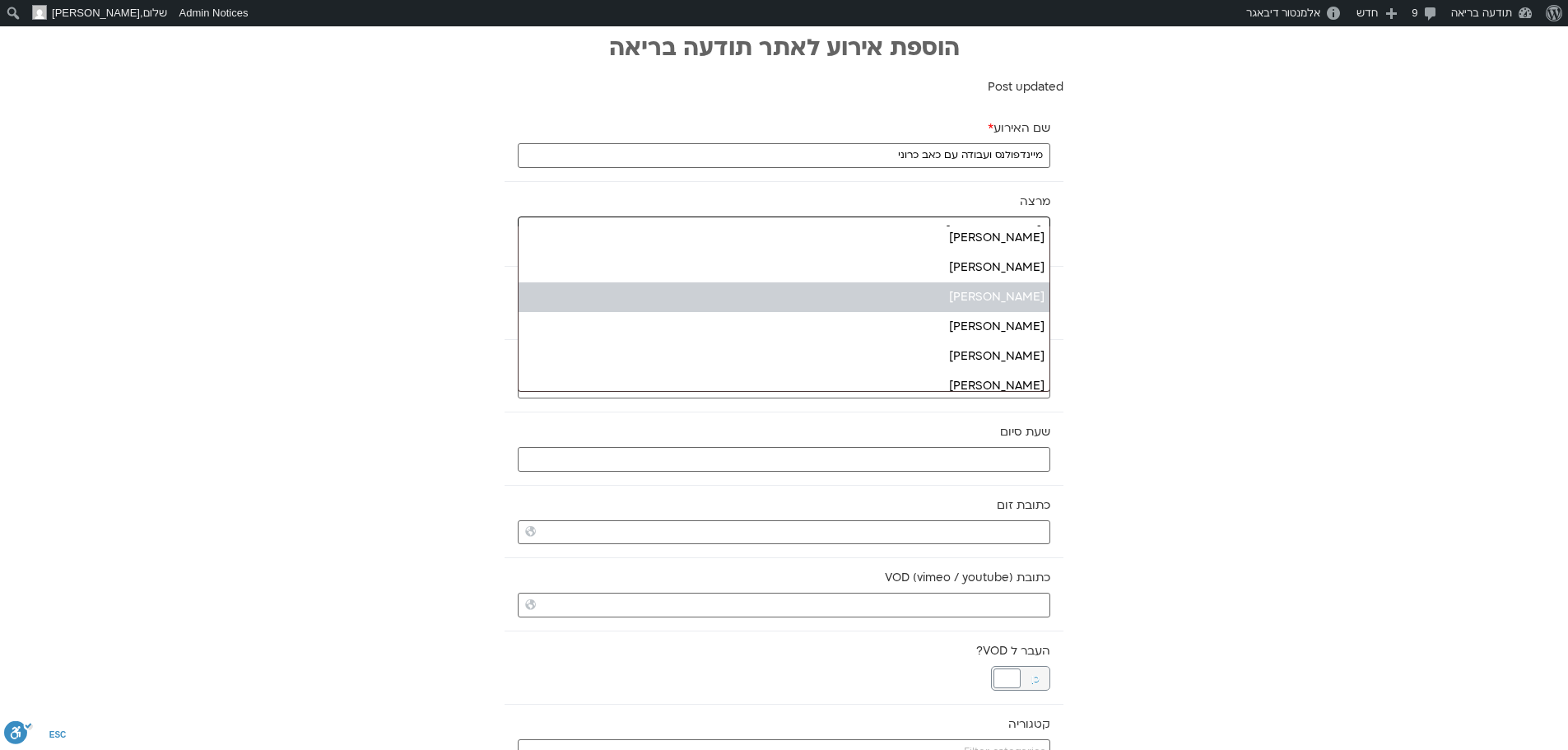 type on "יעל" 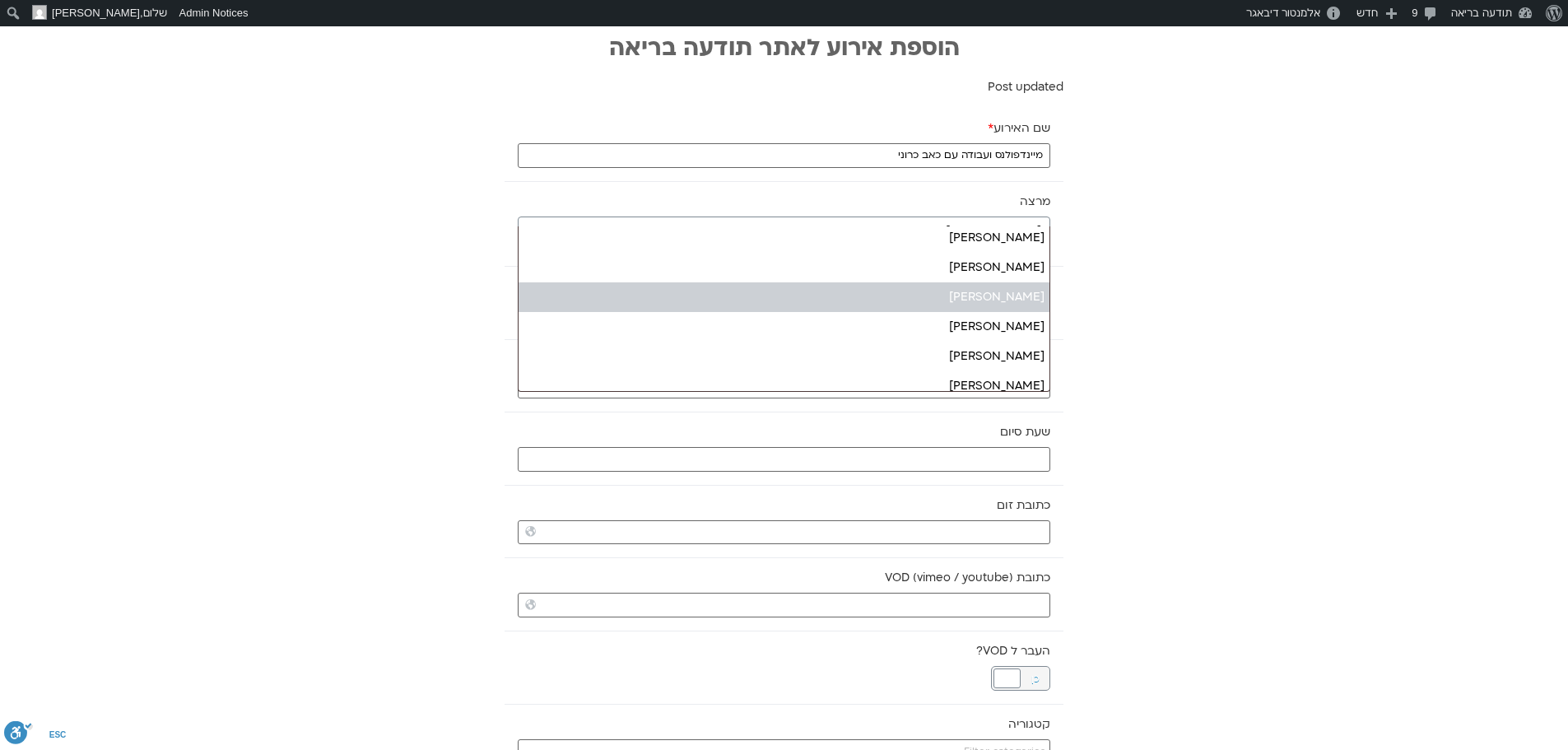 type 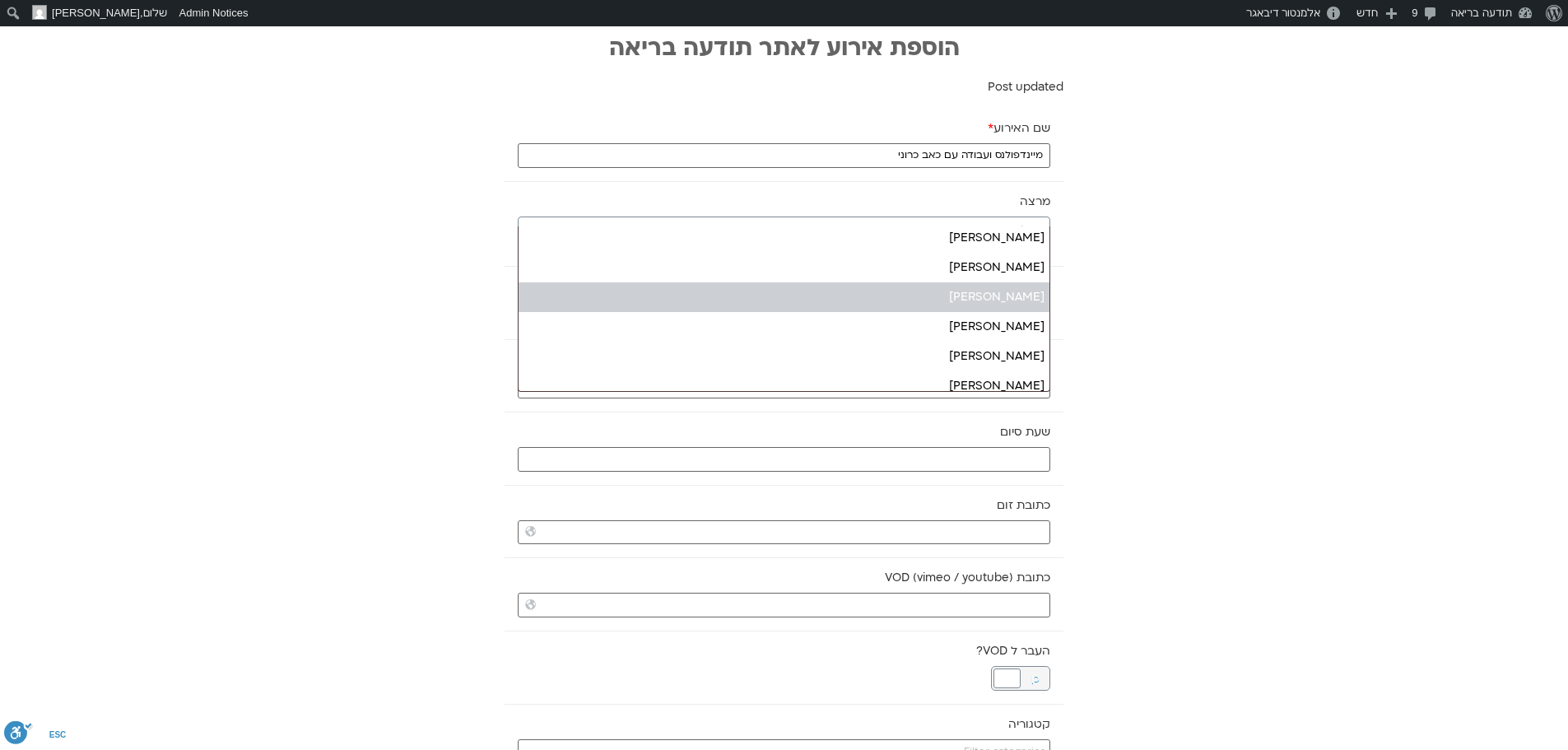 select on "*****" 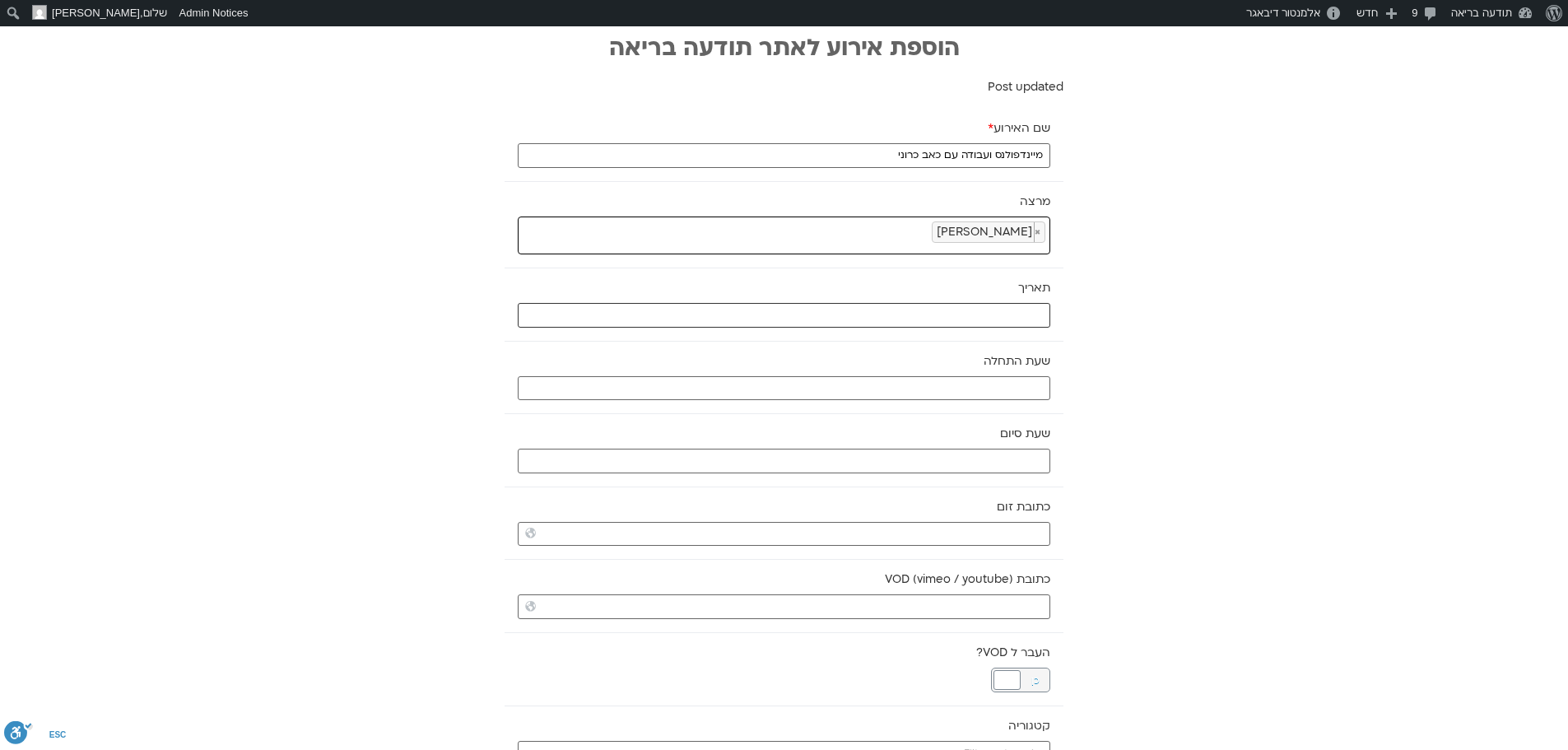 click at bounding box center [784, 315] 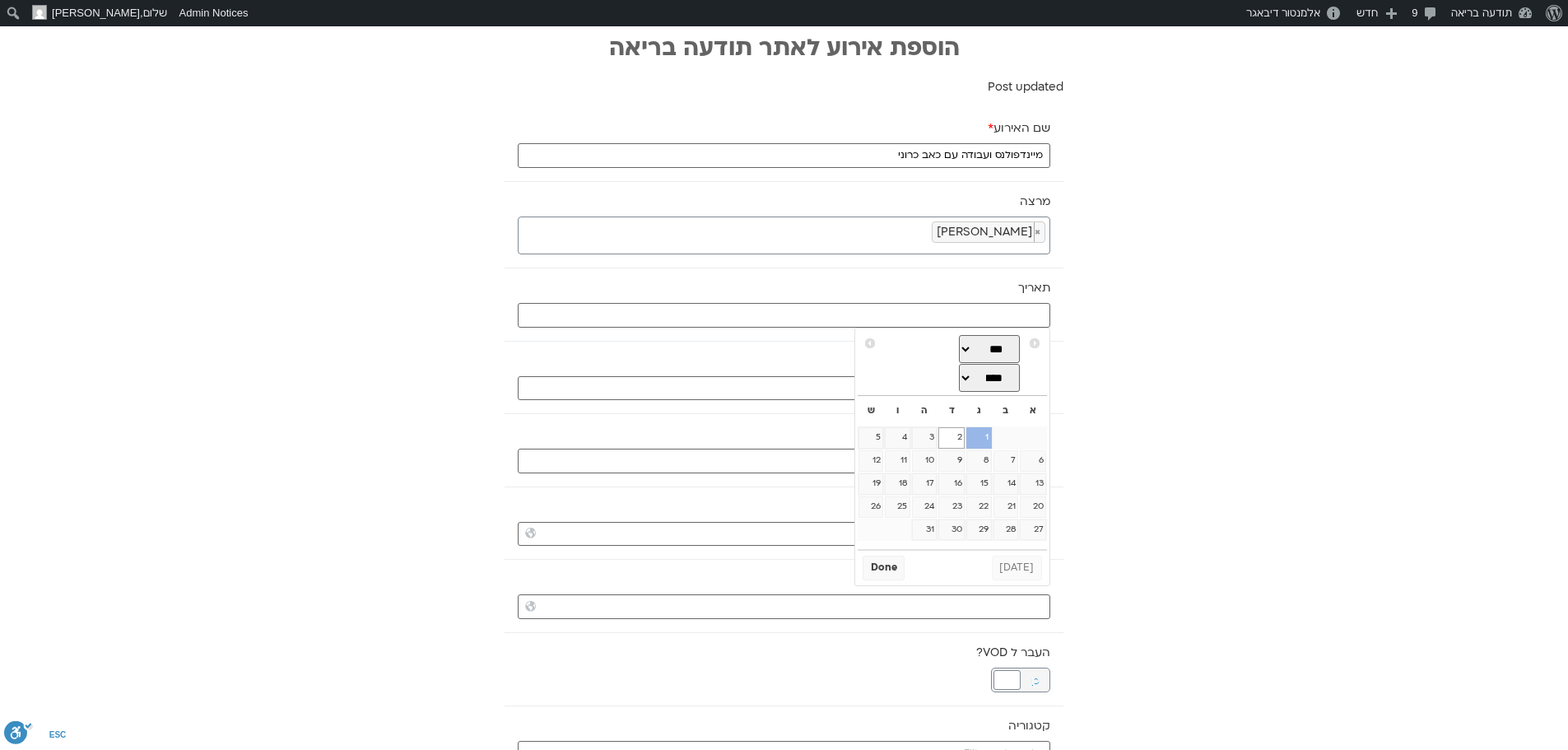 click on "1" at bounding box center [979, 438] 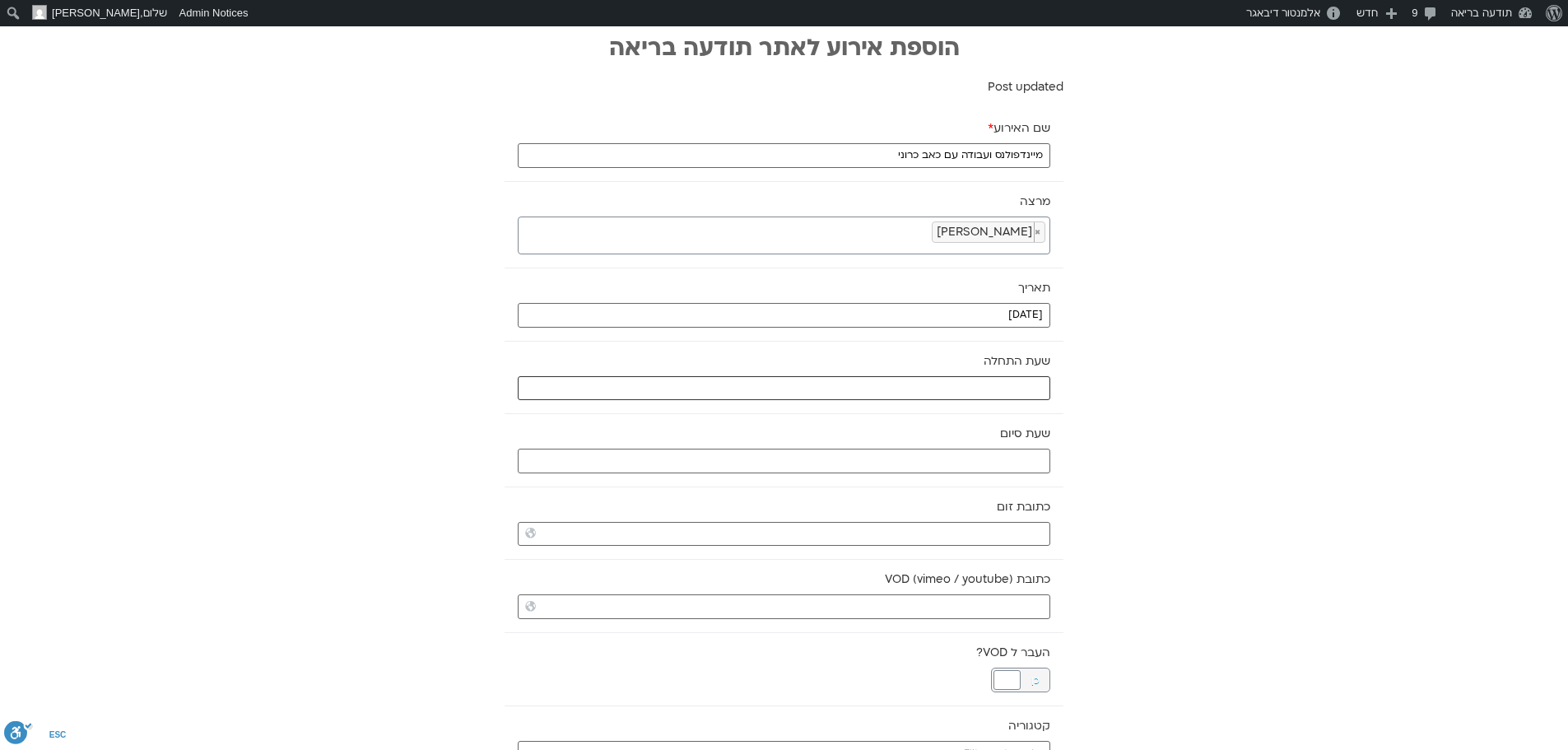 click at bounding box center (784, 389) 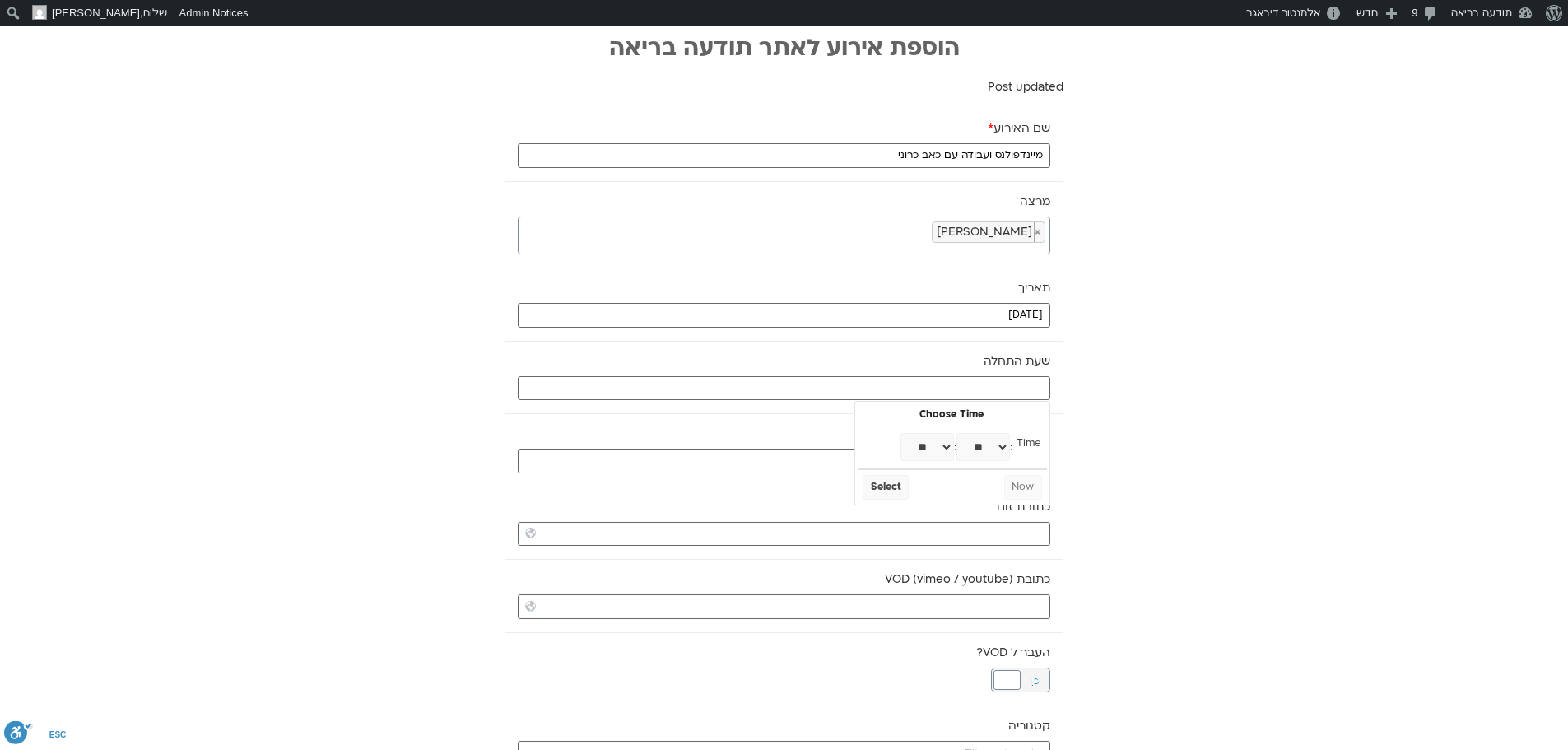 click on "** ** ** ** ** ** ** ** ** ** ** ** ** ** ** ** ** ** ** ** ** ** ** **" at bounding box center (927, 447) 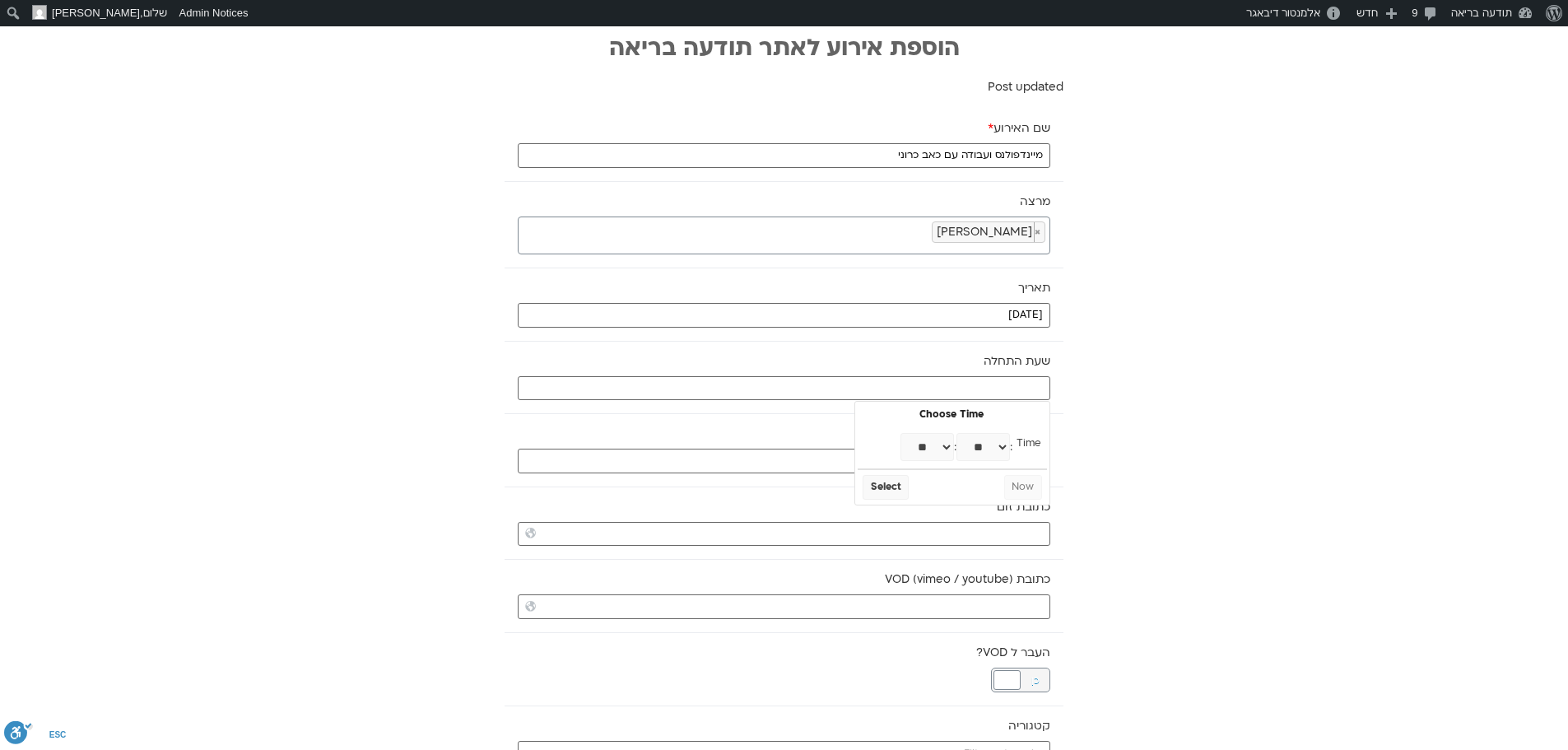 type on "19:00" 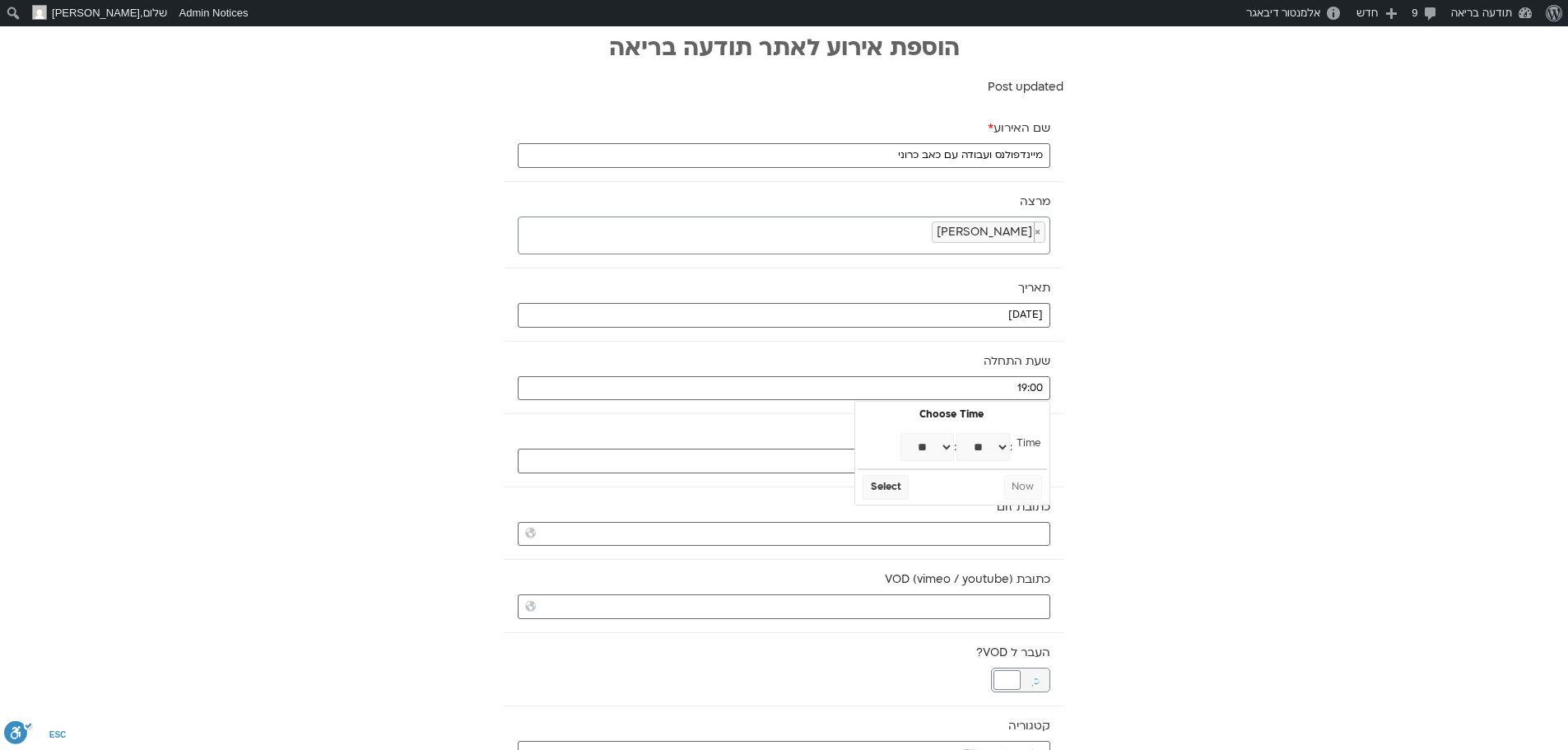 select on "**" 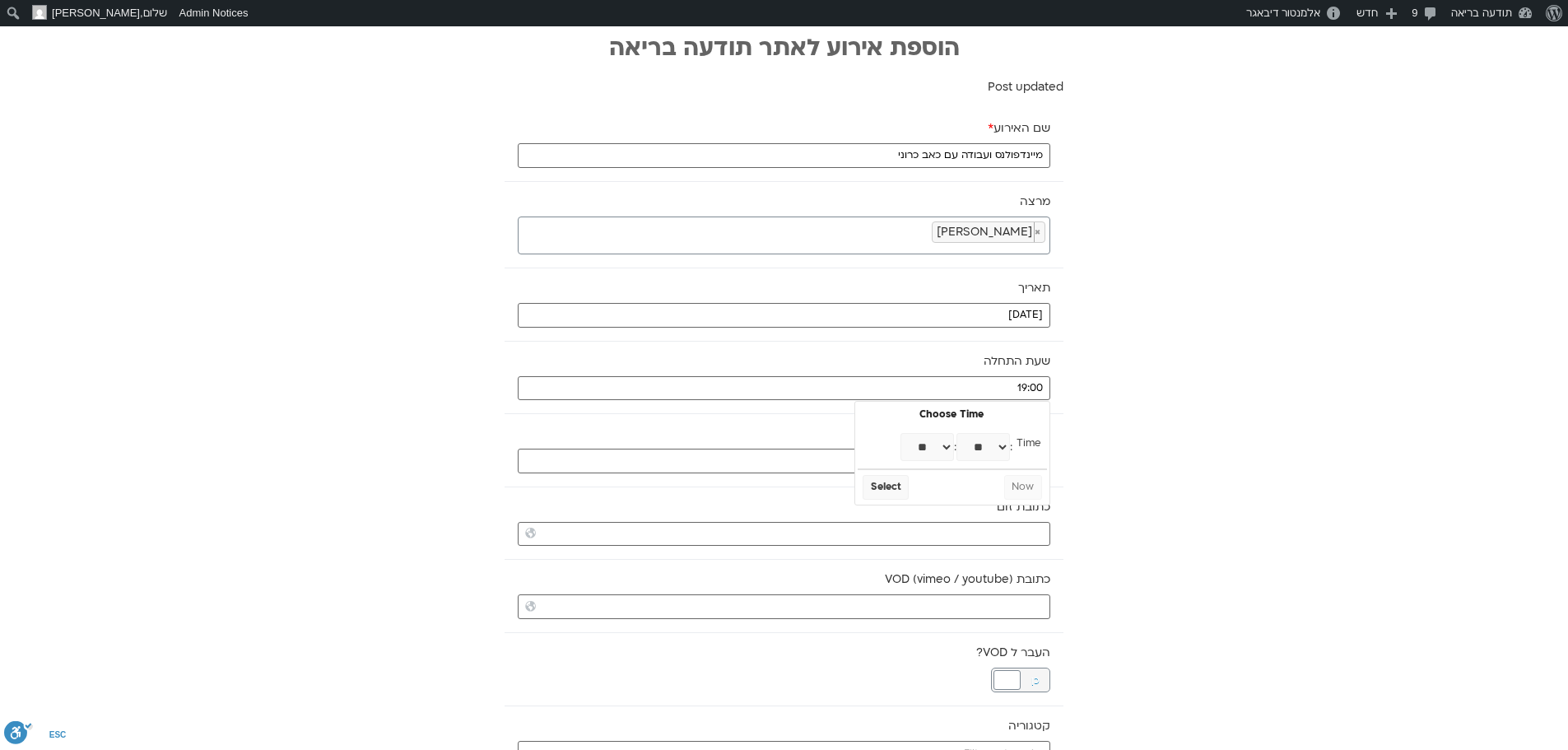 click on "** ** ** ** ** ** ** ** ** ** ** ** ** ** ** ** ** ** ** ** ** ** ** ** ** ** ** ** ** ** ** ** ** ** ** ** ** ** ** ** ** ** ** ** ** ** ** ** ** ** ** ** ** ** ** ** ** ** ** **" at bounding box center [983, 447] 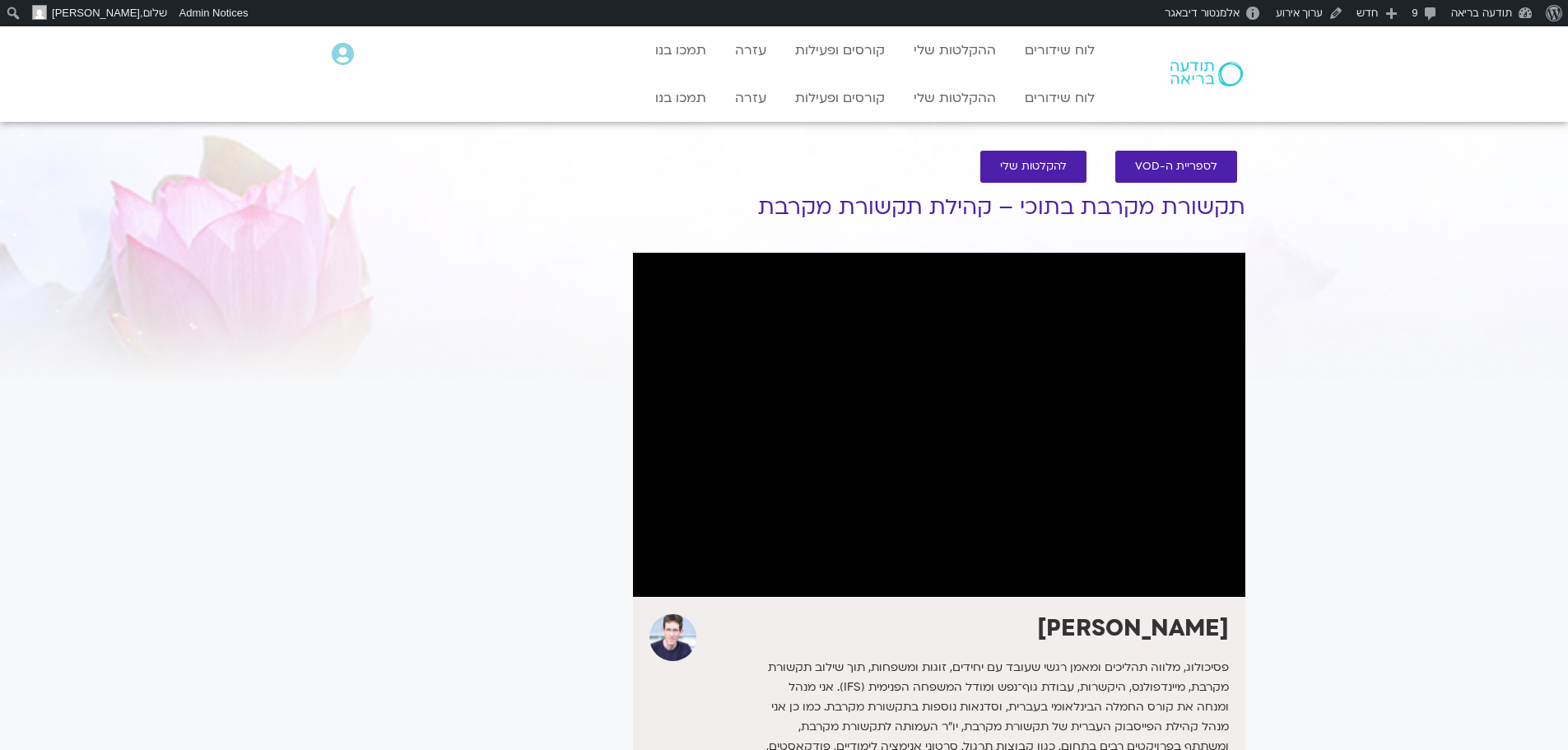 scroll, scrollTop: 0, scrollLeft: 0, axis: both 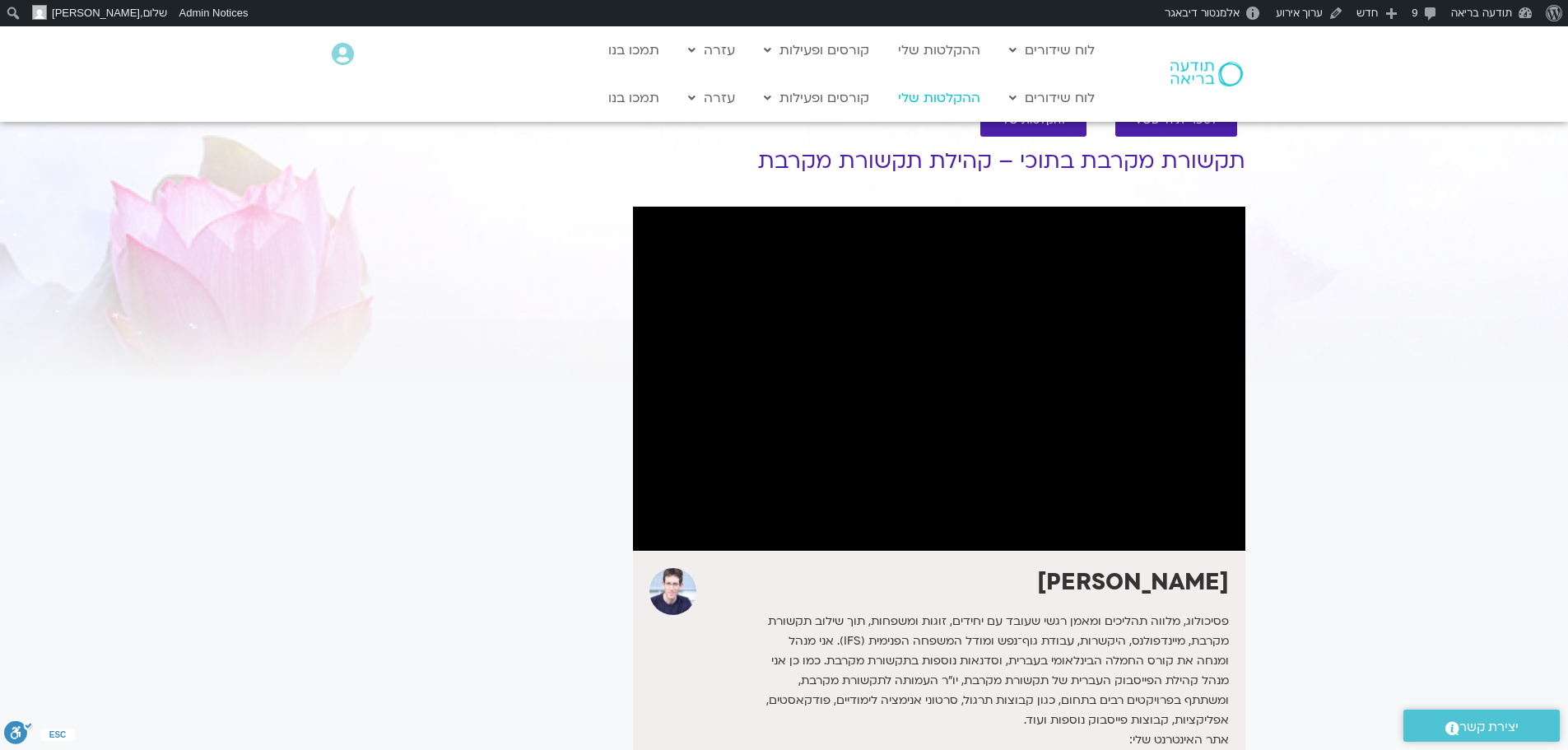 click on "ההקלטות שלי" at bounding box center [939, 98] 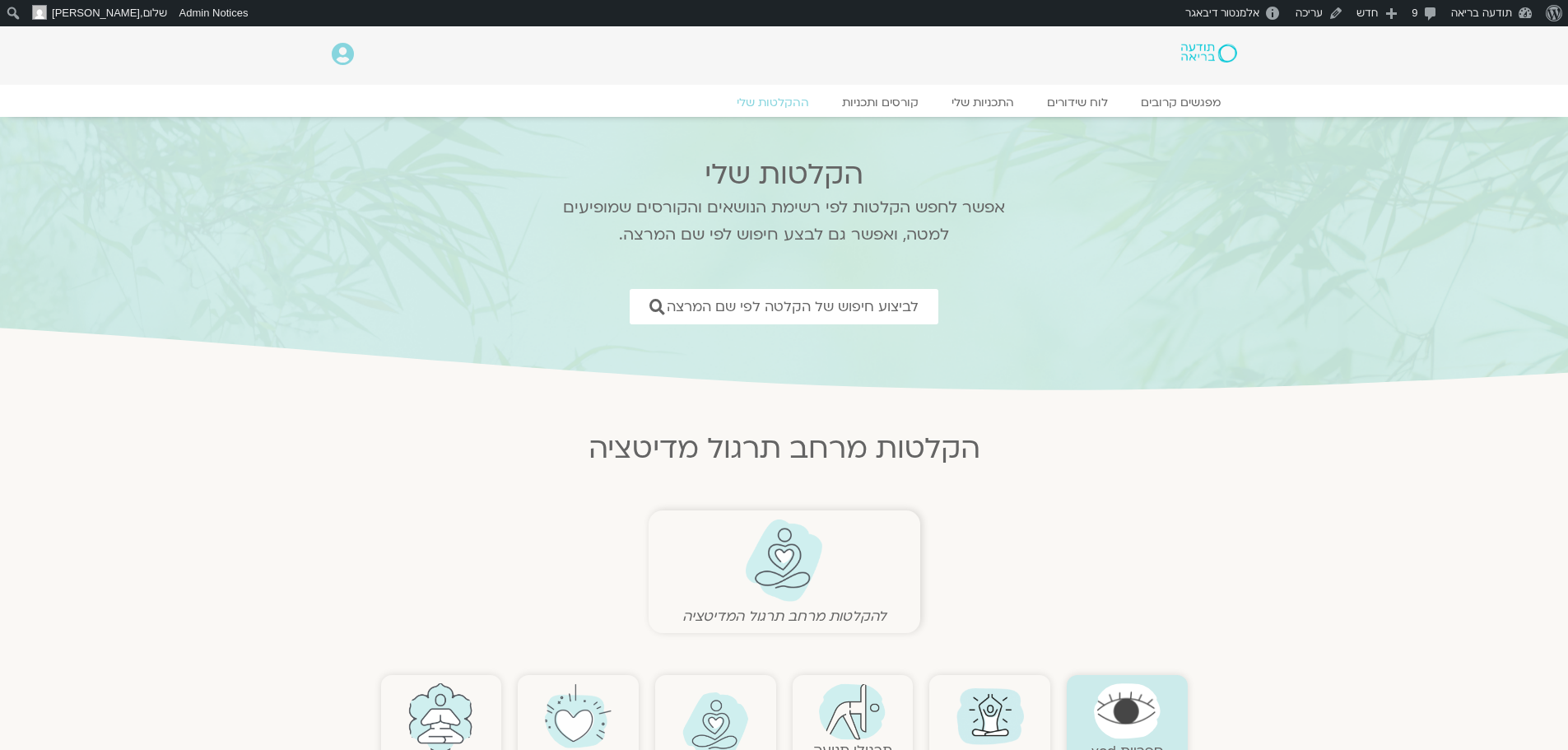 scroll, scrollTop: 0, scrollLeft: 0, axis: both 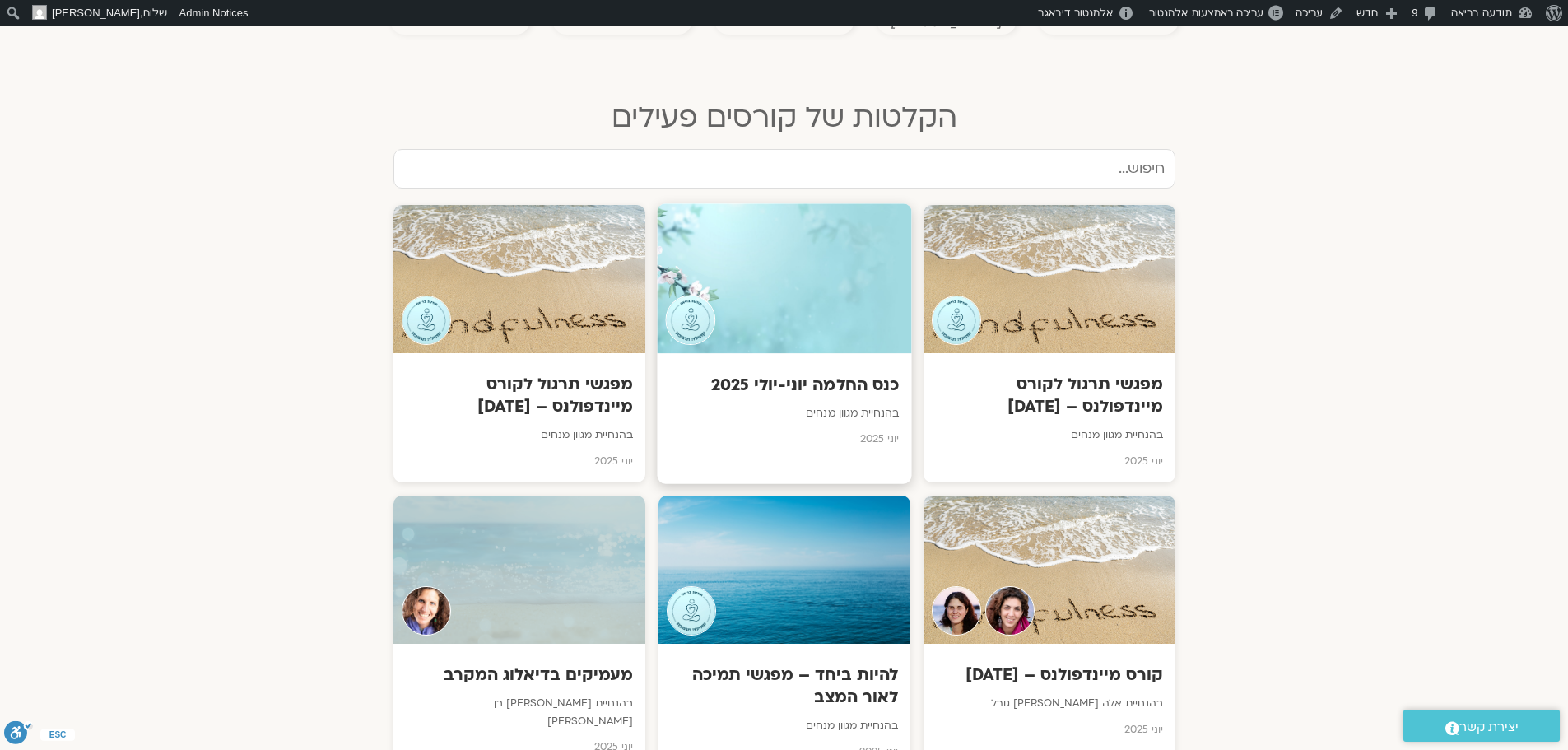 click at bounding box center [784, 279] 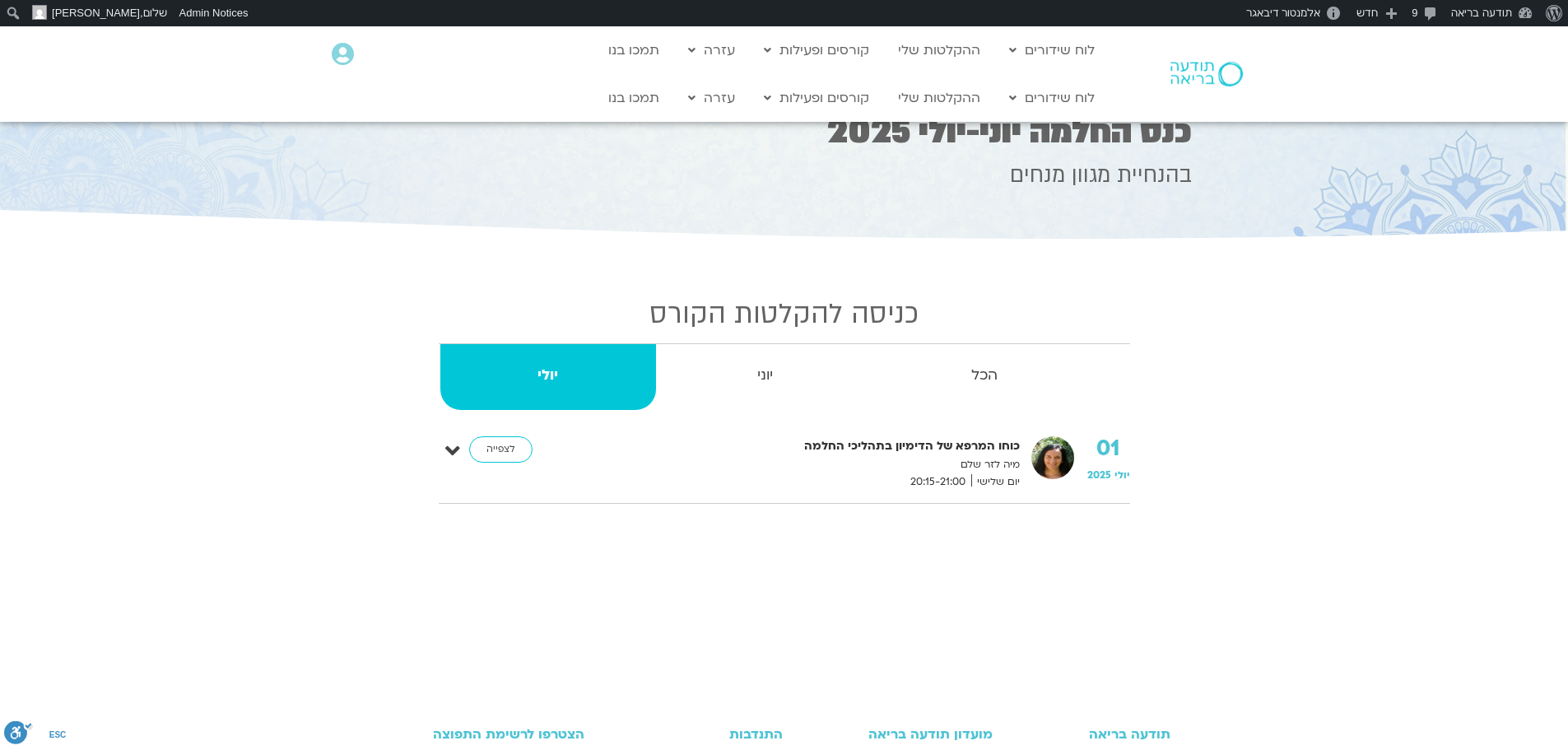 scroll, scrollTop: 0, scrollLeft: 0, axis: both 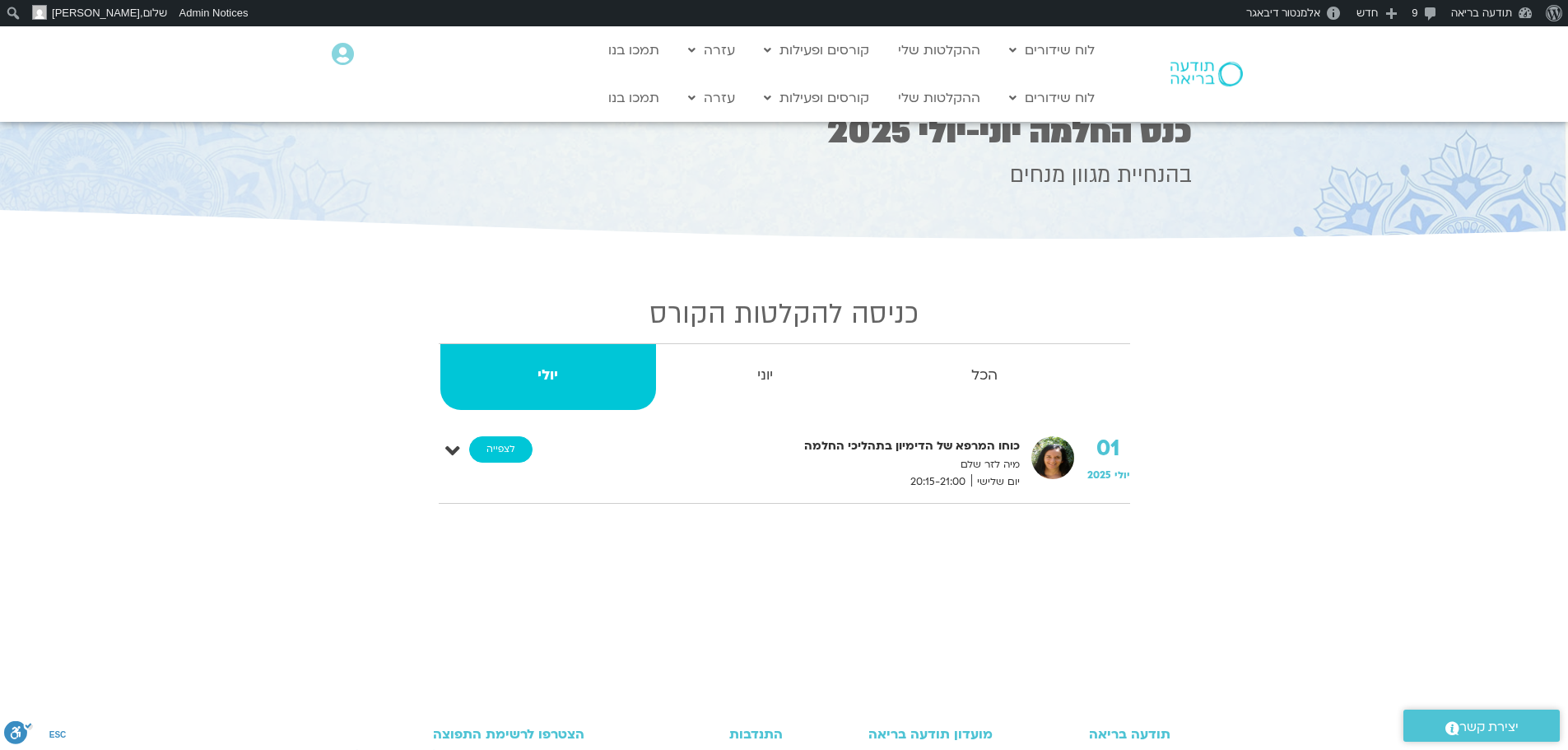 click on "לצפייה" at bounding box center (500, 450) 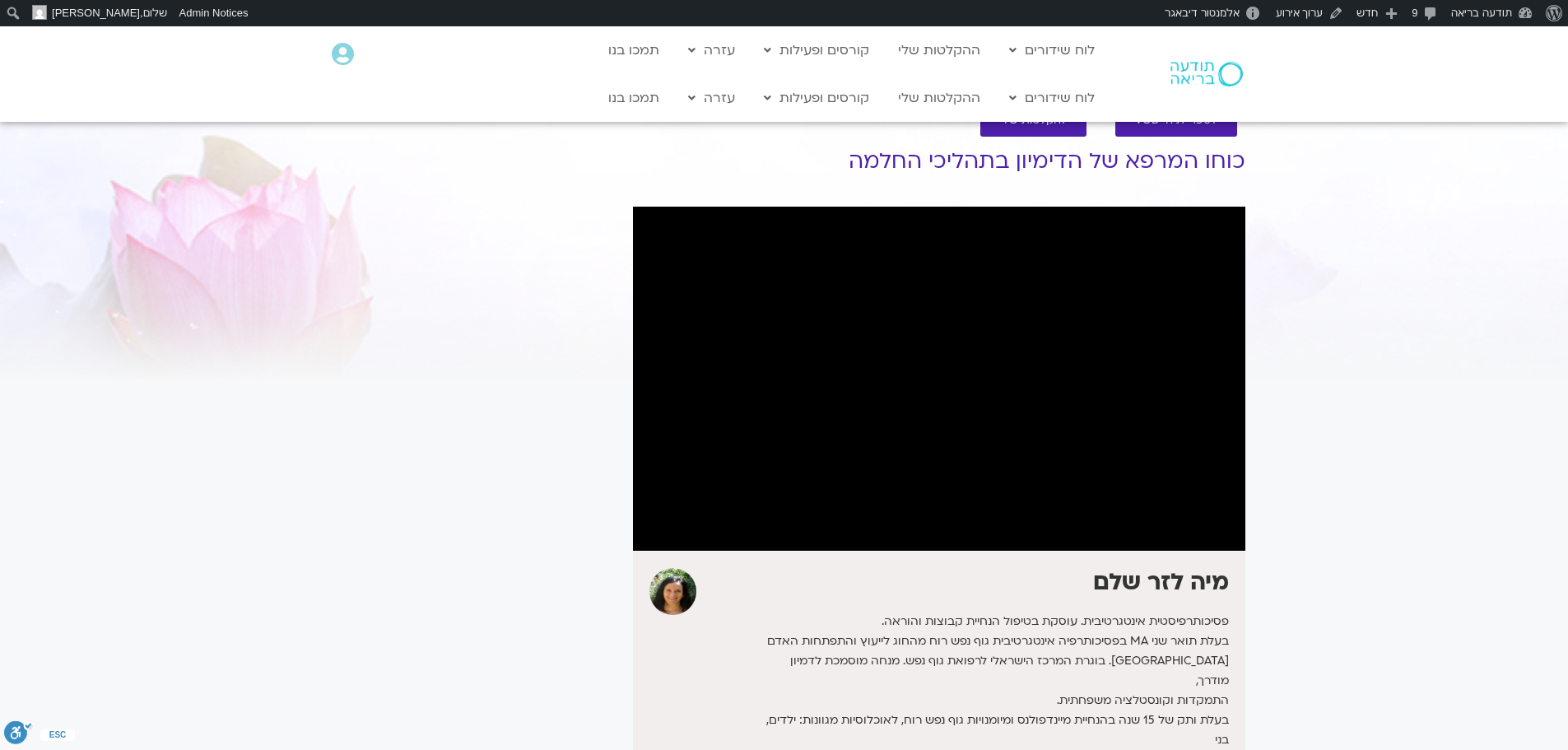 scroll, scrollTop: 0, scrollLeft: 0, axis: both 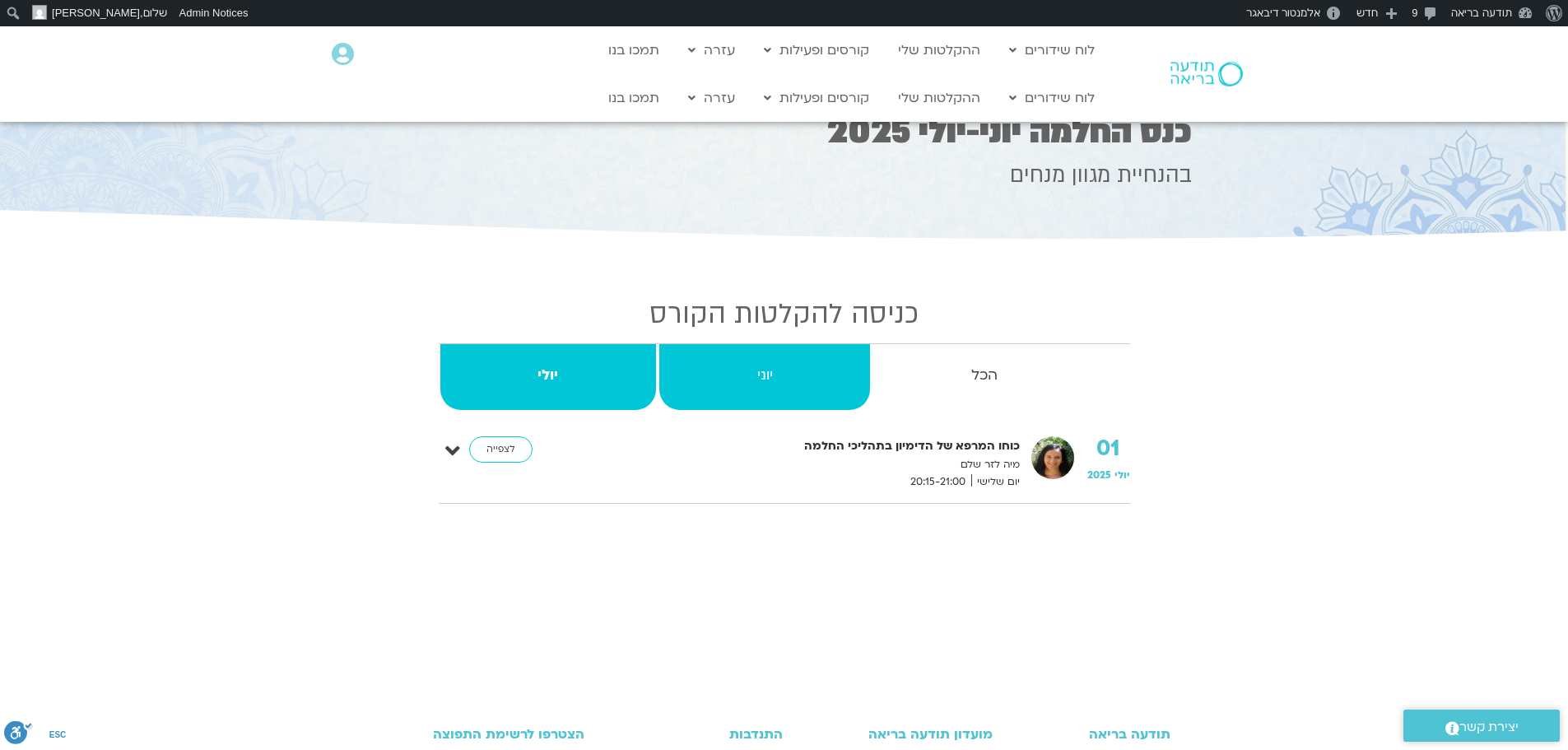 click on "יוני" at bounding box center [765, 375] 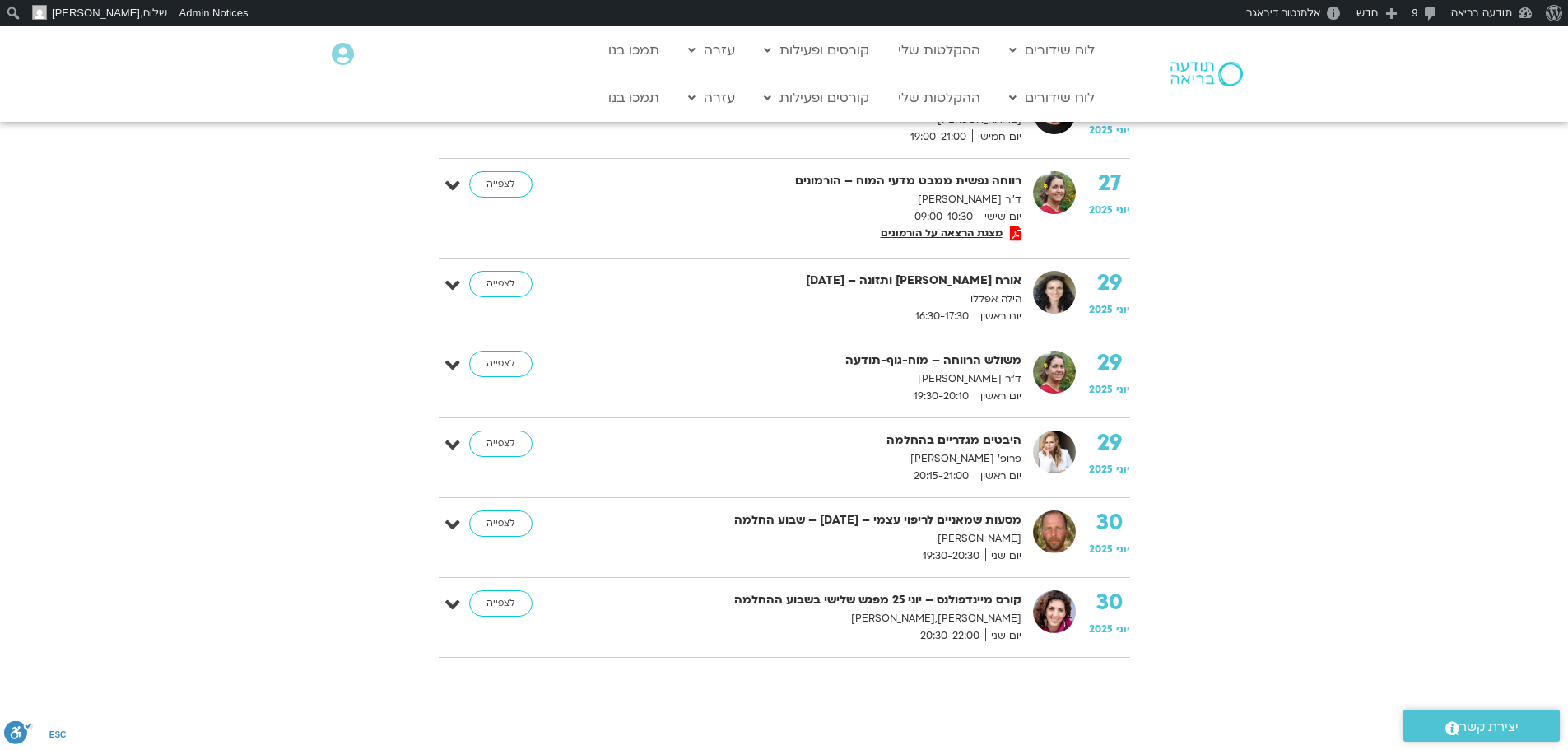 scroll, scrollTop: 1153, scrollLeft: 0, axis: vertical 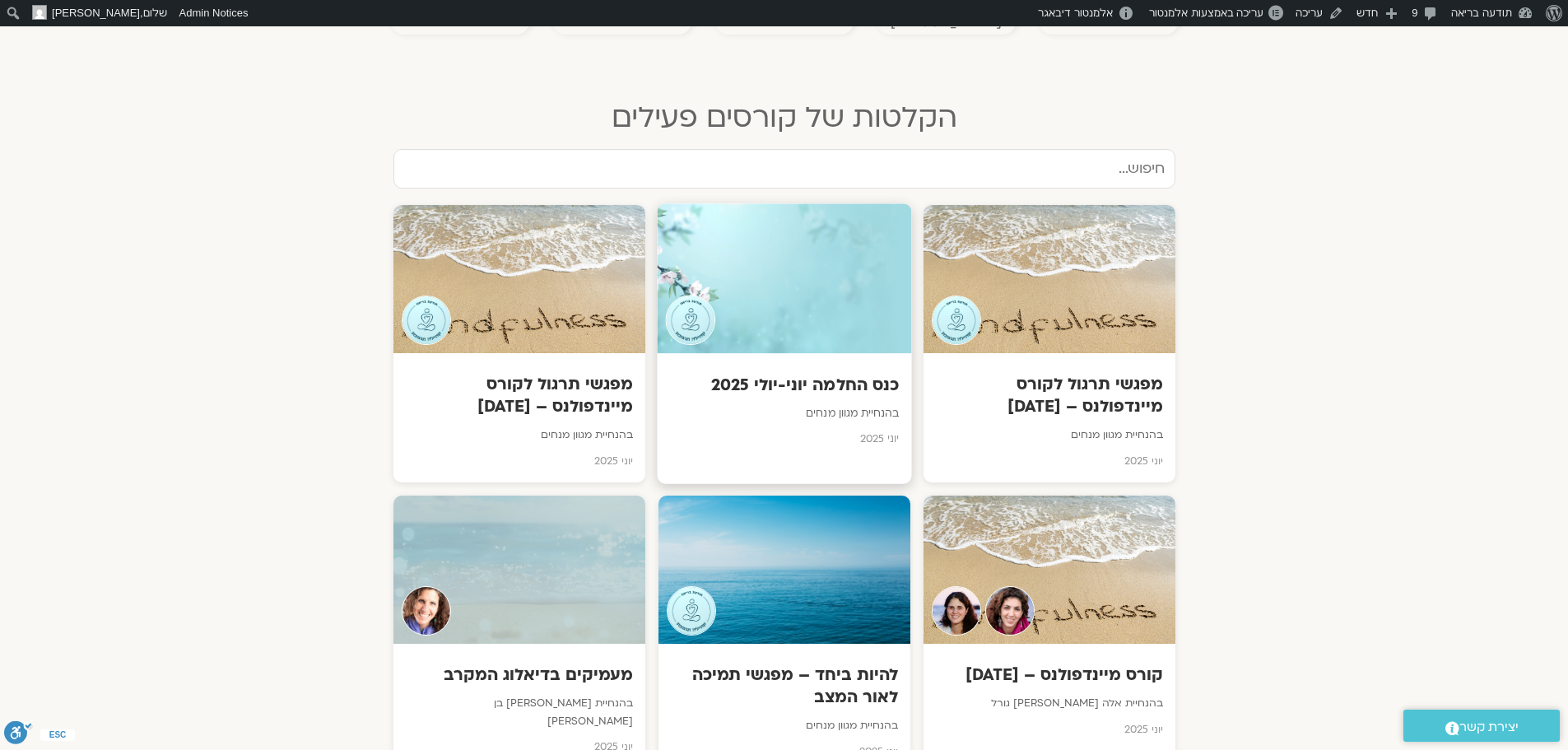 click at bounding box center [784, 279] 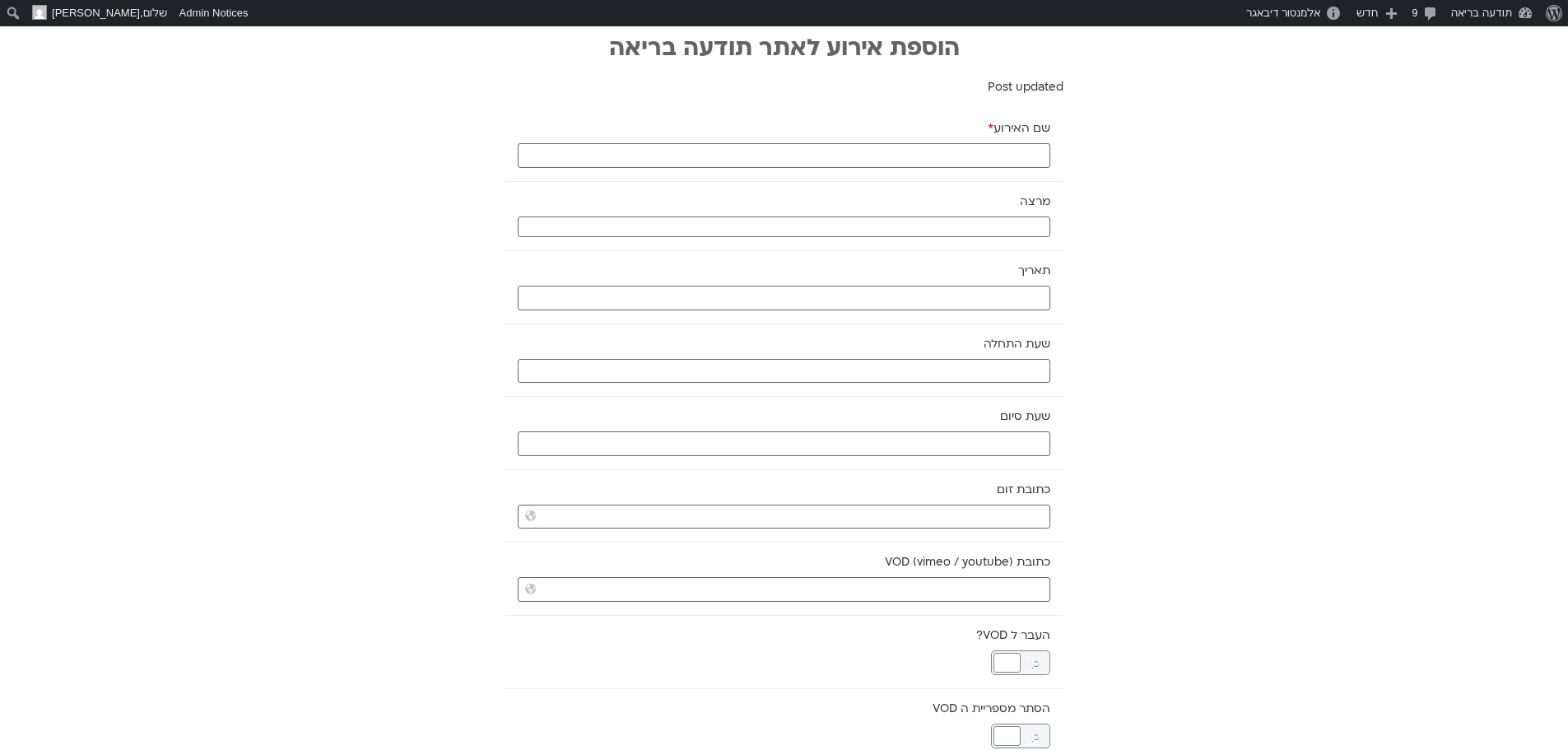 scroll, scrollTop: 0, scrollLeft: 0, axis: both 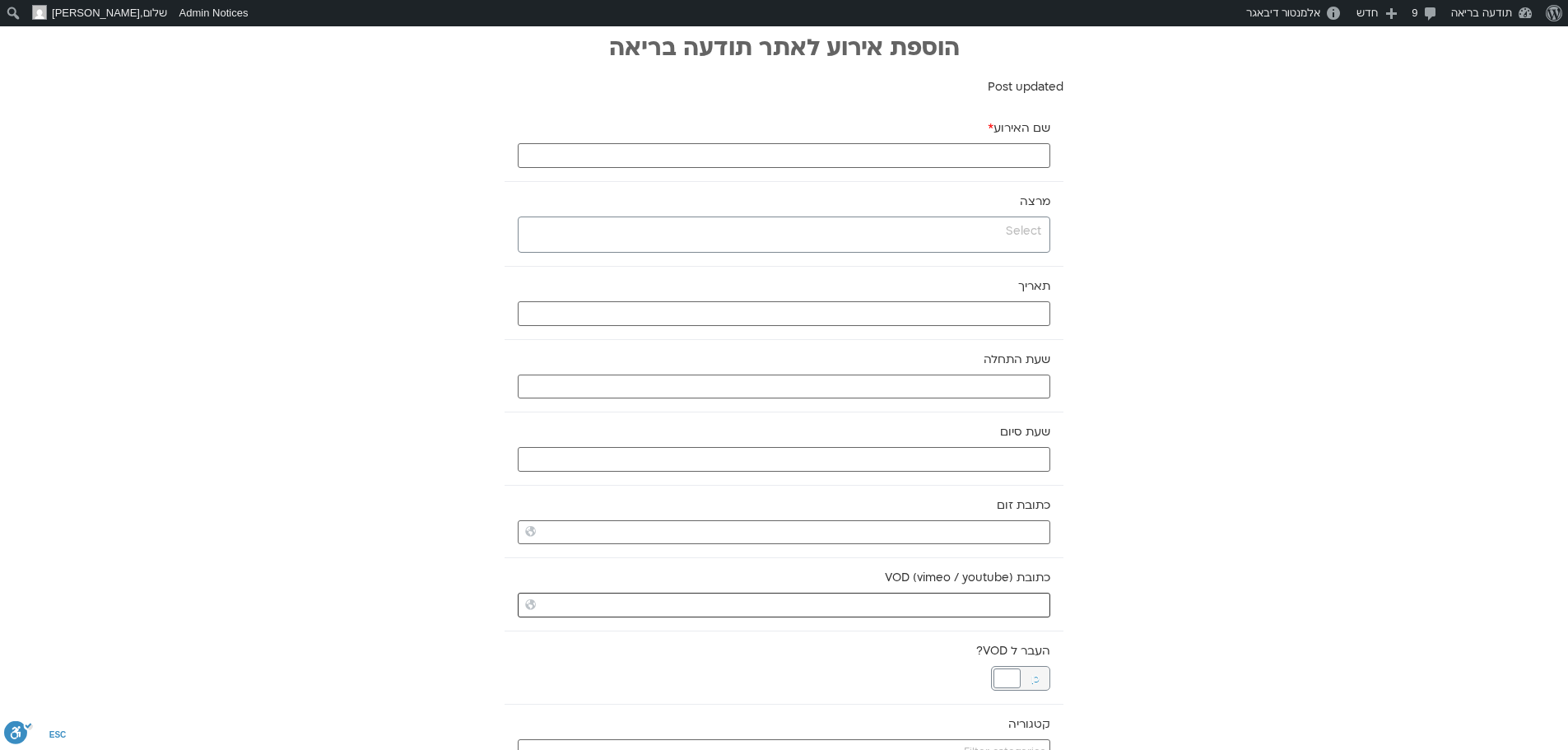 click on "כתובת VOD (vimeo / youtube)" at bounding box center (784, 605) 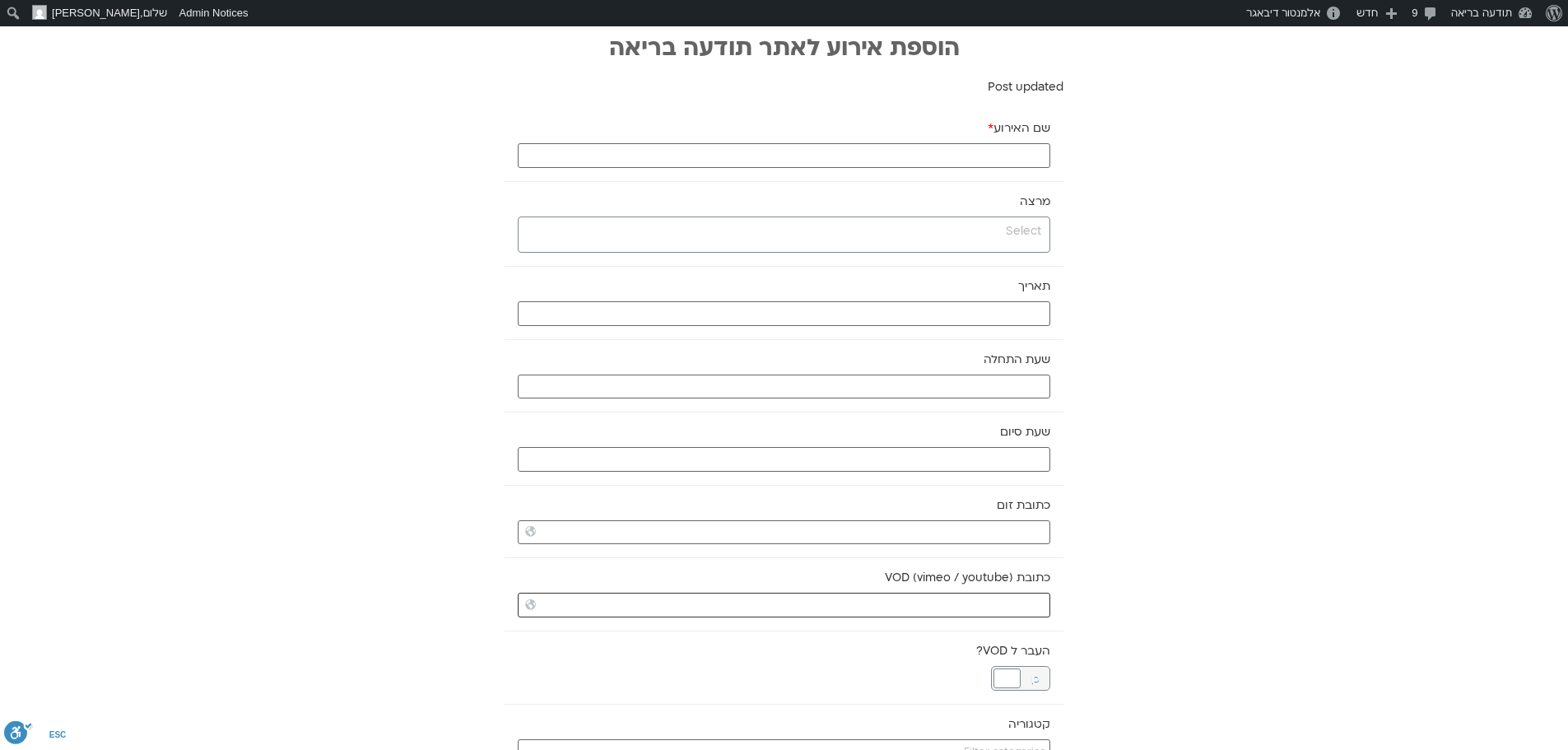 paste on "https://vimeo.com/1098088222?share=copy" 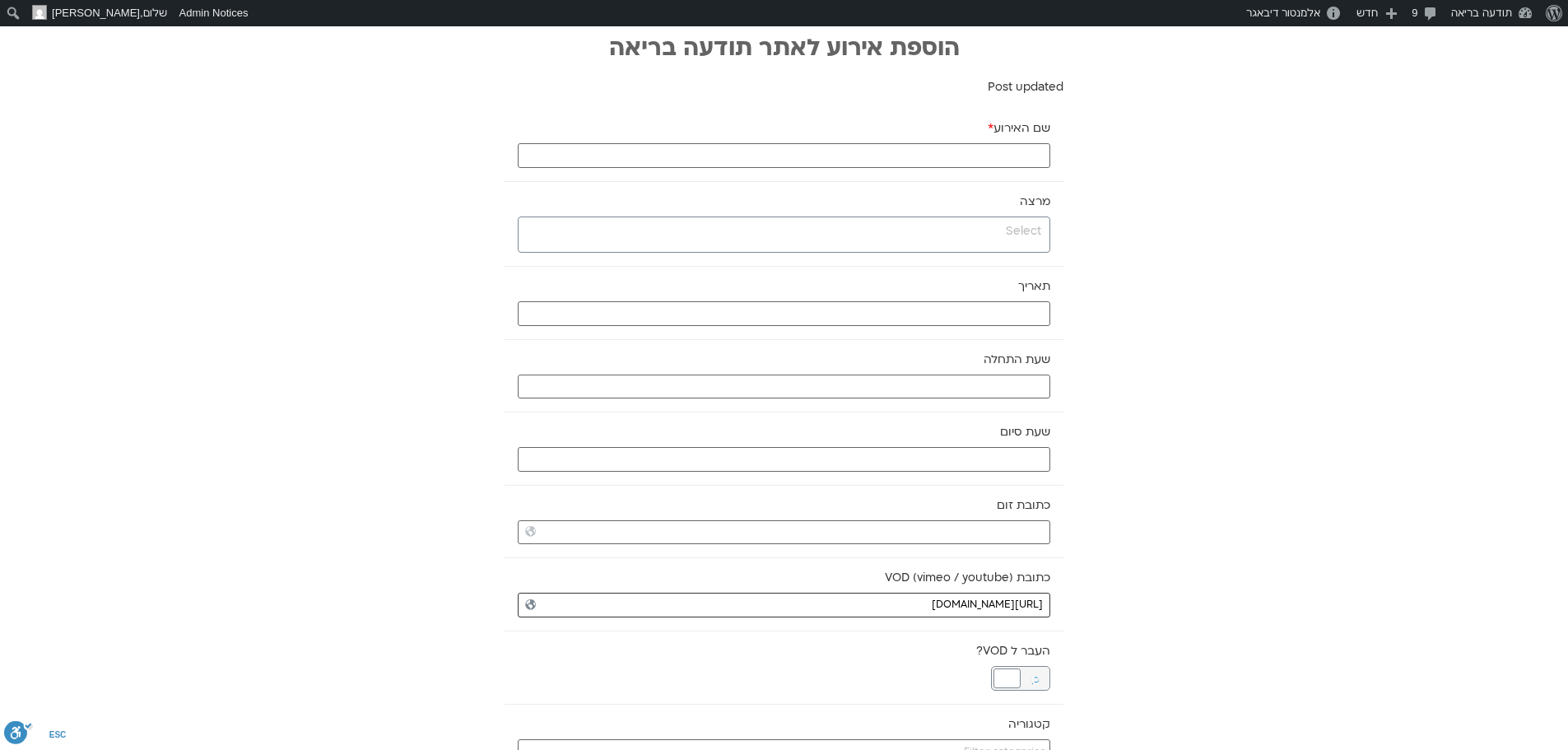 type on "https://vimeo.com/1098088222?share=copy" 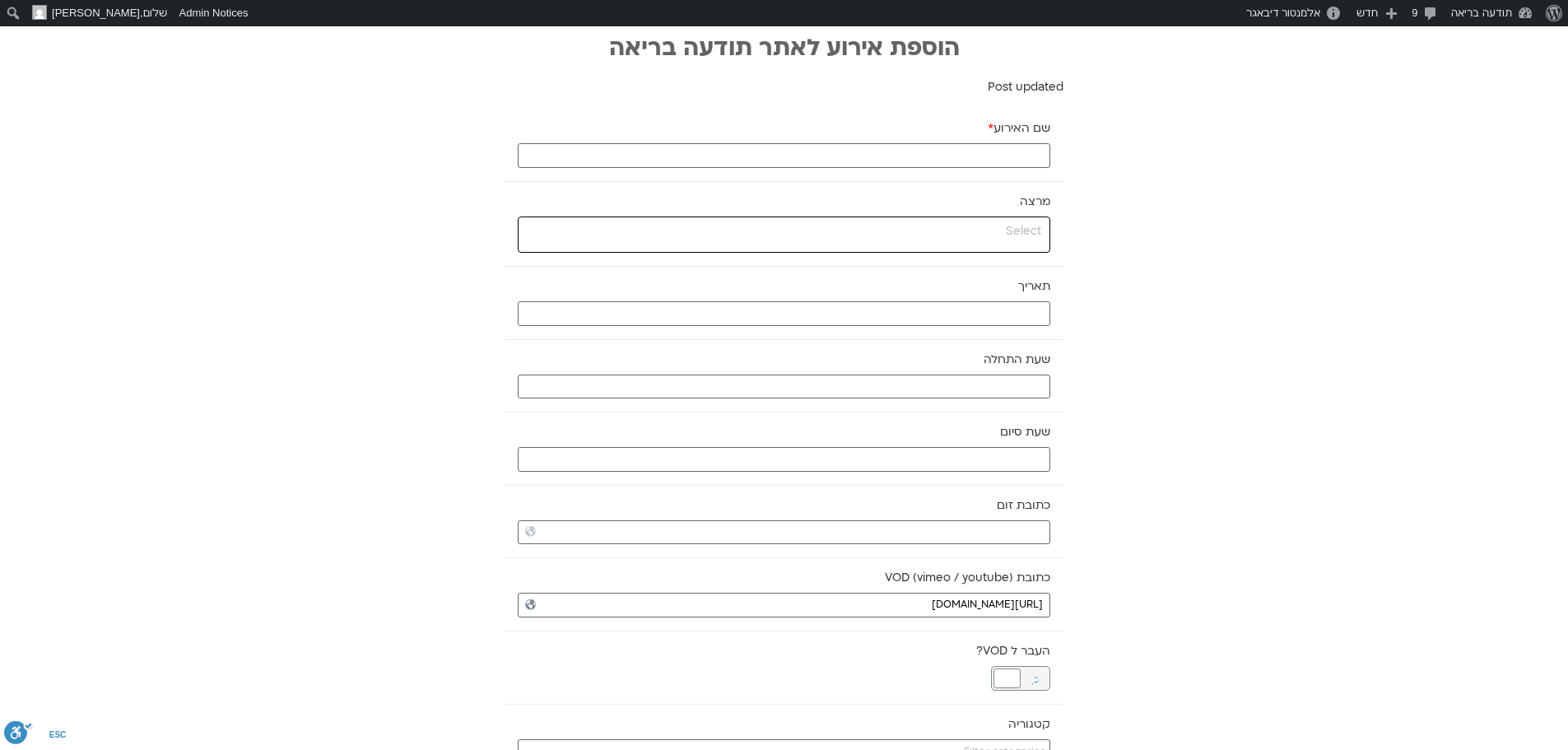 click at bounding box center [782, 231] 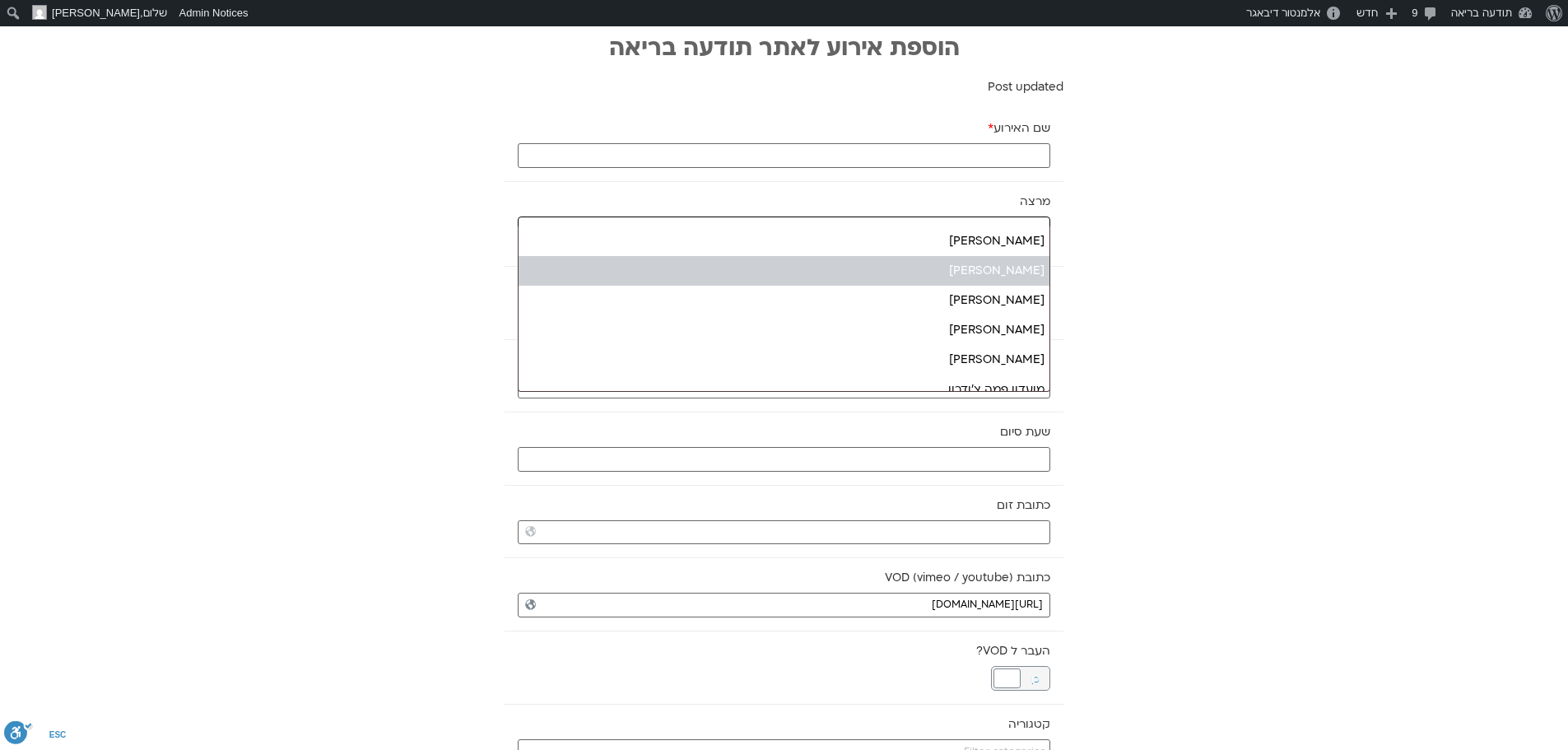 type on "דרו" 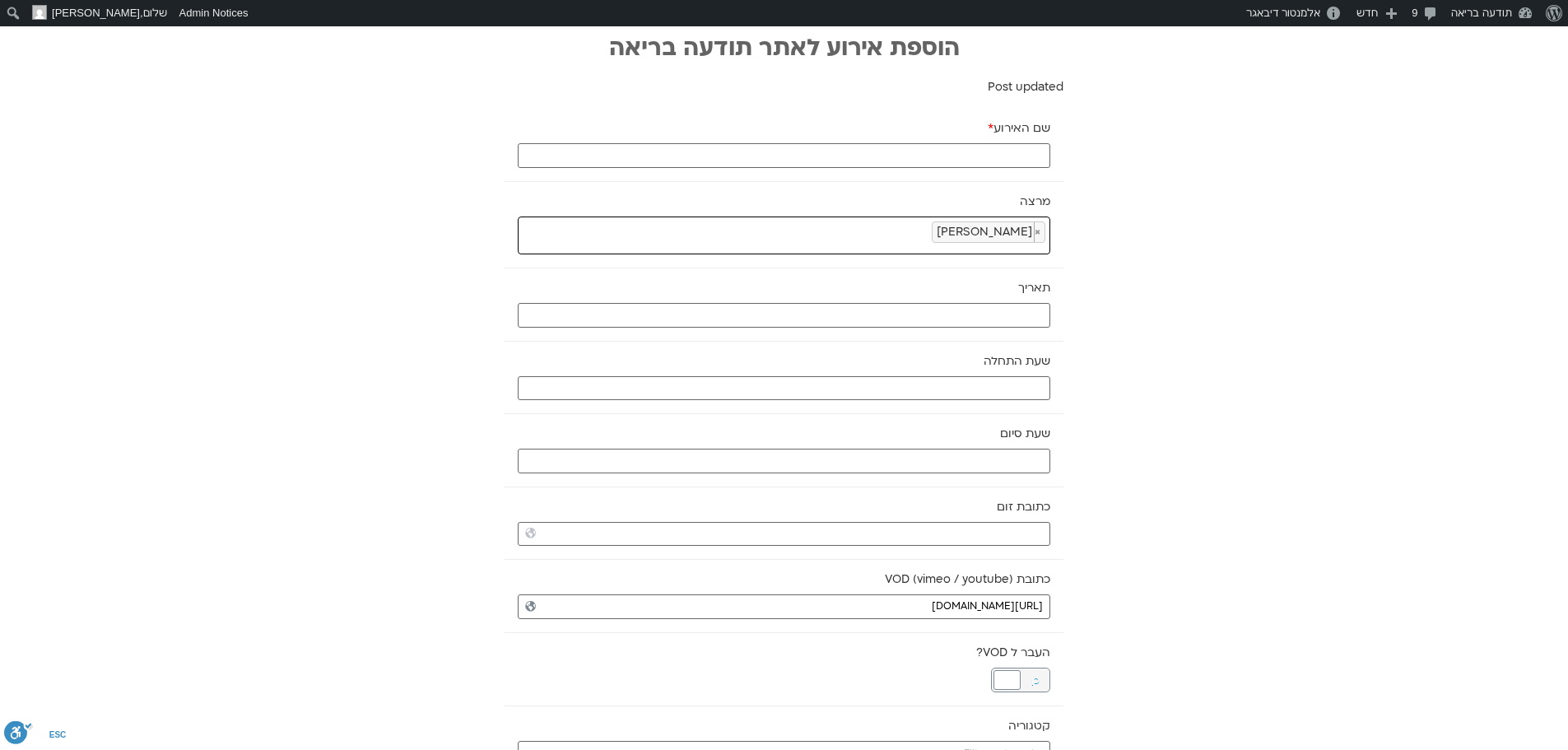 select on "******" 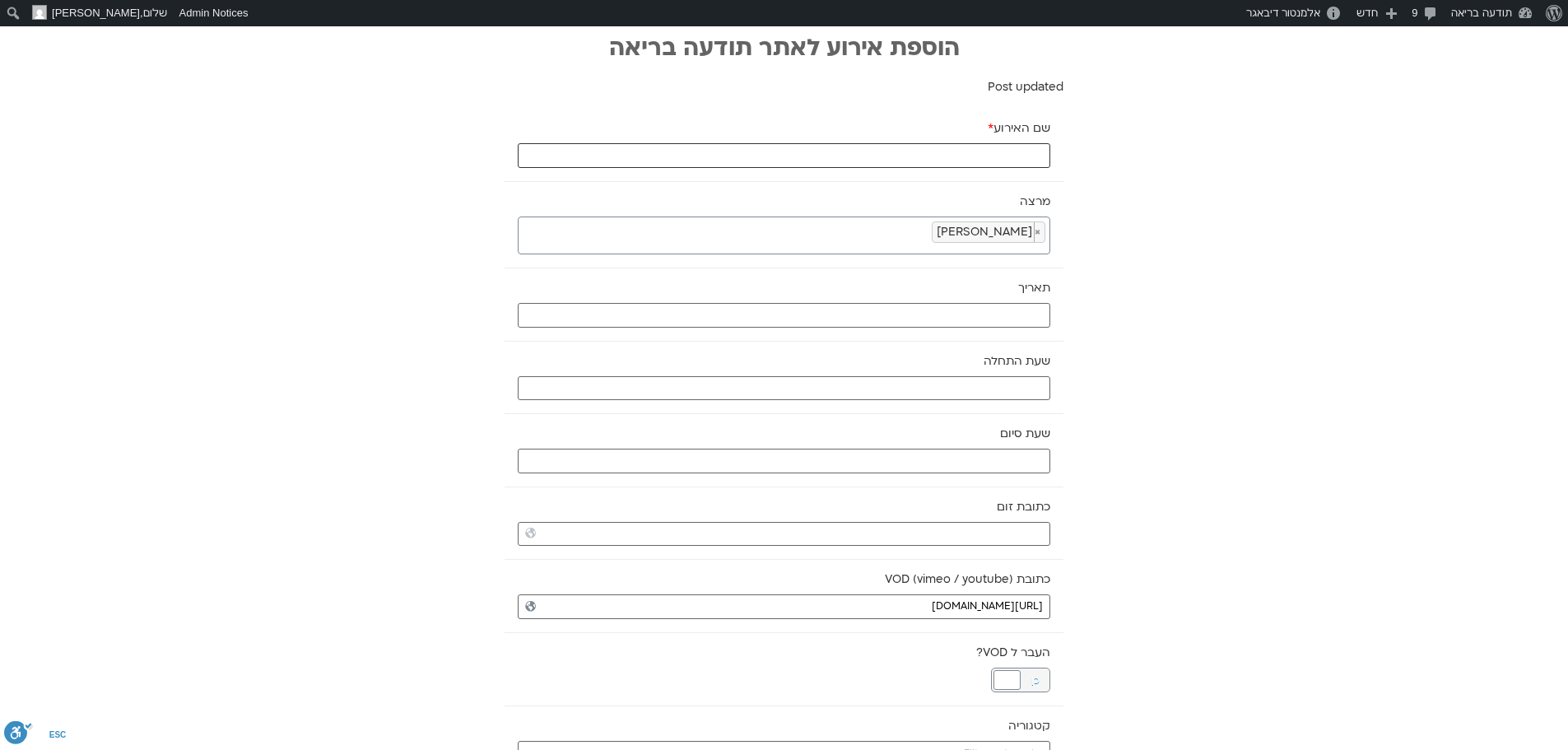 click on "שם האירוע  *" at bounding box center [784, 156] 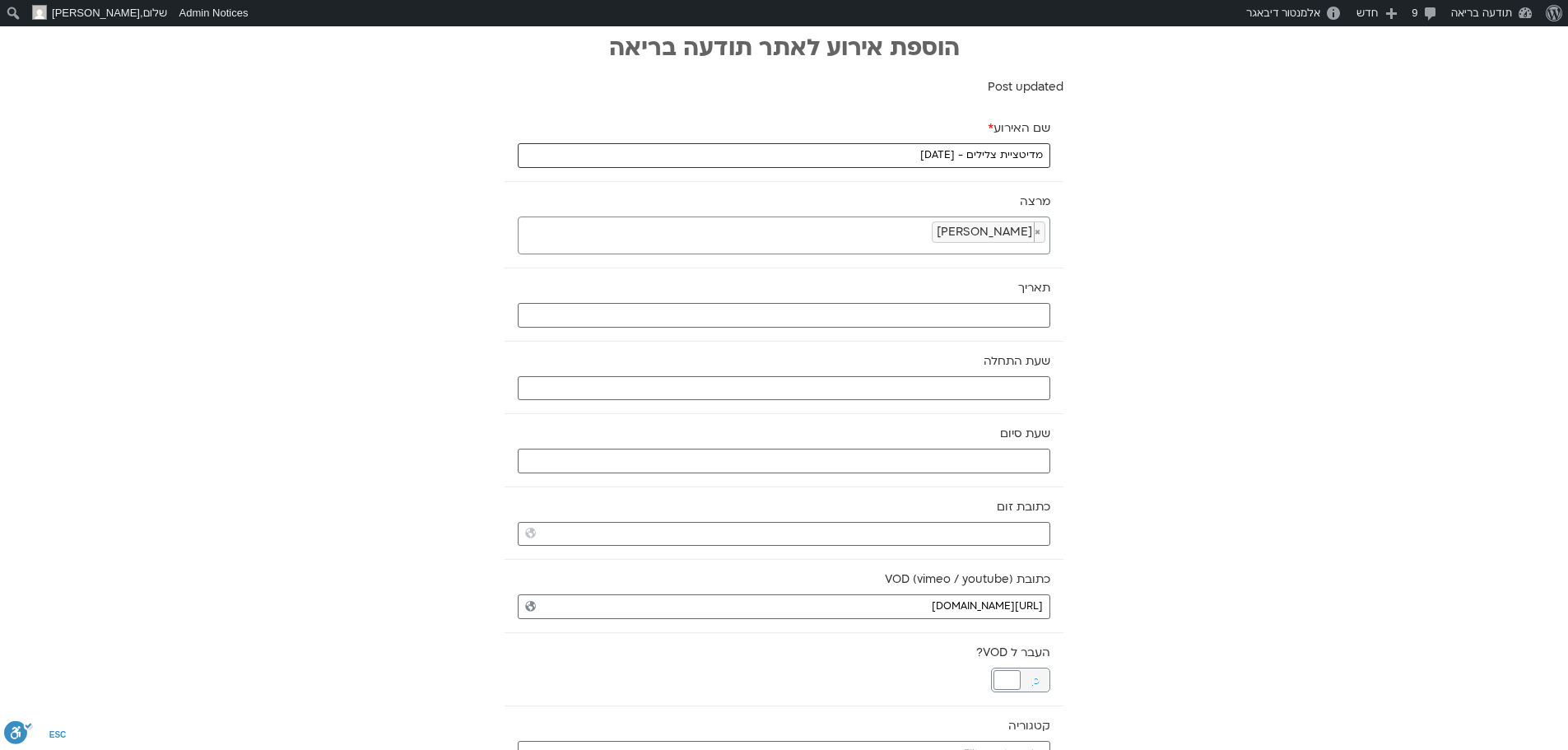 type on "מדיטציית צלילים - 1.7.25" 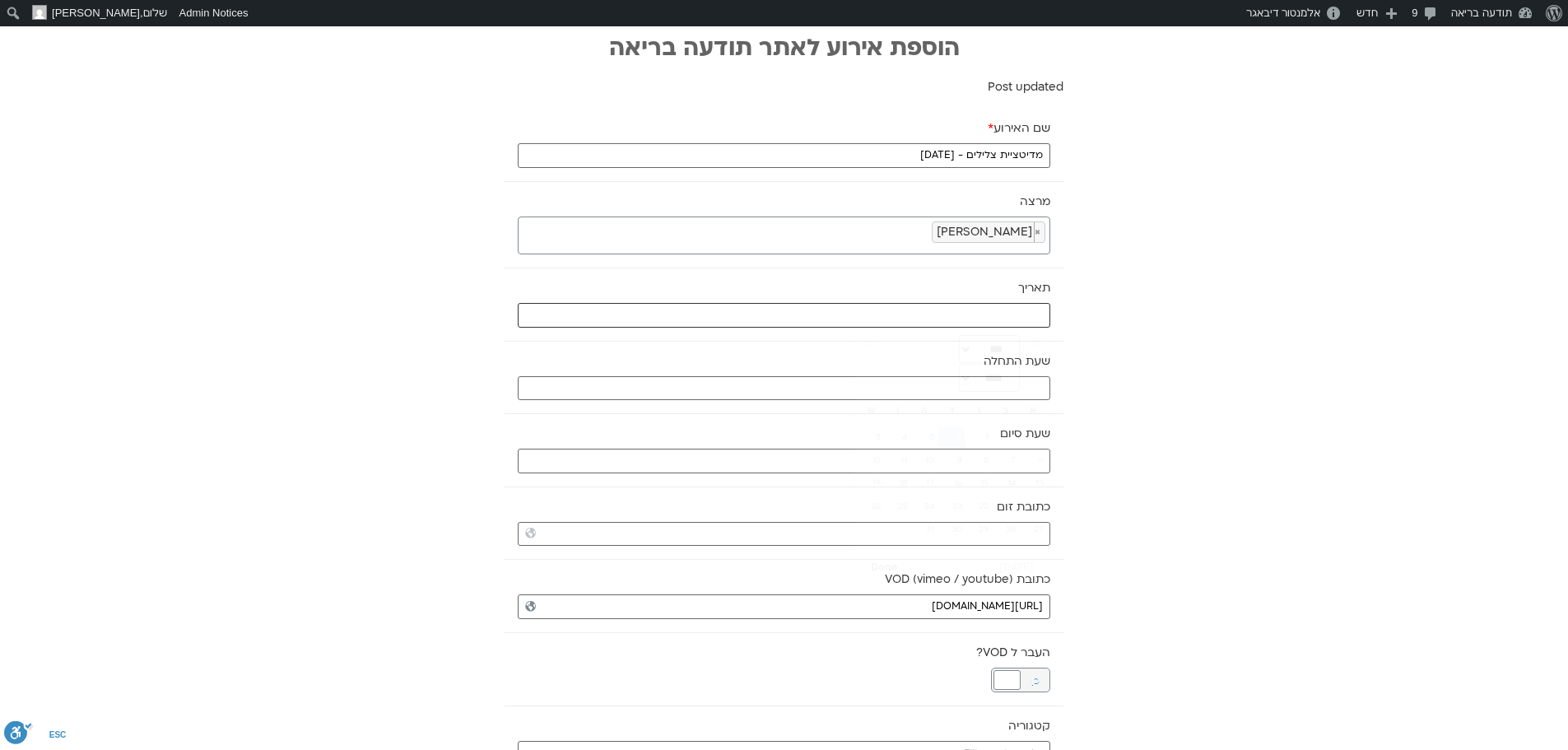 click at bounding box center (784, 315) 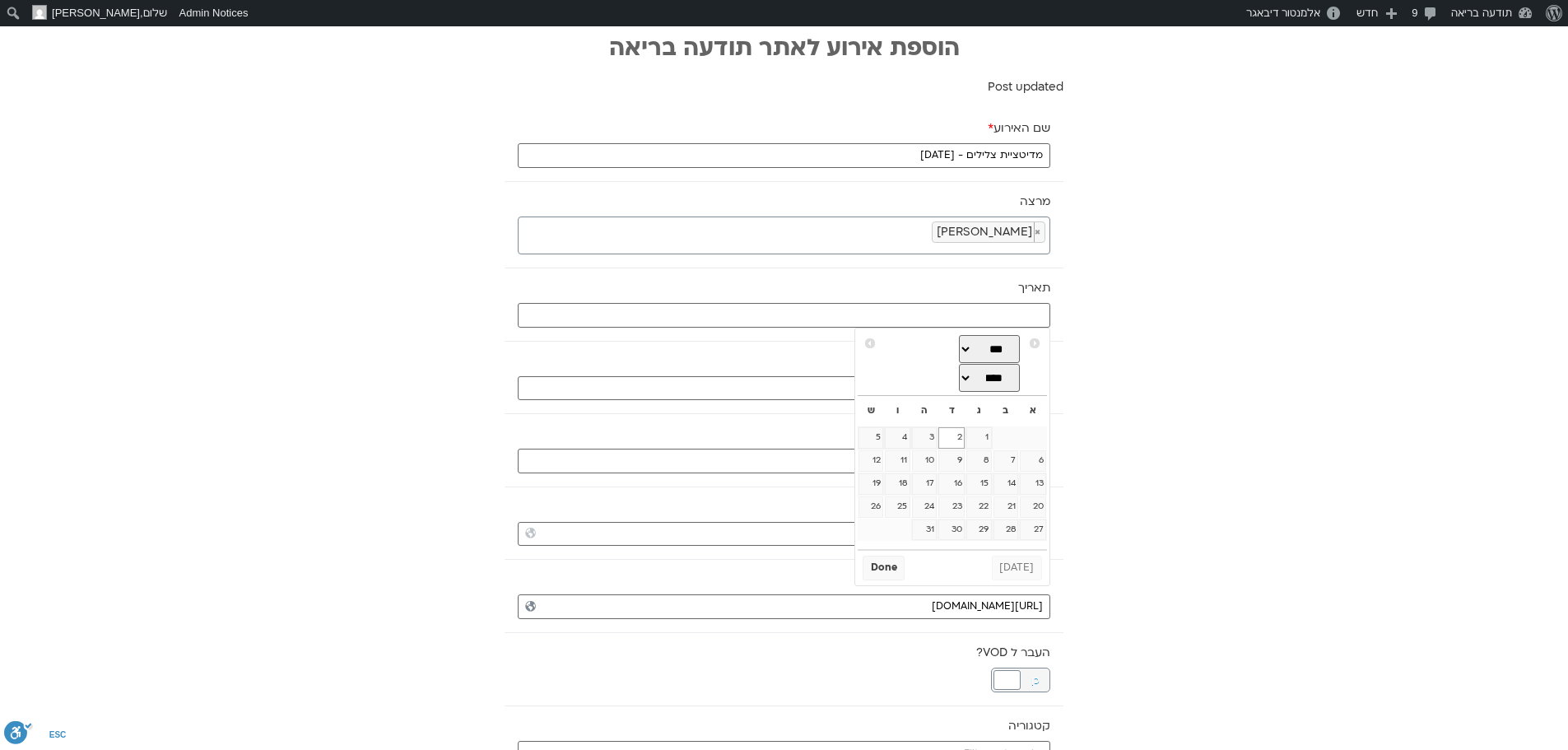 click at bounding box center (1006, 438) 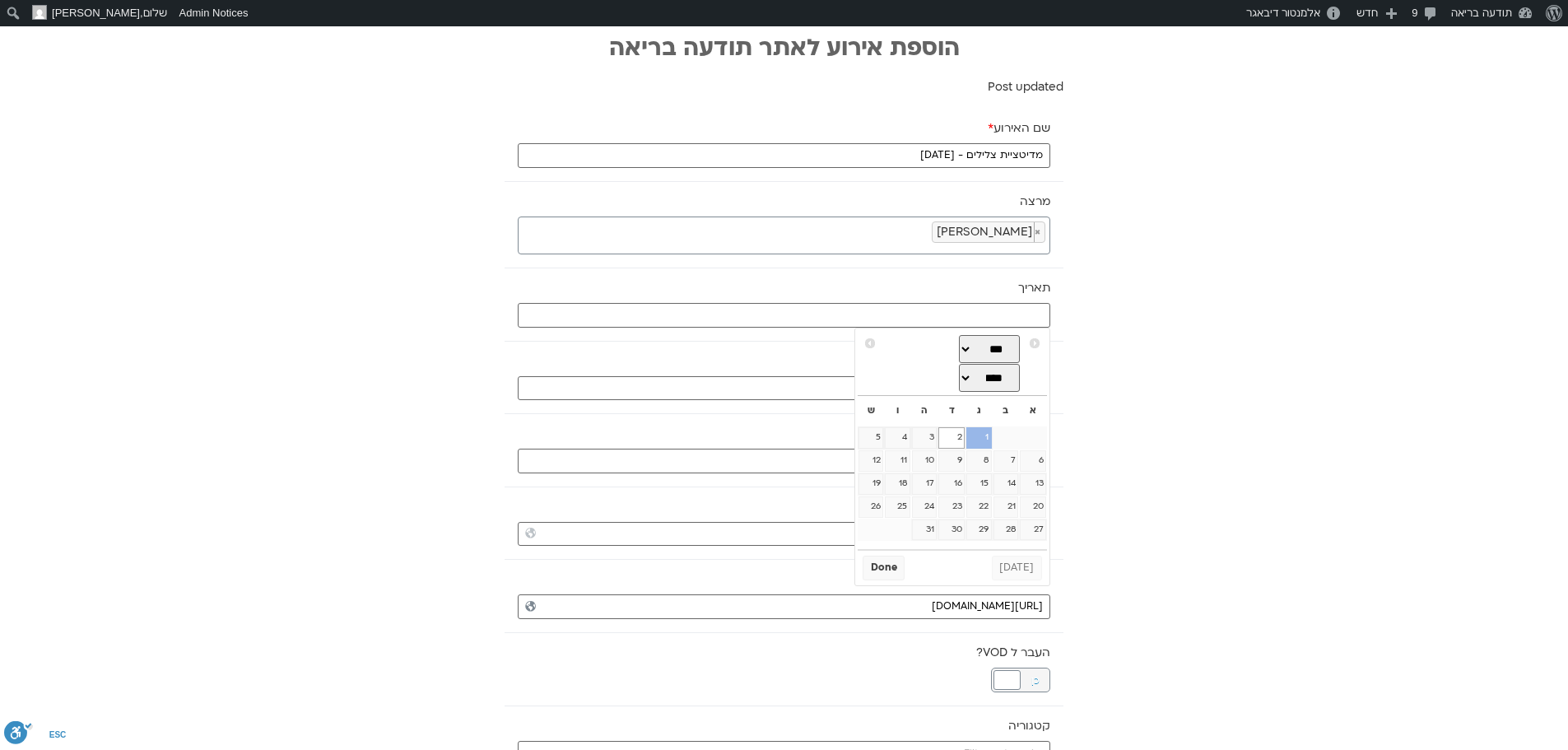 click on "1" at bounding box center (979, 438) 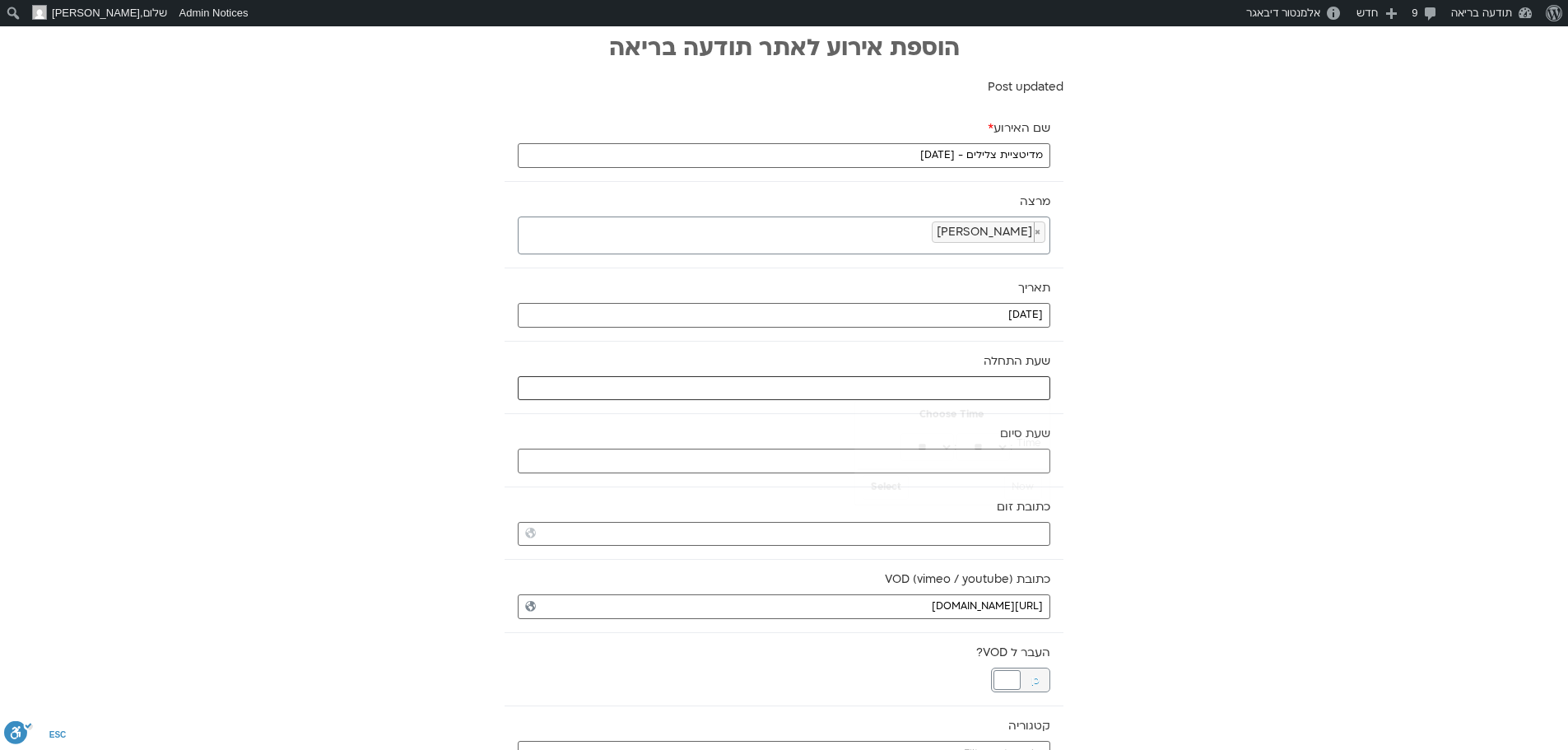click at bounding box center (784, 389) 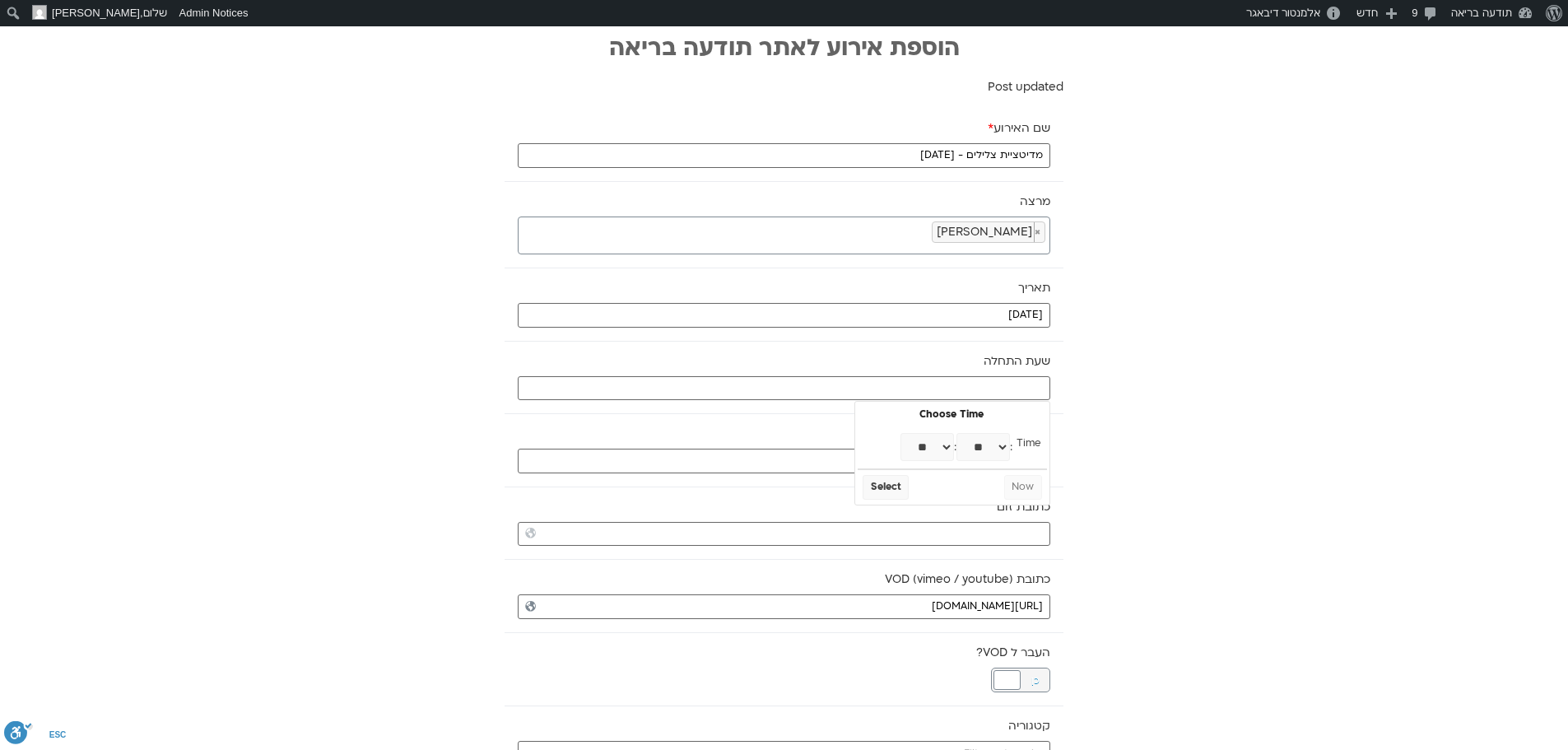 click on "** ** ** ** ** ** ** ** ** ** ** ** ** ** ** ** ** ** ** ** ** ** ** **" at bounding box center (927, 447) 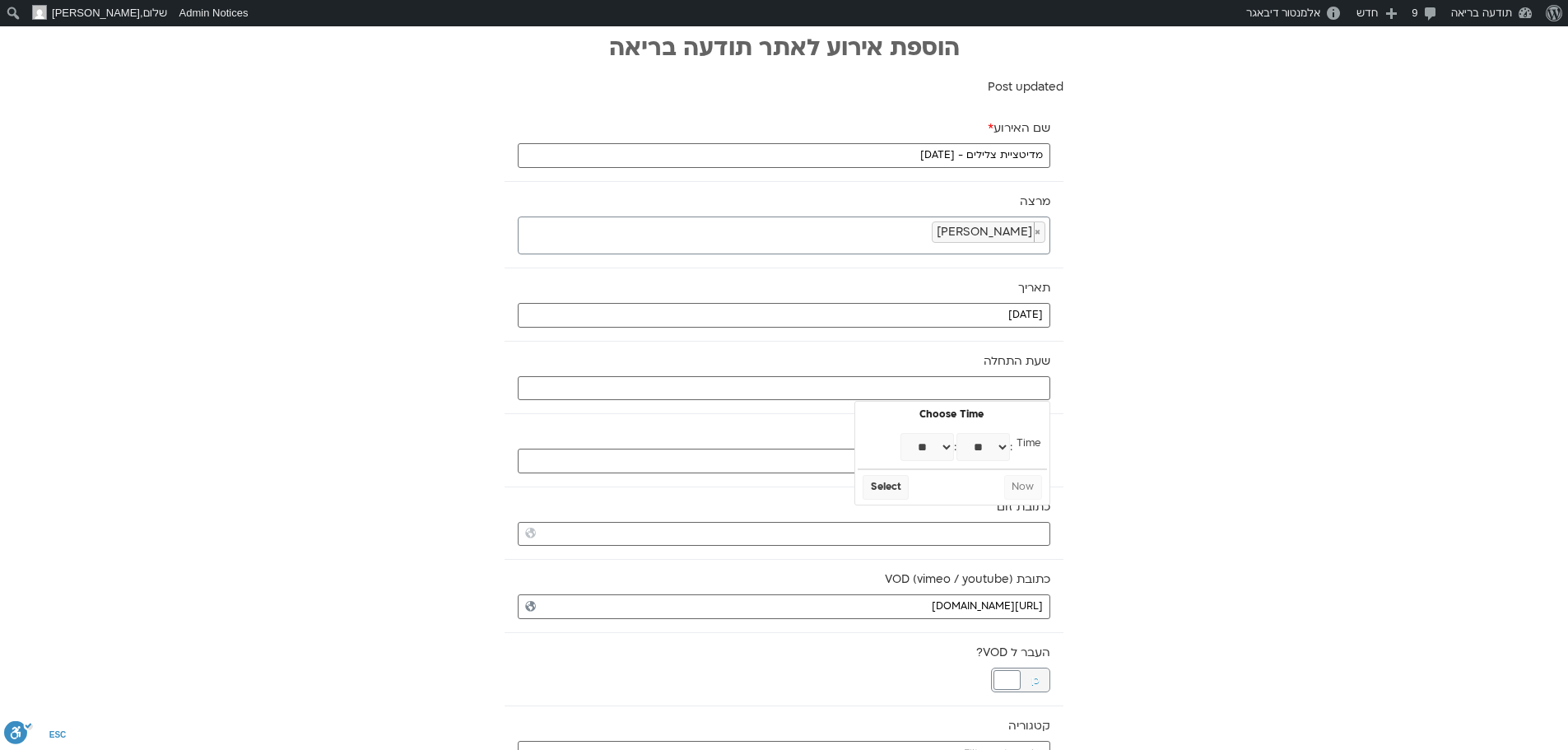 type on "21:00" 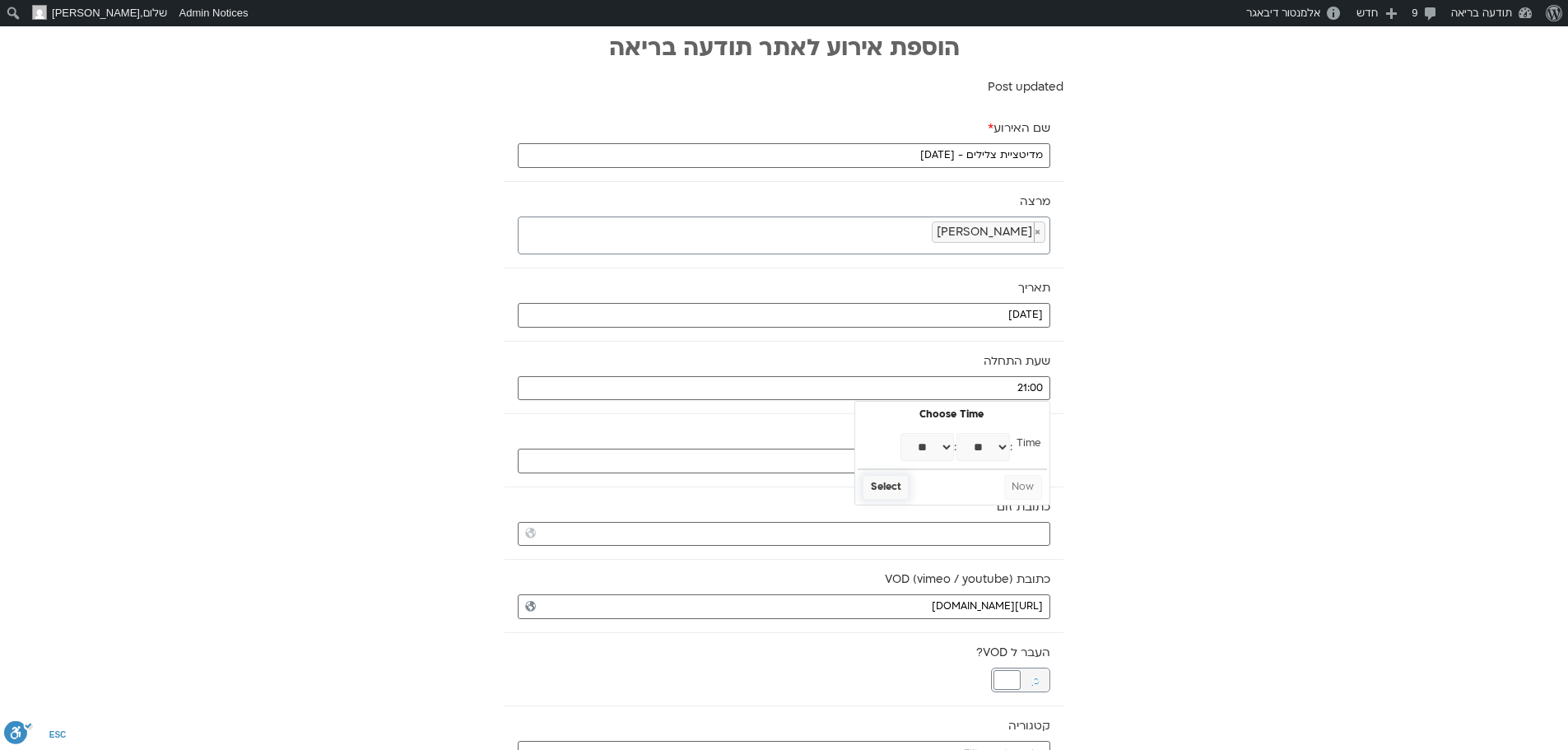 select on "**" 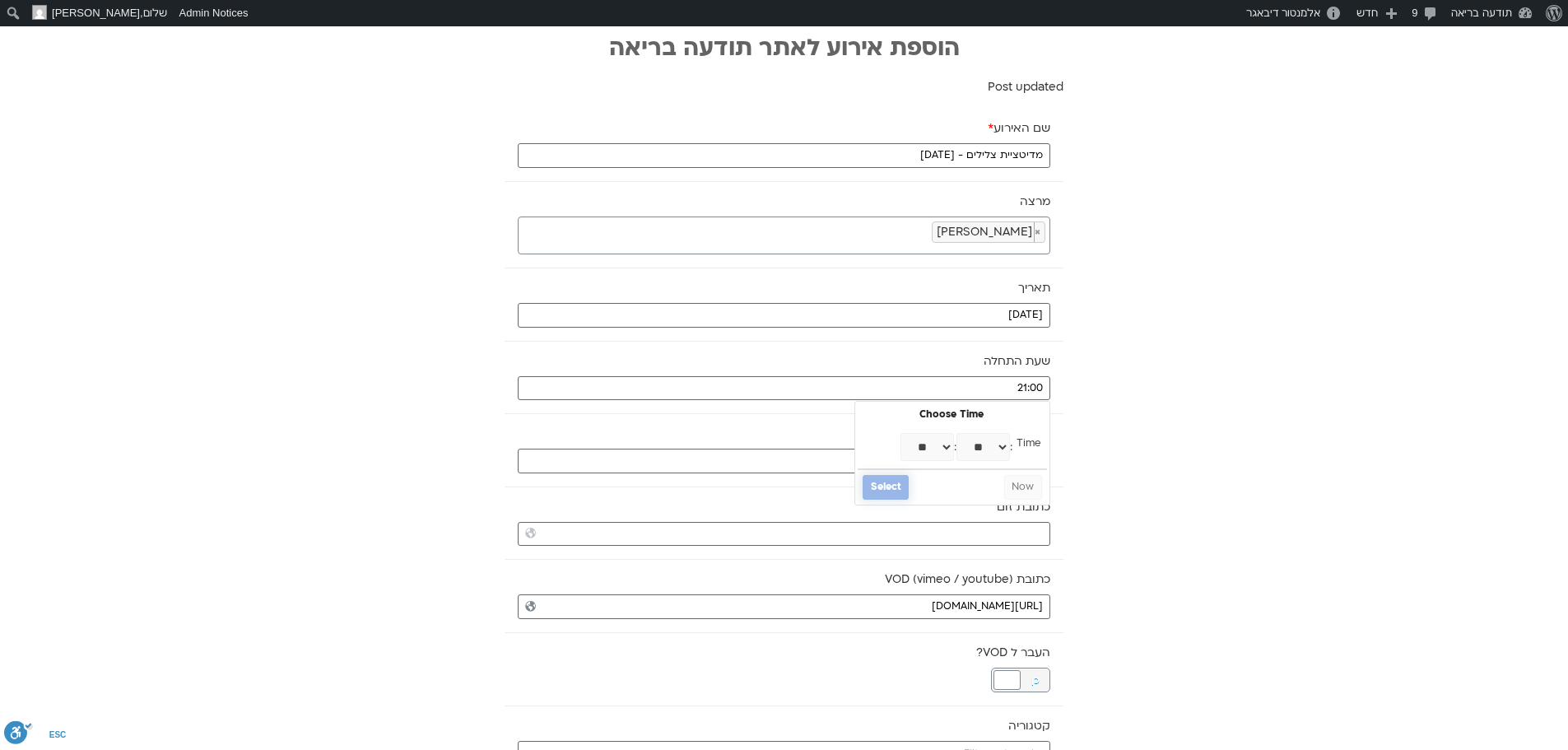 click on "Select" at bounding box center (886, 487) 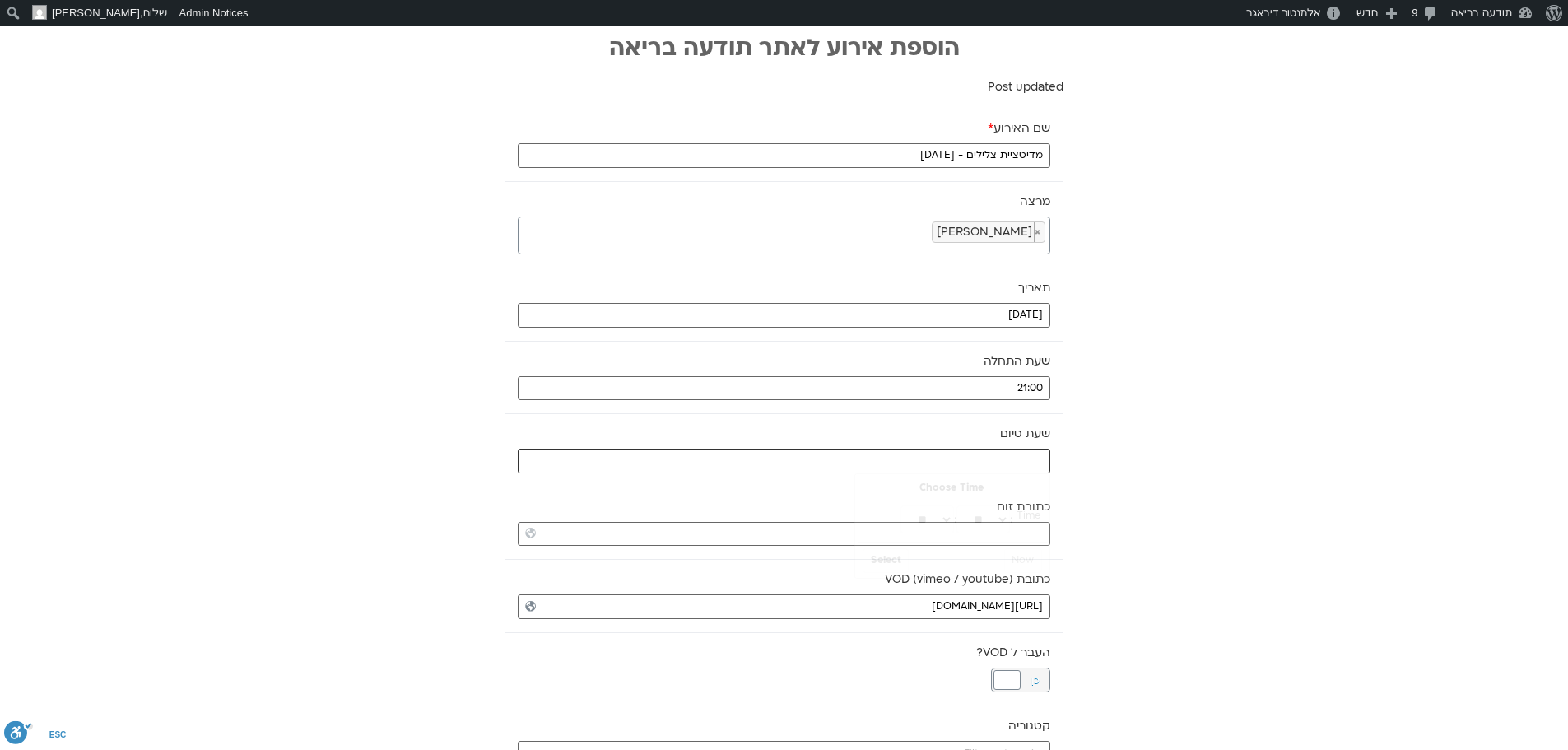 click at bounding box center (784, 461) 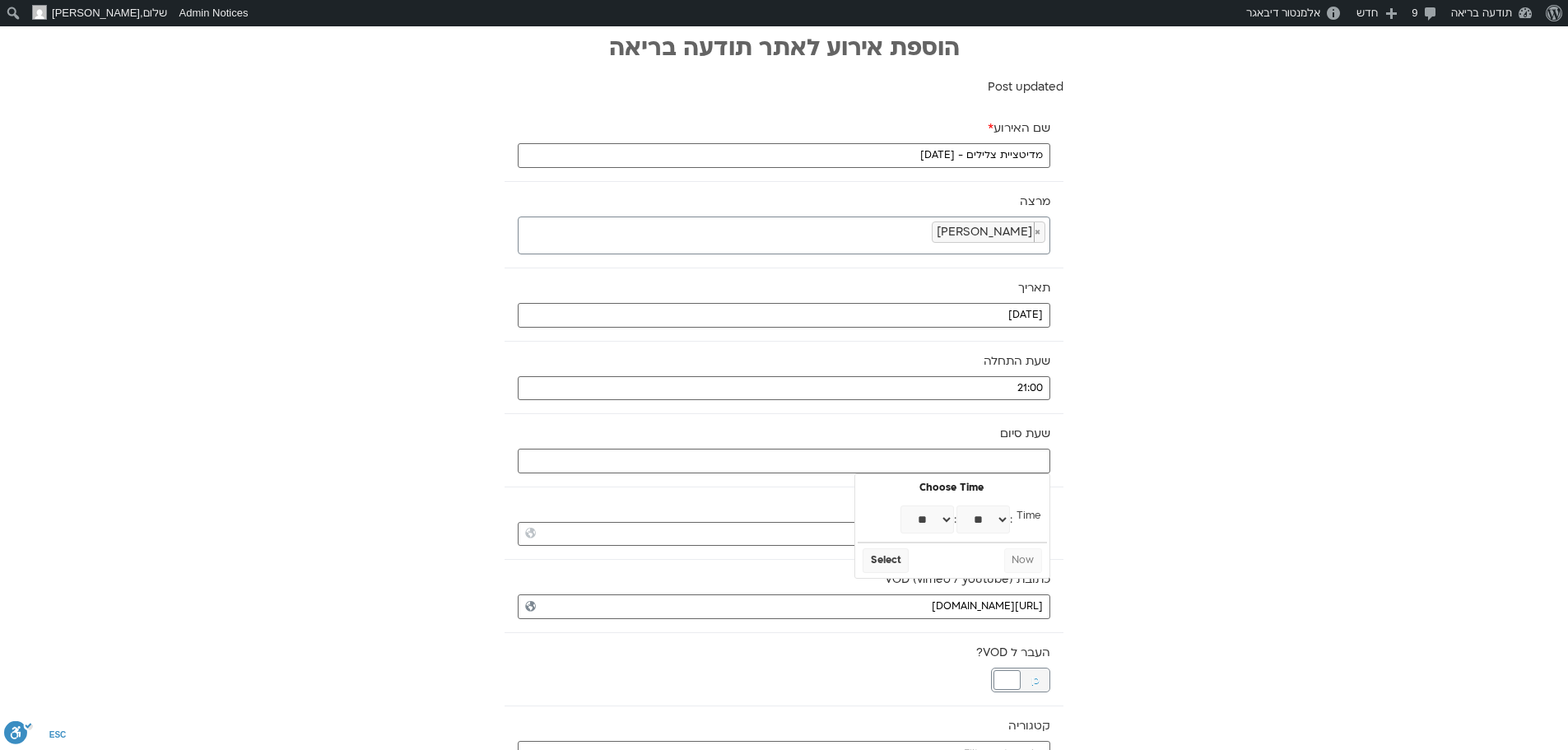 click on "** ** ** ** ** ** ** ** ** ** ** ** ** ** ** ** ** ** ** ** ** ** ** **" at bounding box center (927, 519) 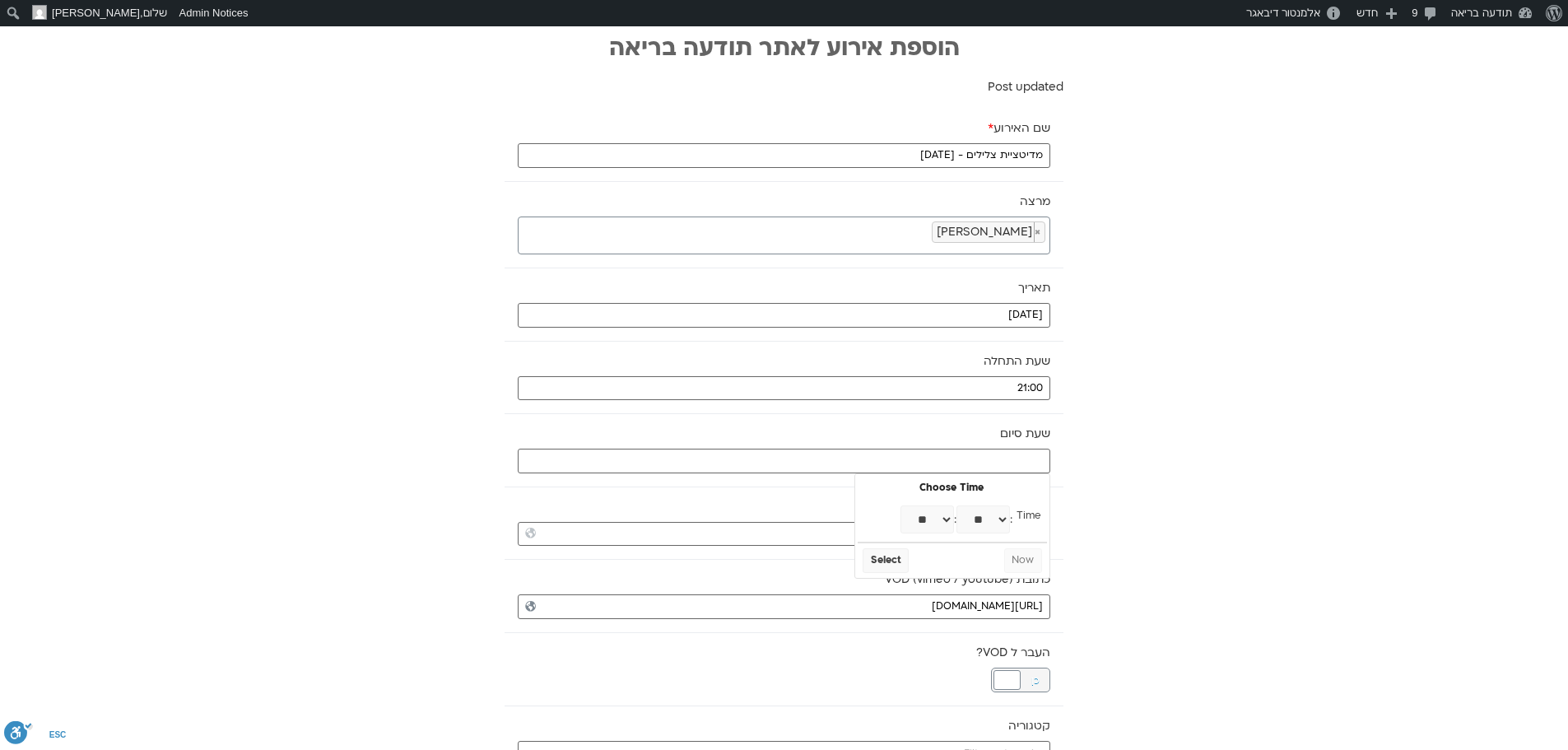 type on "21:00" 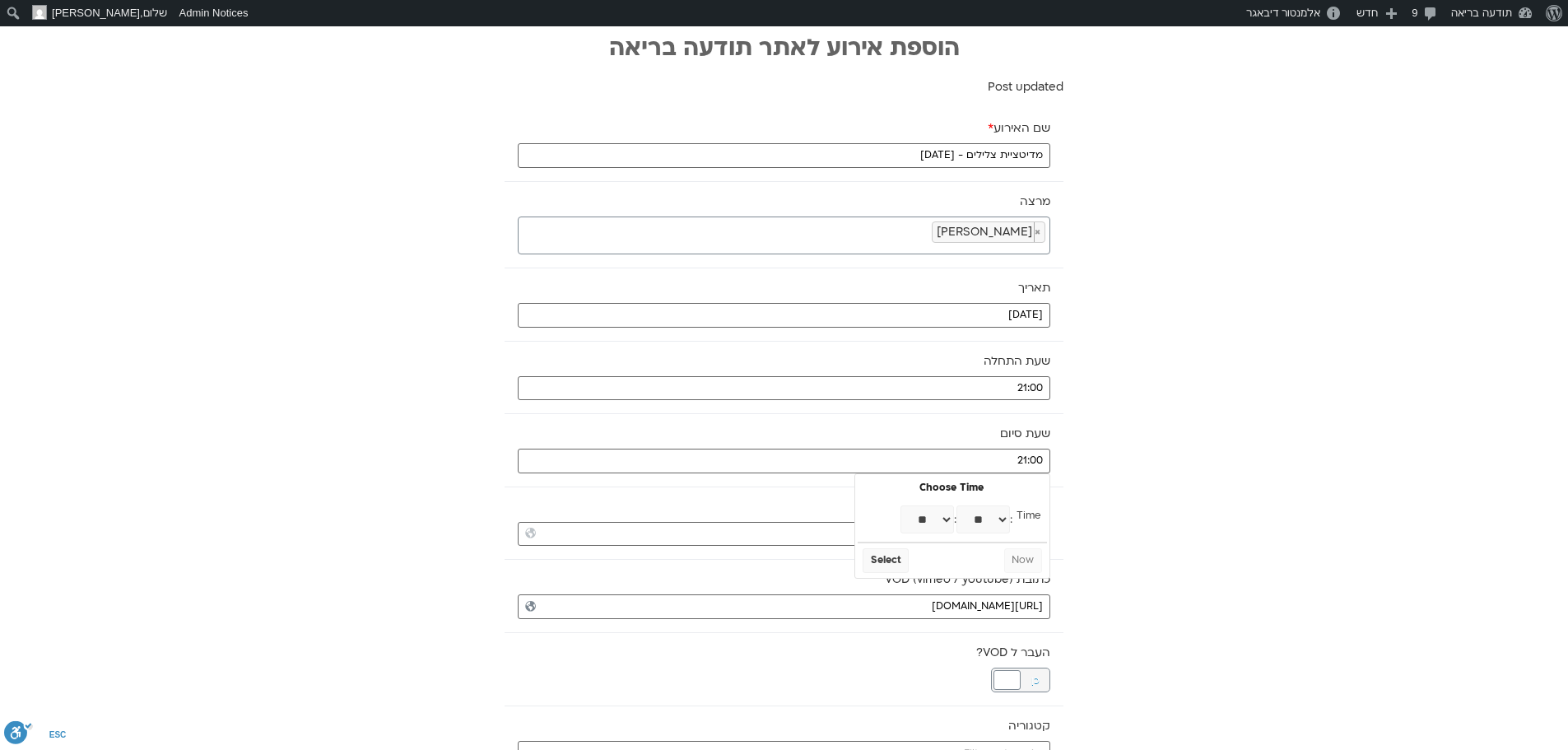 select on "**" 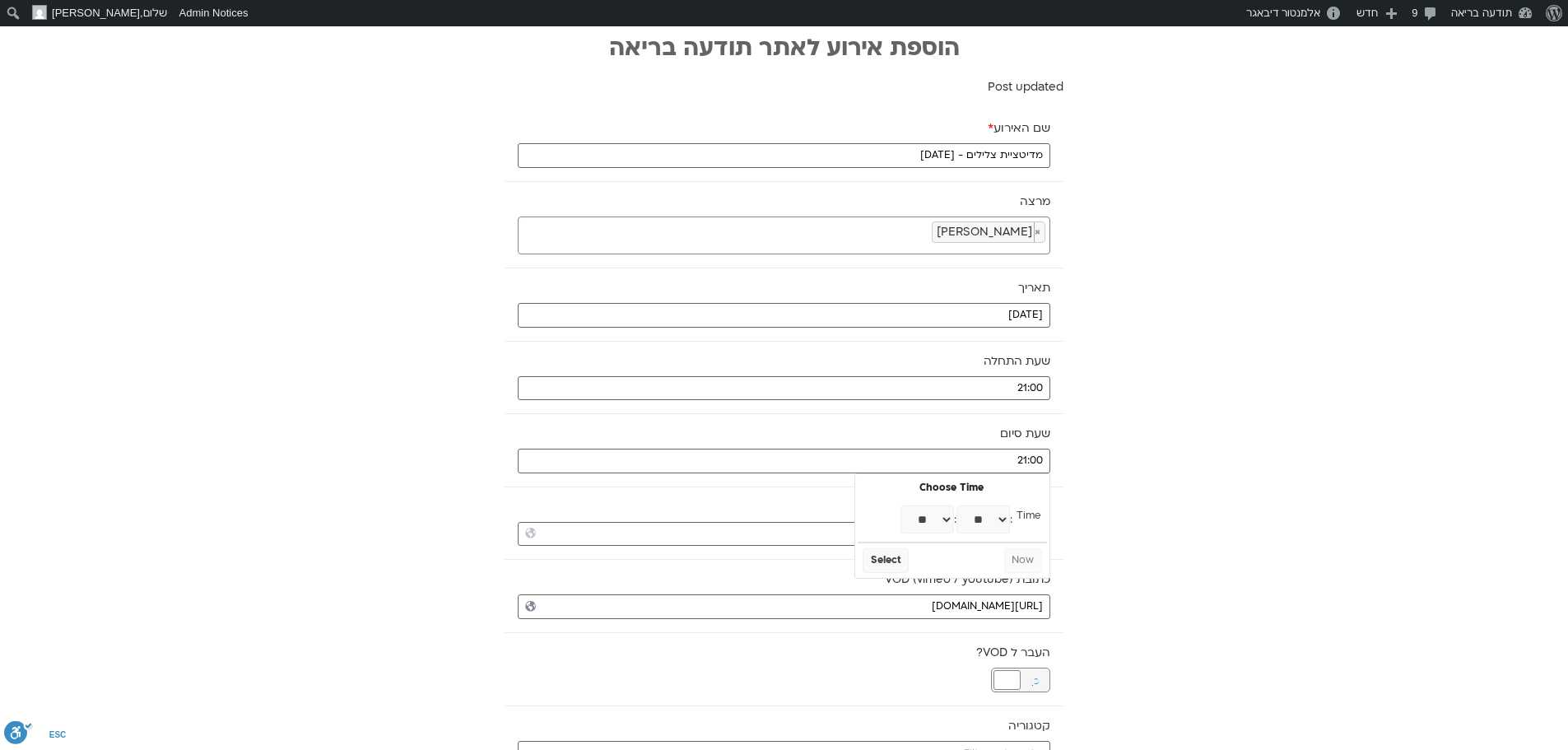 click on "** ** ** ** ** ** ** ** ** ** ** ** ** ** ** ** ** ** ** ** ** ** ** ** ** ** ** ** ** ** ** ** ** ** ** ** ** ** ** ** ** ** ** ** ** ** ** ** ** ** ** ** ** ** ** ** ** ** ** **" at bounding box center [983, 519] 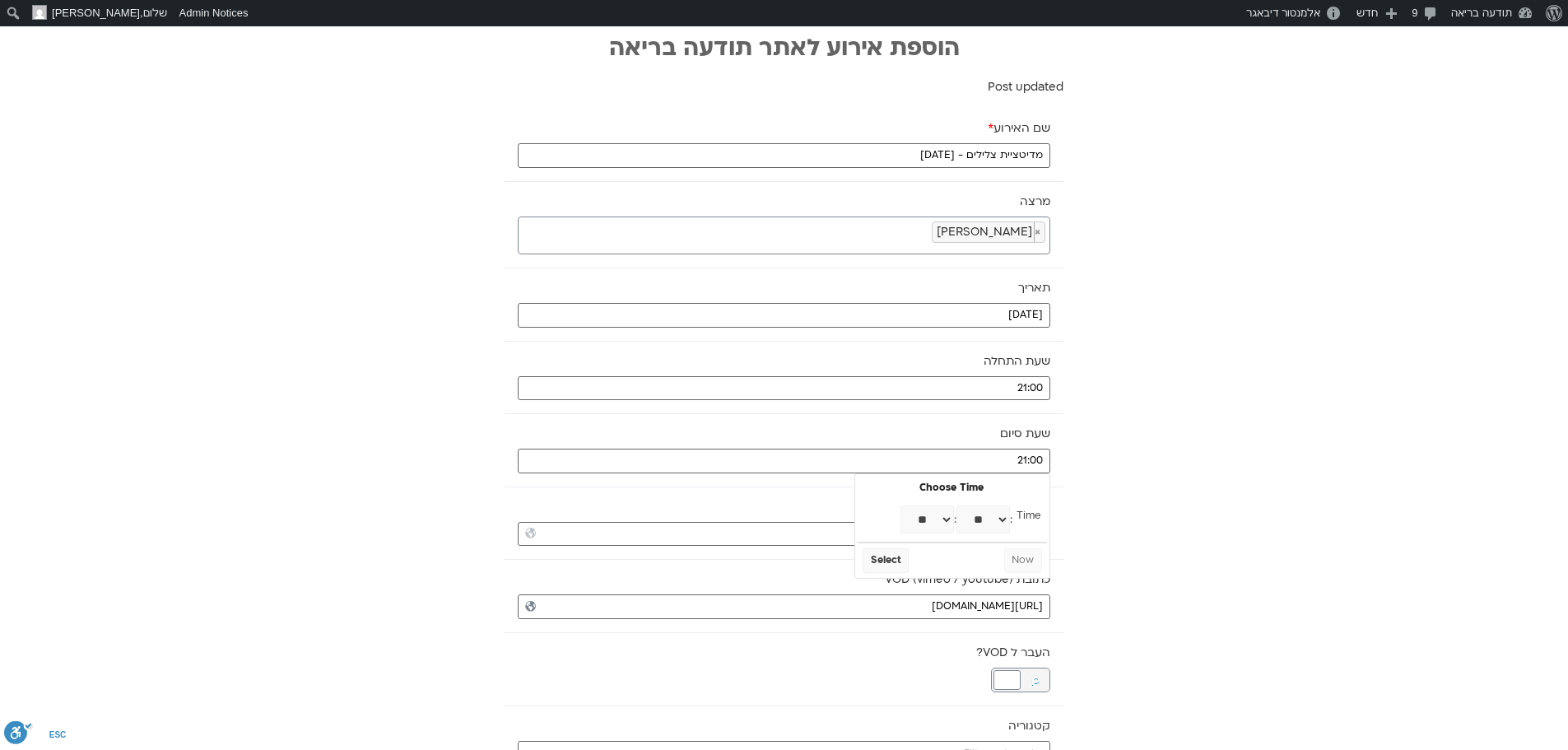 type on "21:30" 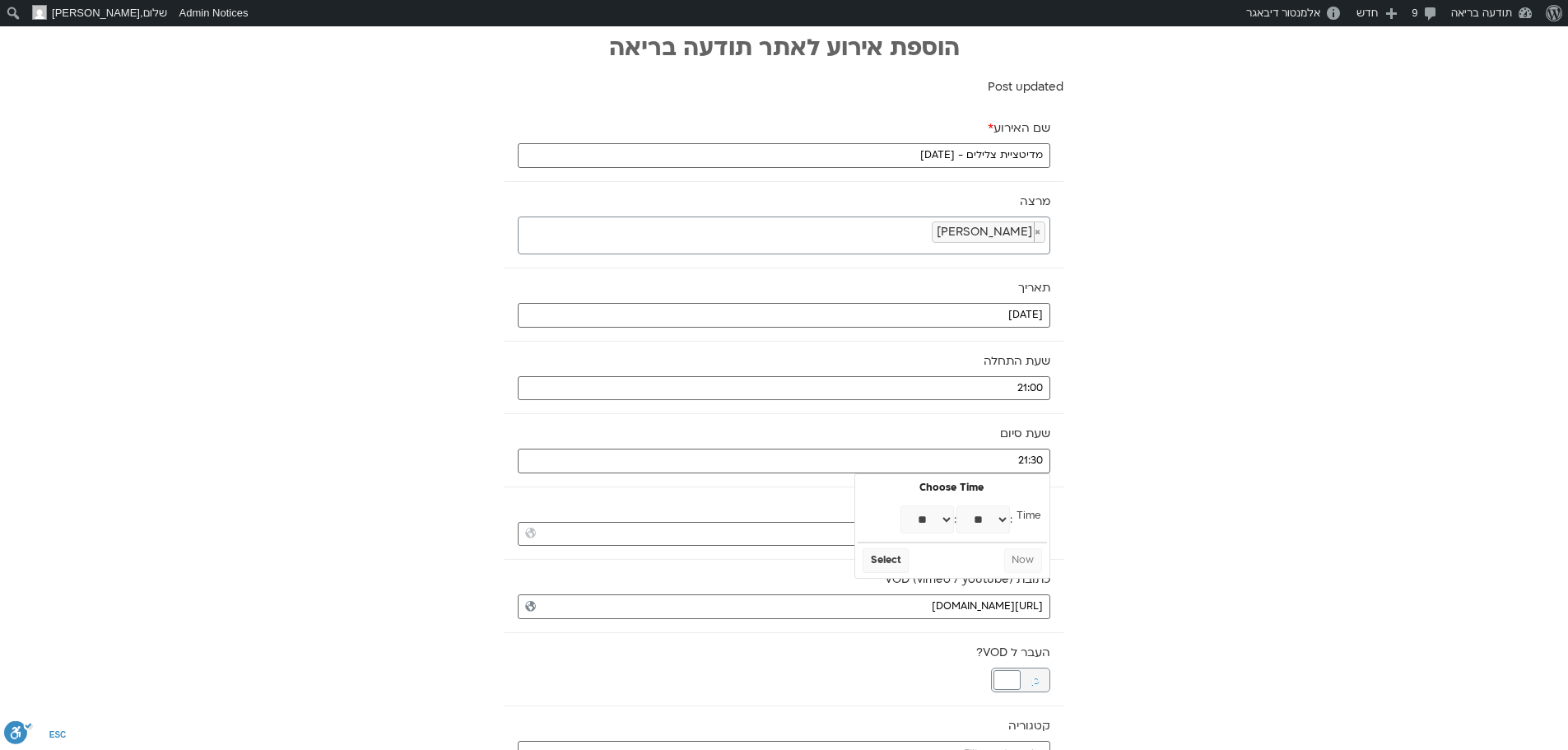 select on "**" 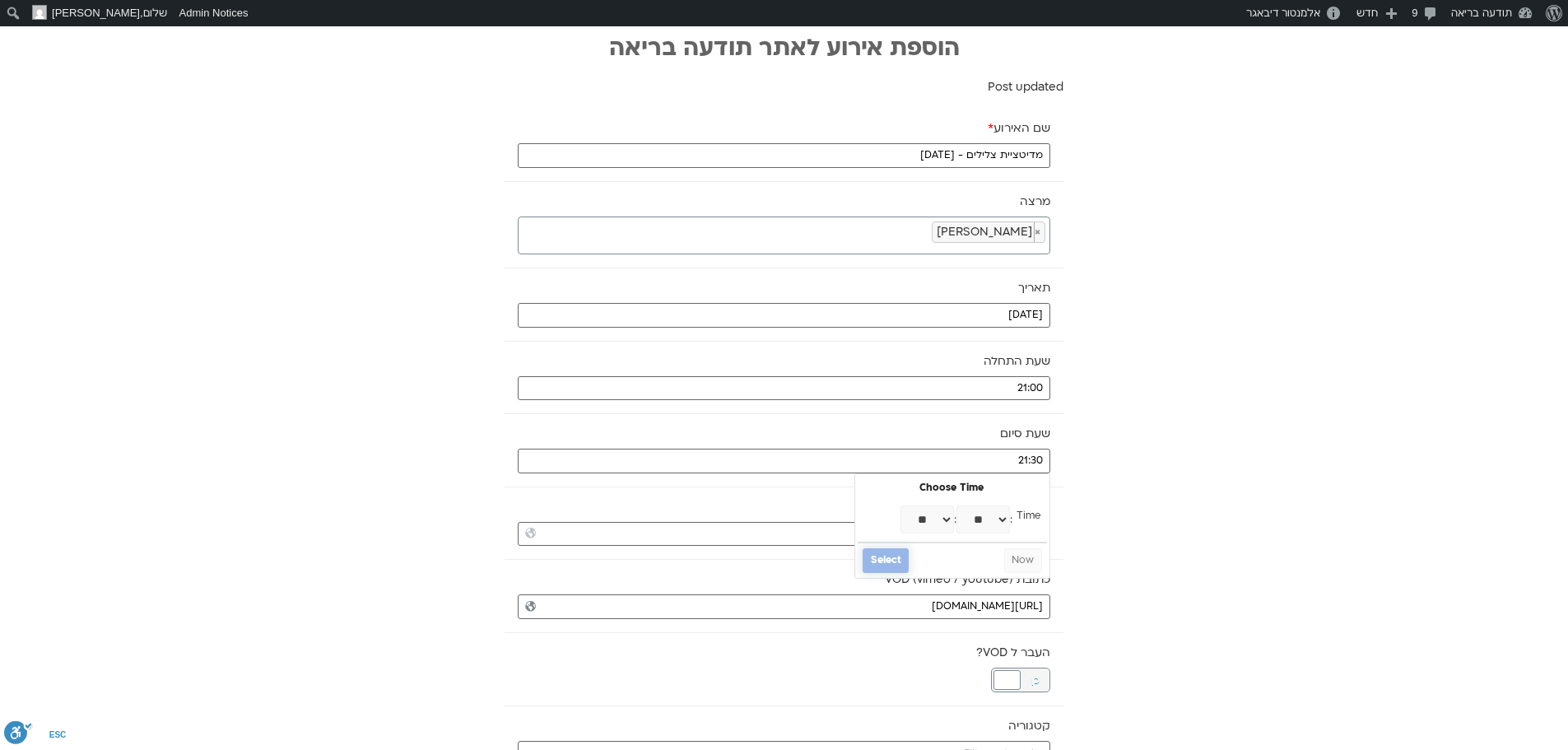 click on "Select" at bounding box center (886, 561) 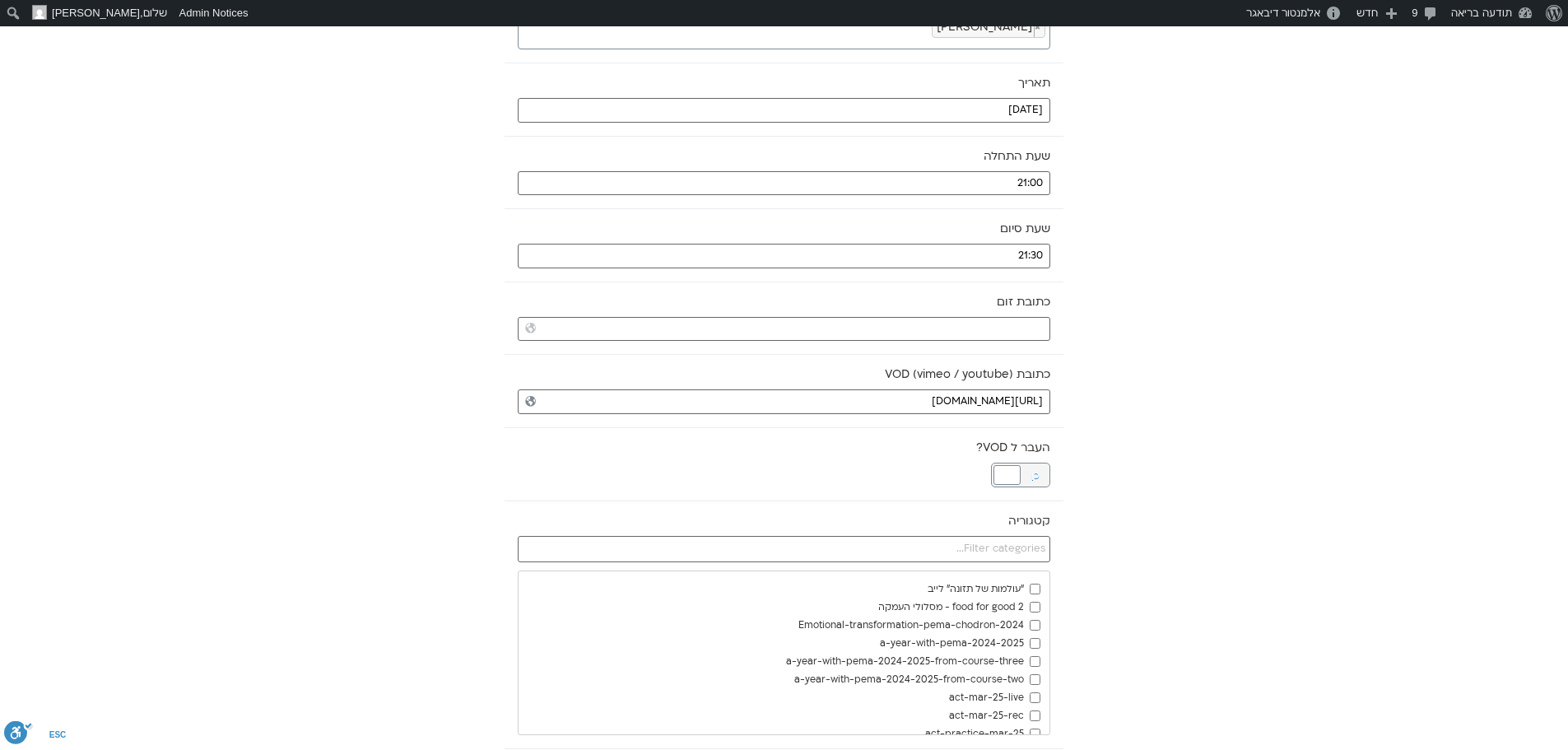 scroll, scrollTop: 247, scrollLeft: 0, axis: vertical 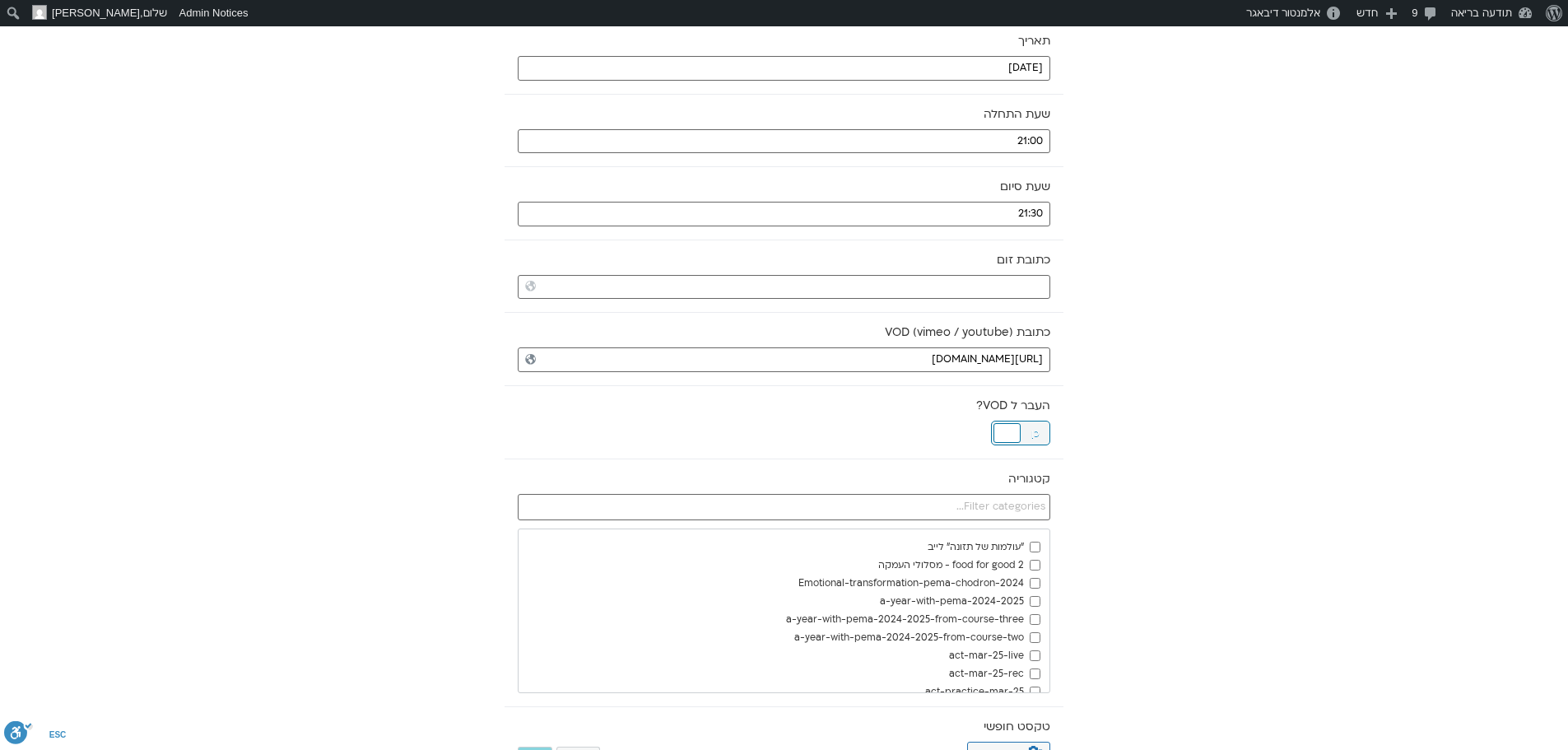 click at bounding box center [1007, 433] 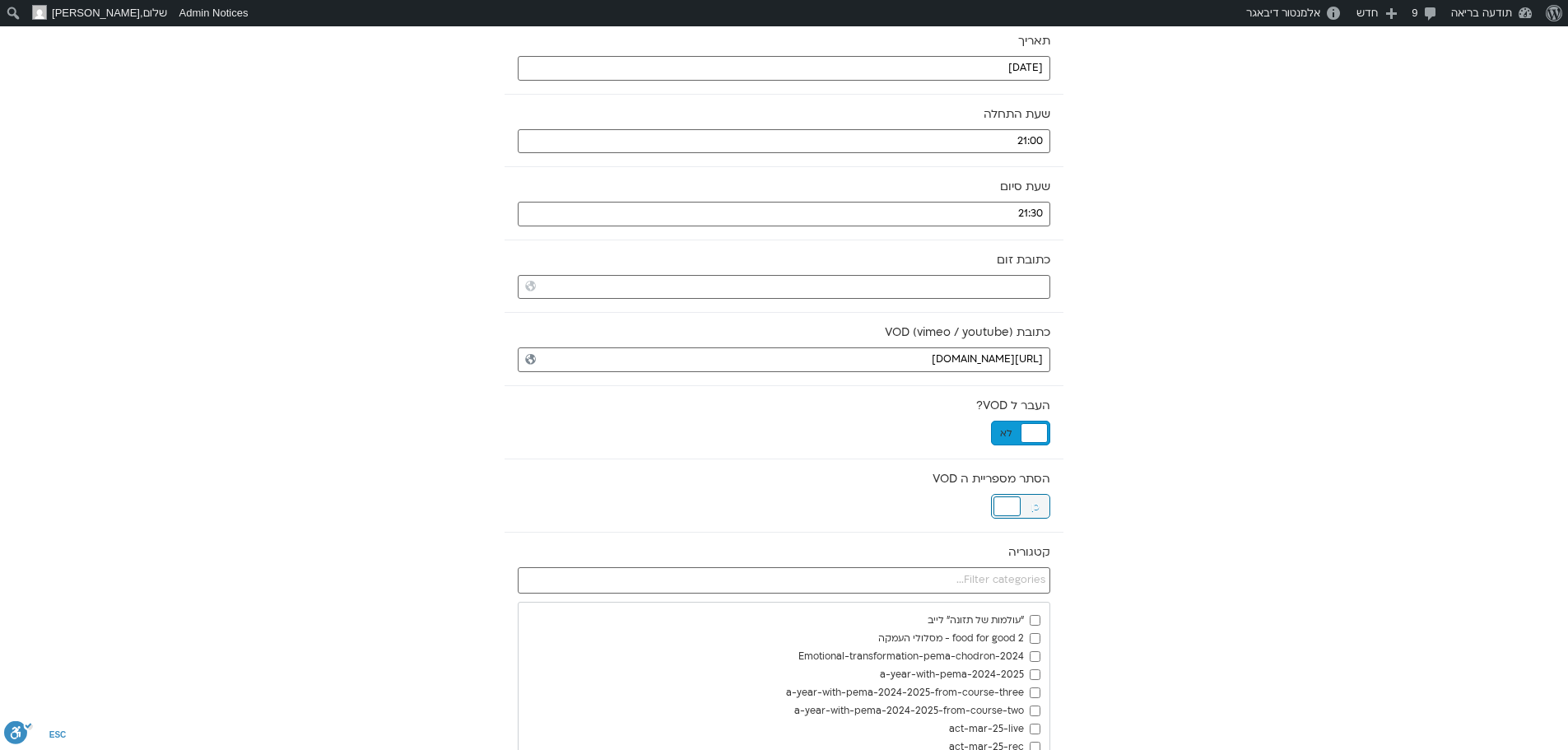 click at bounding box center (1007, 506) 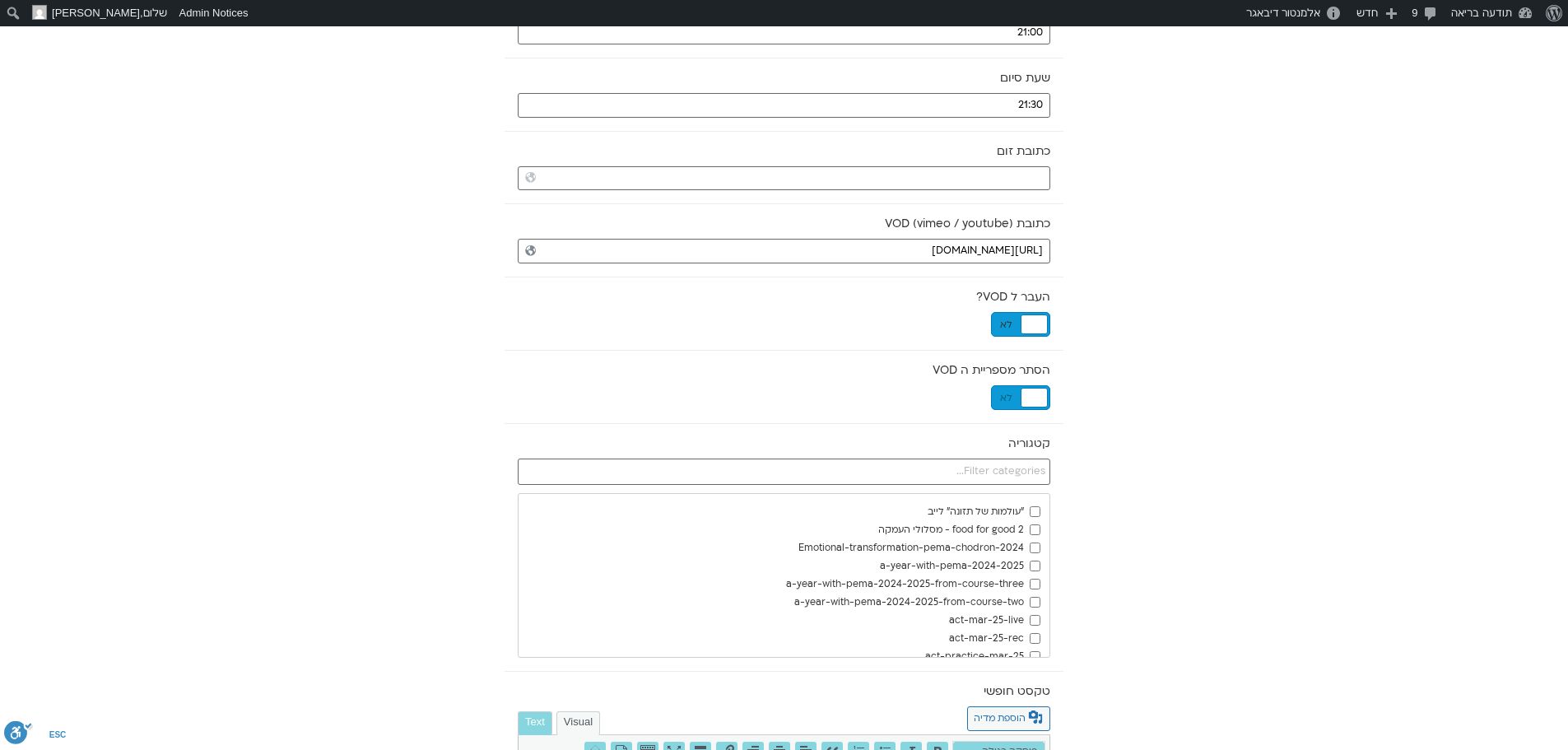 scroll, scrollTop: 494, scrollLeft: 0, axis: vertical 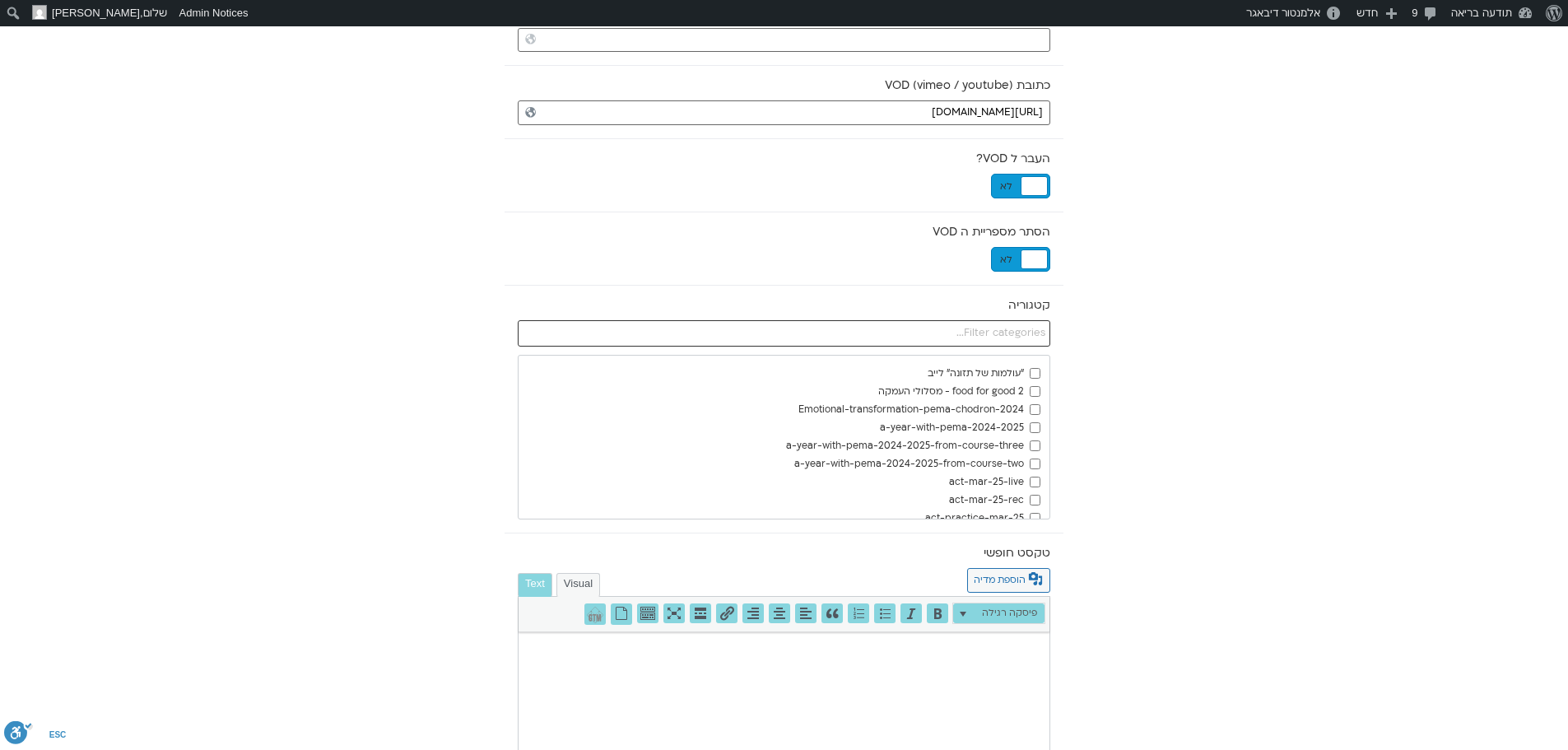 click at bounding box center [784, 333] 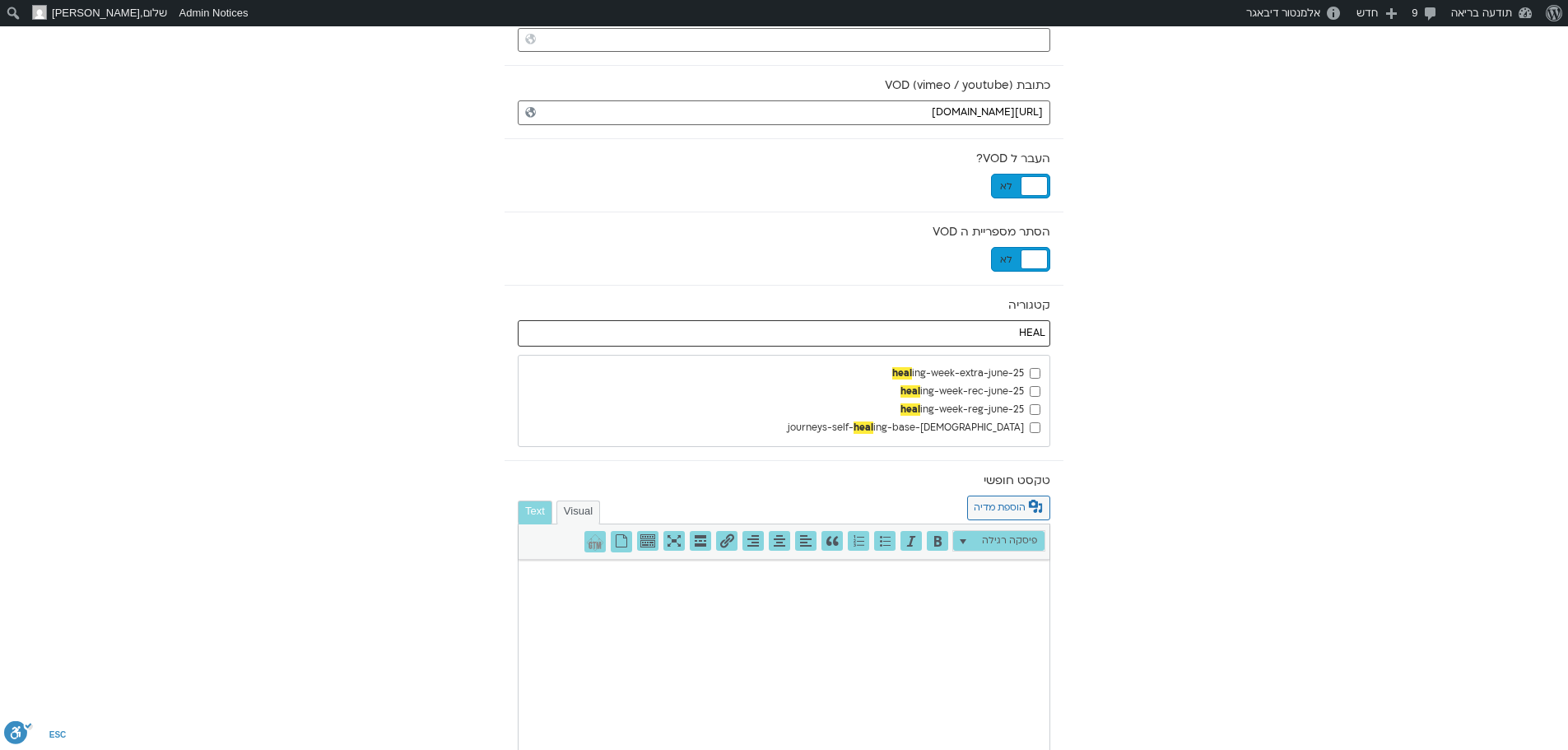 click on "HEAL" at bounding box center [784, 333] 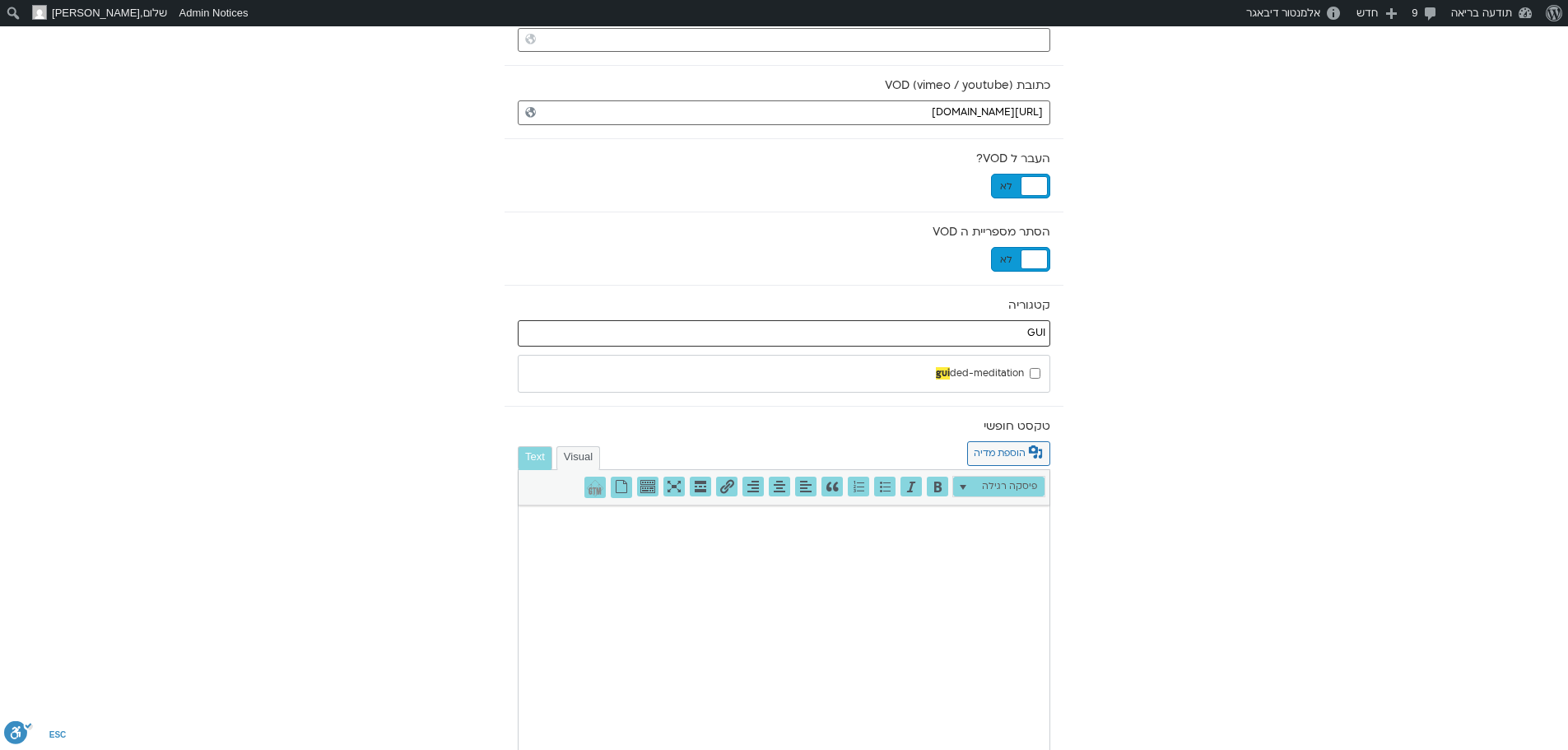type on "GUI" 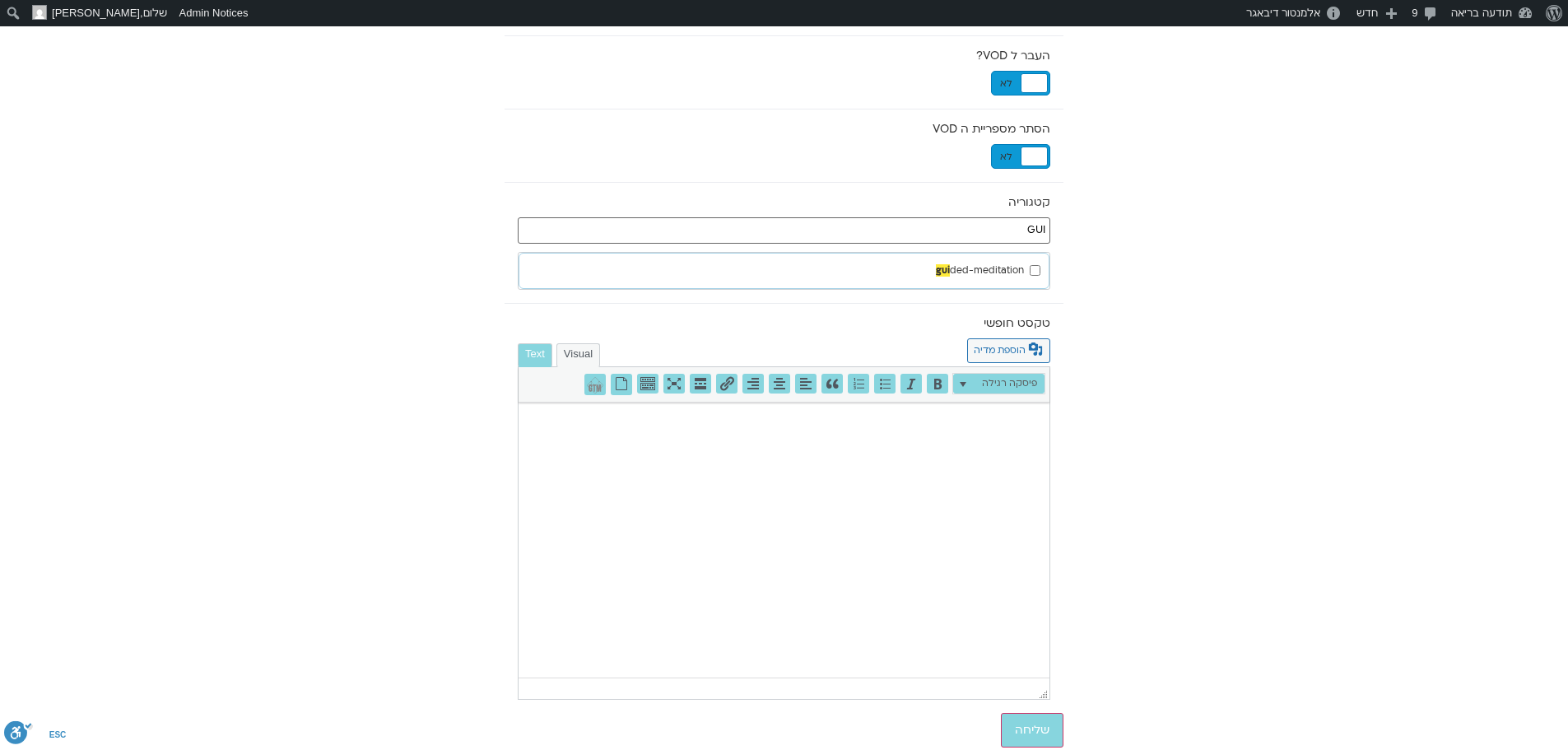 scroll, scrollTop: 603, scrollLeft: 0, axis: vertical 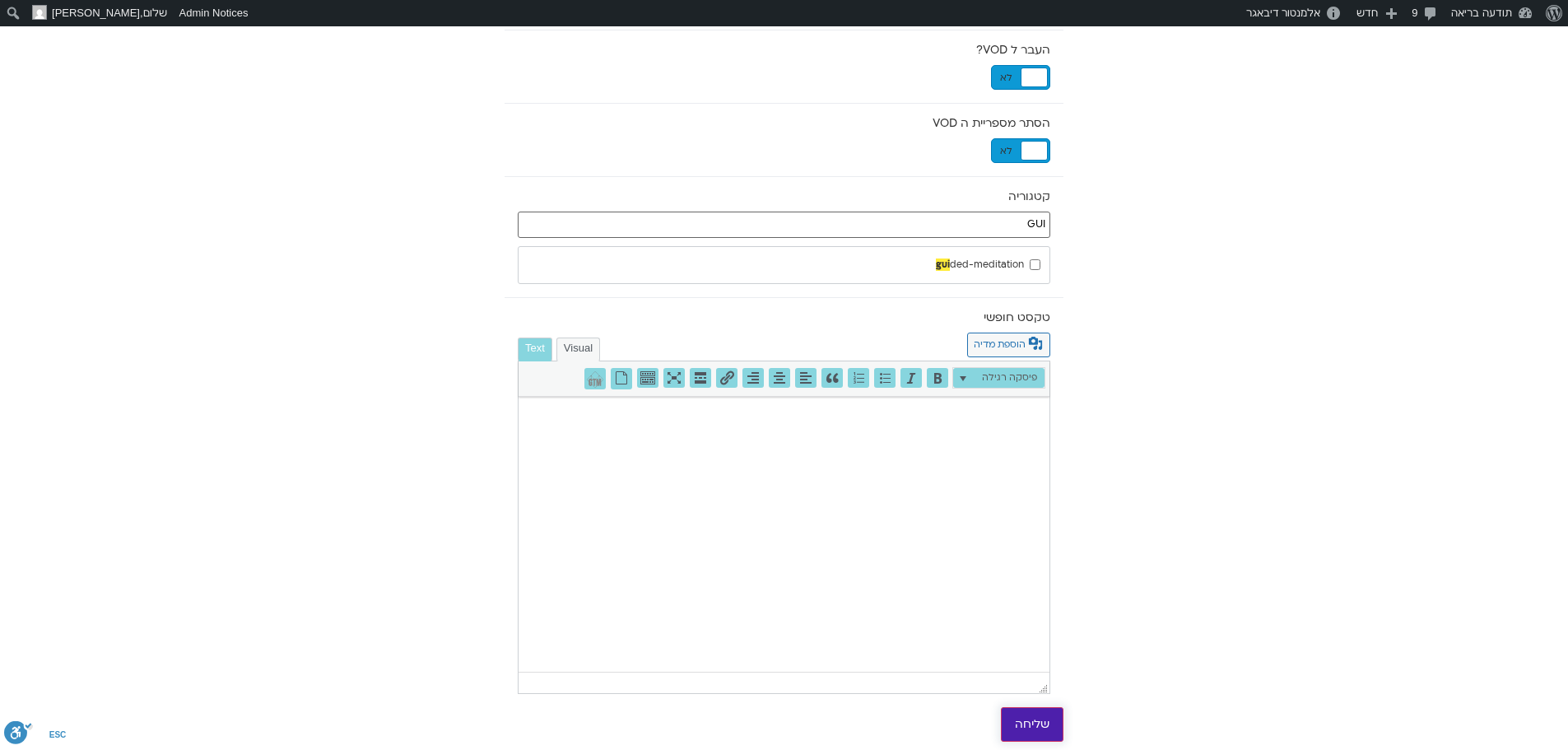 click on "שליחה" at bounding box center [1032, 724] 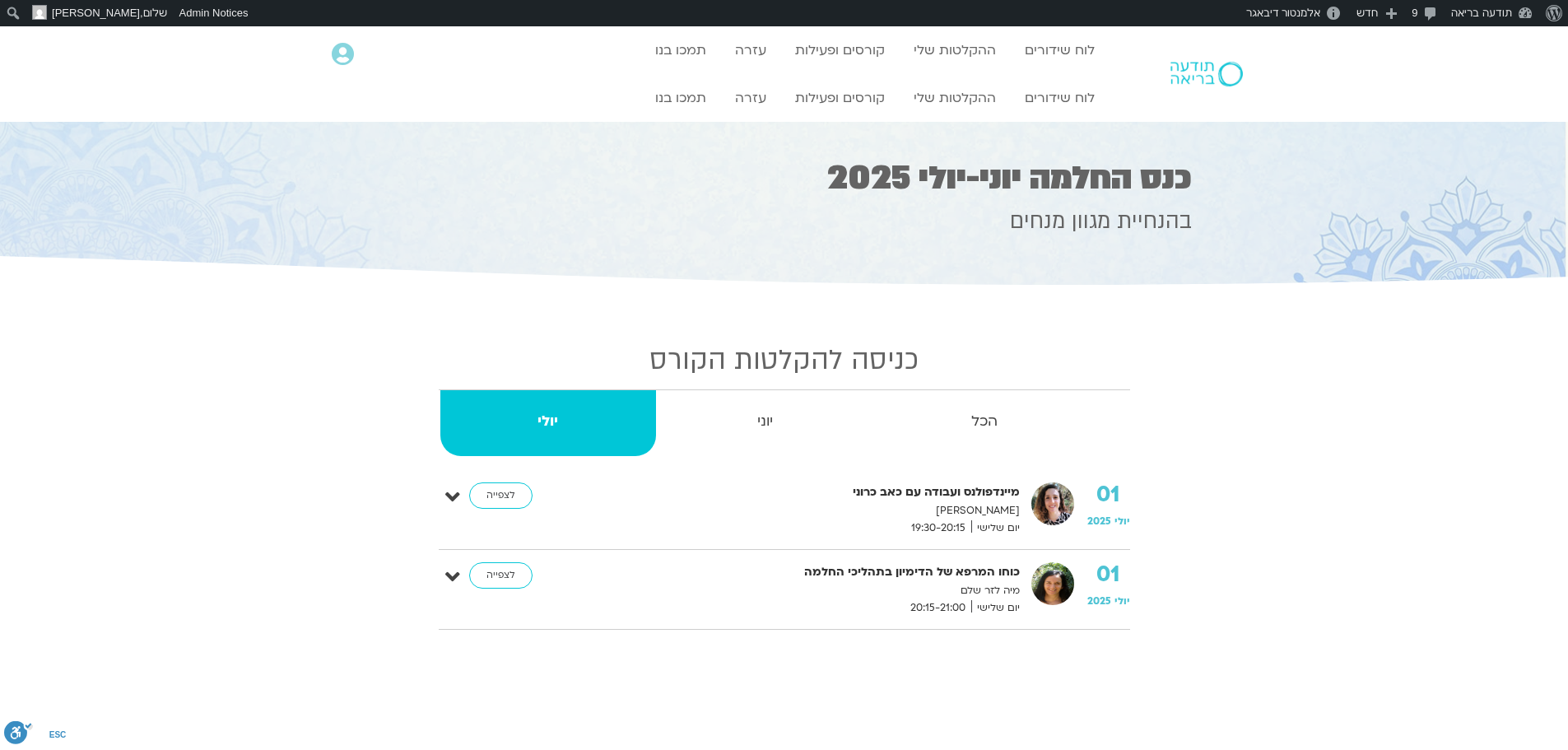 scroll, scrollTop: 0, scrollLeft: 0, axis: both 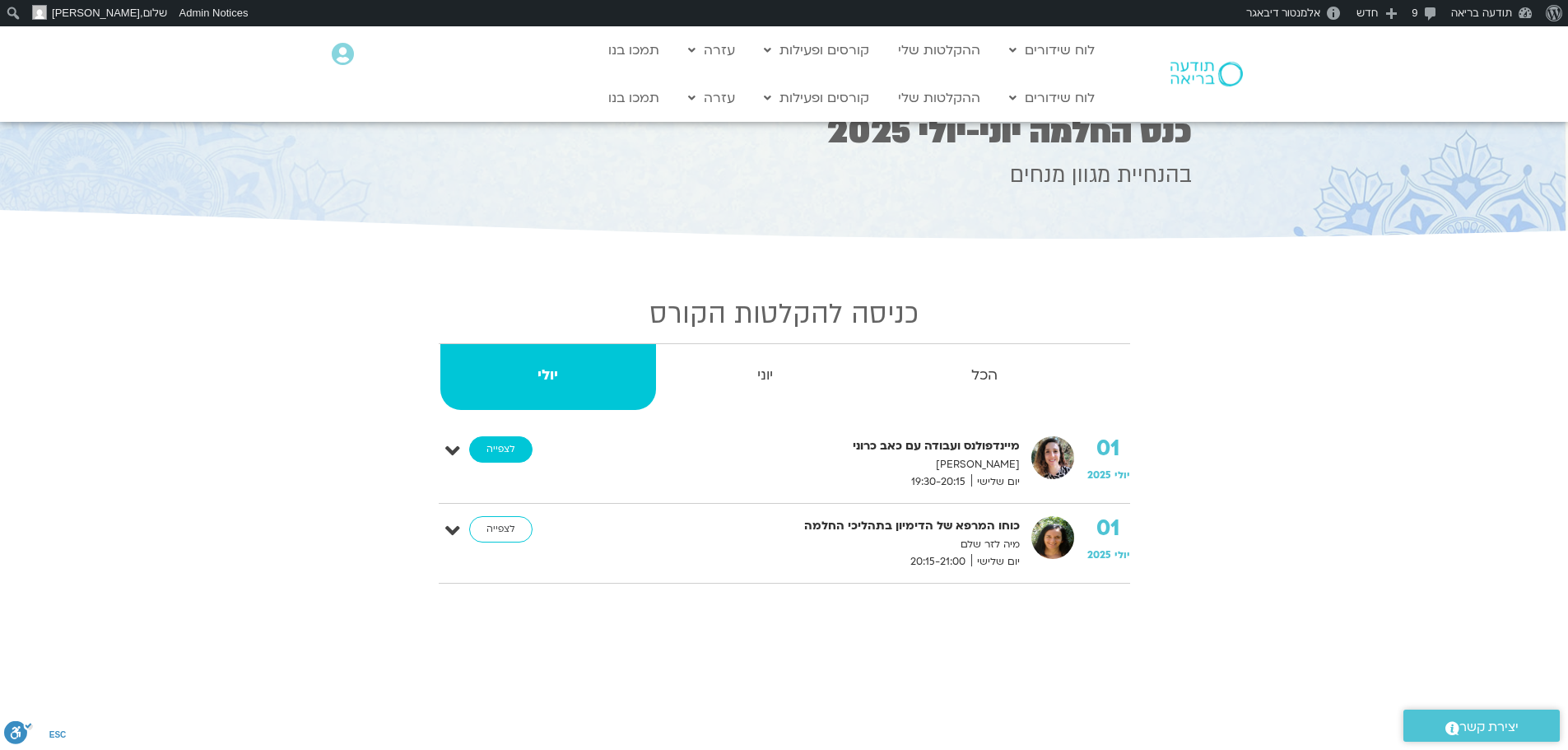 click on "לצפייה" at bounding box center (500, 450) 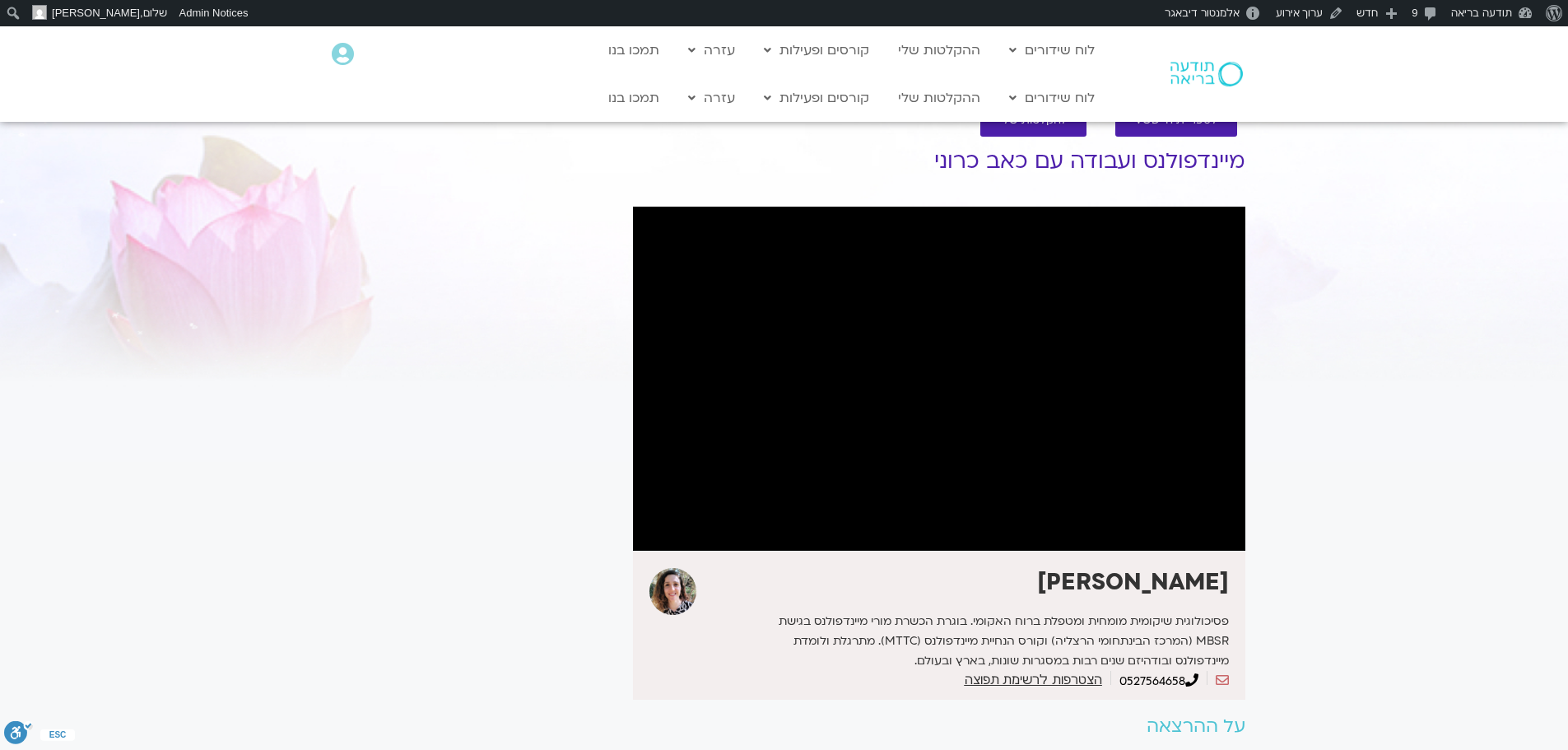 scroll, scrollTop: 0, scrollLeft: 0, axis: both 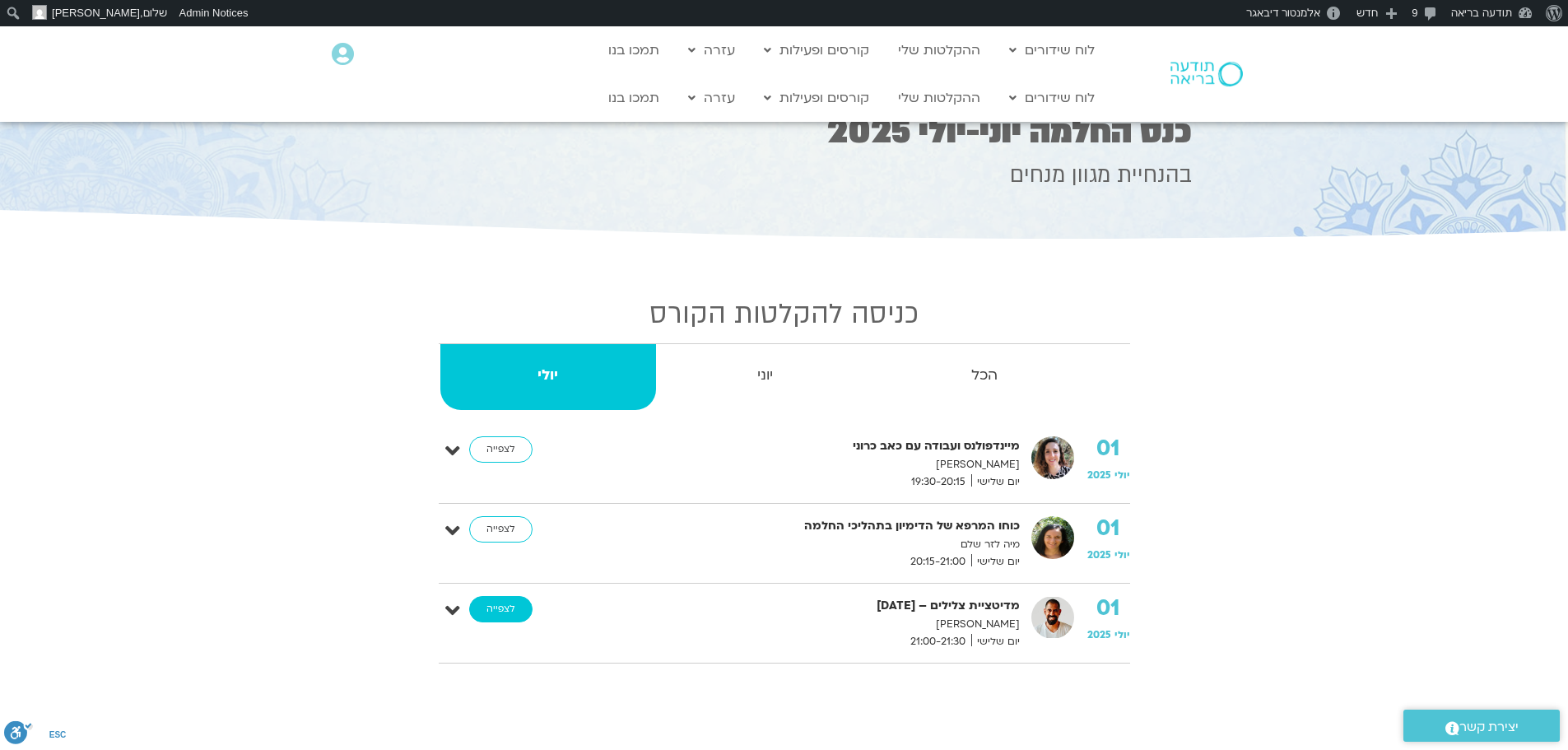 click on "לצפייה" at bounding box center [500, 609] 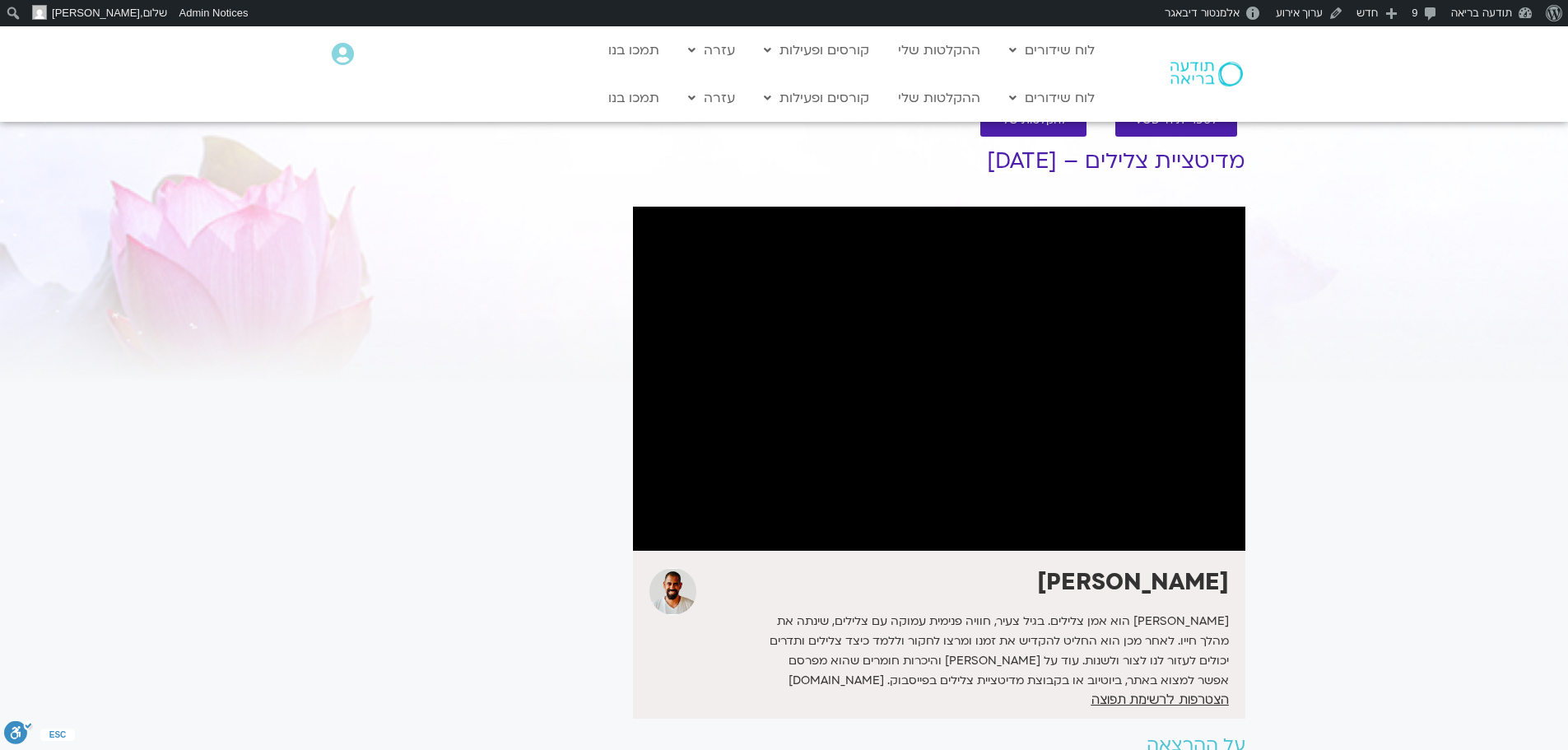 scroll, scrollTop: 0, scrollLeft: 0, axis: both 